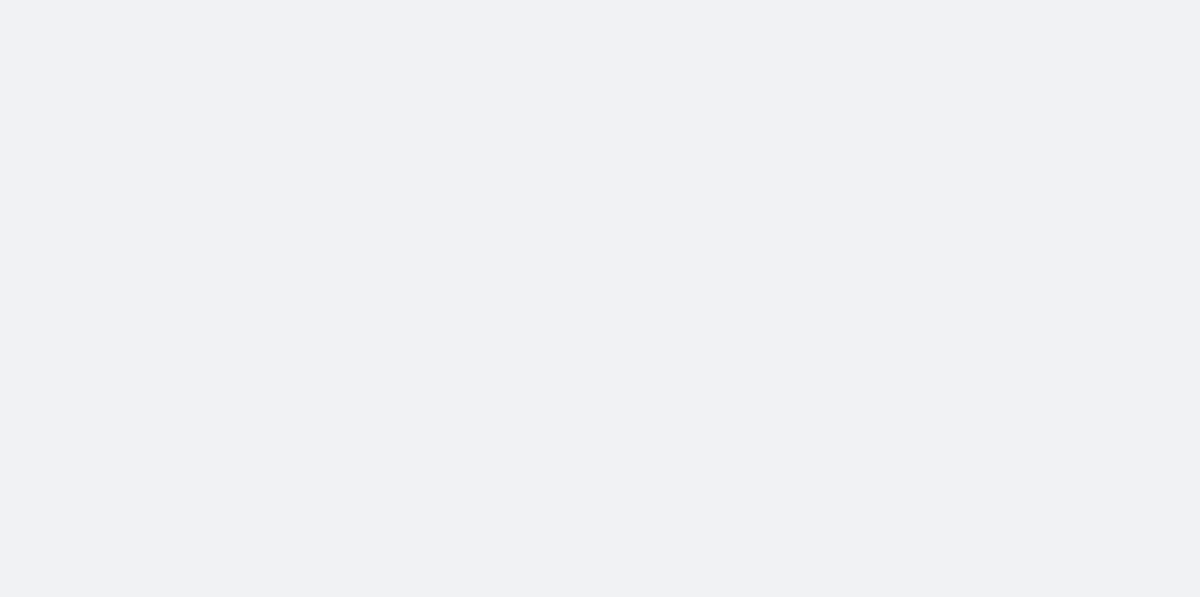 scroll, scrollTop: 0, scrollLeft: 0, axis: both 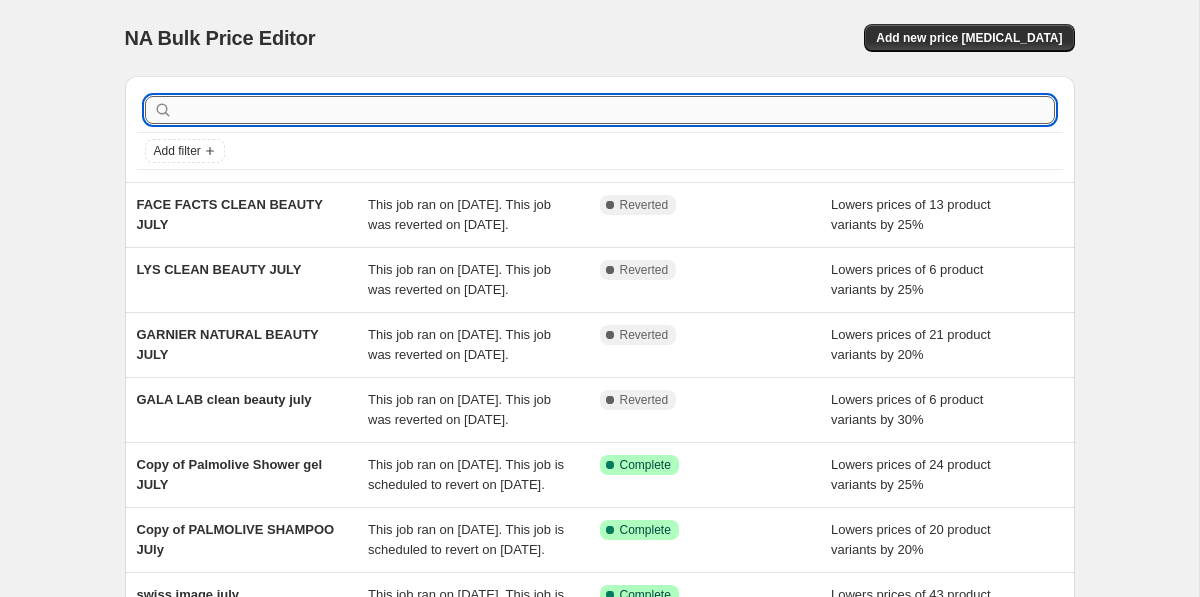 click at bounding box center [616, 110] 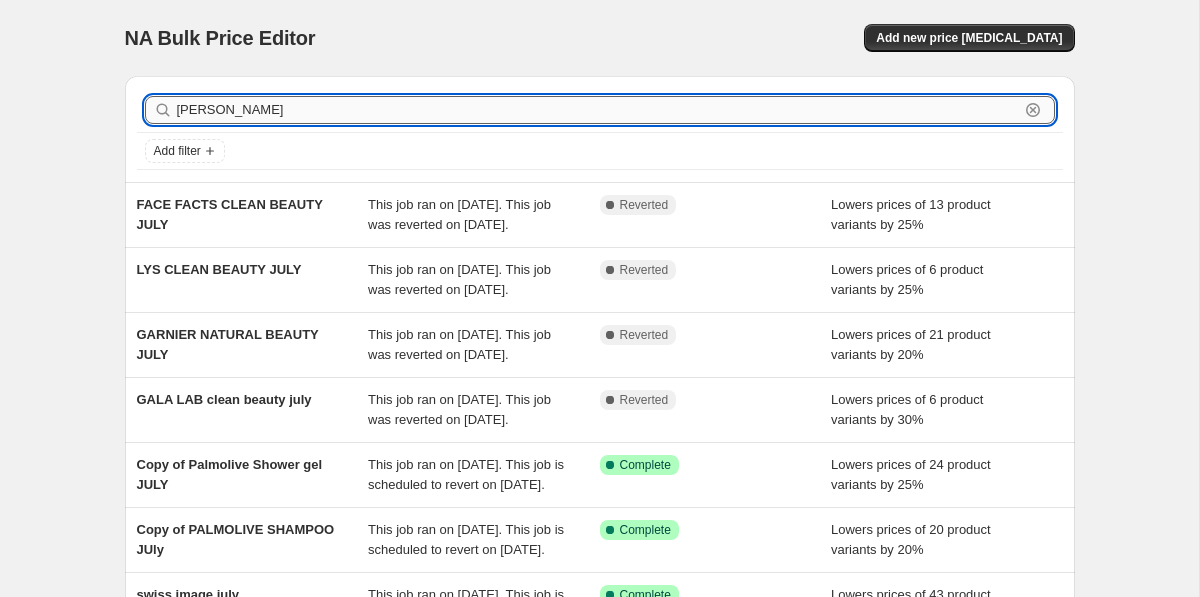 type on "[PERSON_NAME]" 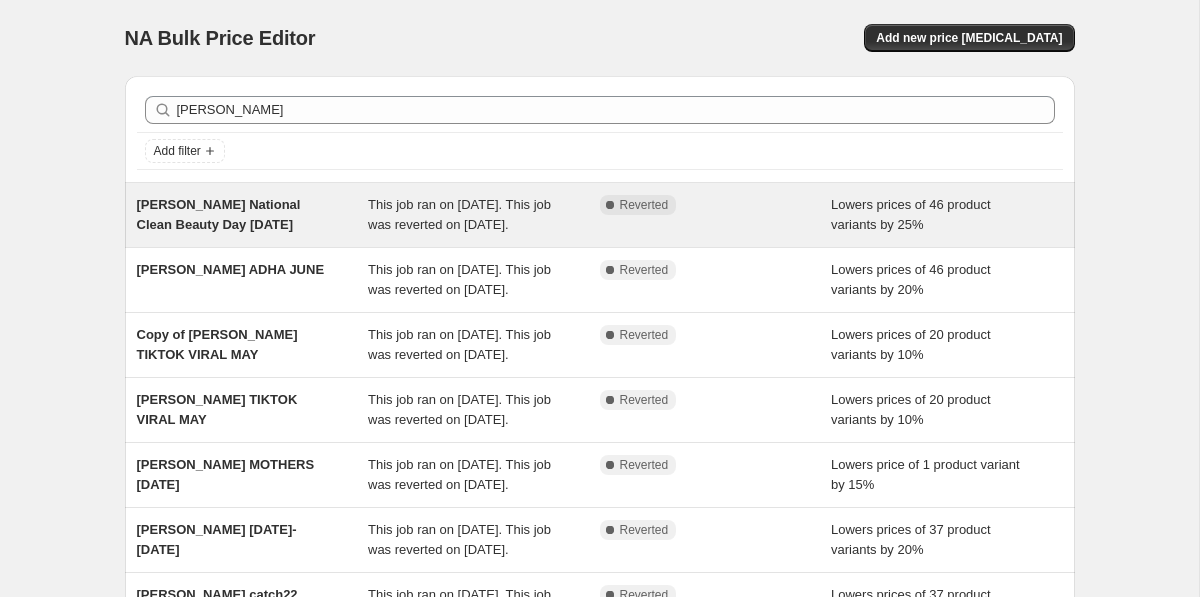 click on "This job ran on [DATE]. This job was reverted on [DATE]." at bounding box center [484, 215] 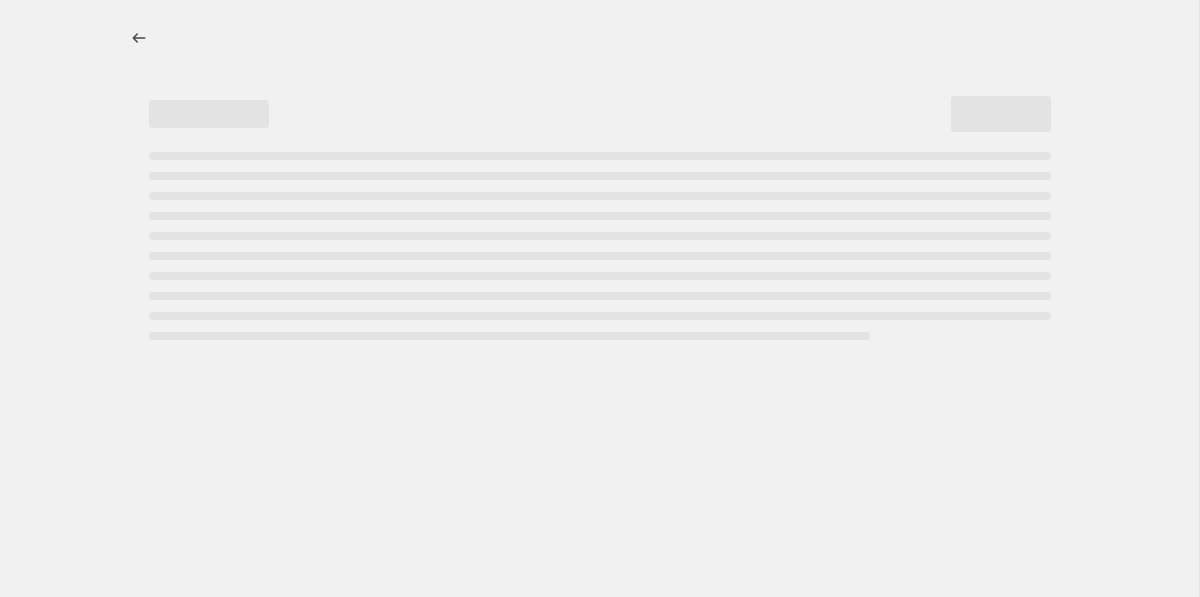 select on "percentage" 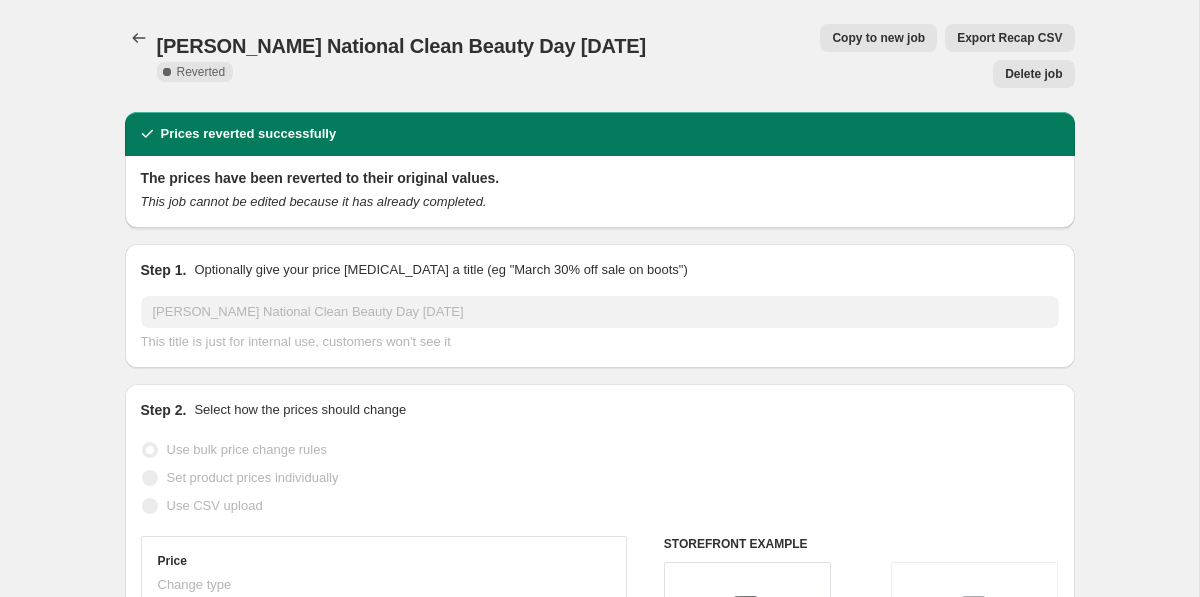 click on "Copy to new job" at bounding box center (878, 38) 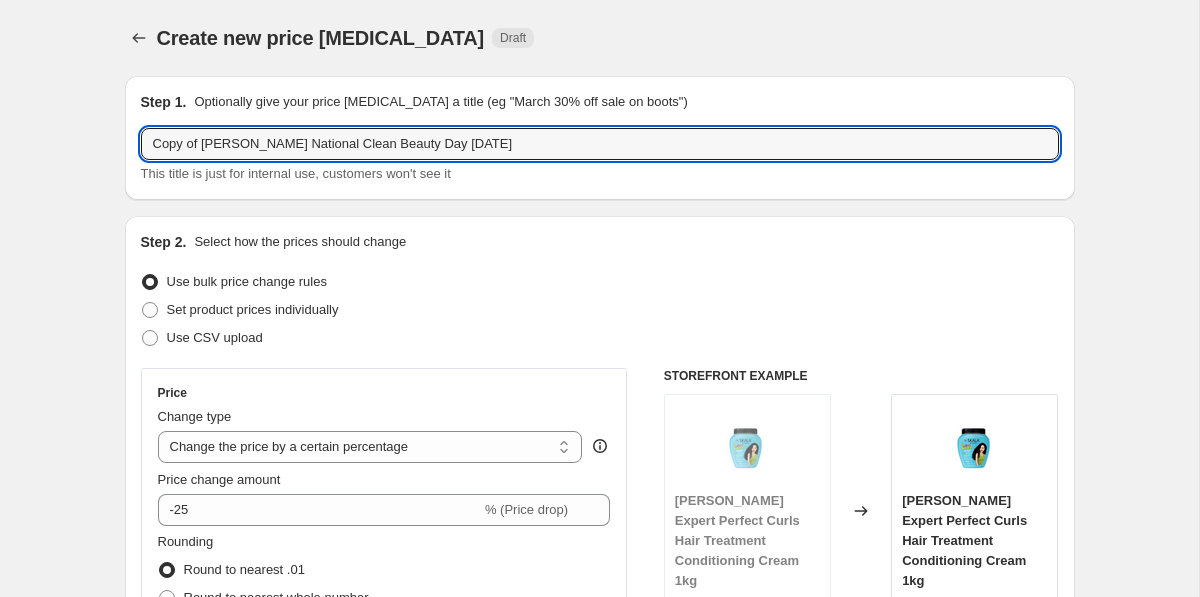 drag, startPoint x: 206, startPoint y: 141, endPoint x: 104, endPoint y: 140, distance: 102.0049 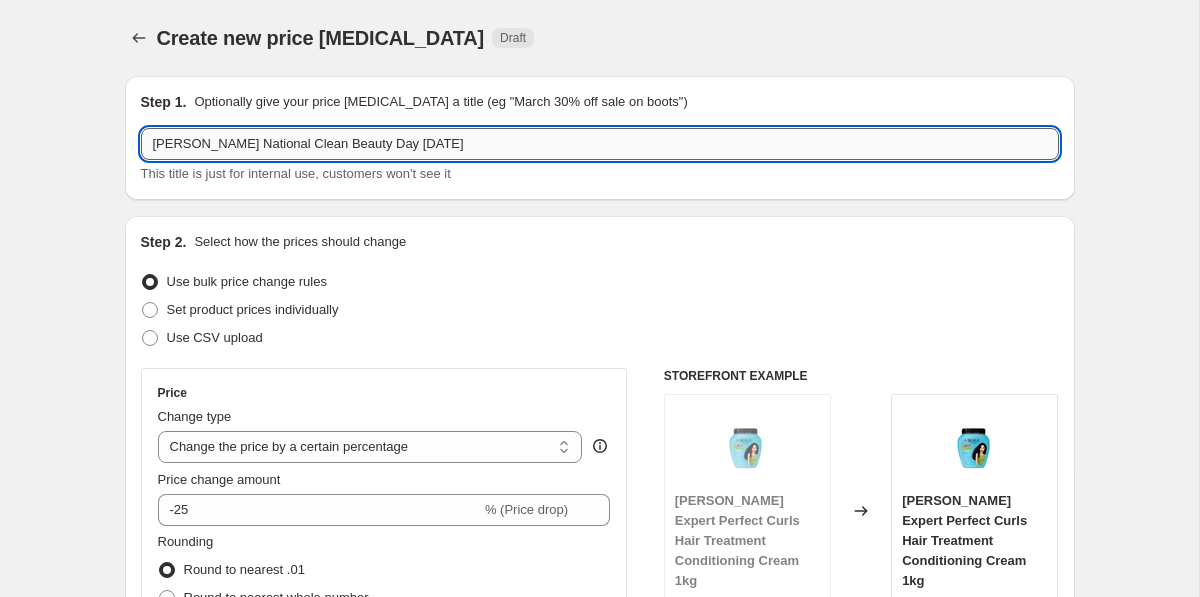 click on "[PERSON_NAME] National Clean Beauty Day [DATE]" at bounding box center (600, 144) 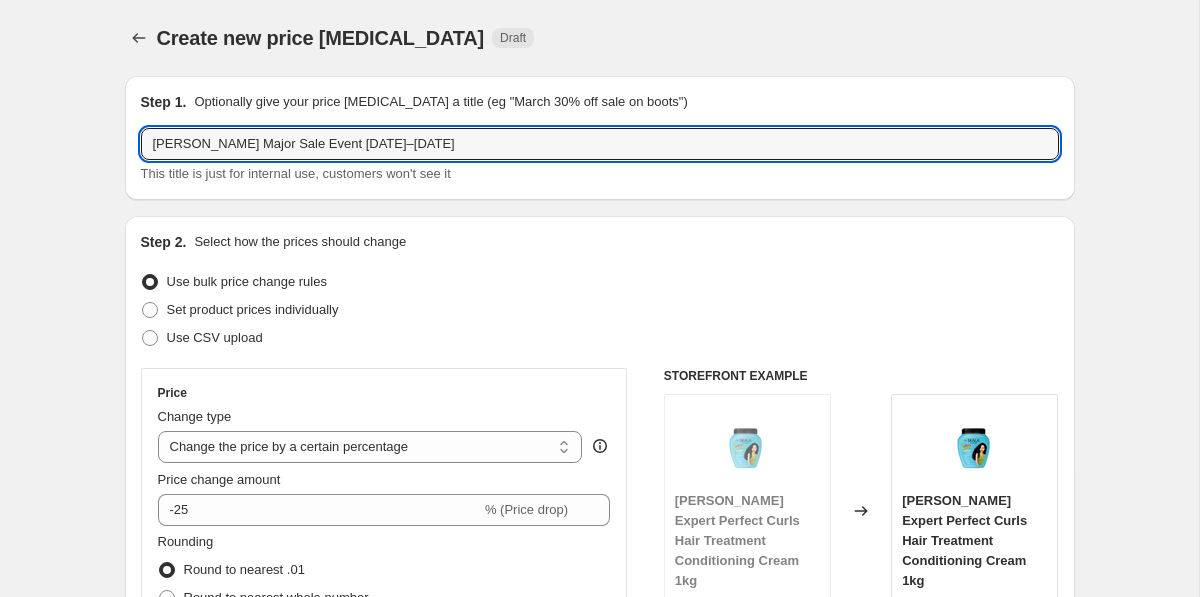 type on "[PERSON_NAME] Major Sale Event [DATE]–[DATE]" 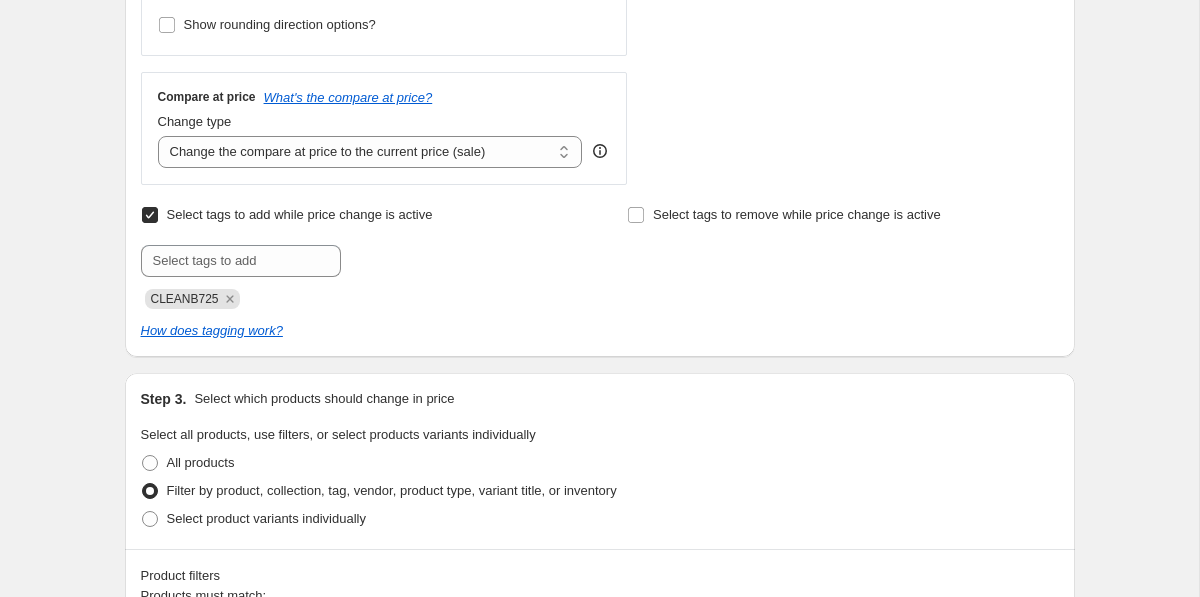 scroll, scrollTop: 723, scrollLeft: 0, axis: vertical 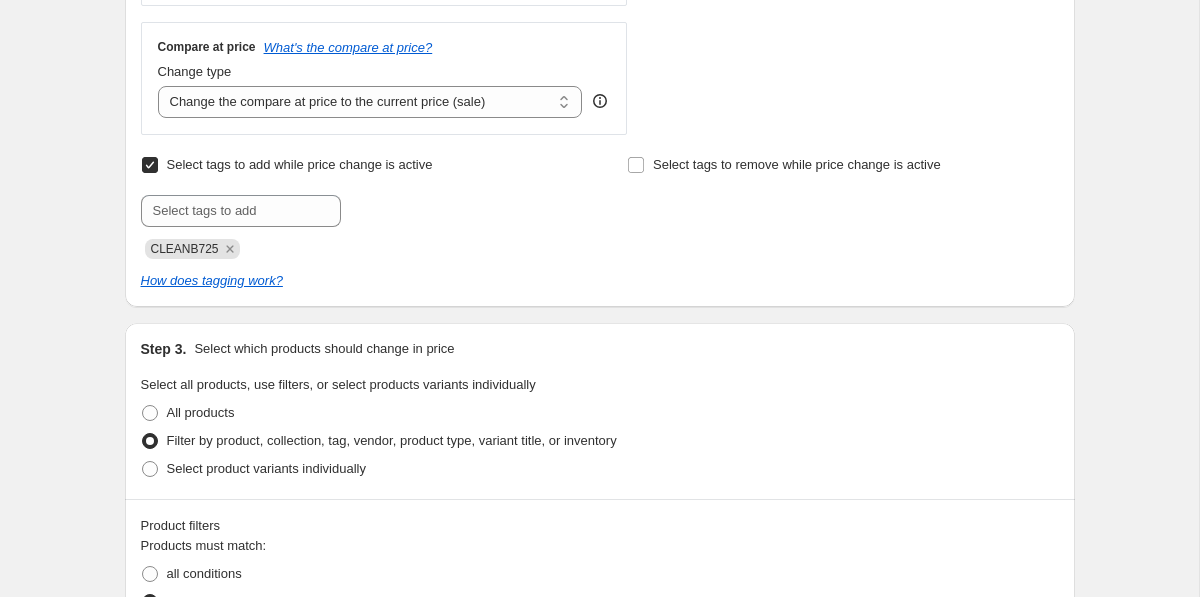 click 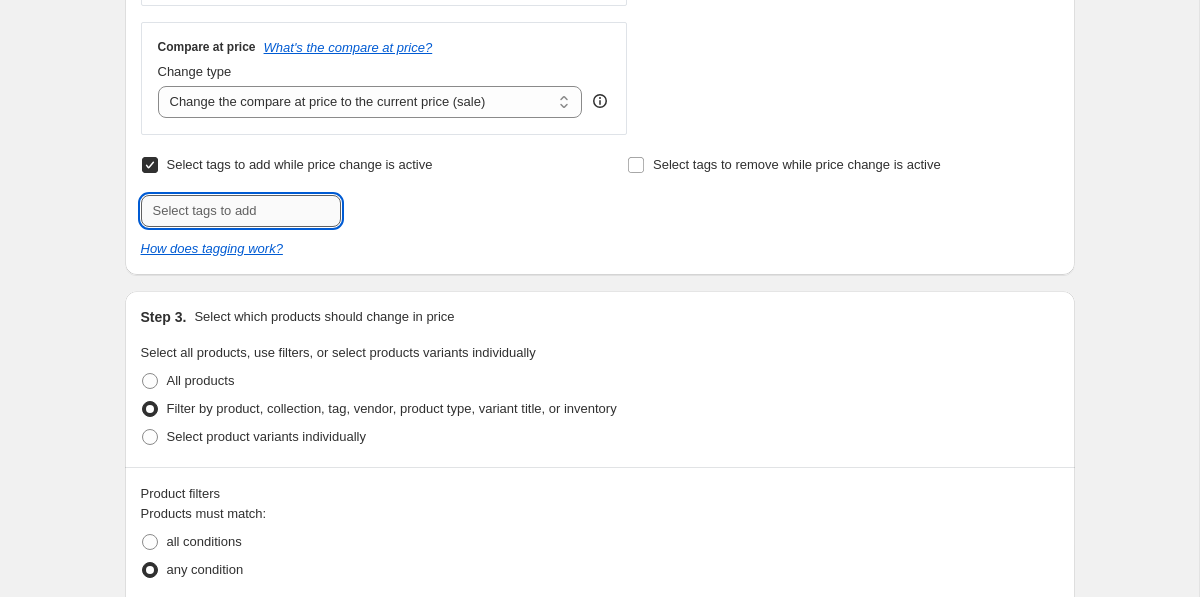 click at bounding box center (241, 211) 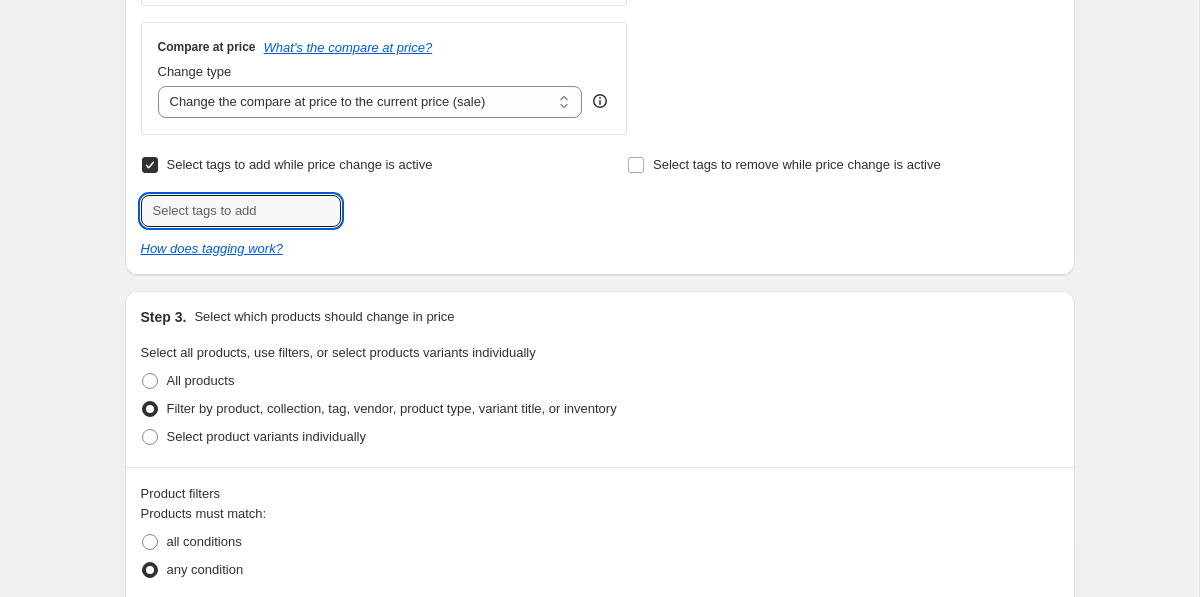 paste on "MAJOR725" 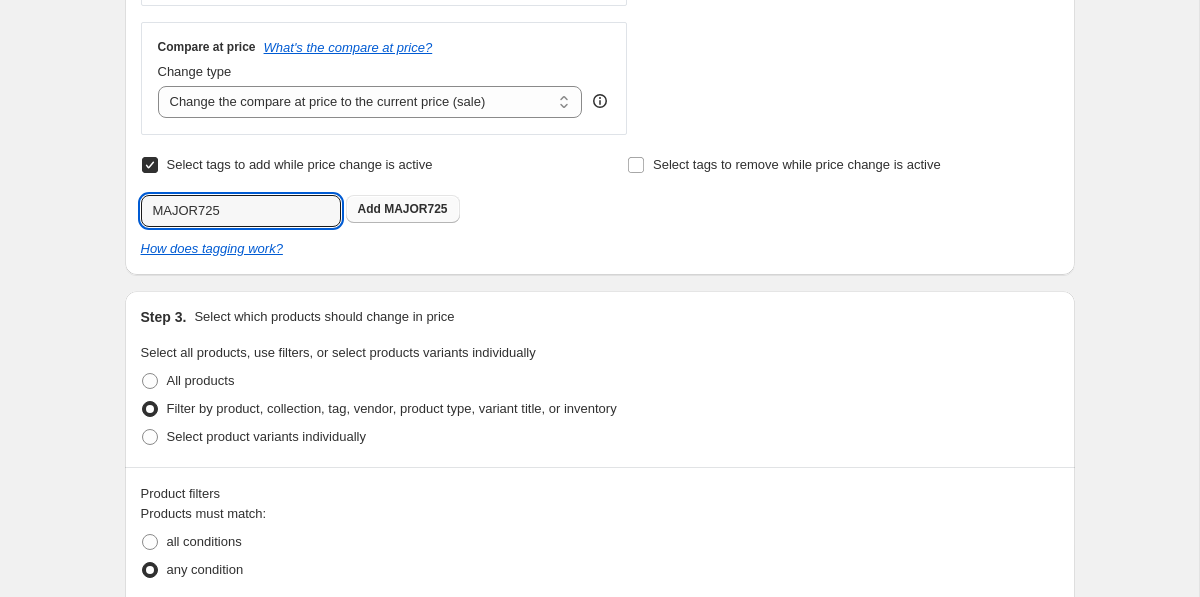 type on "MAJOR725" 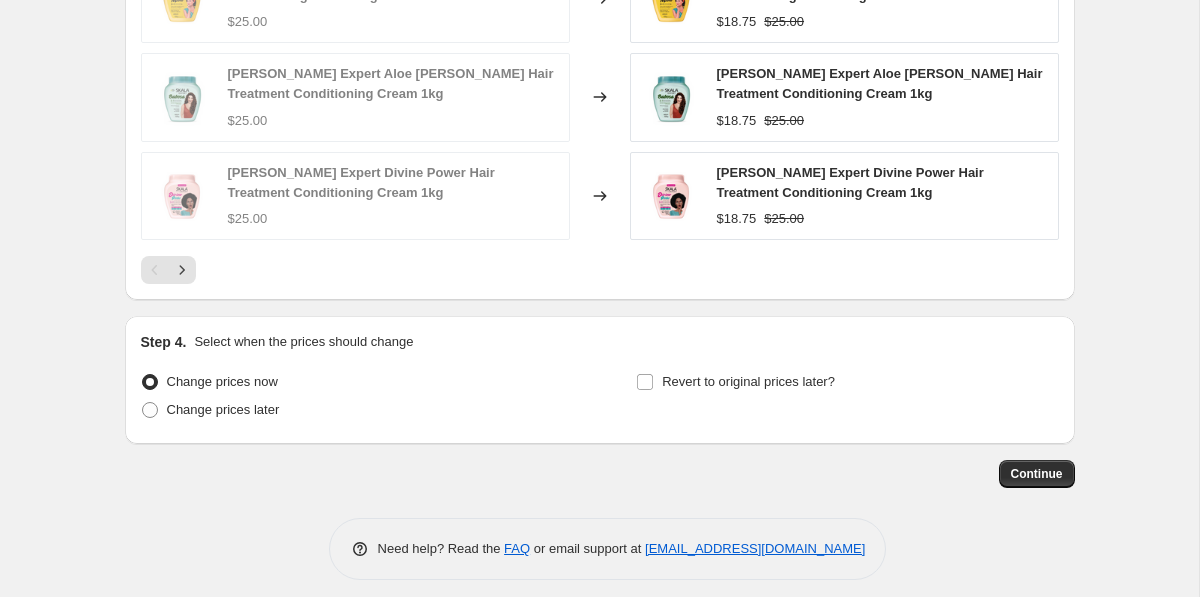 scroll, scrollTop: 1771, scrollLeft: 0, axis: vertical 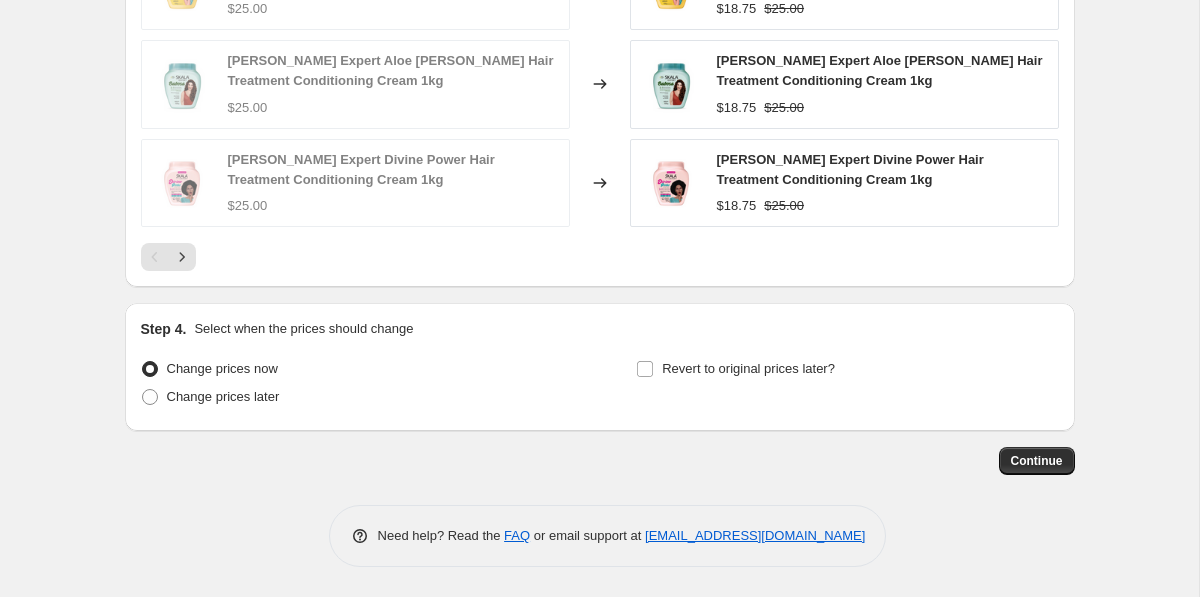 drag, startPoint x: 251, startPoint y: 392, endPoint x: 442, endPoint y: 399, distance: 191.12823 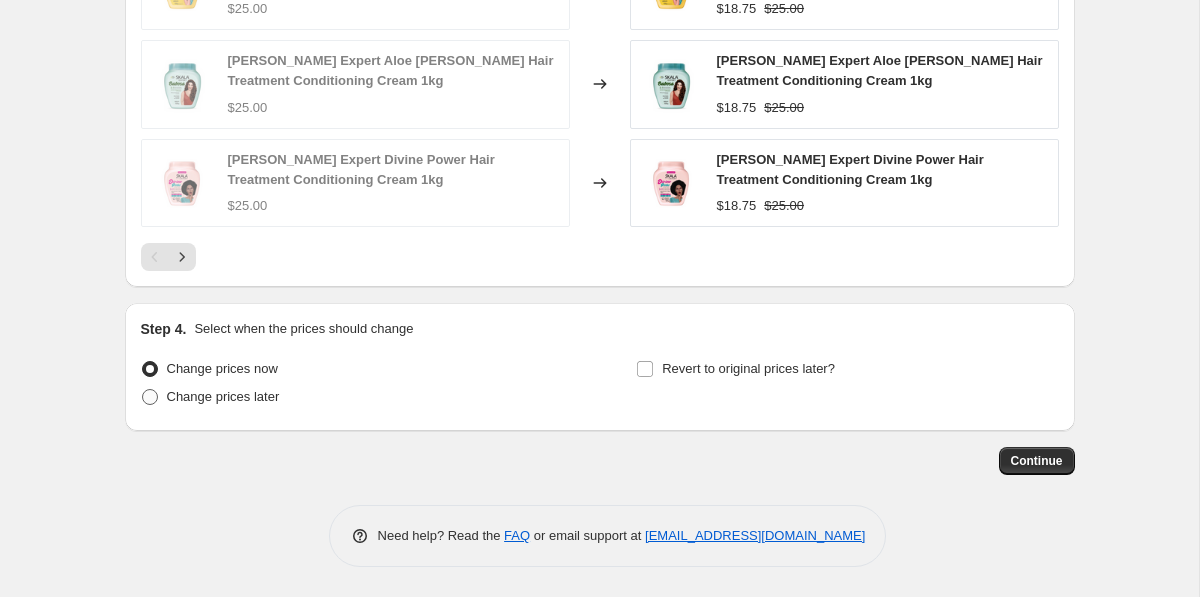 drag, startPoint x: 268, startPoint y: 397, endPoint x: 278, endPoint y: 393, distance: 10.770329 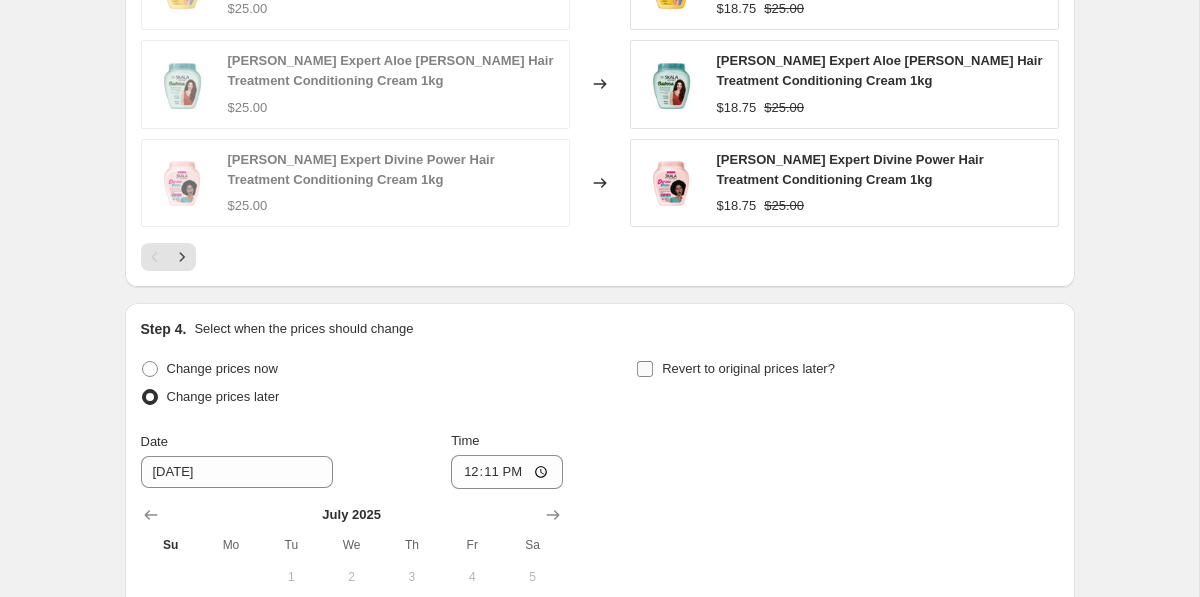 click on "Revert to original prices later?" at bounding box center [748, 368] 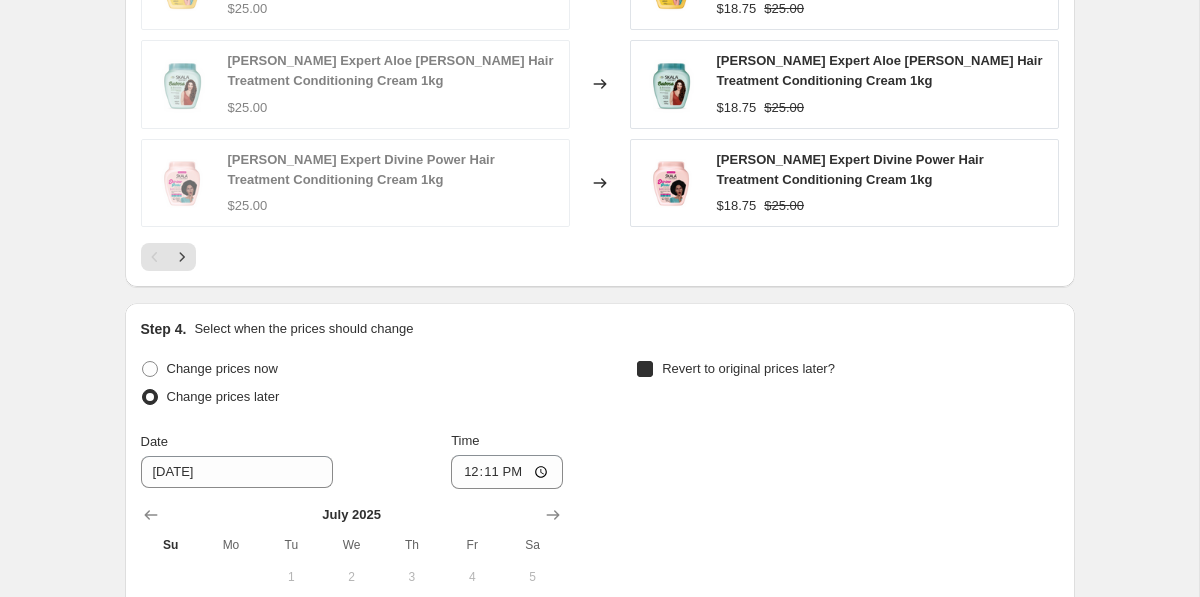 checkbox on "true" 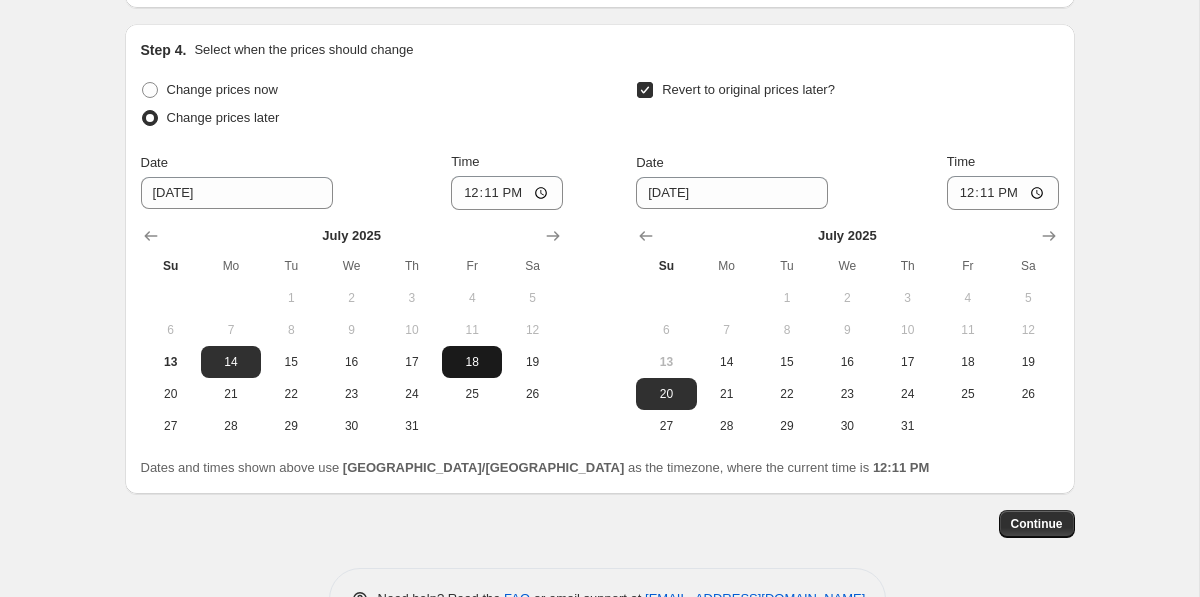 scroll, scrollTop: 2113, scrollLeft: 0, axis: vertical 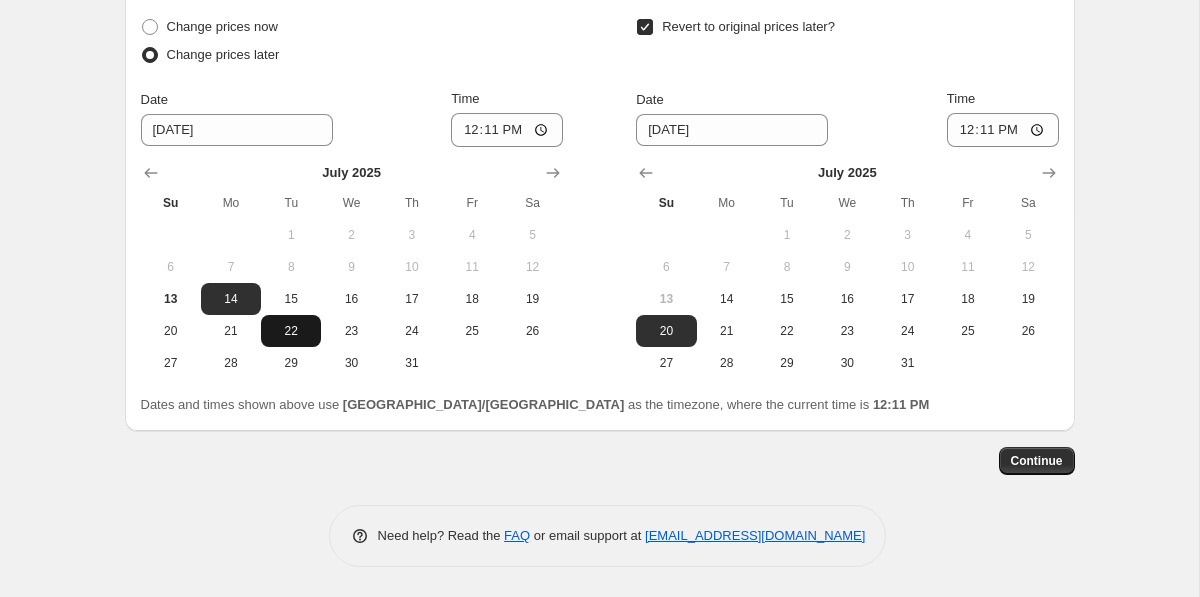 click on "22" at bounding box center [291, 331] 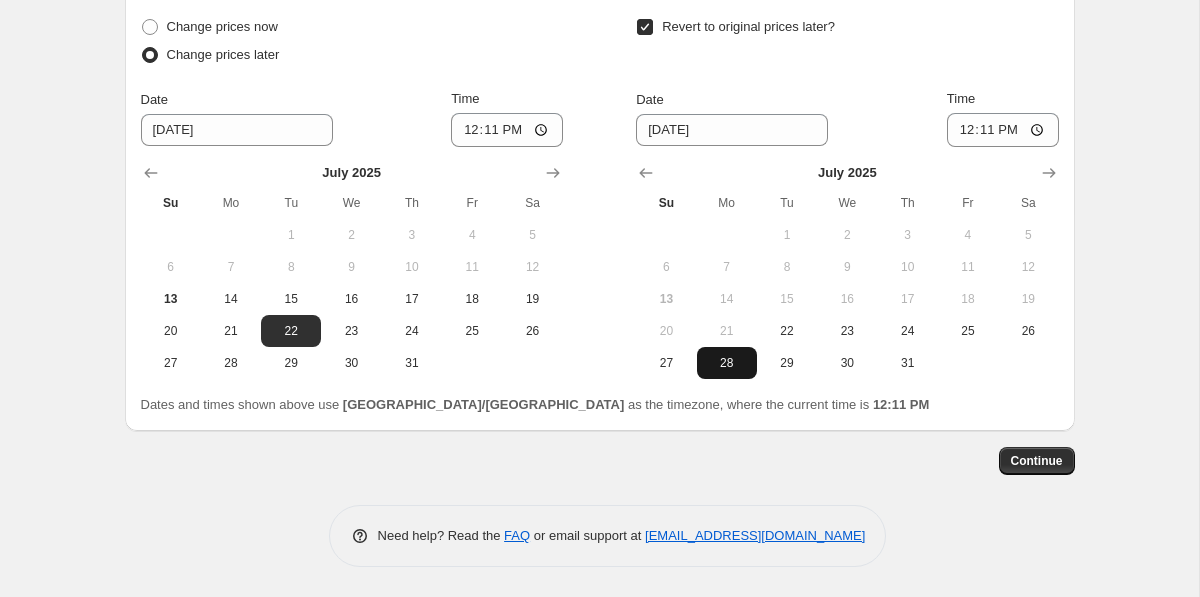 click on "28" at bounding box center (727, 363) 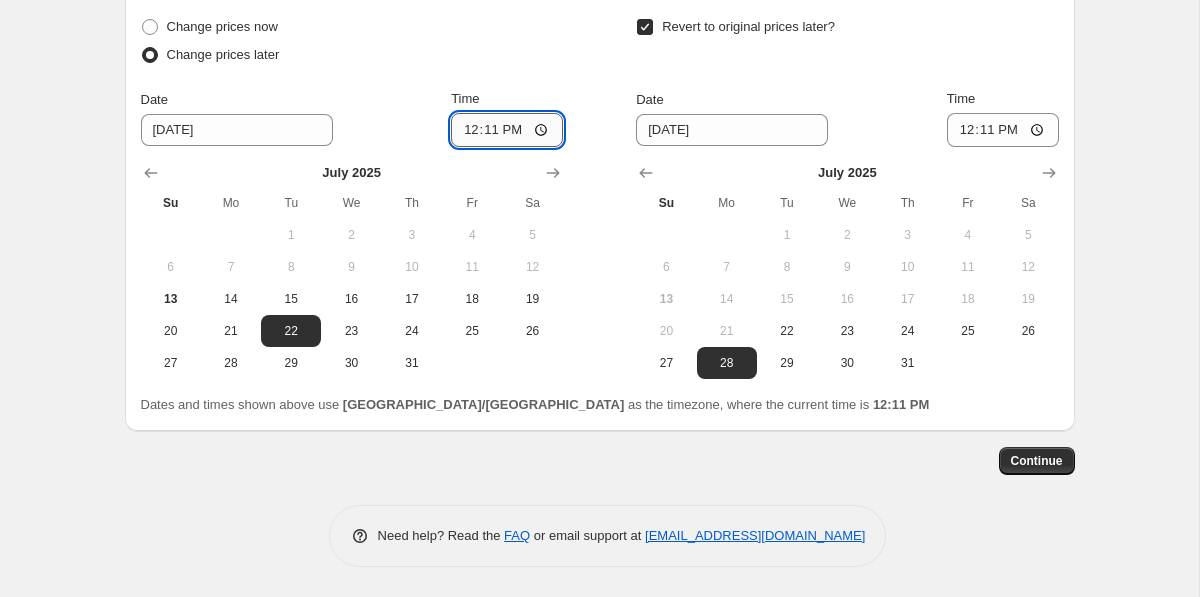 click on "12:11" at bounding box center (507, 130) 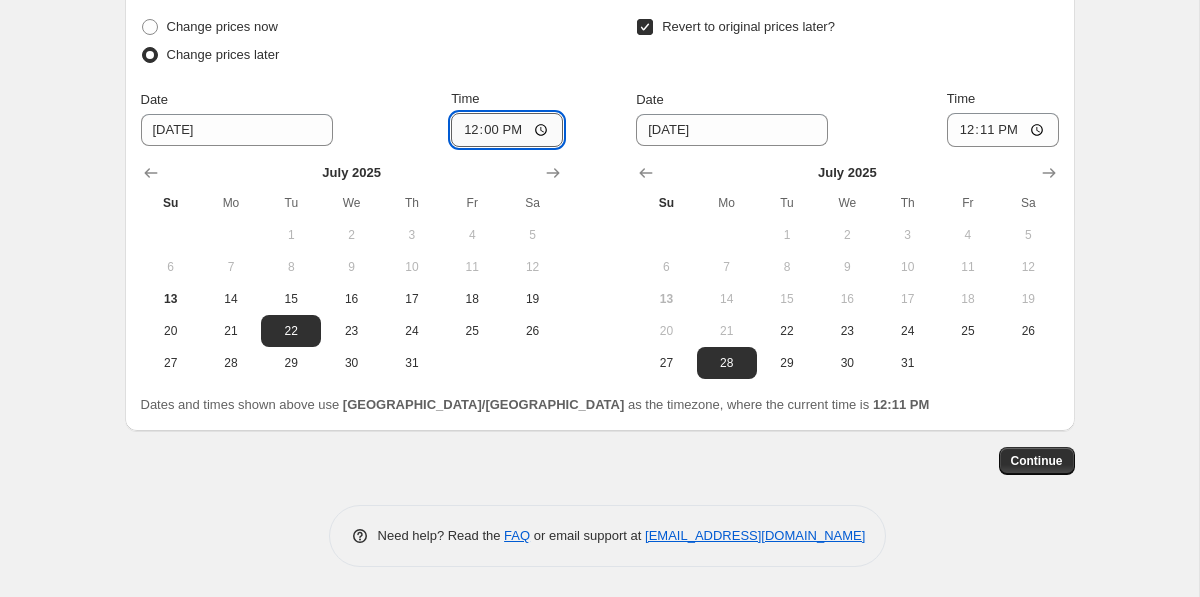 type on "00:00" 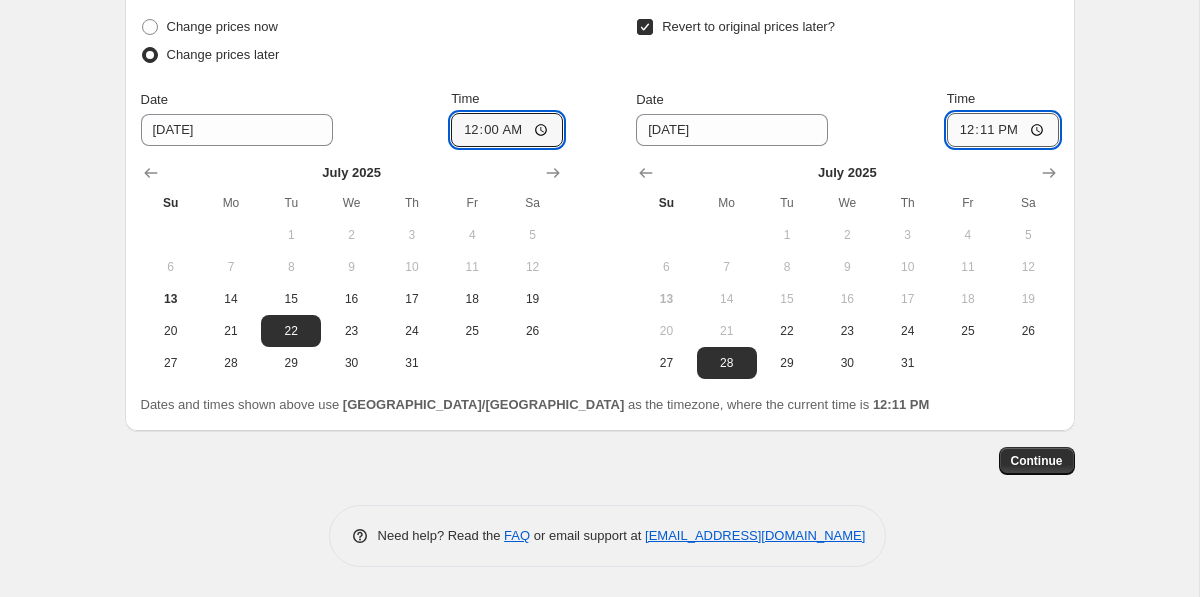 click on "12:11" at bounding box center [1003, 130] 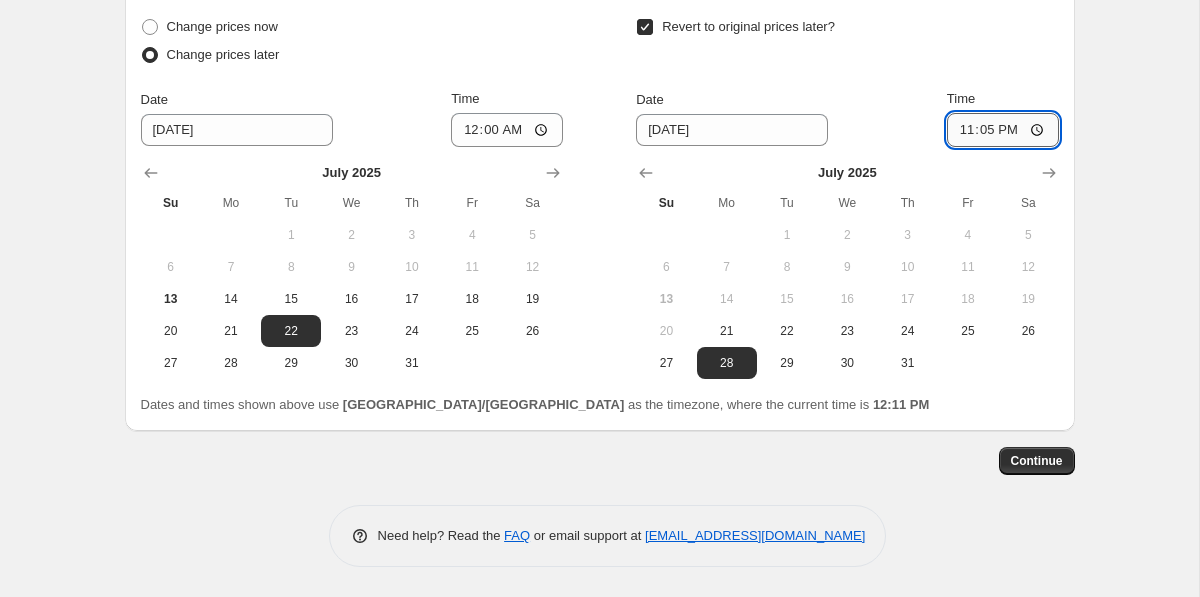 type on "23:55" 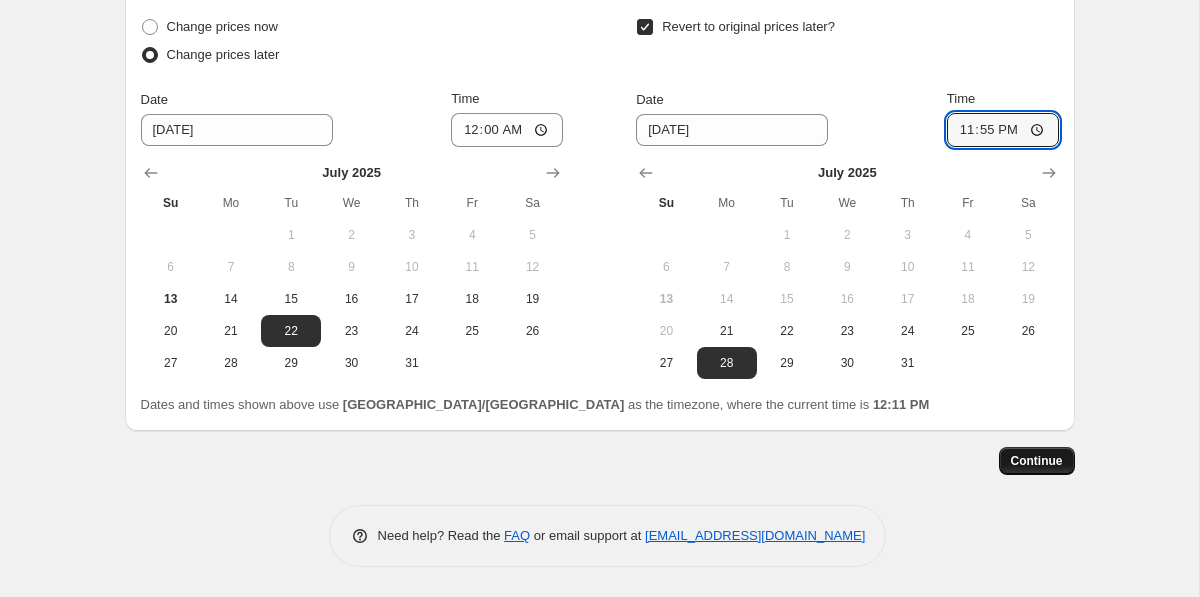 click on "Continue" at bounding box center [1037, 461] 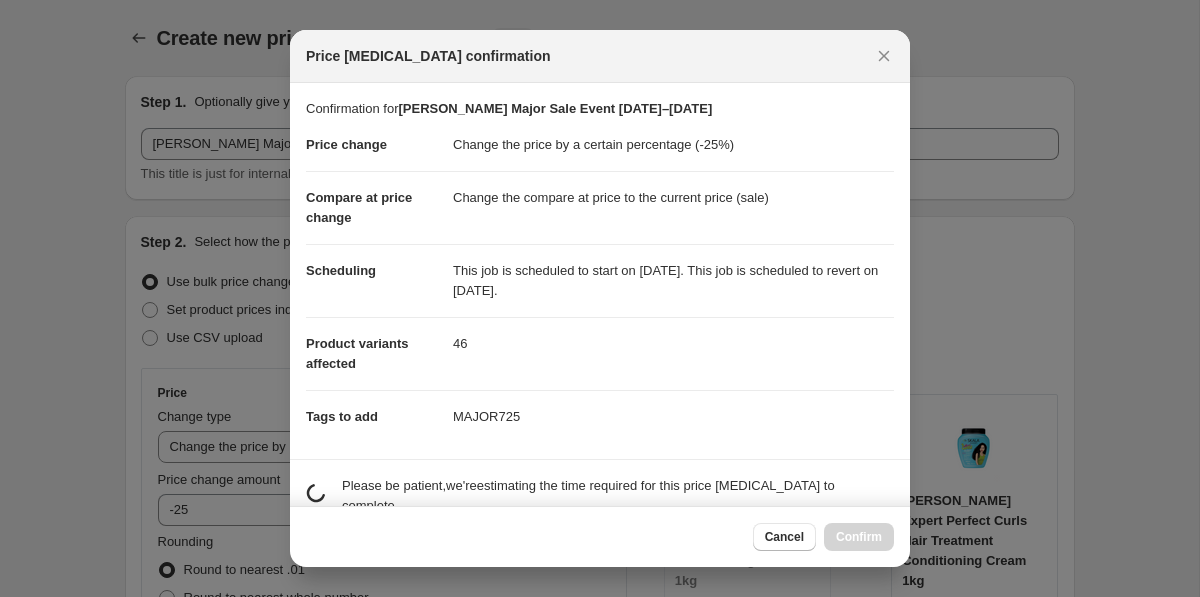 scroll, scrollTop: 2113, scrollLeft: 0, axis: vertical 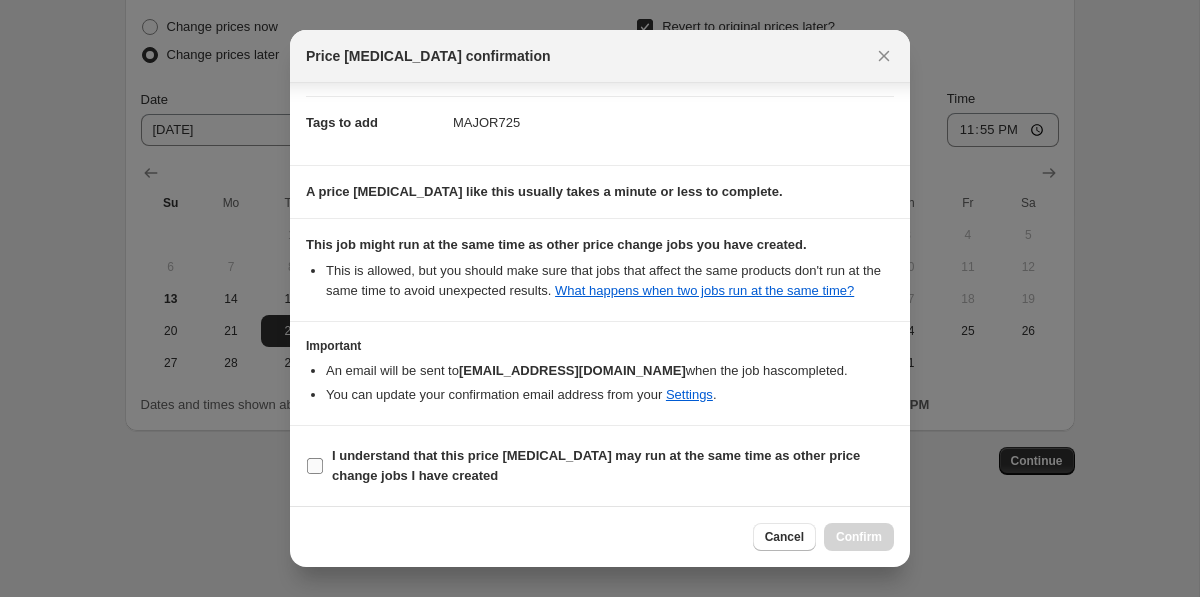 click on "I understand that this price [MEDICAL_DATA] may run at the same time as other price change jobs I have created" at bounding box center [613, 466] 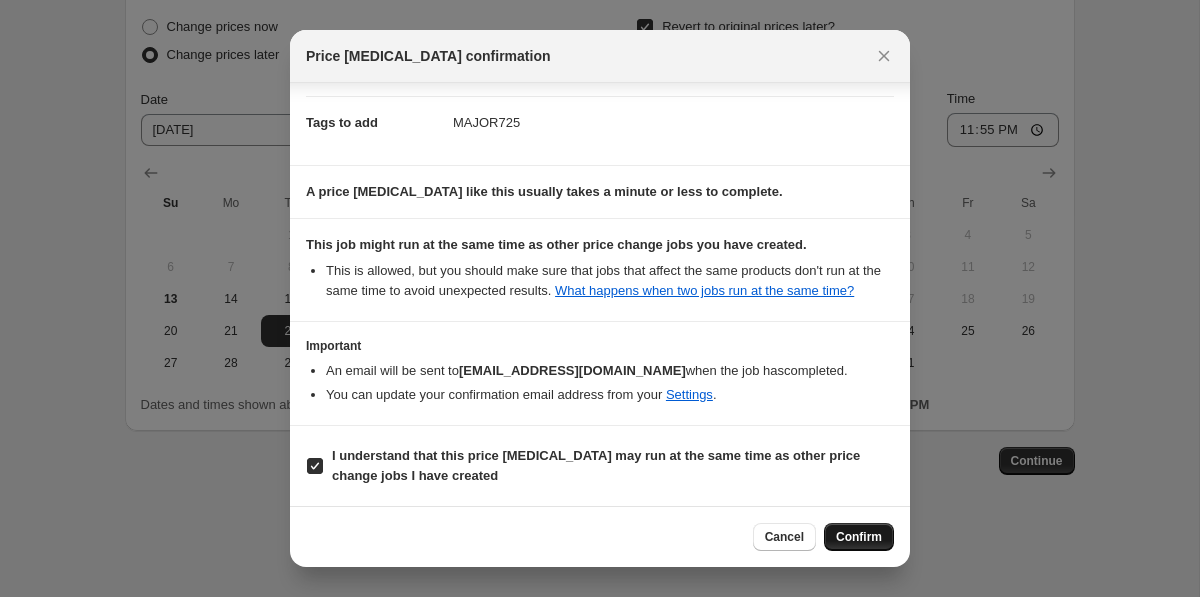 click on "Confirm" at bounding box center [859, 537] 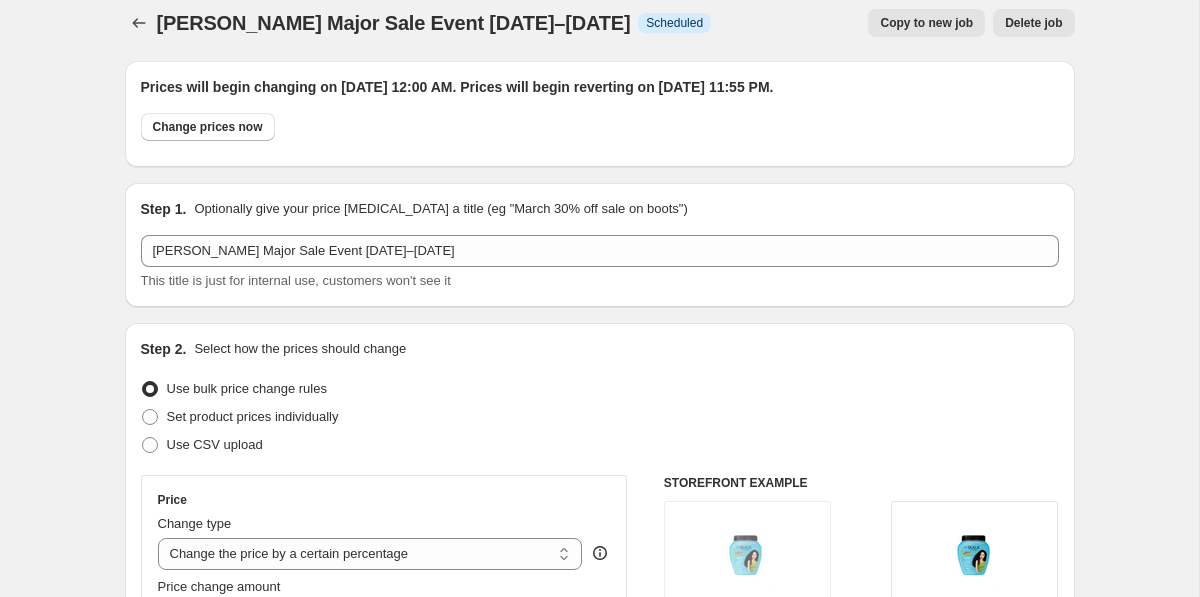 scroll, scrollTop: 0, scrollLeft: 0, axis: both 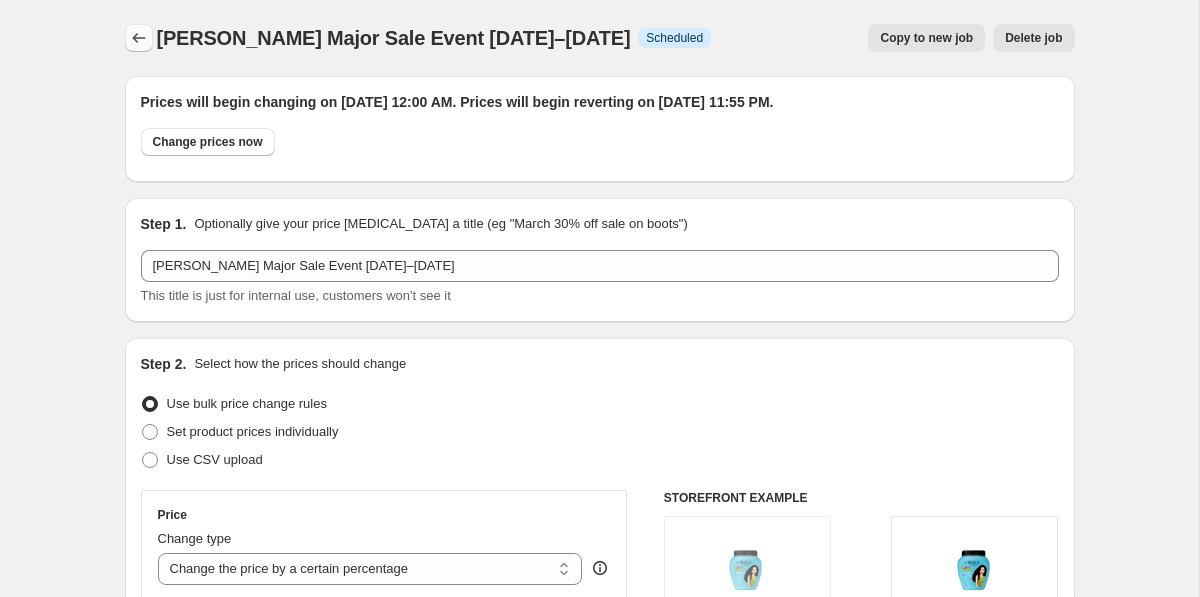 click 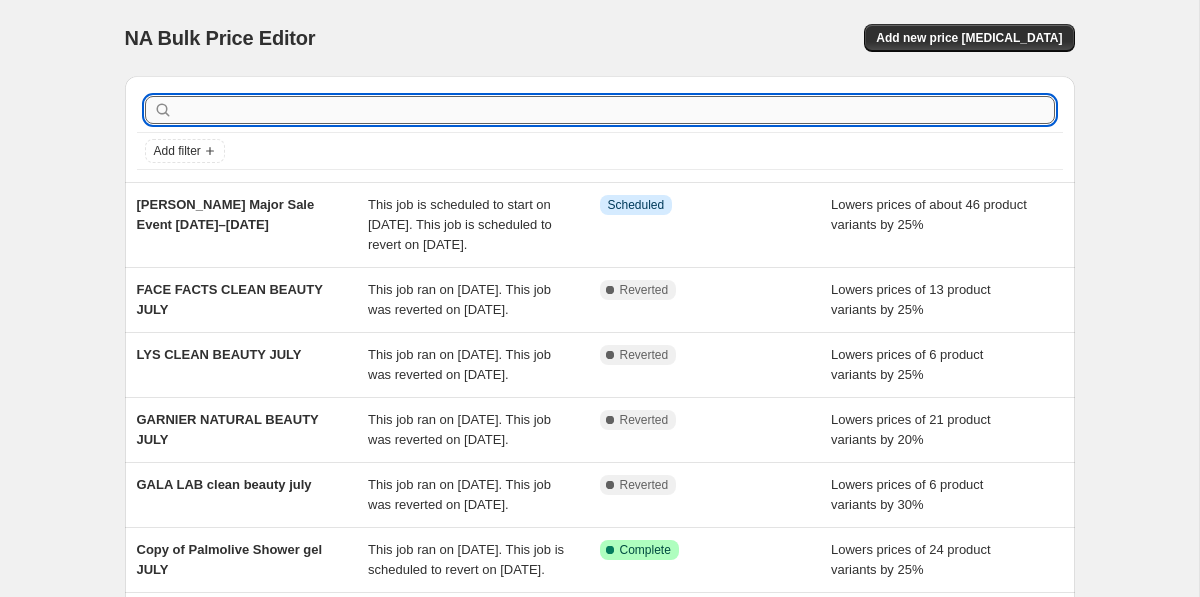 click at bounding box center [616, 110] 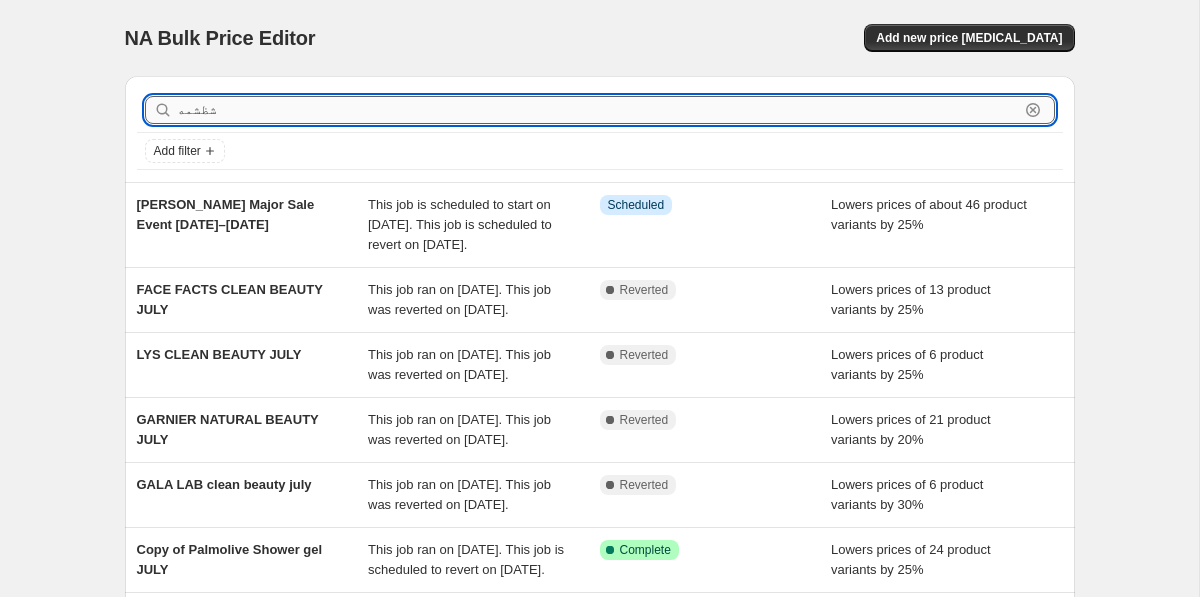 type on "شظشمهش" 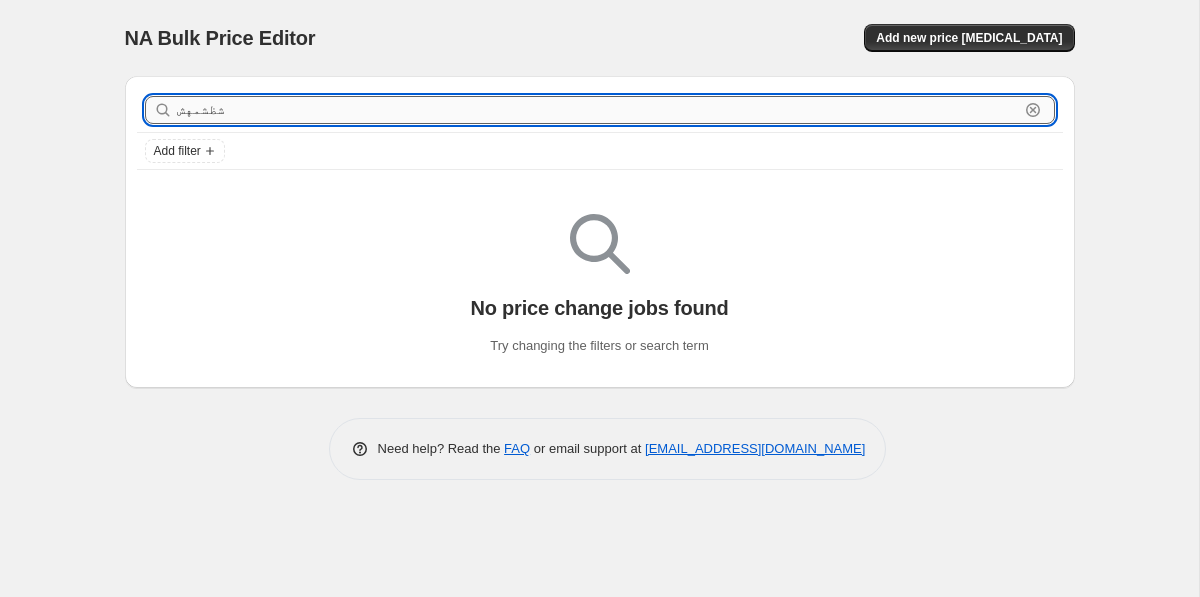 click on "شظشمهش" at bounding box center [598, 110] 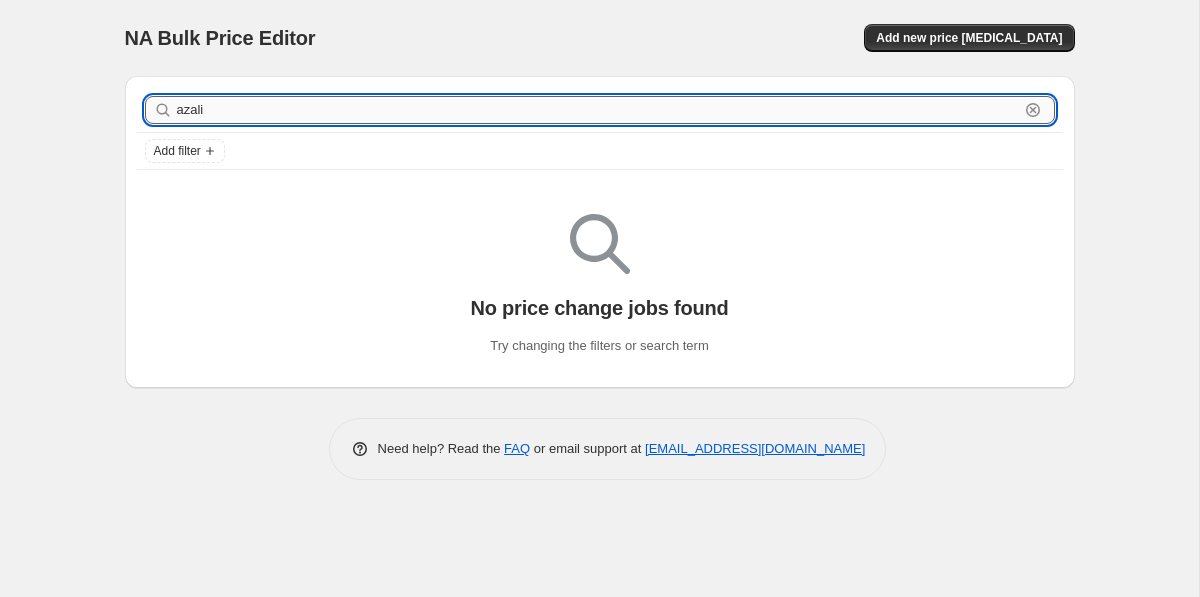 type on "azalia" 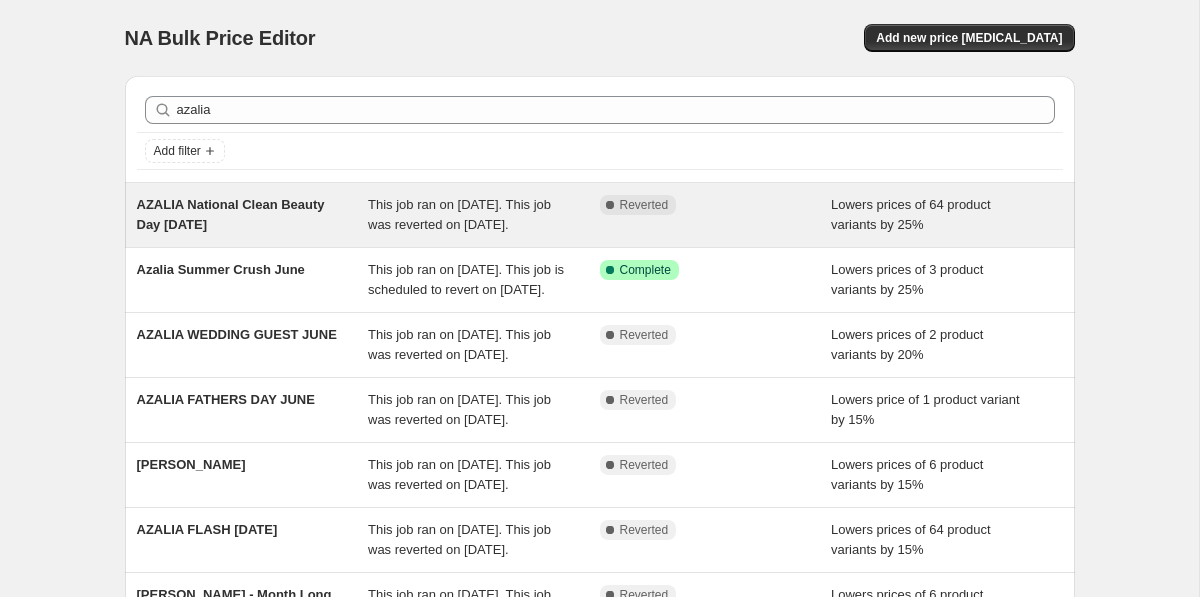 click on "Complete Reverted" at bounding box center (716, 215) 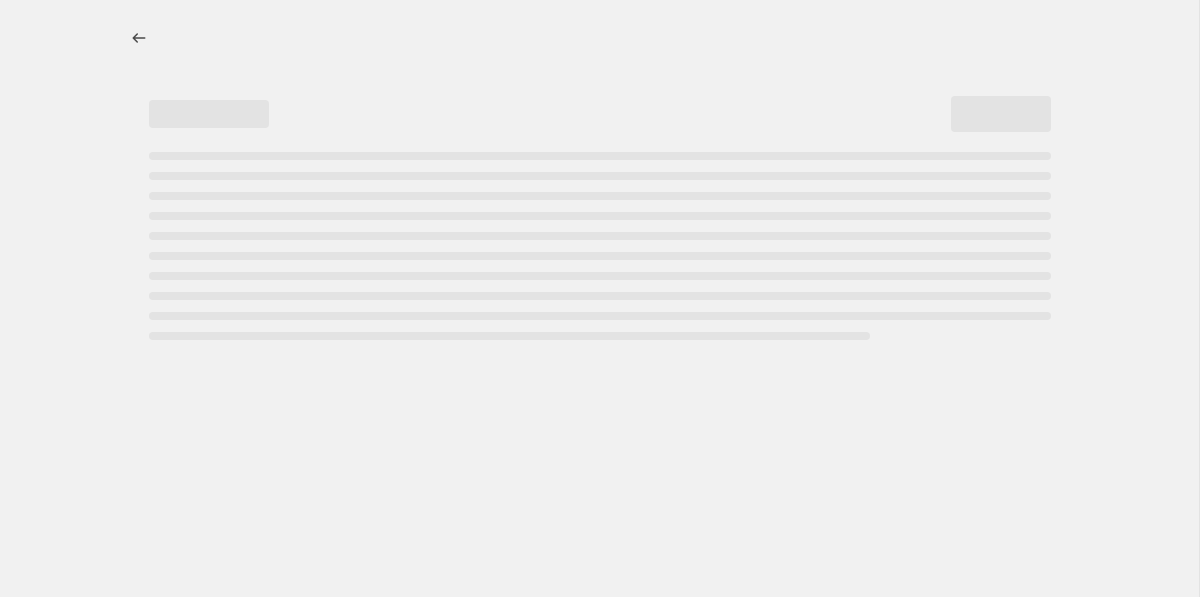 select on "percentage" 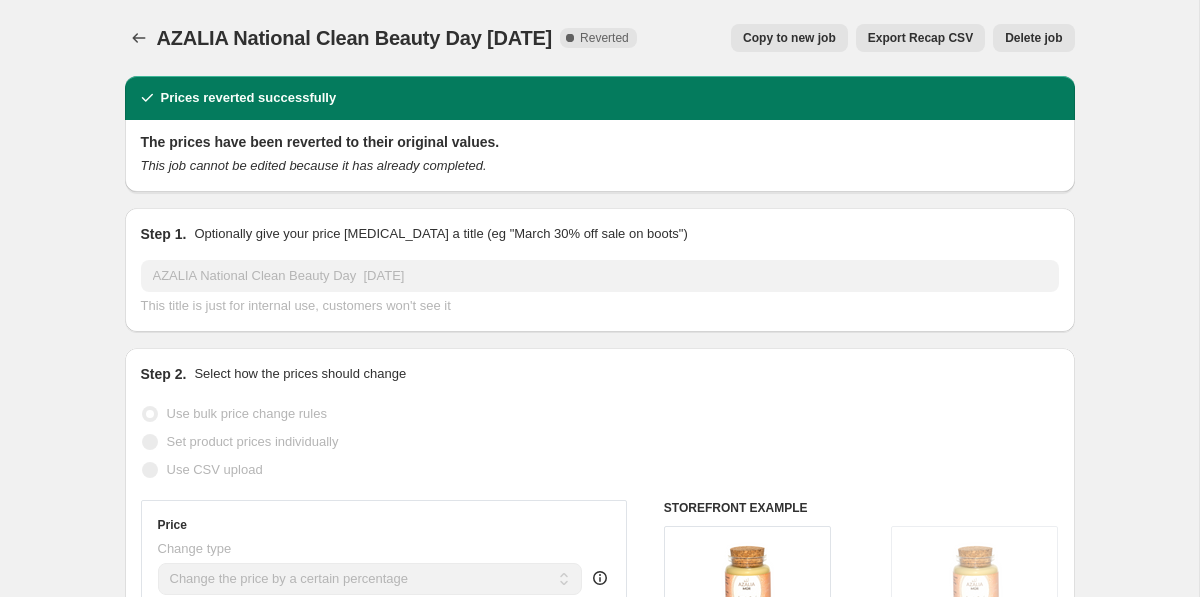 click on "Copy to new job" at bounding box center (789, 38) 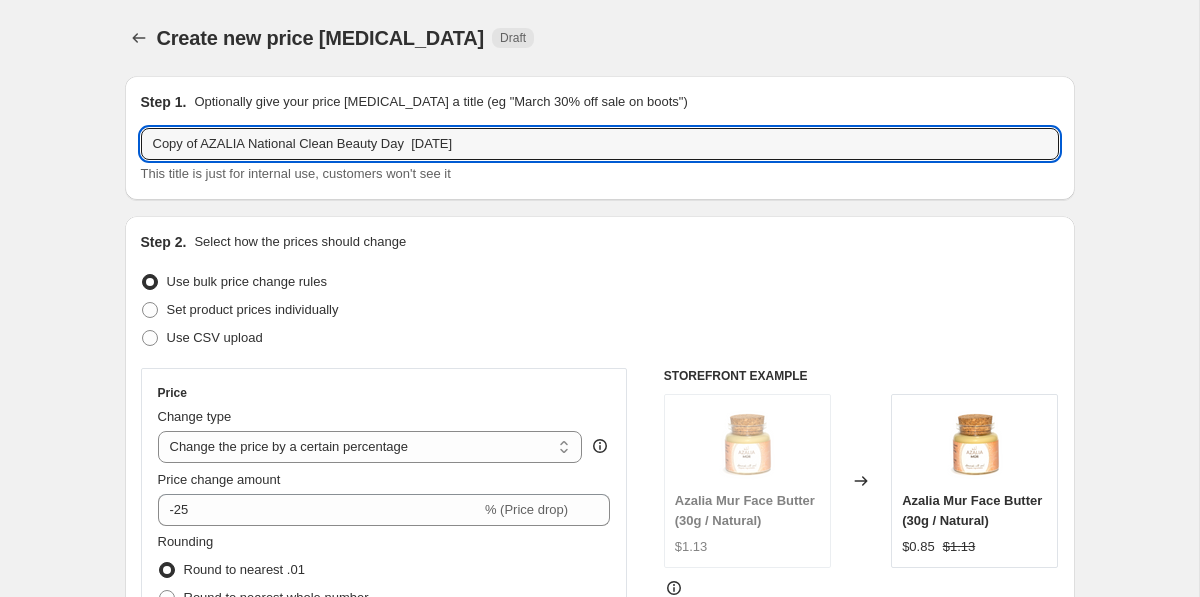drag, startPoint x: 204, startPoint y: 141, endPoint x: 90, endPoint y: 141, distance: 114 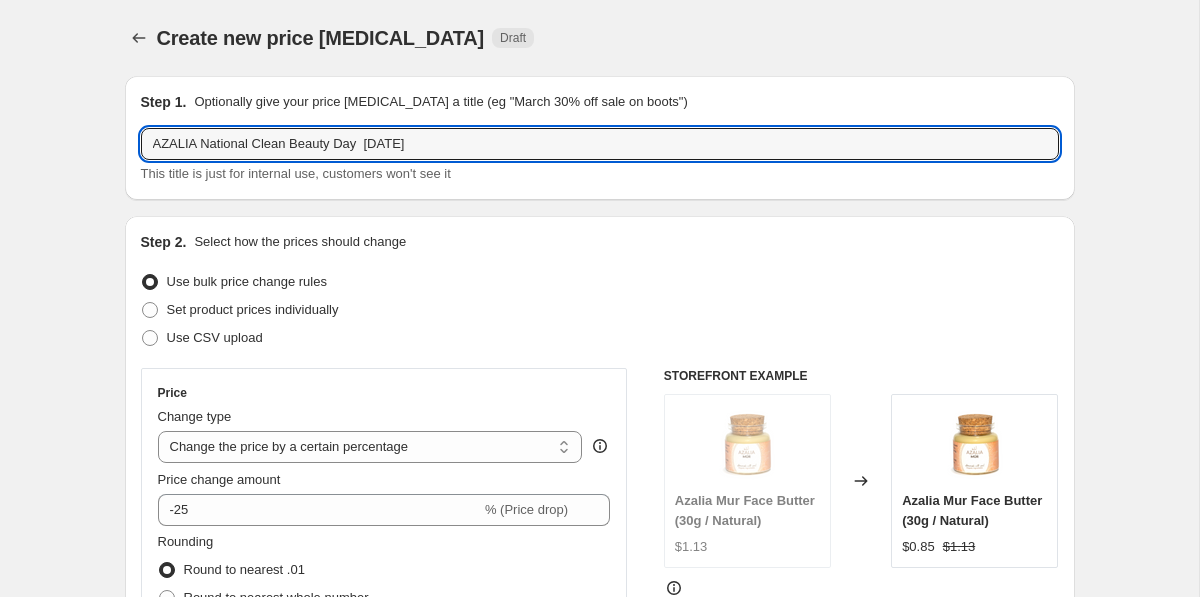 paste on ""Major Sale Event  [DATE]–[DATE]"" 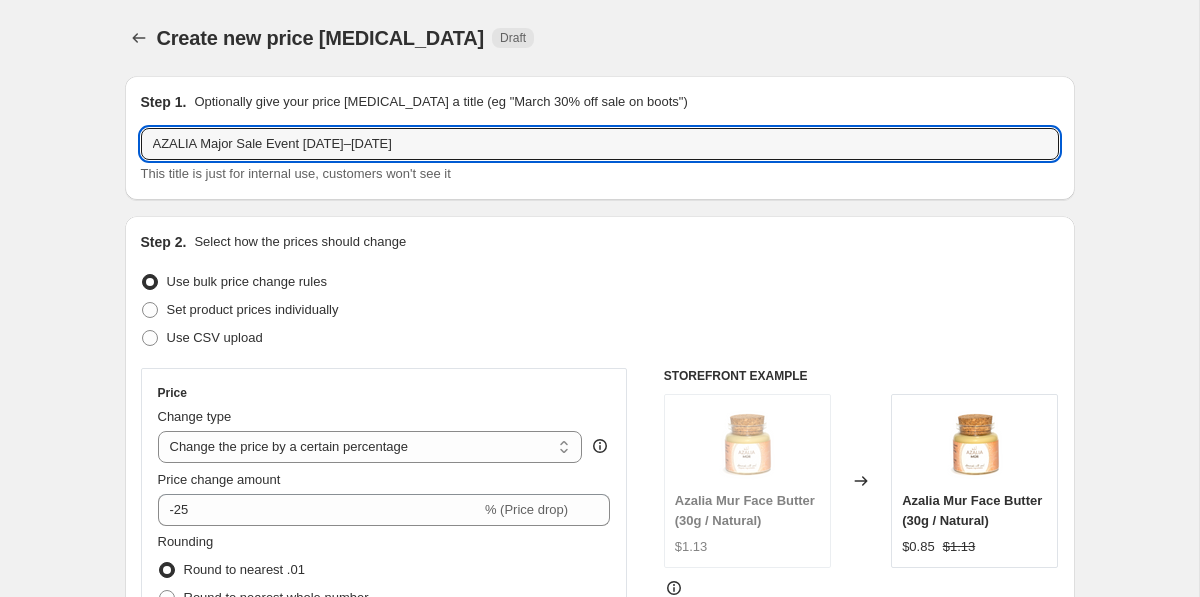type on "AZALIA Major Sale Event [DATE]–[DATE]" 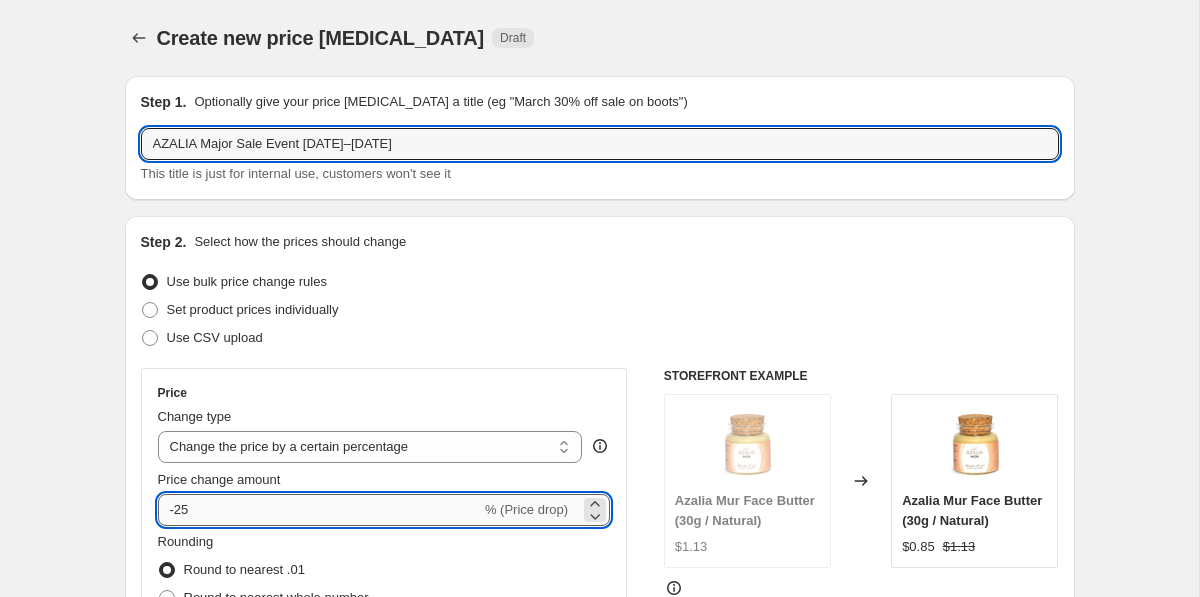 click on "-25" at bounding box center [319, 510] 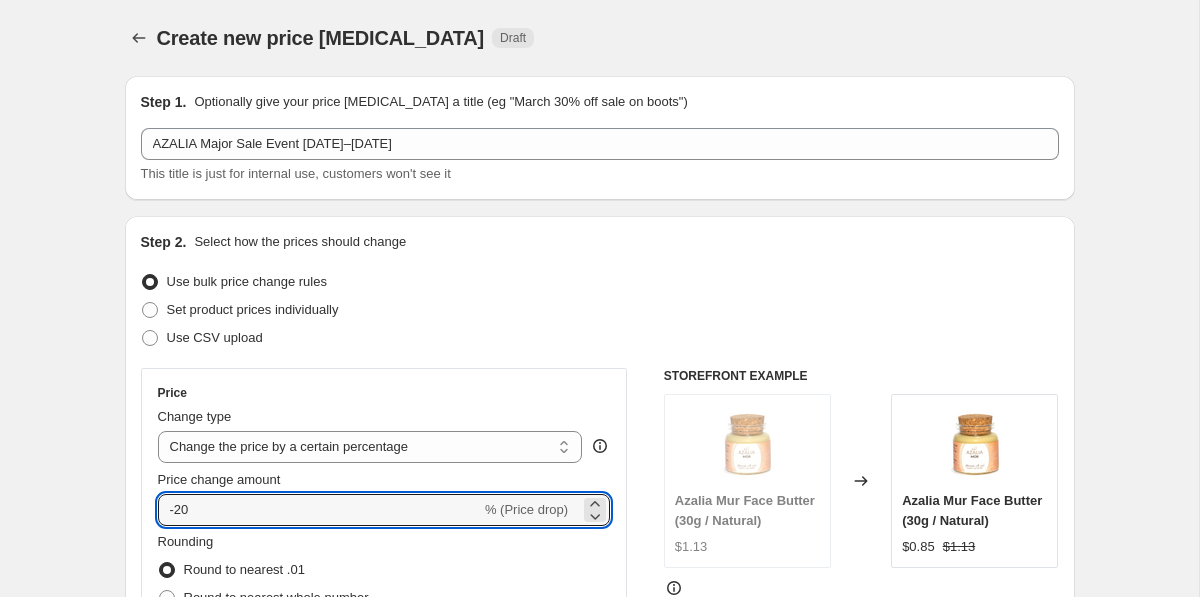 type on "-20" 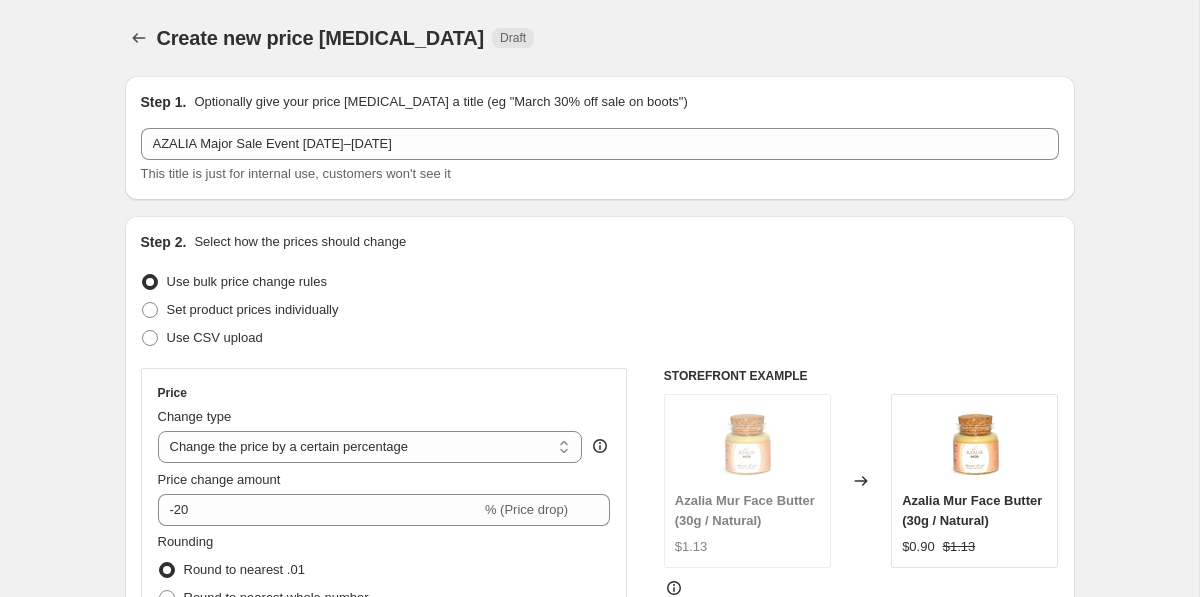click on "Step 2. Select how the prices should change Use bulk price change rules Set product prices individually Use CSV upload Price Change type Change the price to a certain amount Change the price by a certain amount Change the price by a certain percentage Change the price to the current compare at price (price before sale) Change the price by a certain amount relative to the compare at price Change the price by a certain percentage relative to the compare at price Don't change the price Change the price by a certain percentage relative to the cost per item Change price to certain cost margin Change the price by a certain percentage Price change amount -20 % (Price drop) Rounding Round to nearest .01 Round to nearest whole number End prices in .99 End prices in a certain number Show rounding direction options? Compare at price What's the compare at price? Change type Change the compare at price to the current price (sale) Change the compare at price to a certain amount Don't change the compare at price $1.13 $0.90" at bounding box center (600, 623) 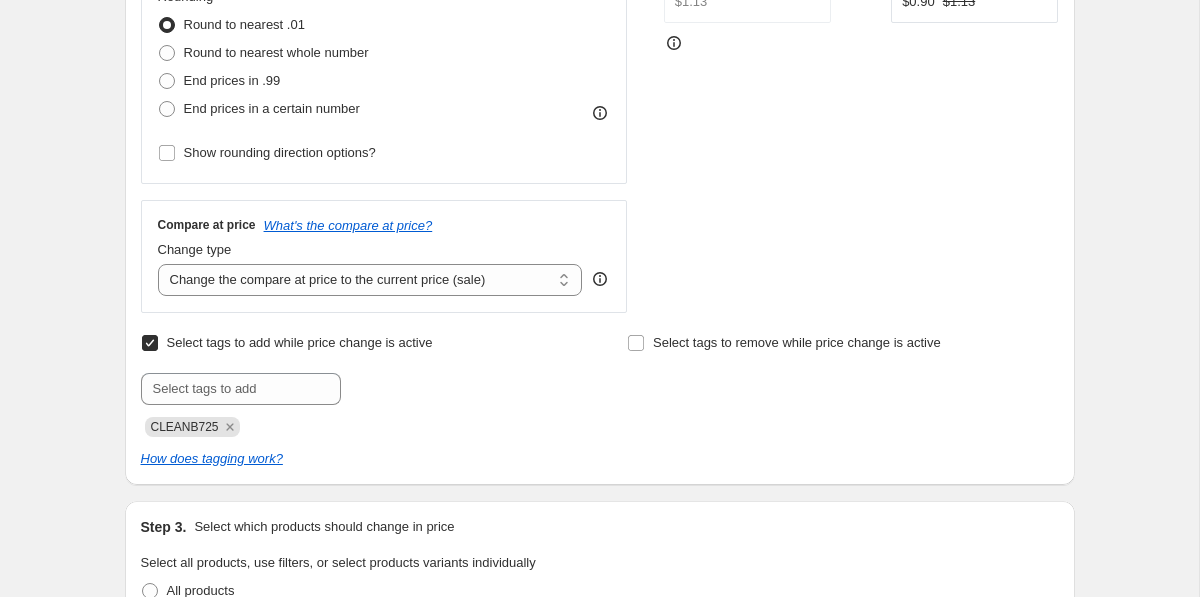 scroll, scrollTop: 594, scrollLeft: 0, axis: vertical 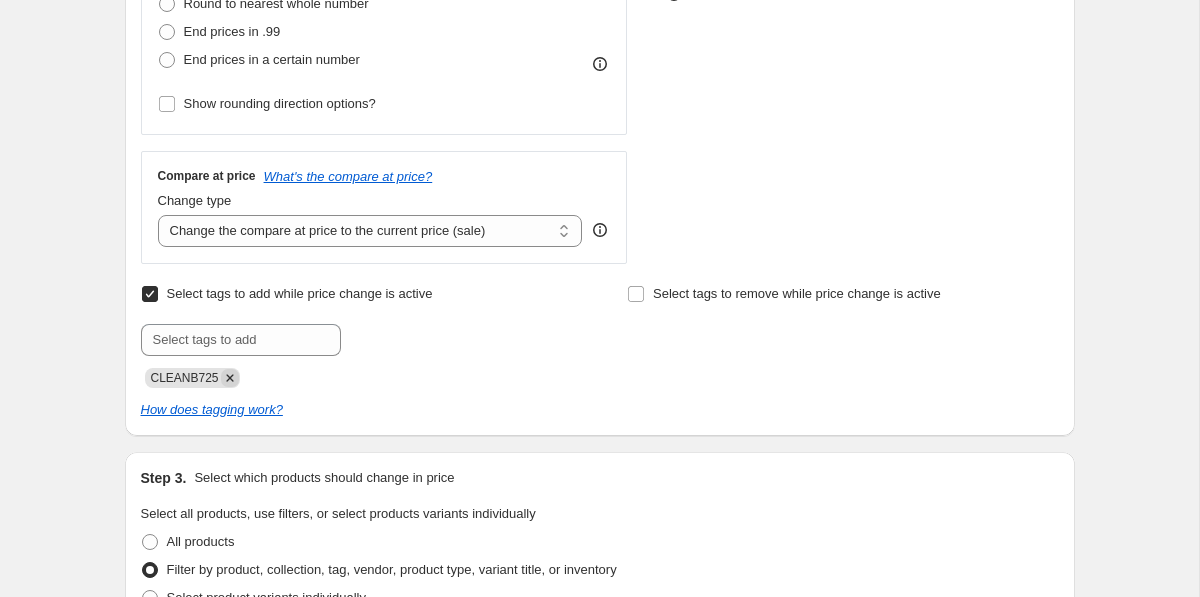 click 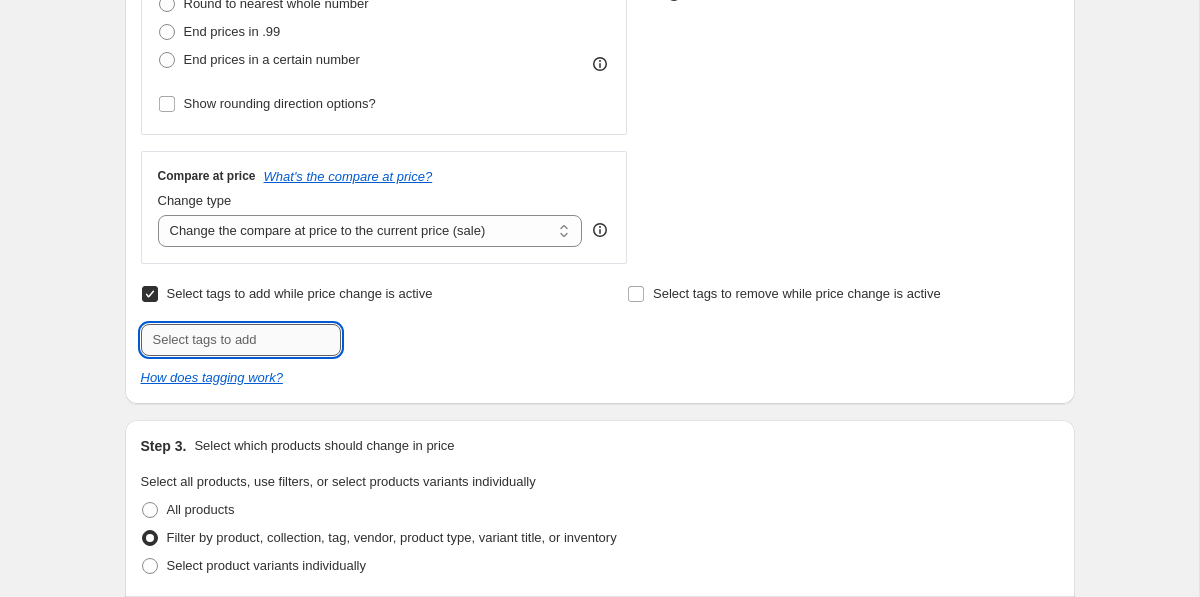 click at bounding box center (241, 340) 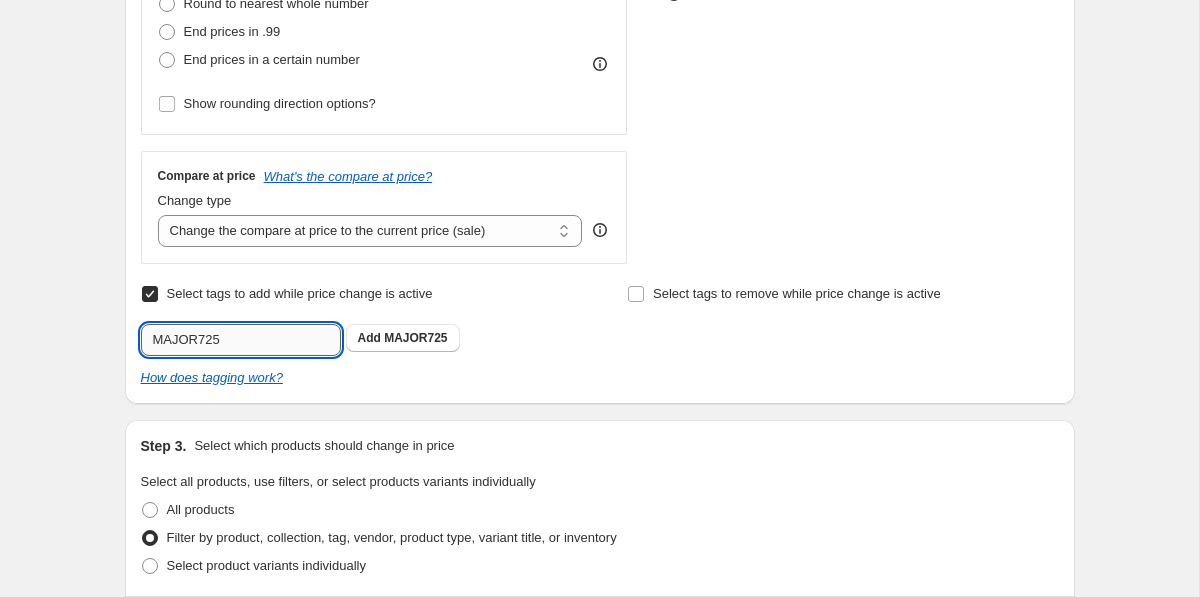 type on "MAJOR725" 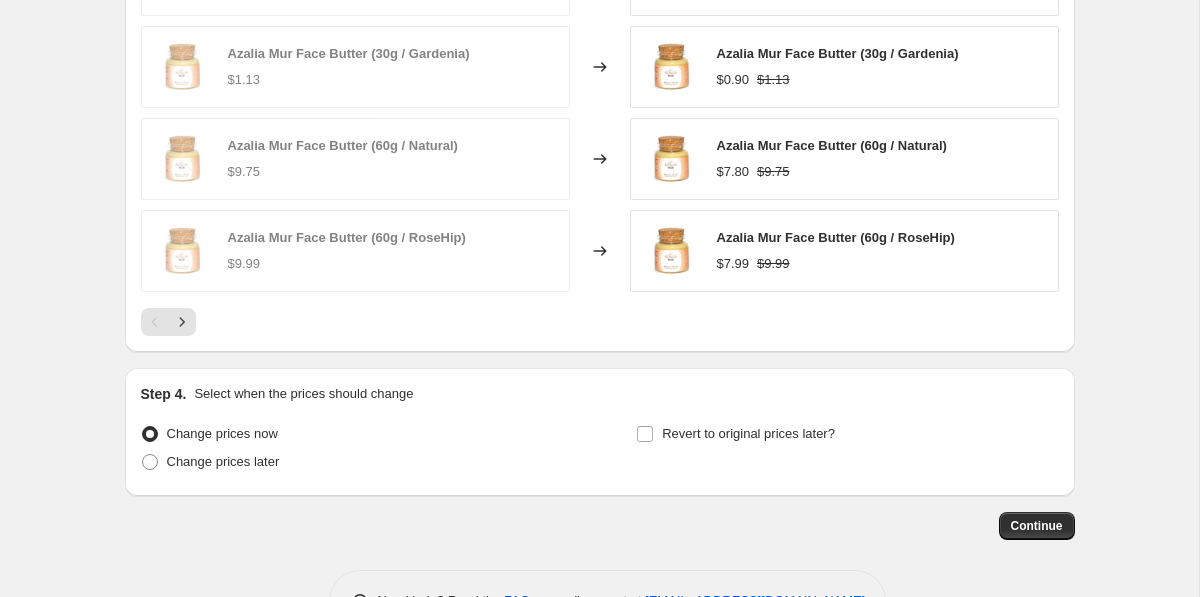 scroll, scrollTop: 1713, scrollLeft: 0, axis: vertical 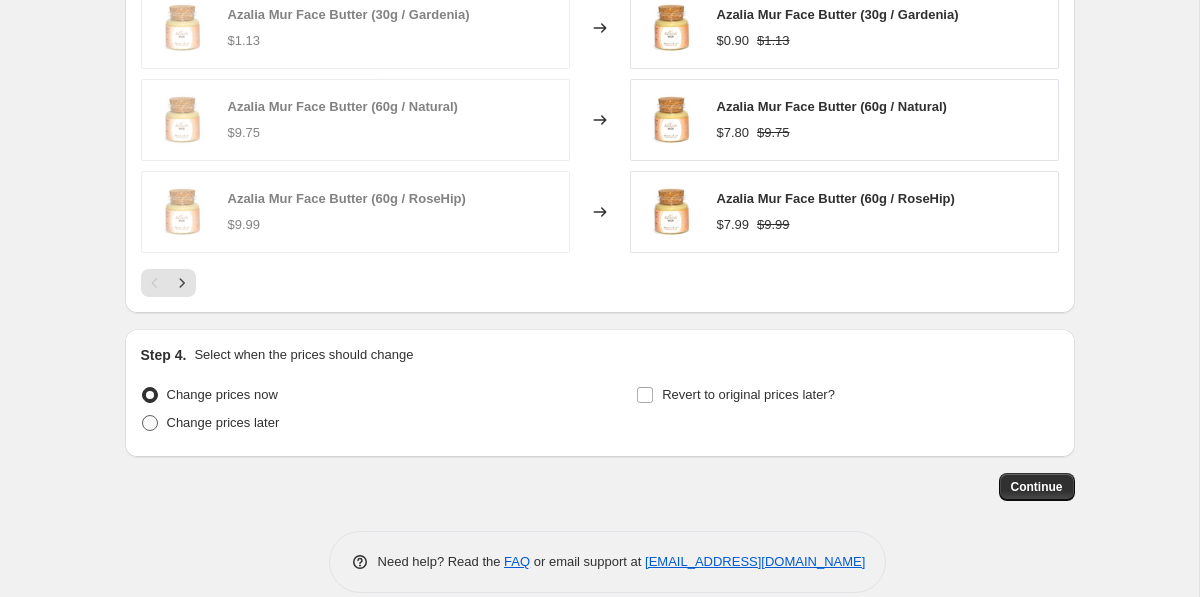 click on "Change prices later" at bounding box center (223, 422) 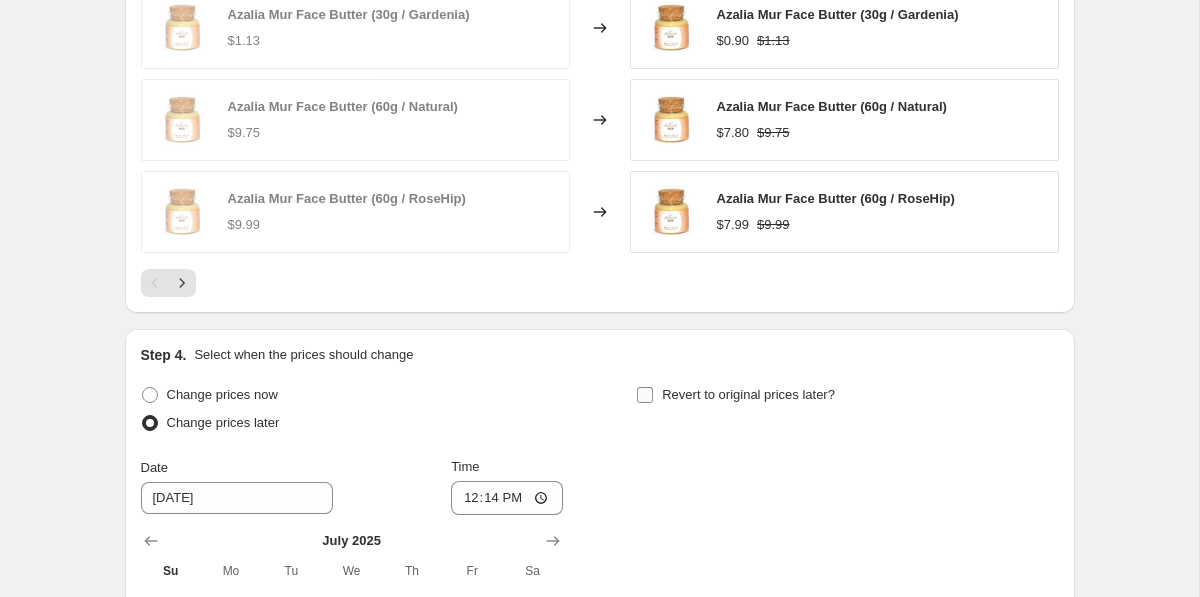 click on "Revert to original prices later?" at bounding box center (748, 394) 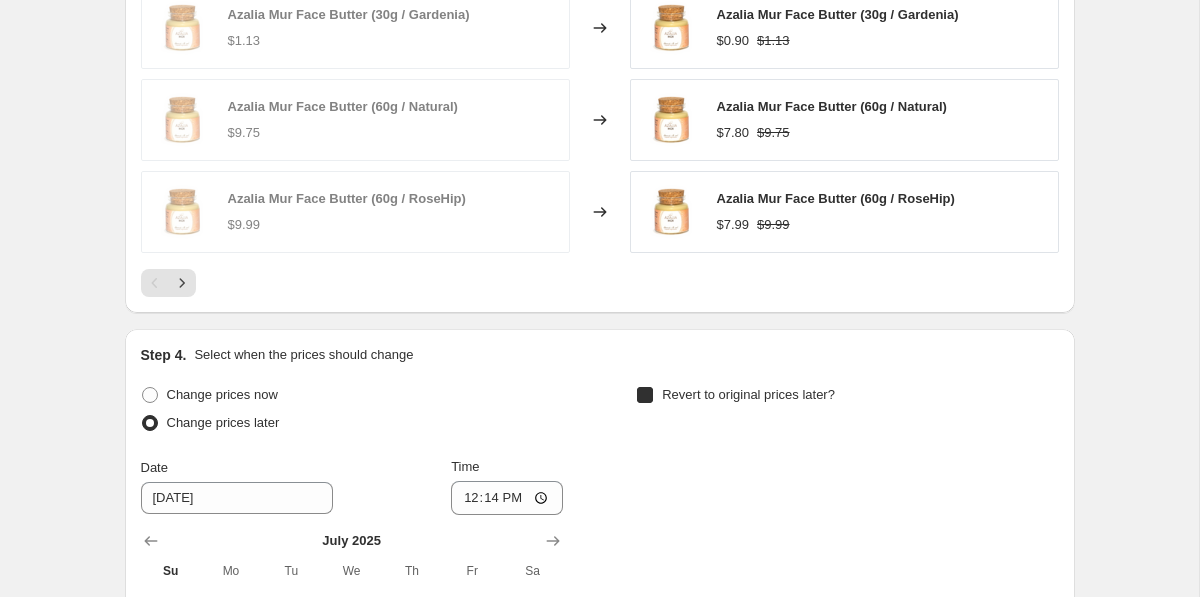 checkbox on "true" 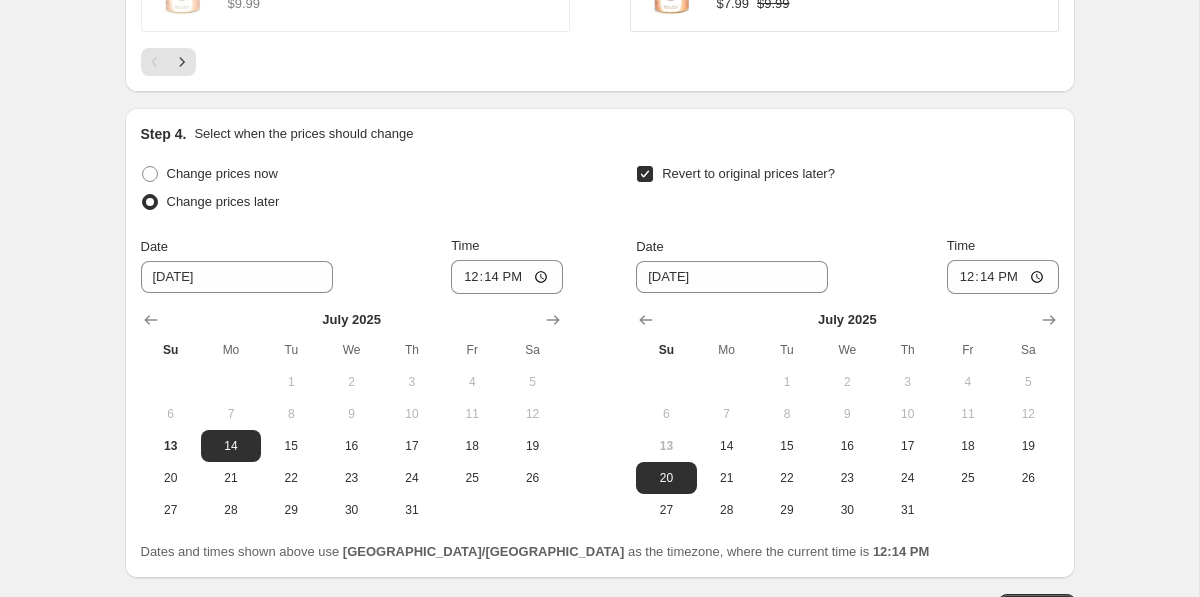 scroll, scrollTop: 1945, scrollLeft: 0, axis: vertical 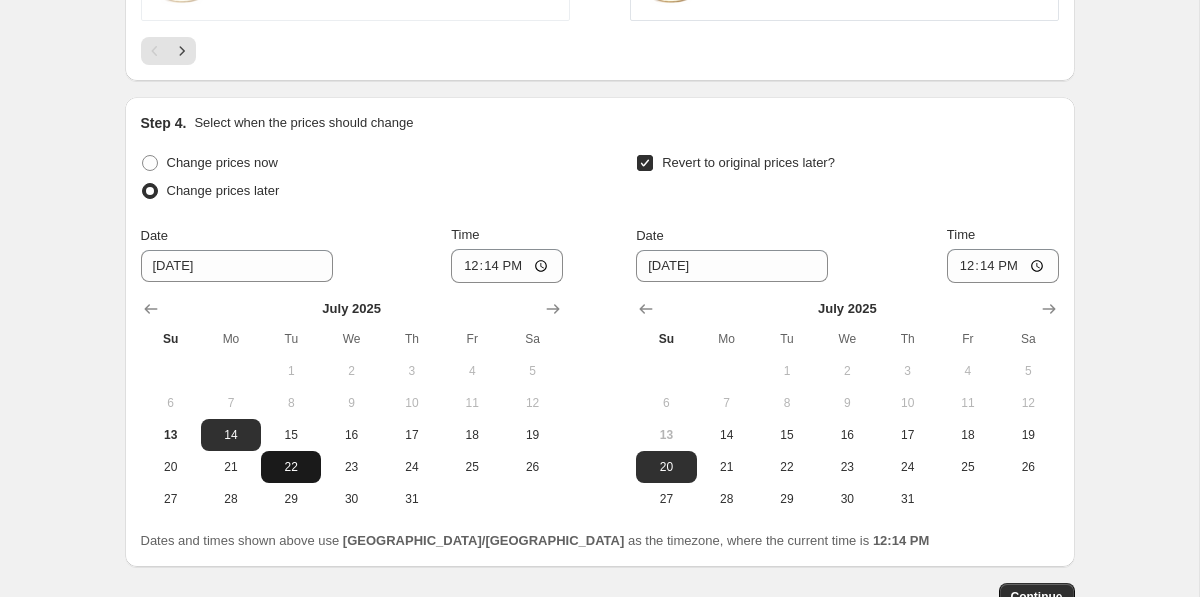 click on "22" at bounding box center (291, 467) 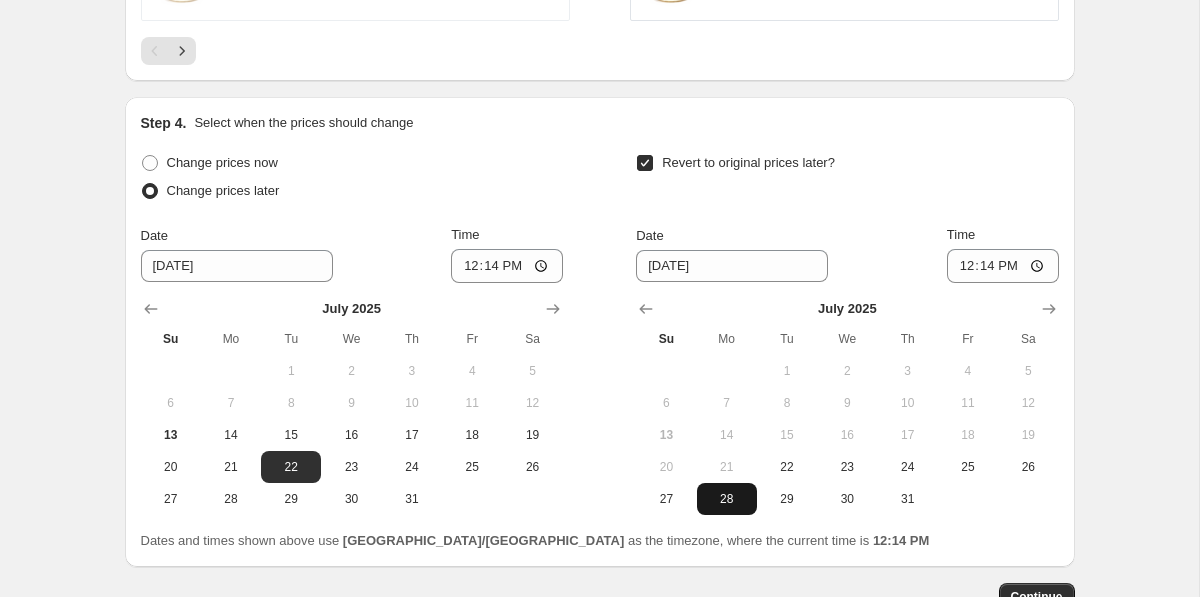 click on "28" at bounding box center [727, 499] 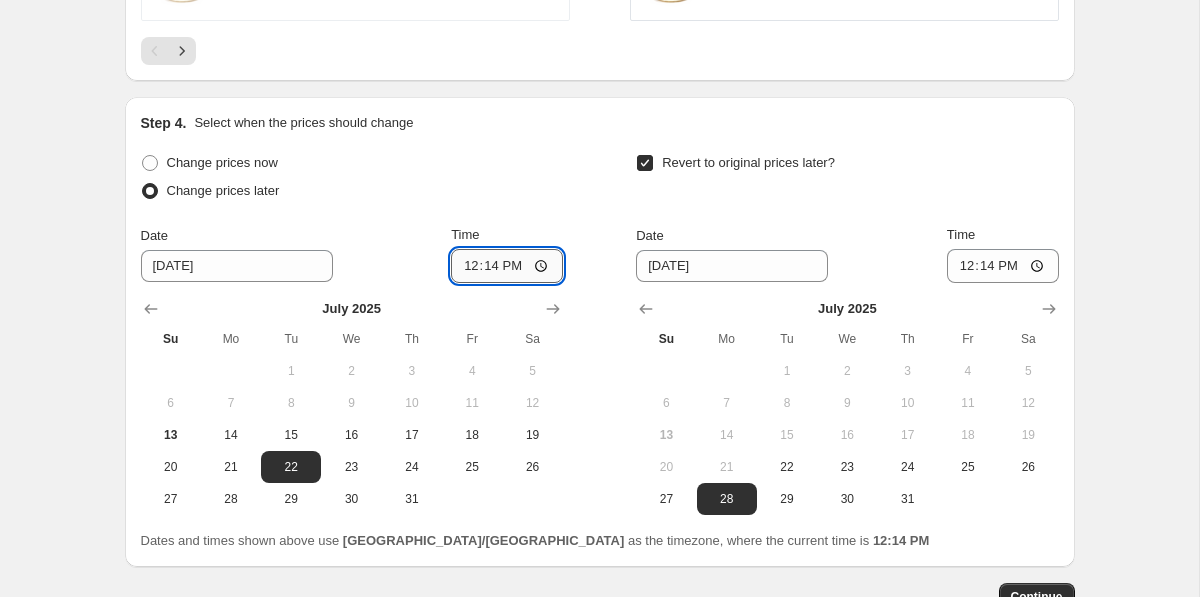 click on "12:14" at bounding box center [507, 266] 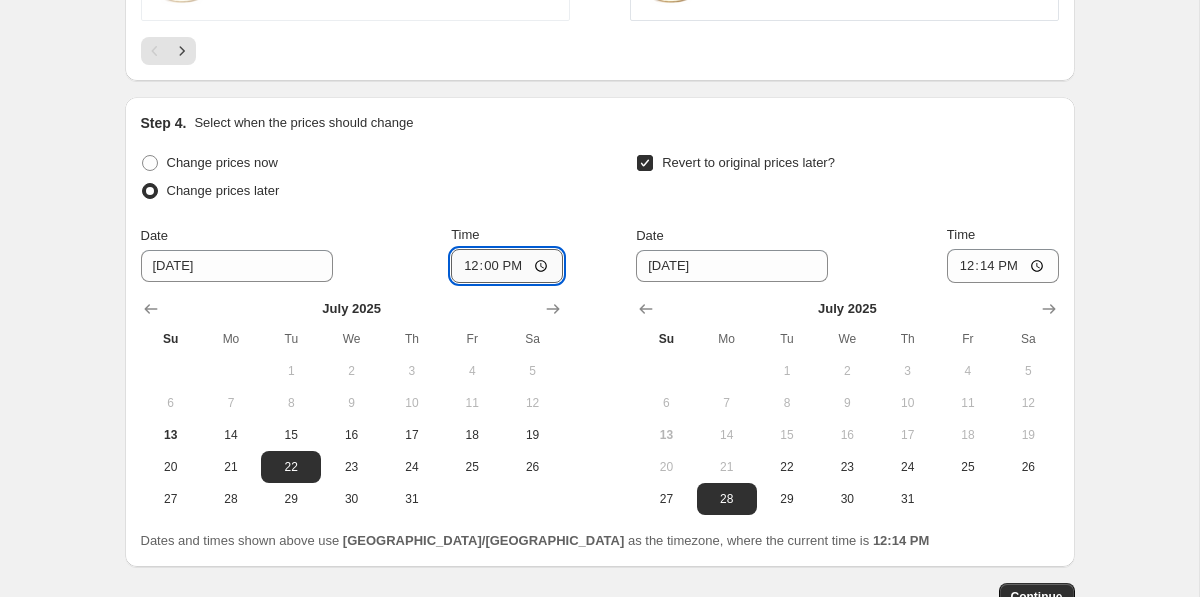 type on "00:00" 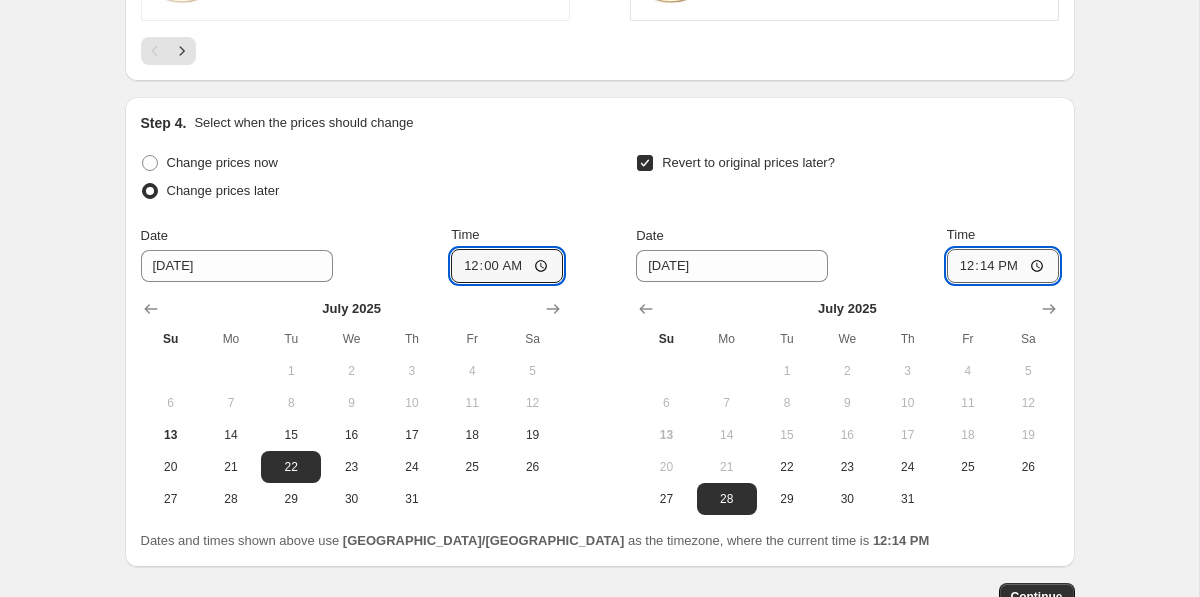 click on "12:14" at bounding box center [1003, 266] 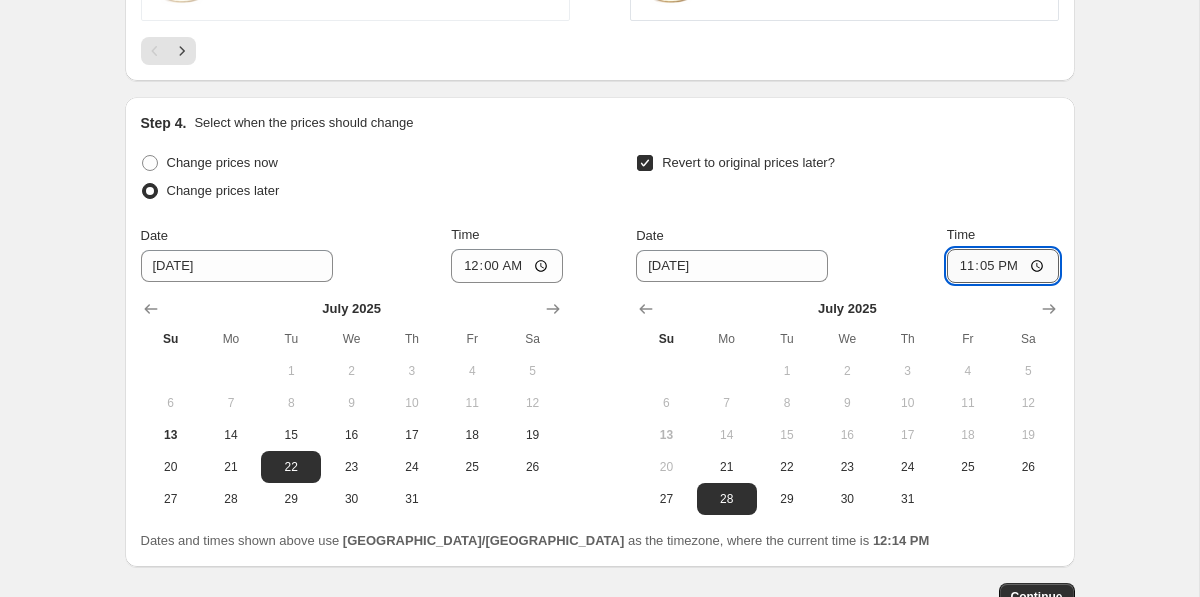 type on "23:55" 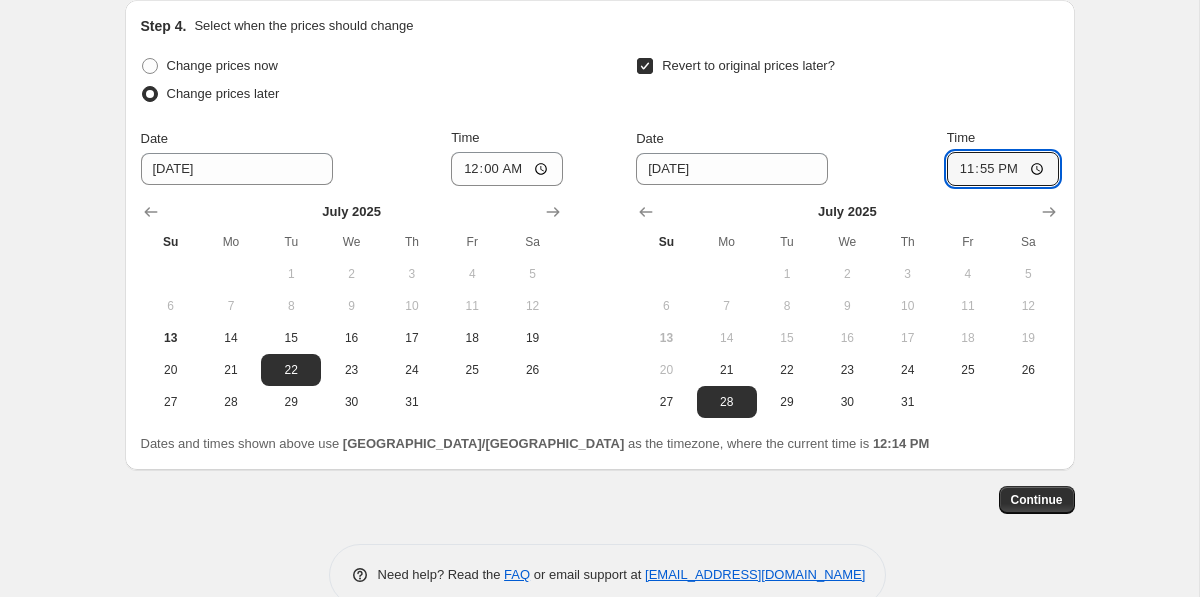 scroll, scrollTop: 2081, scrollLeft: 0, axis: vertical 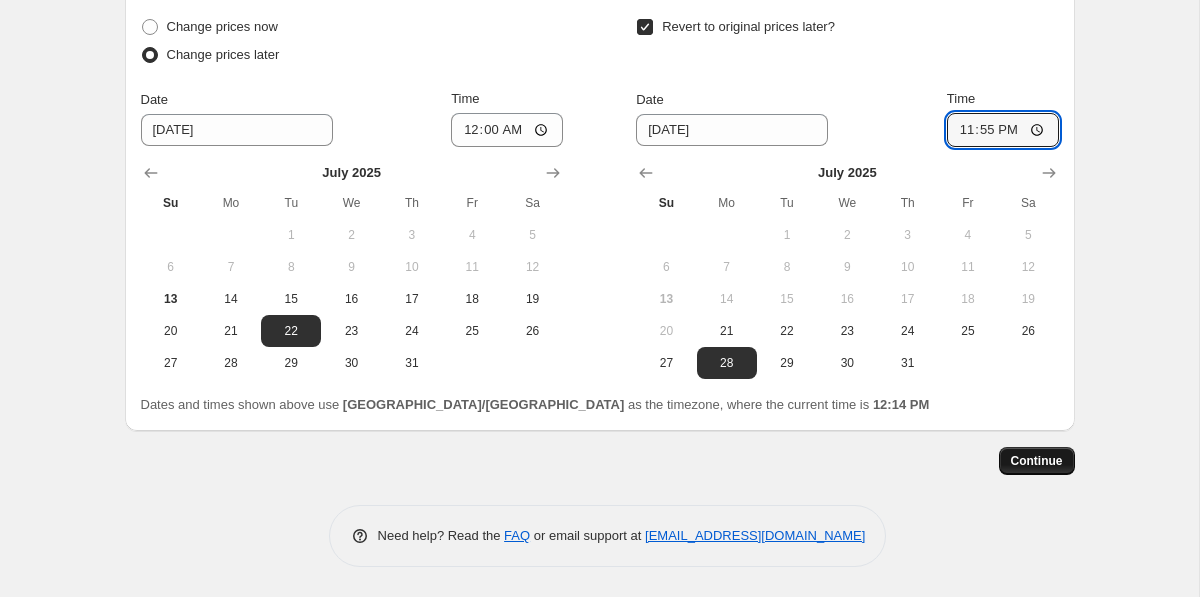 click on "Continue" at bounding box center (1037, 461) 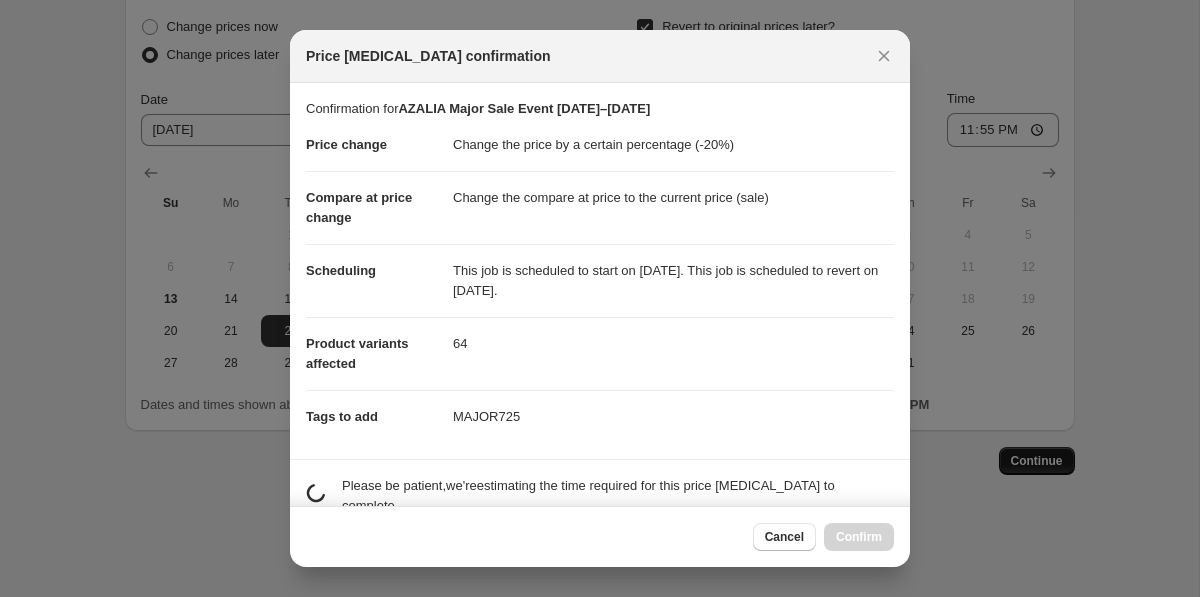 scroll, scrollTop: 2081, scrollLeft: 0, axis: vertical 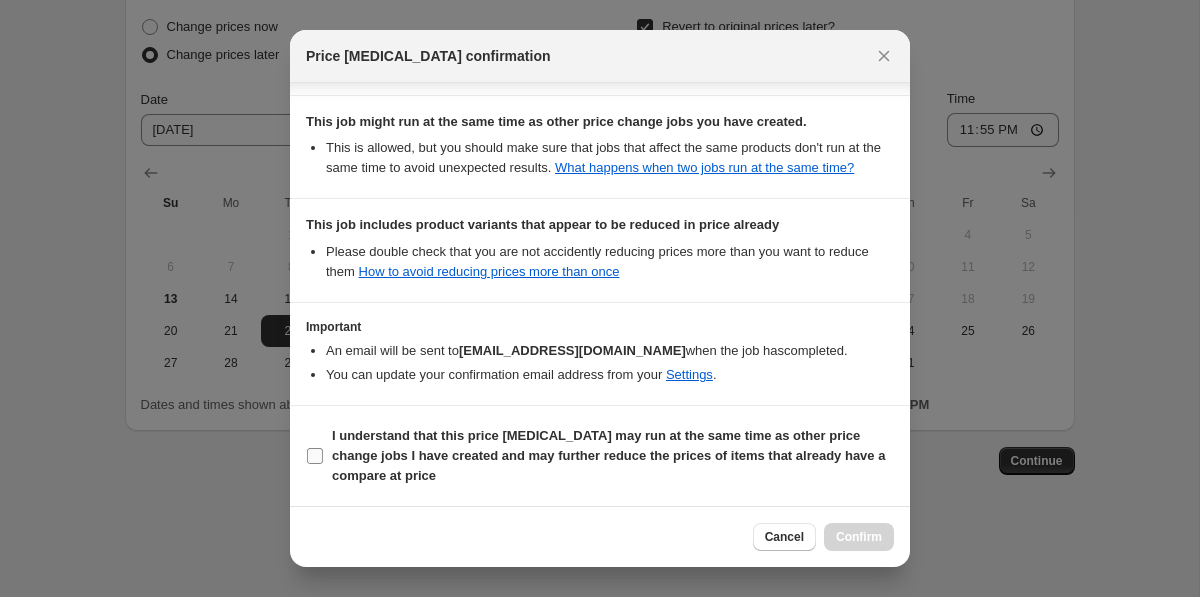 click on "I understand that this price [MEDICAL_DATA] may run at the same time as other price change jobs I have created and may further reduce the prices of items that already have a compare at price" at bounding box center [608, 455] 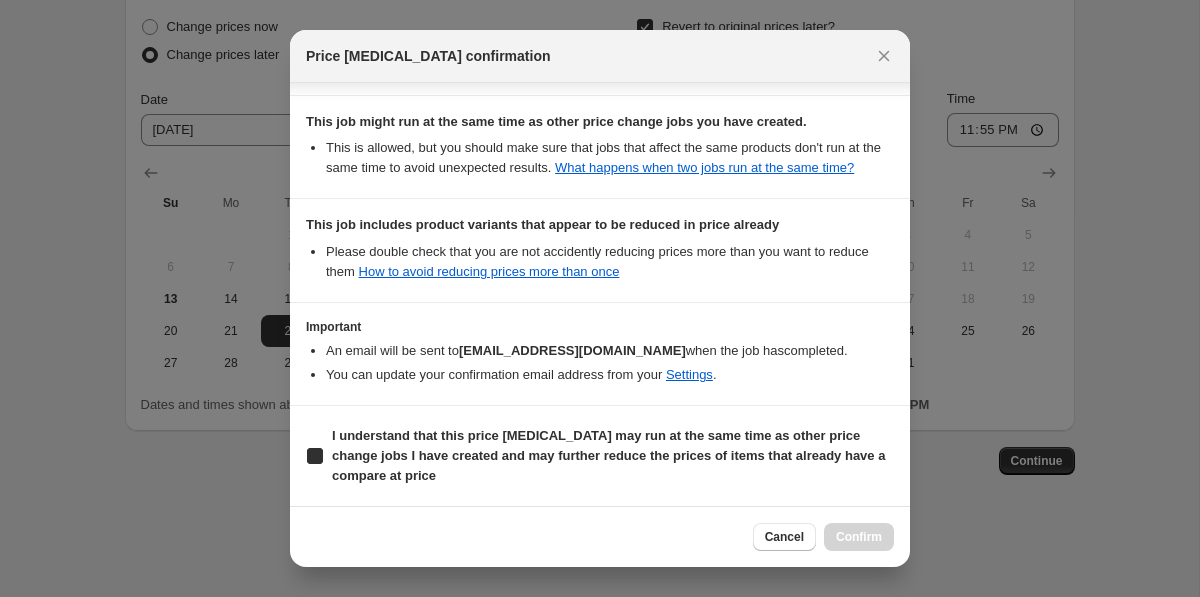 checkbox on "true" 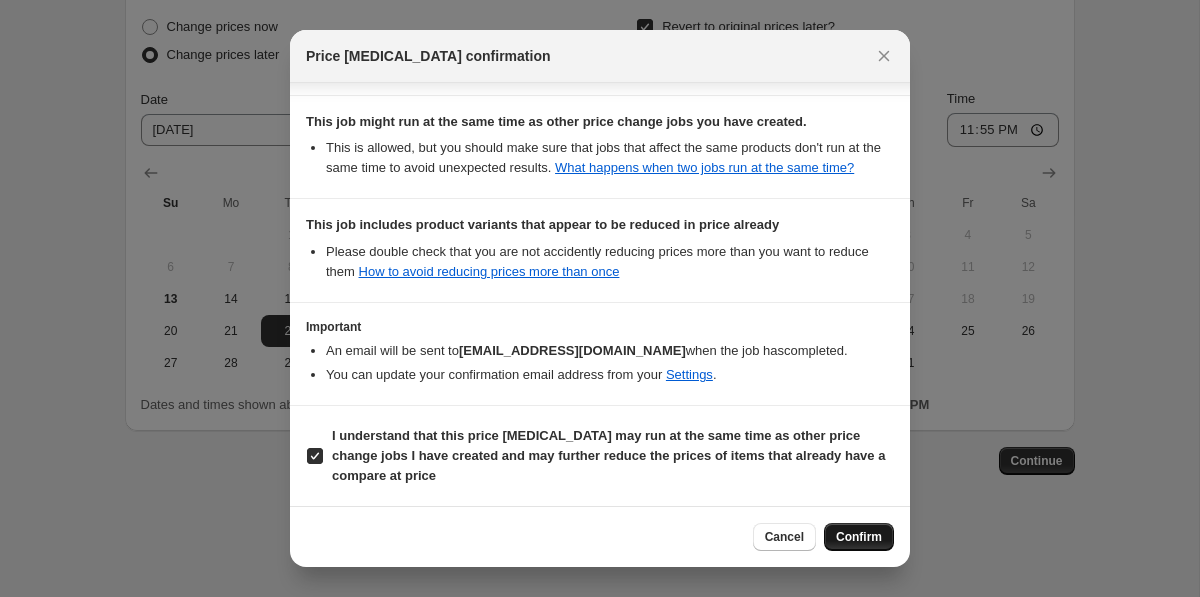 click on "Confirm" at bounding box center [859, 537] 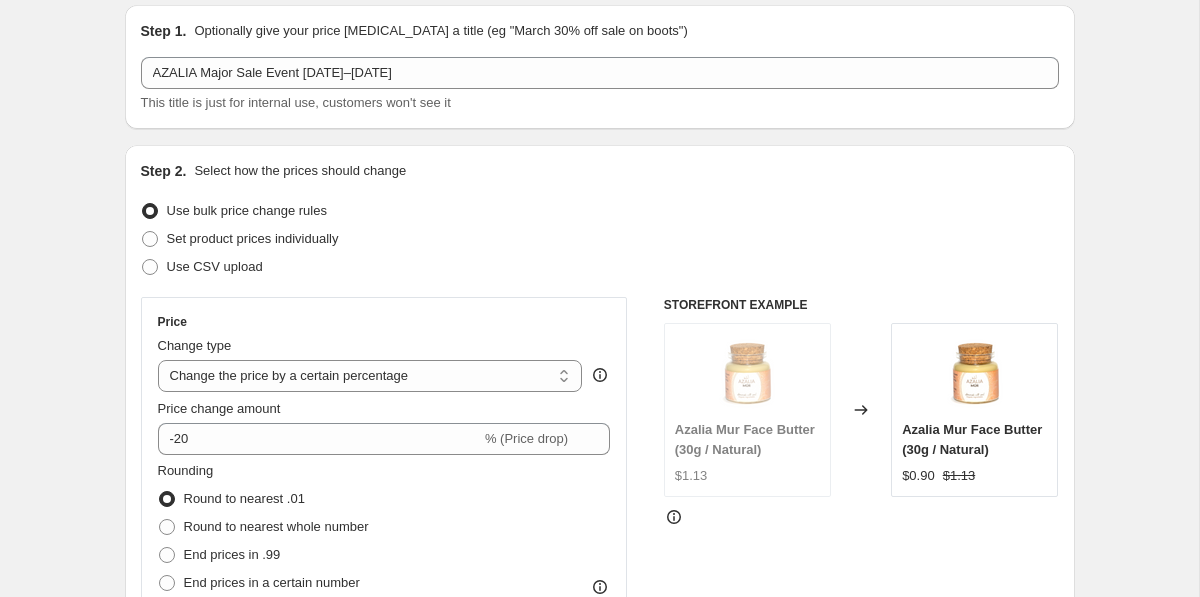 scroll, scrollTop: 0, scrollLeft: 0, axis: both 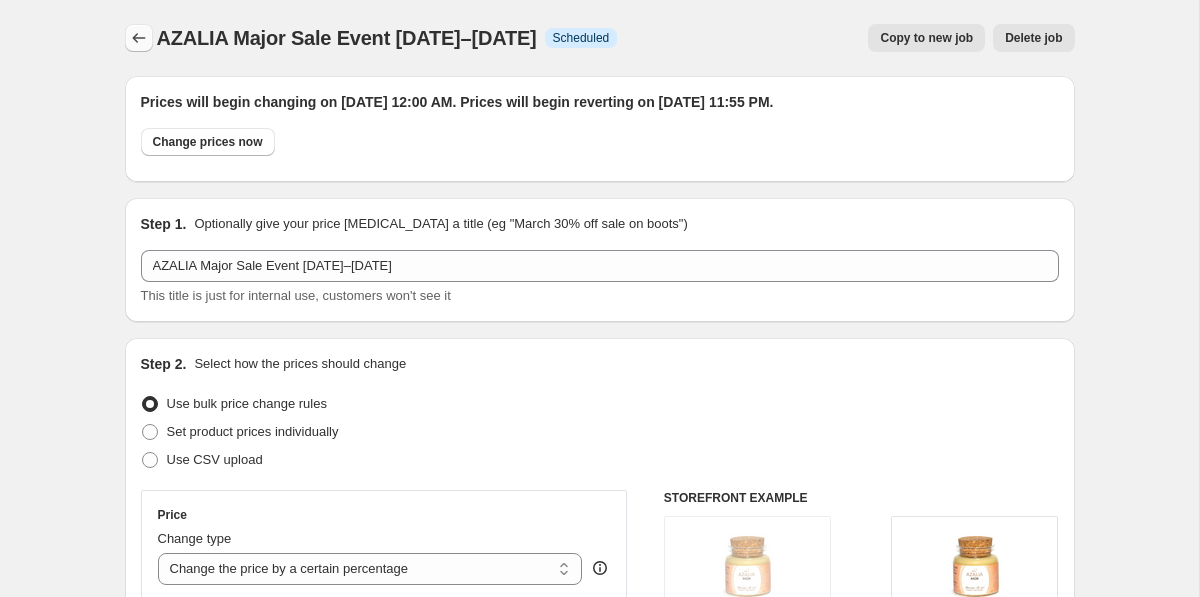 click at bounding box center [139, 38] 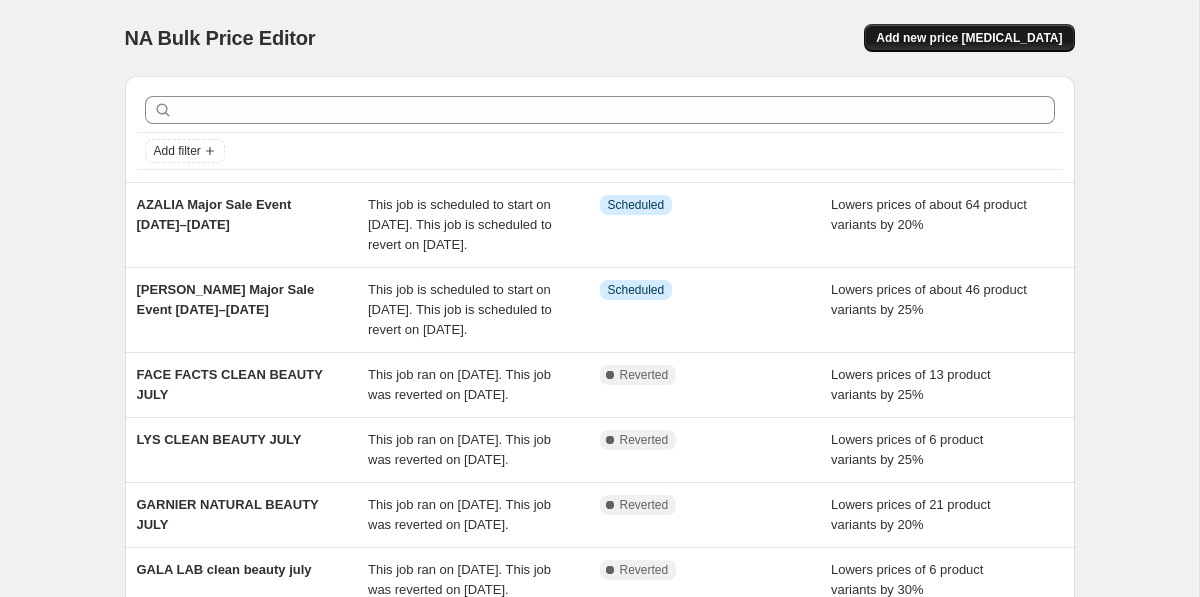 click on "Add new price [MEDICAL_DATA]" at bounding box center [969, 38] 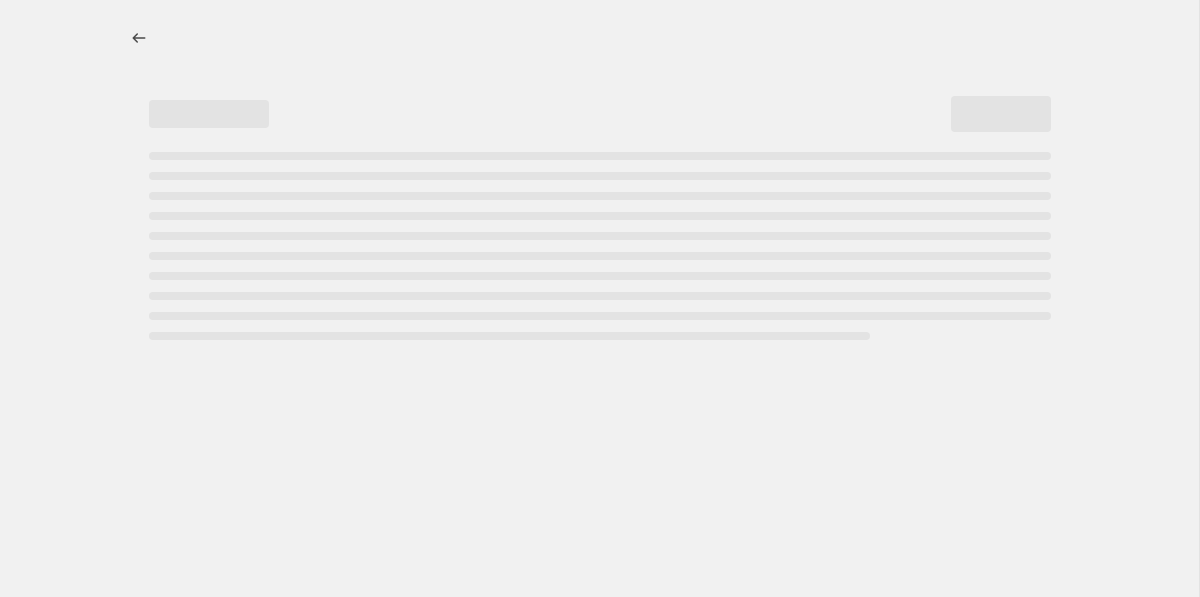 select on "percentage" 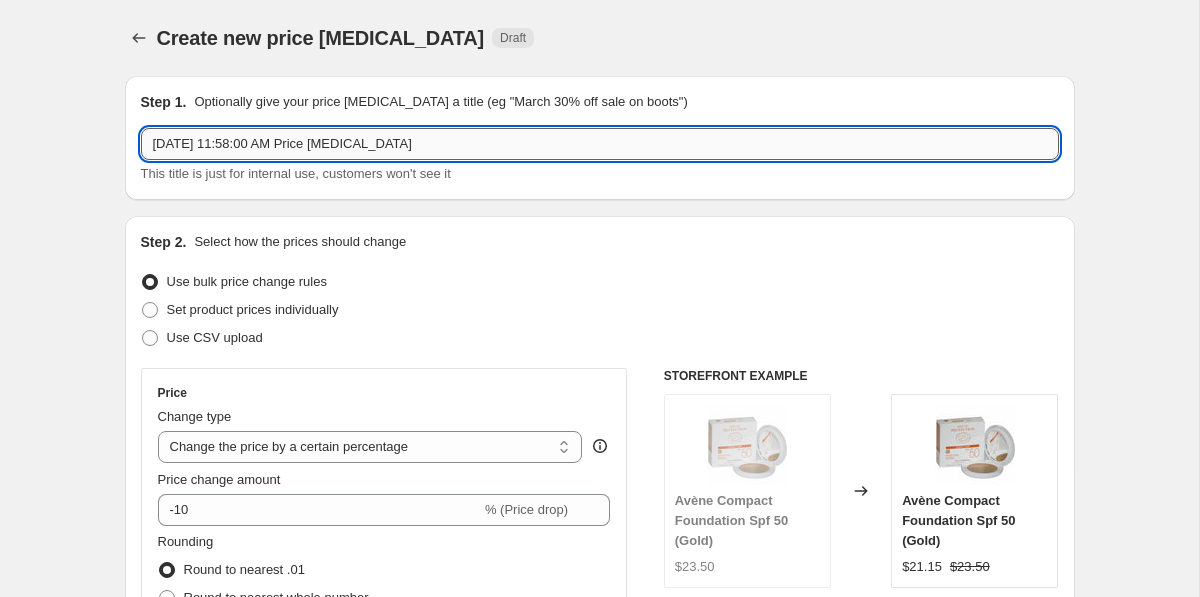 click on "[DATE] 11:58:00 AM Price [MEDICAL_DATA]" at bounding box center [600, 144] 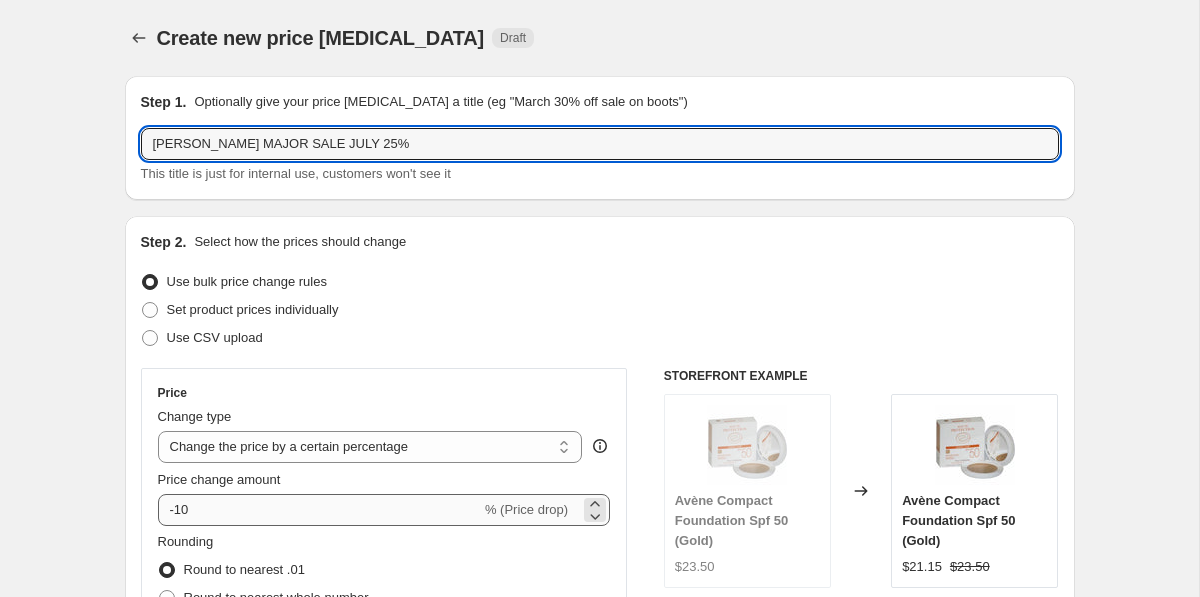 type on "[PERSON_NAME] MAJOR SALE JULY 25%" 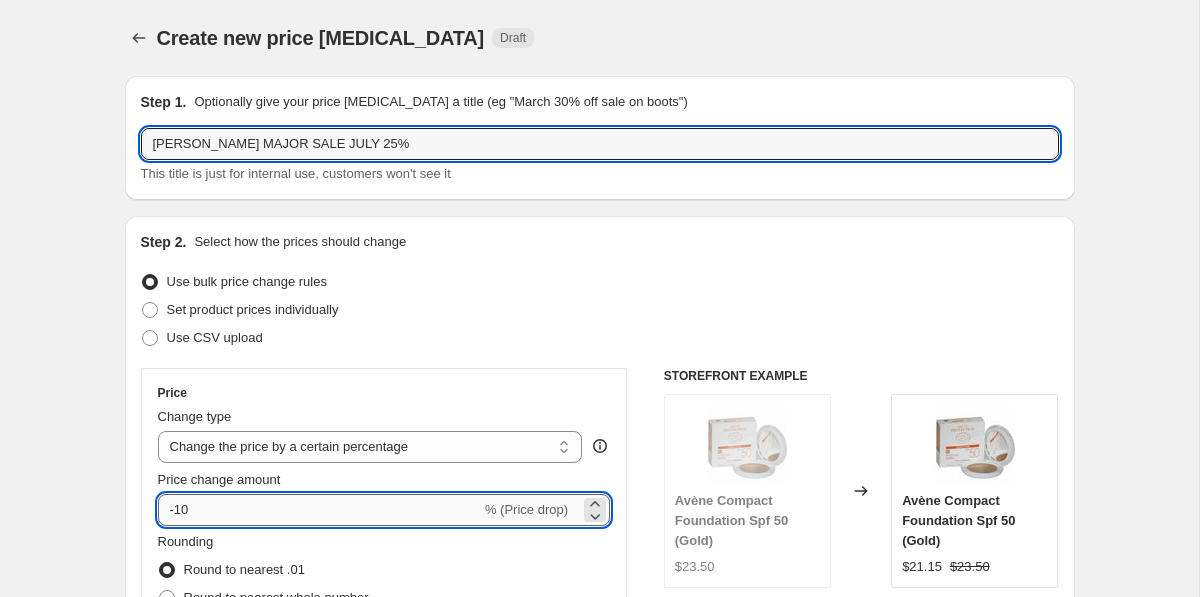 click on "-10" at bounding box center [319, 510] 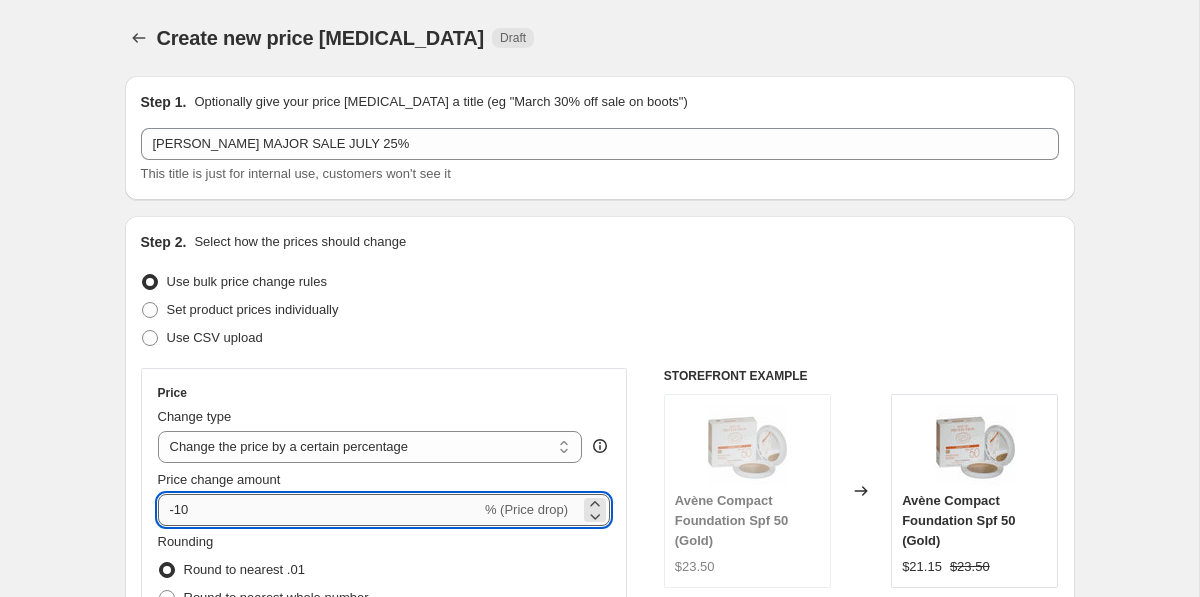 type on "-1" 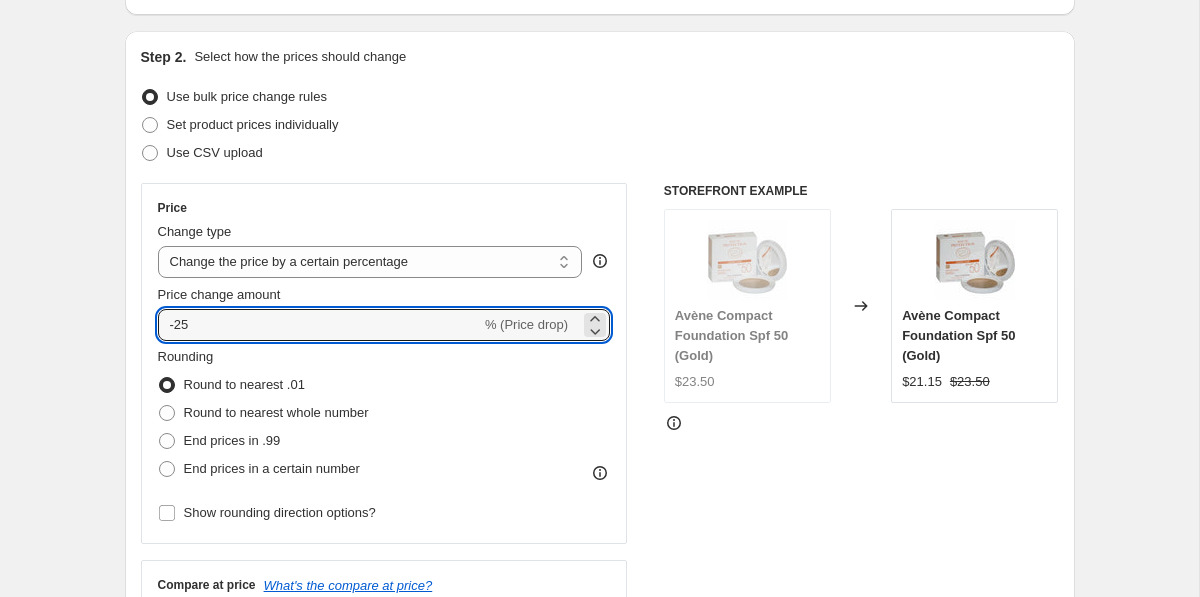 type on "-25" 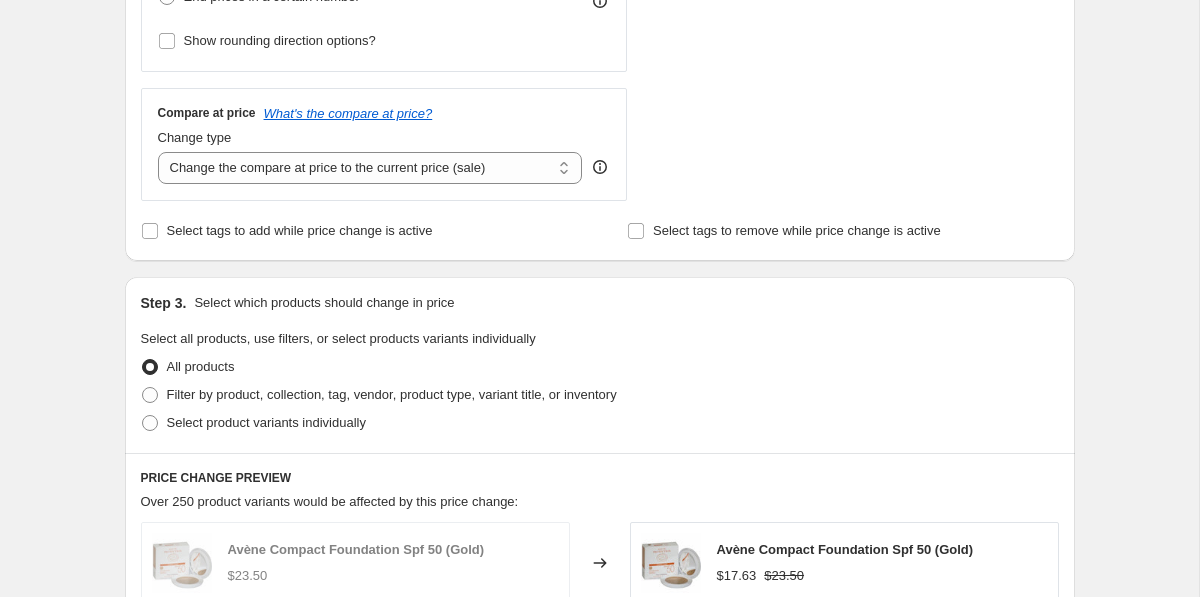 scroll, scrollTop: 748, scrollLeft: 0, axis: vertical 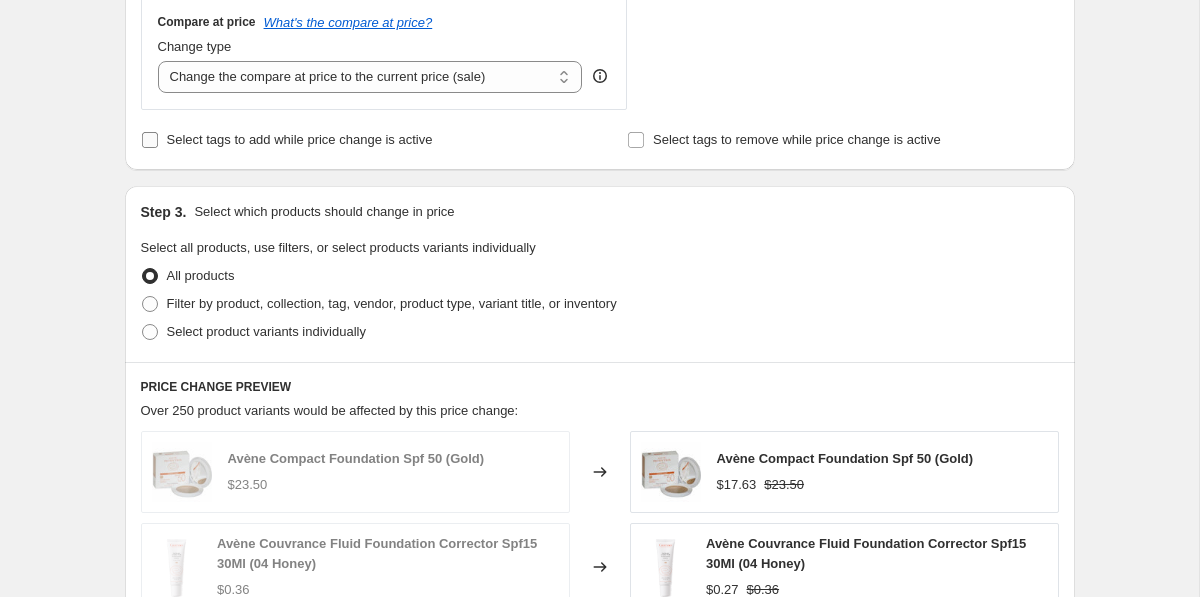 click on "Select tags to add while price change is active" at bounding box center (300, 139) 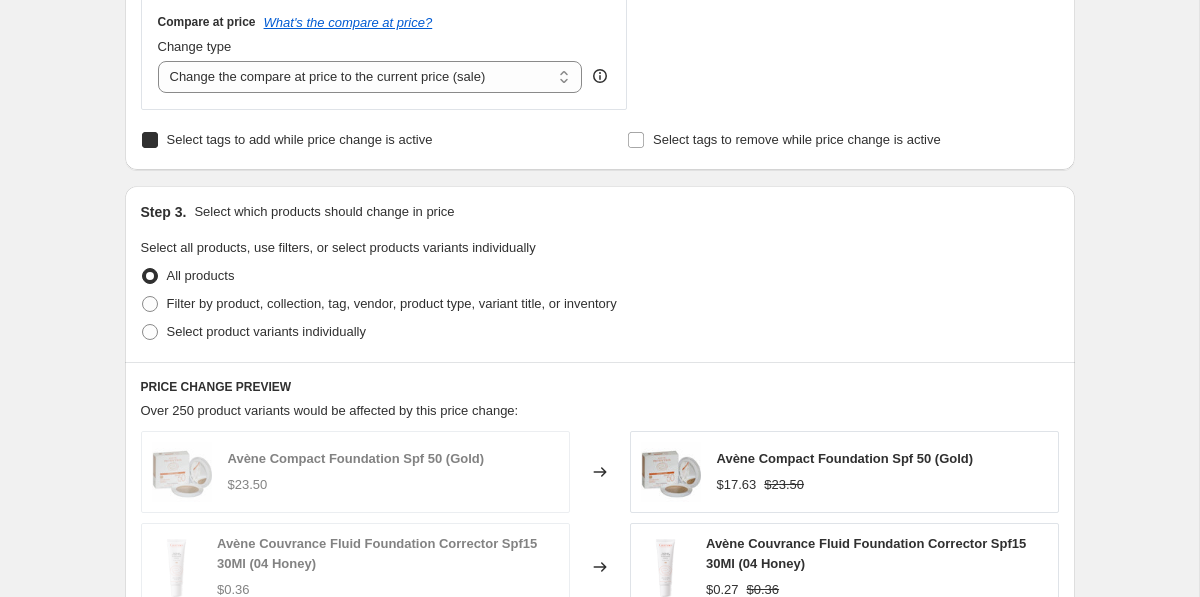 checkbox on "true" 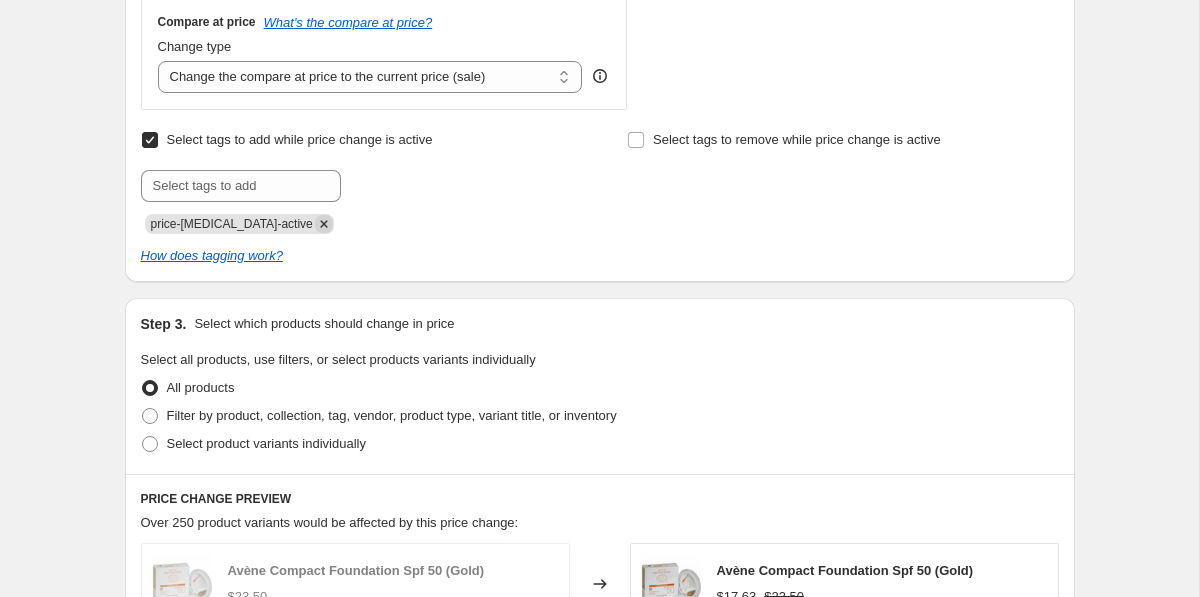 click 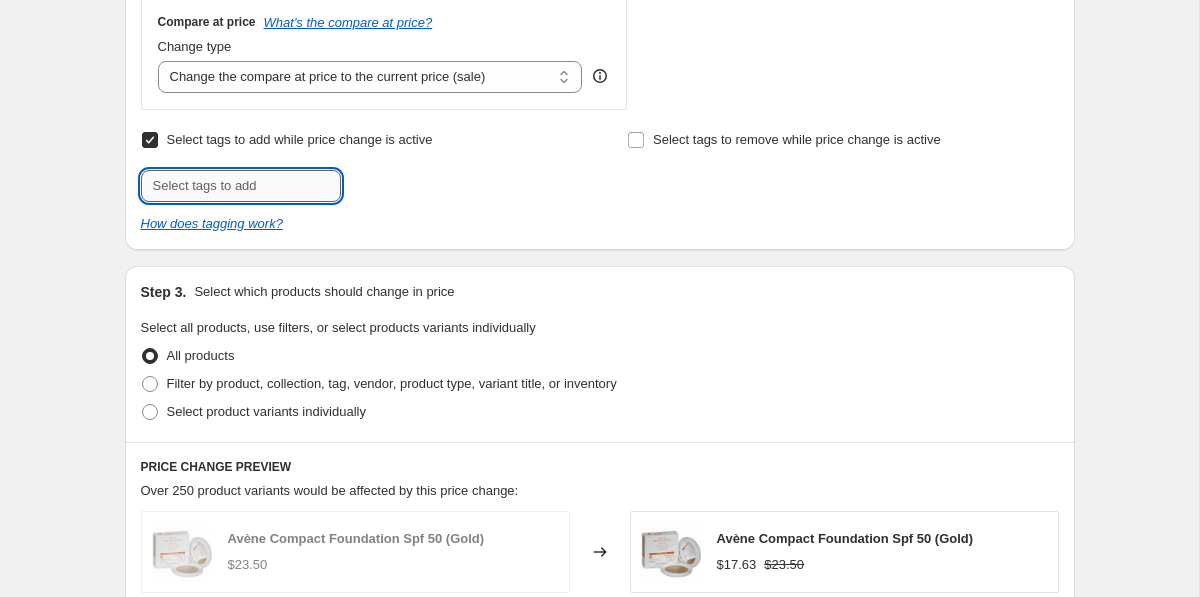 click at bounding box center [241, 186] 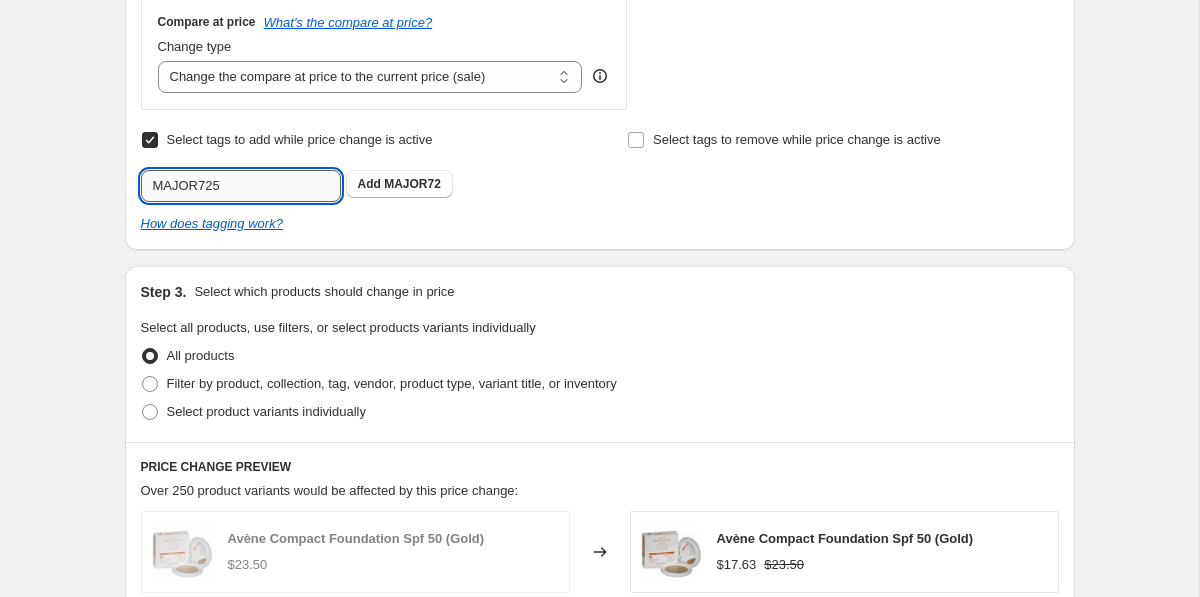 type on "MAJOR725" 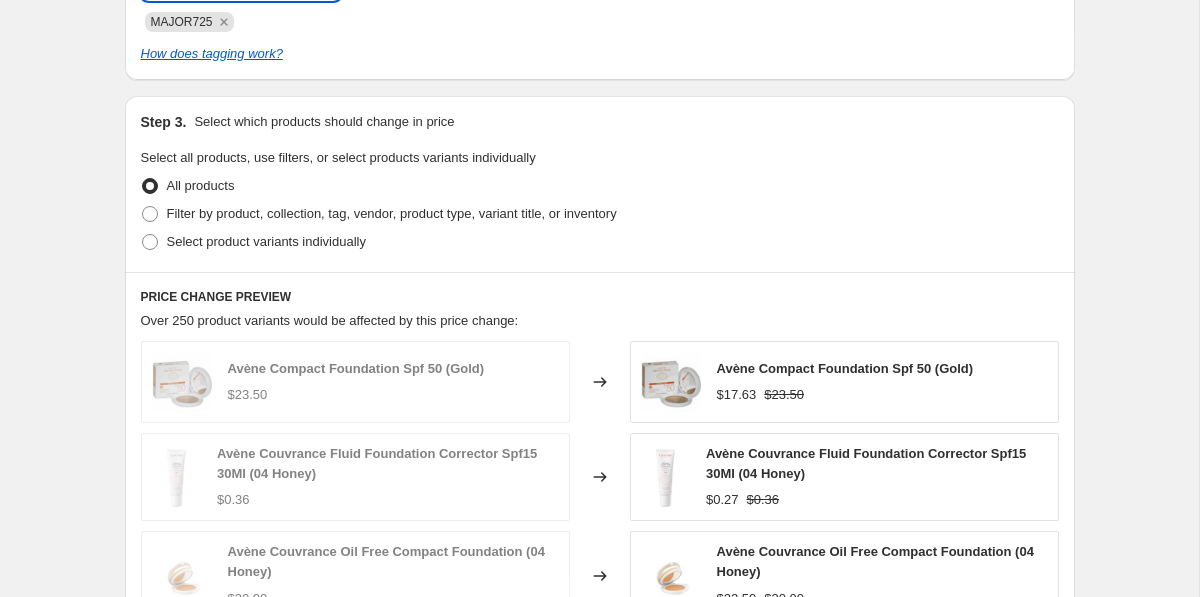scroll, scrollTop: 988, scrollLeft: 0, axis: vertical 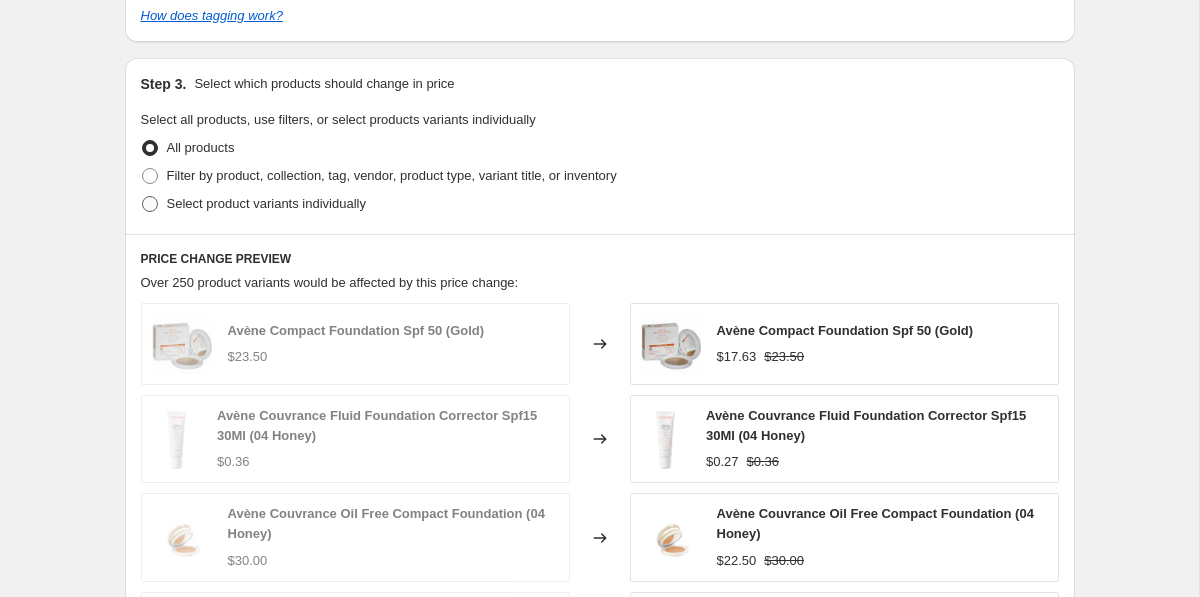 click on "Select product variants individually" at bounding box center [266, 203] 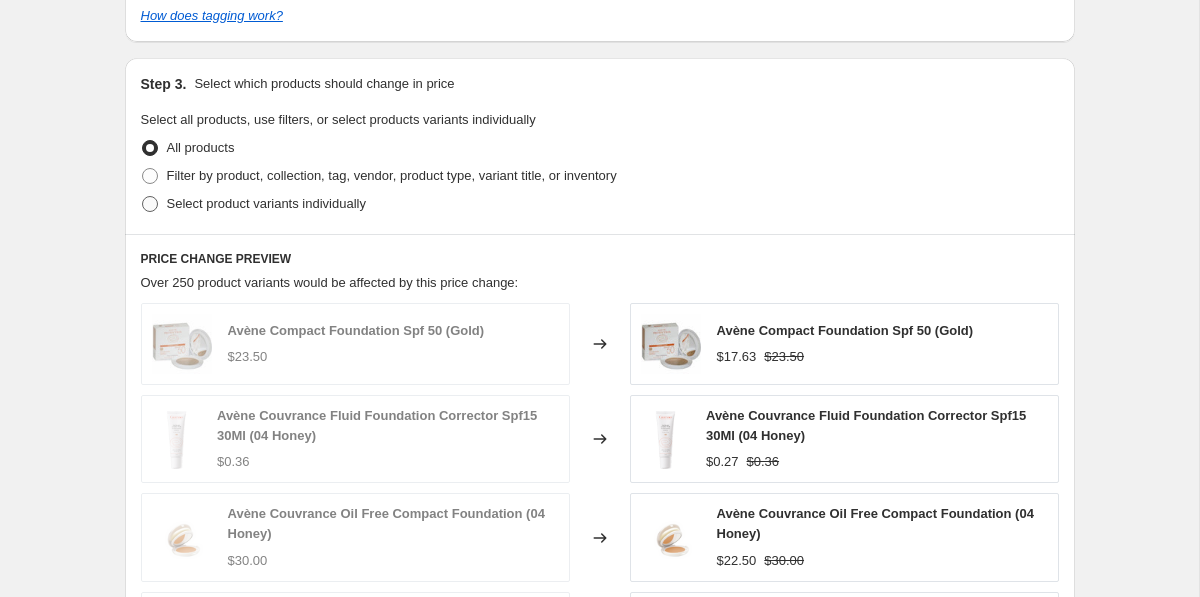 radio on "true" 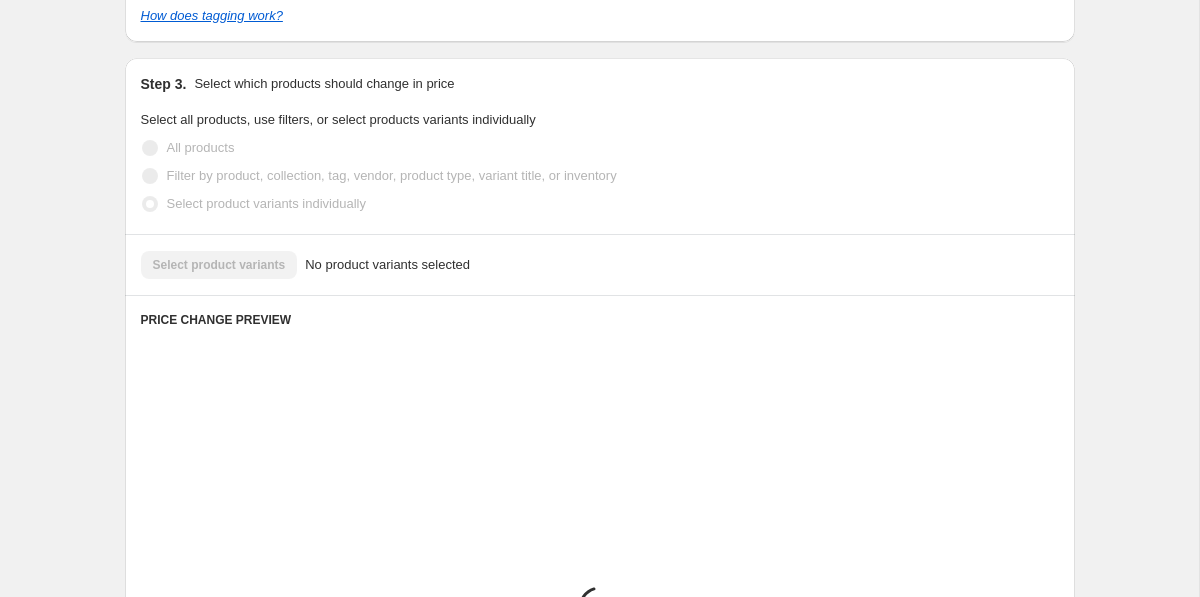 click on "Select product variants No   product variants selected" at bounding box center (600, 265) 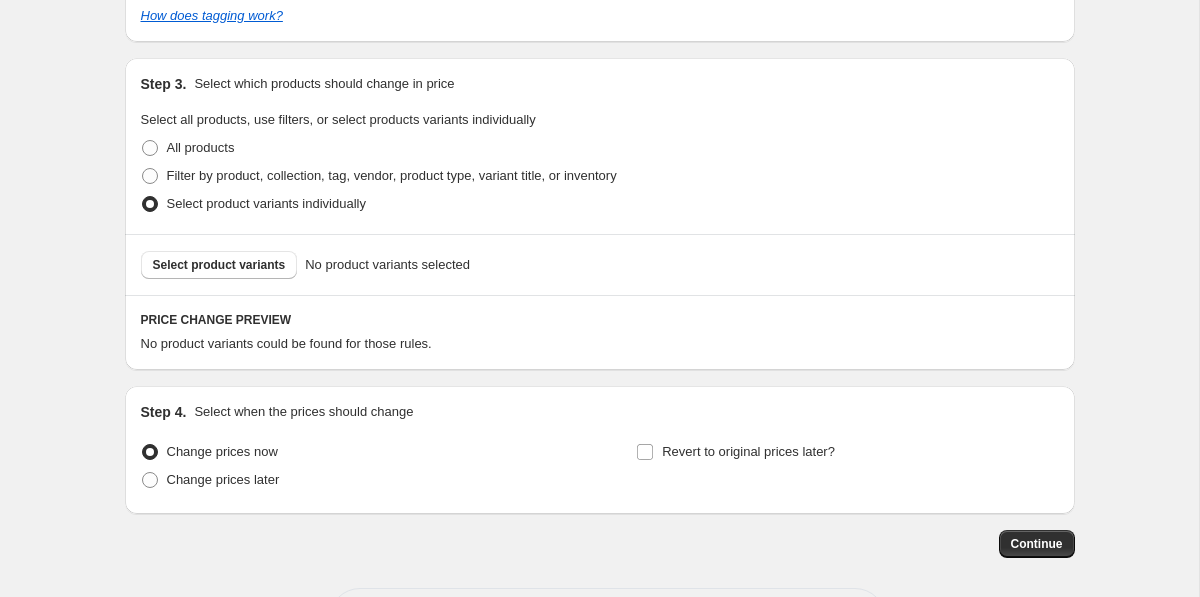 click on "Select product variants" at bounding box center [219, 265] 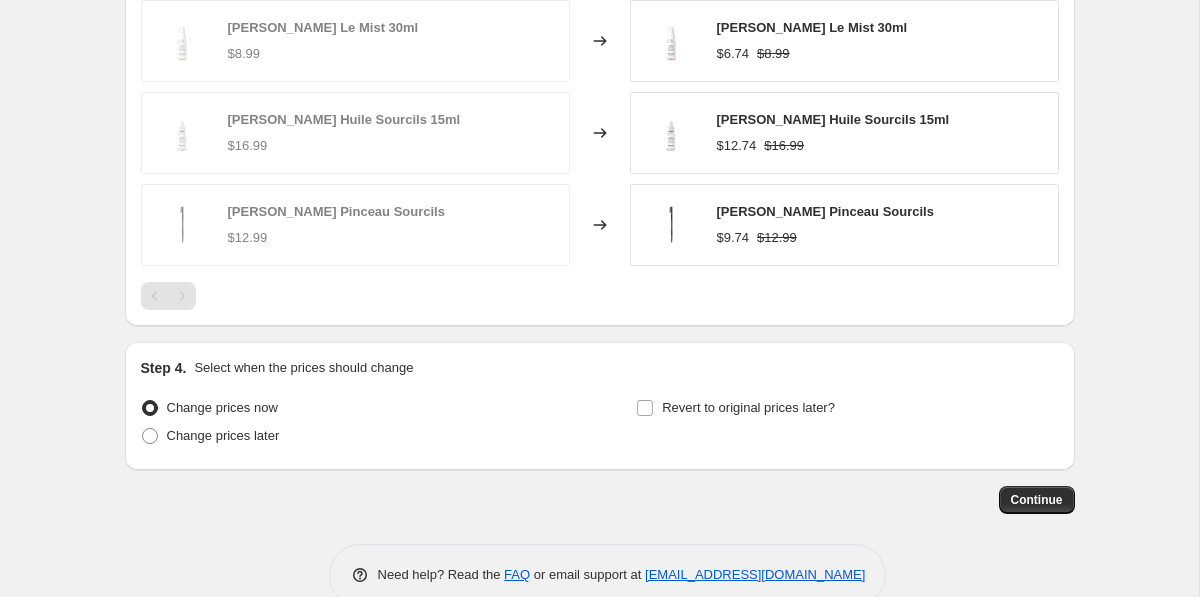 scroll, scrollTop: 1391, scrollLeft: 0, axis: vertical 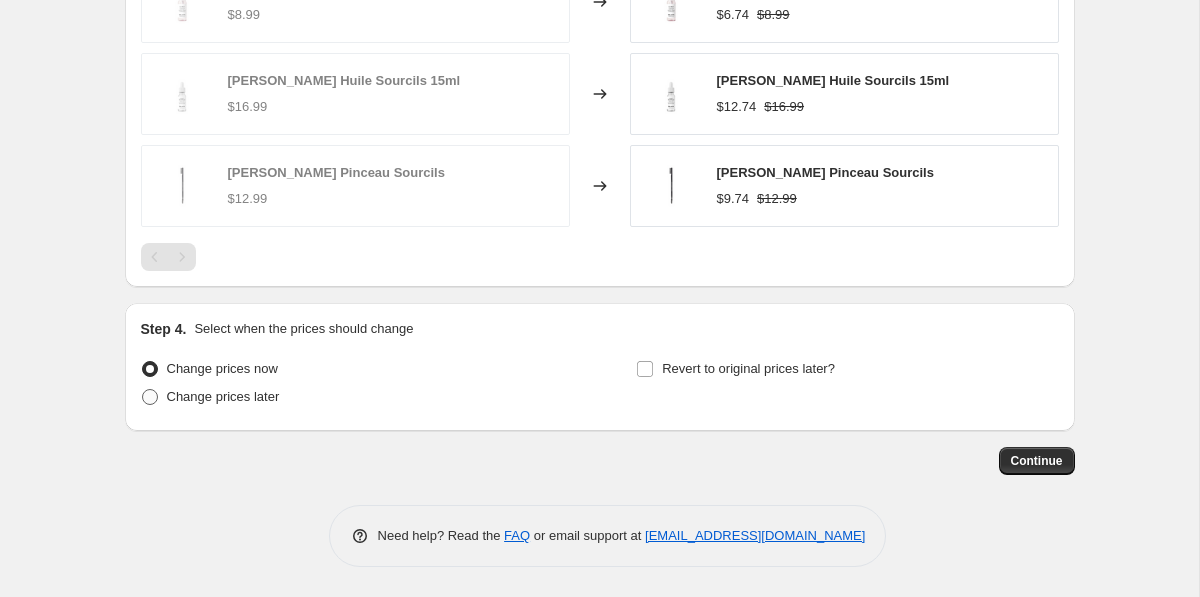click on "Change prices later" at bounding box center [223, 397] 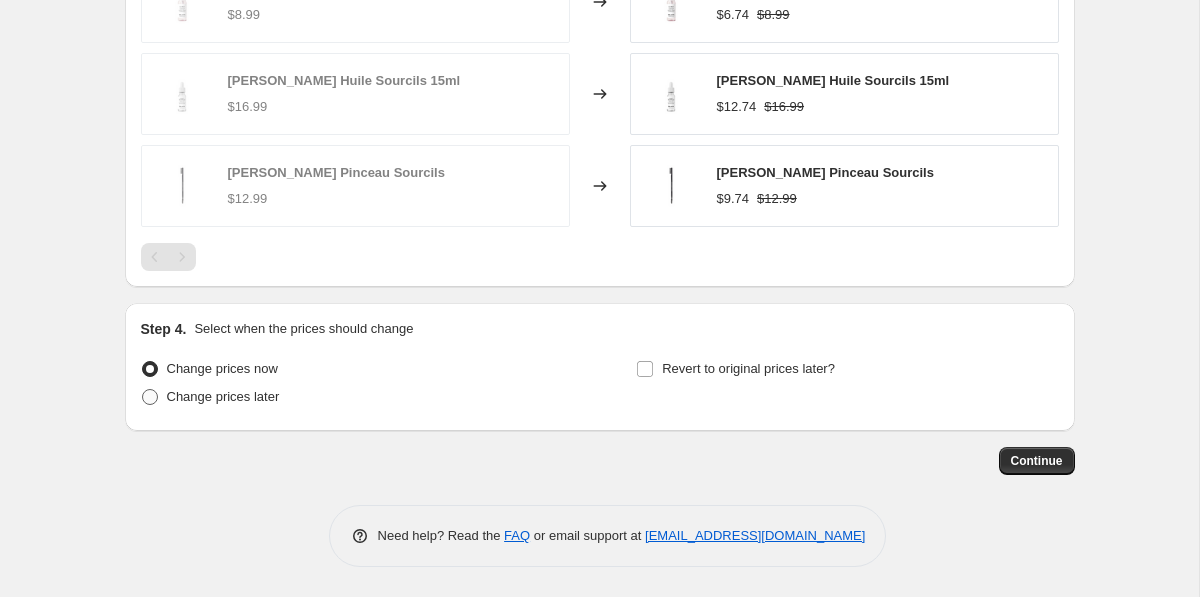 radio on "true" 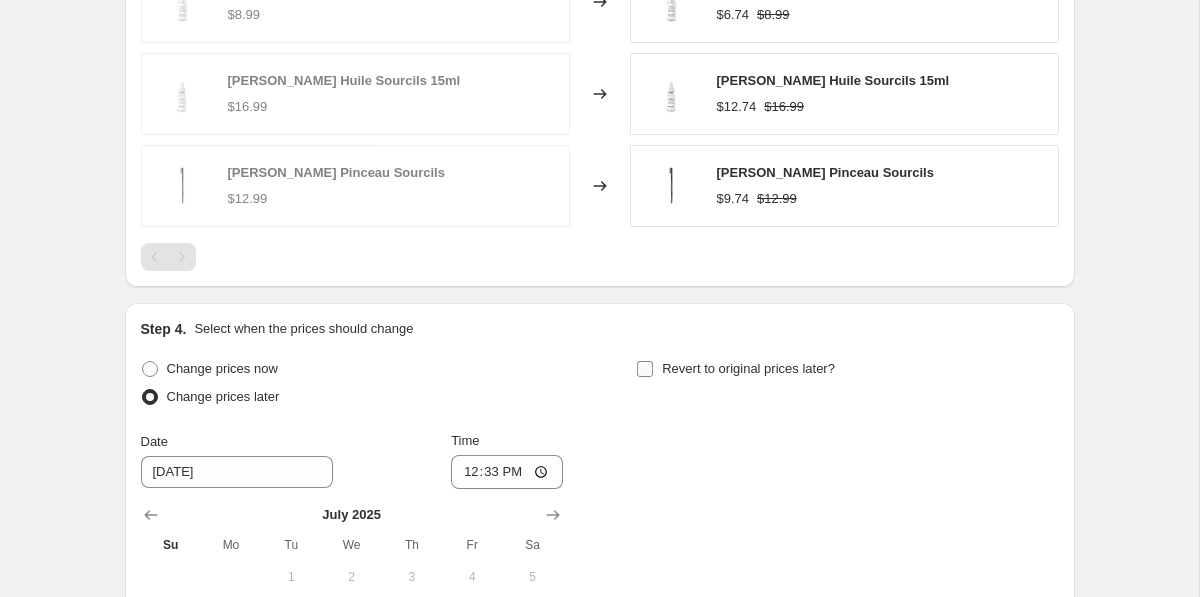 click on "Revert to original prices later?" at bounding box center (735, 369) 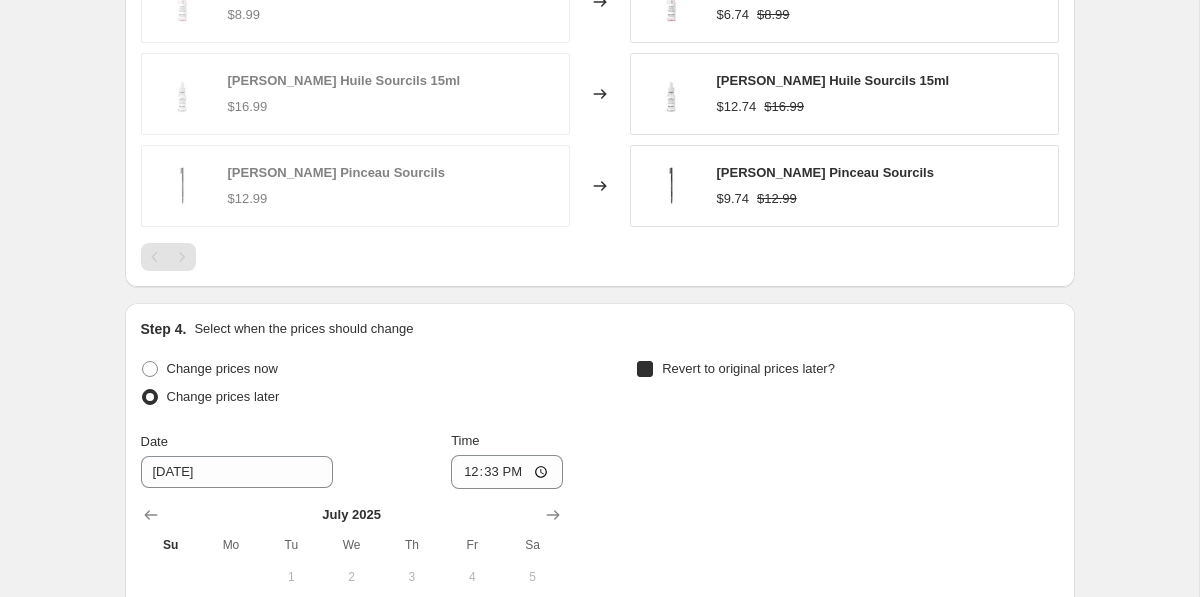 checkbox on "true" 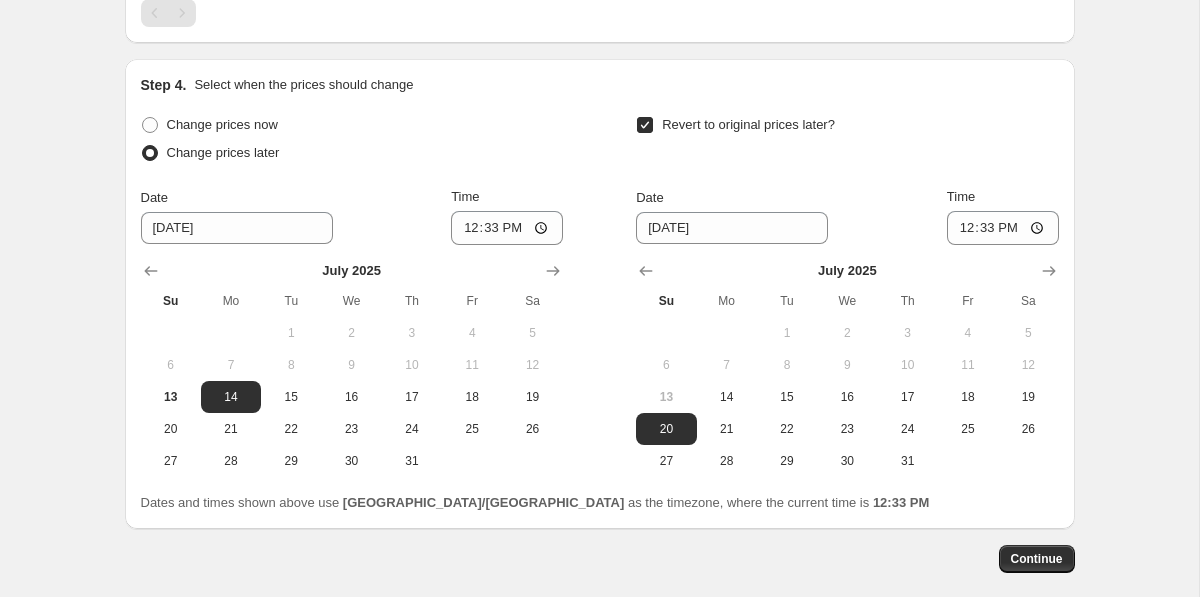 scroll, scrollTop: 1642, scrollLeft: 0, axis: vertical 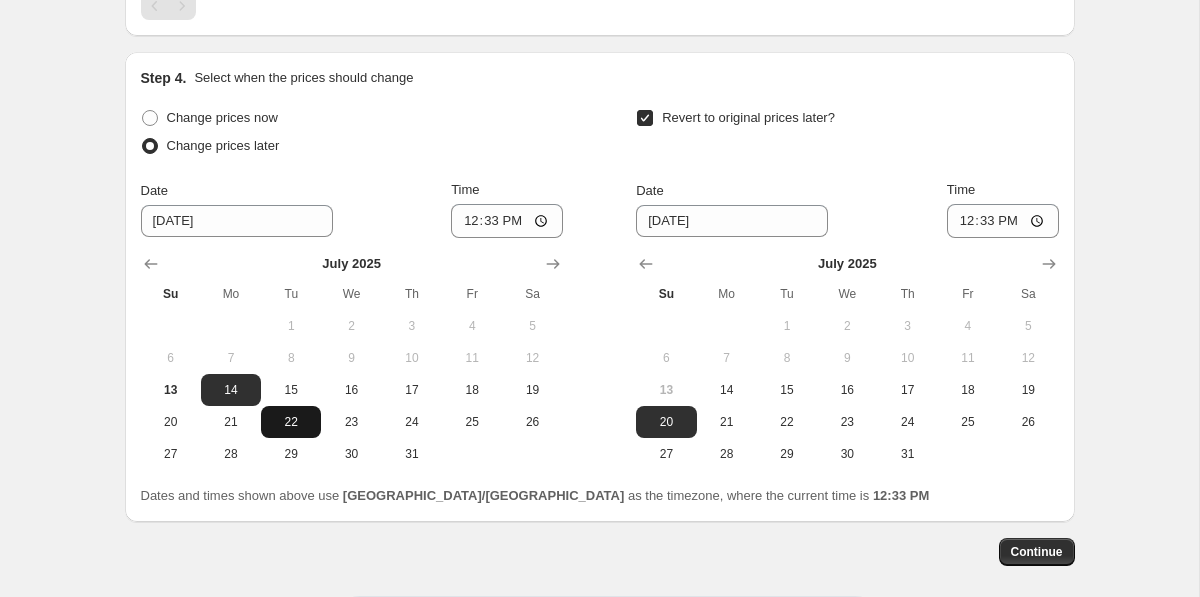 click on "22" at bounding box center [291, 422] 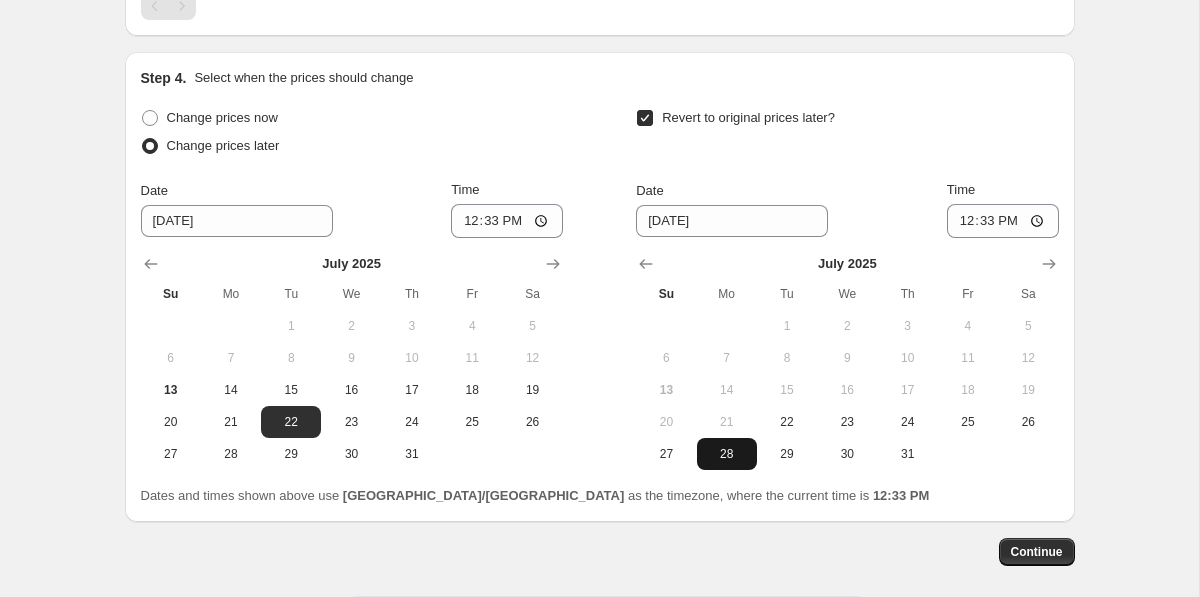 click on "28" at bounding box center [727, 454] 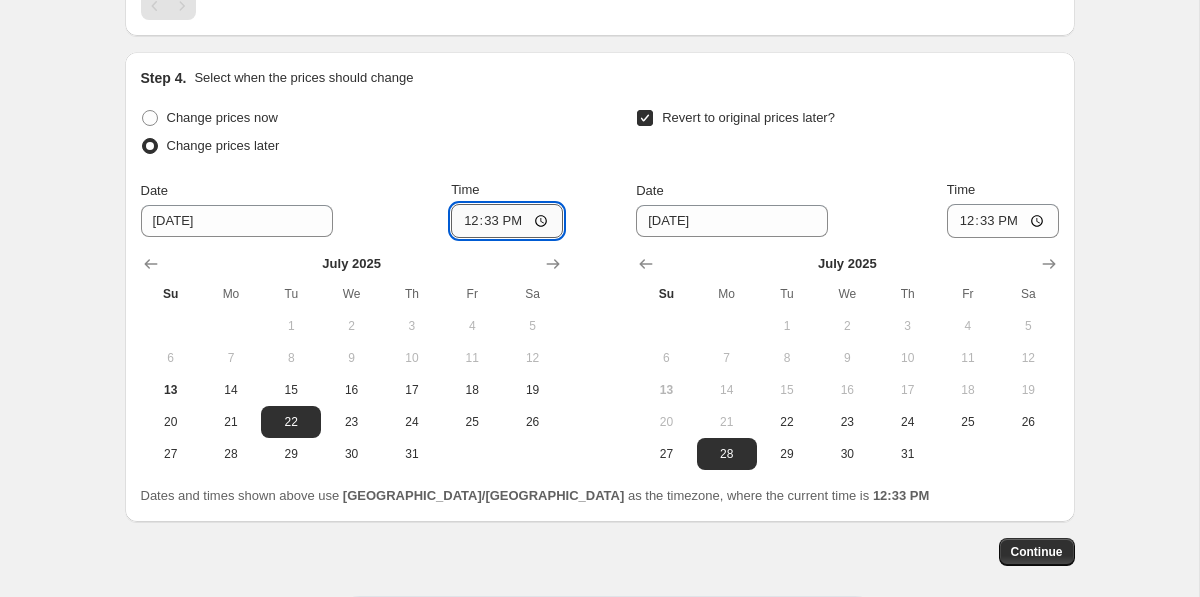 click on "12:33" at bounding box center [507, 221] 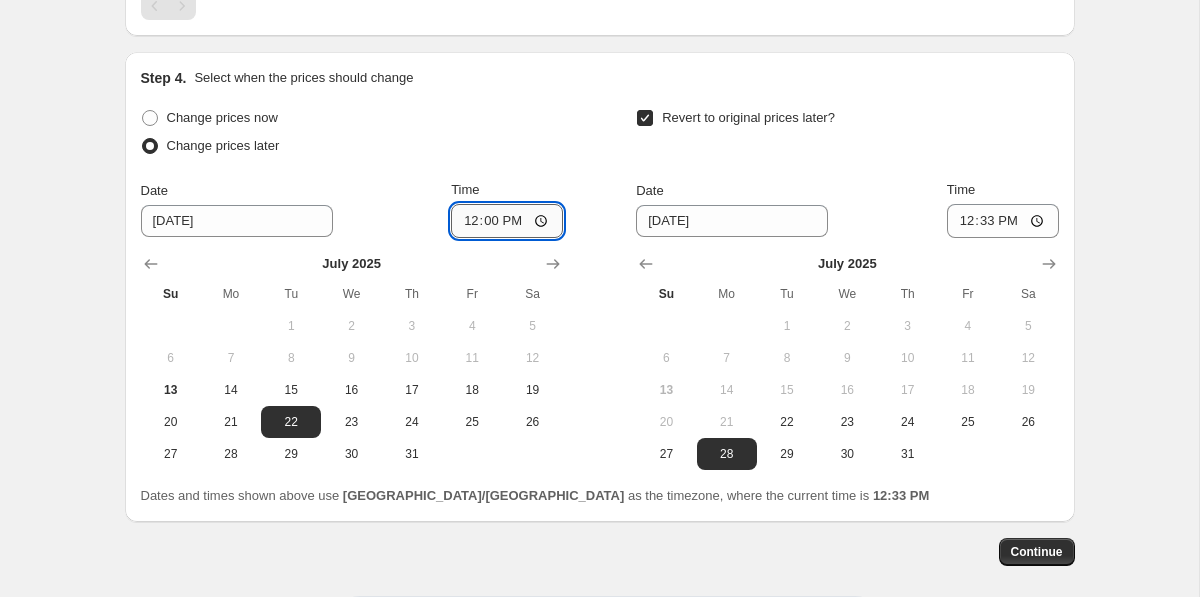 type on "00:00" 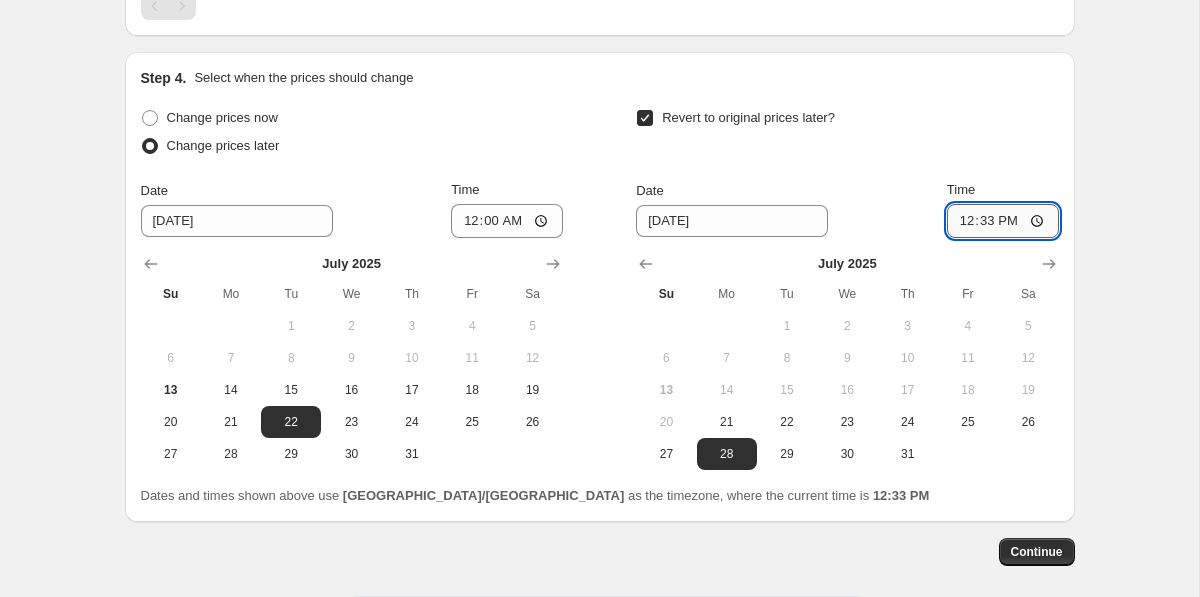 click on "12:33" at bounding box center (1003, 221) 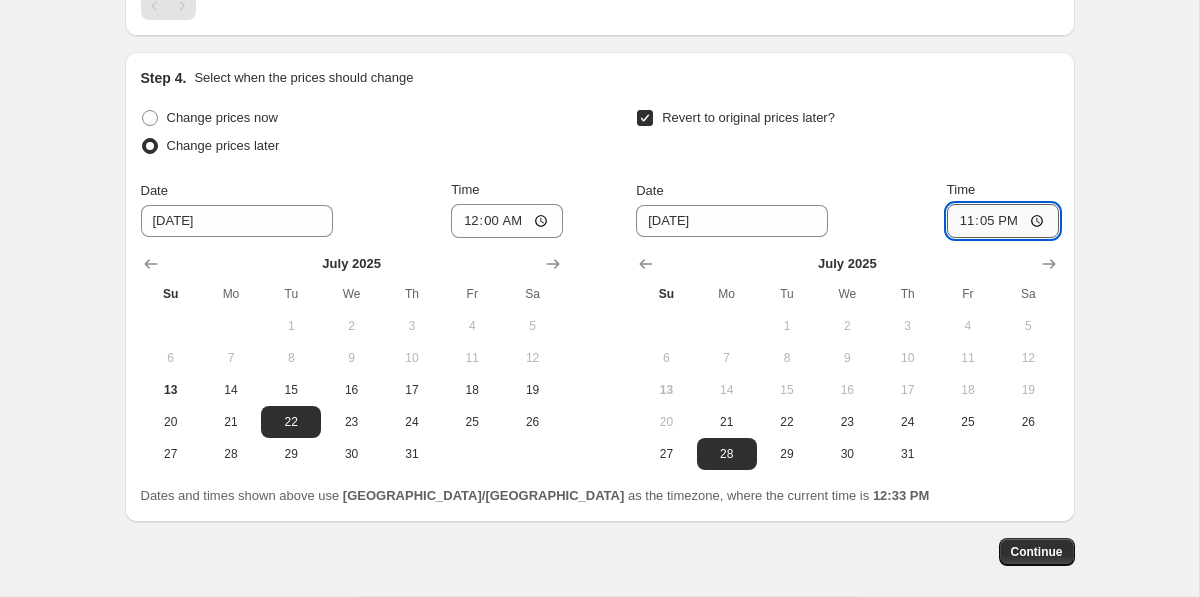 type on "23:55" 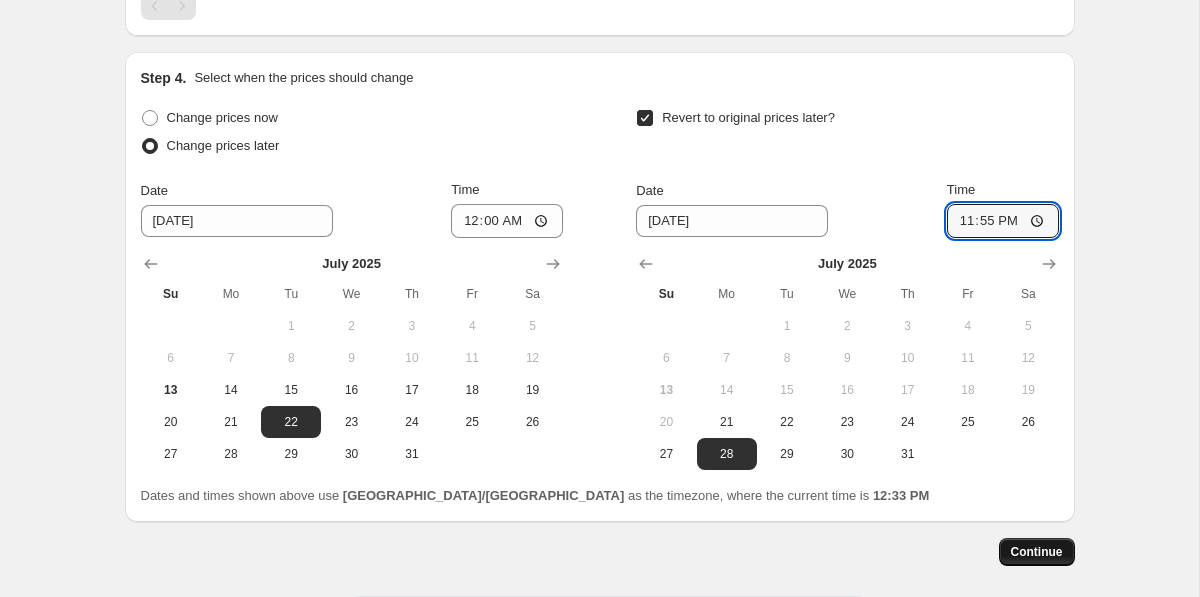 click on "Continue" at bounding box center (1037, 552) 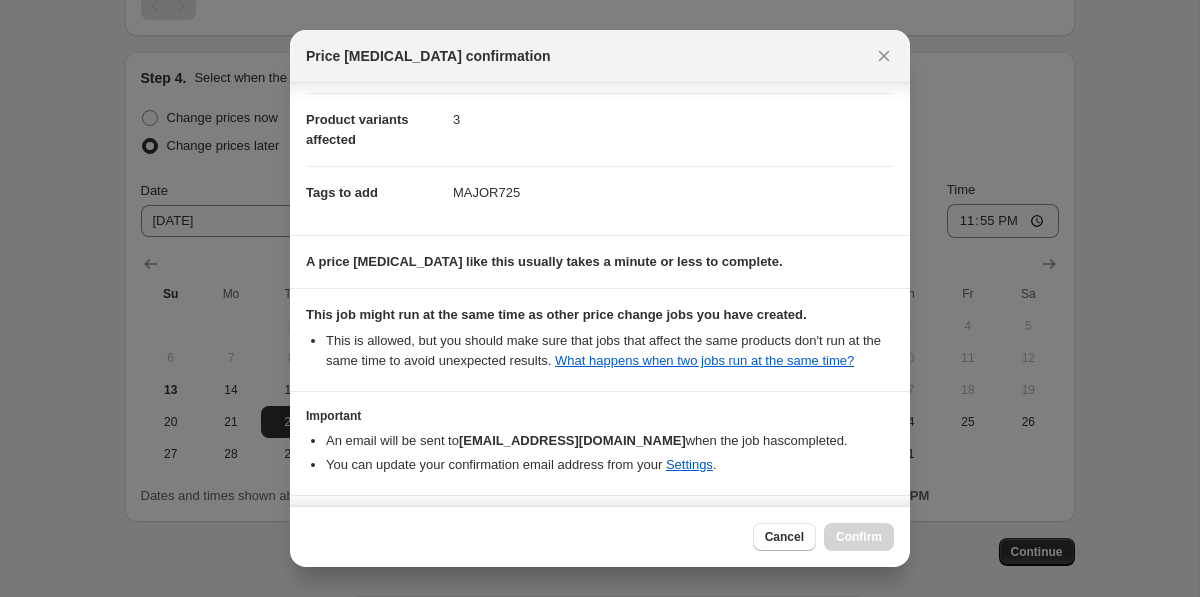 scroll, scrollTop: 314, scrollLeft: 0, axis: vertical 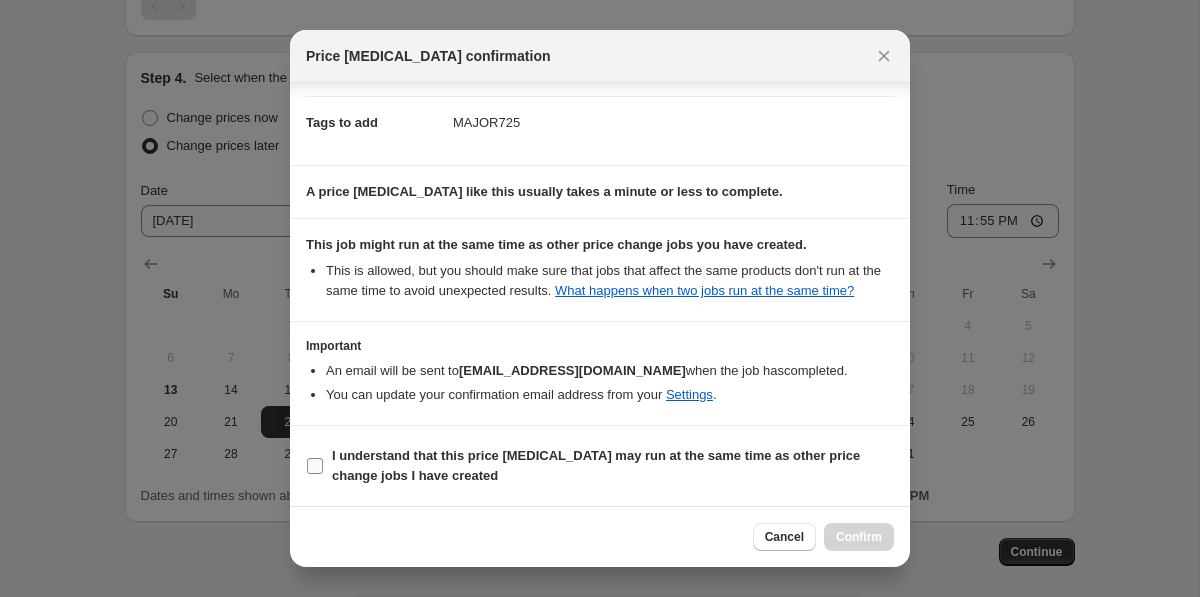 click on "I understand that this price [MEDICAL_DATA] may run at the same time as other price change jobs I have created" at bounding box center [613, 466] 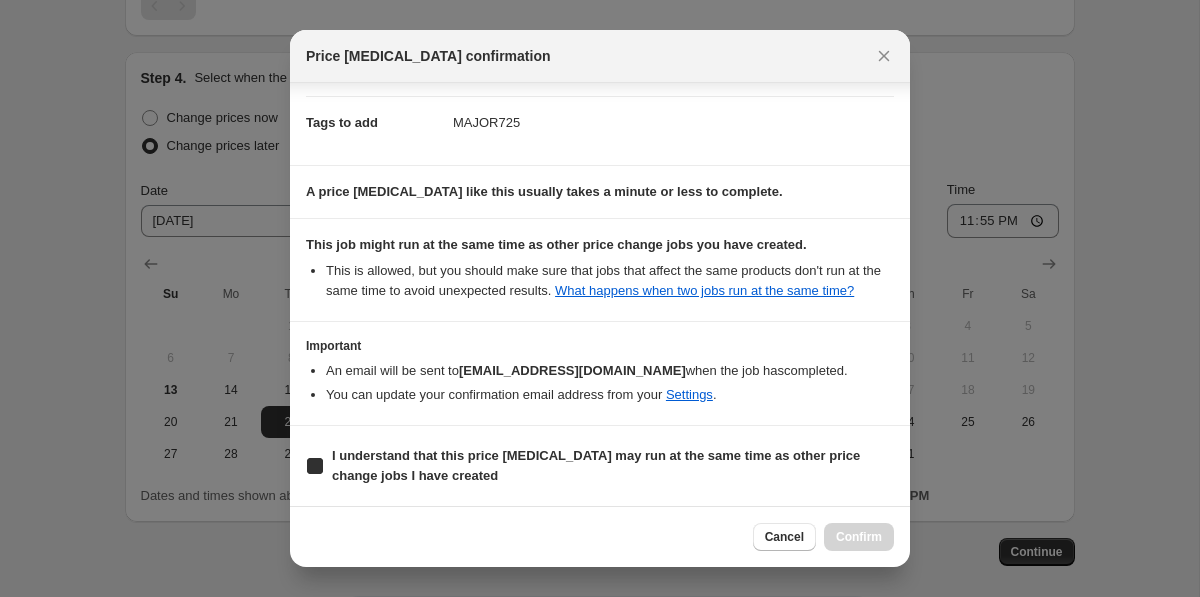 checkbox on "true" 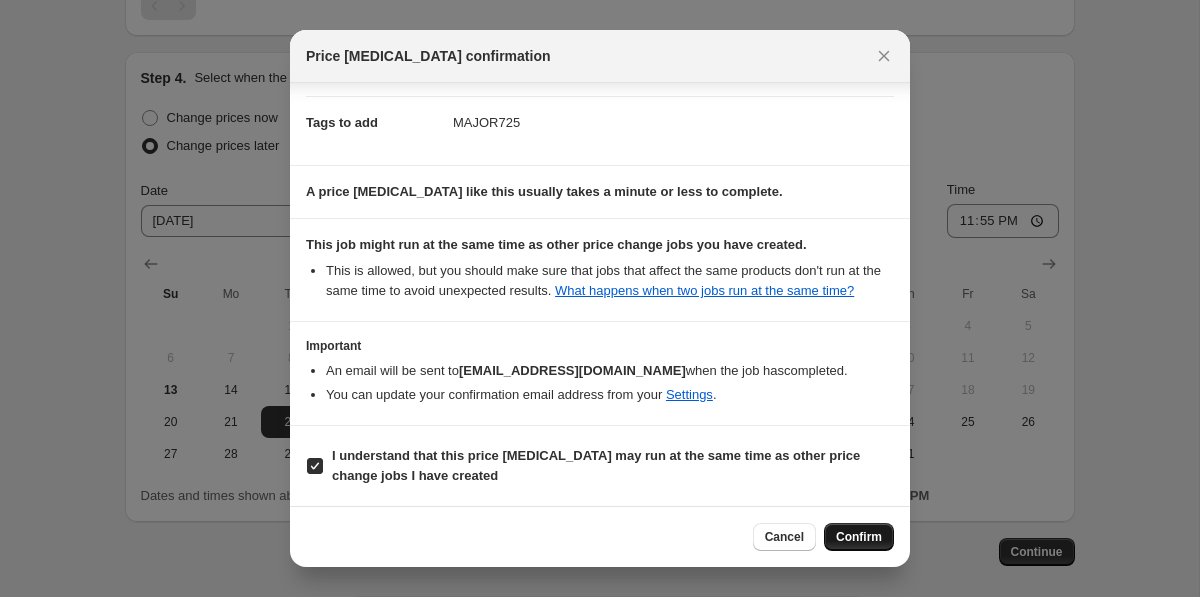 click on "Confirm" at bounding box center (859, 537) 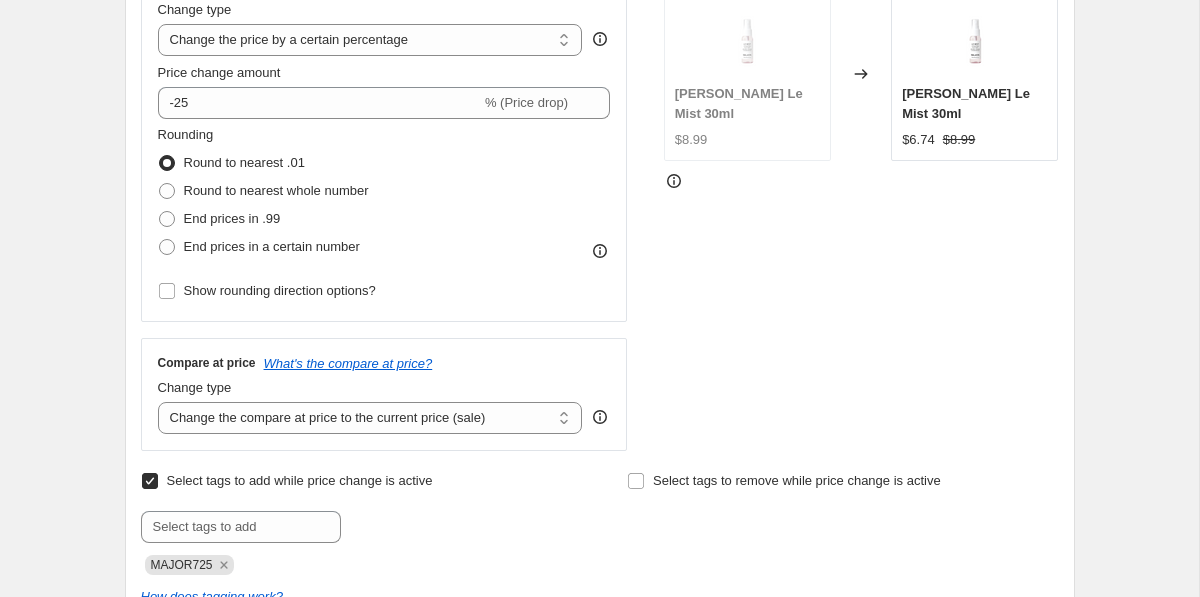 scroll, scrollTop: 0, scrollLeft: 0, axis: both 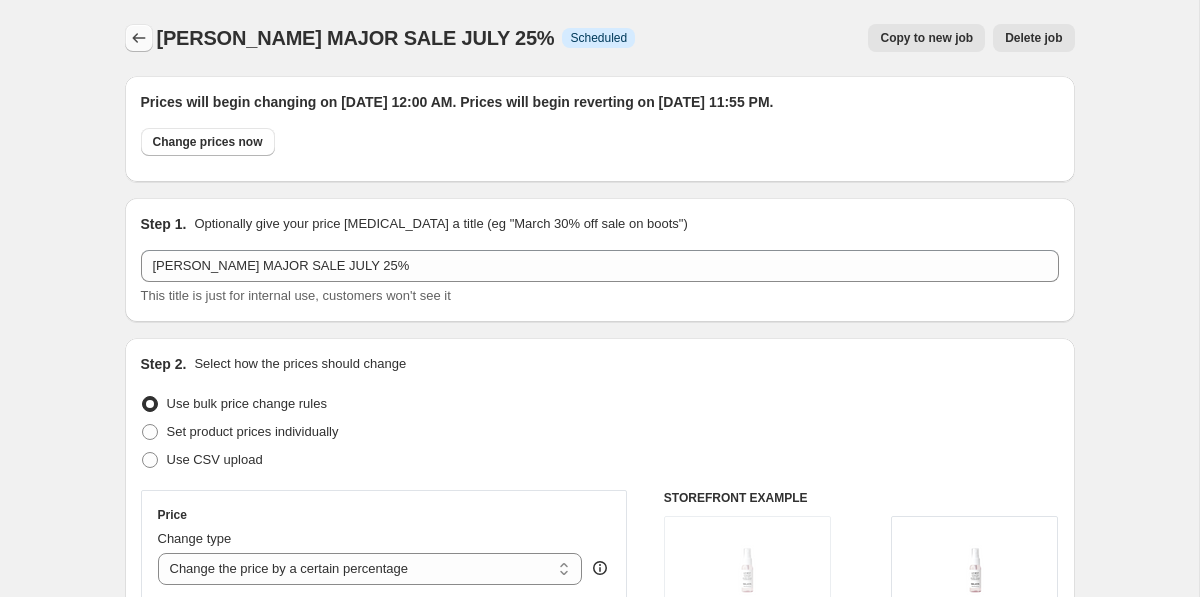 click at bounding box center (139, 38) 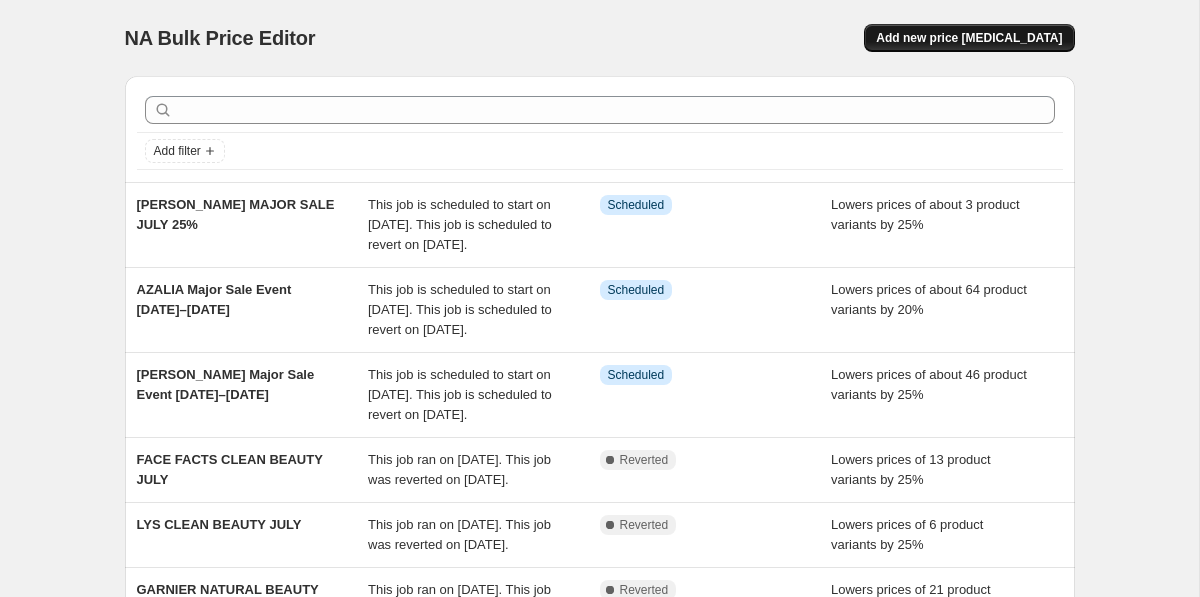 click on "Add new price [MEDICAL_DATA]" at bounding box center (969, 38) 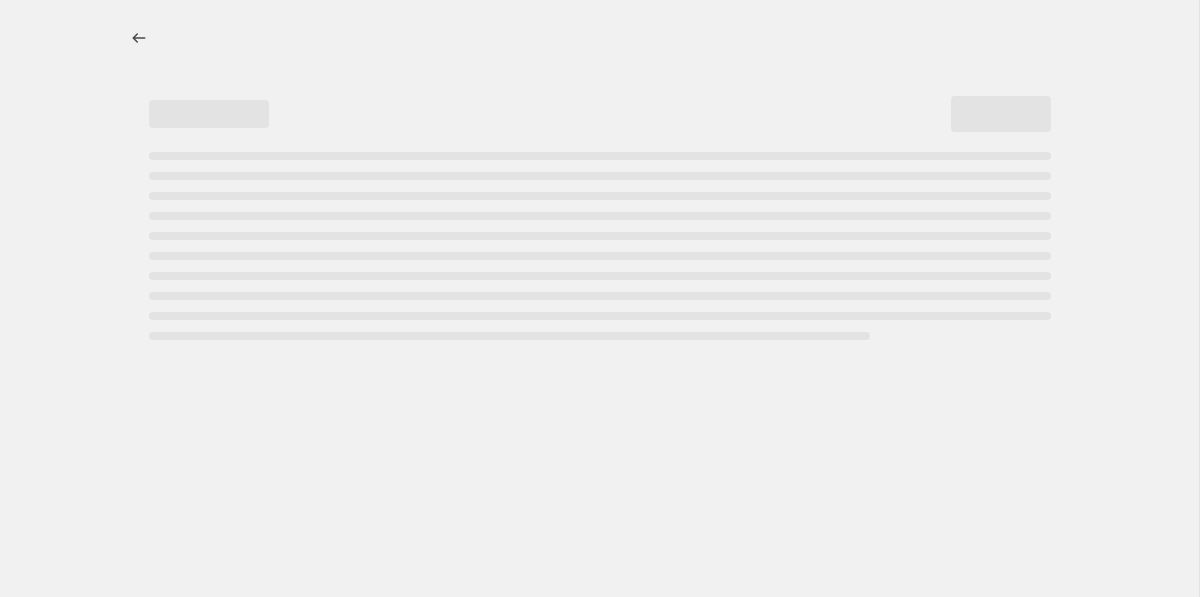 select on "percentage" 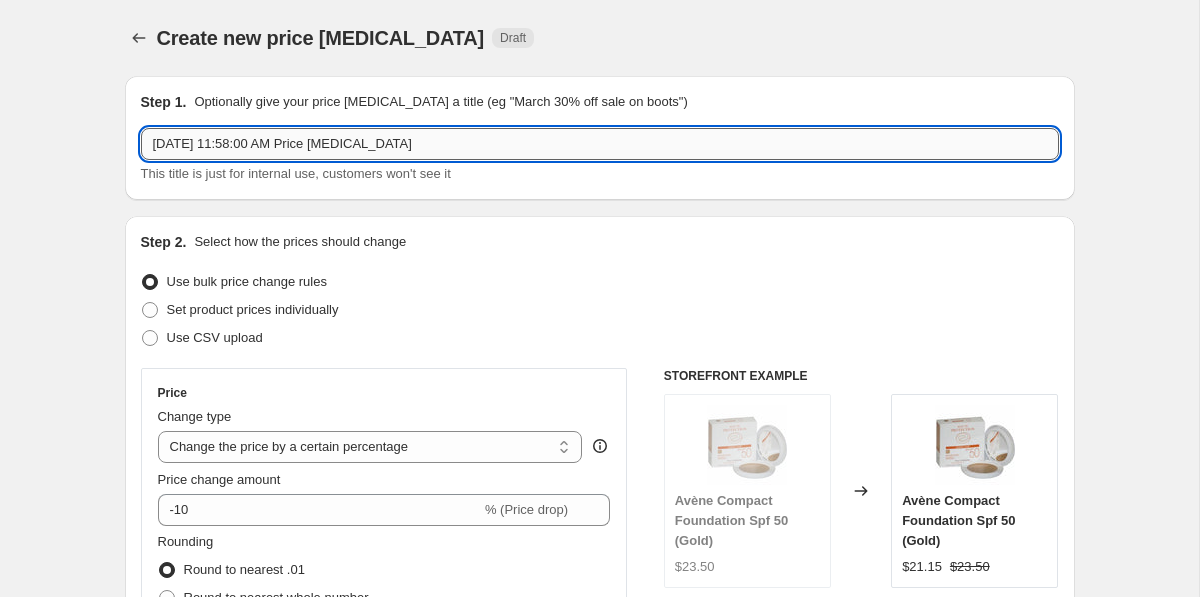 click on "[DATE] 11:58:00 AM Price [MEDICAL_DATA]" at bounding box center (600, 144) 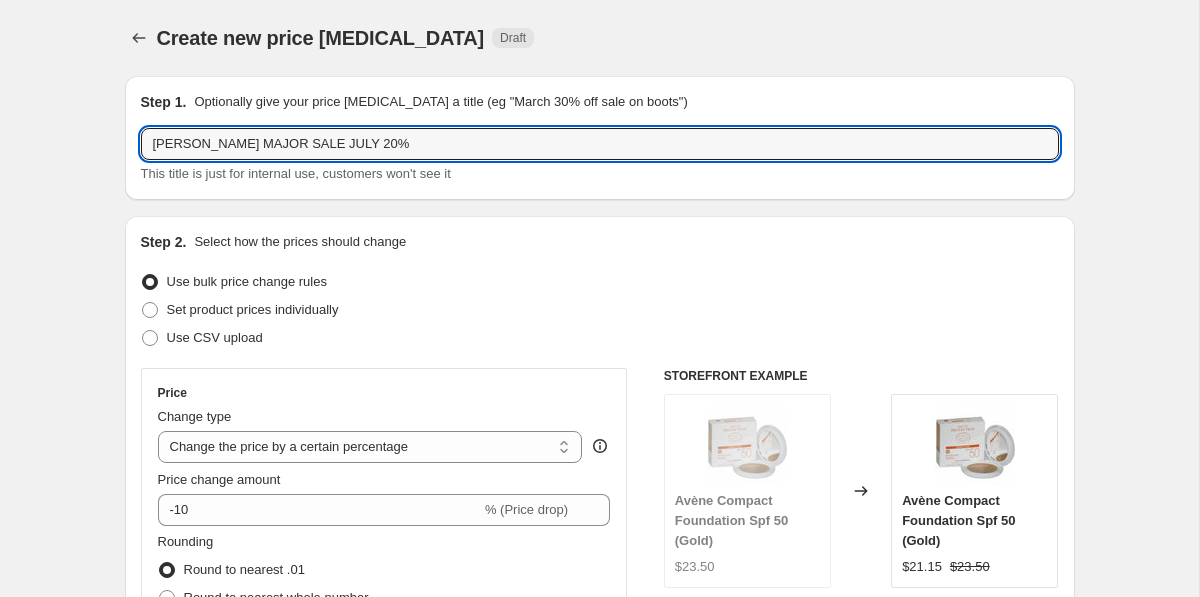 scroll, scrollTop: 93, scrollLeft: 0, axis: vertical 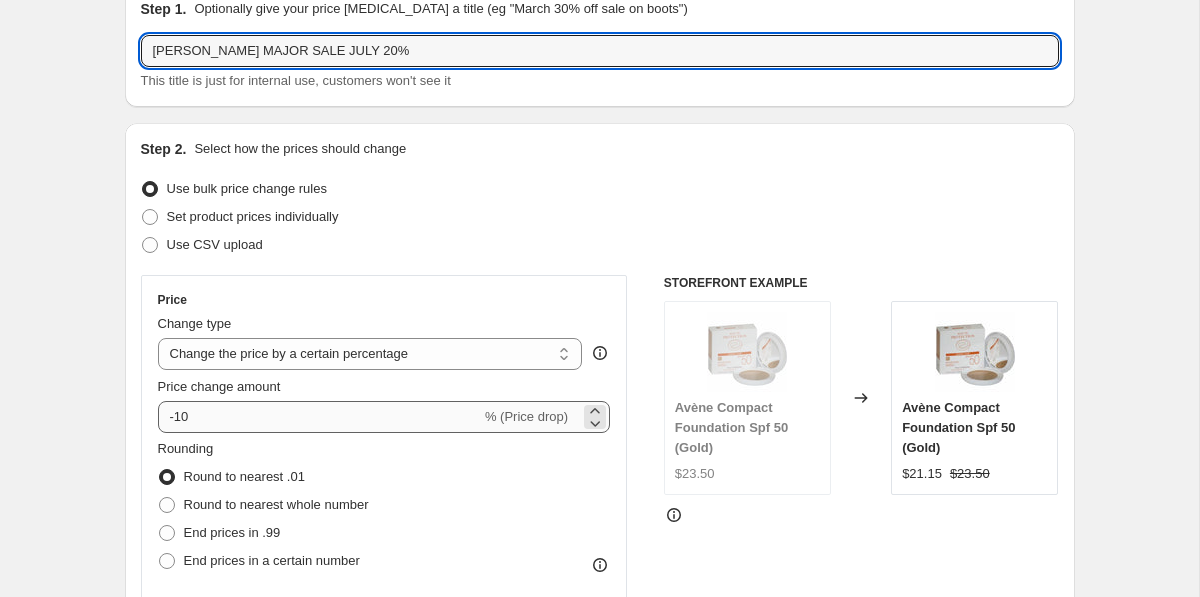 type on "[PERSON_NAME] MAJOR SALE JULY 20%" 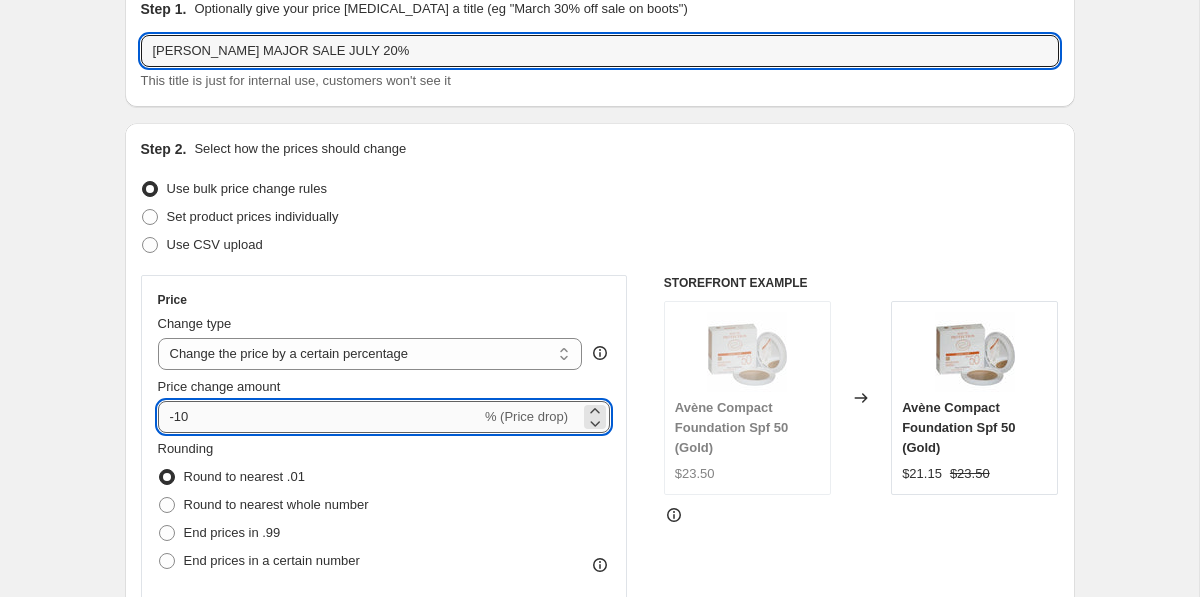 click on "-10" at bounding box center [319, 417] 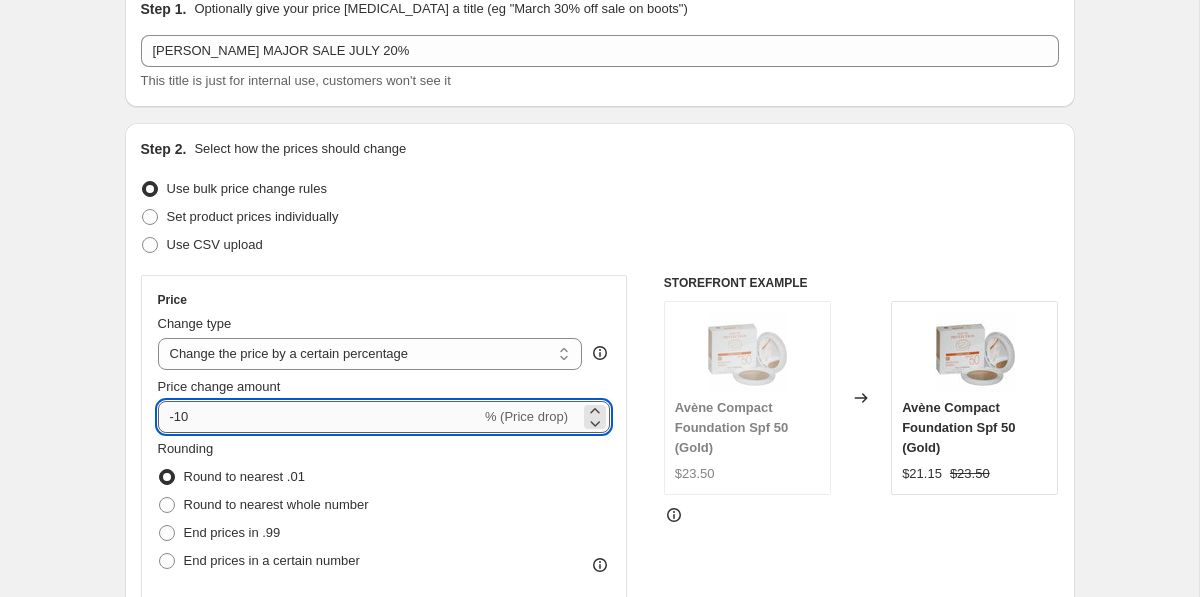 type on "-1" 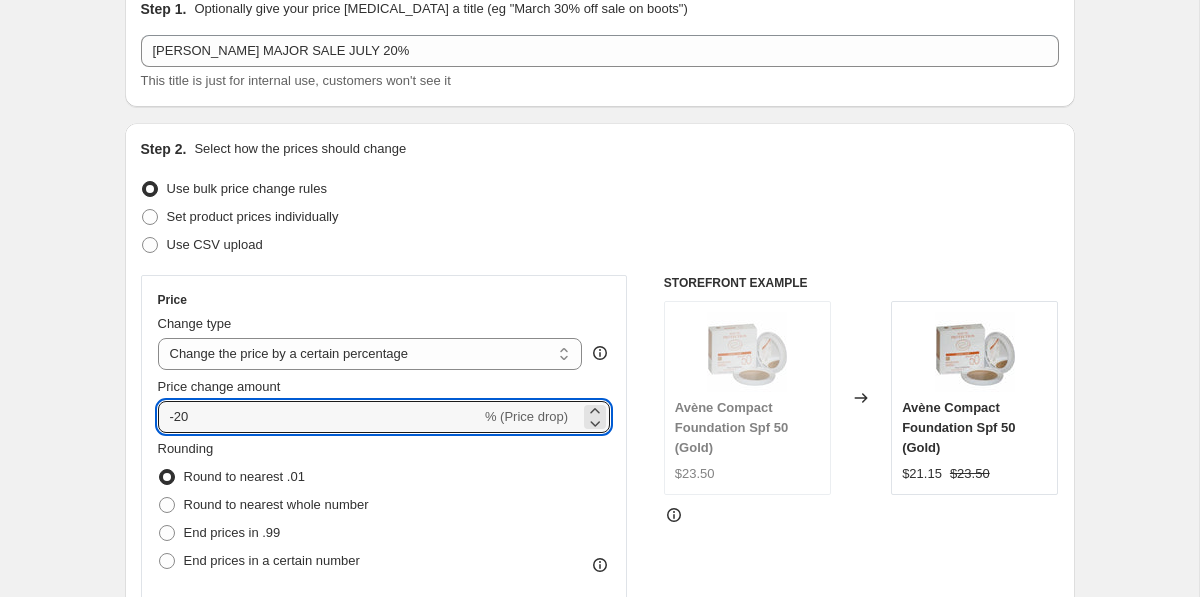 type on "-20" 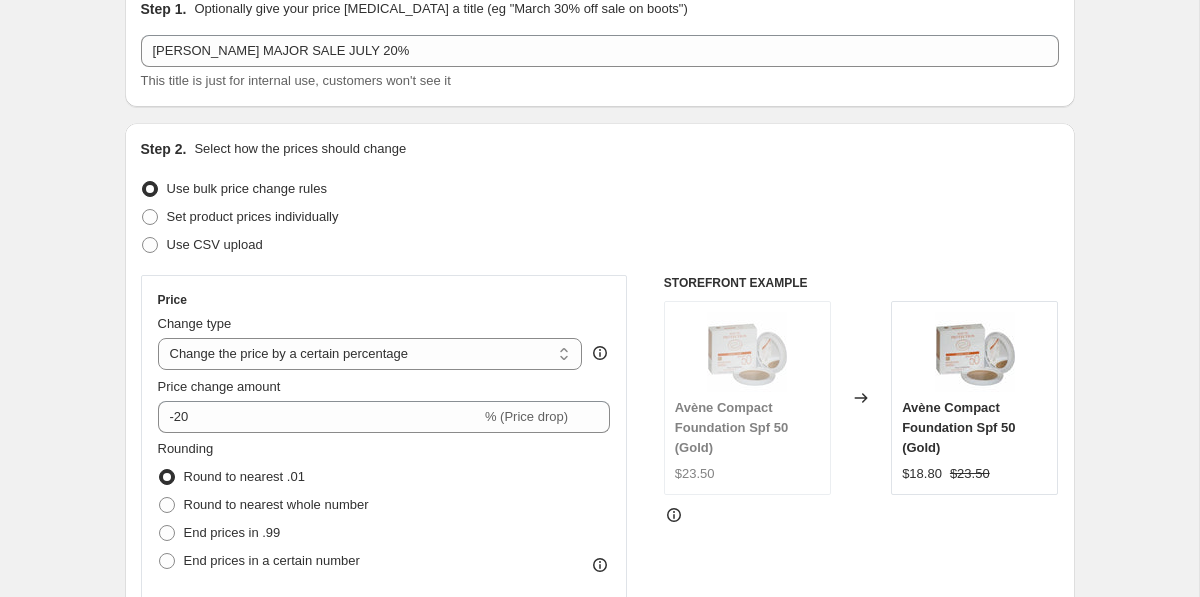 click on "Create new price [MEDICAL_DATA]. This page is ready Create new price [MEDICAL_DATA] Draft Step 1. Optionally give your price [MEDICAL_DATA] a title (eg "March 30% off sale on boots") [PERSON_NAME] MAJOR SALE JULY 20% This title is just for internal use, customers won't see it Step 2. Select how the prices should change Use bulk price change rules Set product prices individually Use CSV upload Price Change type Change the price to a certain amount Change the price by a certain amount Change the price by a certain percentage Change the price to the current compare at price (price before sale) Change the price by a certain amount relative to the compare at price Change the price by a certain percentage relative to the compare at price Don't change the price Change the price by a certain percentage relative to the cost per item Change price to certain cost margin Change the price by a certain percentage Price change amount -20 % (Price drop) Rounding Round to nearest .01 Round to nearest whole number End prices in .99 Change type" at bounding box center [600, 913] 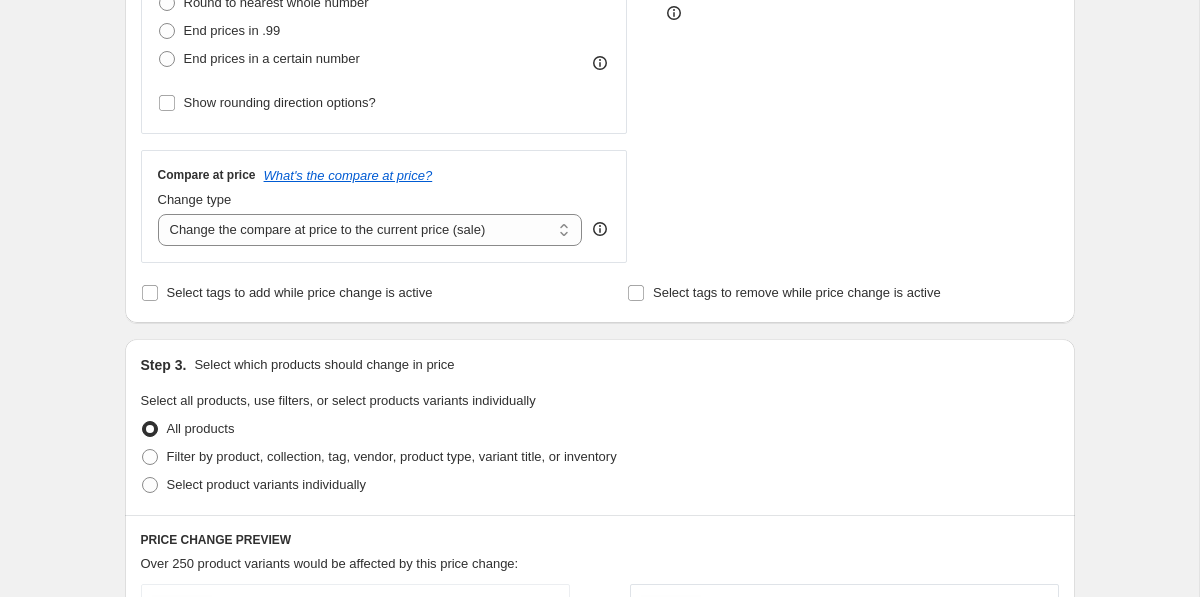 scroll, scrollTop: 615, scrollLeft: 0, axis: vertical 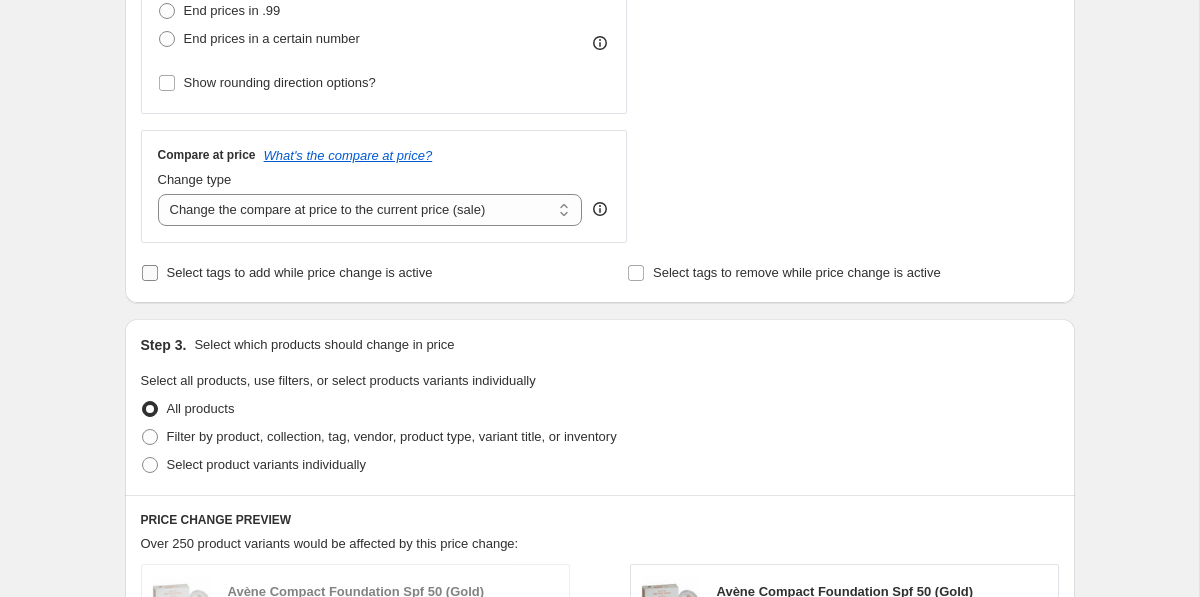 click on "Select tags to add while price change is active" at bounding box center [287, 273] 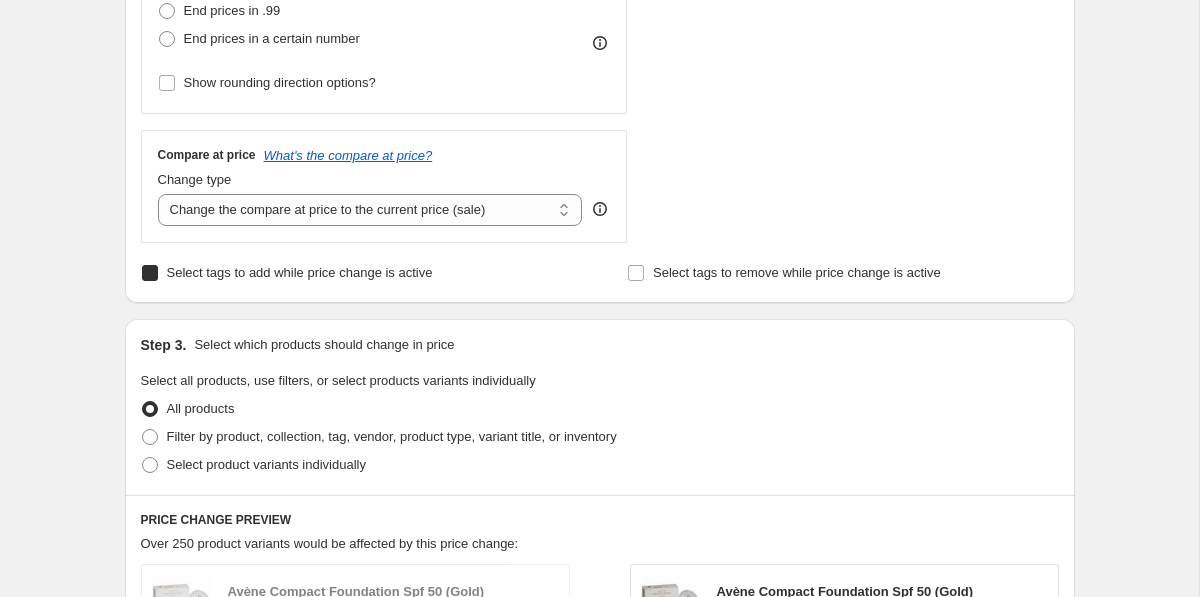 checkbox on "true" 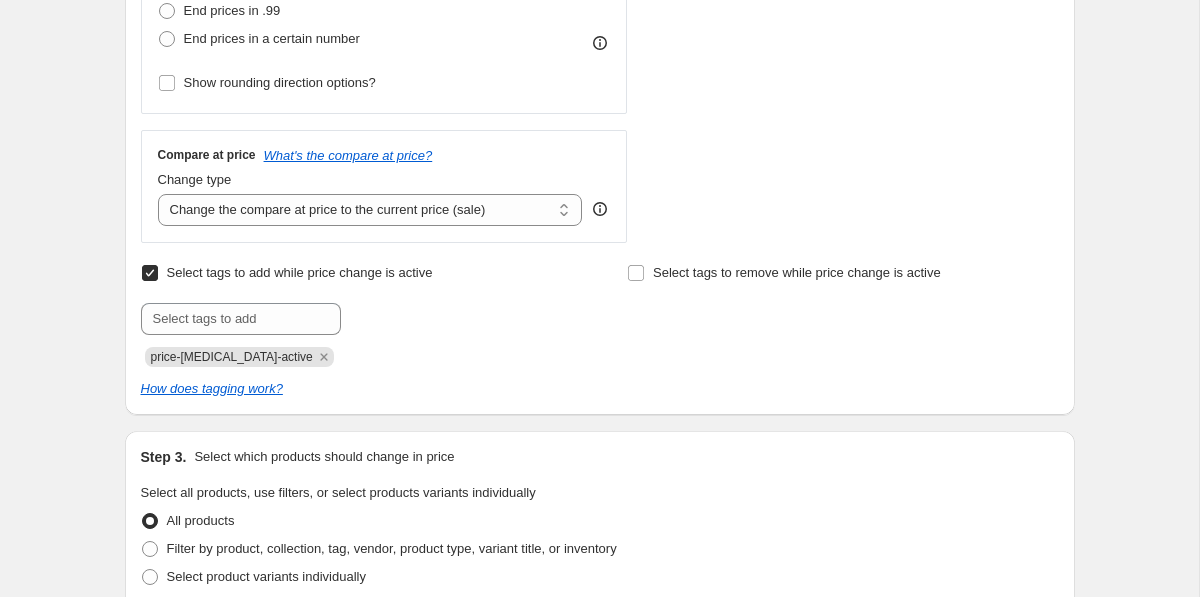 click on "price-[MEDICAL_DATA]-active" at bounding box center (239, 357) 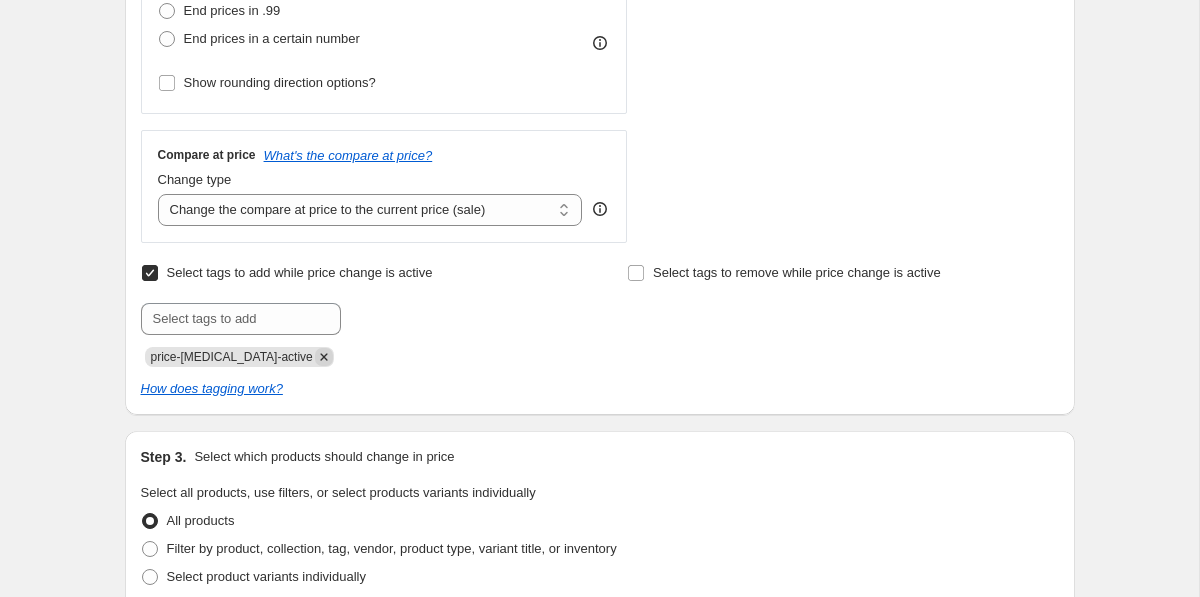 click 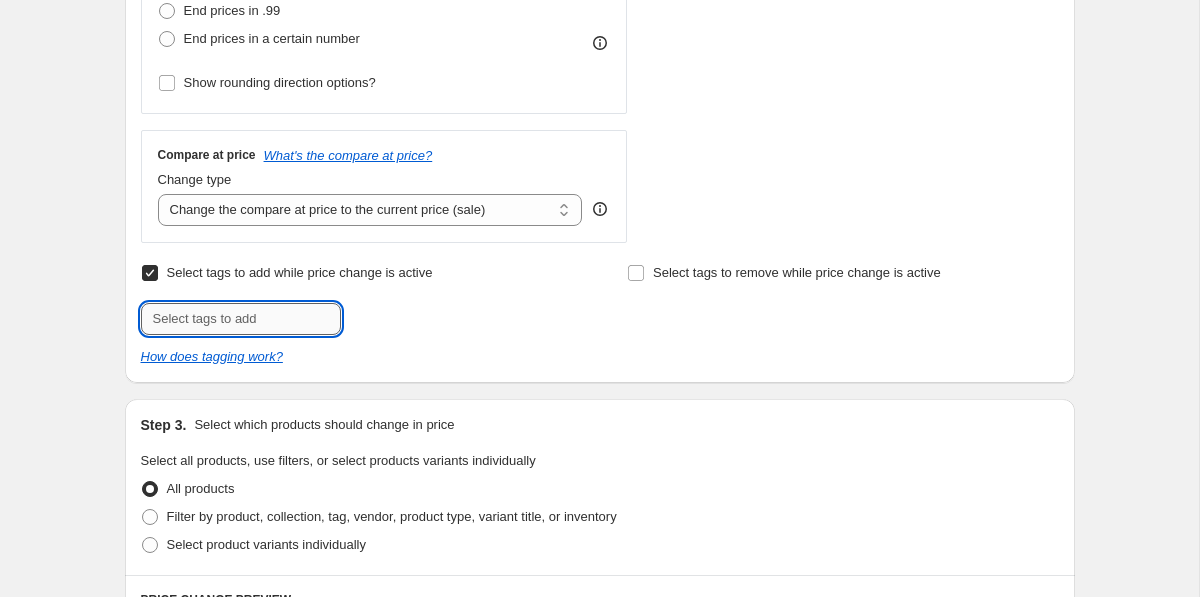 click at bounding box center (241, 319) 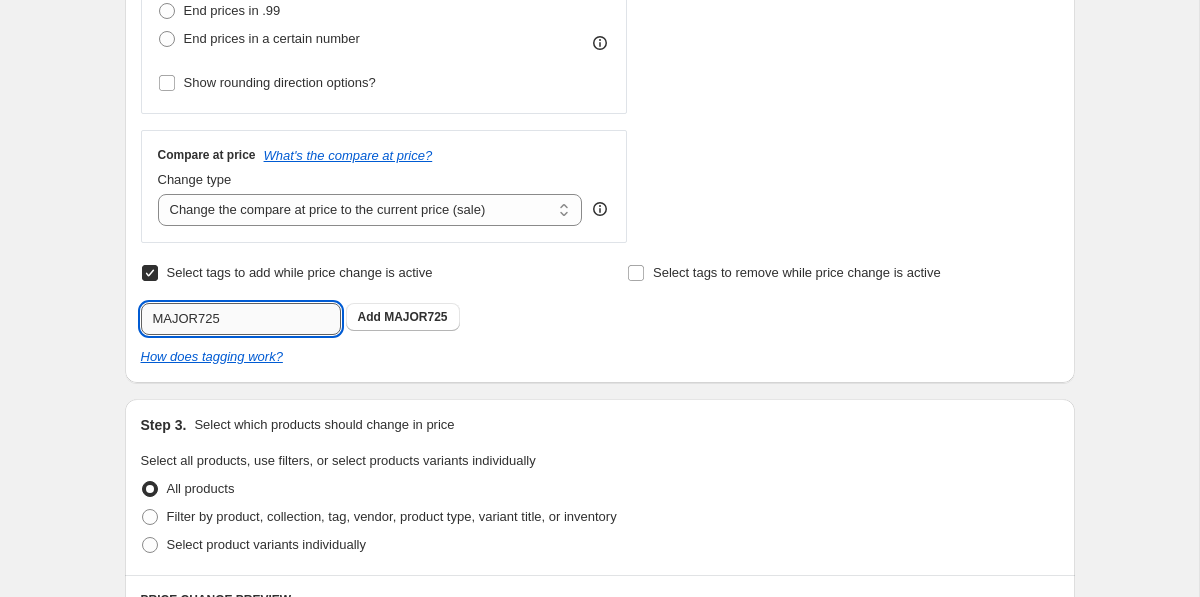 type on "MAJOR725" 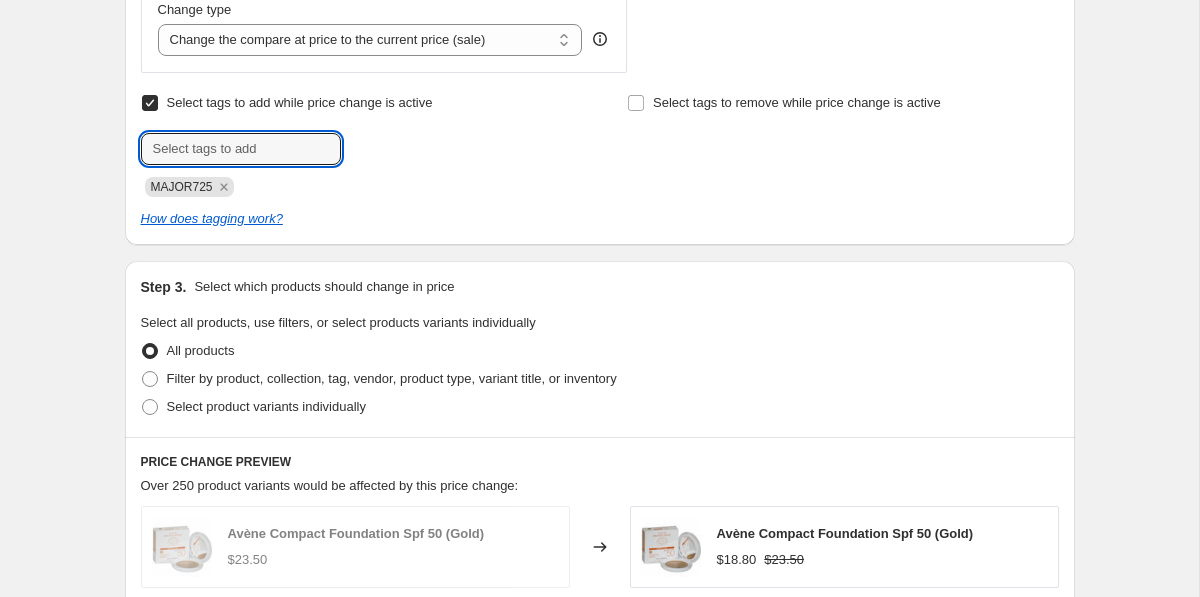 scroll, scrollTop: 938, scrollLeft: 0, axis: vertical 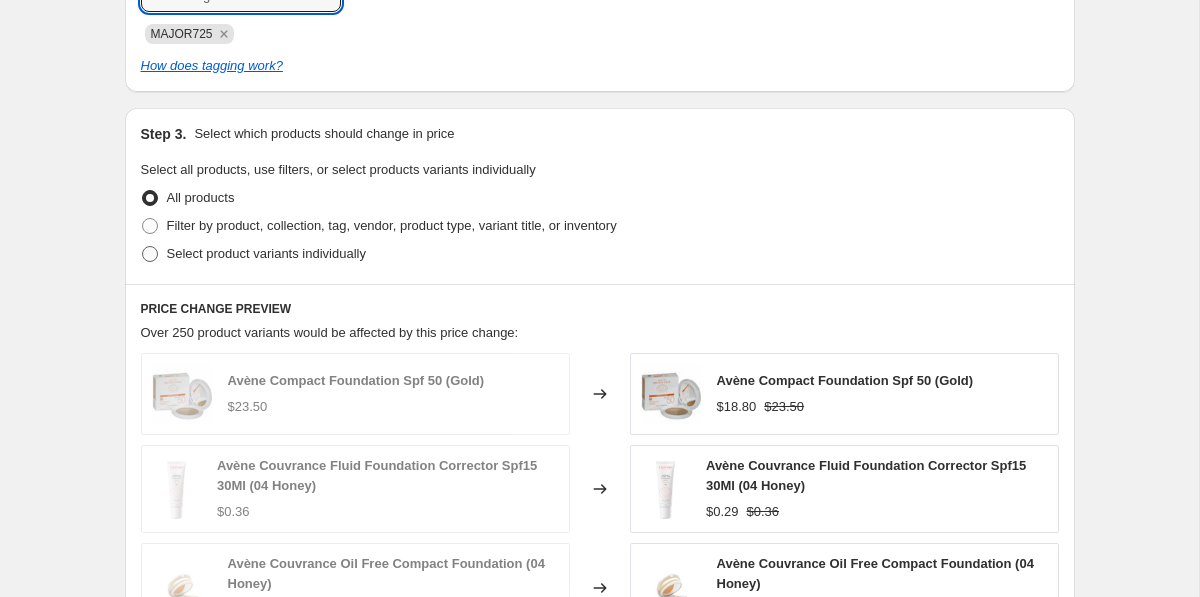 click on "Select product variants individually" at bounding box center (266, 254) 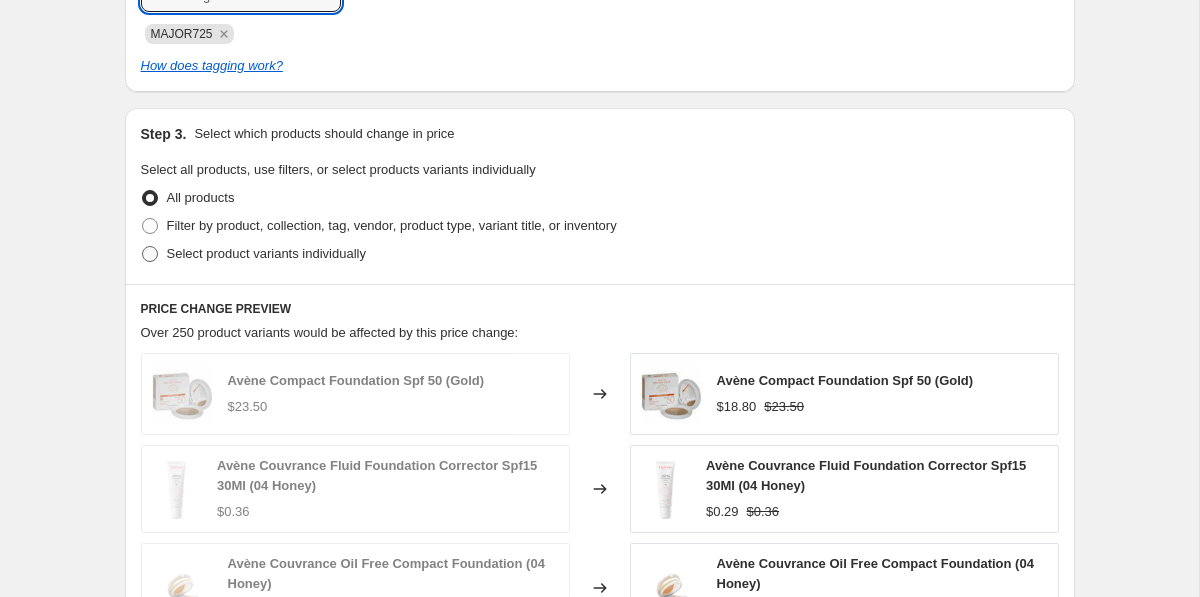 radio on "true" 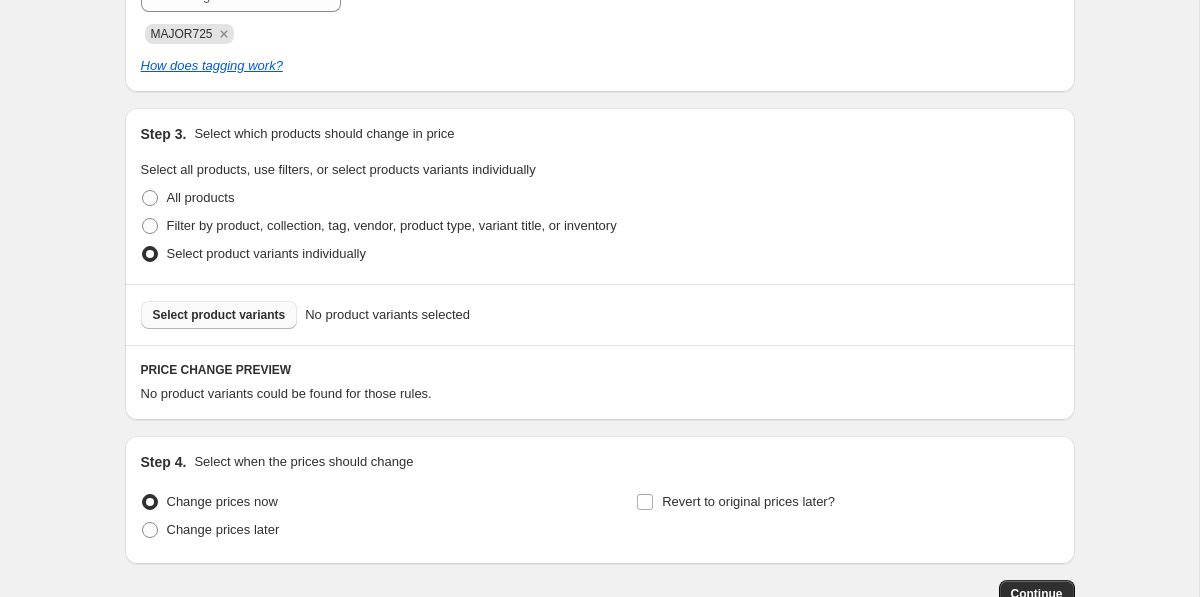 click on "Select product variants" at bounding box center [219, 315] 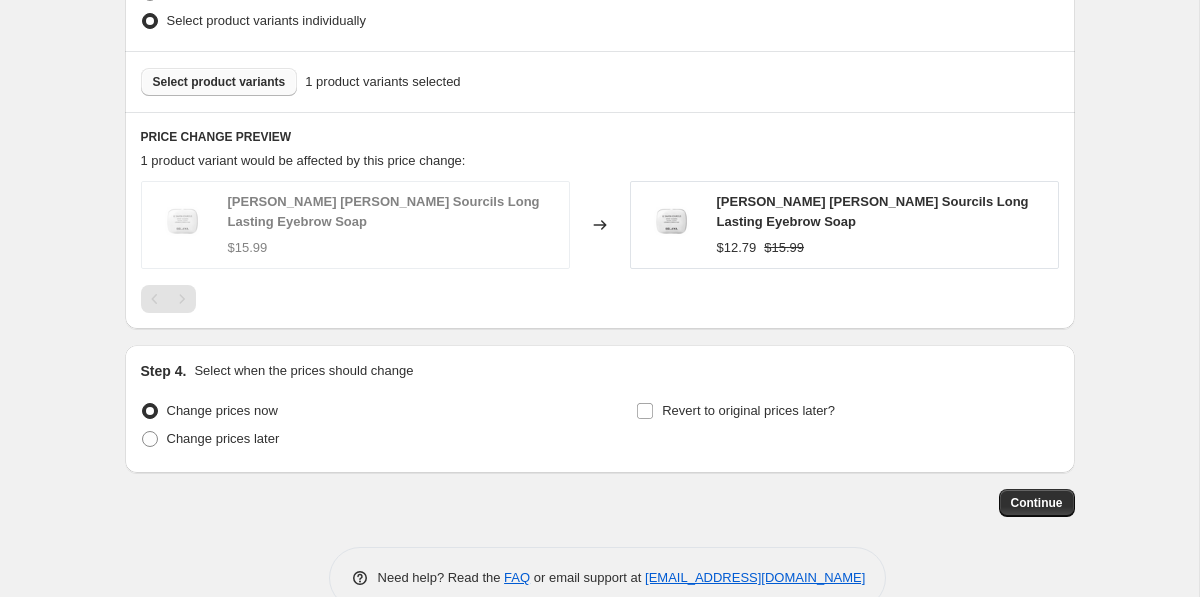 scroll, scrollTop: 1213, scrollLeft: 0, axis: vertical 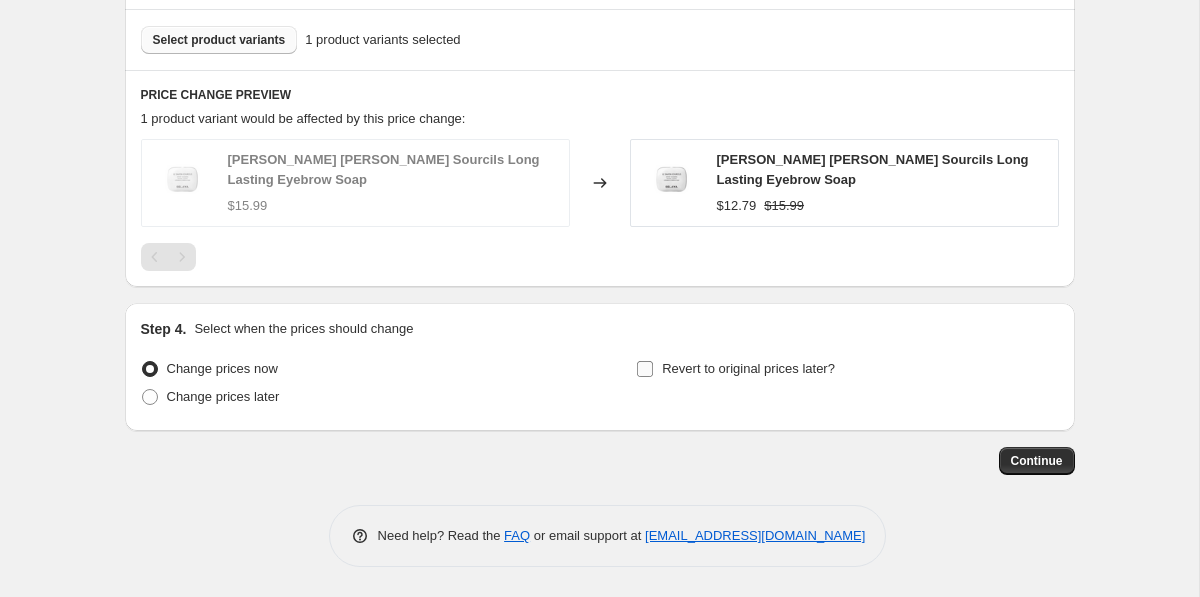 click on "Revert to original prices later?" at bounding box center [748, 368] 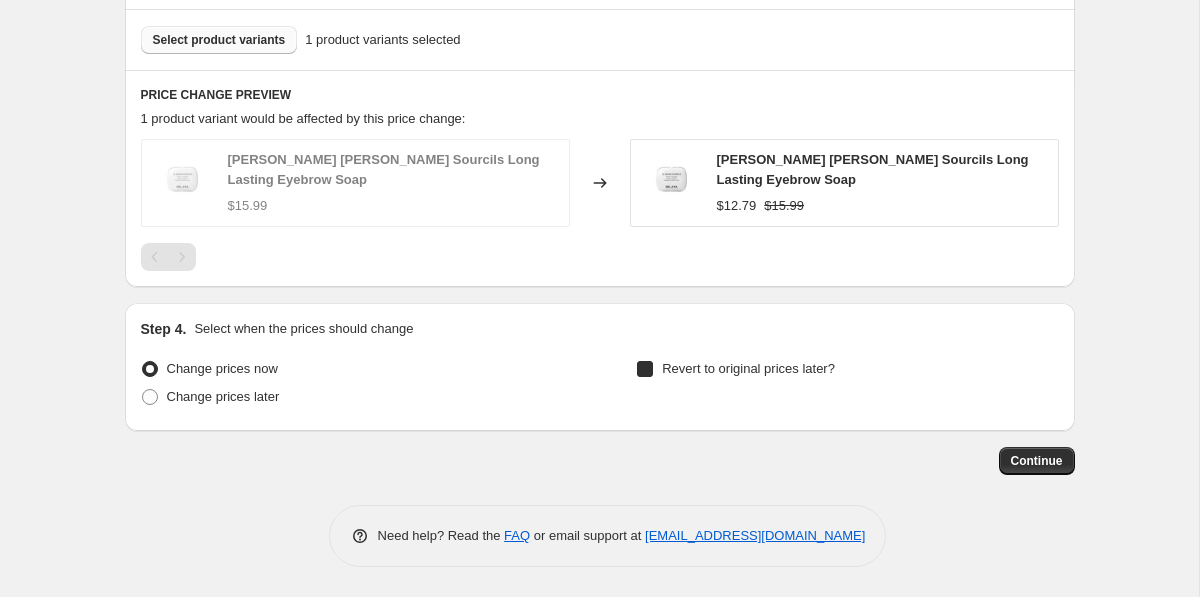 checkbox on "true" 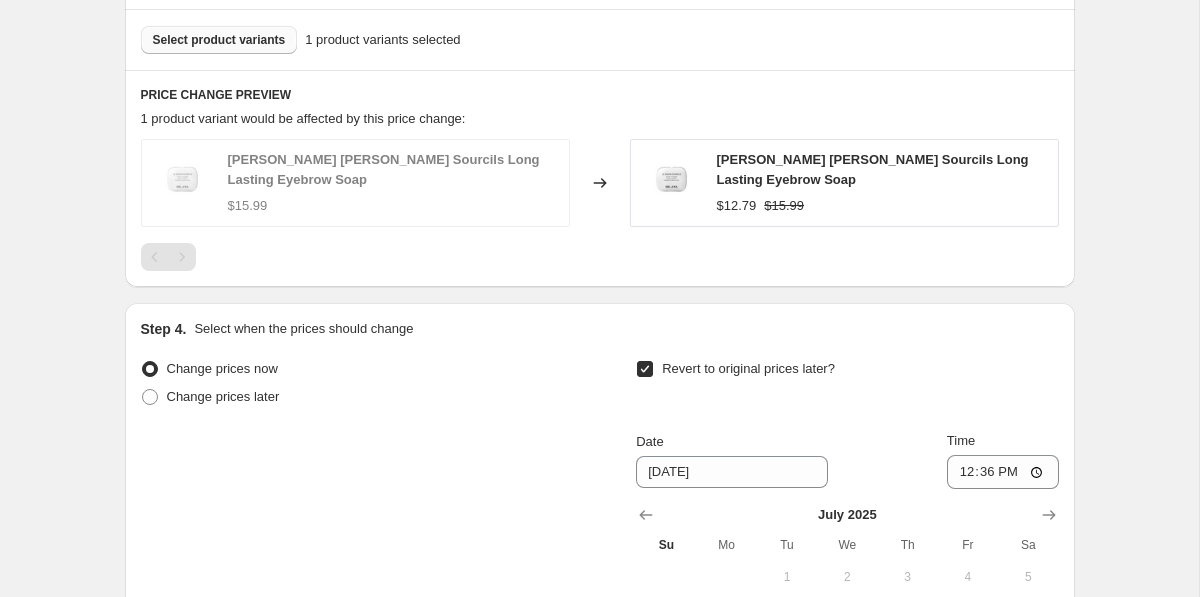 click on "Change prices now Change prices later" at bounding box center [352, 385] 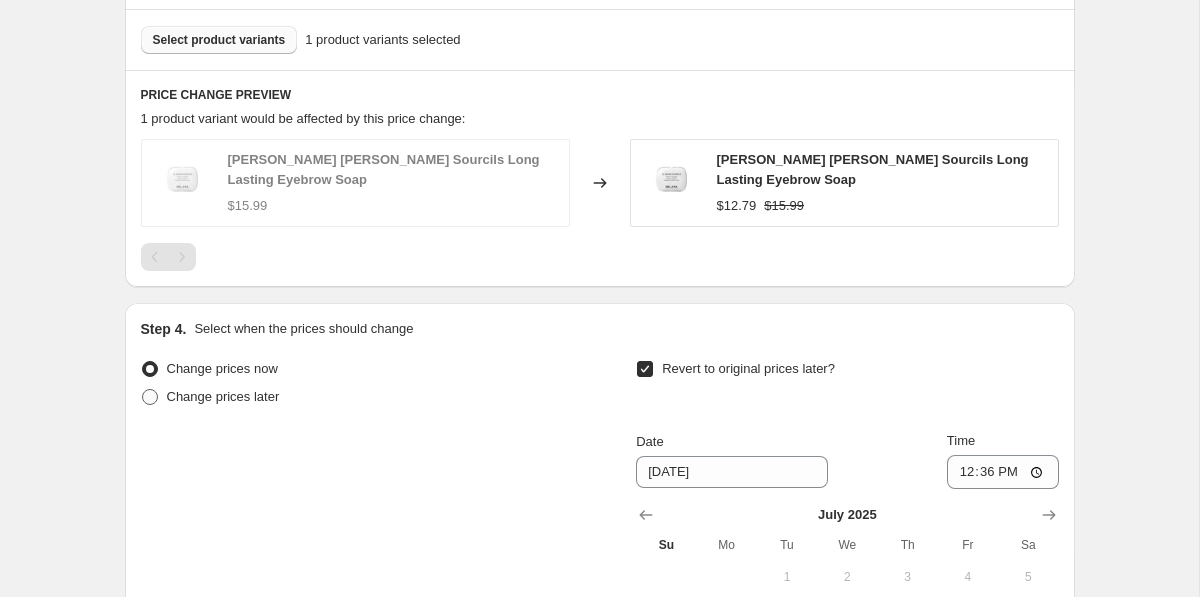 click on "Change prices later" at bounding box center (223, 396) 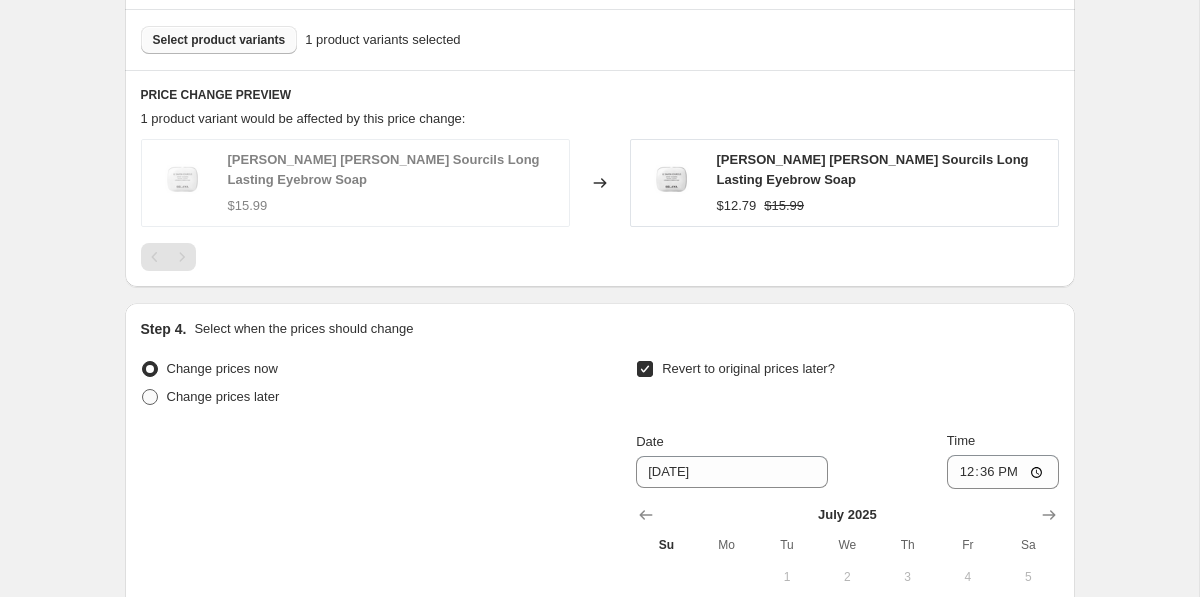radio on "true" 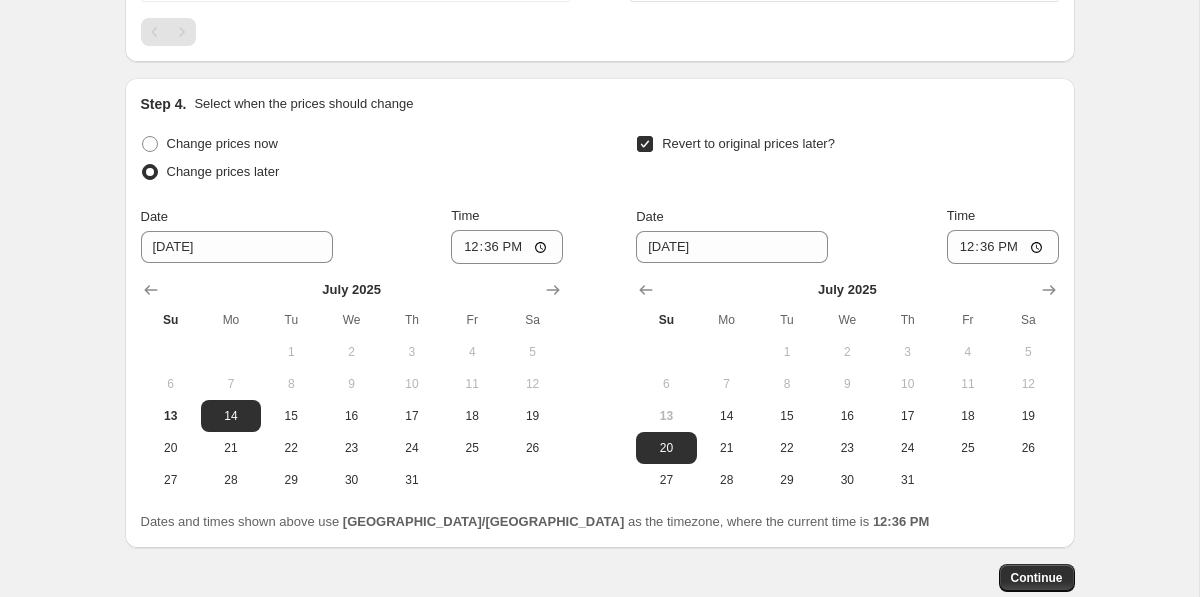 scroll, scrollTop: 1486, scrollLeft: 0, axis: vertical 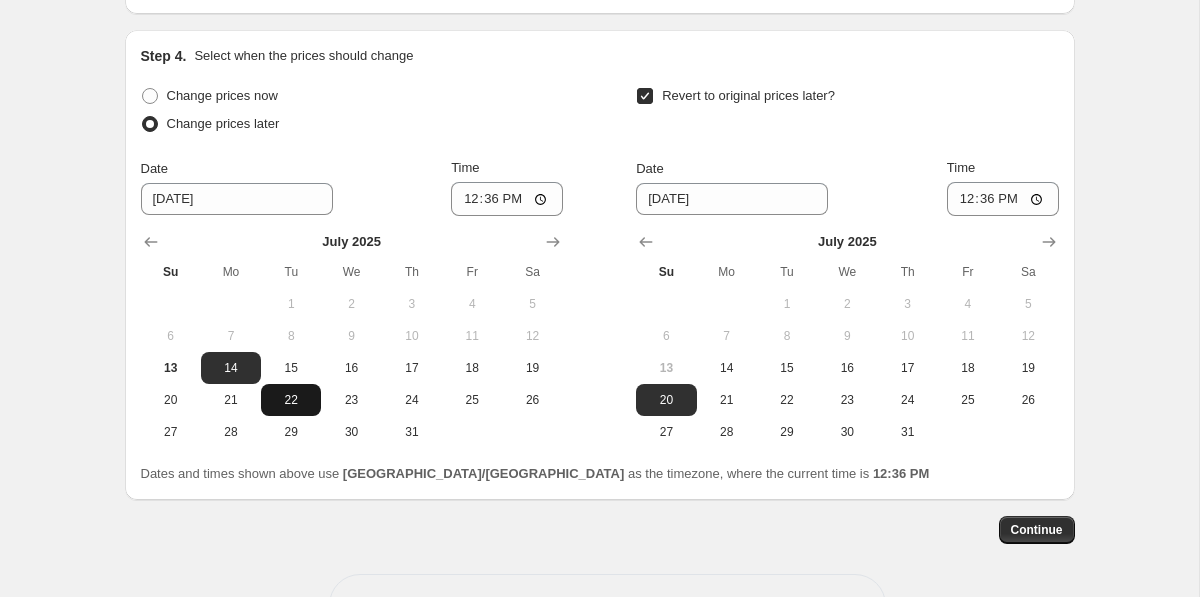 click on "22" at bounding box center [291, 400] 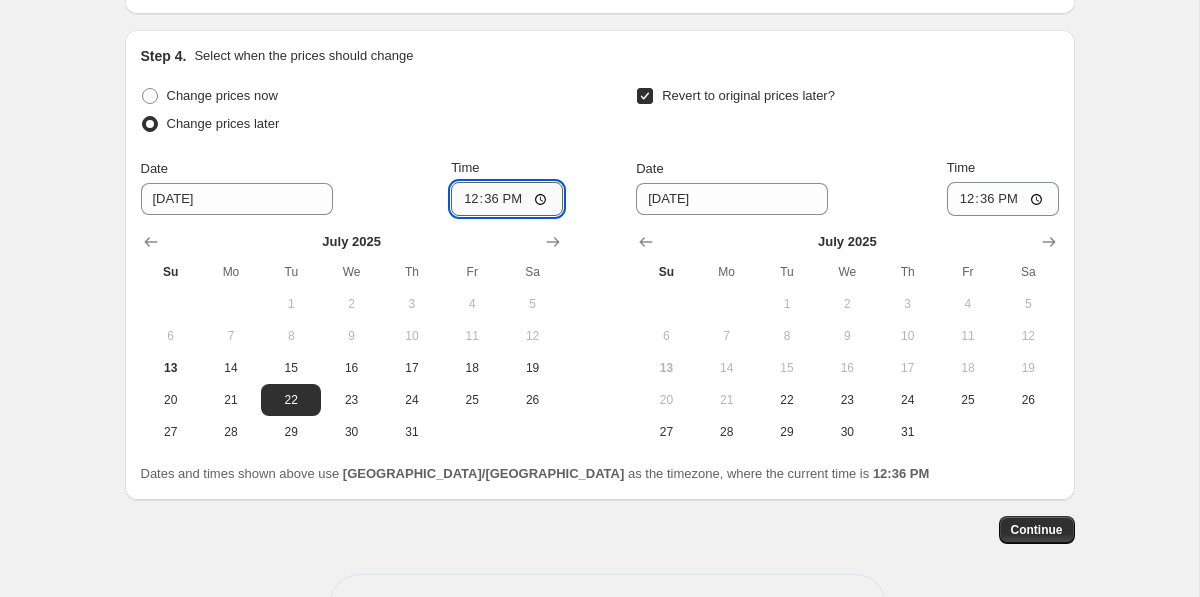 click on "12:36" at bounding box center (507, 199) 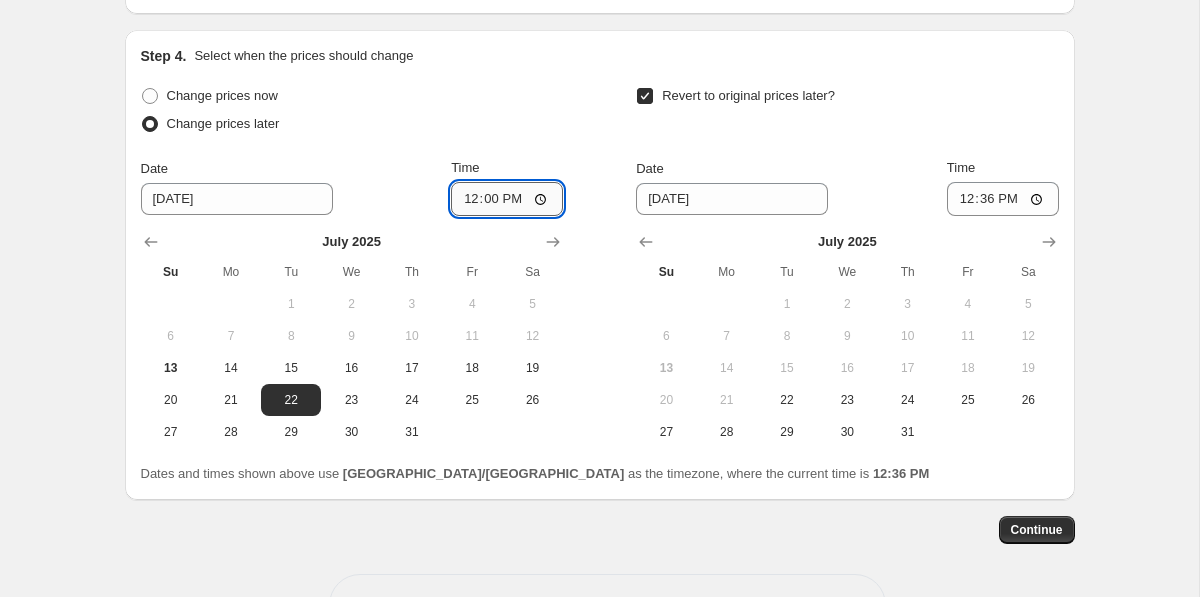 type on "00:00" 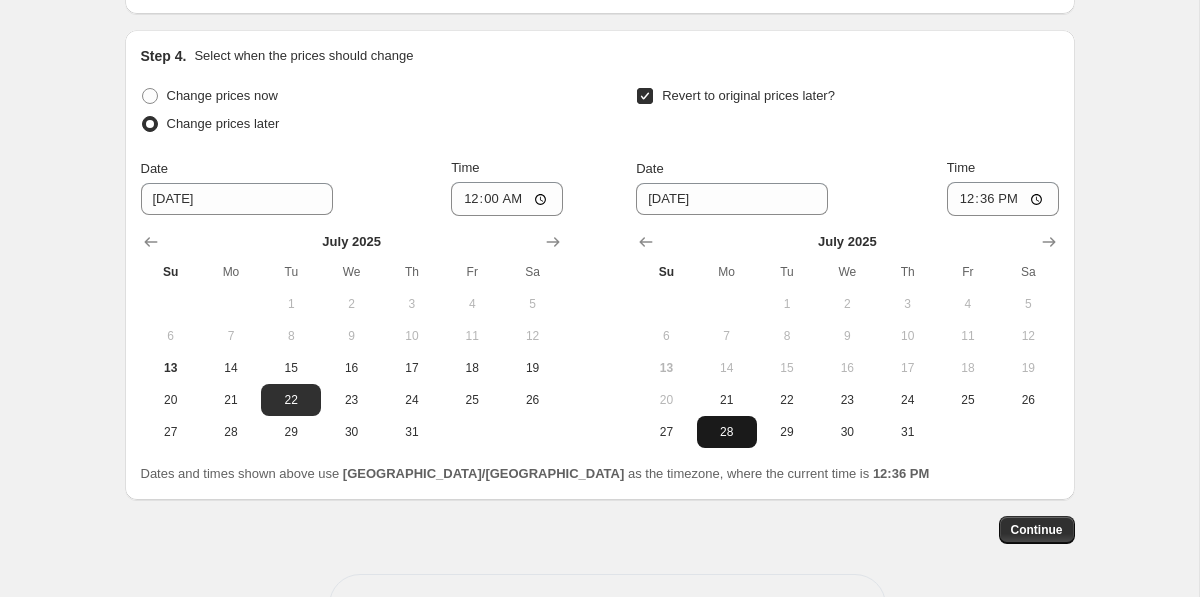 click on "28" at bounding box center (727, 432) 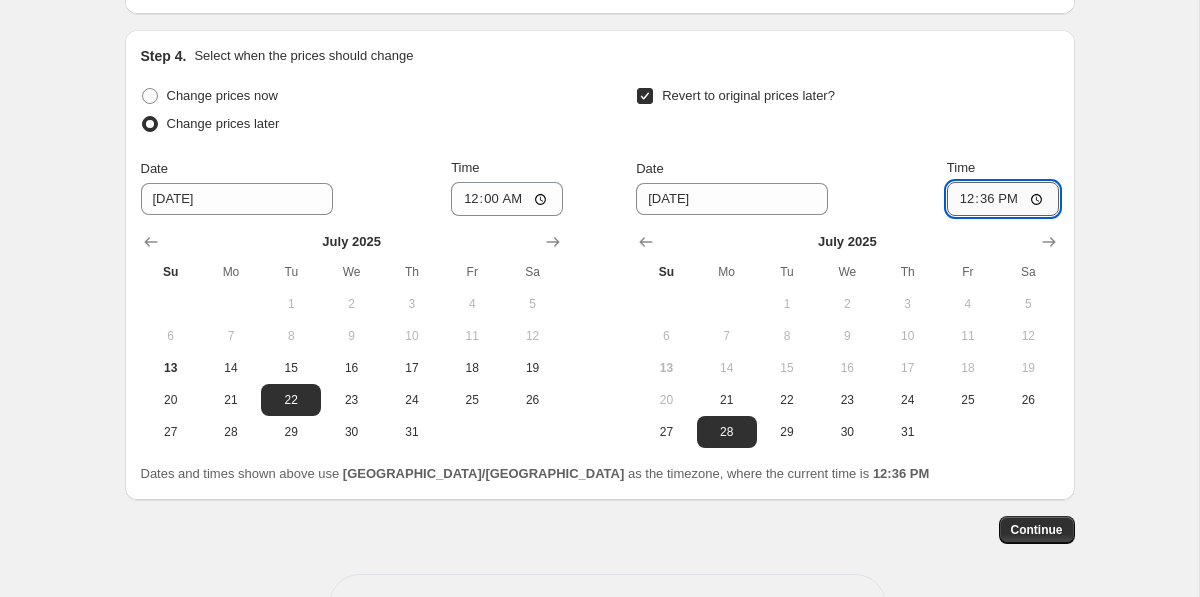 click on "12:36" at bounding box center (1003, 199) 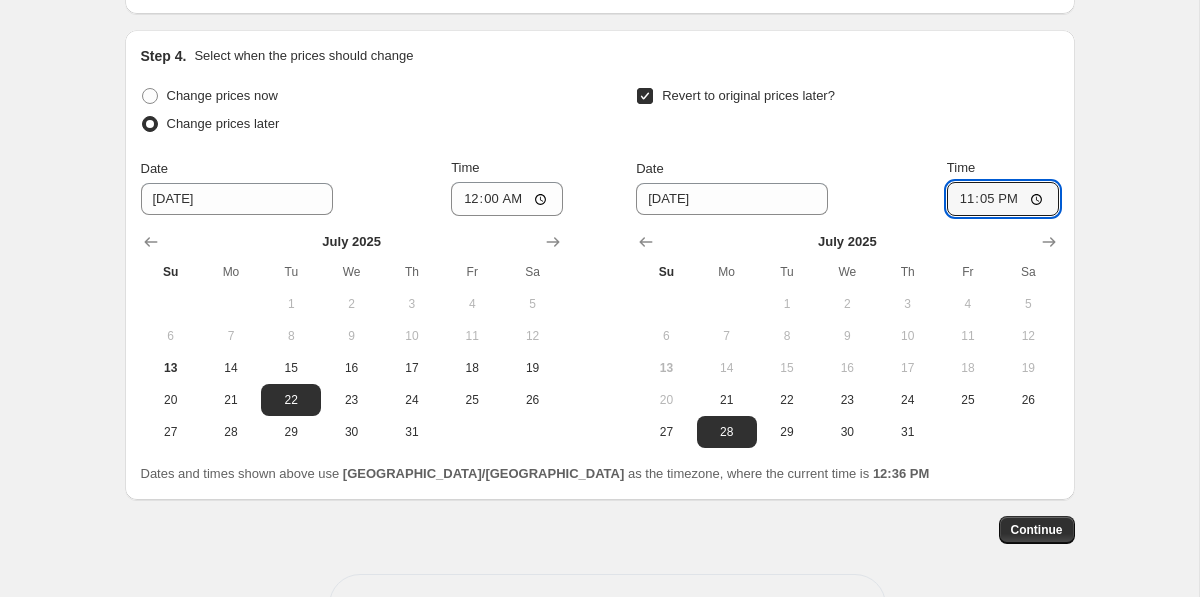 type on "23:55" 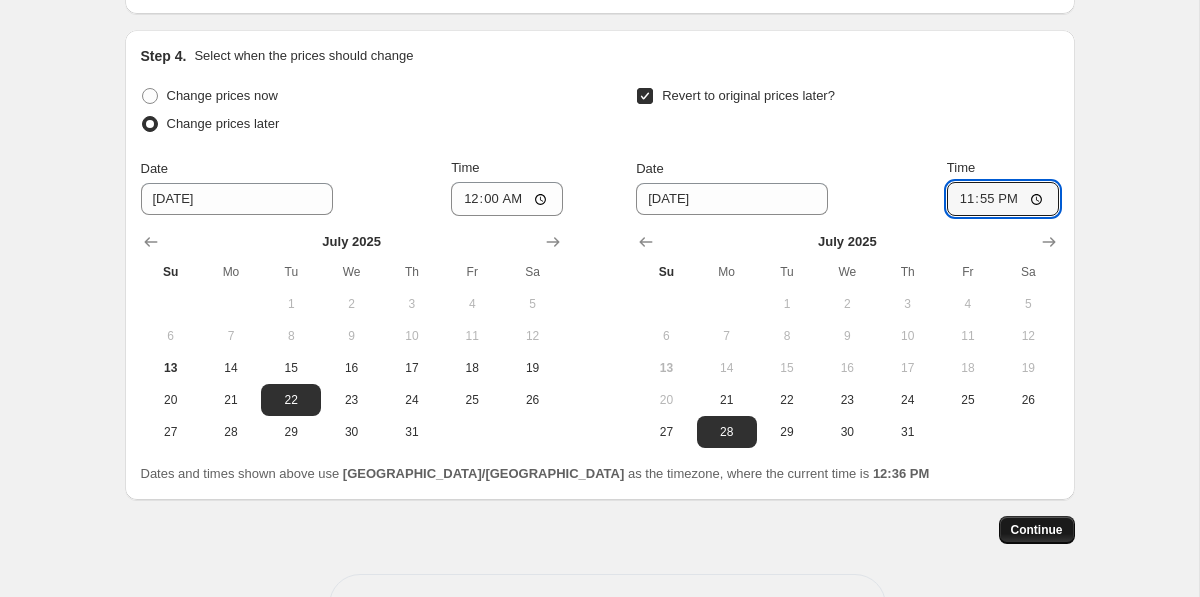 click on "Continue" at bounding box center (1037, 530) 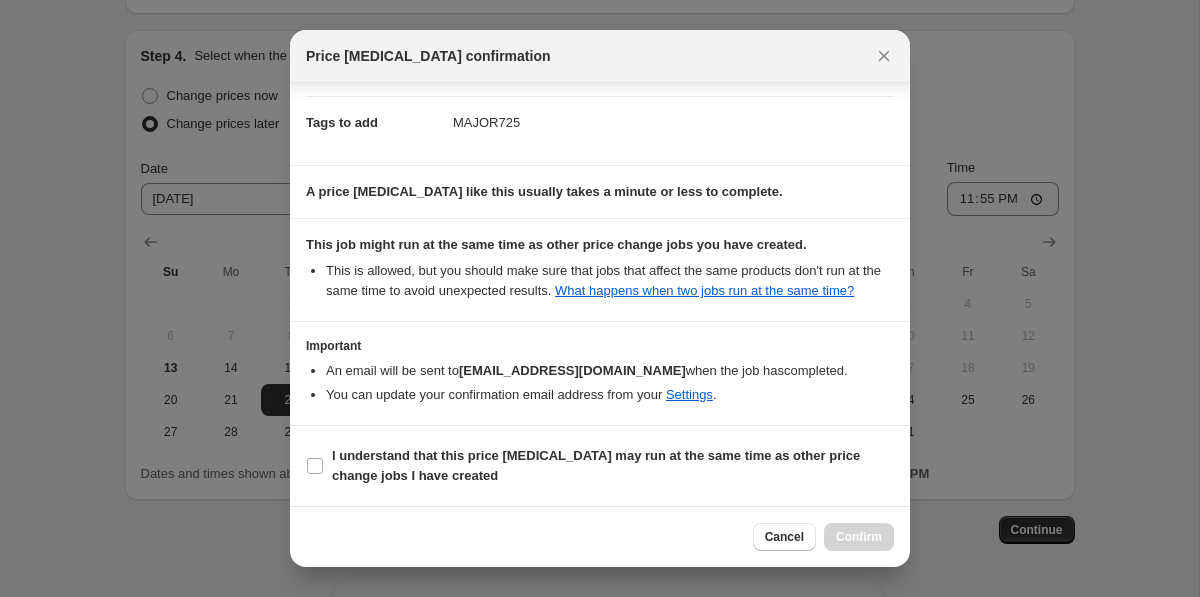 scroll, scrollTop: 314, scrollLeft: 0, axis: vertical 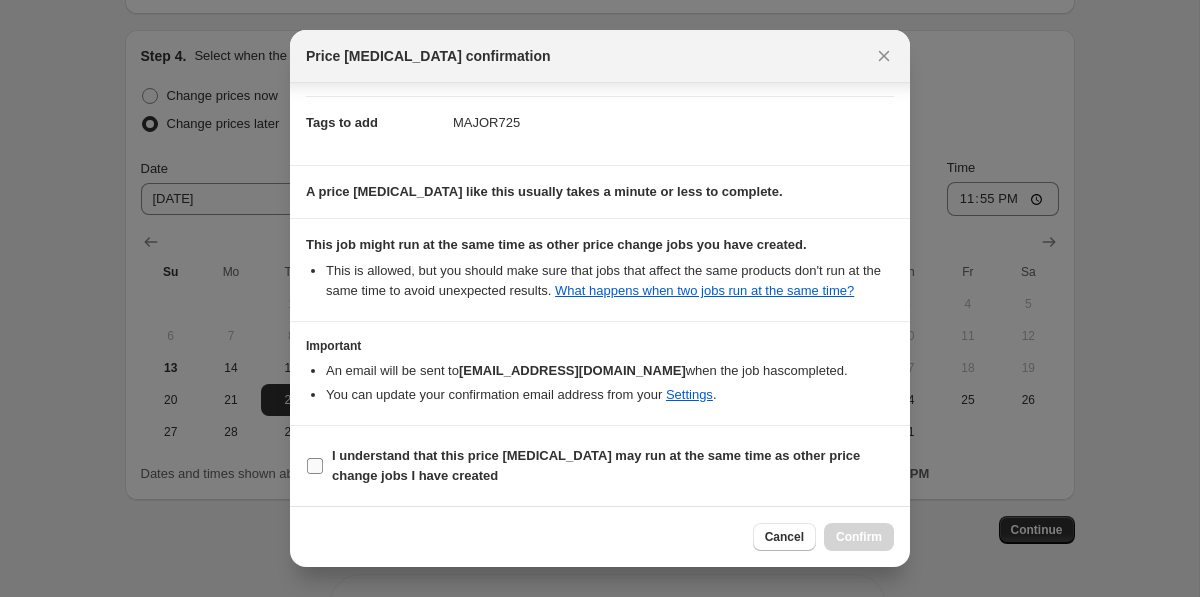 click on "I understand that this price [MEDICAL_DATA] may run at the same time as other price change jobs I have created" at bounding box center (596, 465) 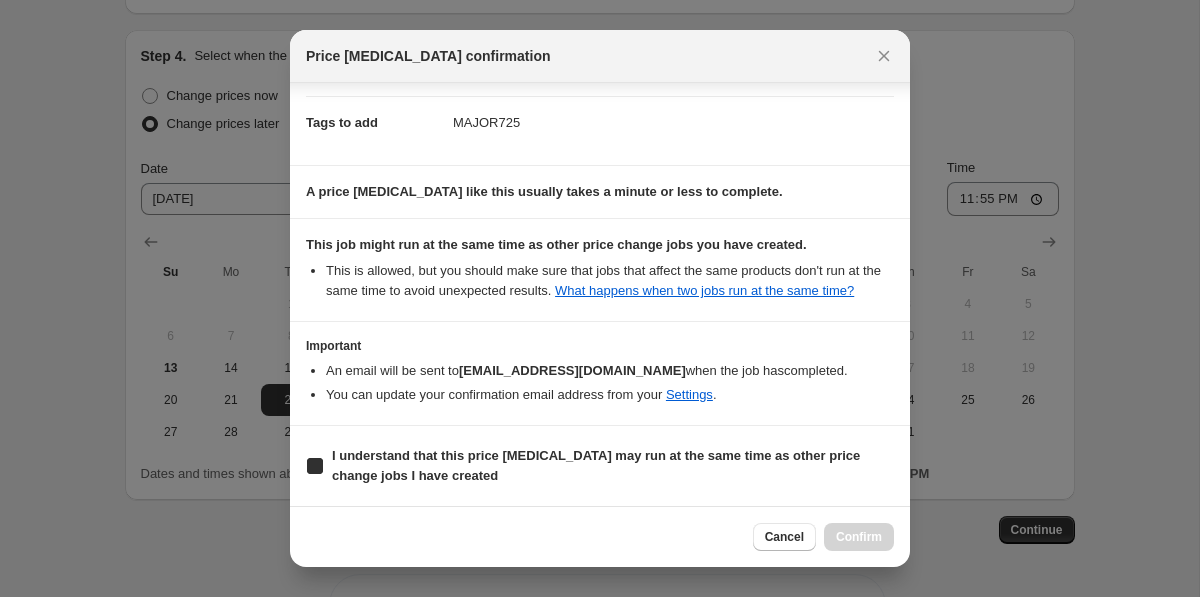 checkbox on "true" 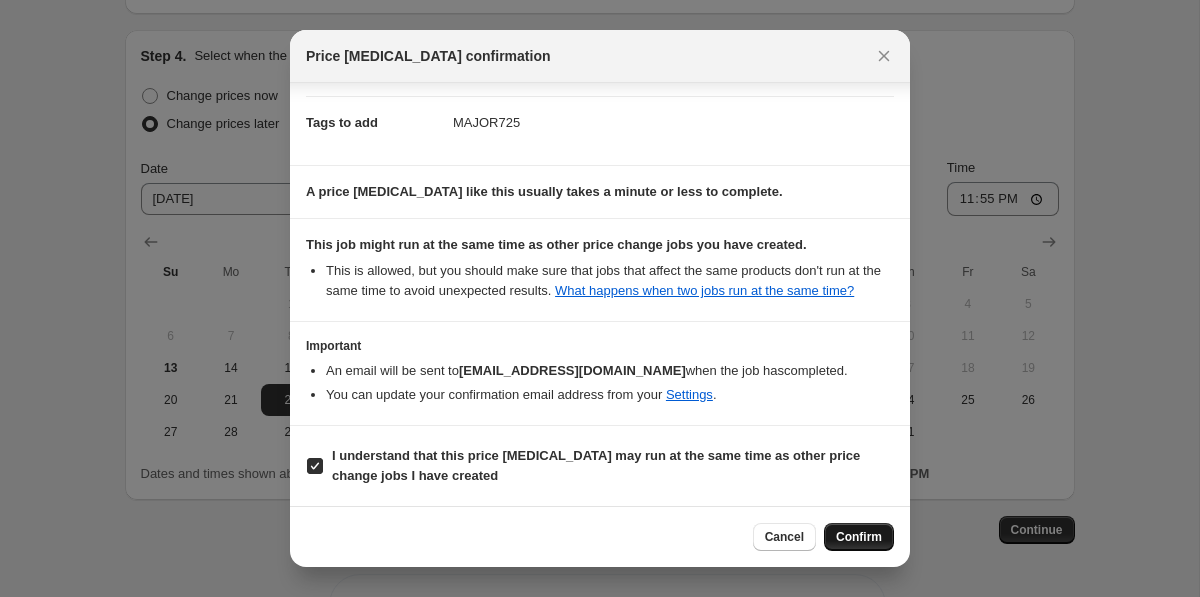 click on "Confirm" at bounding box center (859, 537) 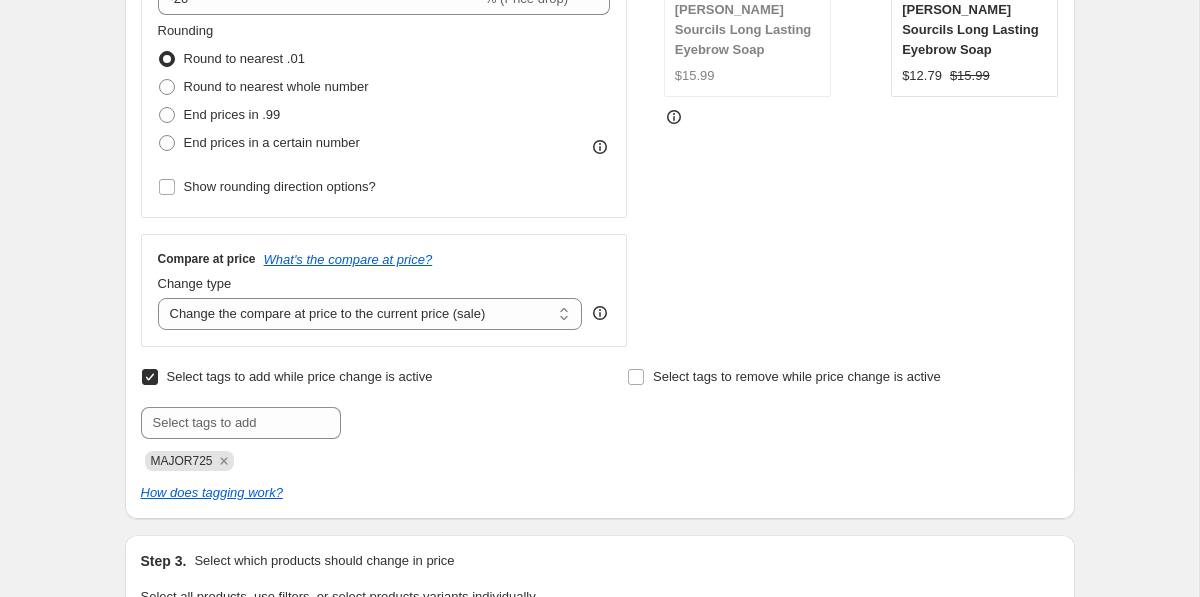 scroll, scrollTop: 0, scrollLeft: 0, axis: both 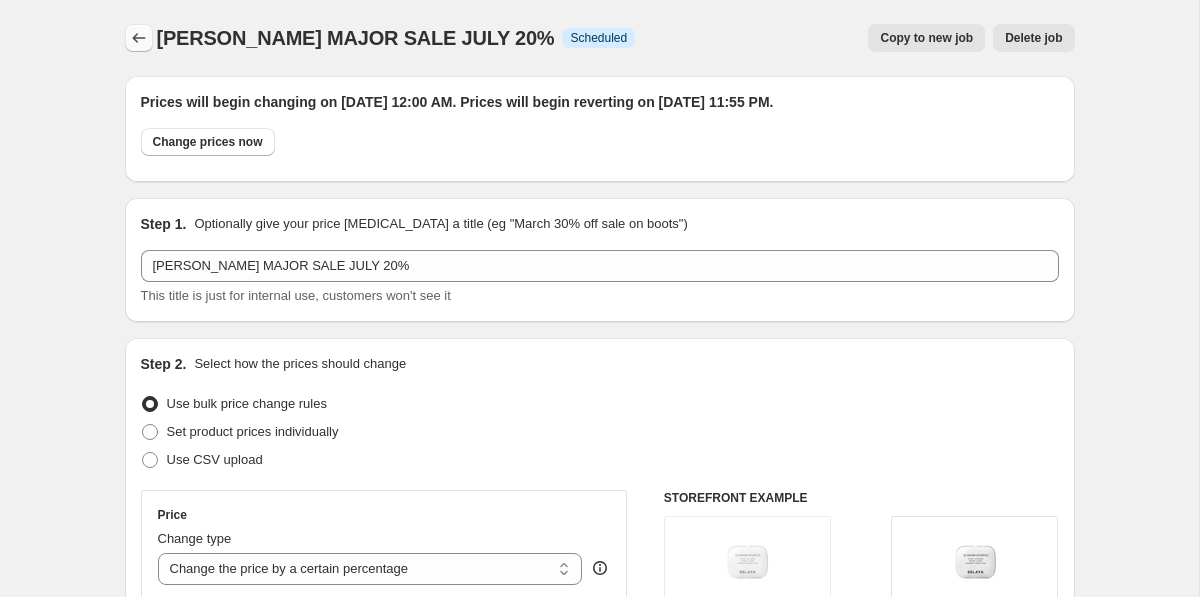 click at bounding box center [139, 38] 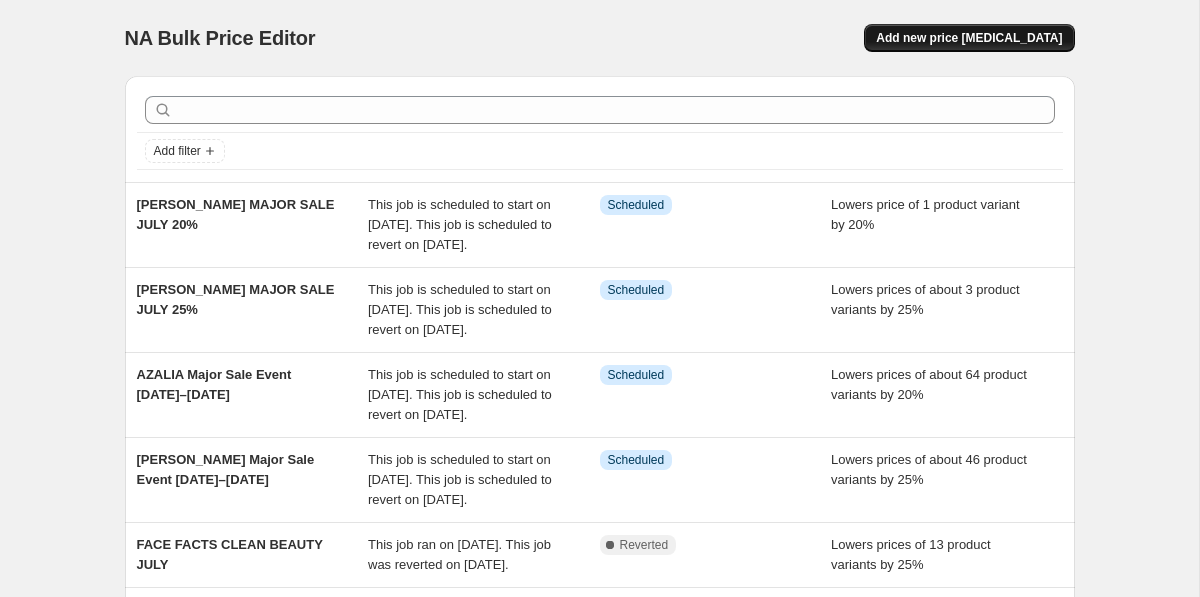 click on "Add new price [MEDICAL_DATA]" at bounding box center (969, 38) 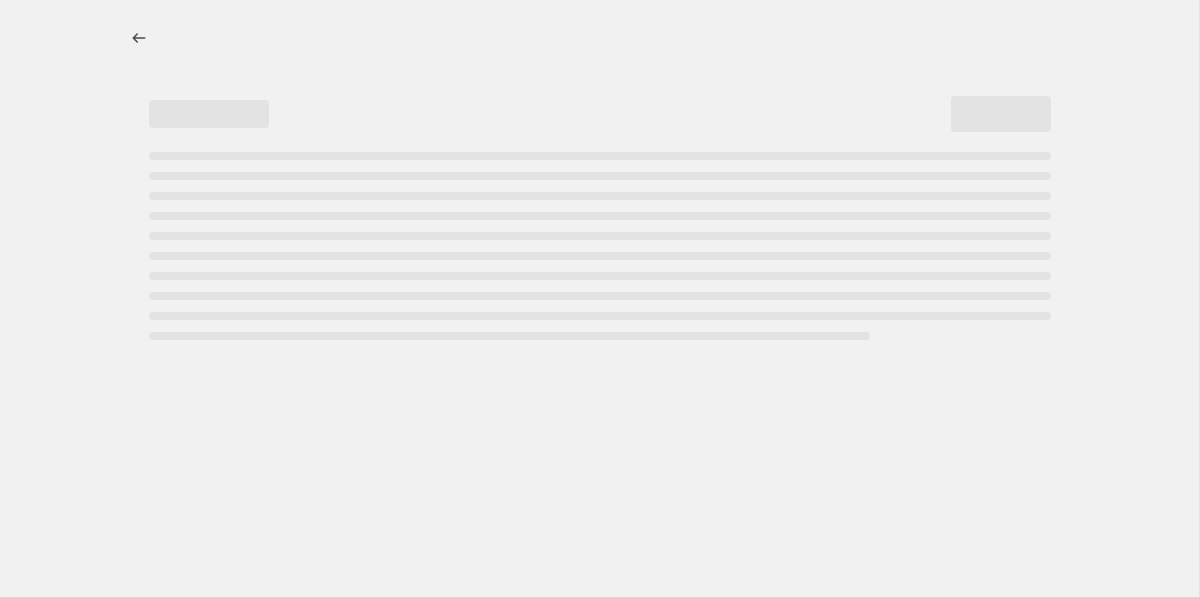 select on "percentage" 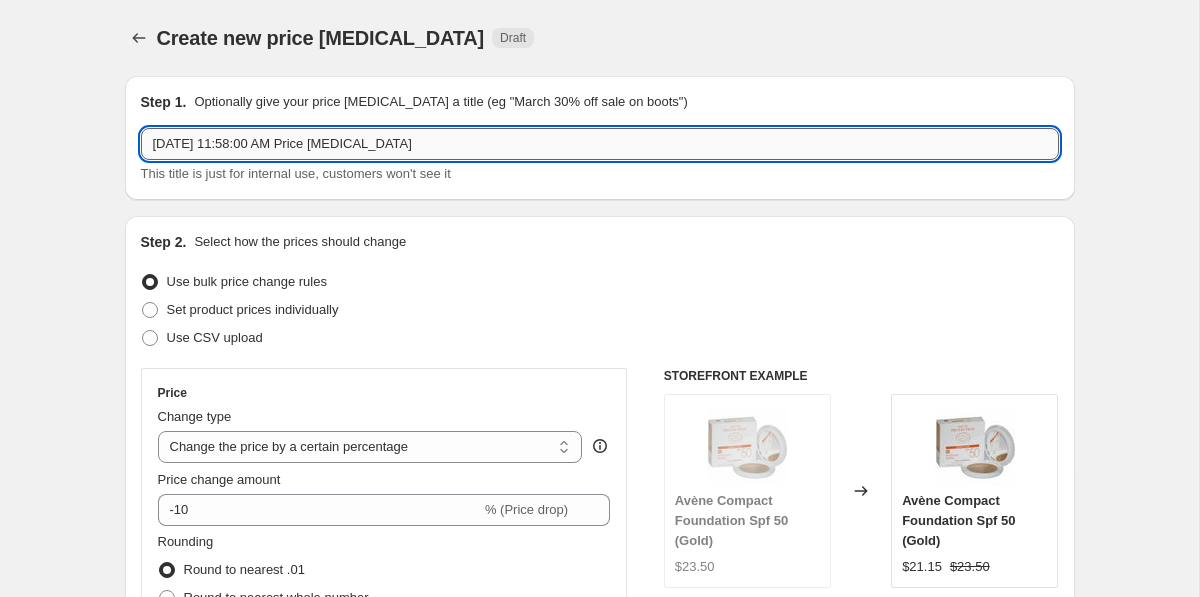 click on "[DATE] 11:58:00 AM Price [MEDICAL_DATA]" at bounding box center [600, 144] 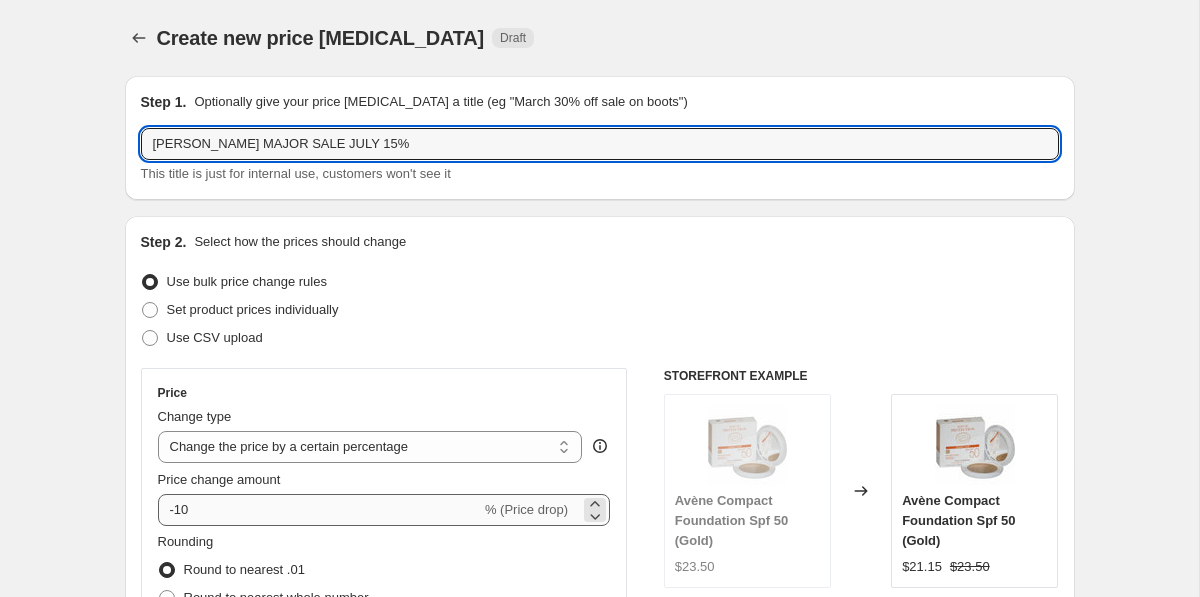 type on "[PERSON_NAME] MAJOR SALE JULY 15%" 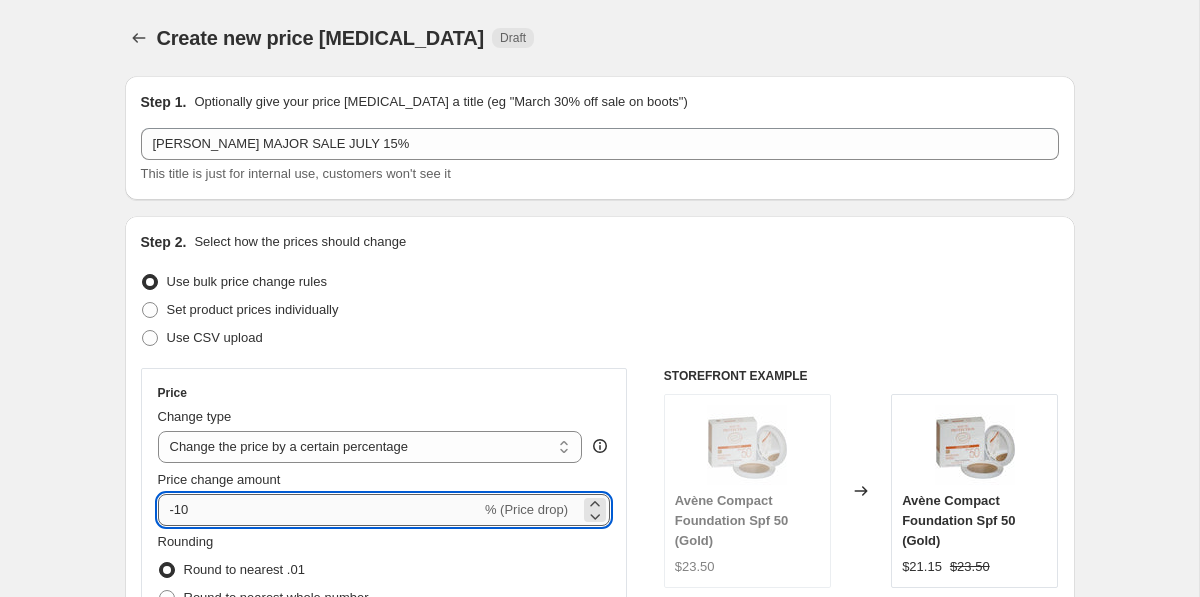 click on "-10" at bounding box center [319, 510] 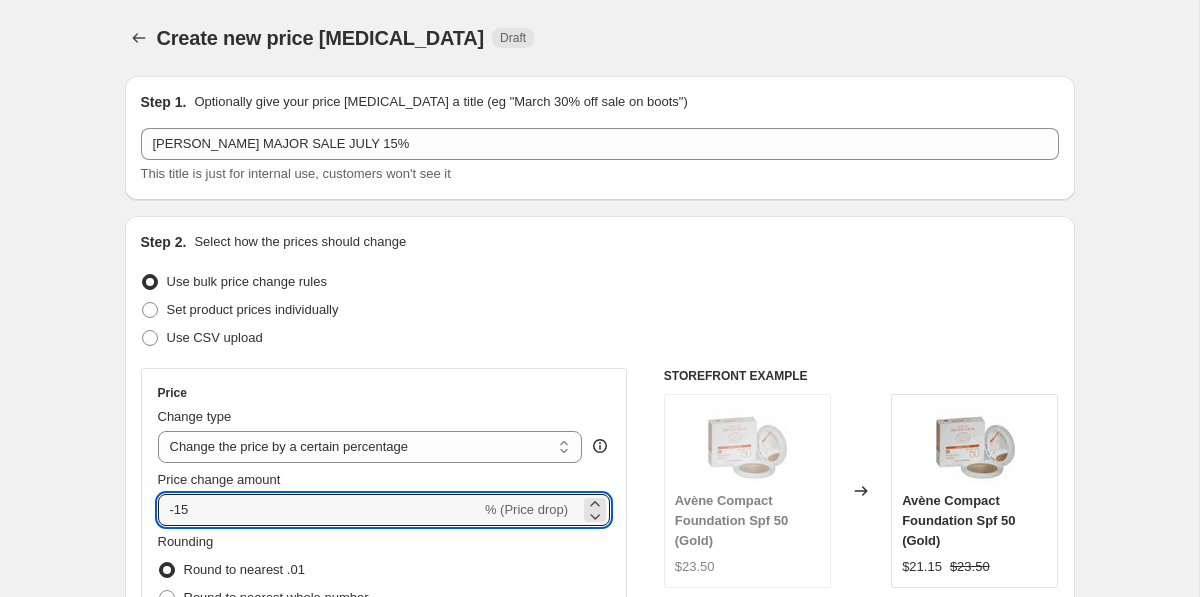 type on "-15" 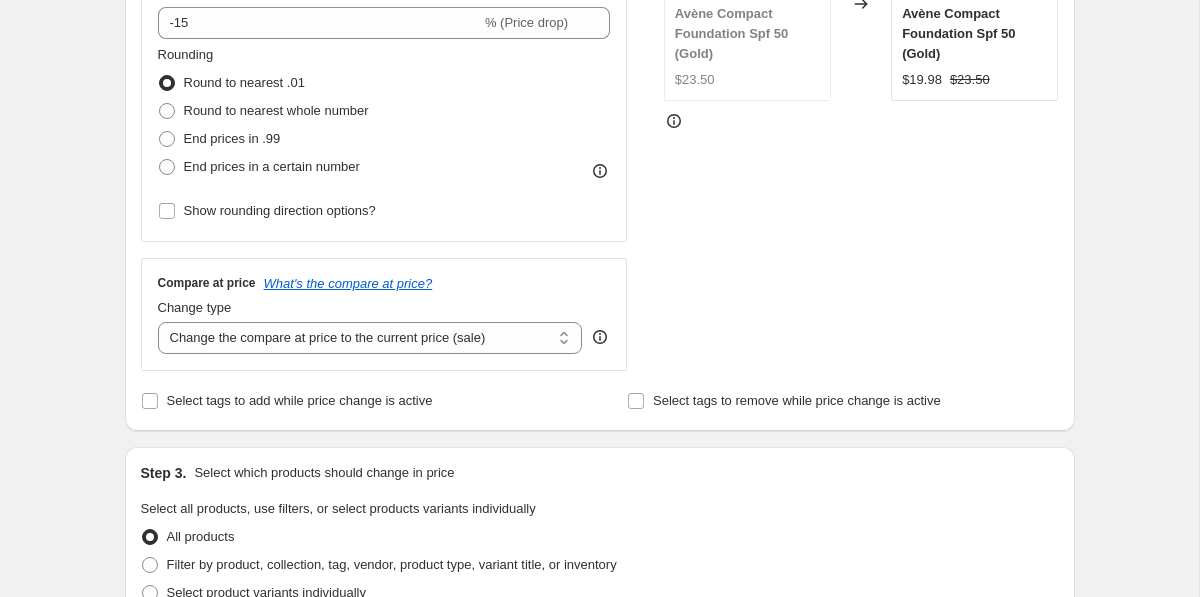 scroll, scrollTop: 524, scrollLeft: 0, axis: vertical 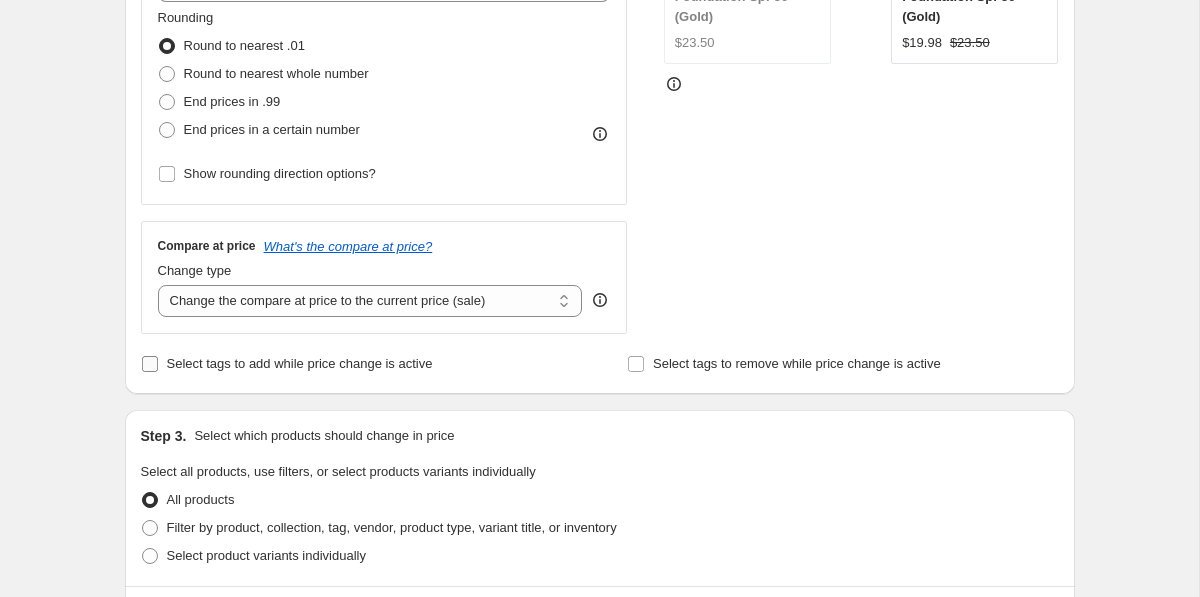 click on "Select tags to add while price change is active" at bounding box center (300, 363) 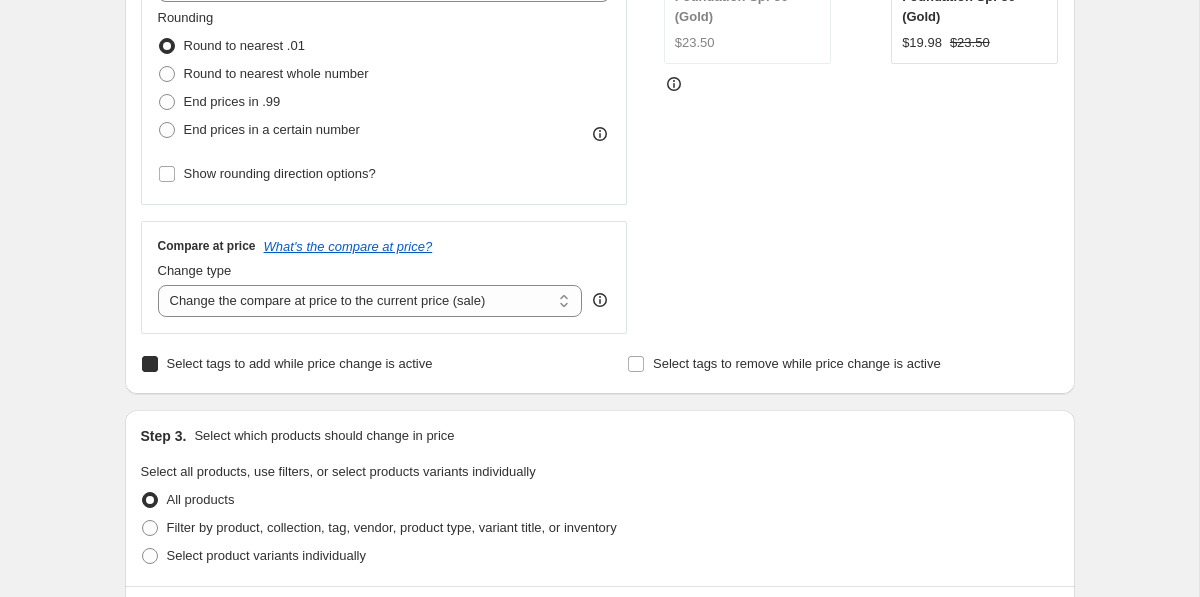 checkbox on "true" 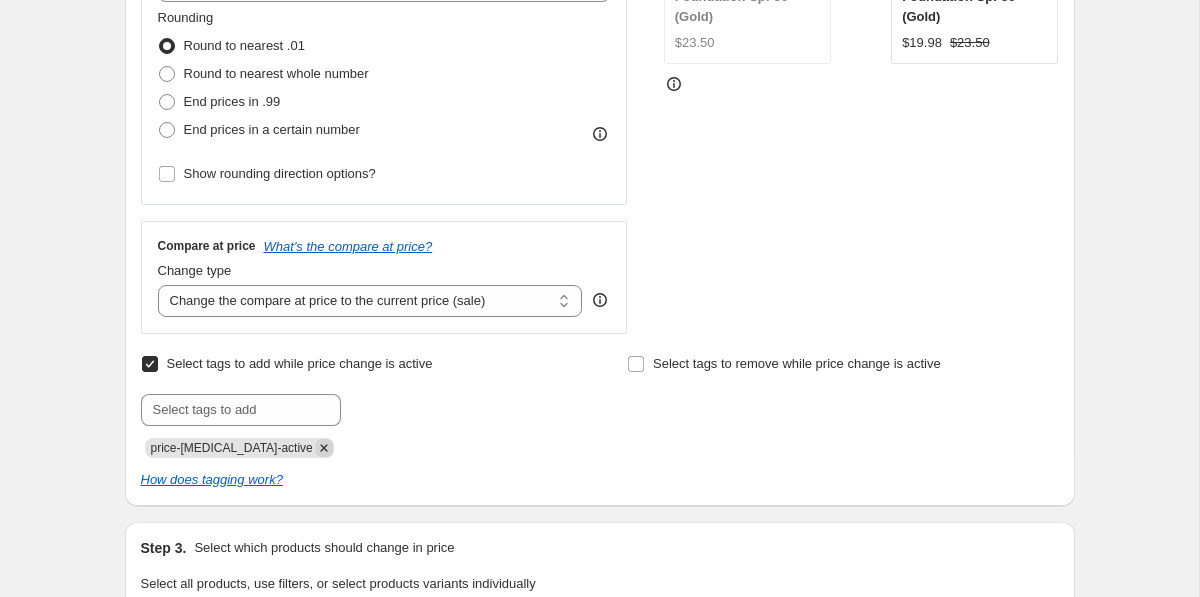 click 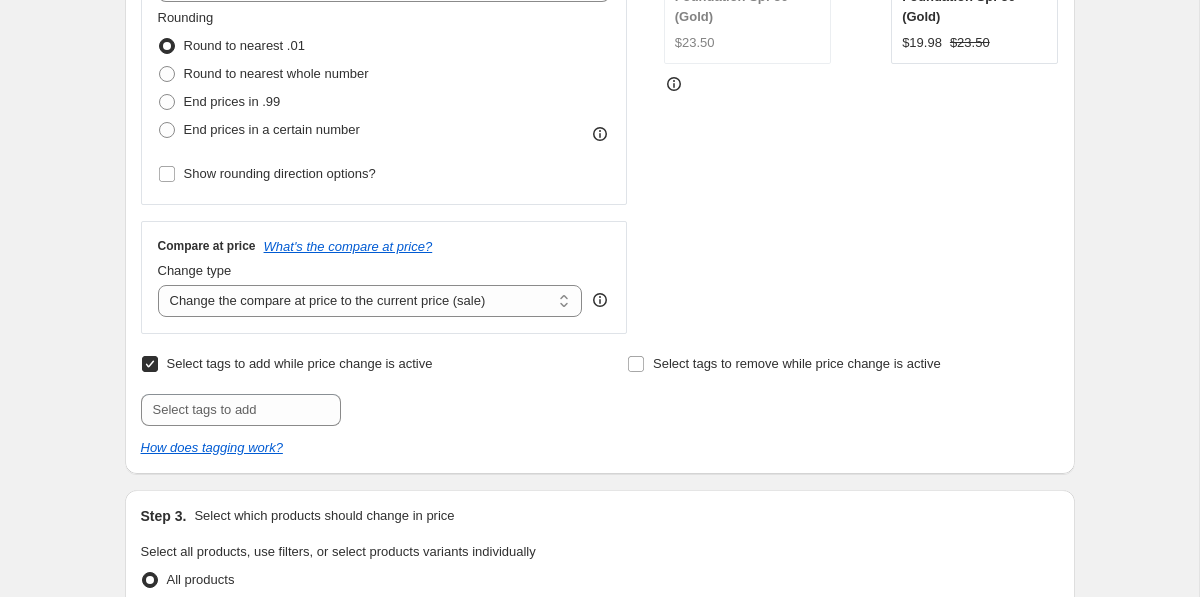 click on "Select tags to add while price change is active Submit Select tags to remove while price change is active How does tagging work?" at bounding box center [600, 404] 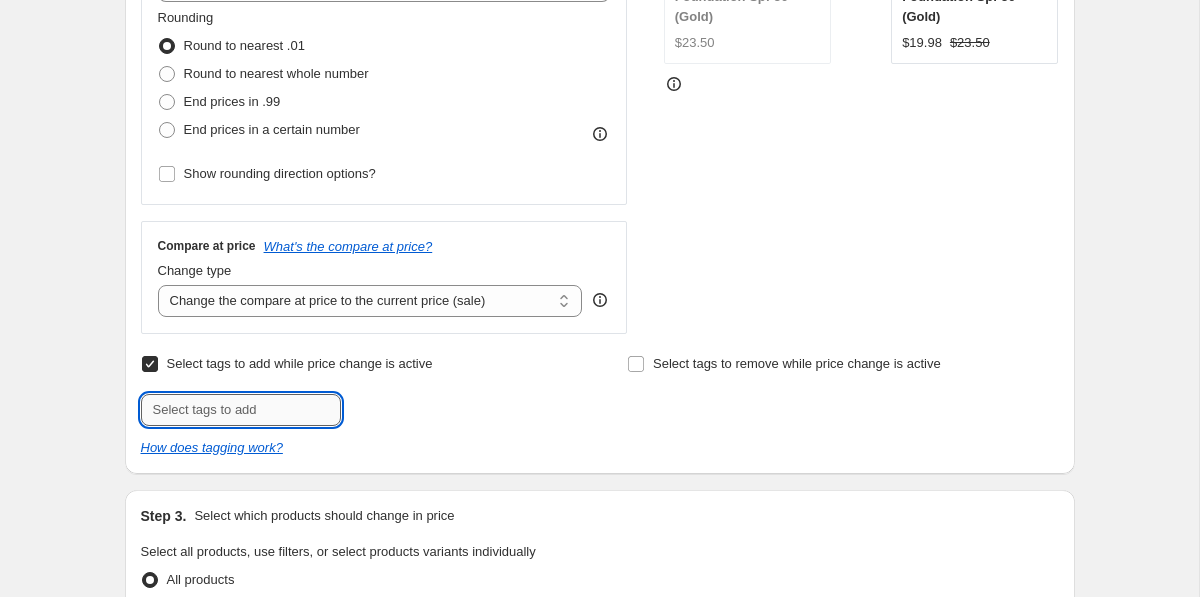 click at bounding box center (241, 410) 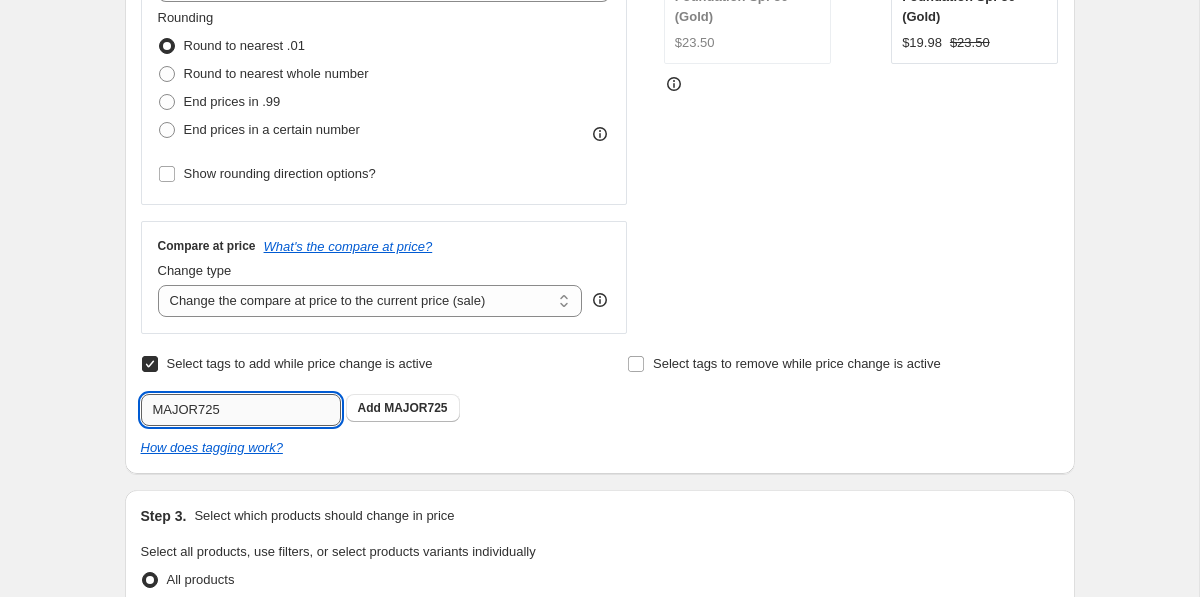 type on "MAJOR725" 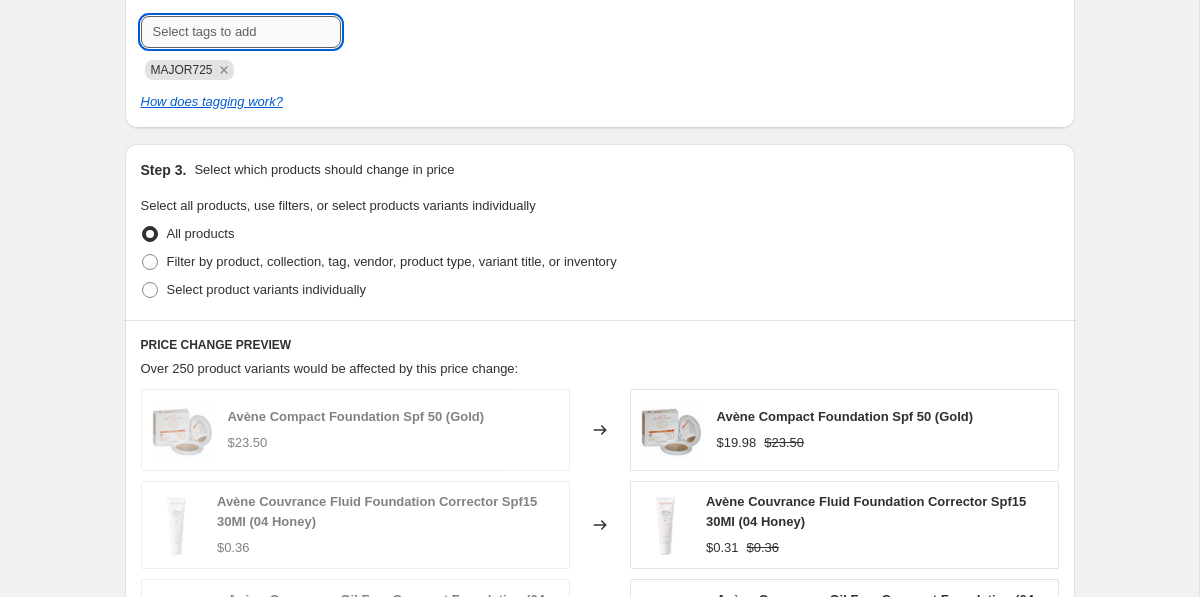 scroll, scrollTop: 1031, scrollLeft: 0, axis: vertical 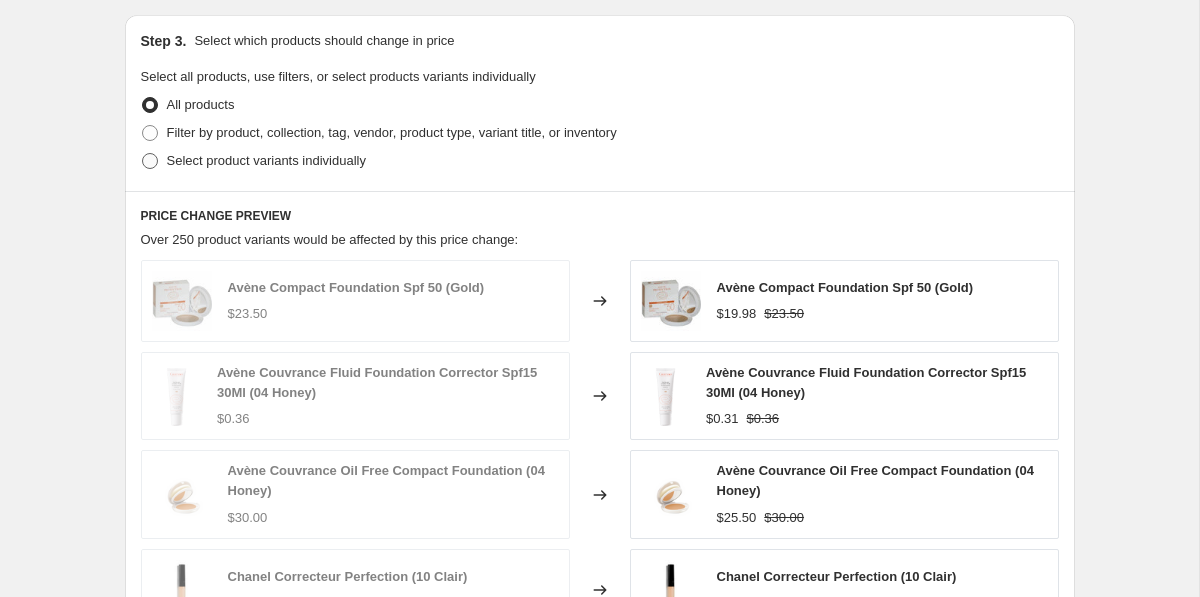 click on "Select product variants individually" at bounding box center (266, 160) 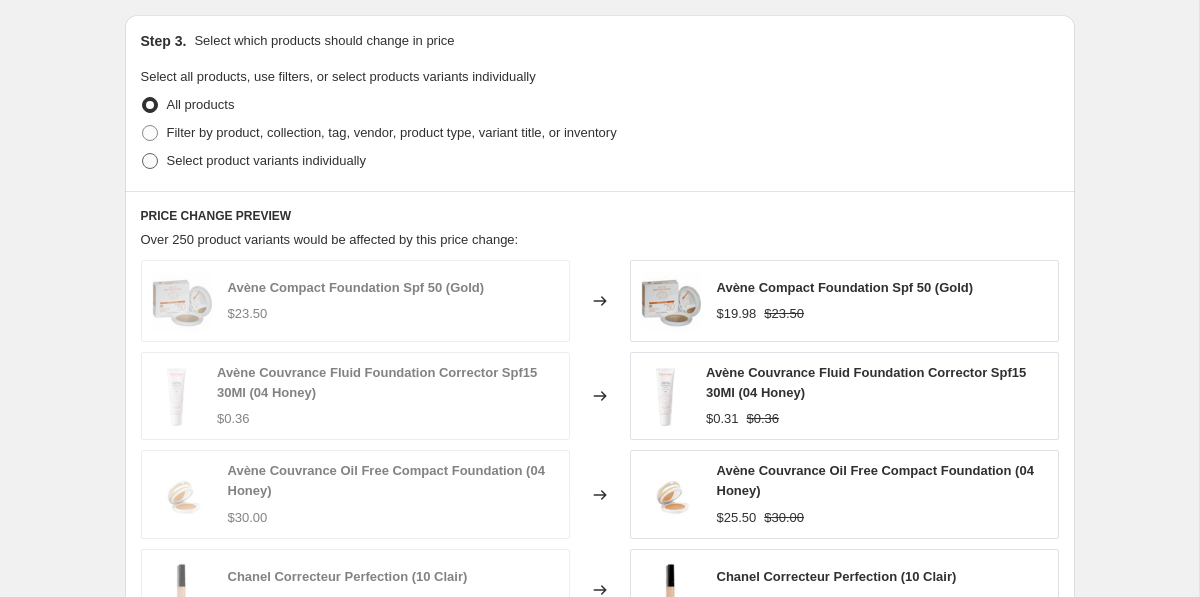 radio on "true" 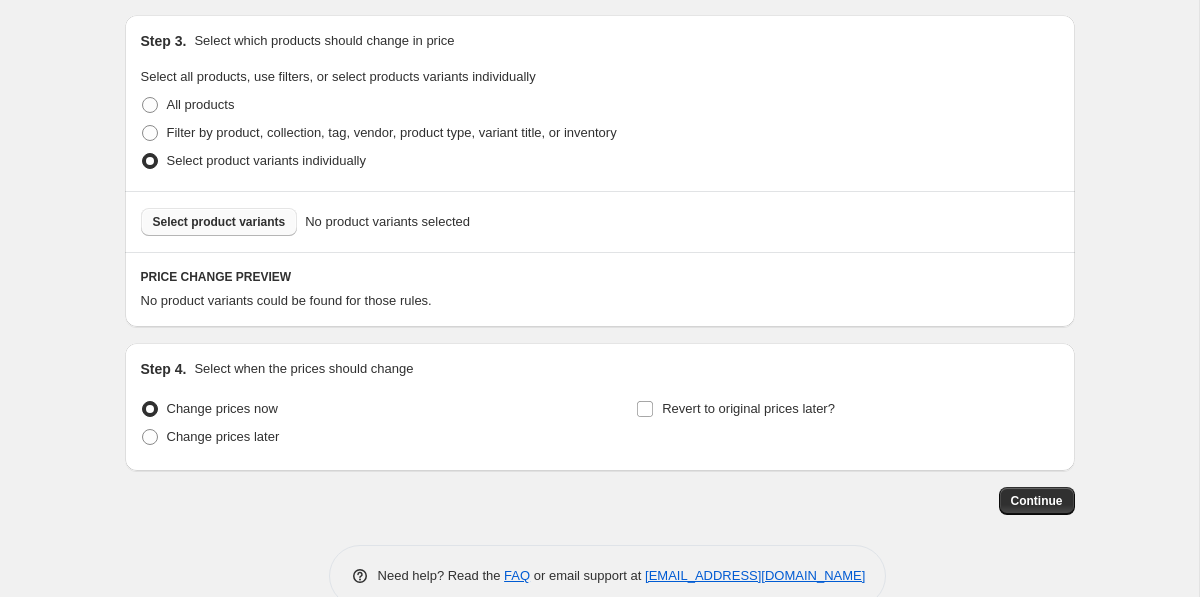 click on "Select product variants" at bounding box center [219, 222] 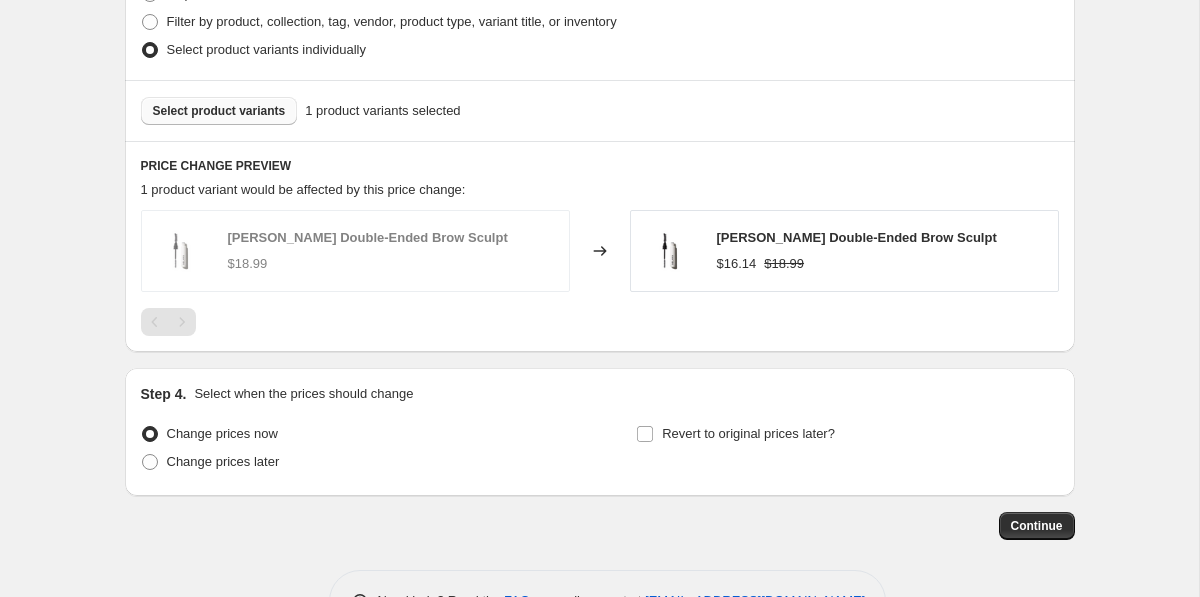 scroll, scrollTop: 1207, scrollLeft: 0, axis: vertical 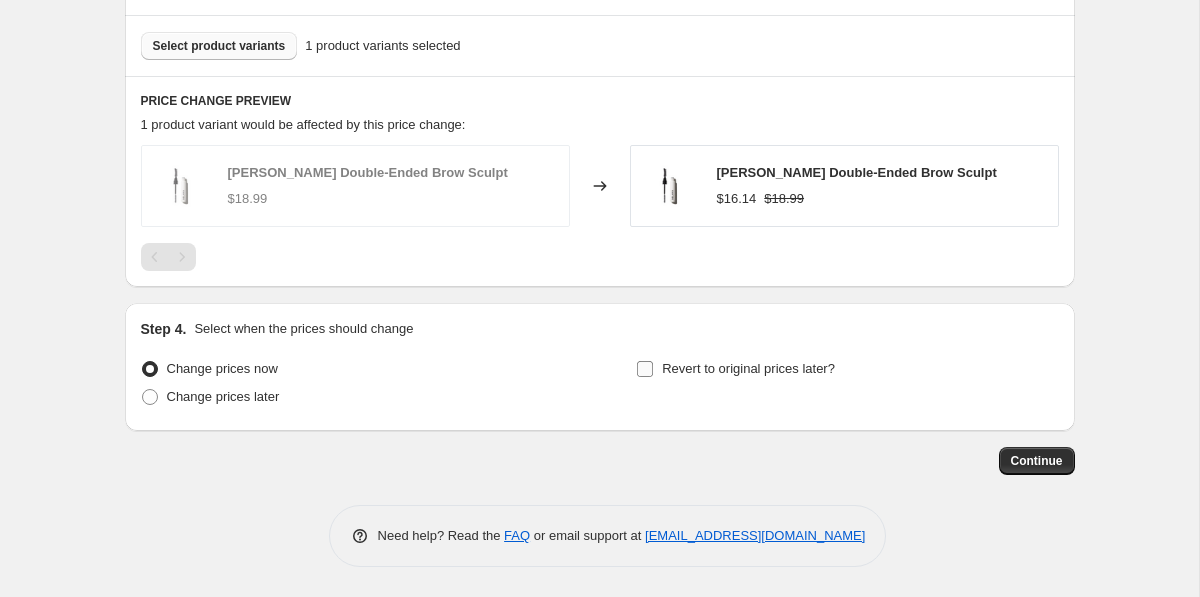 click on "Revert to original prices later?" at bounding box center (735, 369) 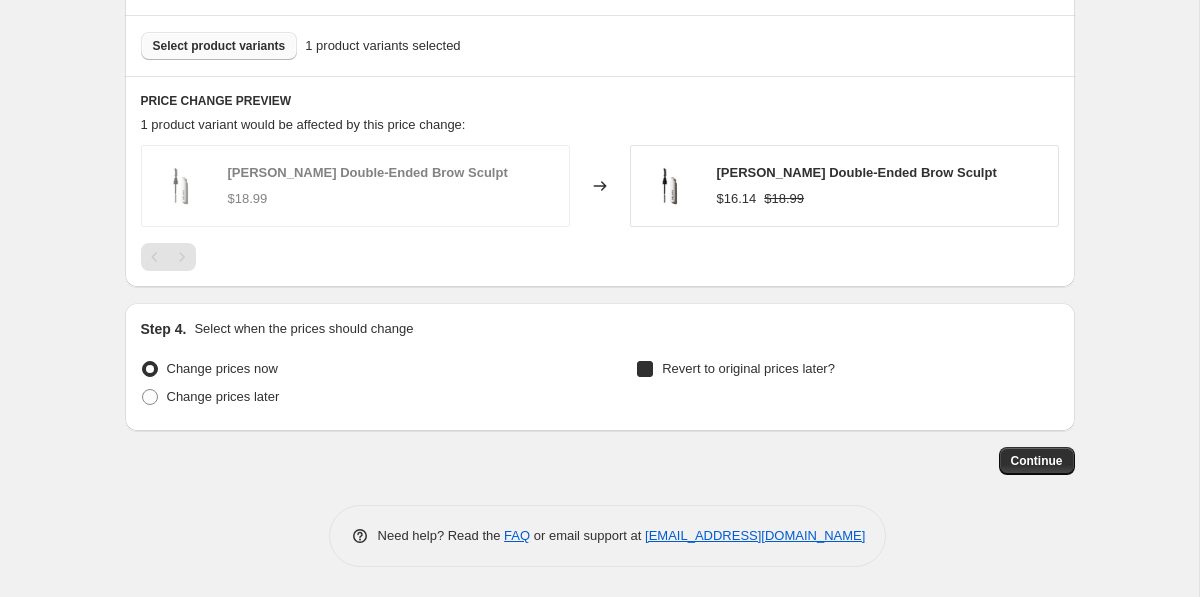 checkbox on "true" 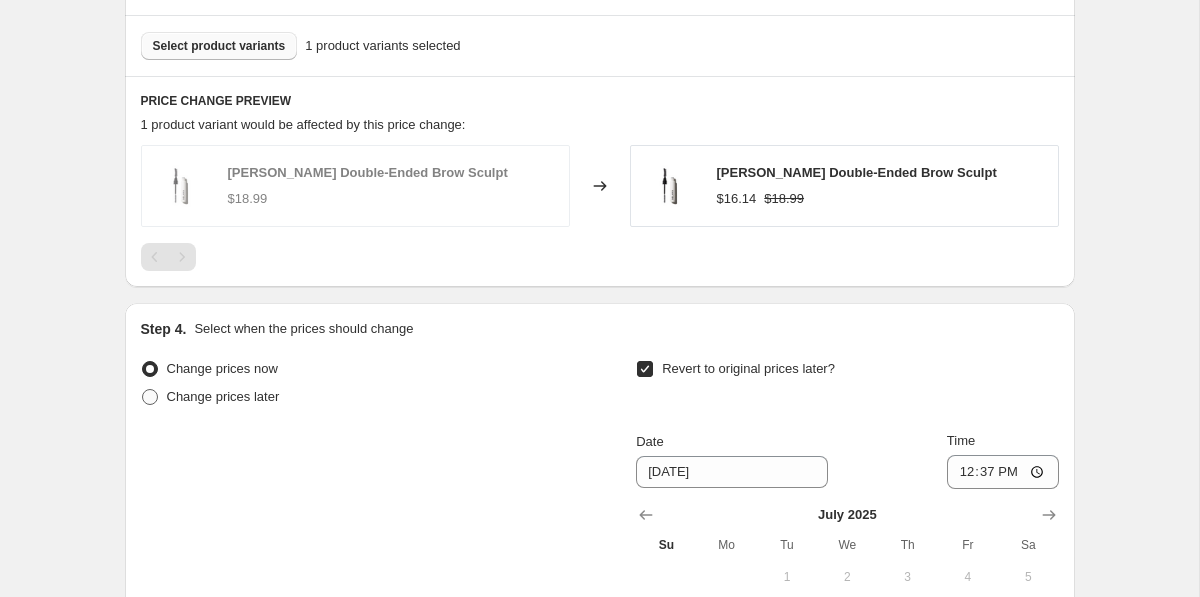 click on "Change prices later" at bounding box center [223, 396] 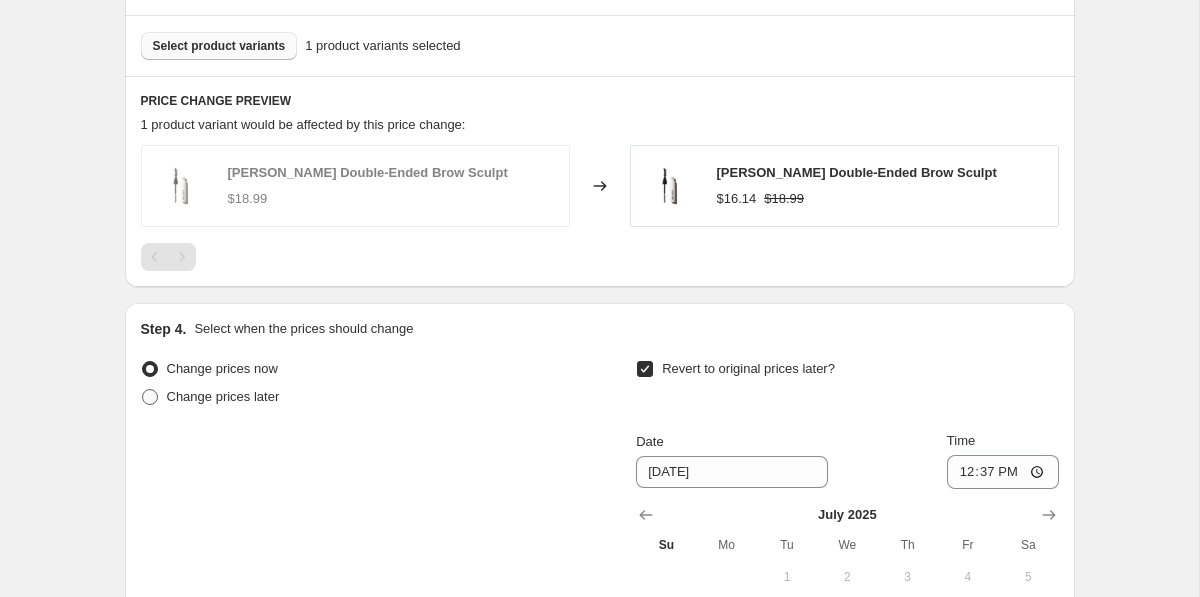 radio on "true" 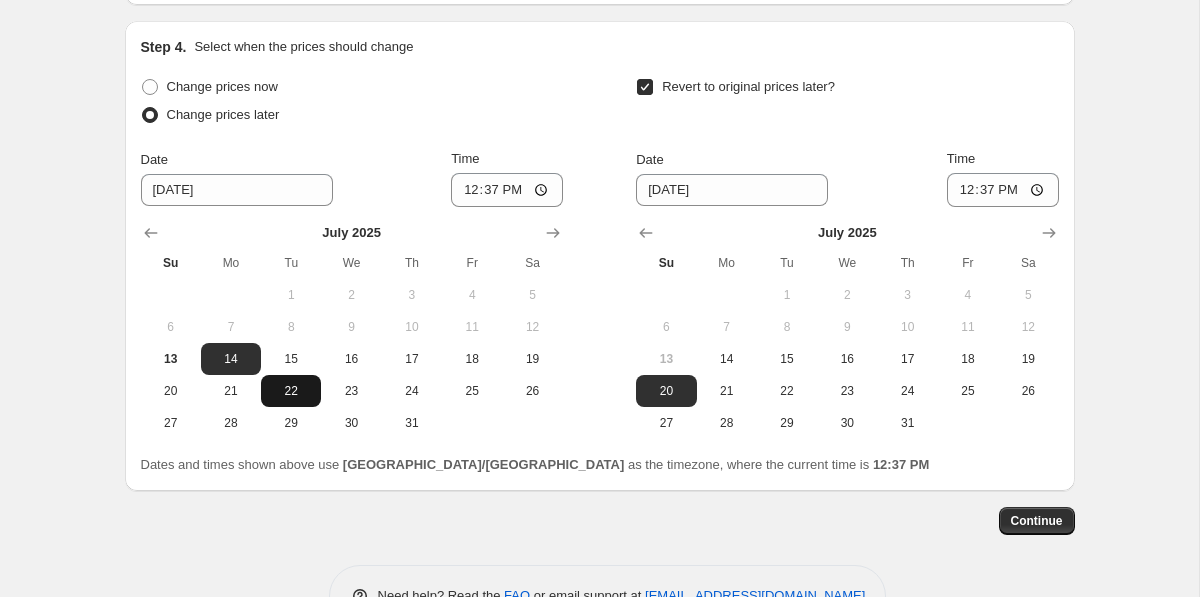 click on "22" at bounding box center (291, 391) 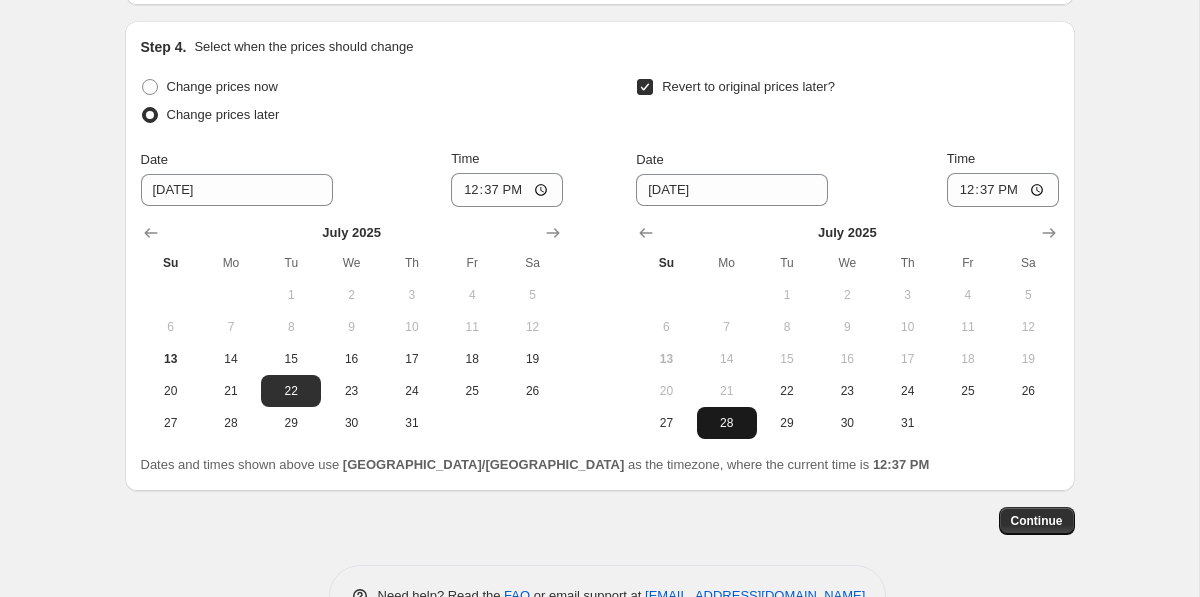 click on "28" at bounding box center (727, 423) 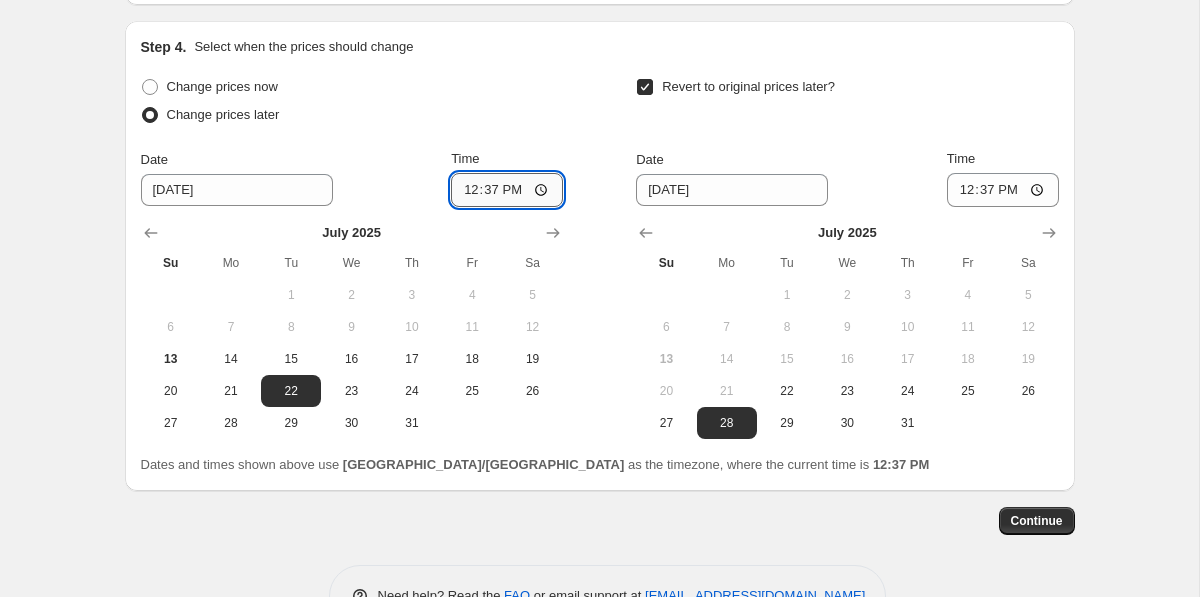 click on "12:37" at bounding box center [507, 190] 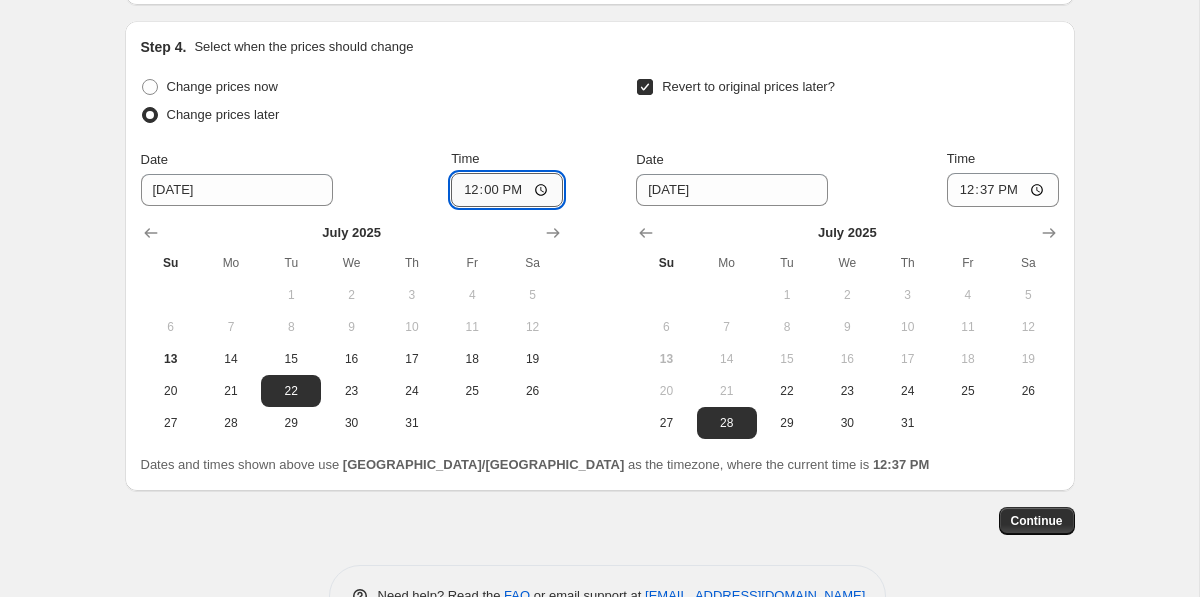 type on "00:00" 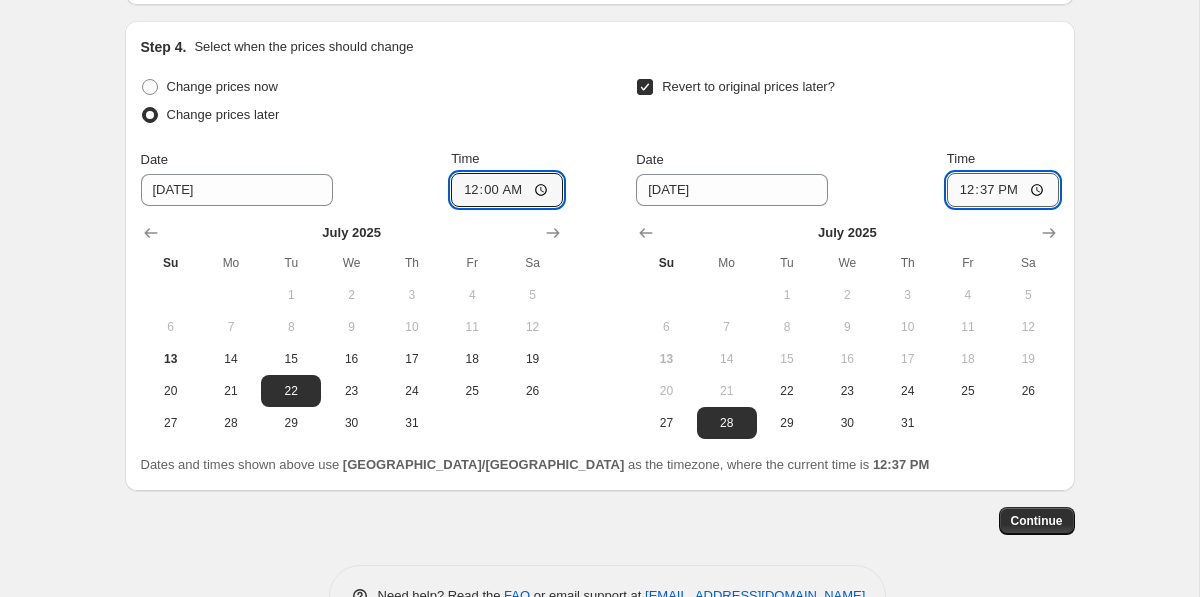click on "12:37" at bounding box center [1003, 190] 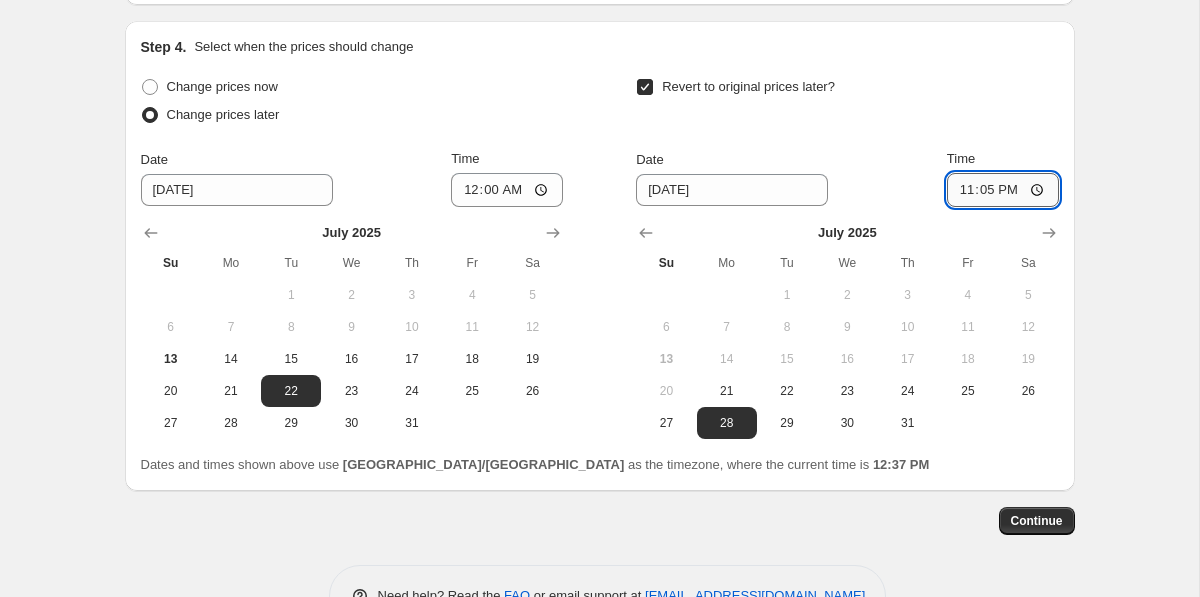 type on "23:55" 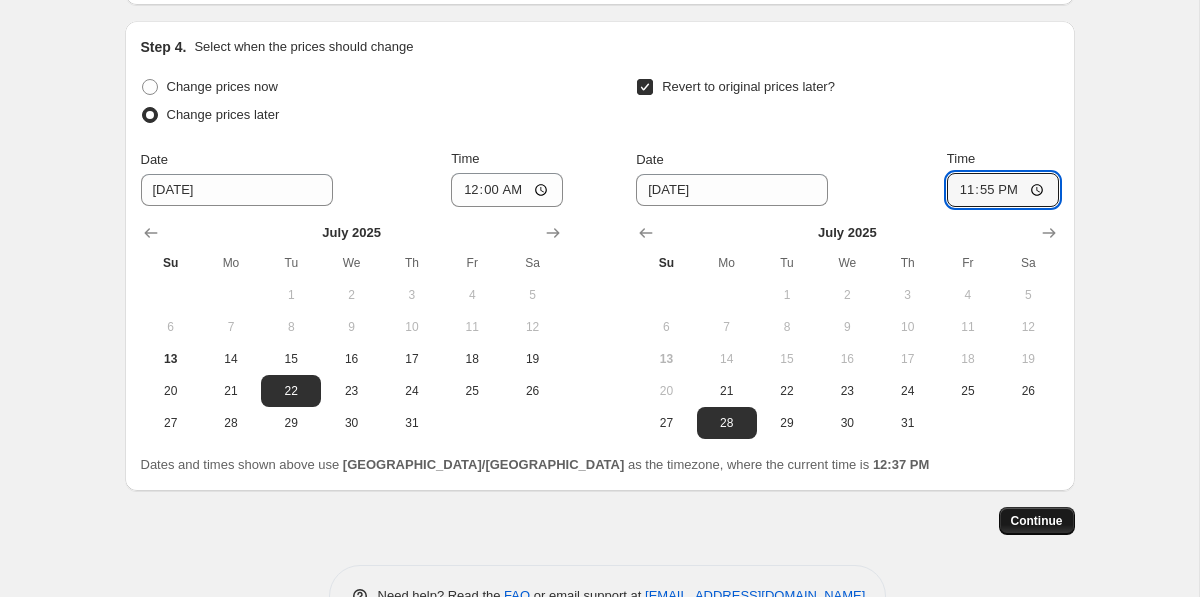 click on "Continue" at bounding box center [1037, 521] 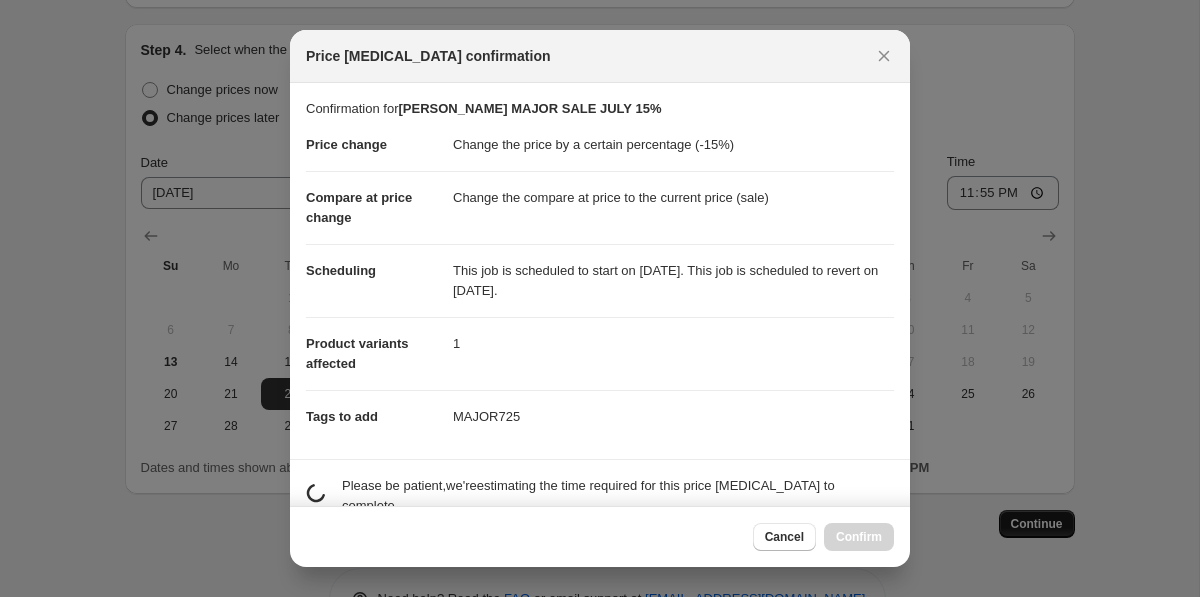 scroll, scrollTop: 1489, scrollLeft: 0, axis: vertical 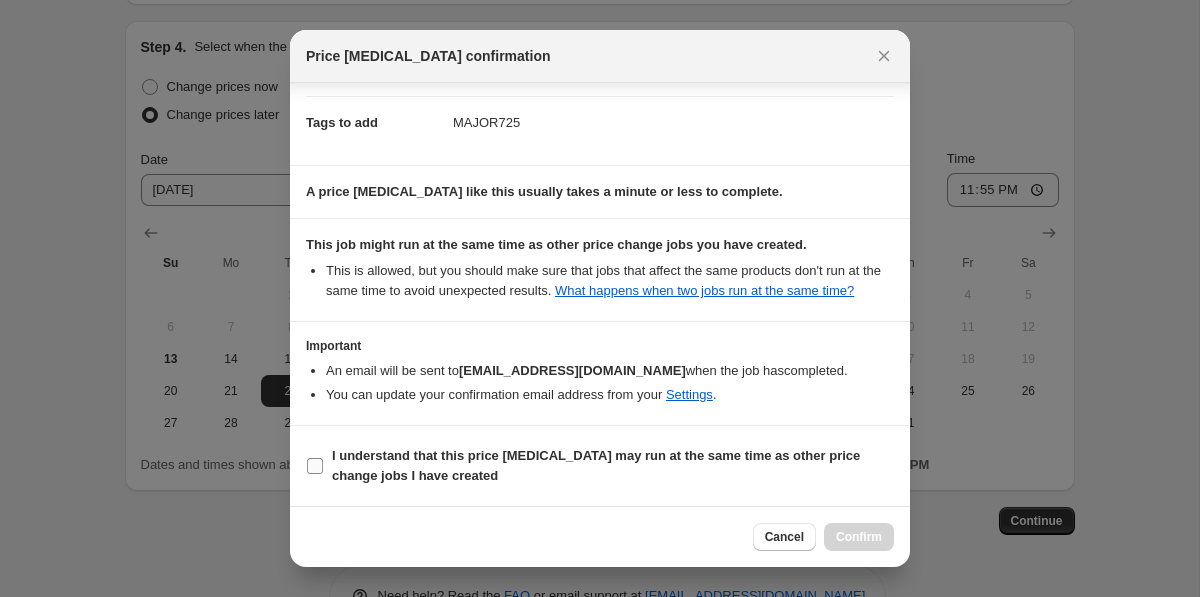 click on "I understand that this price [MEDICAL_DATA] may run at the same time as other price change jobs I have created" at bounding box center (600, 466) 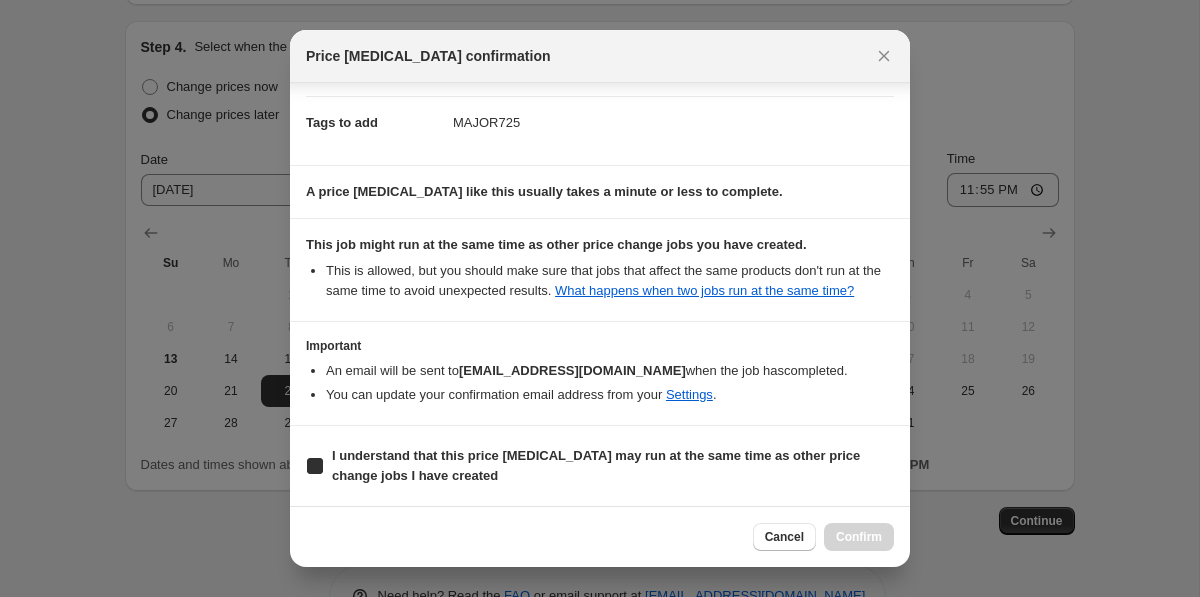 checkbox on "true" 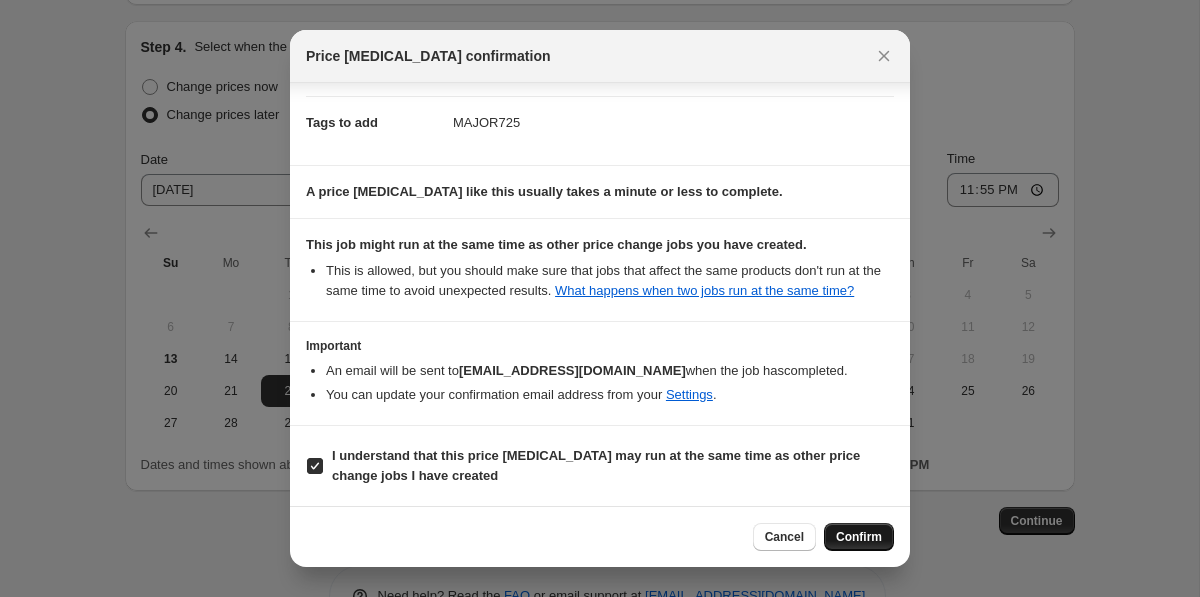 click on "Confirm" at bounding box center (859, 537) 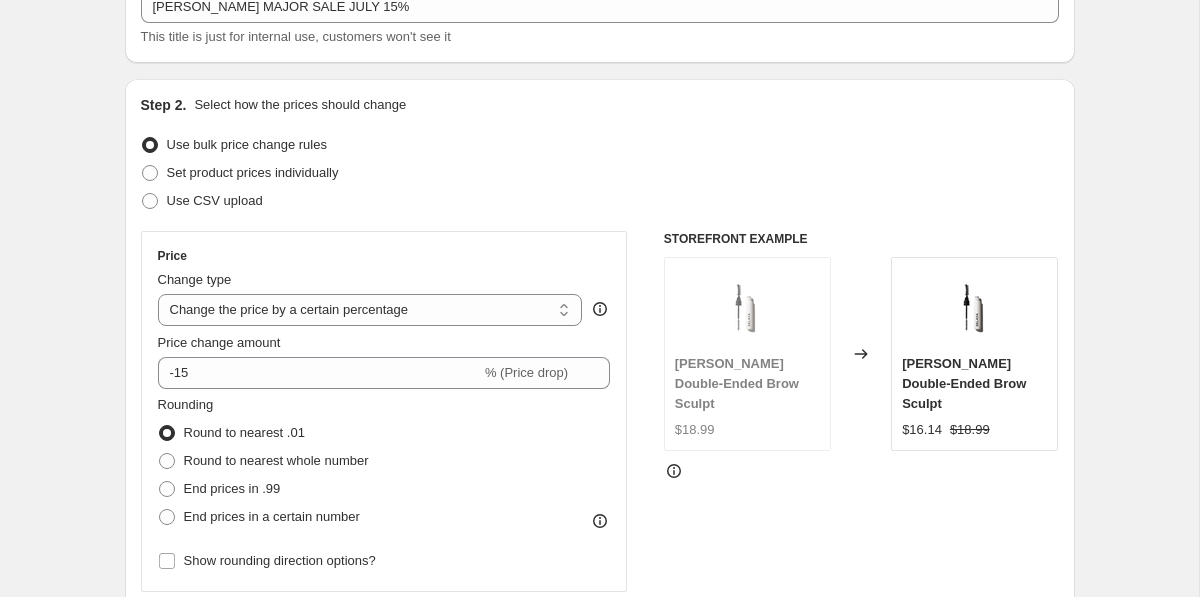 scroll, scrollTop: 0, scrollLeft: 0, axis: both 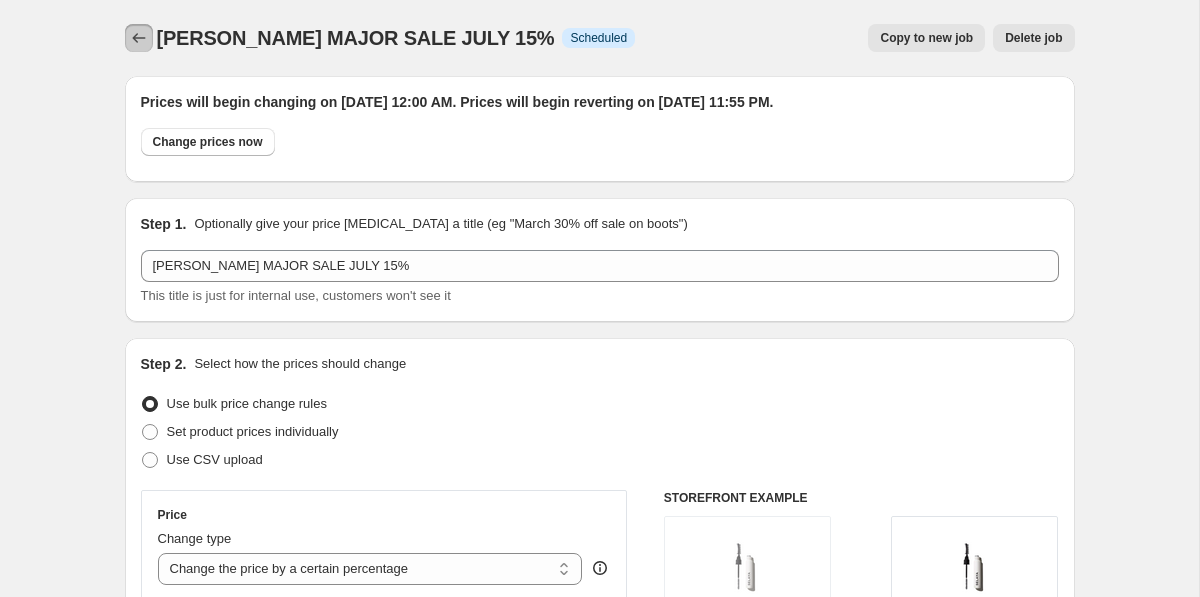 click 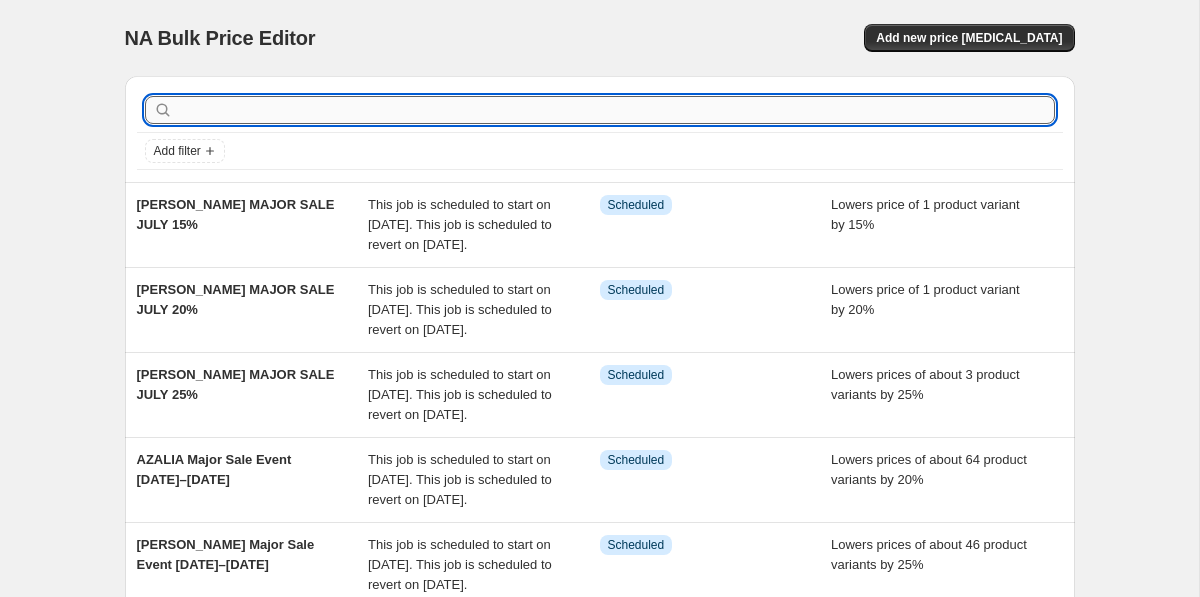 click at bounding box center (616, 110) 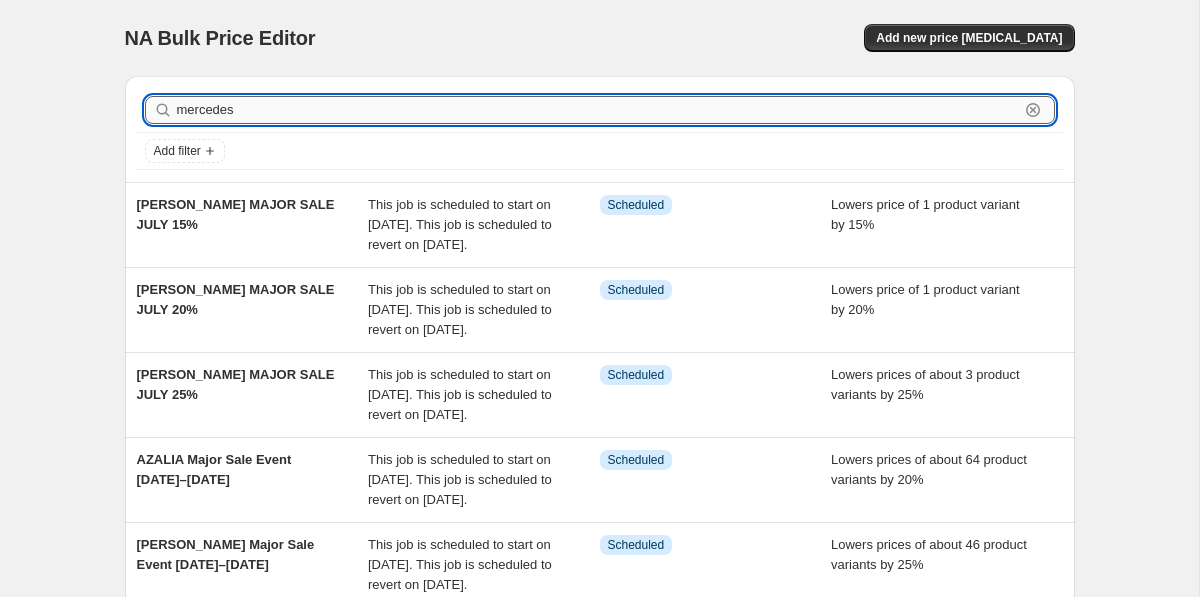 type on "mercedes" 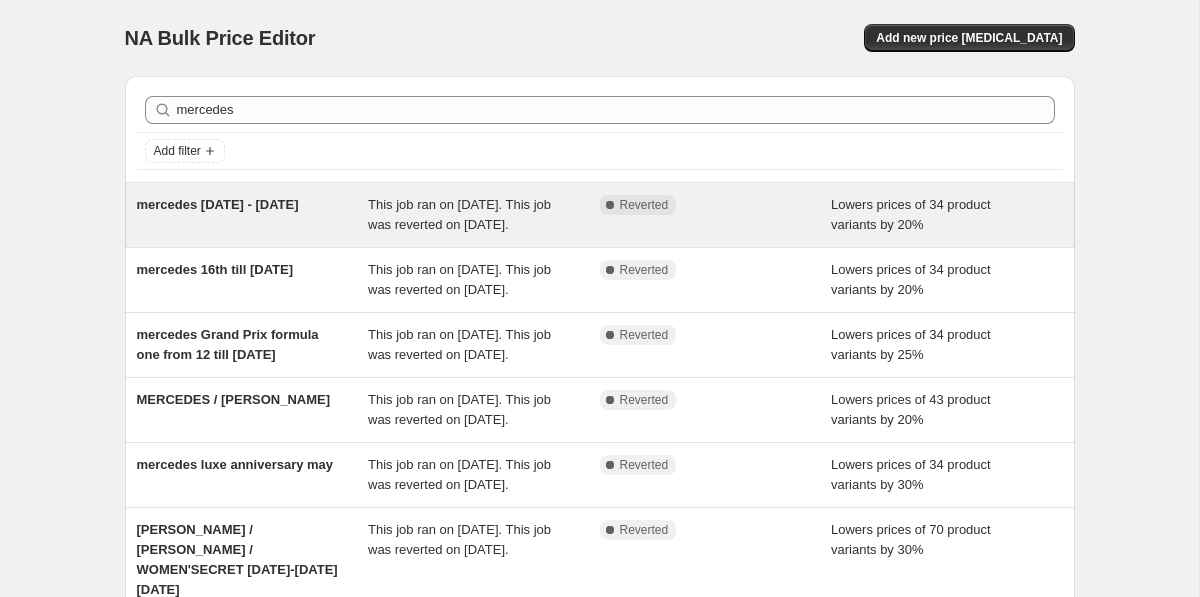 click on "This job ran on [DATE]. This job was reverted on [DATE]." at bounding box center (484, 215) 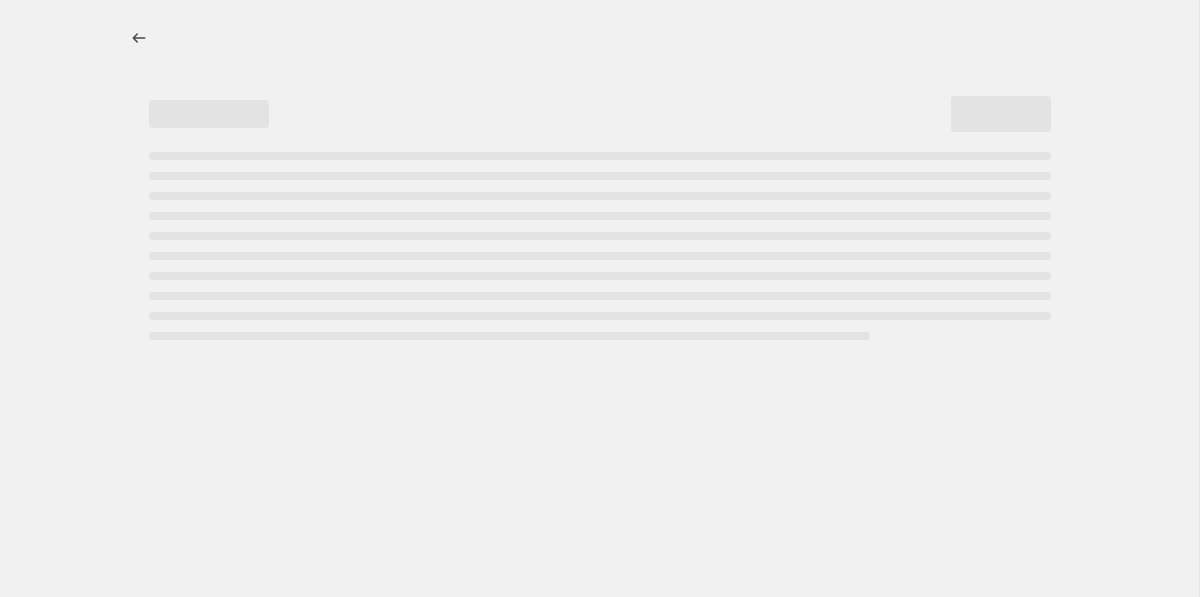 select on "percentage" 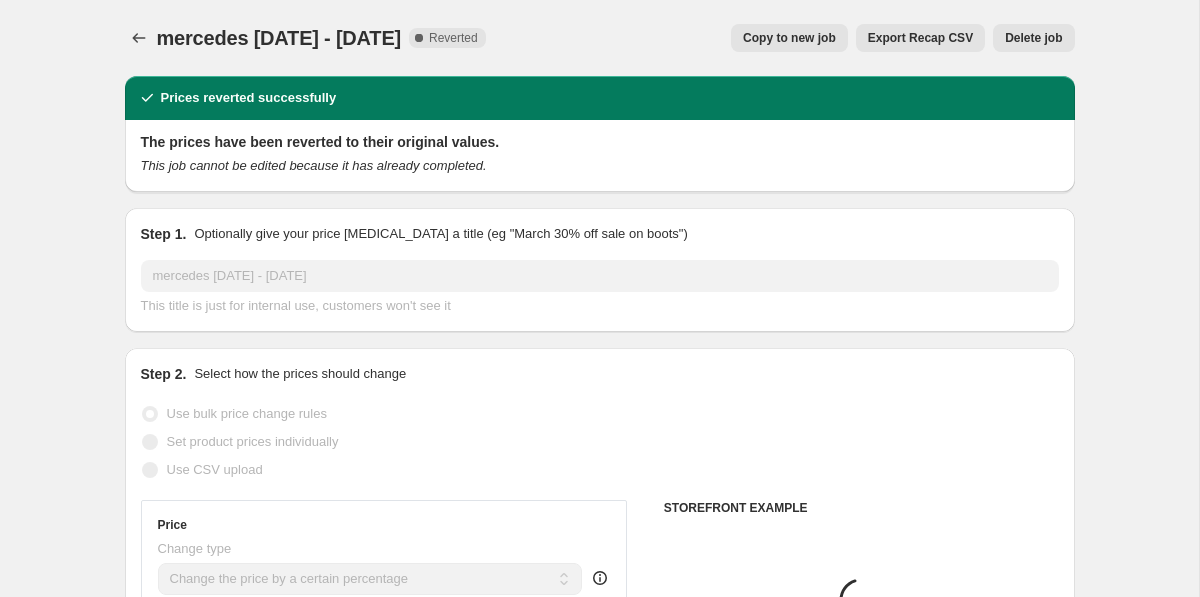 click on "Copy to new job" at bounding box center (789, 38) 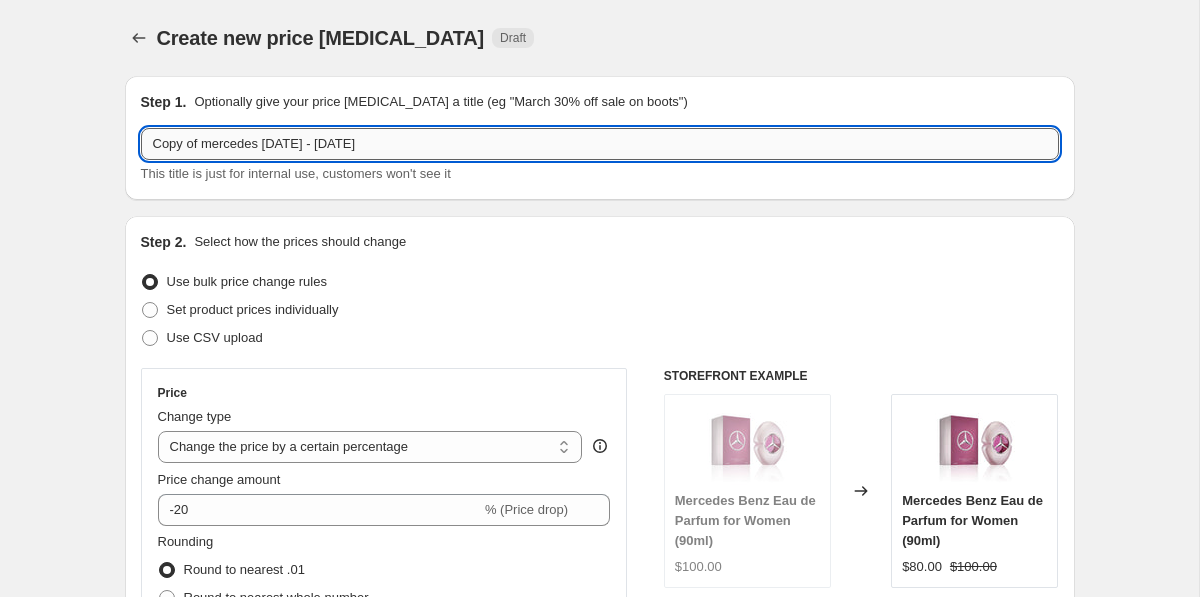 click on "Copy of mercedes [DATE] - [DATE]" at bounding box center [600, 144] 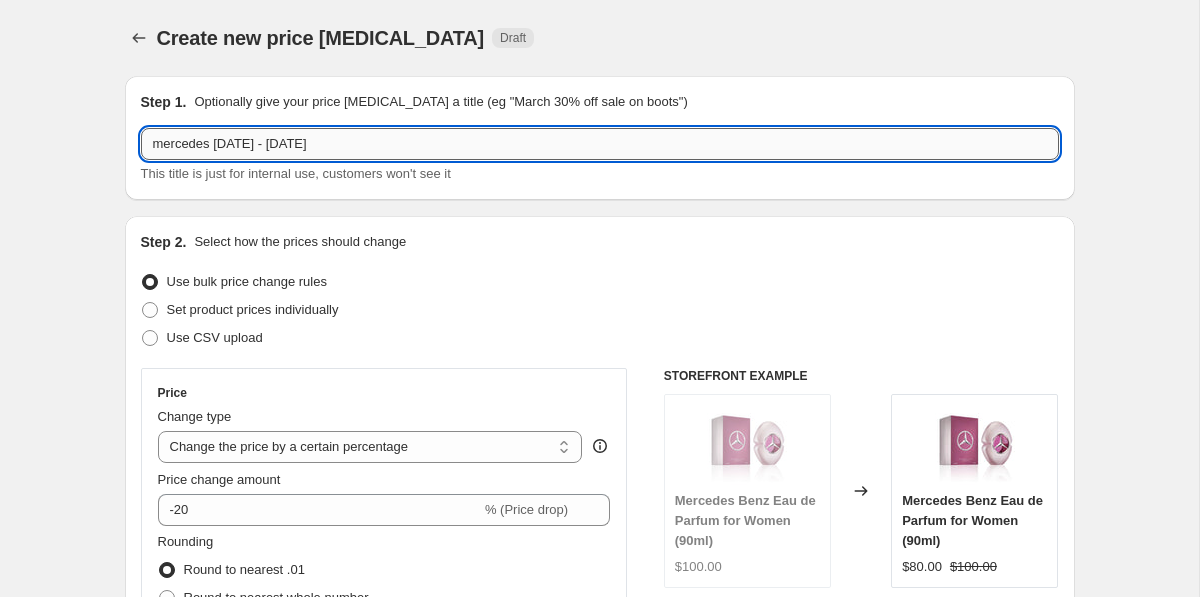 click on "mercedes [DATE] - [DATE]" at bounding box center [600, 144] 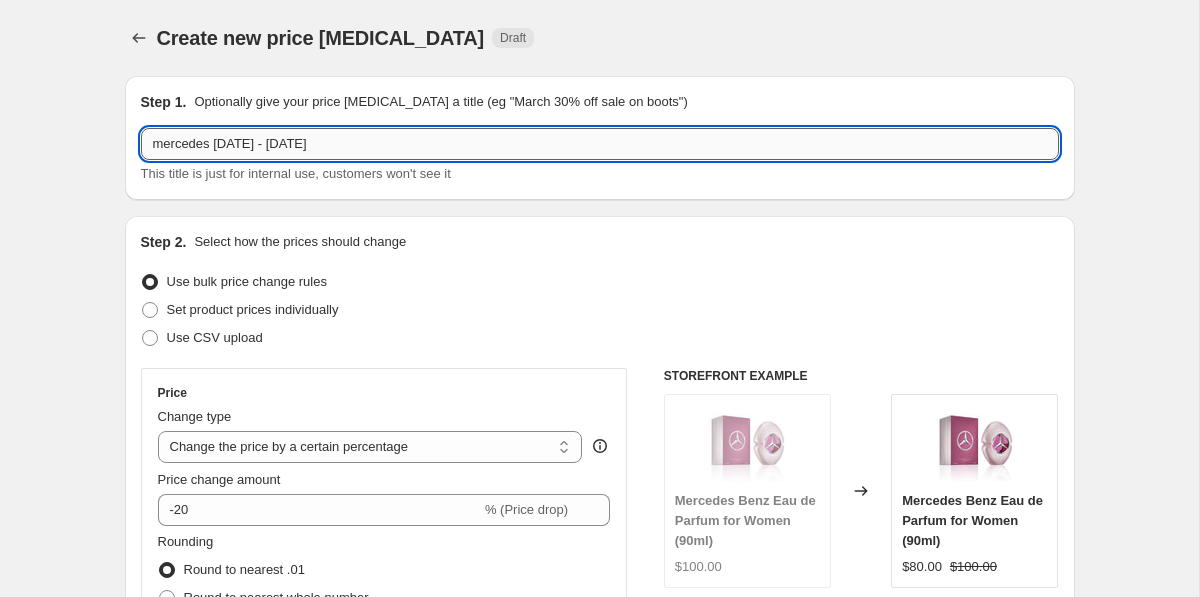 paste on "29th - 31" 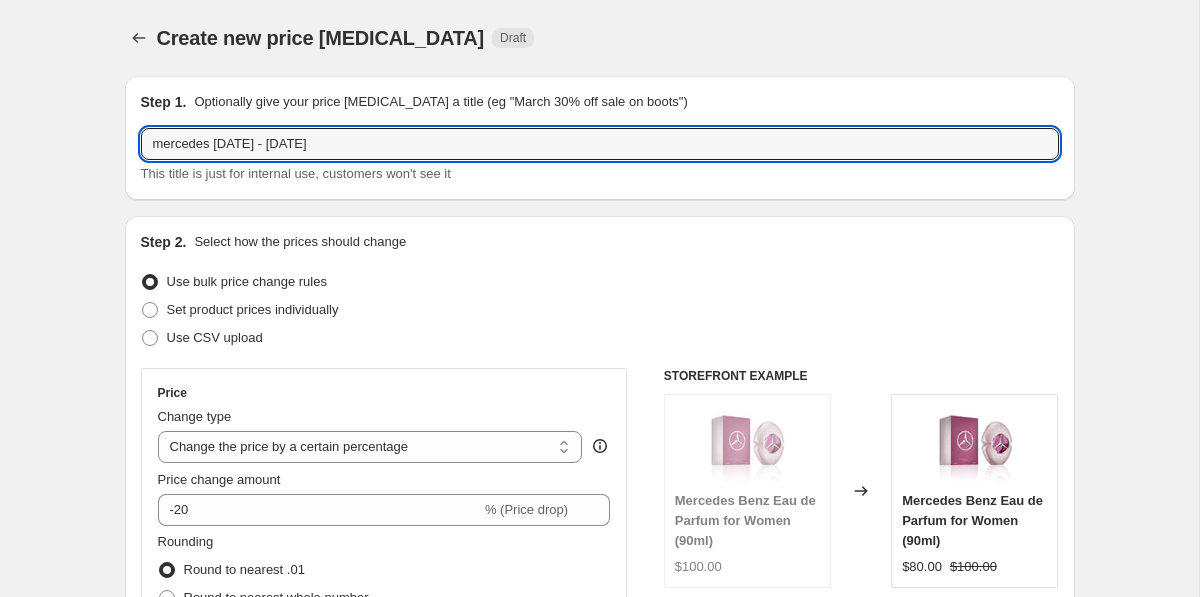 type on "mercedes [DATE] - [DATE]" 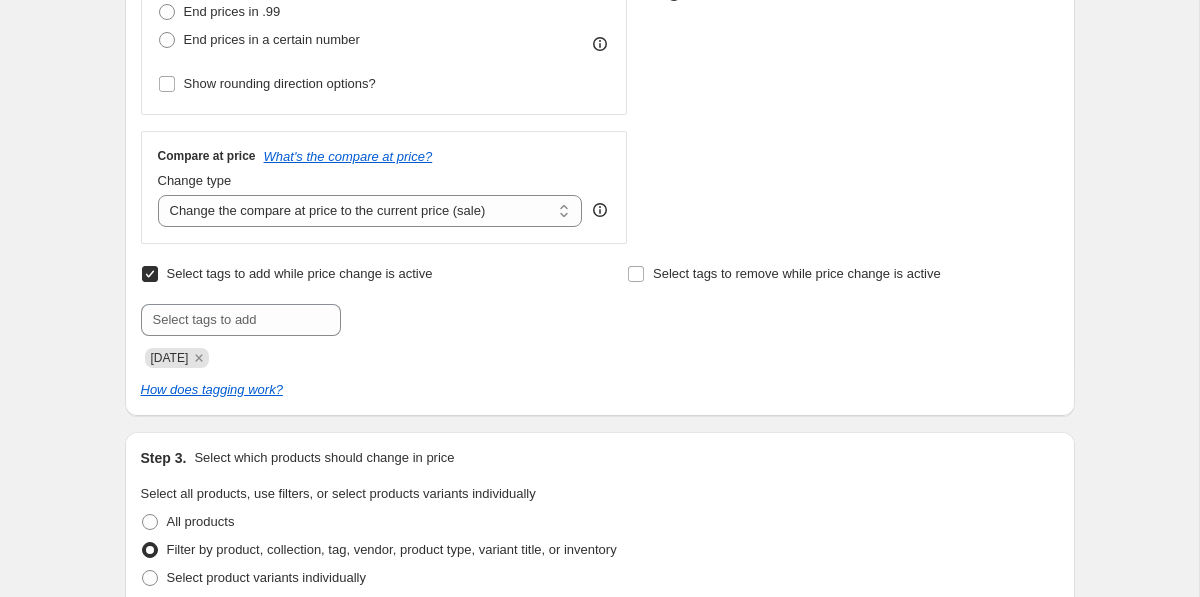 scroll, scrollTop: 654, scrollLeft: 0, axis: vertical 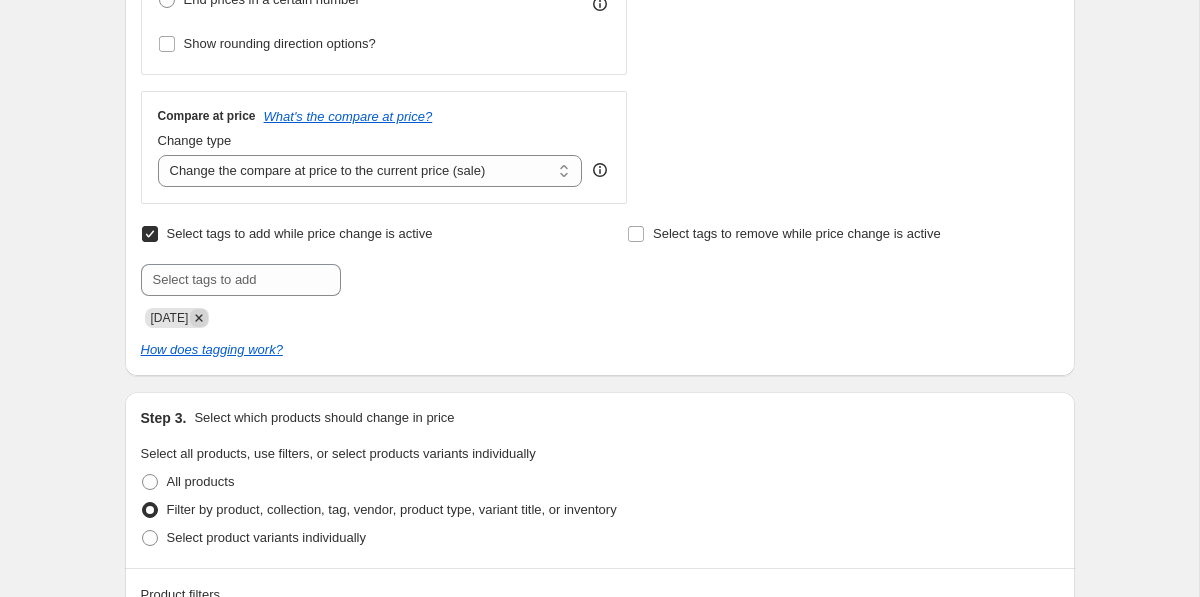 click 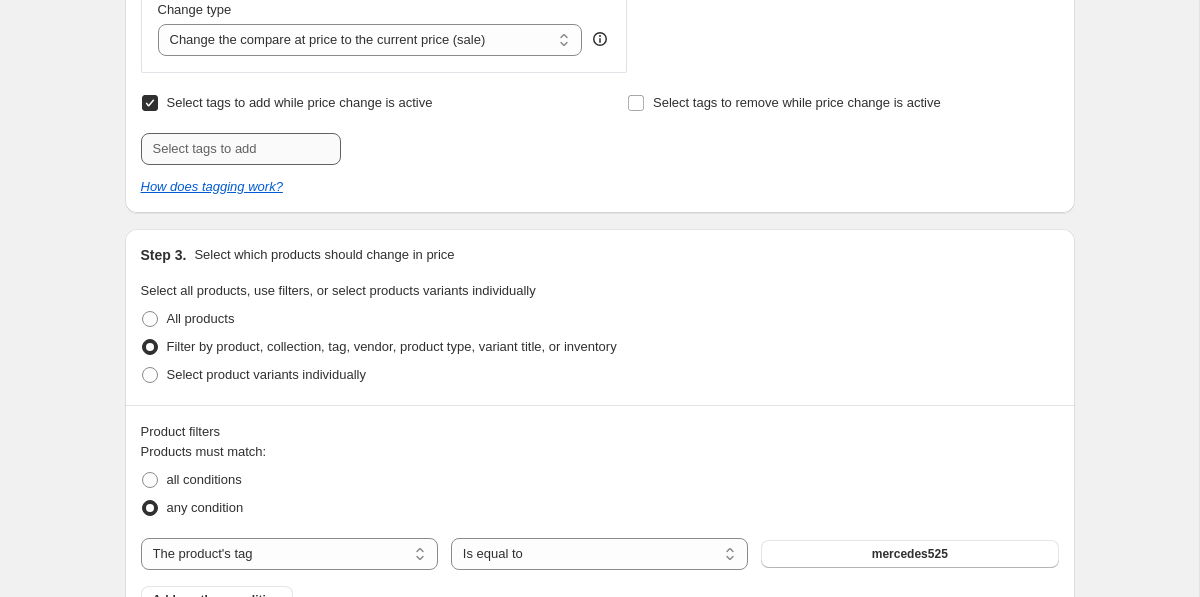 scroll, scrollTop: 797, scrollLeft: 0, axis: vertical 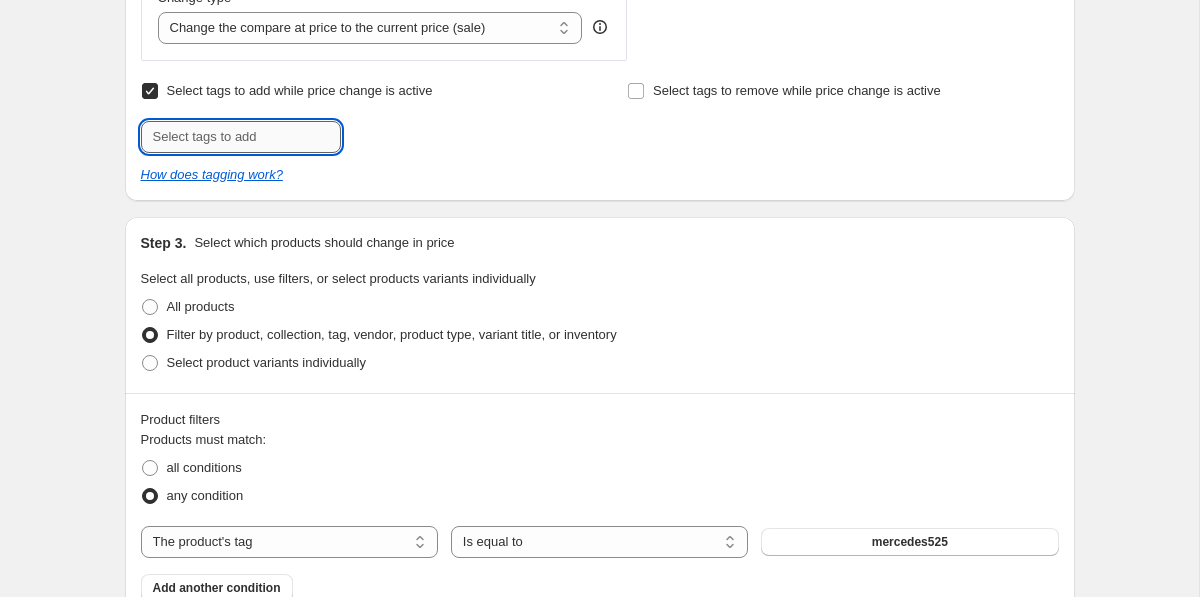 click at bounding box center [241, 137] 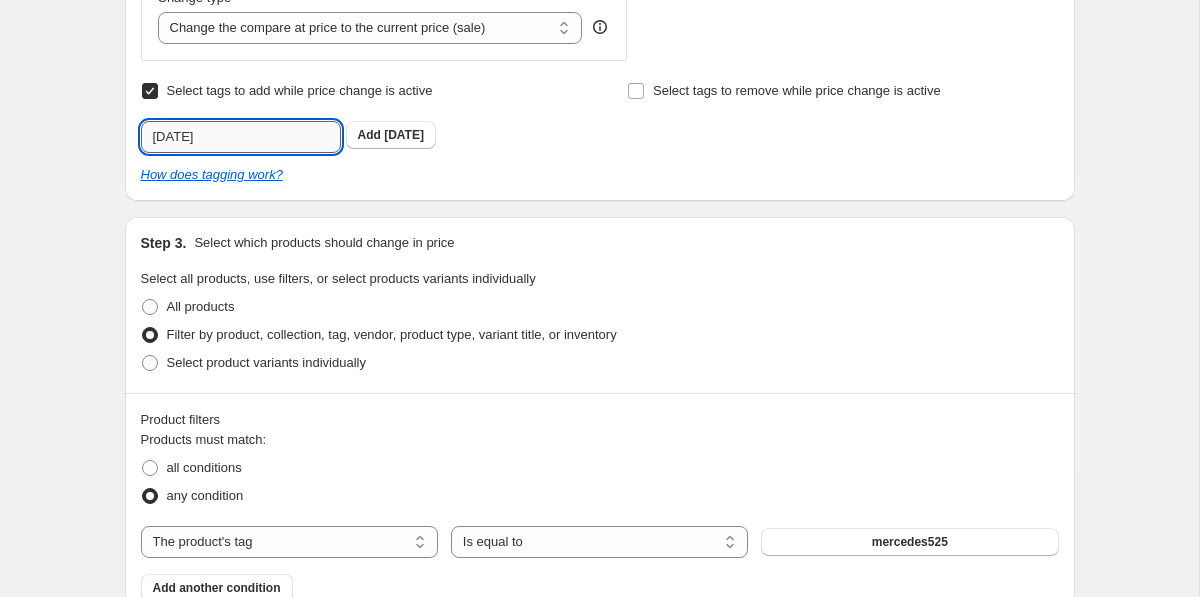 type on "[DATE]" 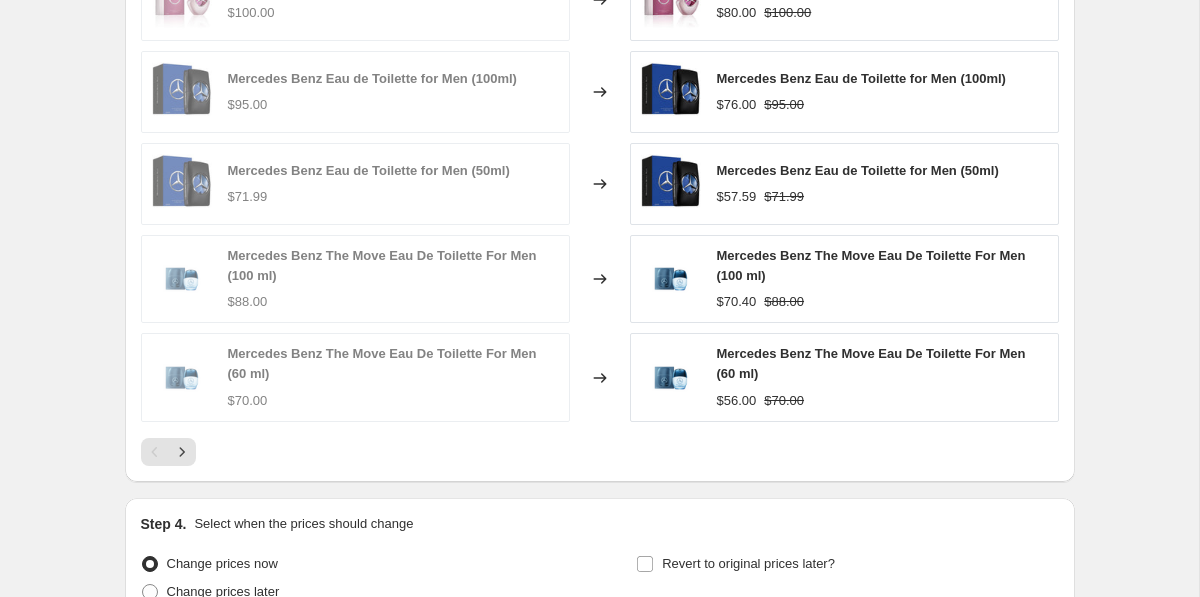 scroll, scrollTop: 1593, scrollLeft: 0, axis: vertical 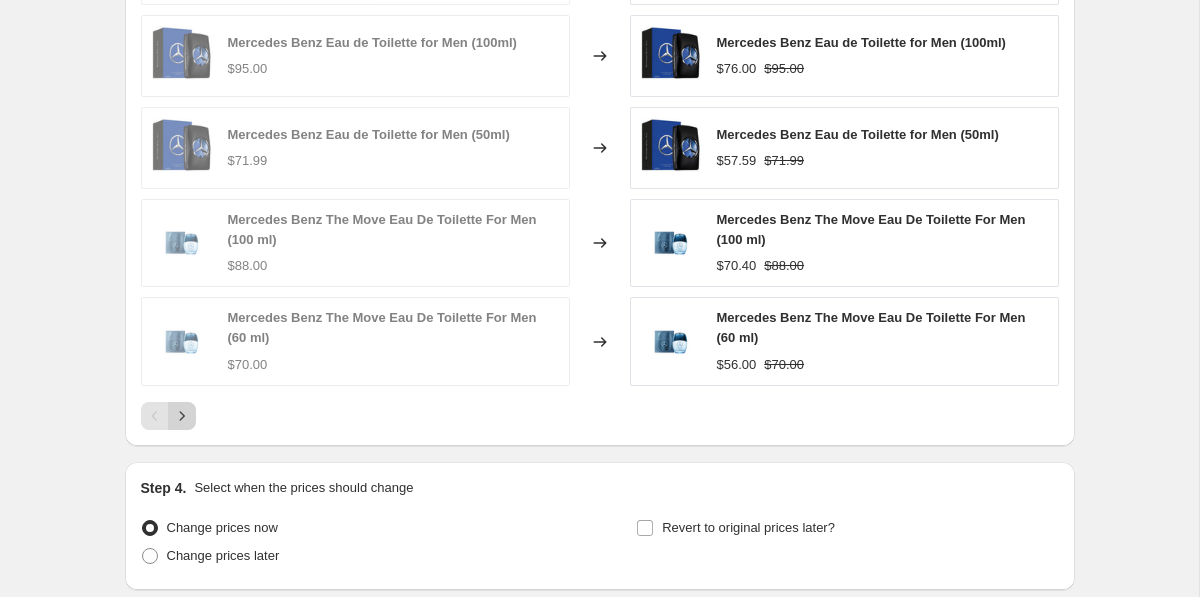 click 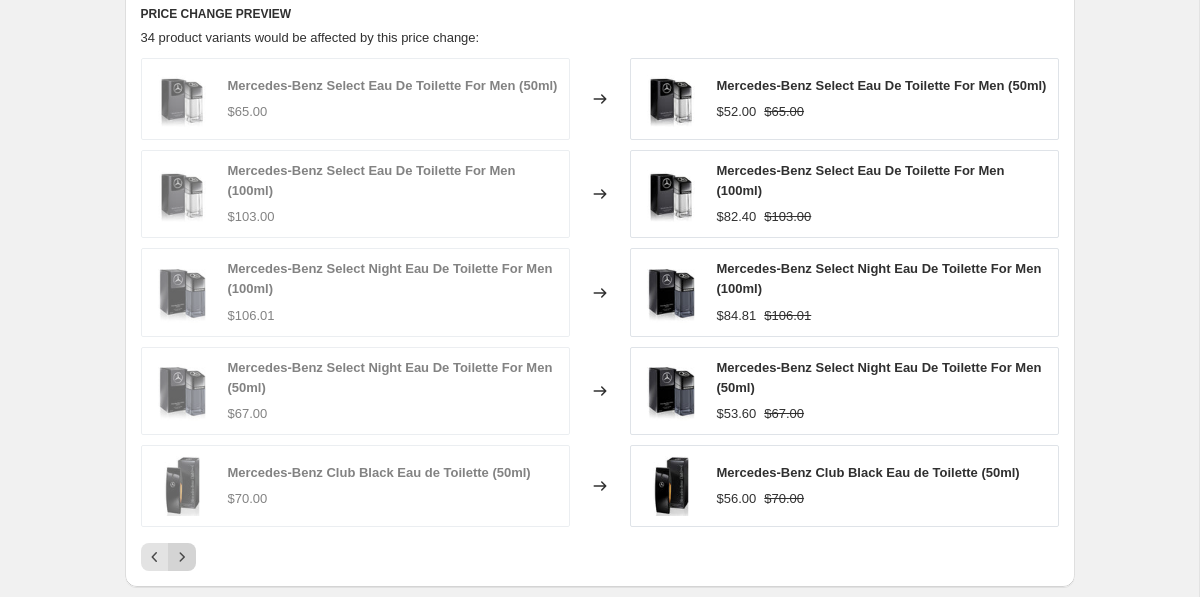 scroll, scrollTop: 1455, scrollLeft: 0, axis: vertical 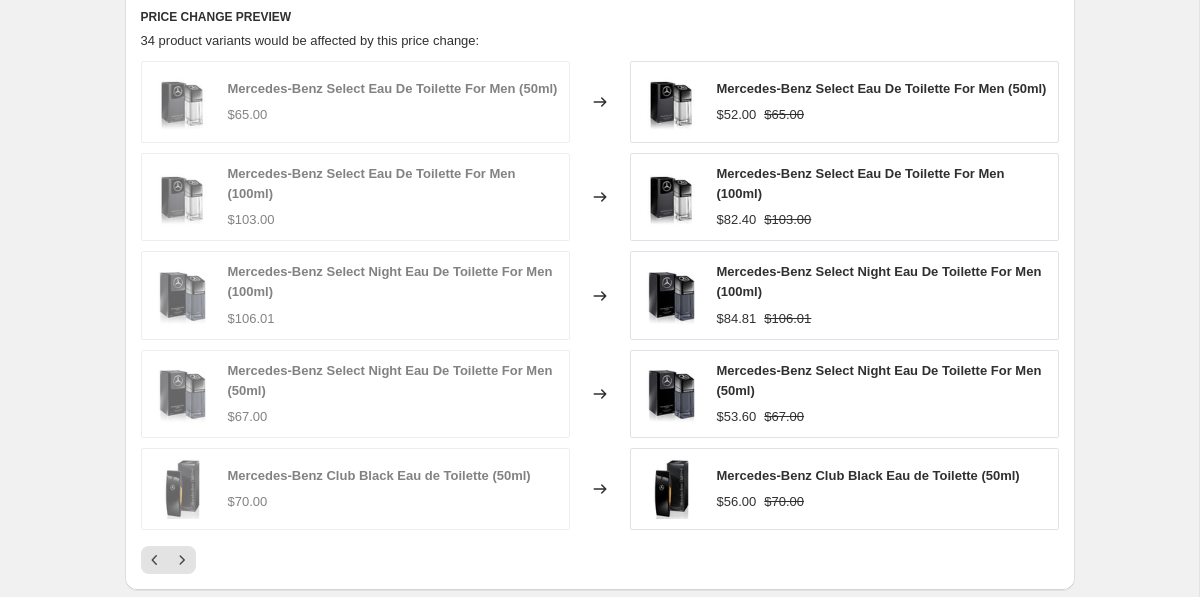 click at bounding box center (600, 560) 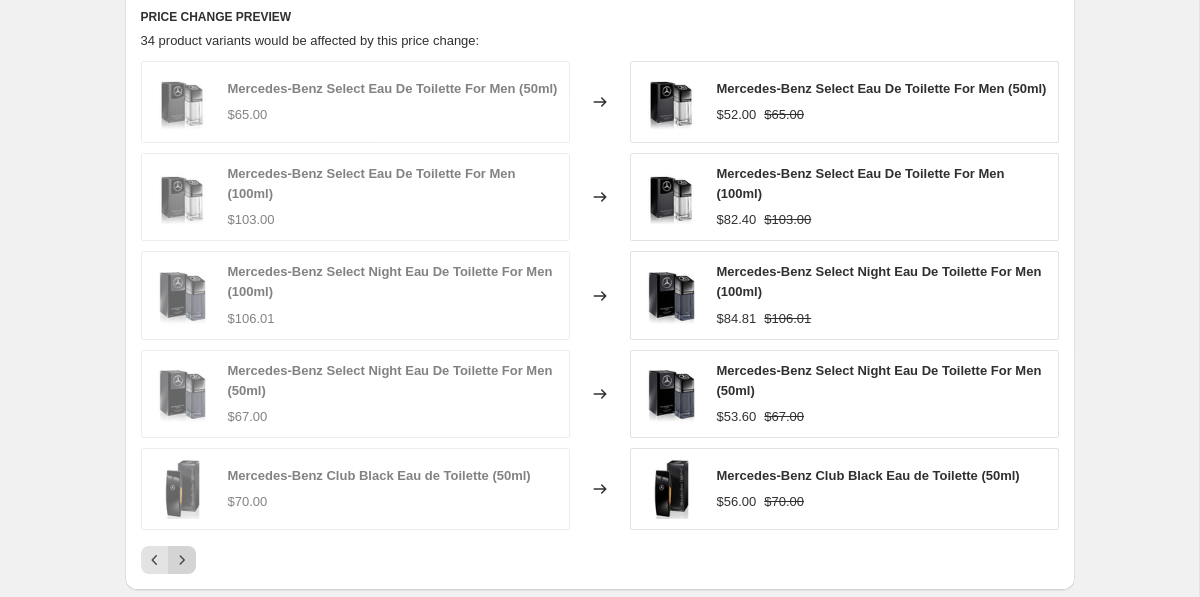 click 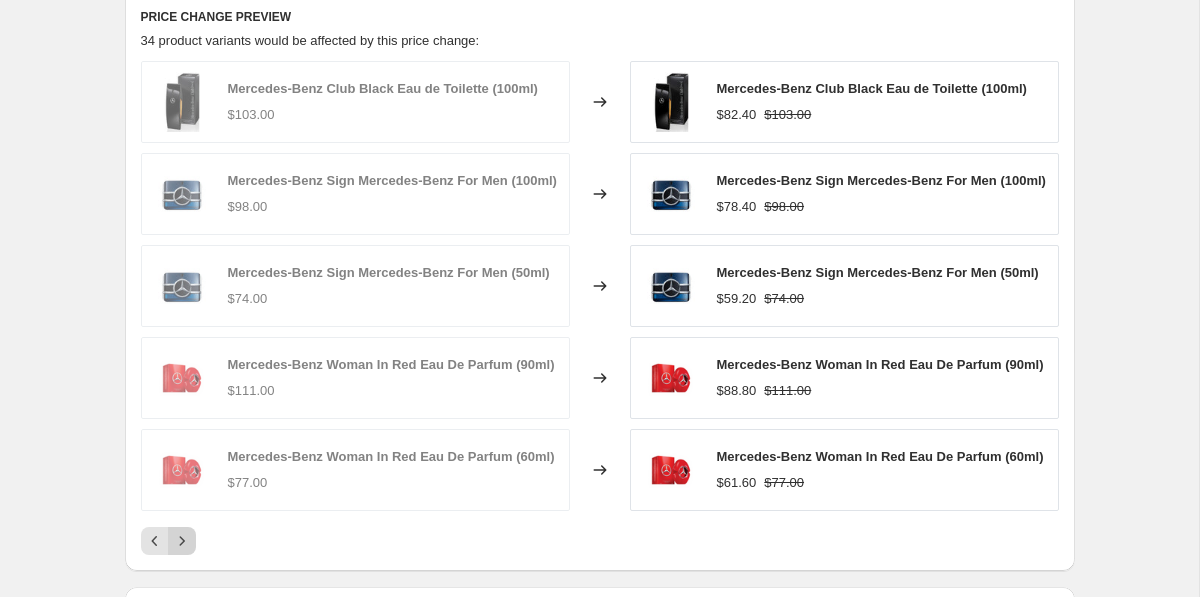click 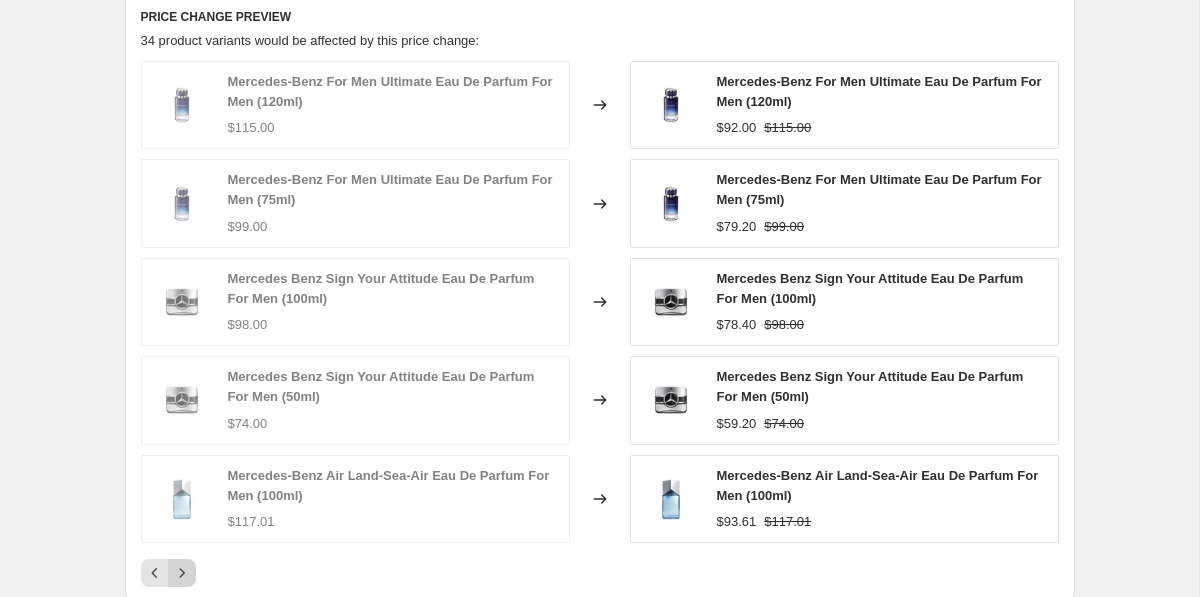 click 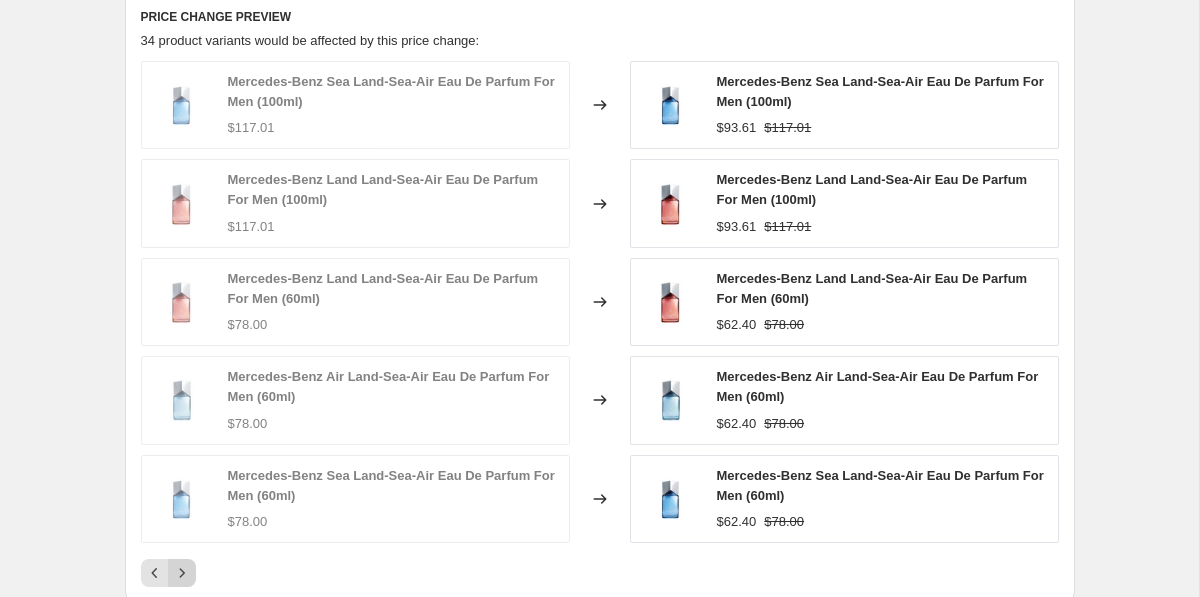click 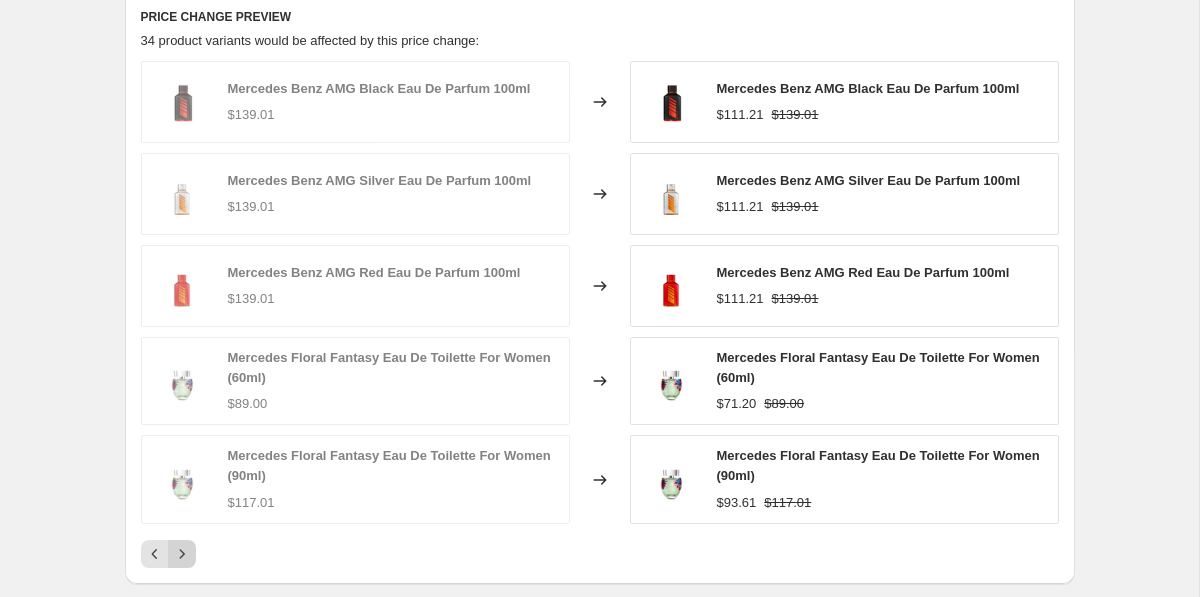 click on "PRICE CHANGE PREVIEW 34 product variants would be affected by this price change: Mercedes Benz AMG Black Eau De Parfum 100ml $139.01 Changed to Mercedes Benz AMG Black Eau De Parfum 100ml $111.21 $139.01 Mercedes Benz AMG Silver Eau De Parfum 100ml $139.01 Changed to Mercedes Benz AMG Silver Eau De Parfum 100ml $111.21 $139.01 Mercedes Benz AMG Red Eau De Parfum 100ml $139.01 Changed to Mercedes Benz AMG Red Eau De Parfum 100ml $111.21 $139.01 Mercedes Floral Fantasy Eau De Toilette For Women (60ml) $89.00 Changed to Mercedes Floral Fantasy Eau De Toilette For Women (60ml) $71.20 $89.00 Mercedes Floral Fantasy Eau De Toilette For Women (90ml) $117.01 Changed to Mercedes Floral Fantasy Eau De Toilette For Women (90ml) $93.61 $117.01" at bounding box center (600, 288) 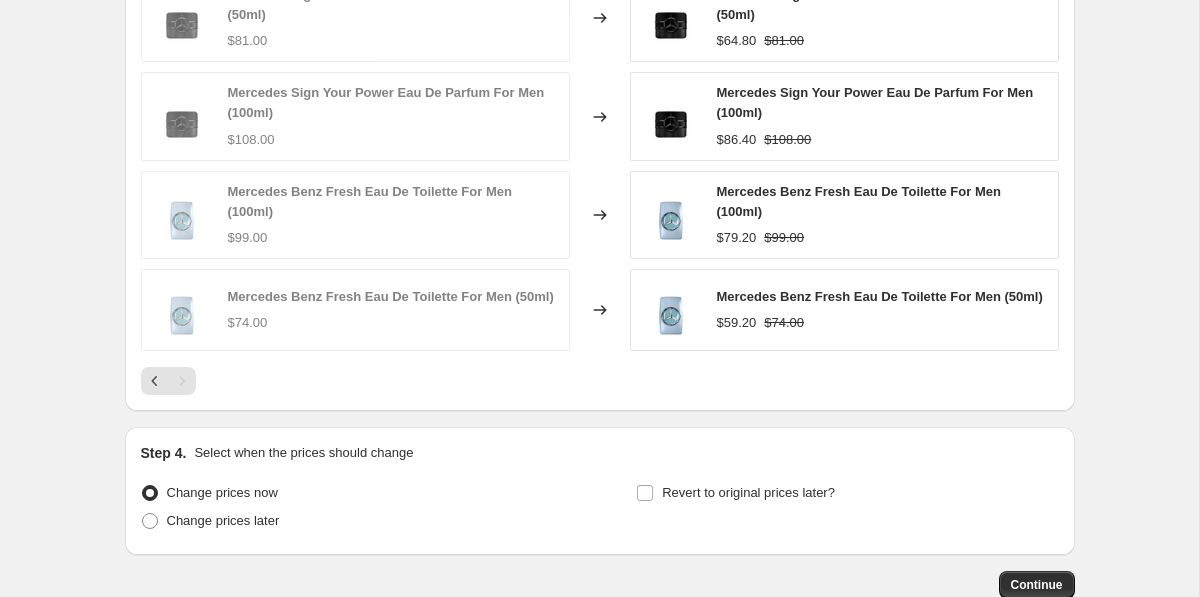 scroll, scrollTop: 1558, scrollLeft: 0, axis: vertical 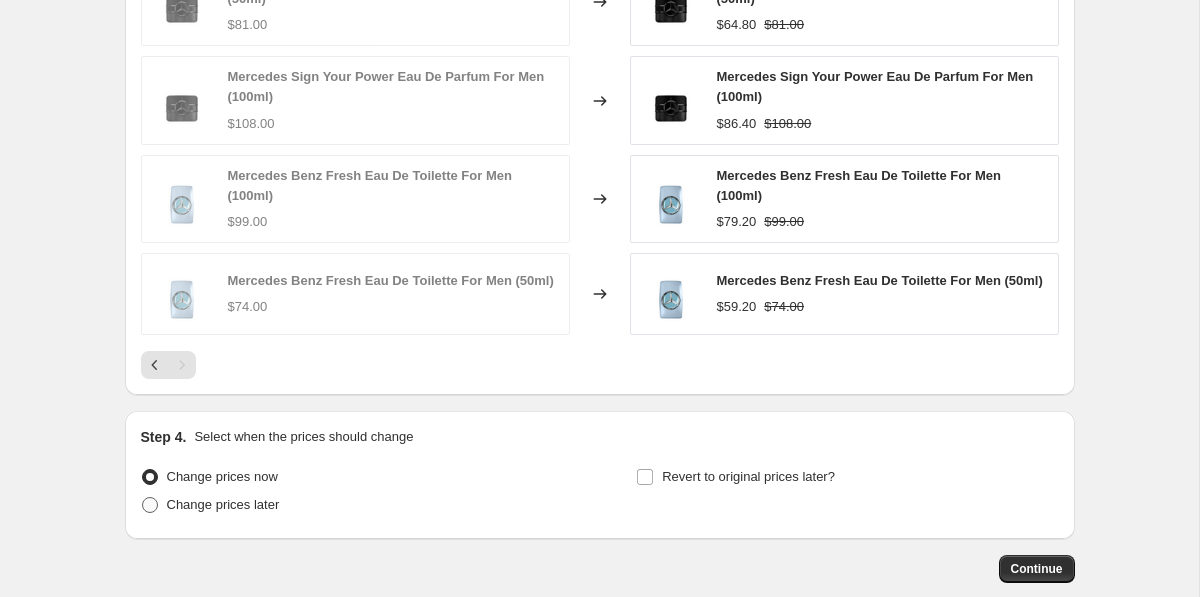 click on "Change prices later" at bounding box center [210, 505] 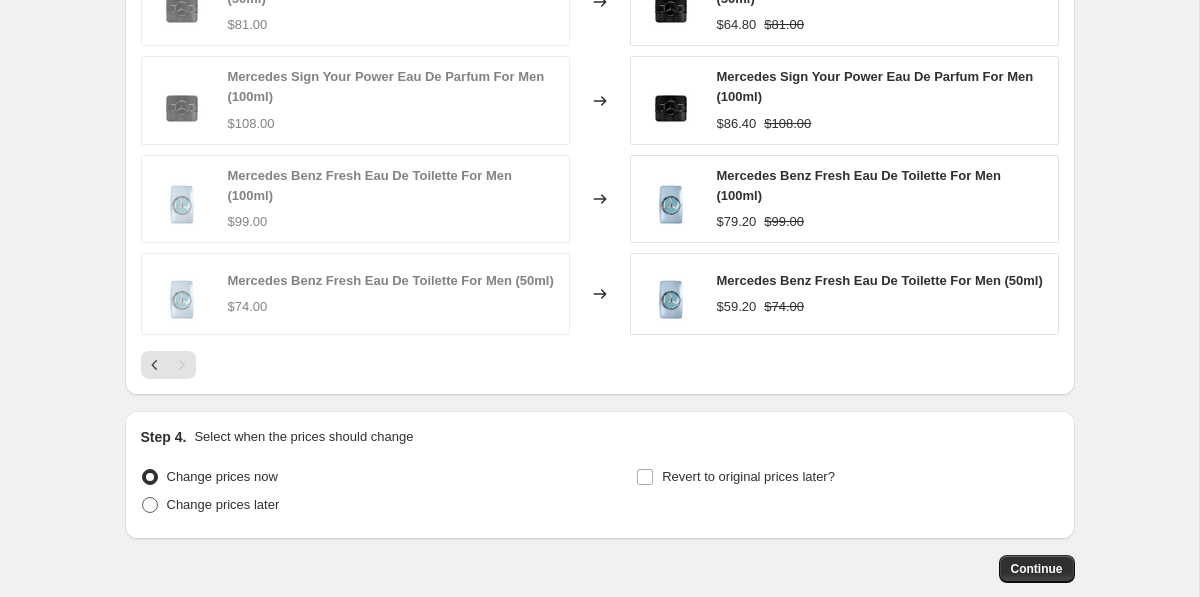radio on "true" 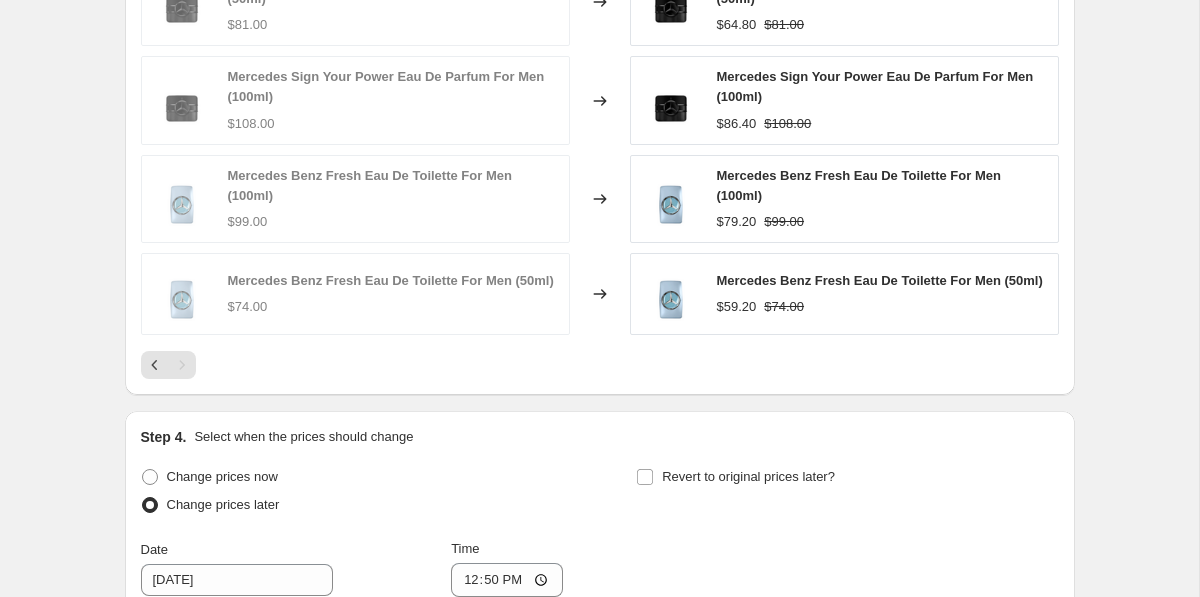 click on "Step 4. Select when the prices should change Change prices now Change prices later Date [DATE] Time 12:50 [DATE] Su Mo Tu We Th Fr Sa 1 2 3 4 5 6 7 8 9 10 11 12 13 14 15 16 17 18 19 20 21 22 23 24 25 26 27 28 29 30 31 Revert to original prices later? Dates and times shown above use   [GEOGRAPHIC_DATA]/[GEOGRAPHIC_DATA]   as the timezone, where the current time is   12:50 PM" at bounding box center (600, 646) 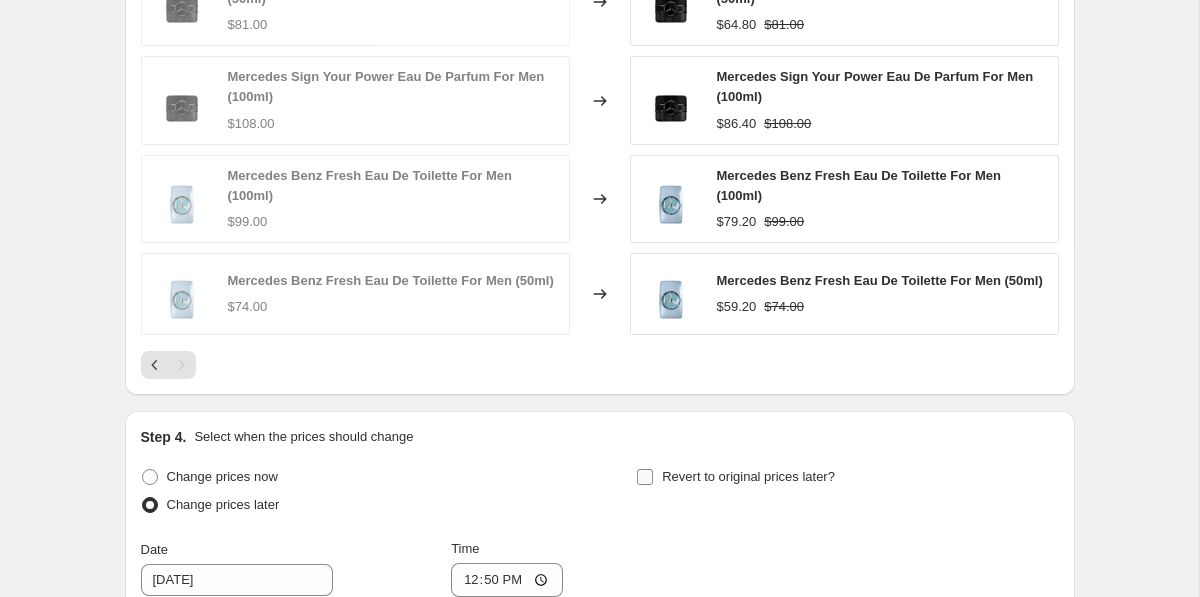click on "Revert to original prices later?" at bounding box center [748, 476] 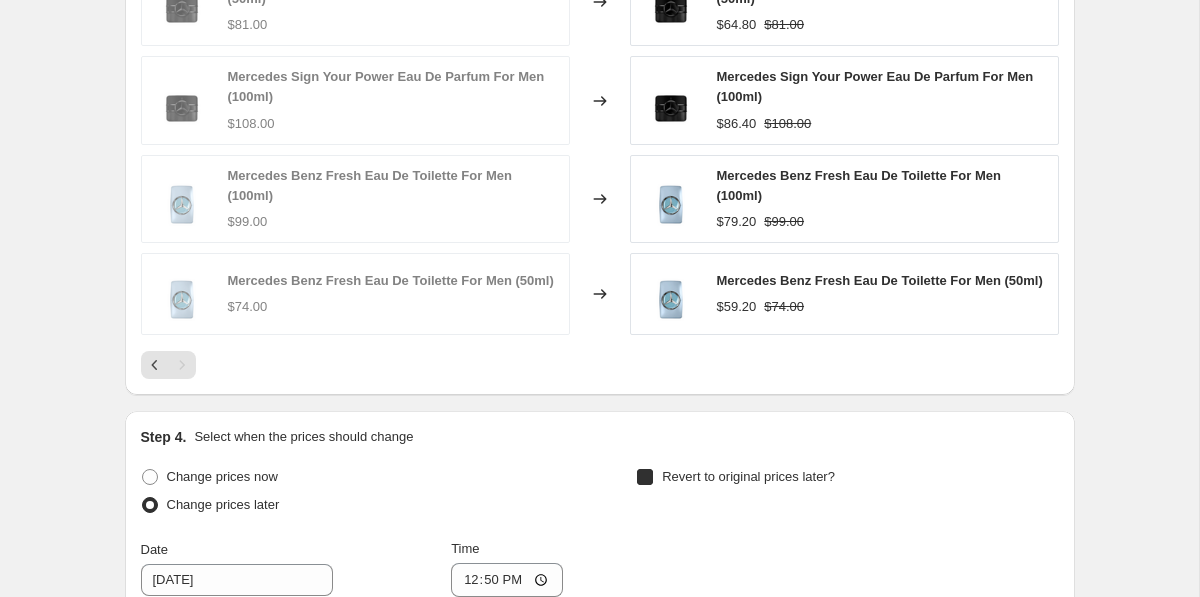 checkbox on "true" 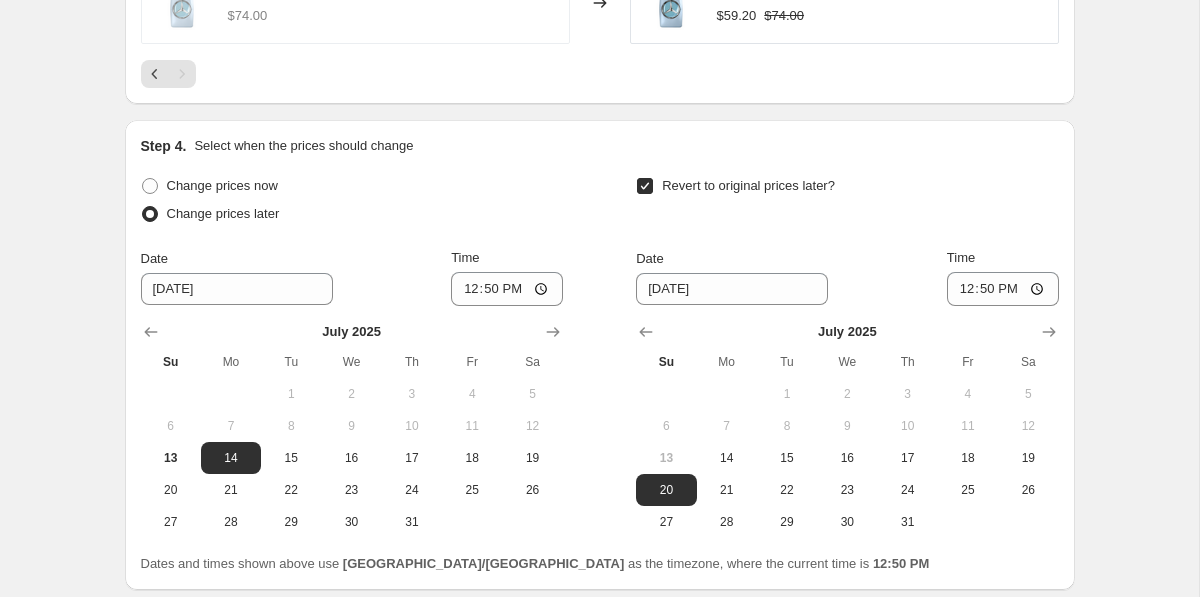 scroll, scrollTop: 1862, scrollLeft: 0, axis: vertical 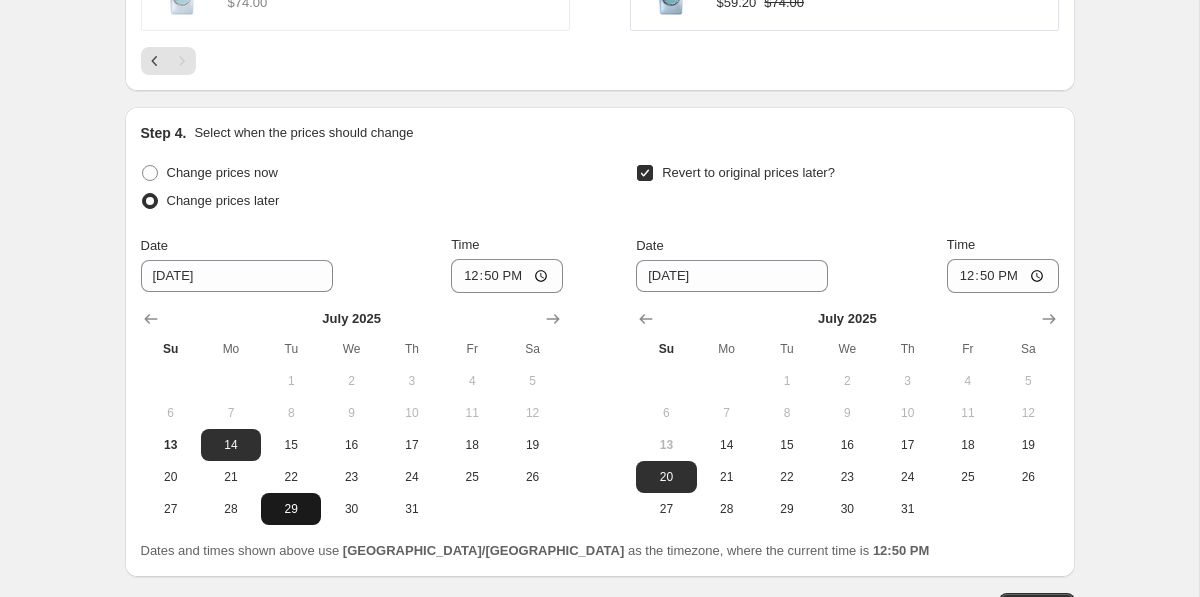 click on "29" at bounding box center (291, 509) 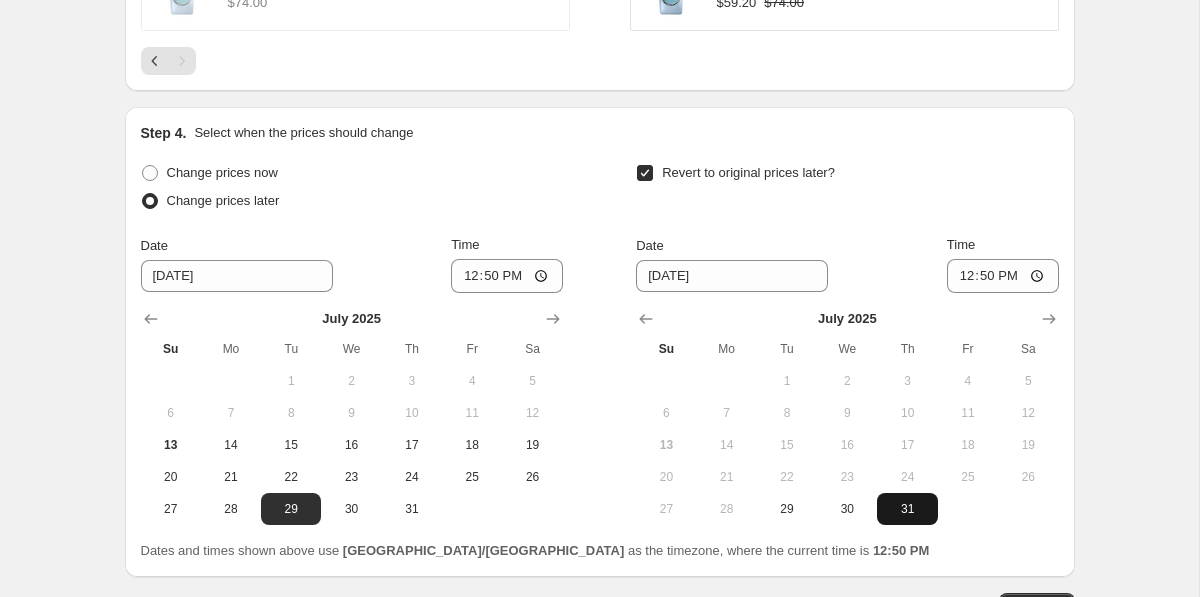 click on "31" at bounding box center (907, 509) 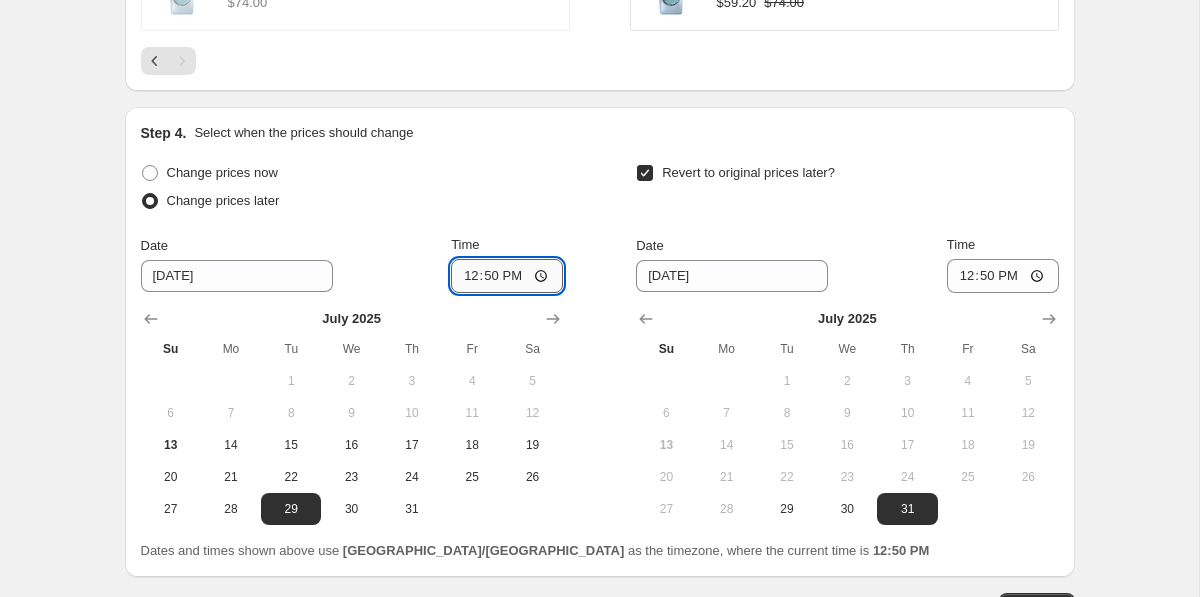 click on "12:50" at bounding box center (507, 276) 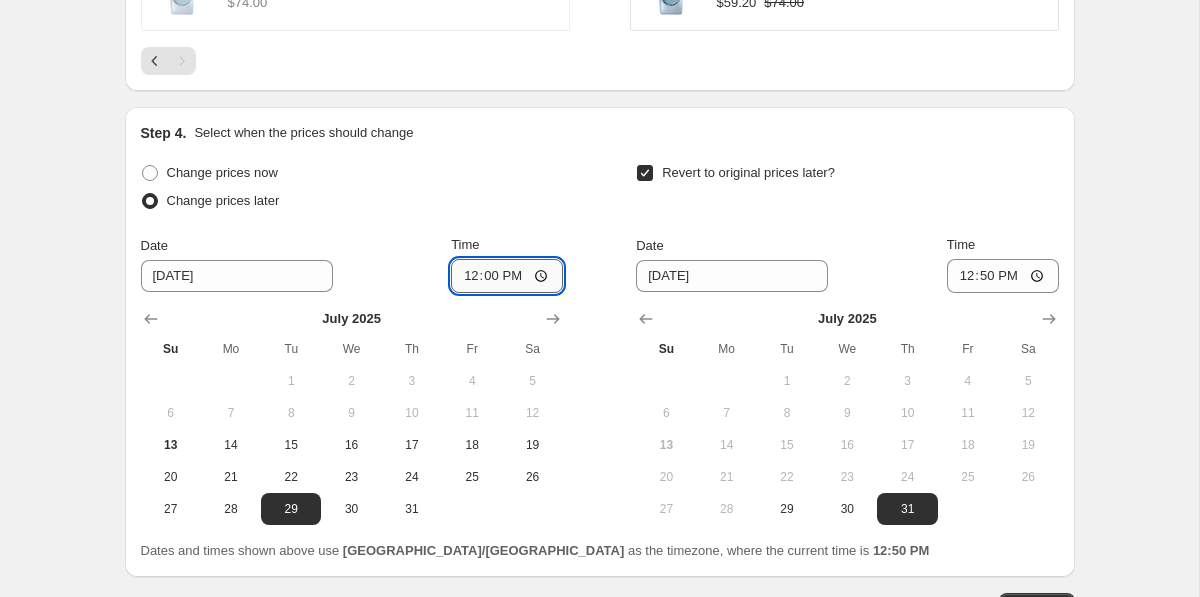 type on "00:00" 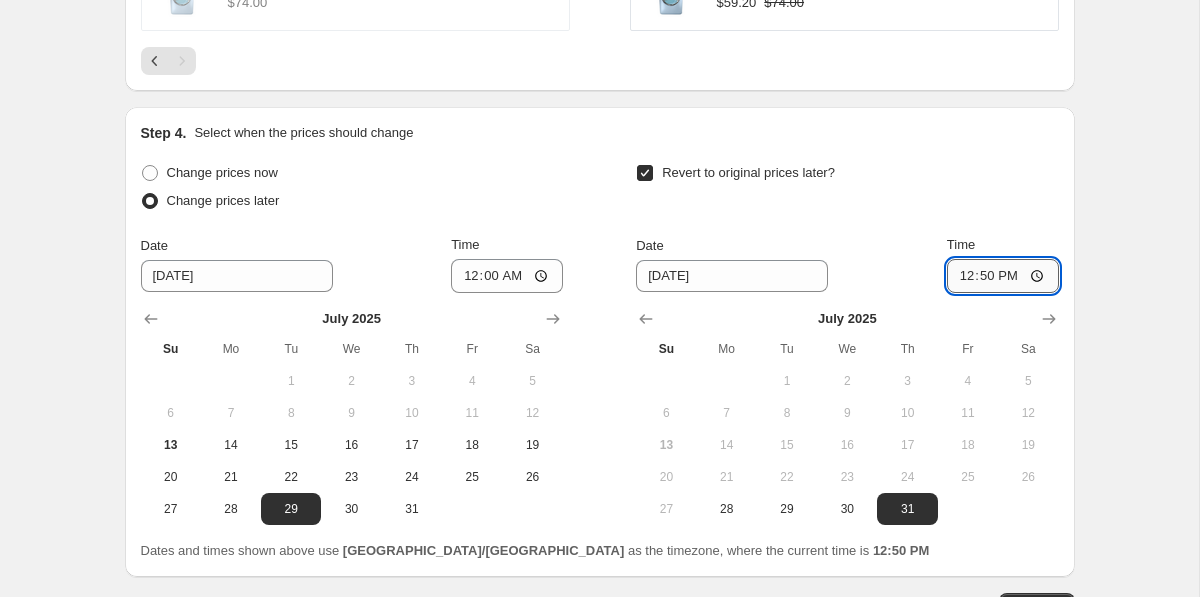click on "12:50" at bounding box center [1003, 276] 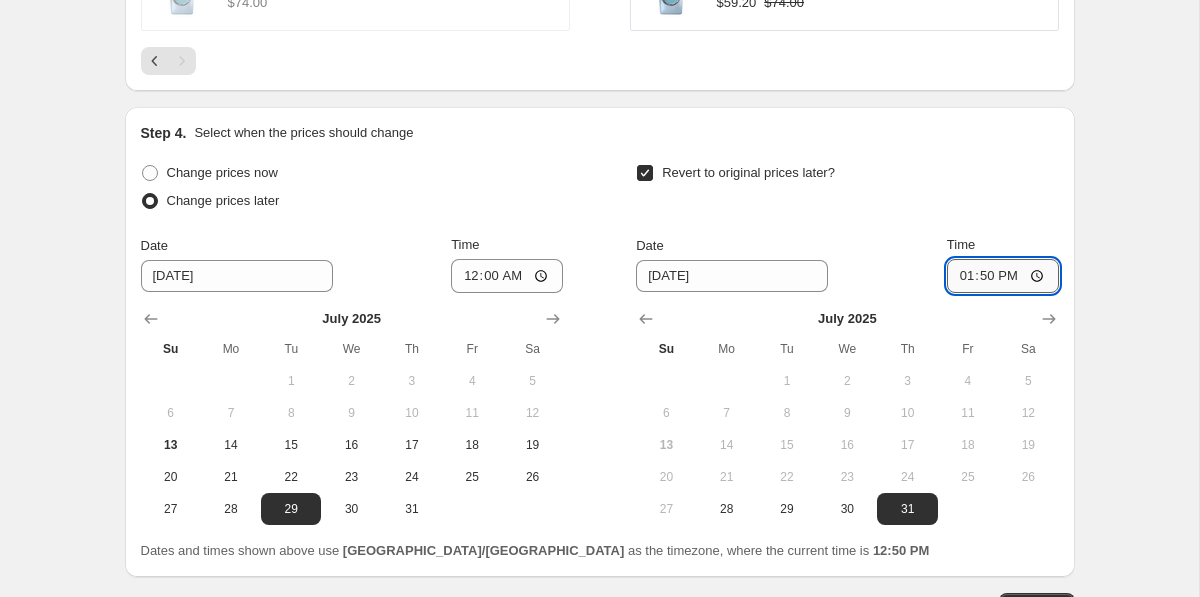 type on "23:50" 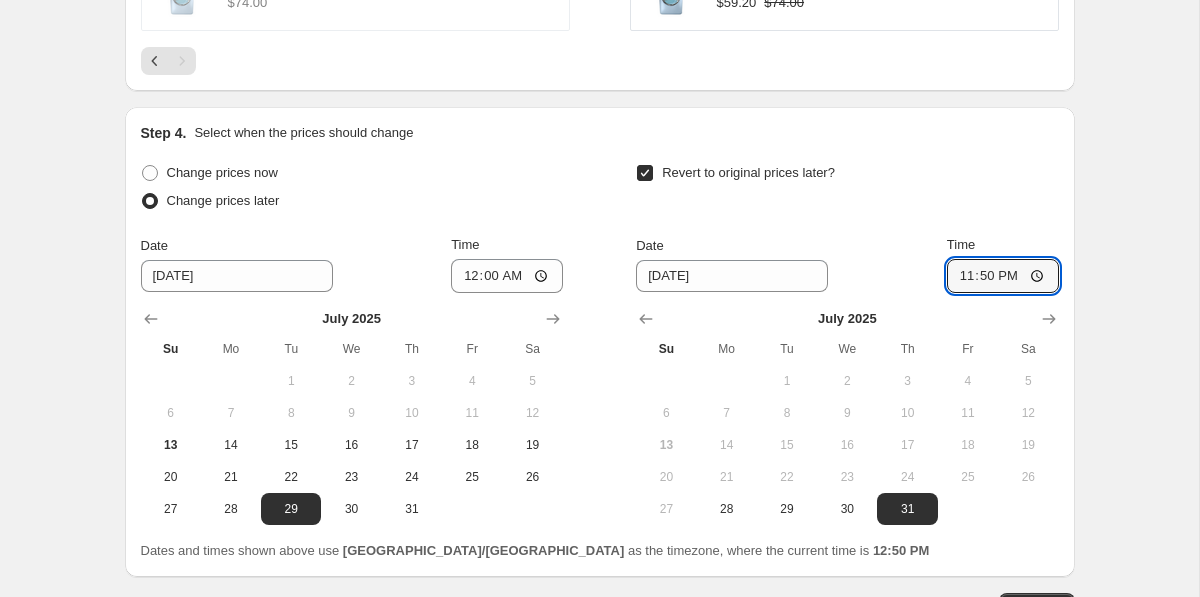 scroll, scrollTop: 2014, scrollLeft: 0, axis: vertical 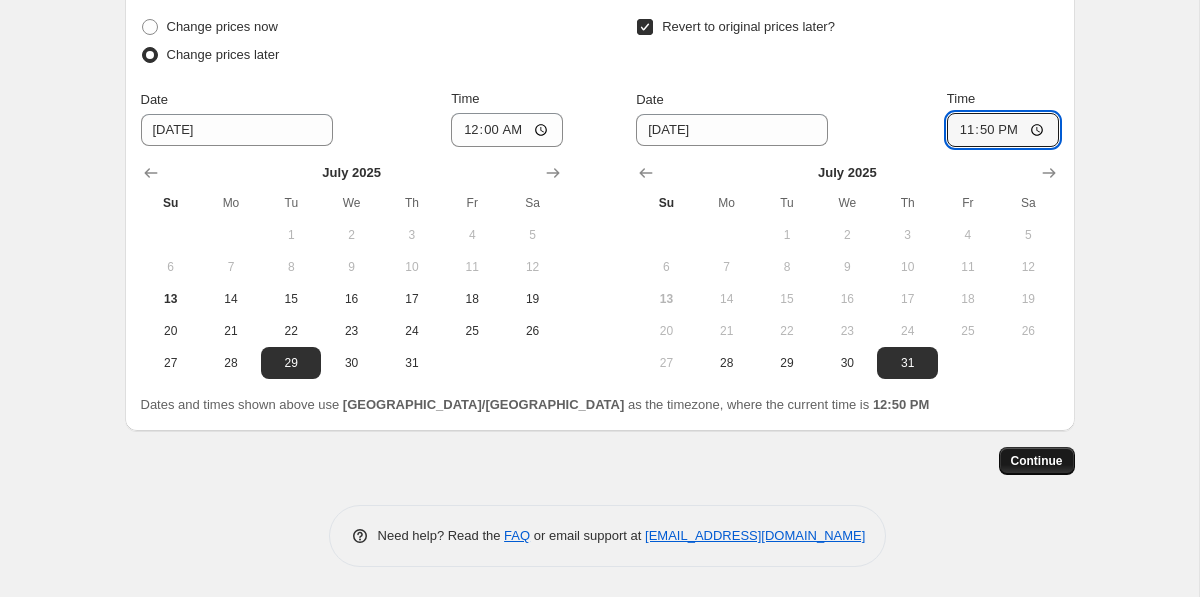 click on "Continue" at bounding box center (1037, 461) 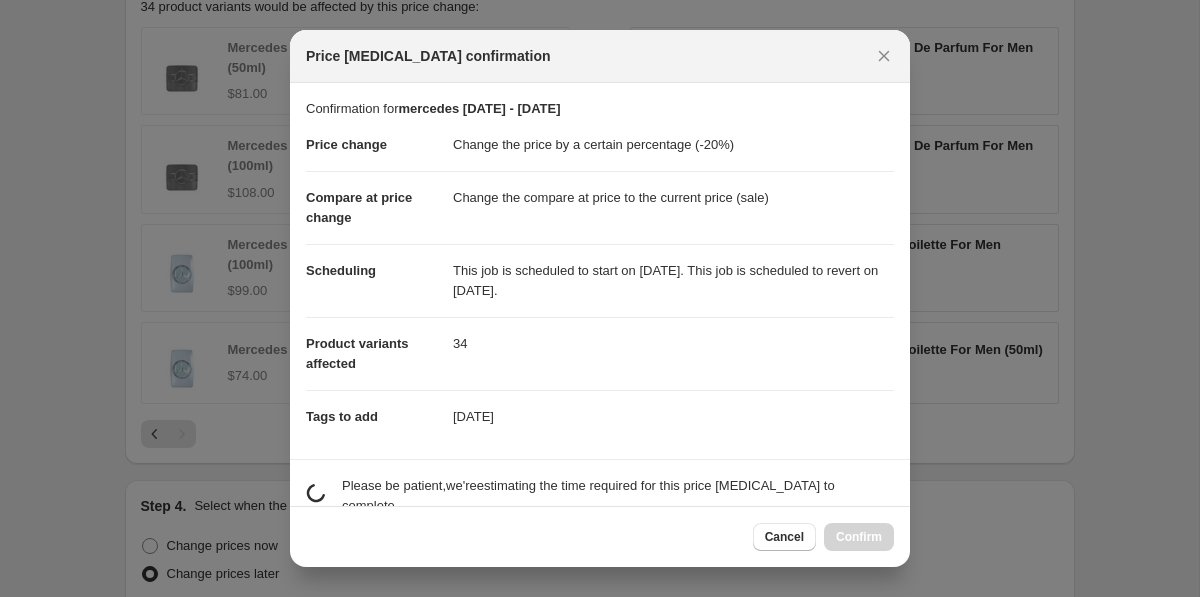 scroll, scrollTop: 0, scrollLeft: 0, axis: both 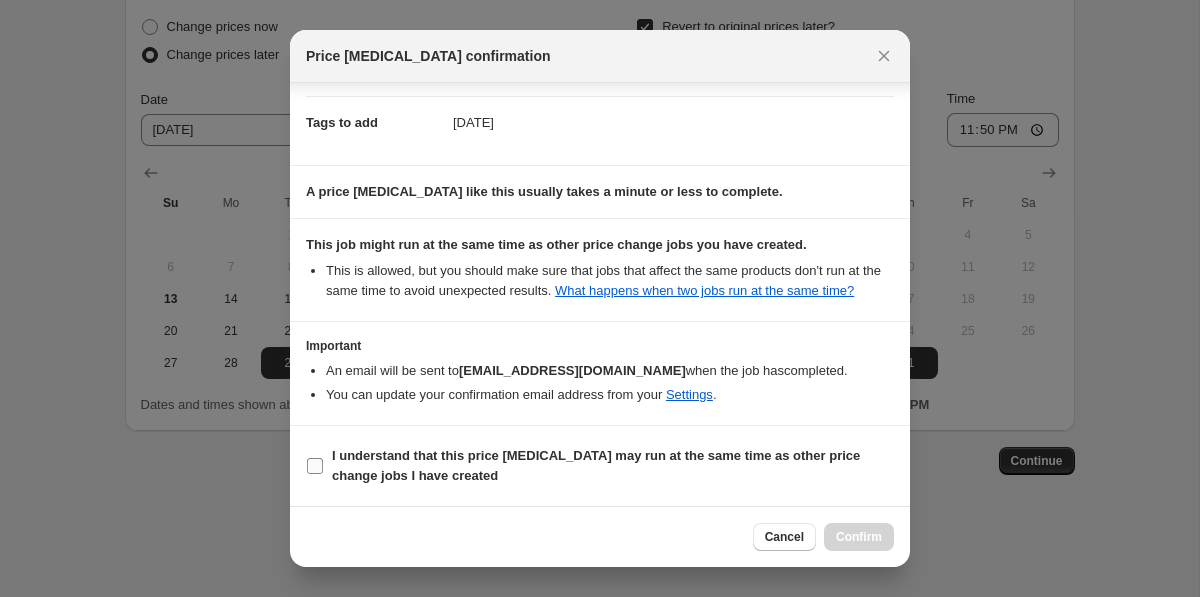click on "I understand that this price [MEDICAL_DATA] may run at the same time as other price change jobs I have created" at bounding box center (596, 465) 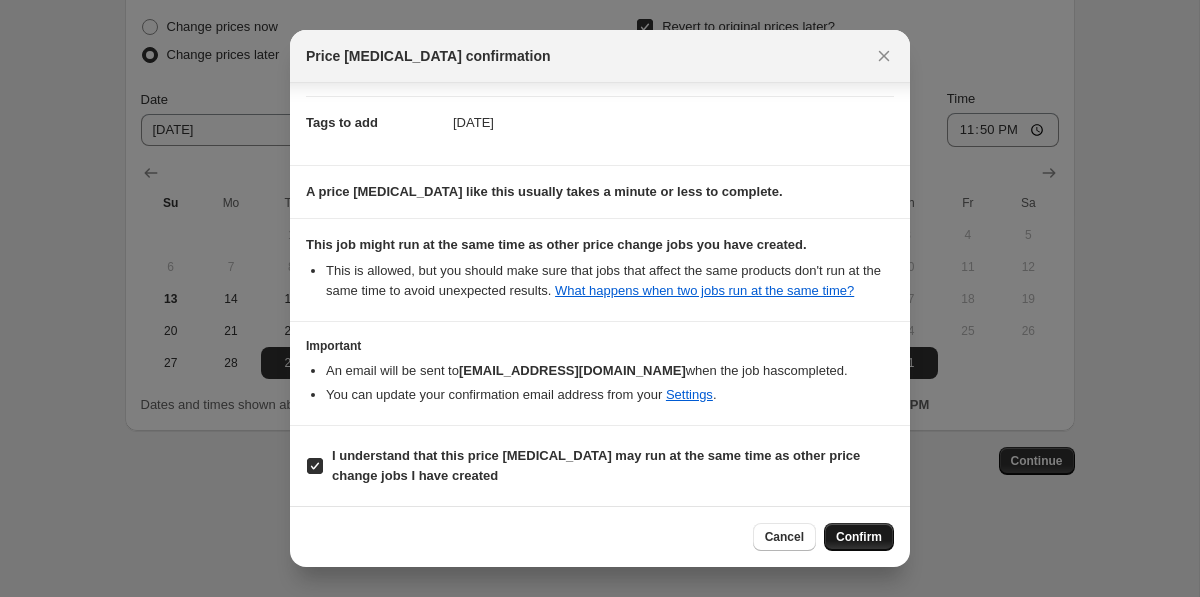 click on "Confirm" at bounding box center (859, 537) 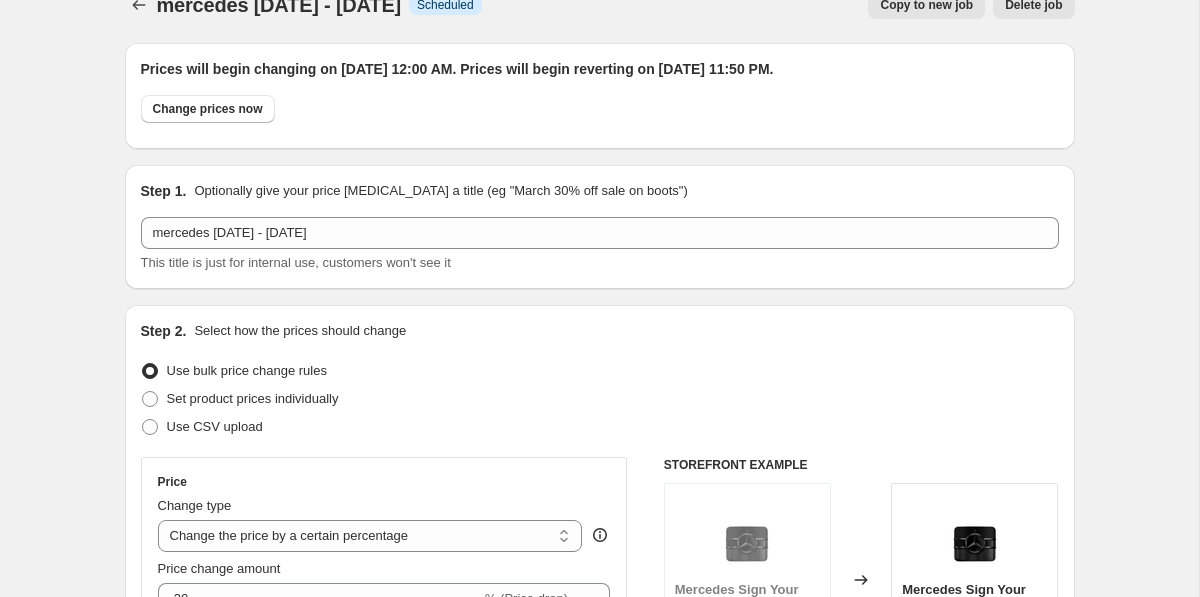 scroll, scrollTop: 0, scrollLeft: 0, axis: both 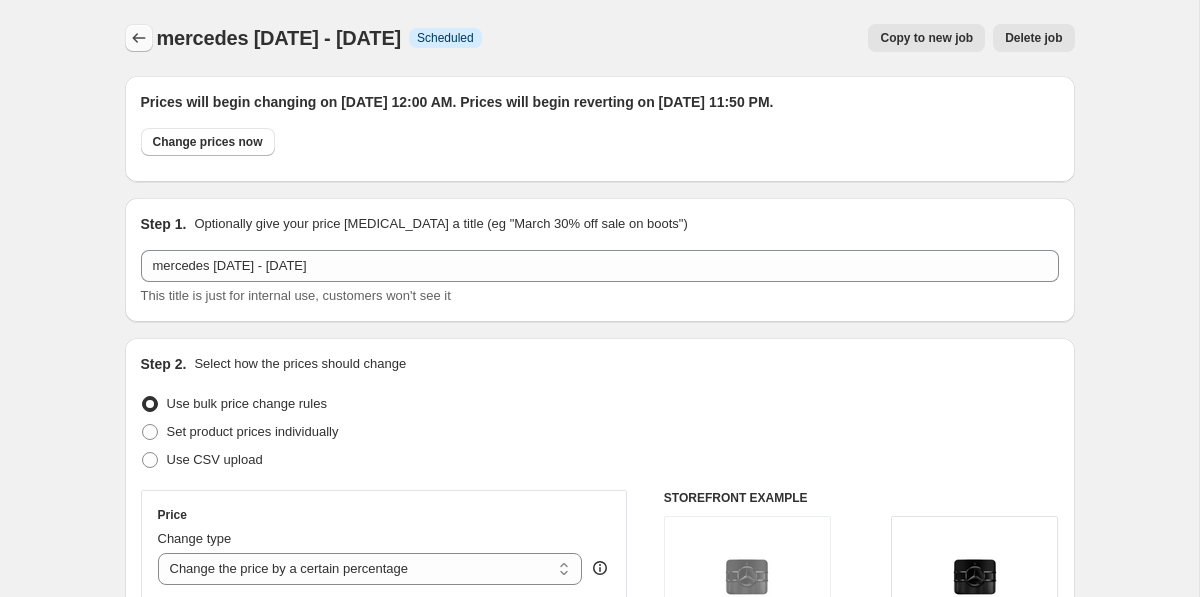 click 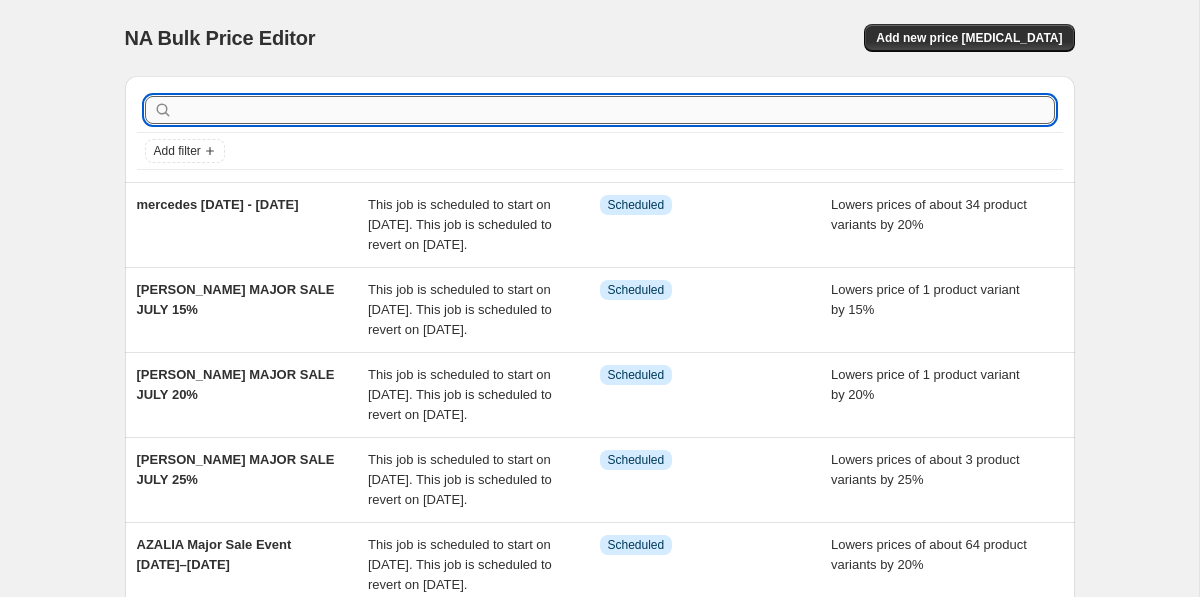 click at bounding box center [616, 110] 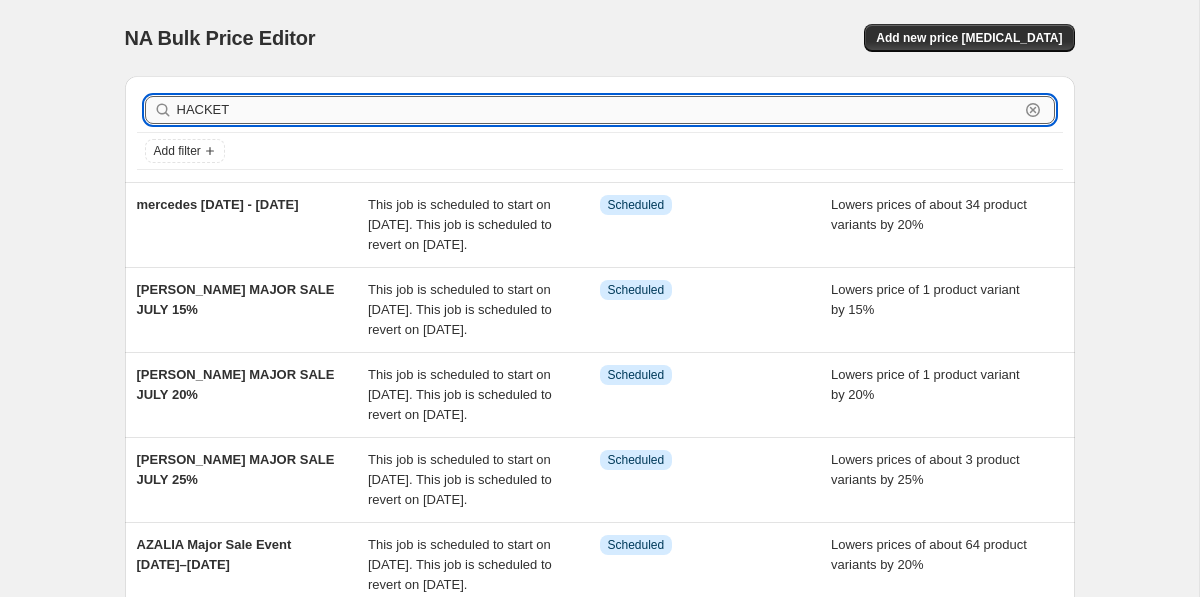 type on "[PERSON_NAME]" 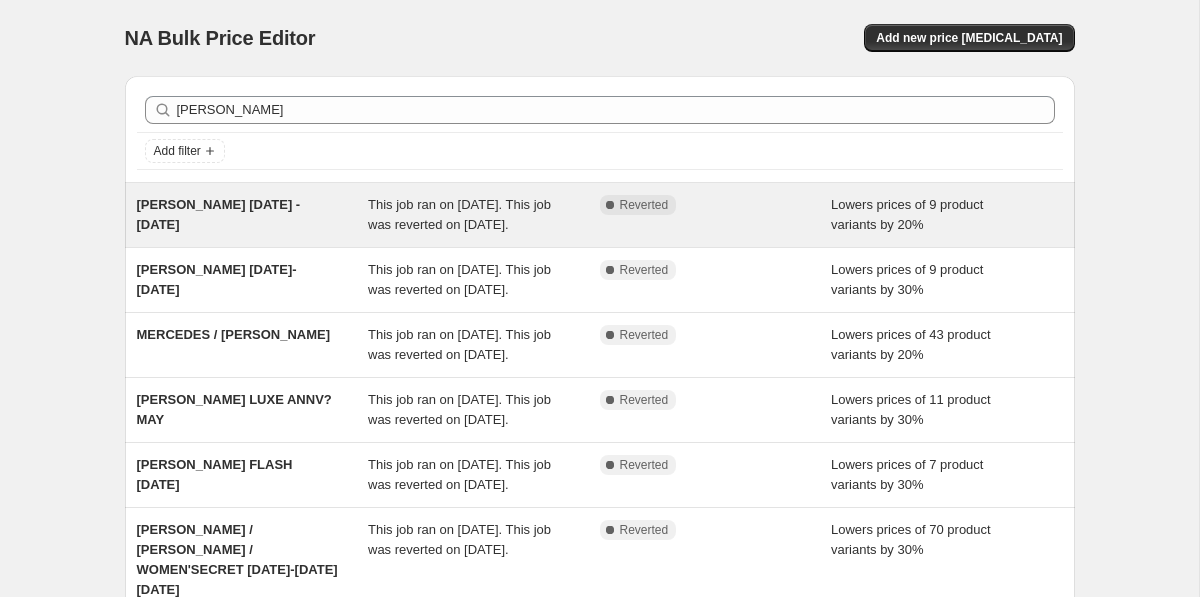 click on "[PERSON_NAME] [DATE] - [DATE]" at bounding box center (253, 215) 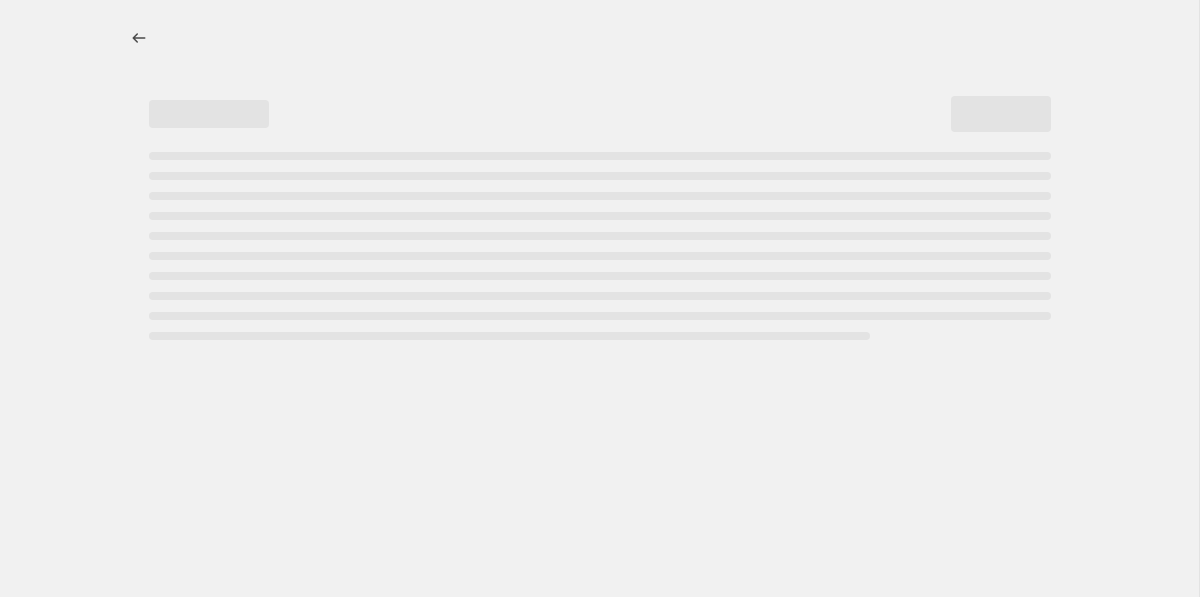 select on "percentage" 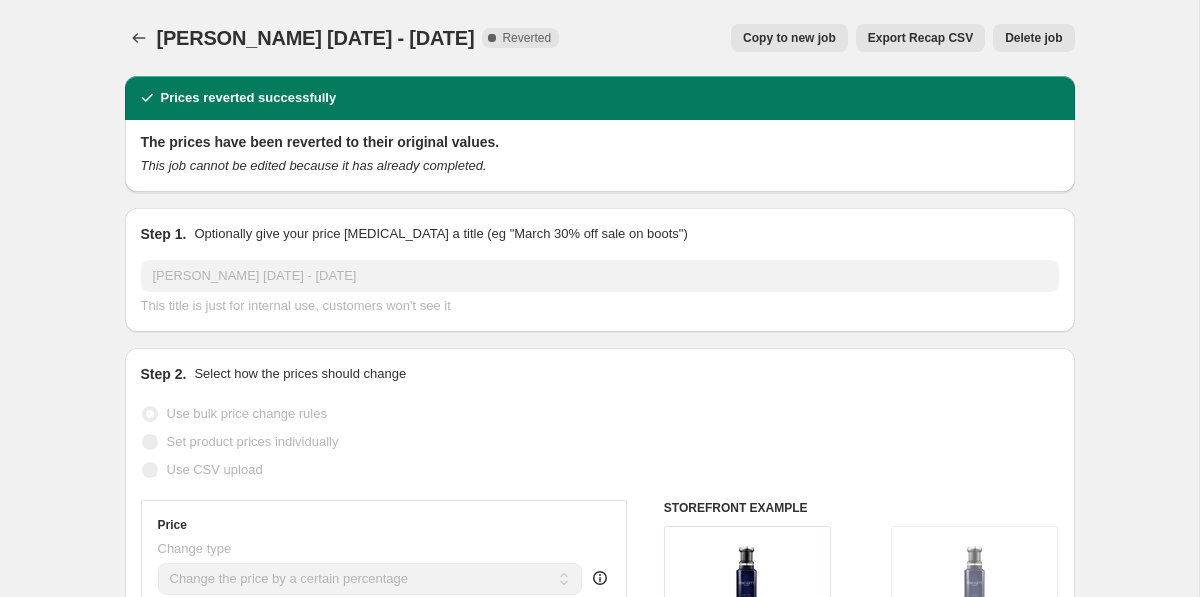 click on "Copy to new job" at bounding box center (789, 38) 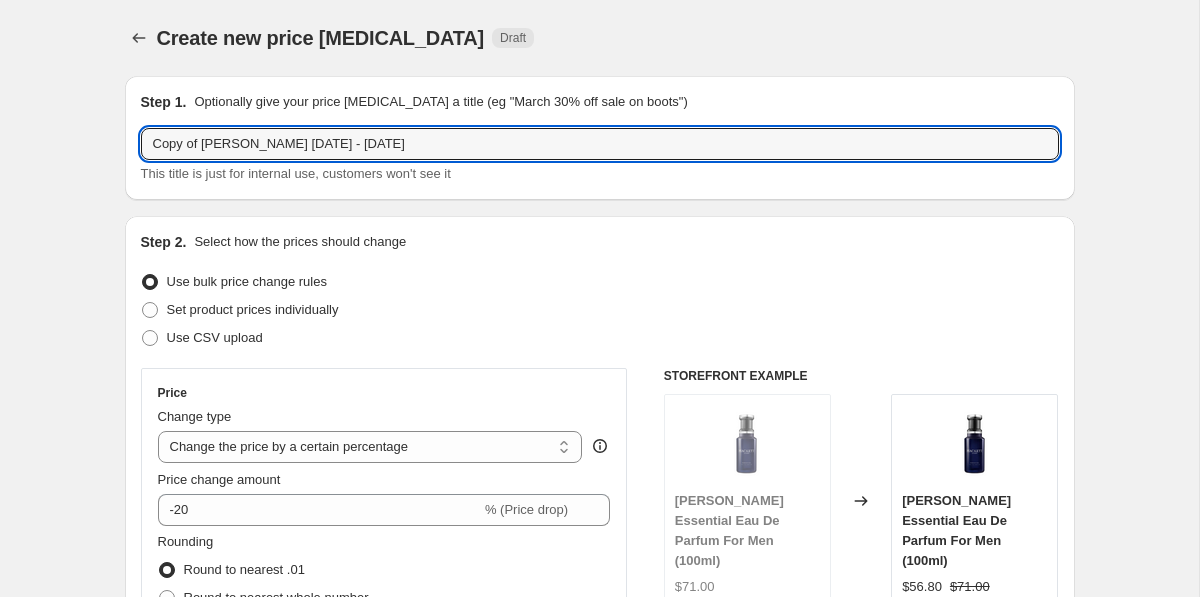 drag, startPoint x: 207, startPoint y: 141, endPoint x: 32, endPoint y: 143, distance: 175.01143 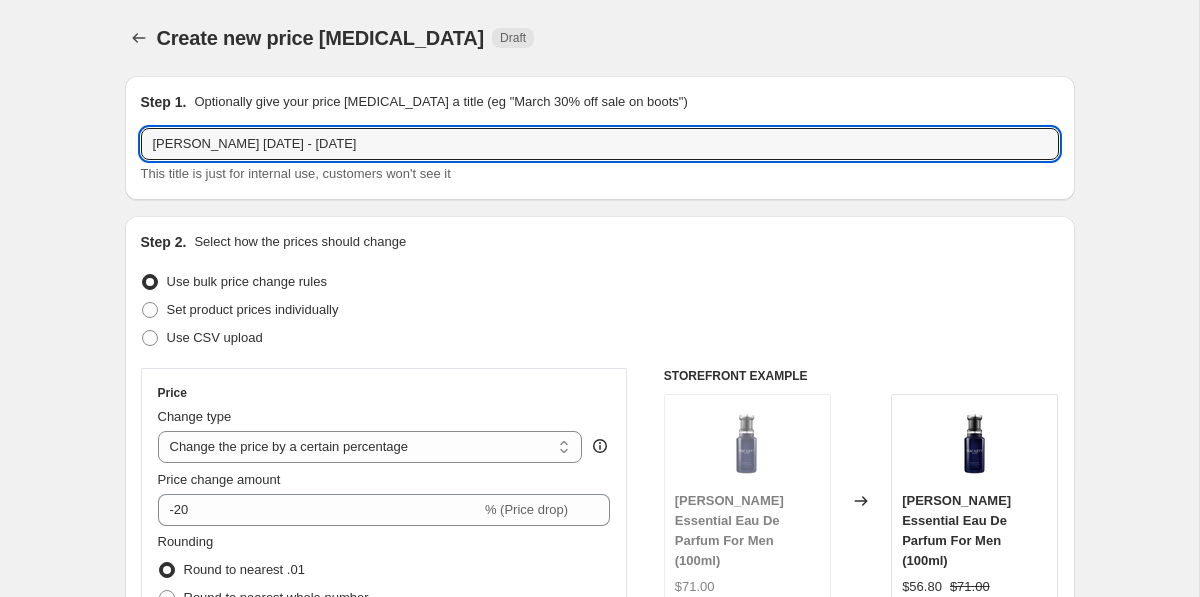 paste on "29th - 31" 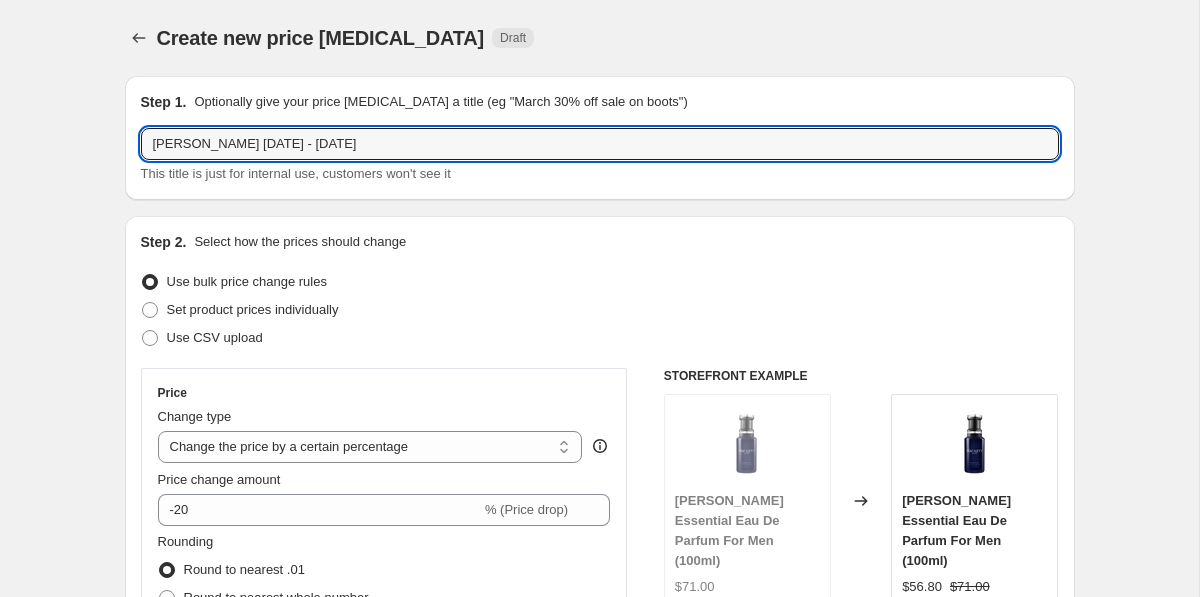 type on "[PERSON_NAME] [DATE] - [DATE]" 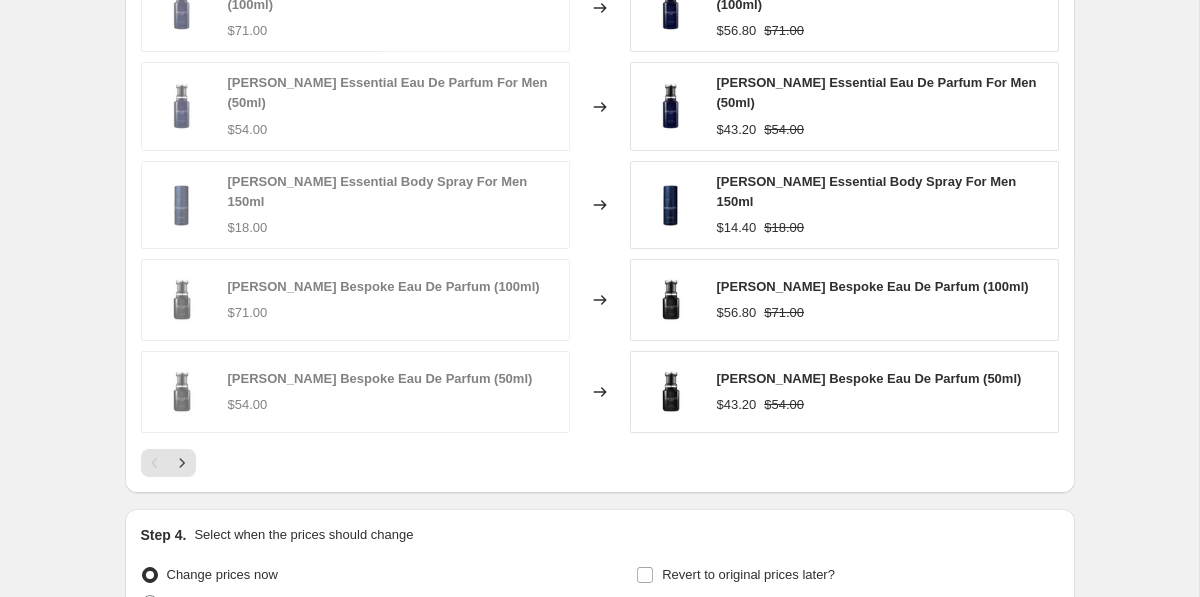 scroll, scrollTop: 1739, scrollLeft: 0, axis: vertical 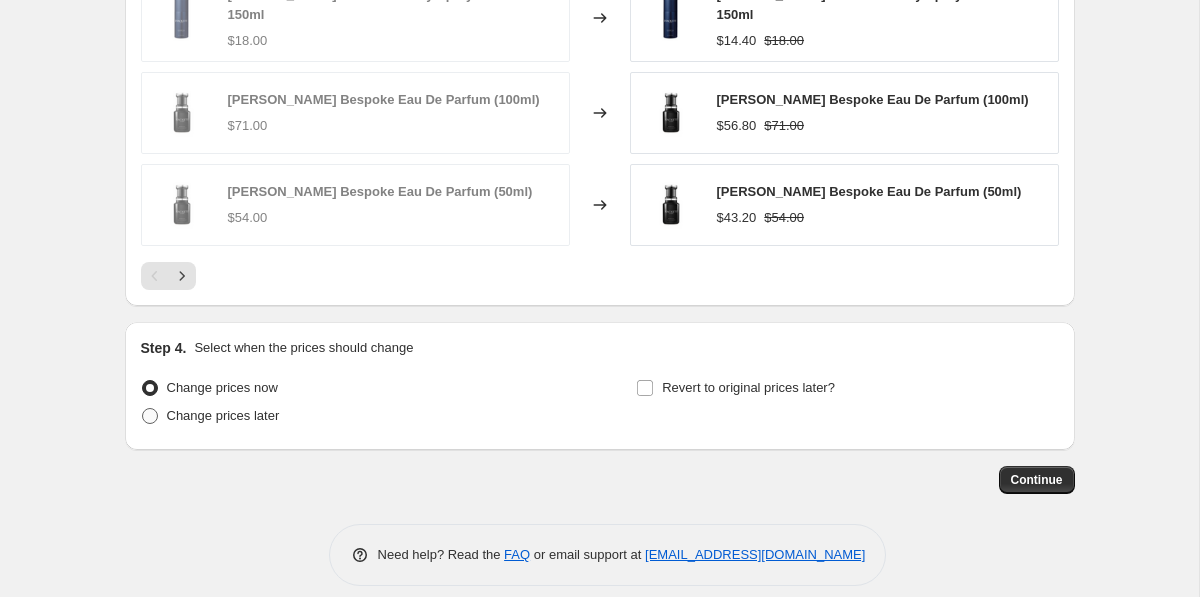 click on "Change prices later" at bounding box center [223, 415] 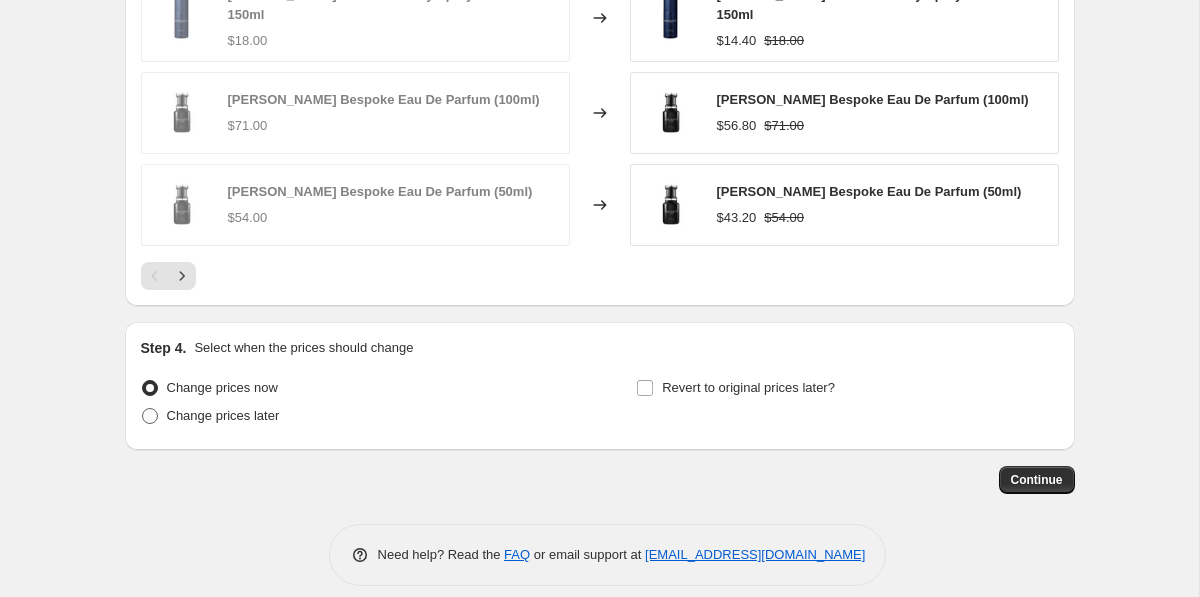 radio on "true" 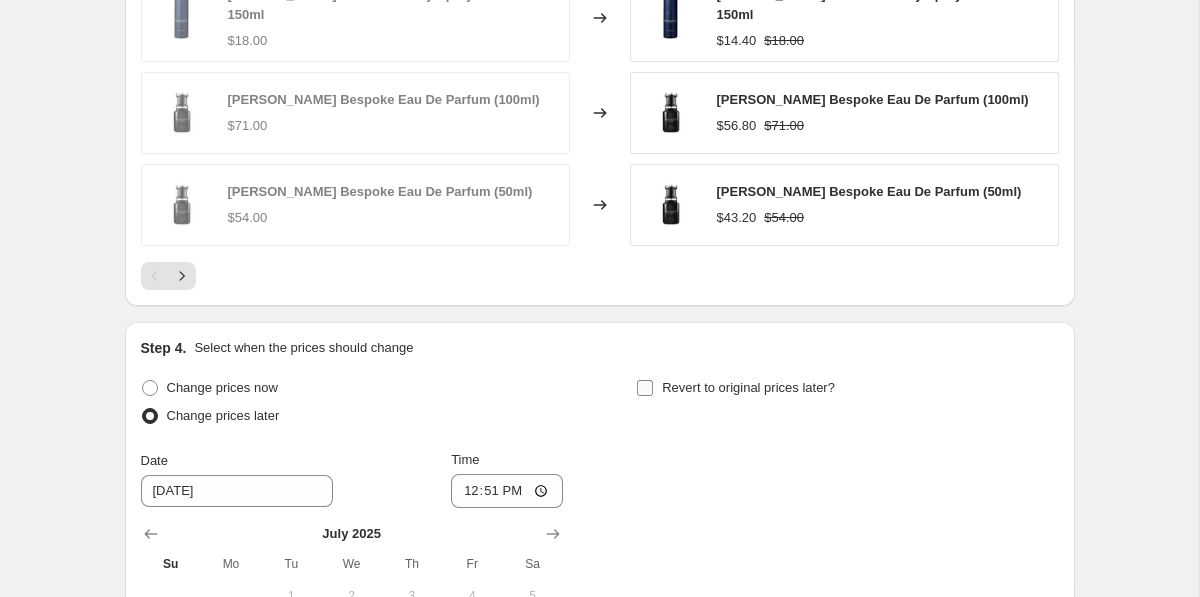 click on "Revert to original prices later?" at bounding box center (748, 388) 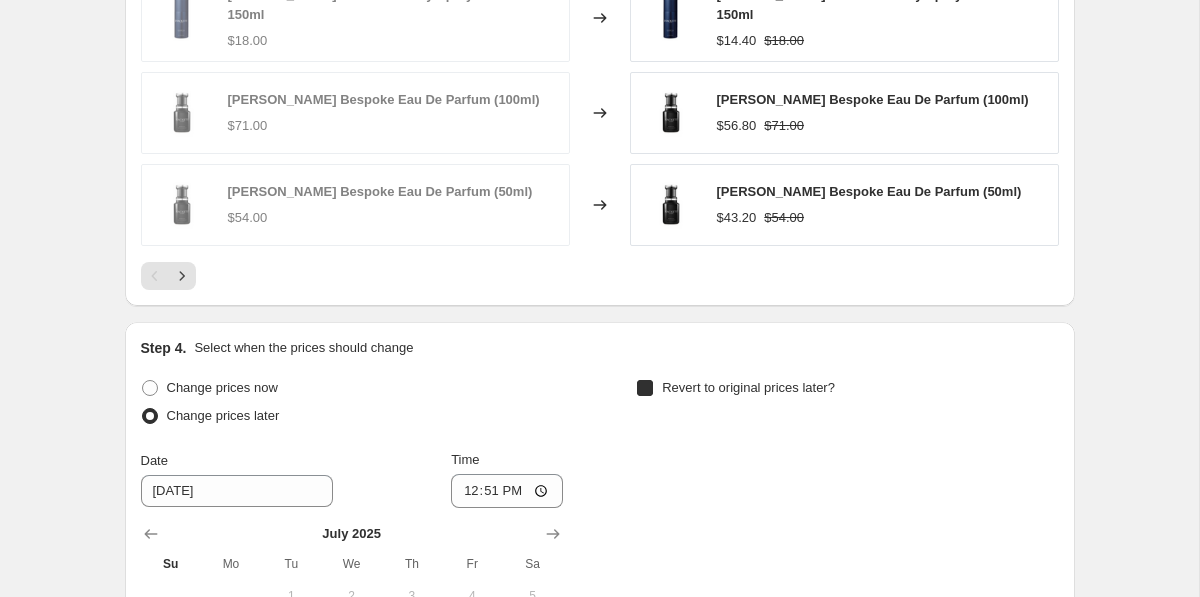 checkbox on "true" 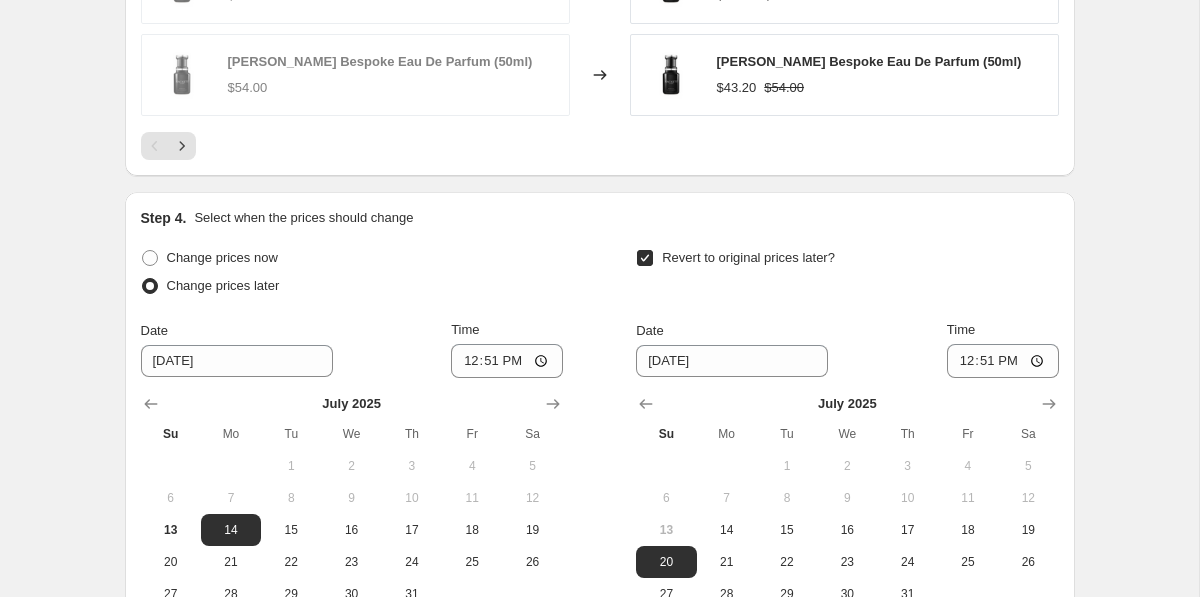 scroll, scrollTop: 1988, scrollLeft: 0, axis: vertical 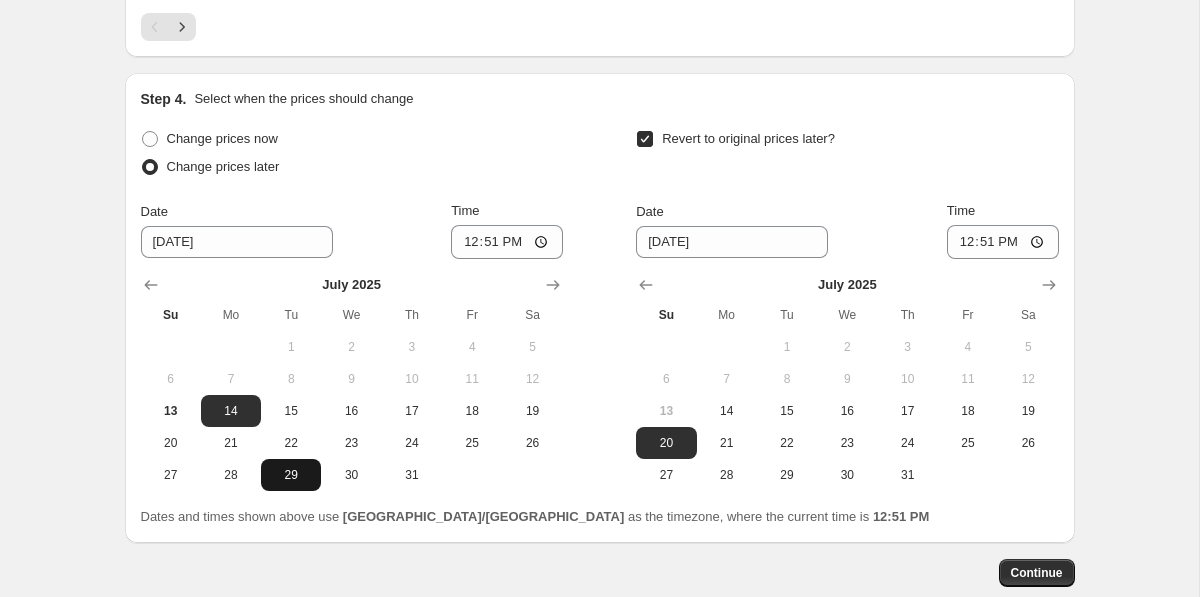click on "29" at bounding box center [291, 475] 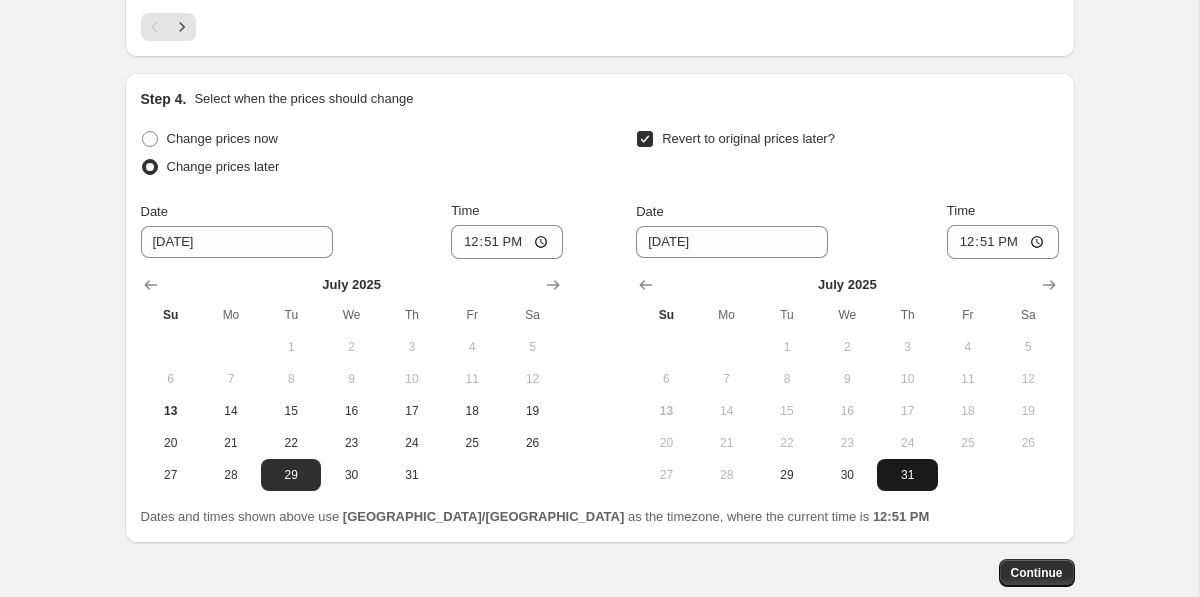 click on "31" at bounding box center (907, 475) 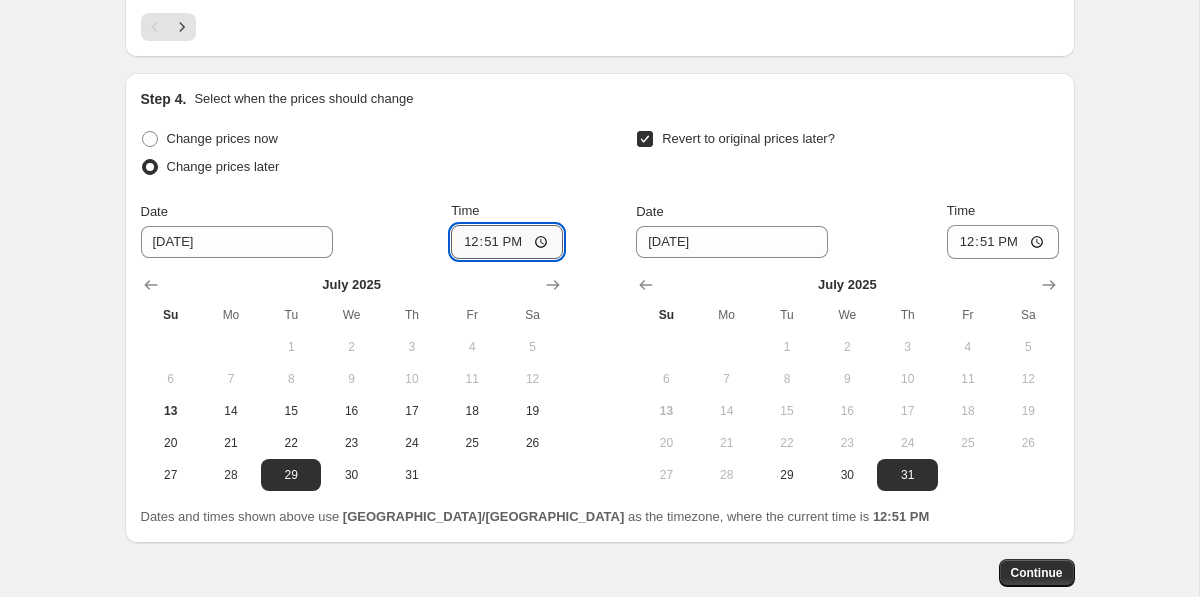 click on "12:51" at bounding box center [507, 242] 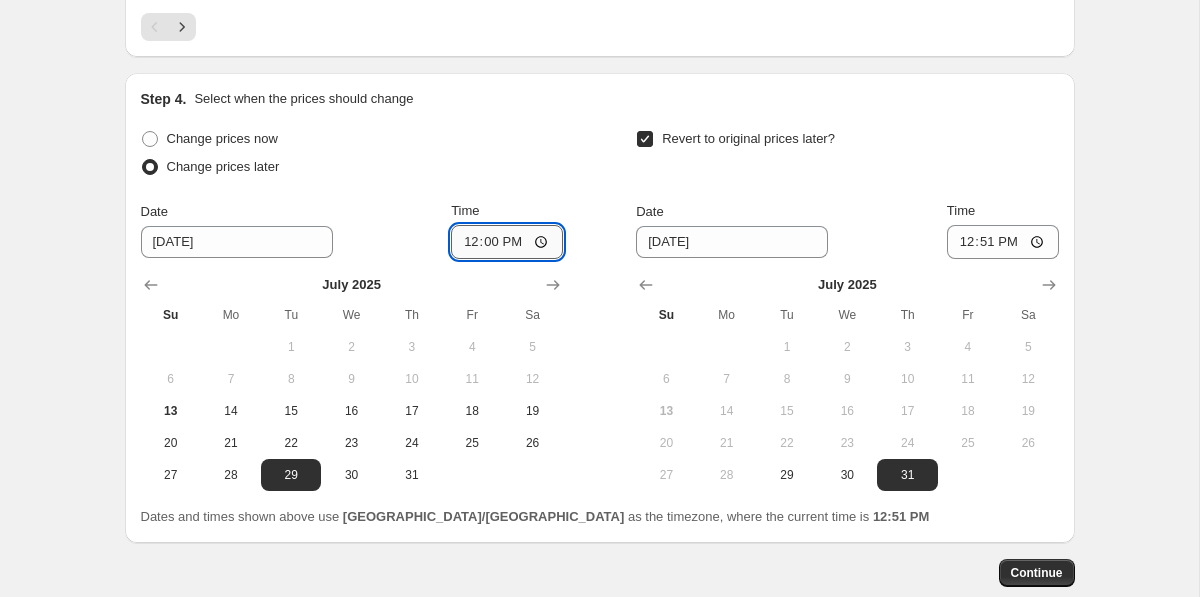 type on "00:00" 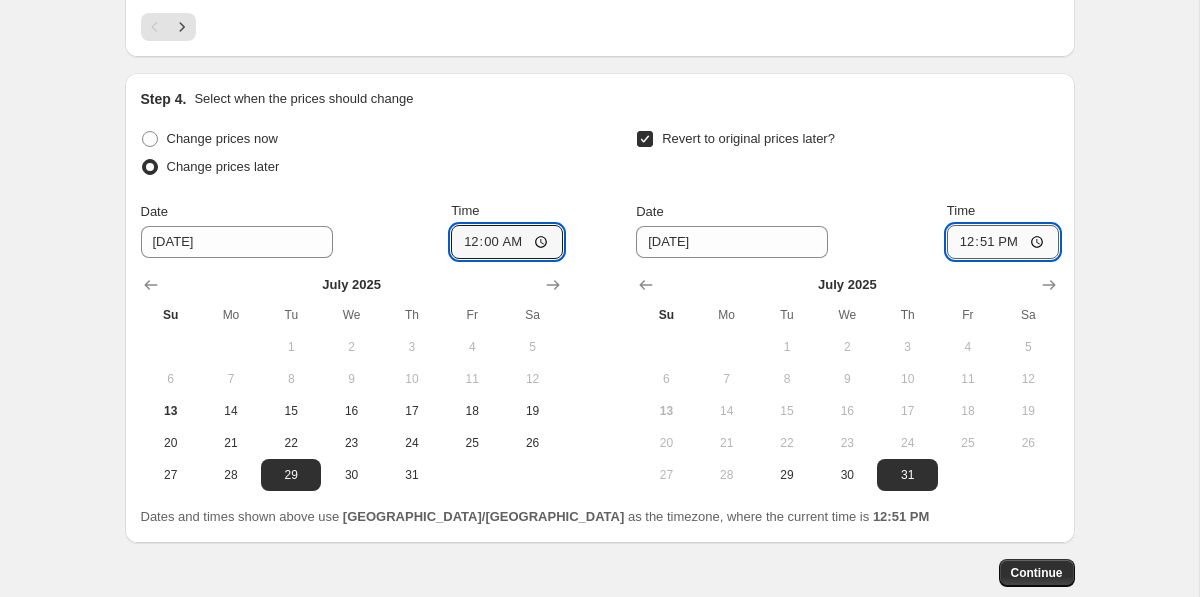 click on "12:51" at bounding box center (1003, 242) 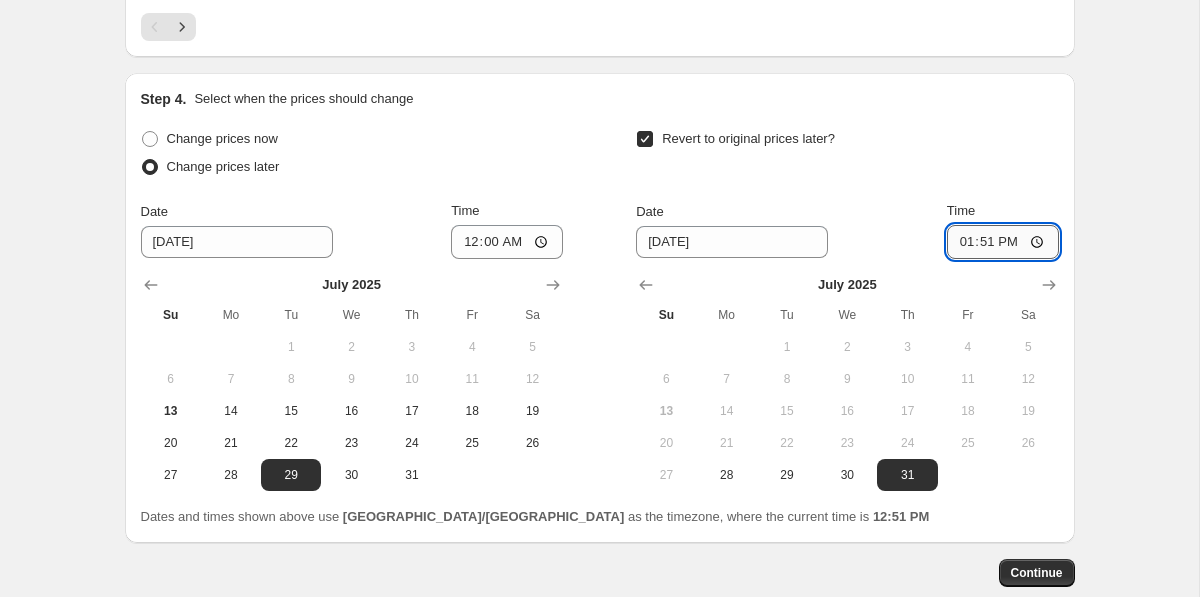 type on "23:51" 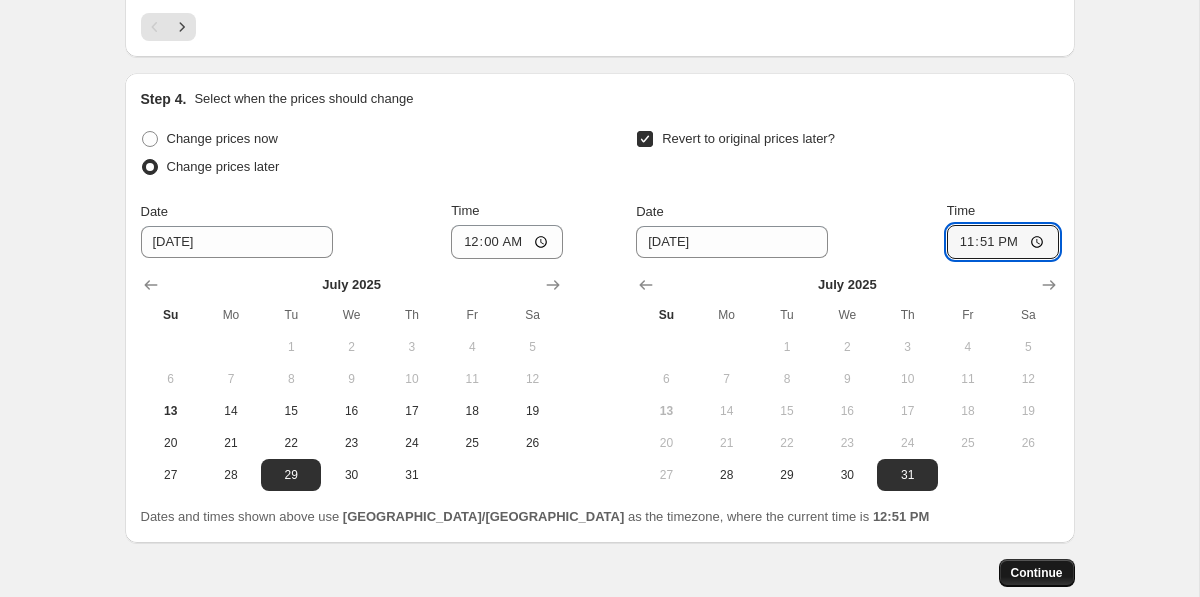 click on "Continue" at bounding box center [1037, 573] 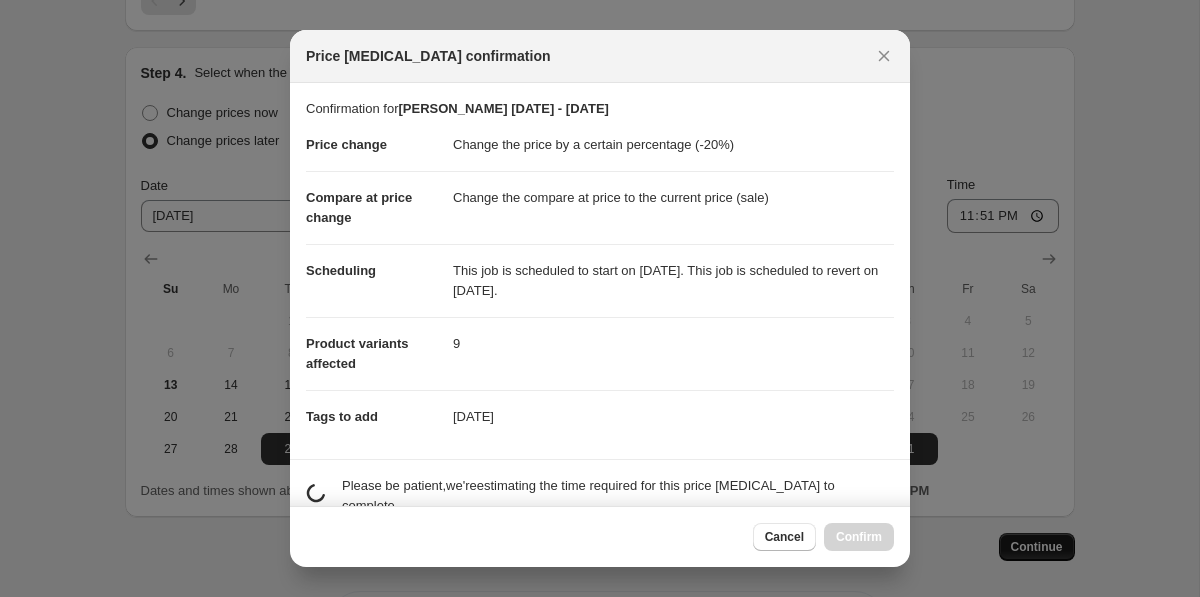 scroll, scrollTop: 0, scrollLeft: 0, axis: both 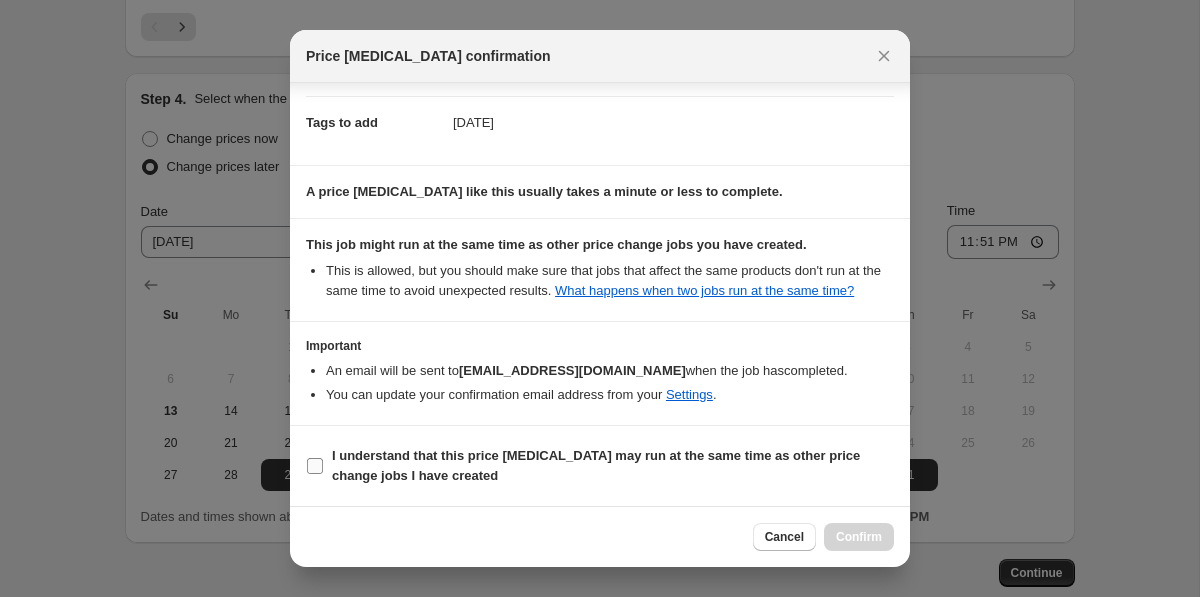 click on "I understand that this price [MEDICAL_DATA] may run at the same time as other price change jobs I have created" at bounding box center [596, 465] 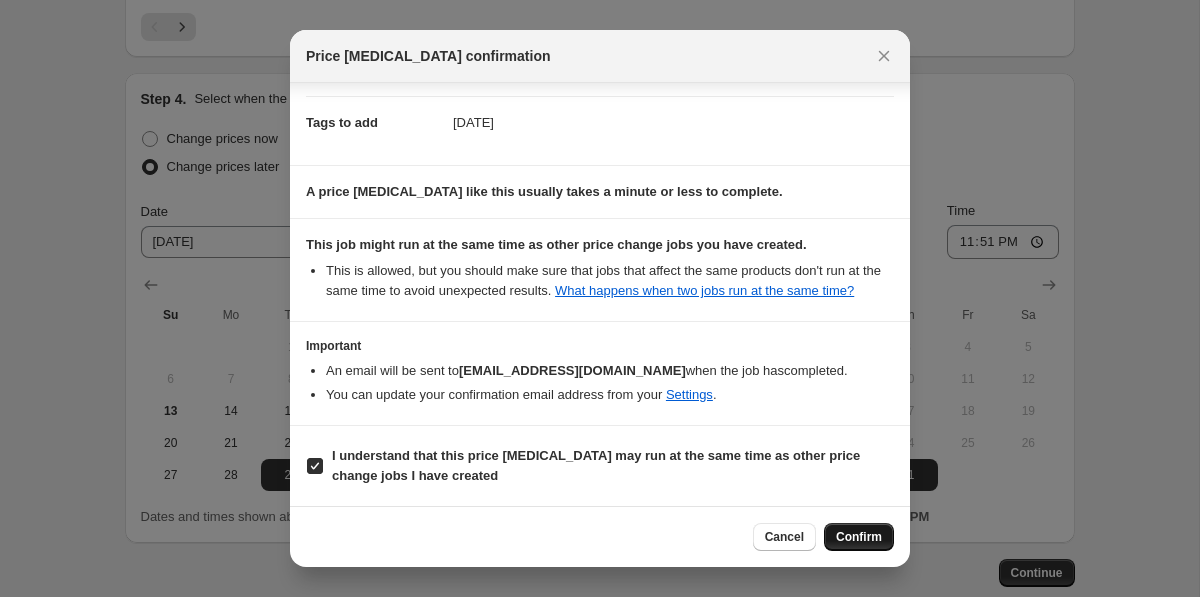 click on "Confirm" at bounding box center [859, 537] 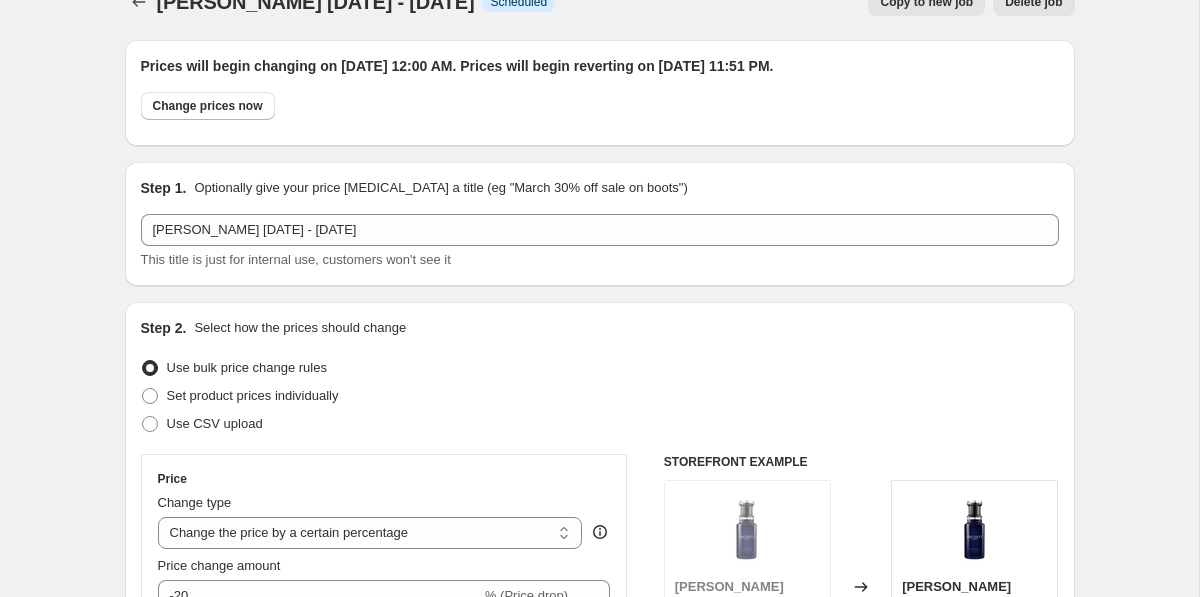 scroll, scrollTop: 0, scrollLeft: 0, axis: both 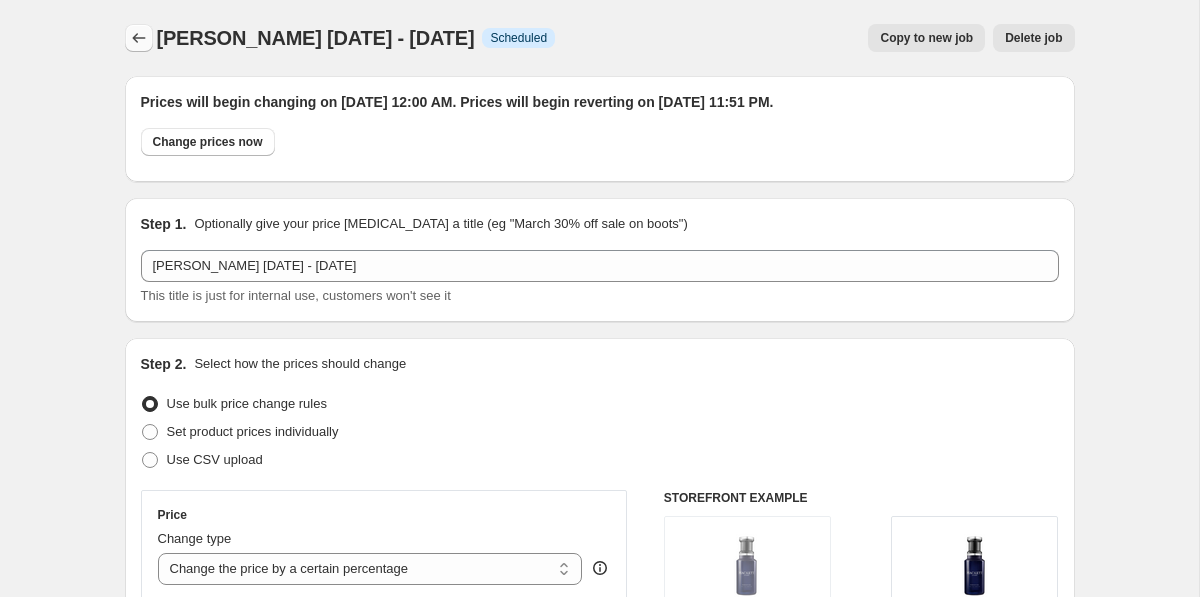 click 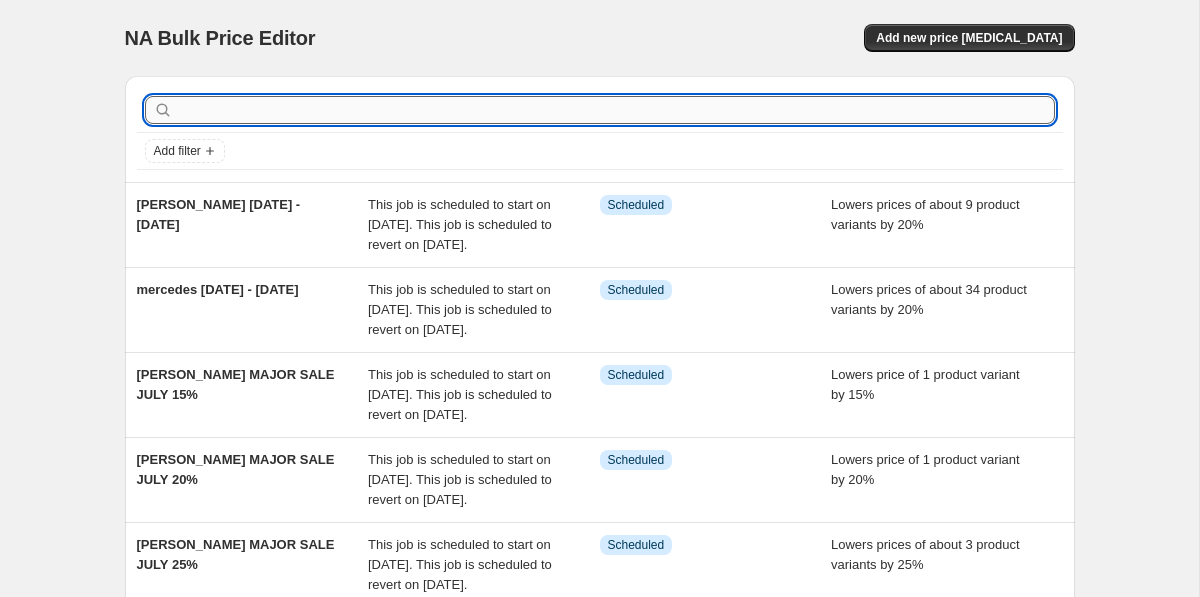 click at bounding box center [616, 110] 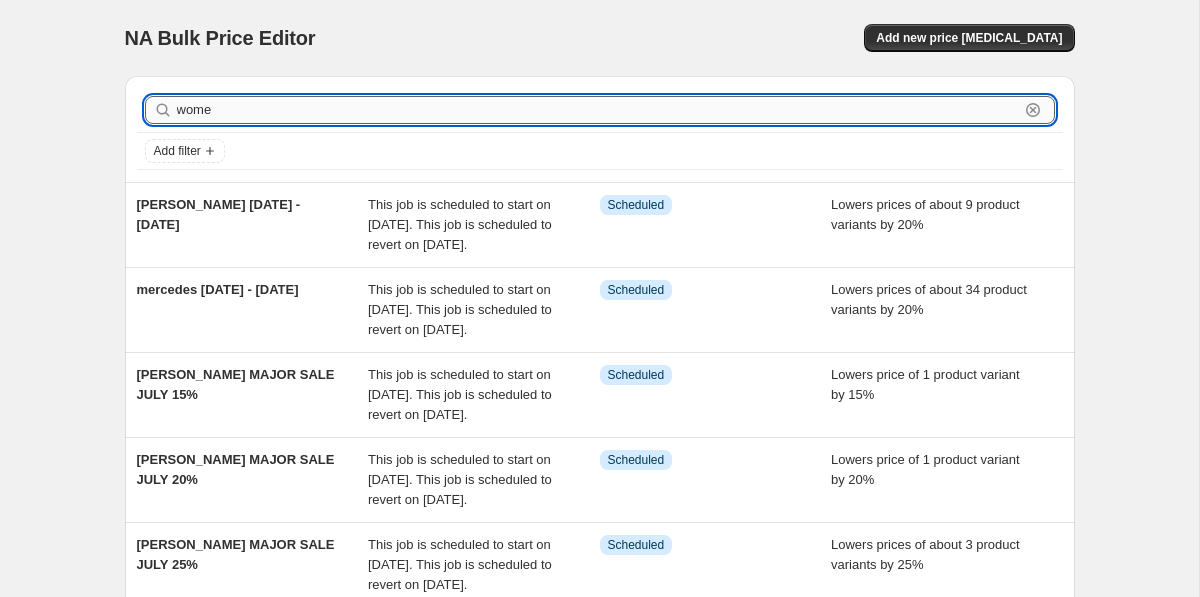 type on "women" 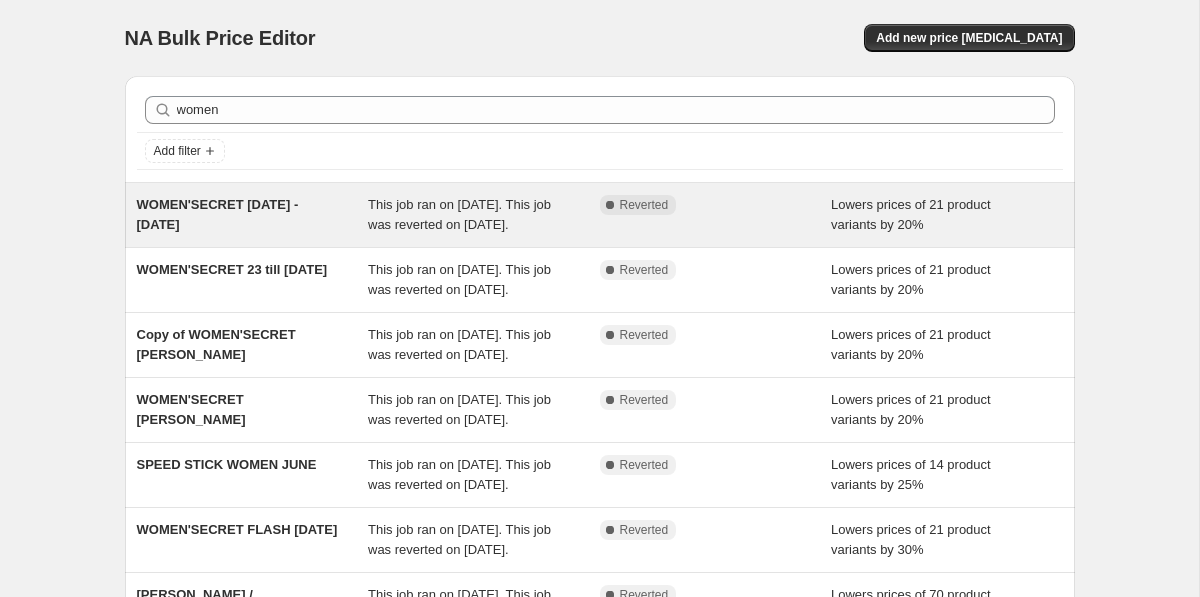 click on "WOMEN'SECRET [DATE] - [DATE]" at bounding box center [253, 215] 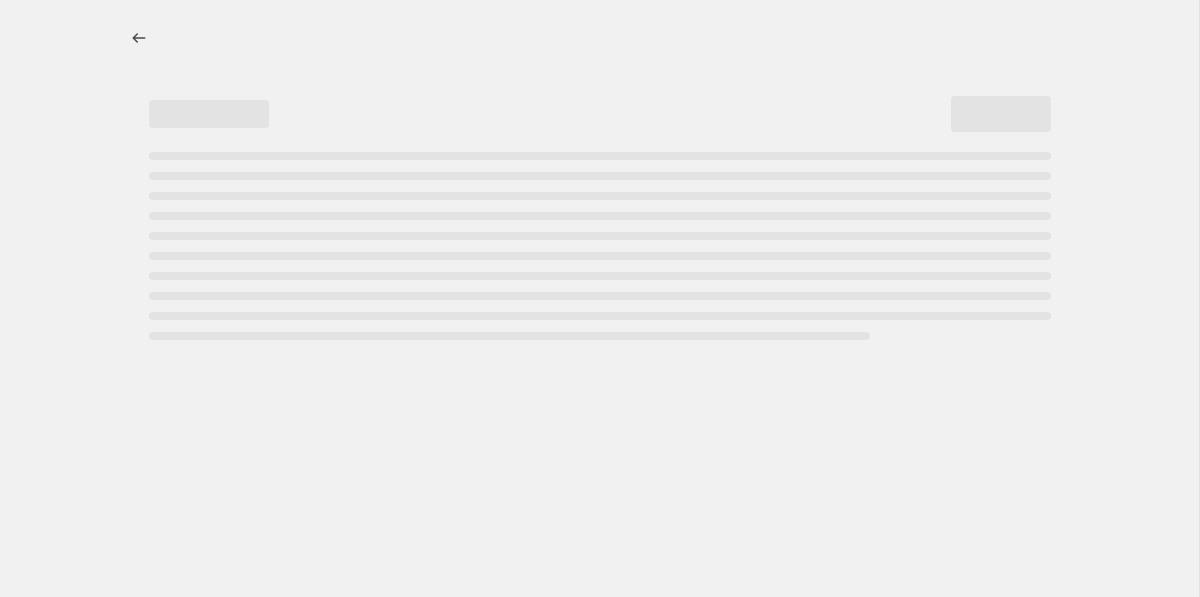 select on "percentage" 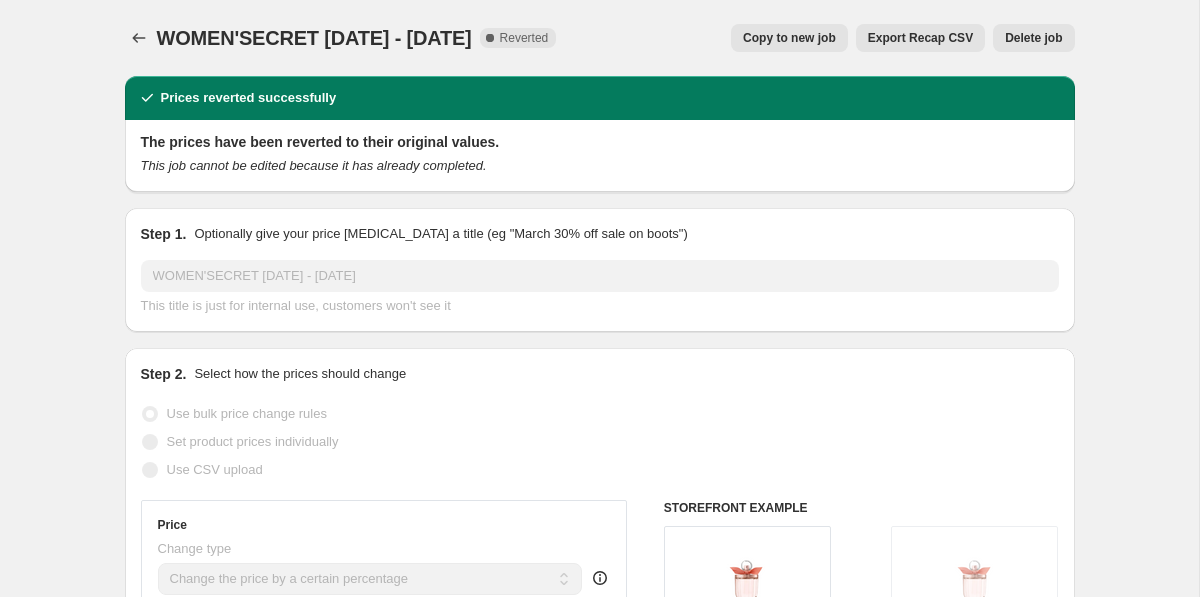 click on "Copy to new job" at bounding box center [789, 38] 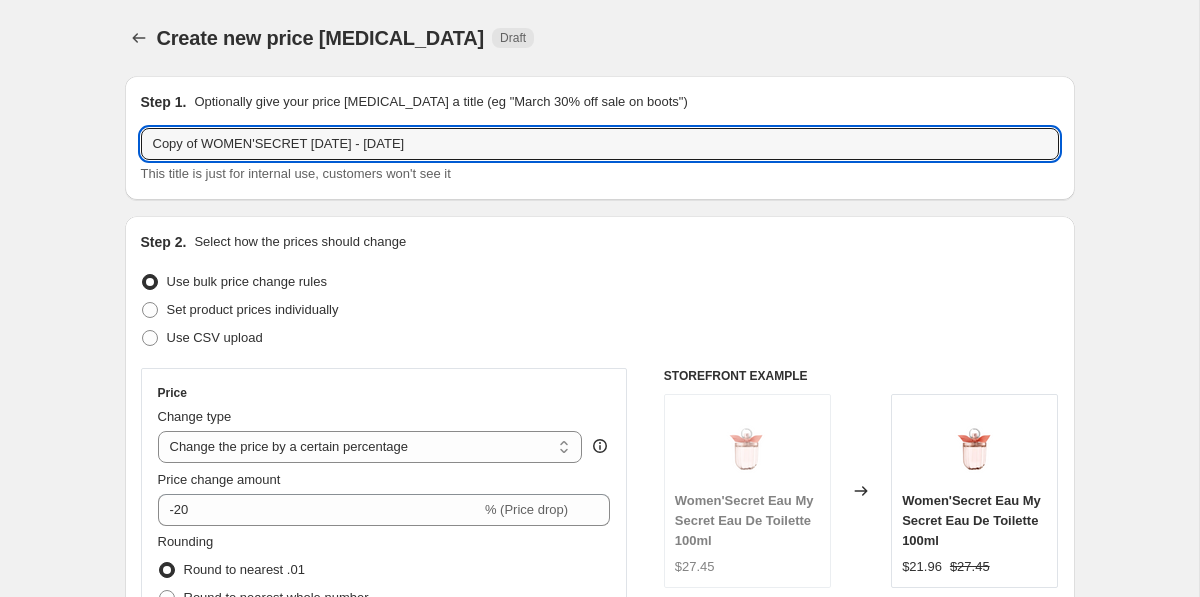 drag, startPoint x: 205, startPoint y: 146, endPoint x: 50, endPoint y: 145, distance: 155.00322 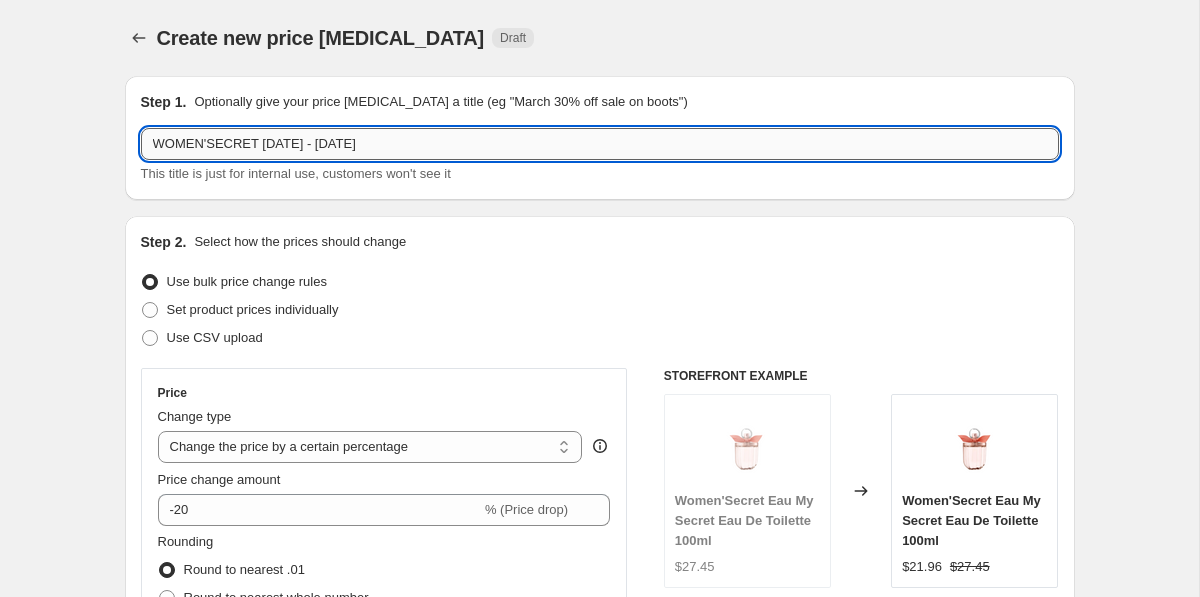 drag, startPoint x: 262, startPoint y: 143, endPoint x: 312, endPoint y: 150, distance: 50.48762 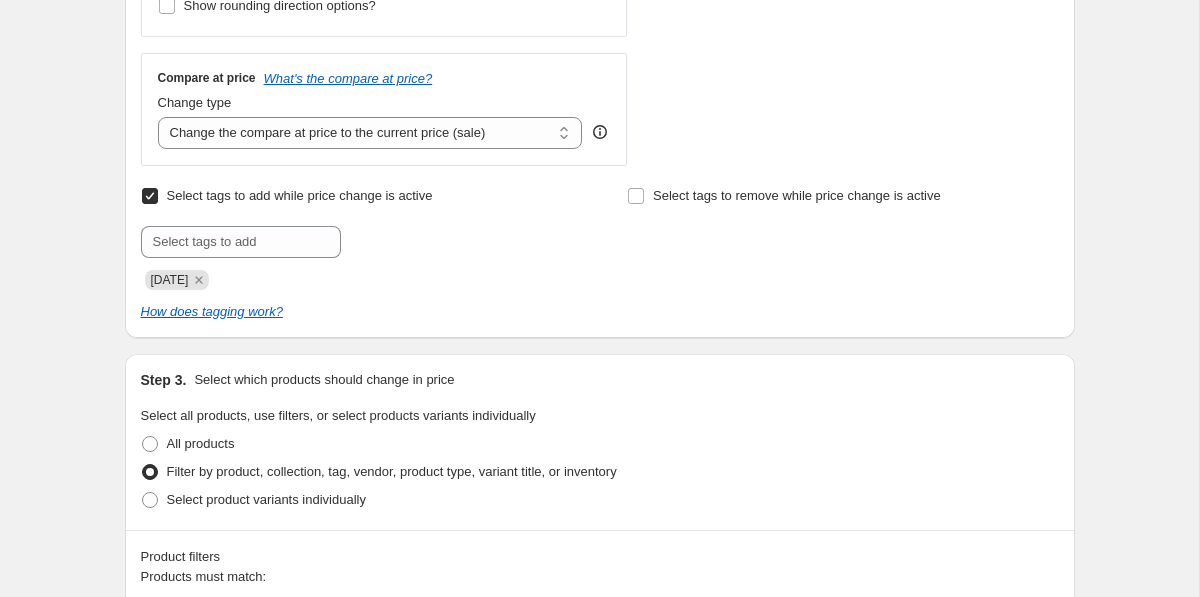 scroll, scrollTop: 696, scrollLeft: 0, axis: vertical 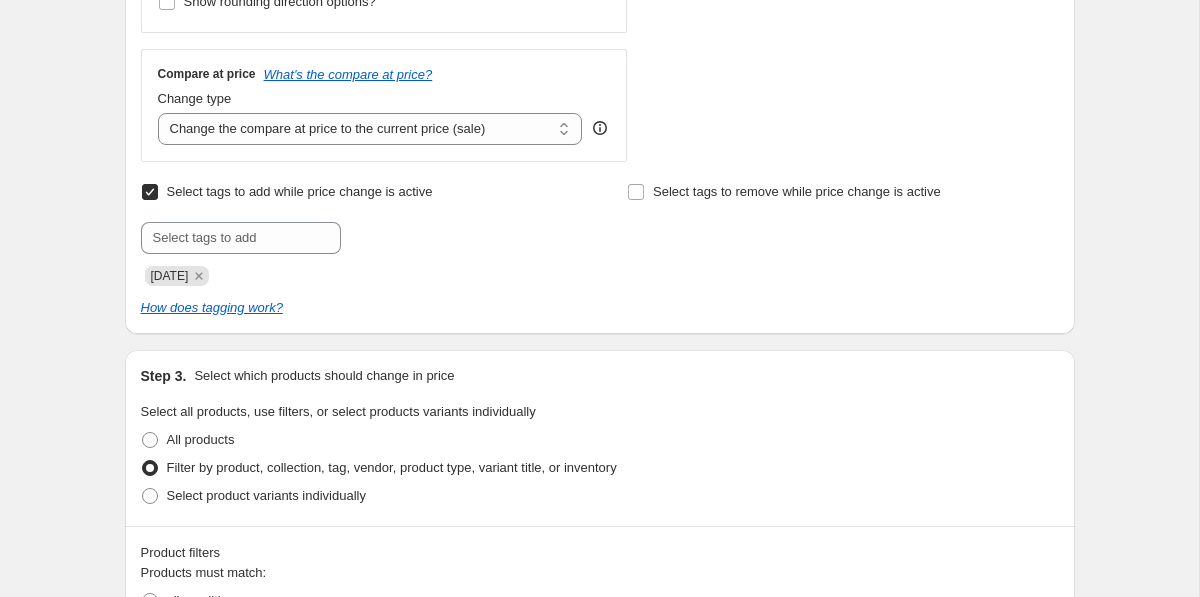 type on "WOMEN'SECRET [DATE] - [DATE]" 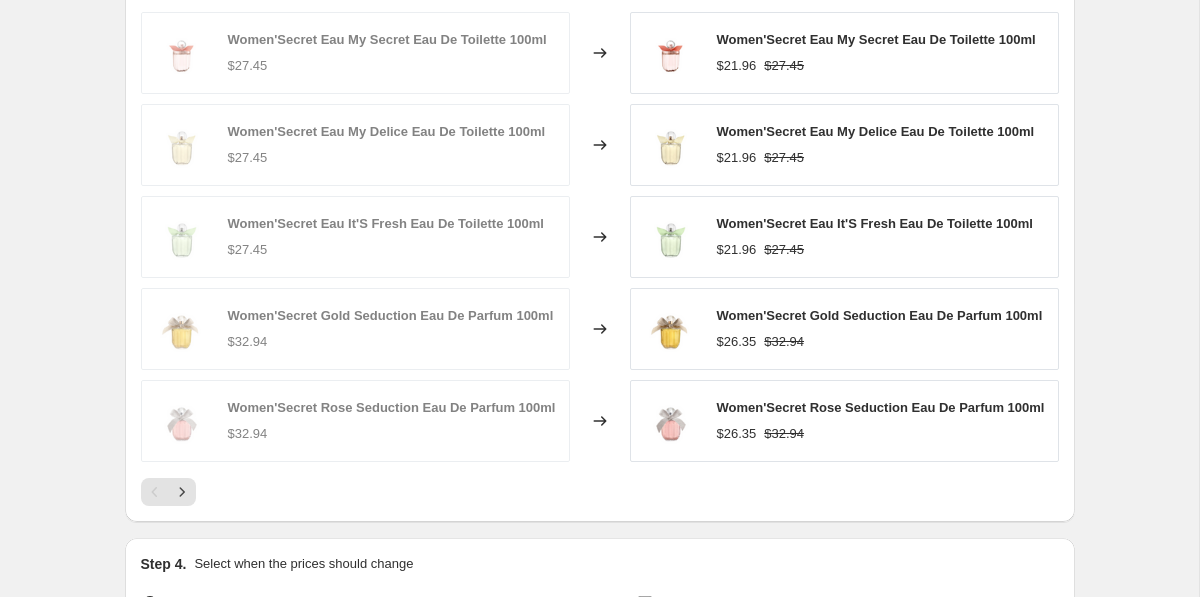 scroll, scrollTop: 1733, scrollLeft: 0, axis: vertical 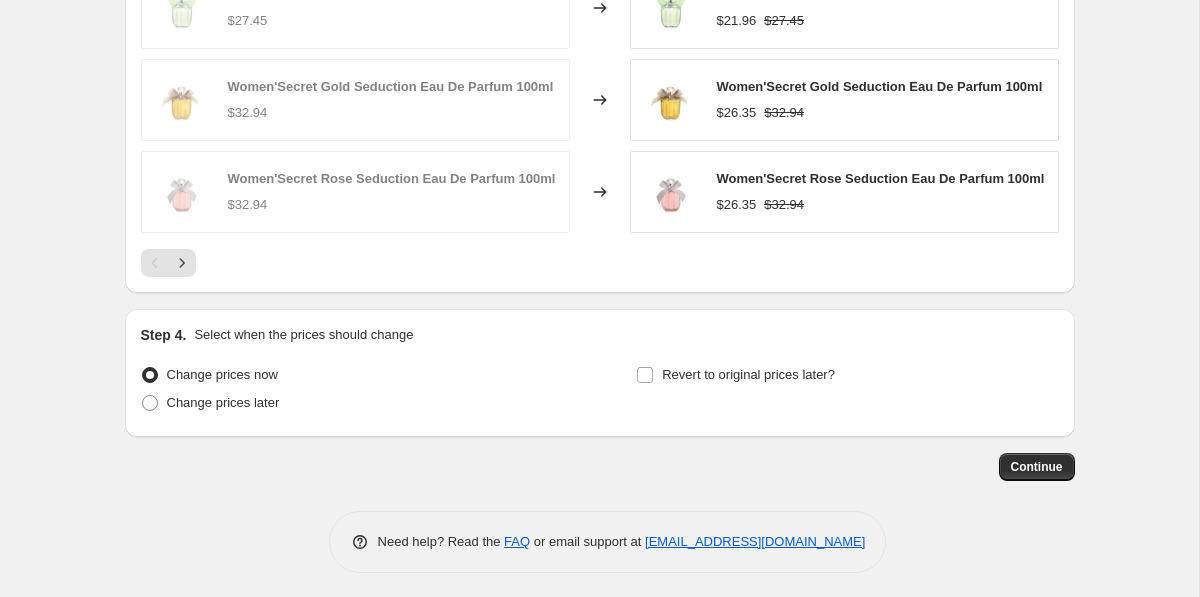 click on "Change prices later" at bounding box center [352, 403] 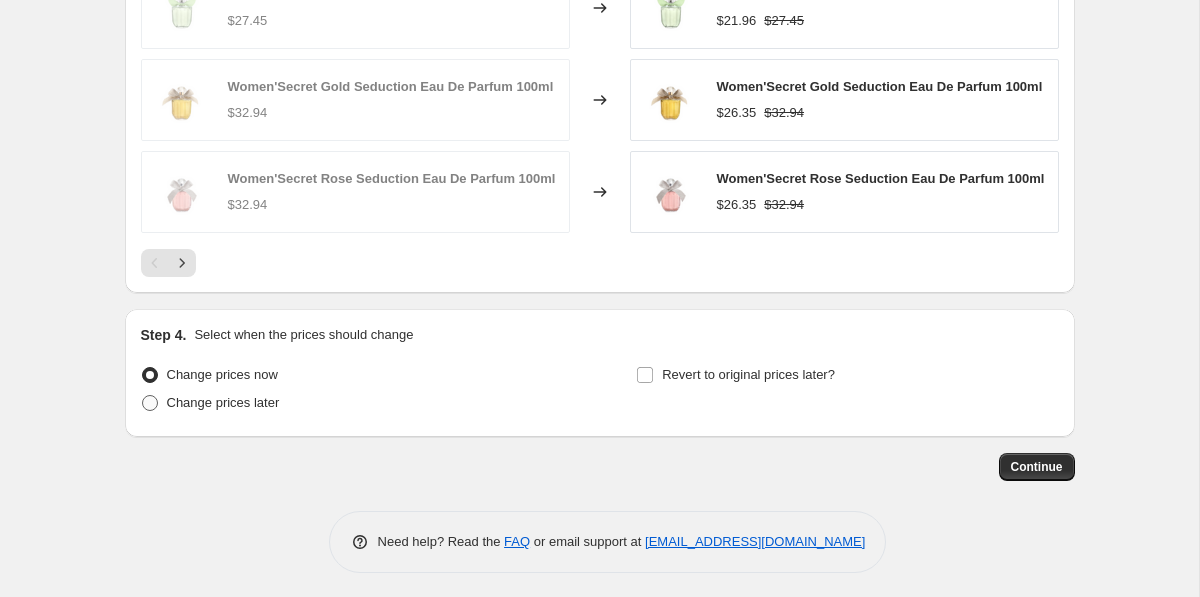 click on "Change prices later" at bounding box center (223, 402) 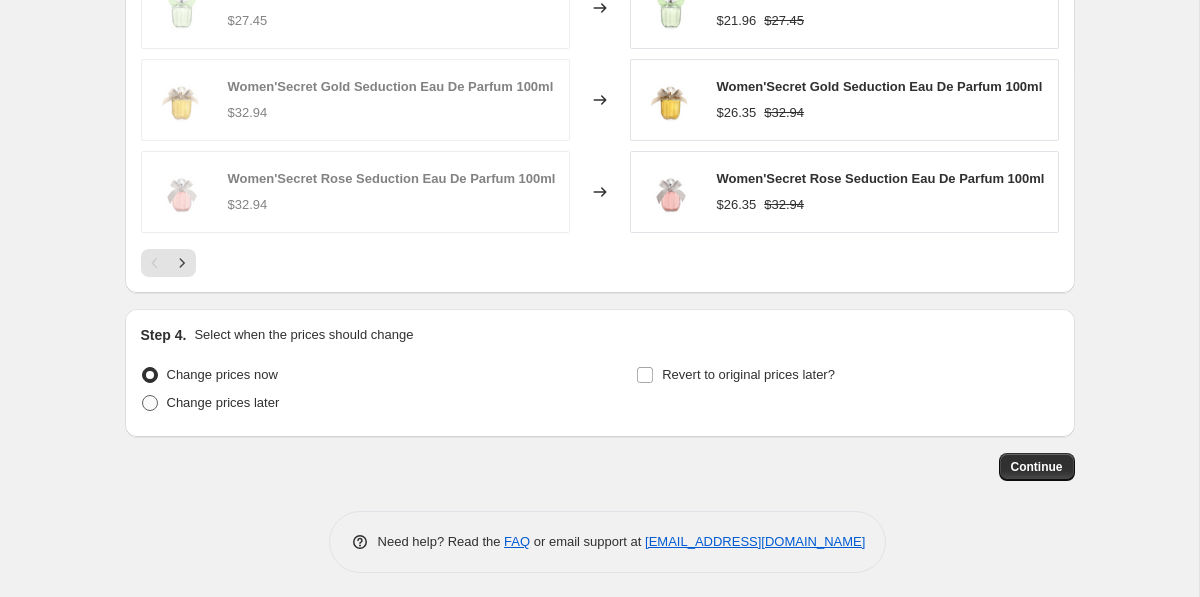 radio on "true" 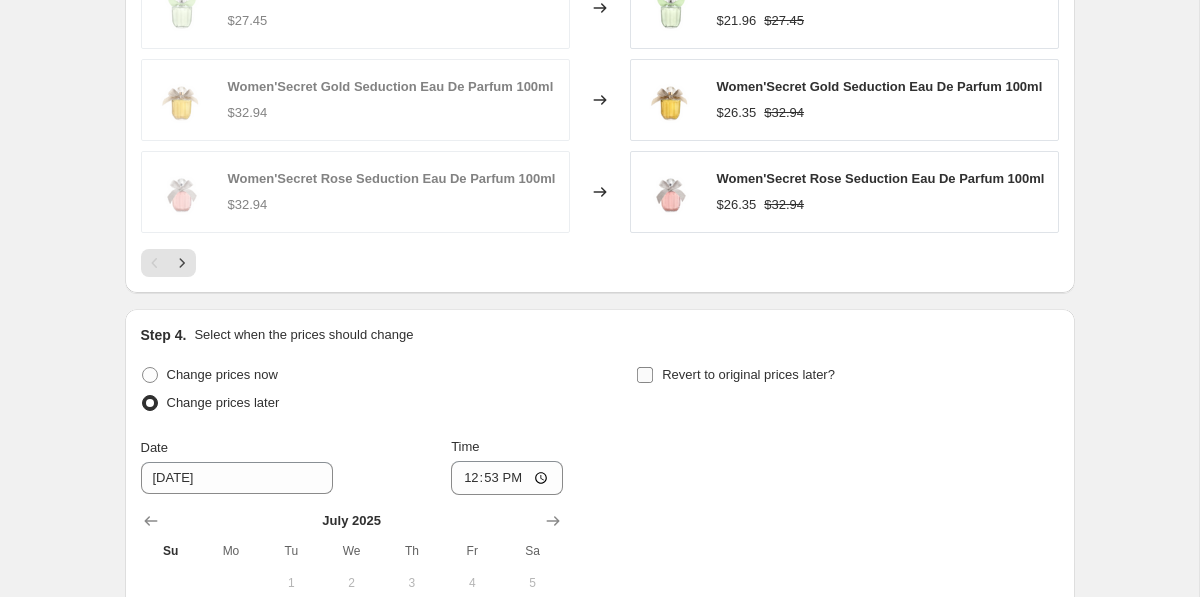 click on "Revert to original prices later?" at bounding box center (748, 374) 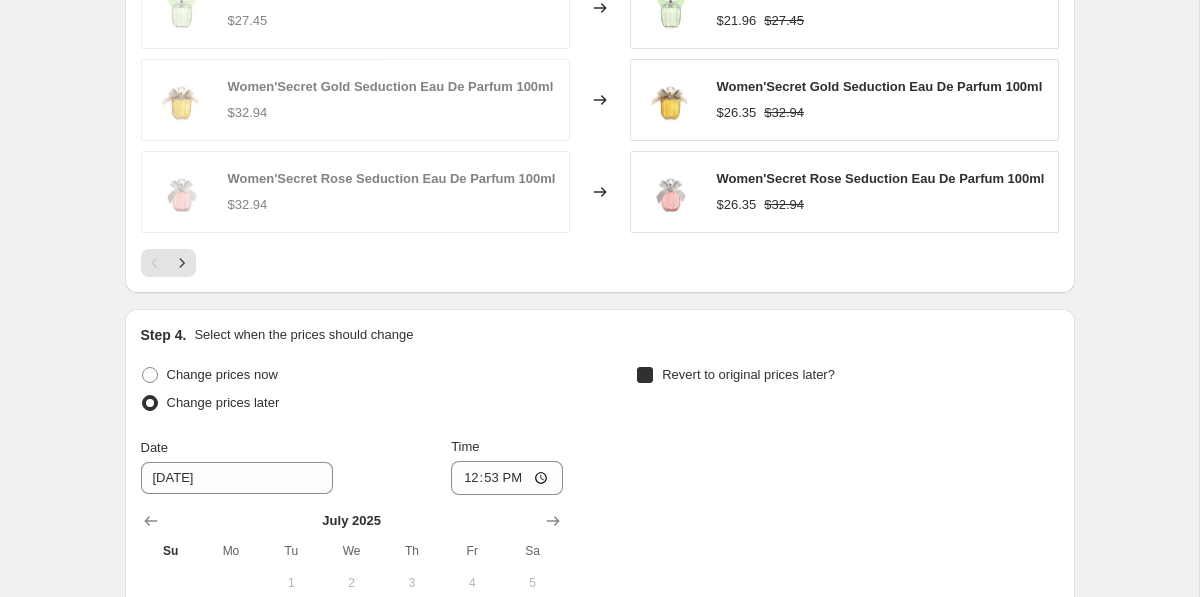 checkbox on "true" 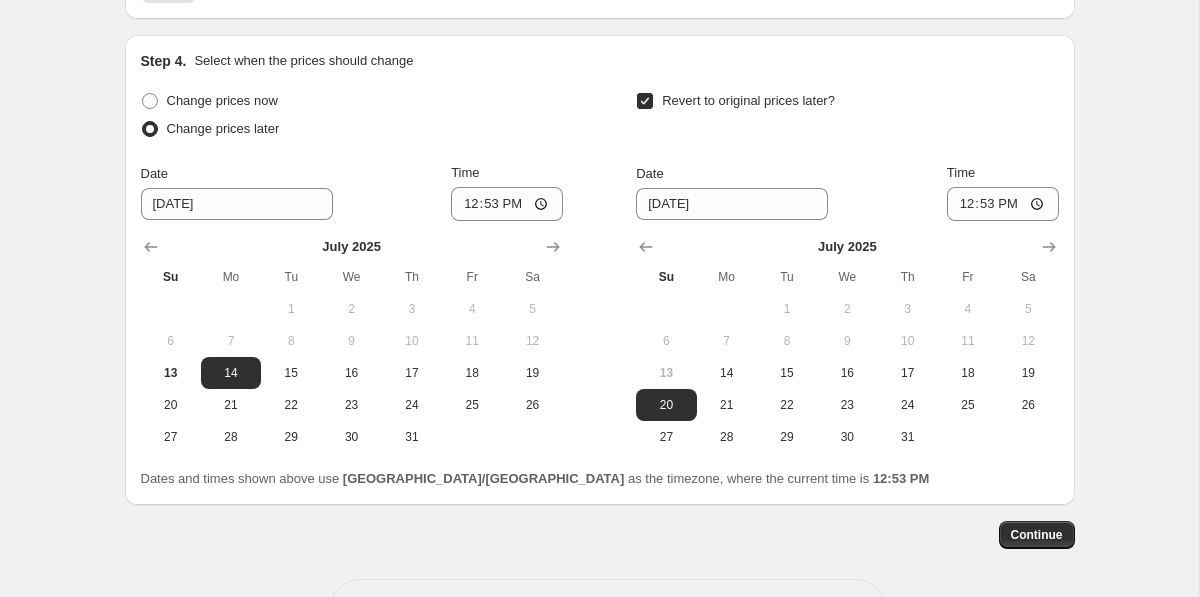 scroll, scrollTop: 2049, scrollLeft: 0, axis: vertical 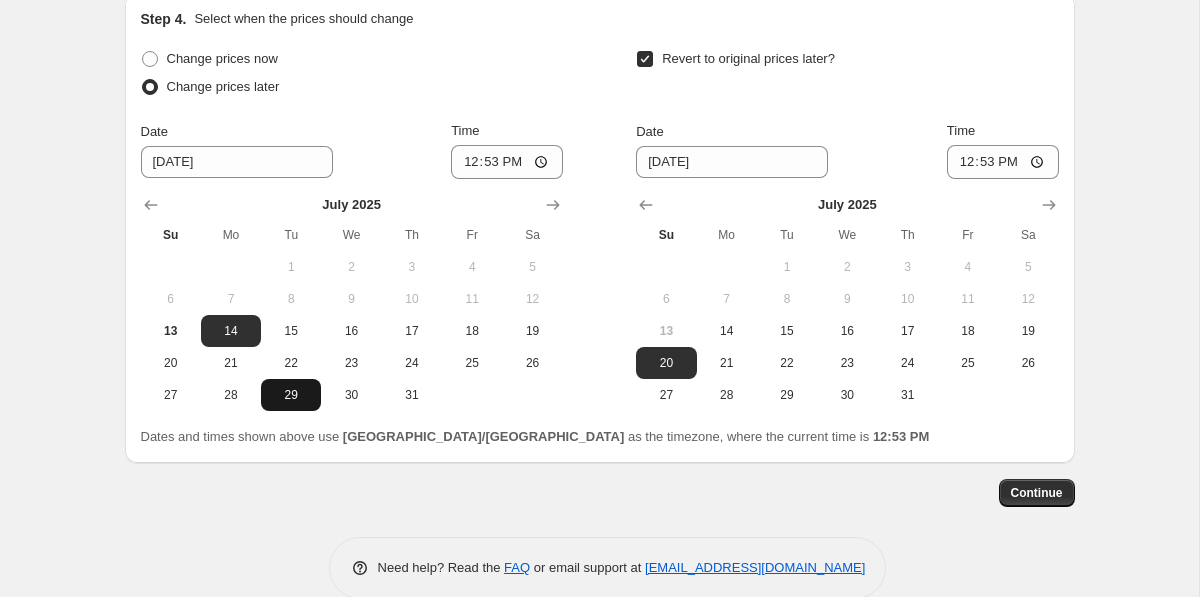 click on "29" at bounding box center [291, 395] 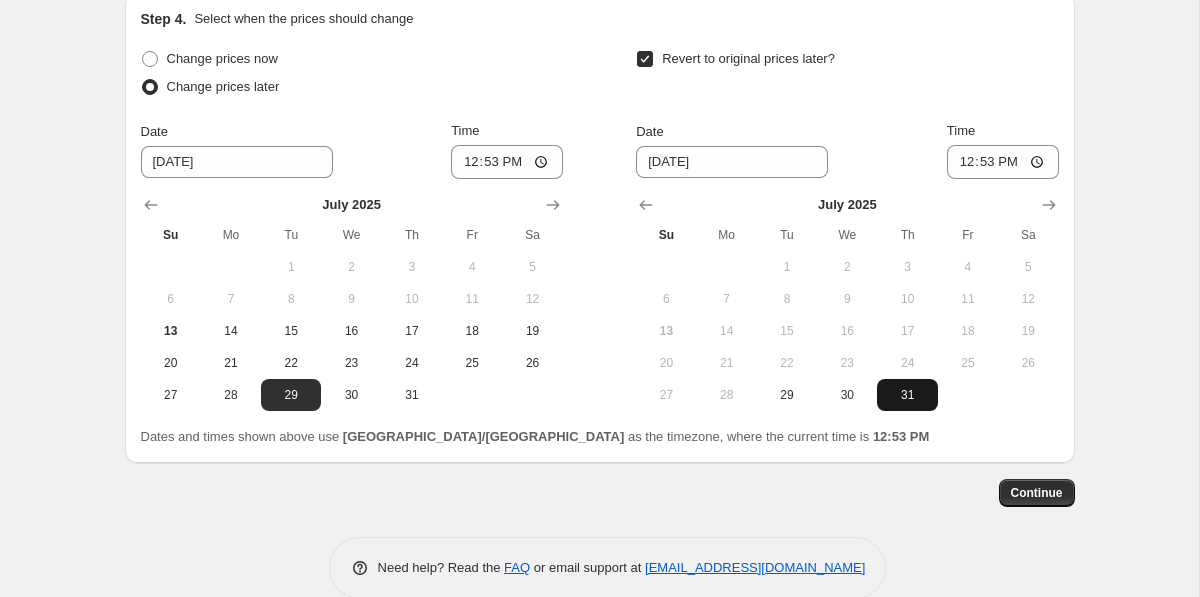 click on "31" at bounding box center (907, 395) 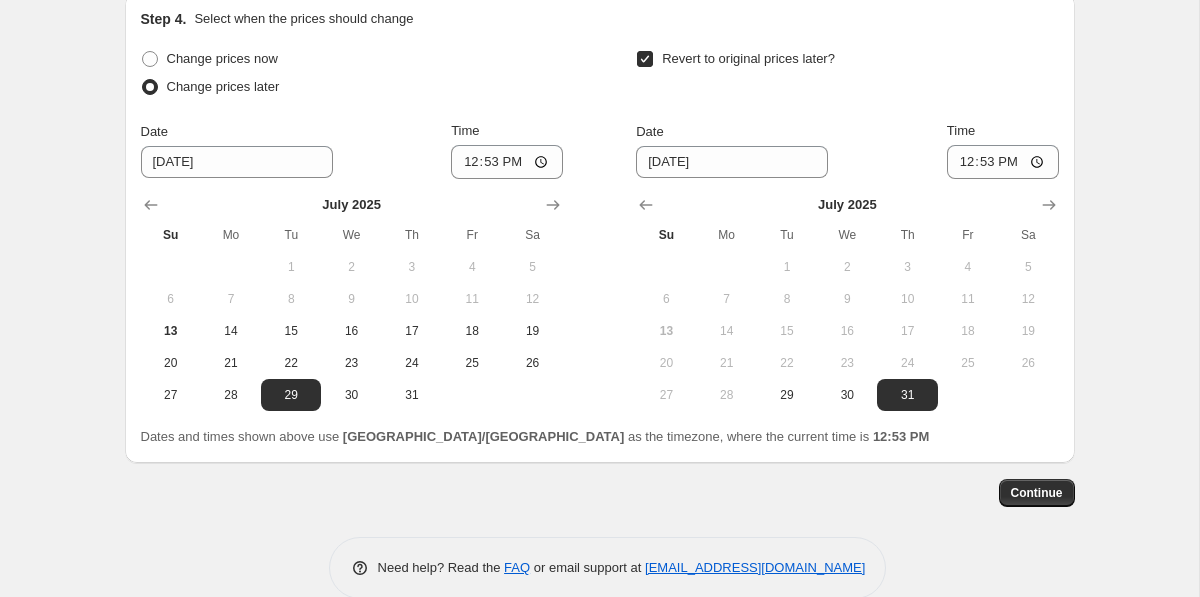 click on "Date [DATE] Time 12:53" at bounding box center [352, 150] 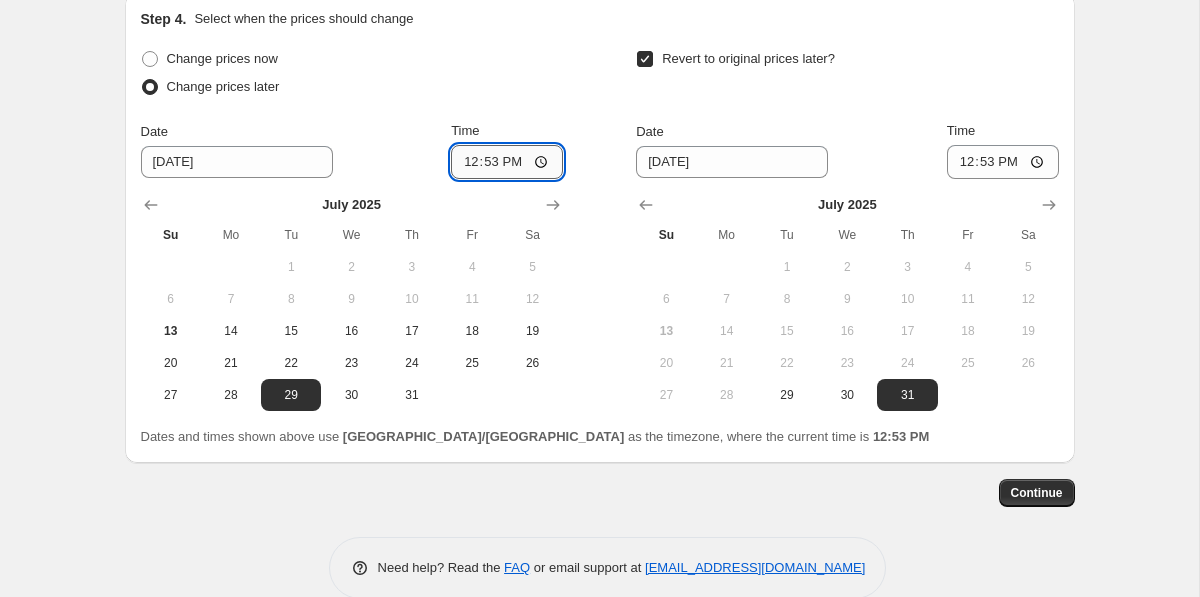 click on "12:53" at bounding box center [507, 162] 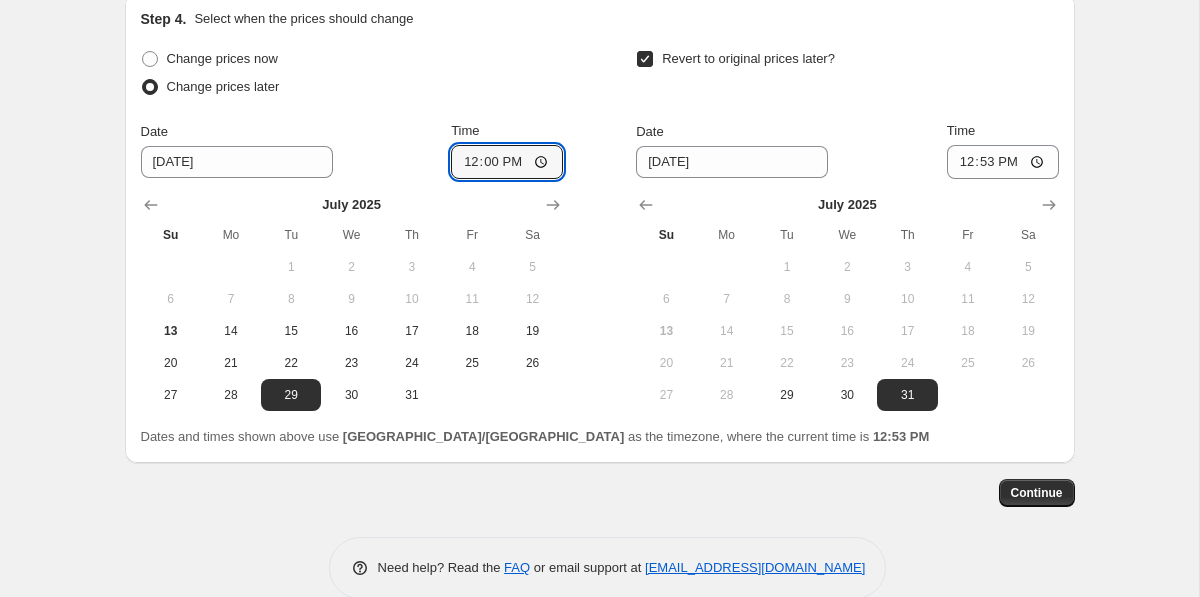 type on "00:00" 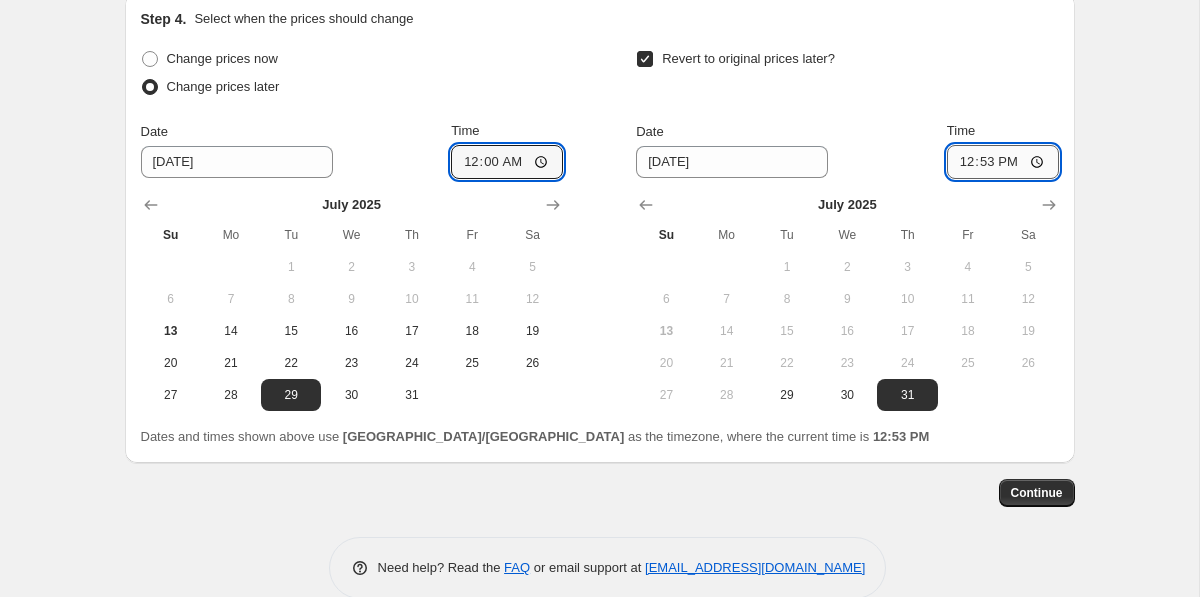 click on "12:53" at bounding box center (1003, 162) 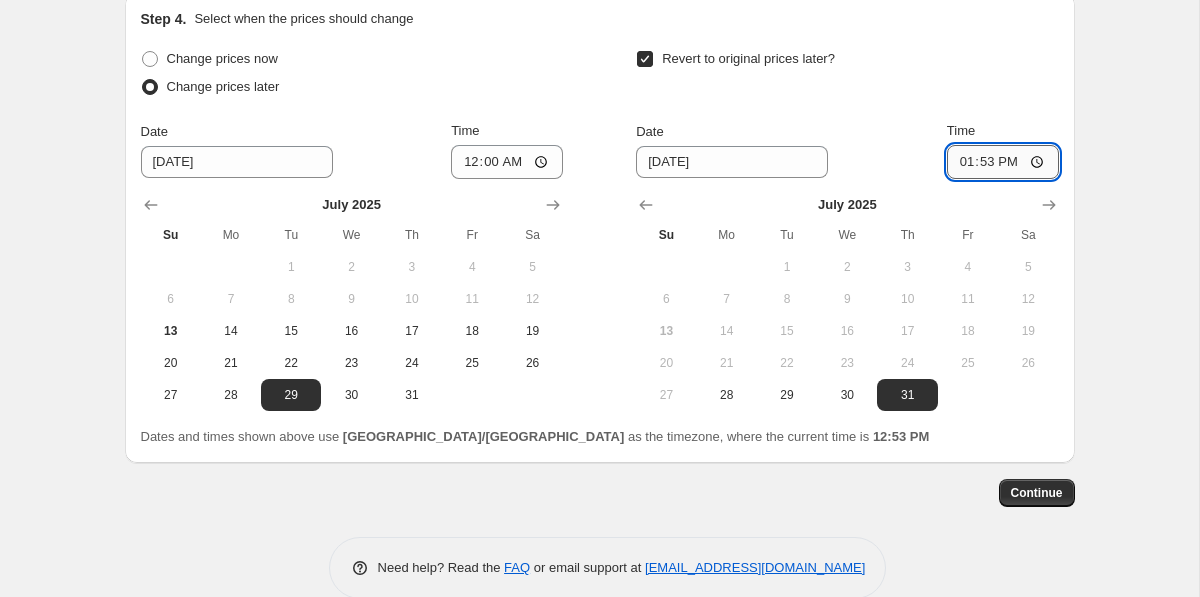 type on "23:53" 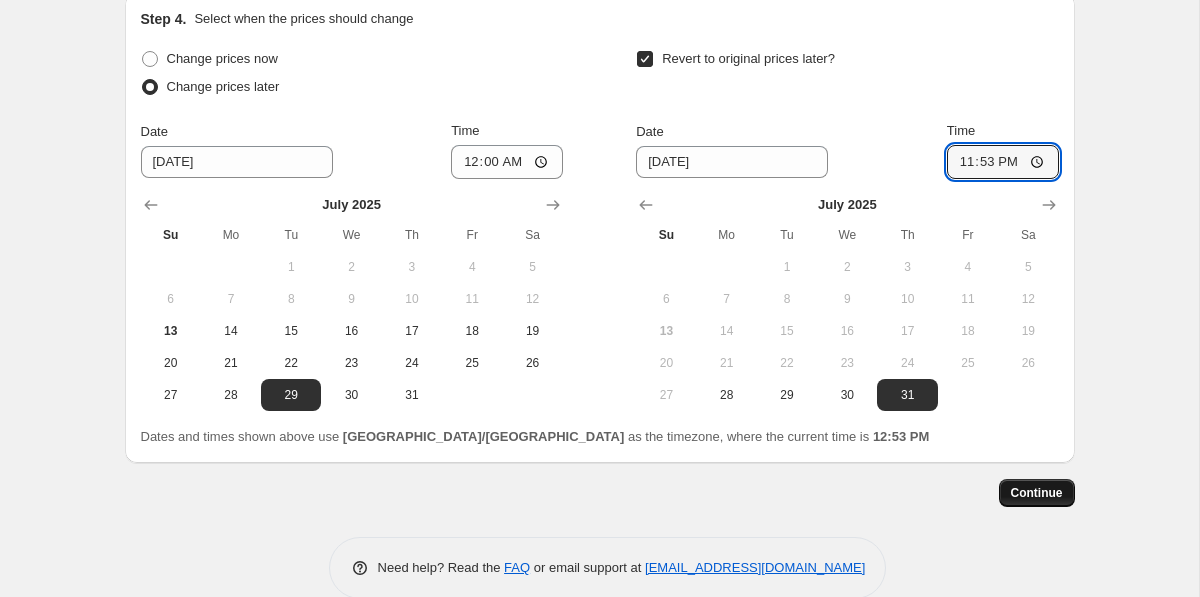 click on "Continue" at bounding box center [1037, 493] 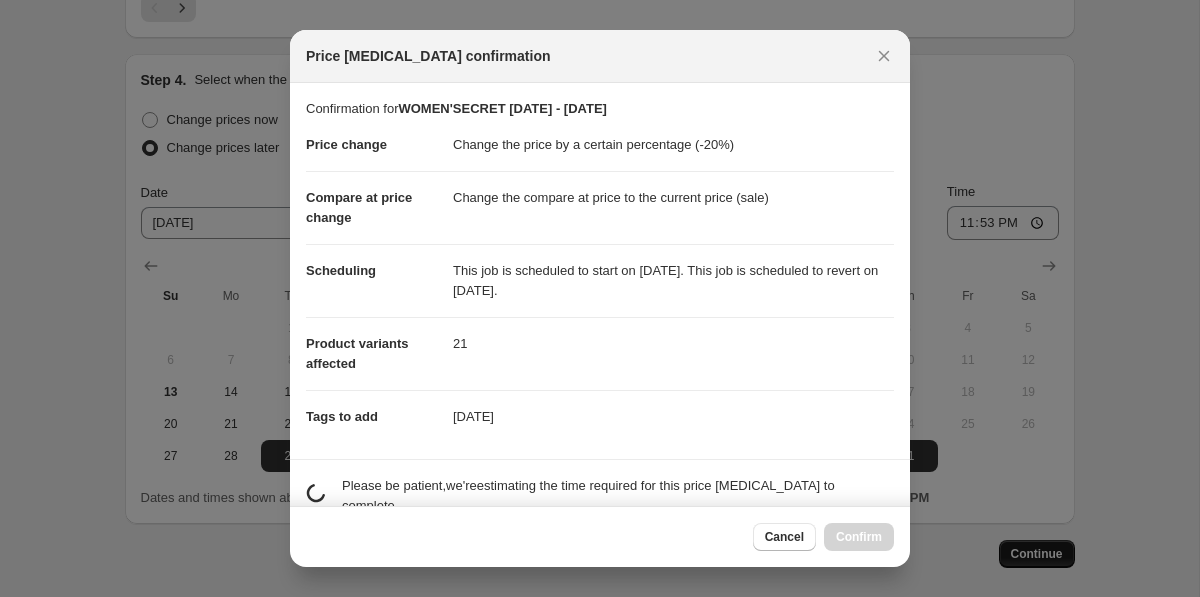 scroll, scrollTop: 0, scrollLeft: 0, axis: both 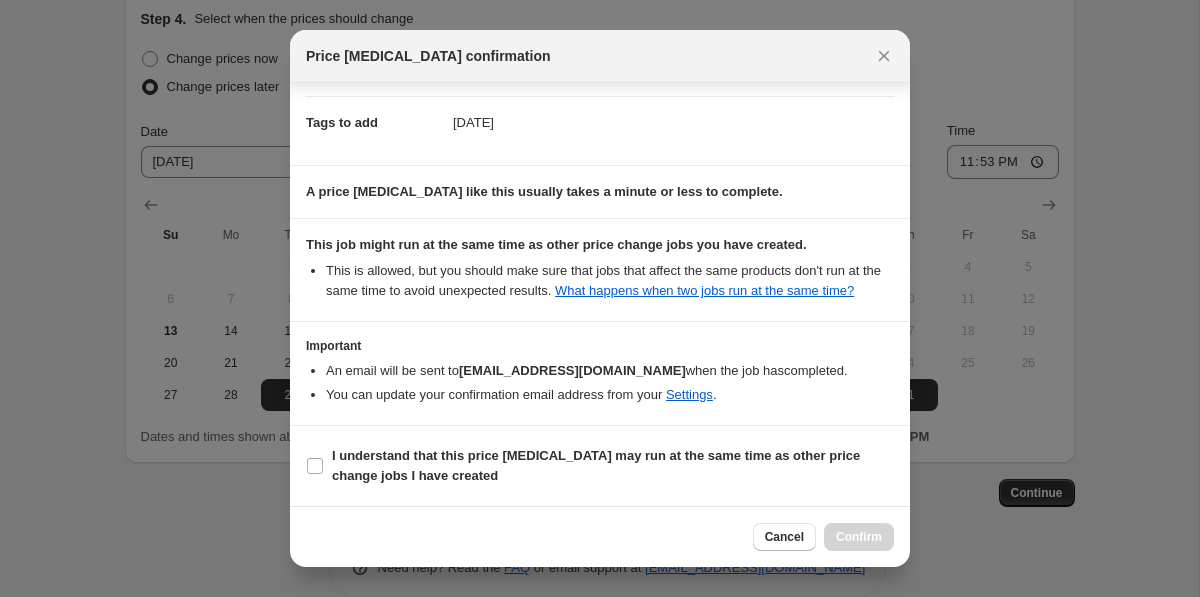 click on "I understand that this price [MEDICAL_DATA] may run at the same time as other price change jobs I have created" at bounding box center (613, 466) 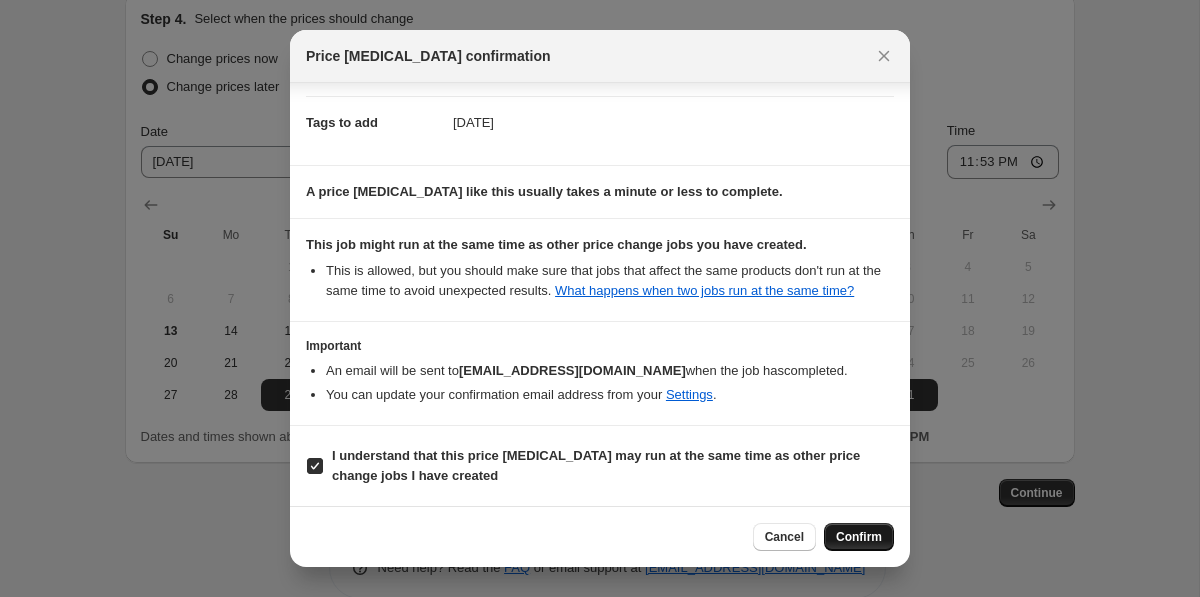 click on "Confirm" at bounding box center [859, 537] 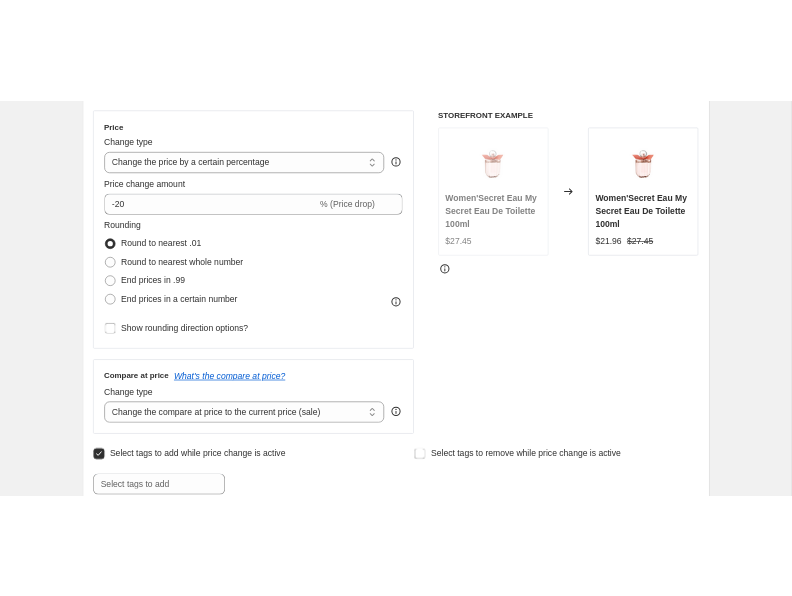scroll, scrollTop: 0, scrollLeft: 0, axis: both 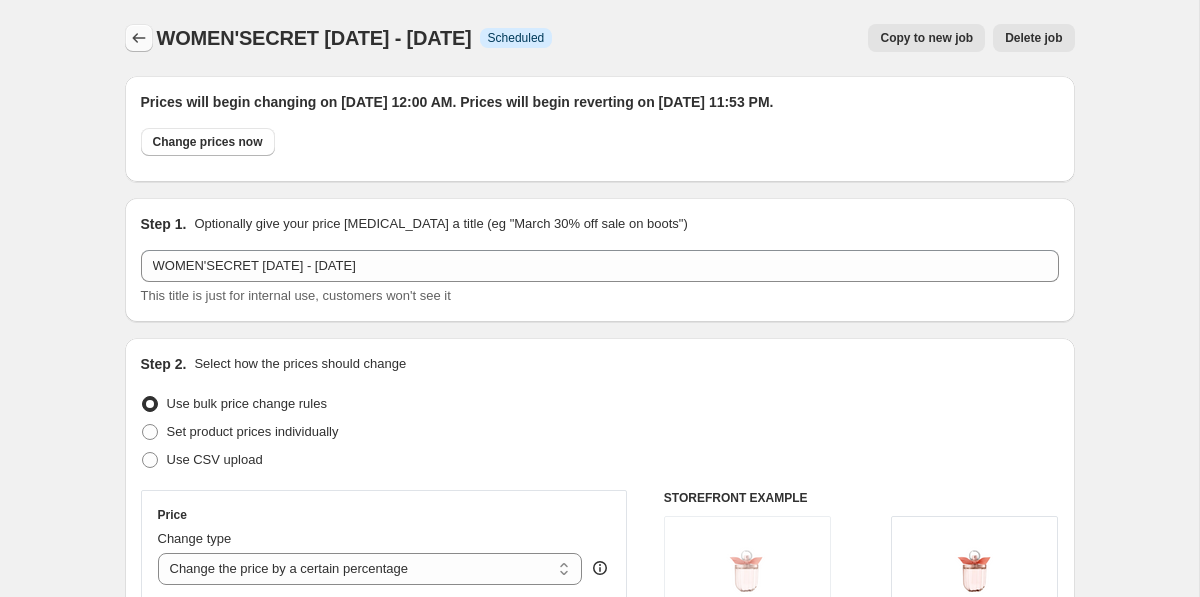 click at bounding box center (139, 38) 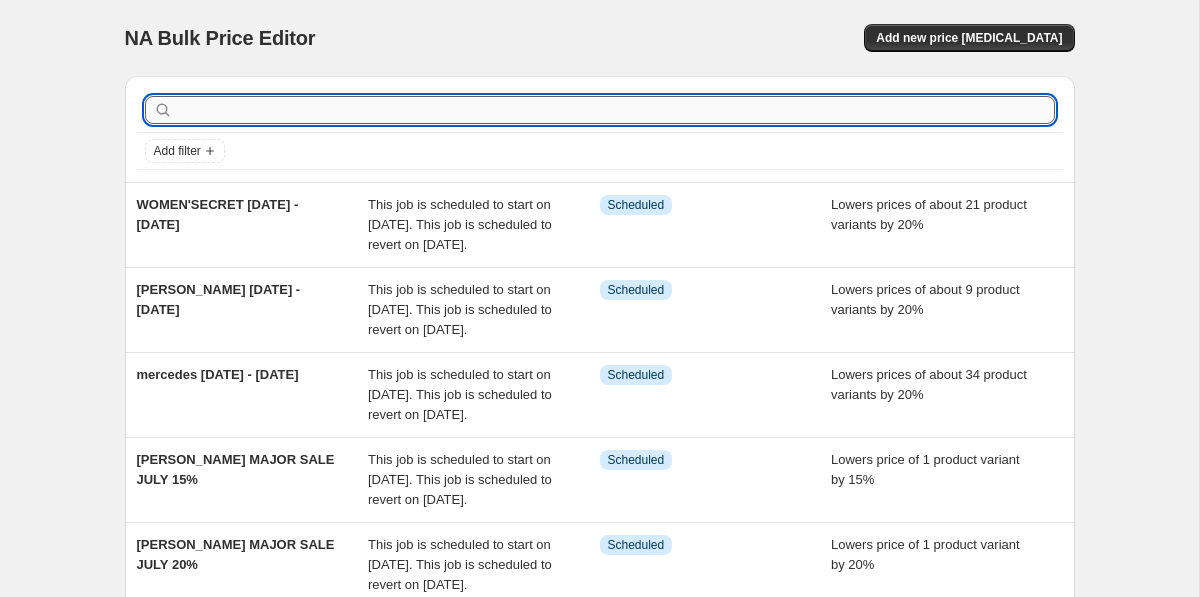 click at bounding box center [616, 110] 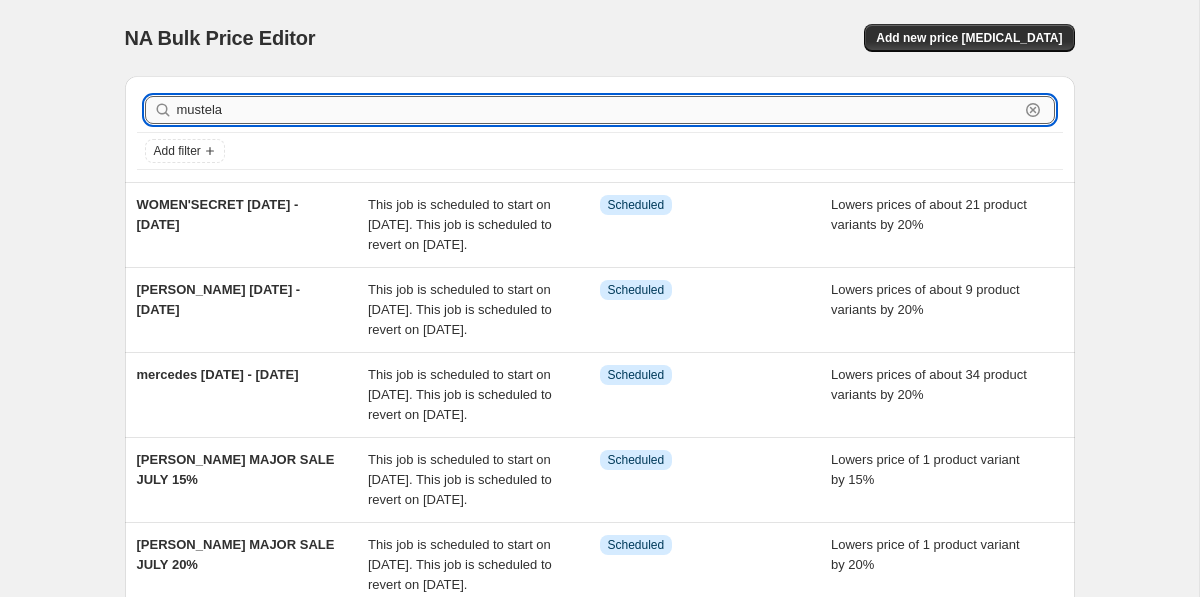 type on "mustela" 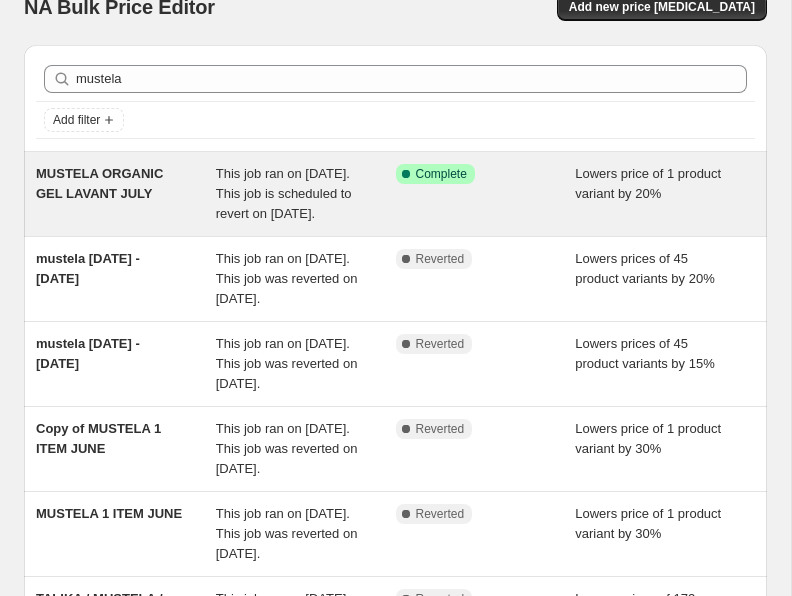 scroll, scrollTop: 29, scrollLeft: 0, axis: vertical 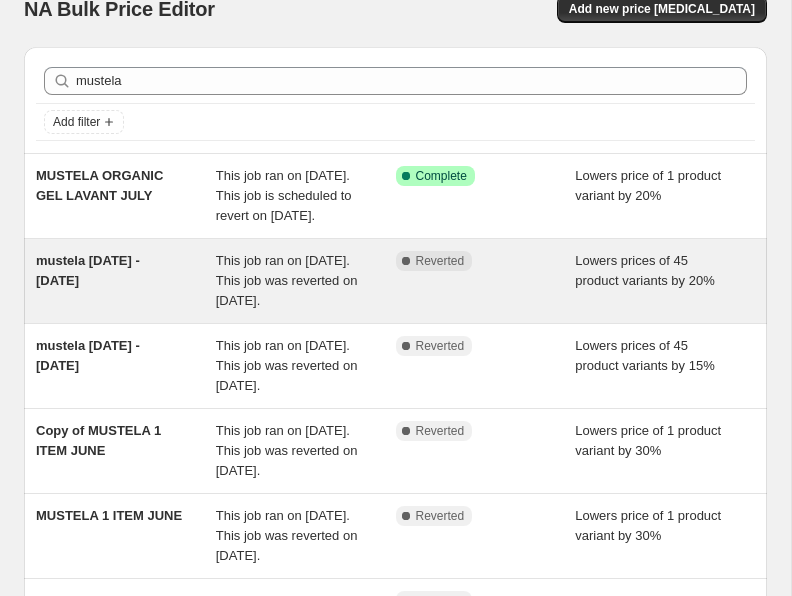 click on "mustela [DATE] - [DATE]" at bounding box center (126, 281) 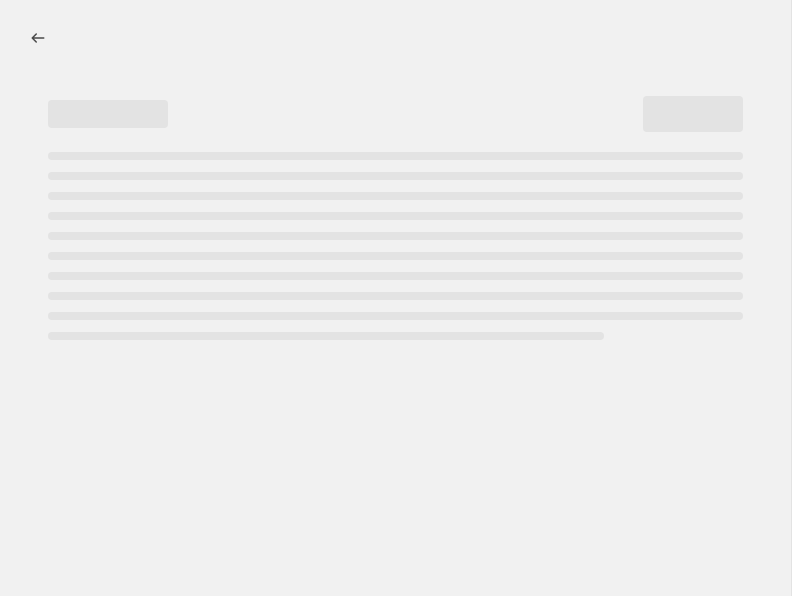 scroll, scrollTop: 0, scrollLeft: 0, axis: both 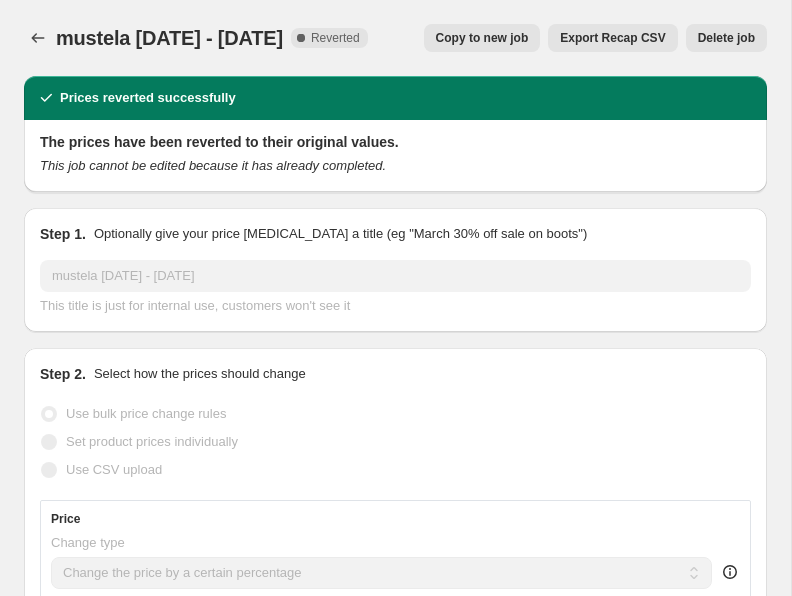 click on "Copy to new job" at bounding box center (482, 38) 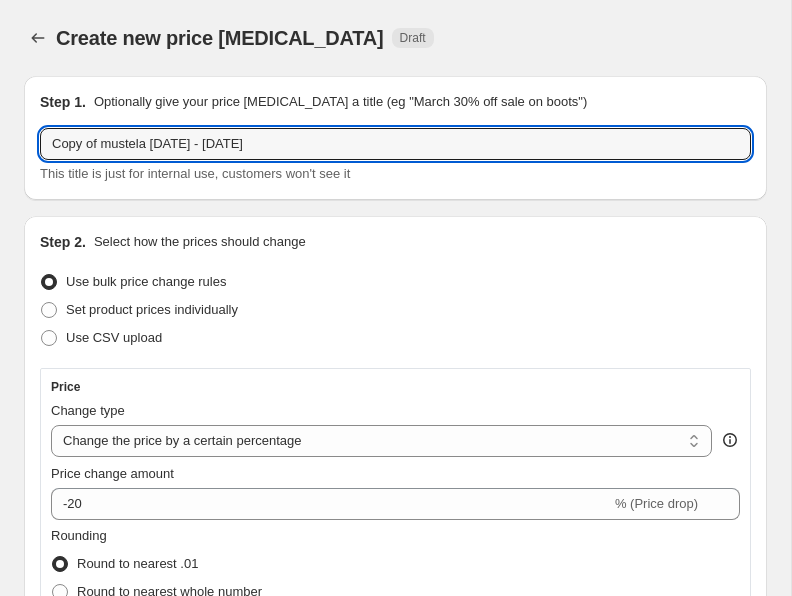 drag, startPoint x: 105, startPoint y: 146, endPoint x: 1, endPoint y: 148, distance: 104.019226 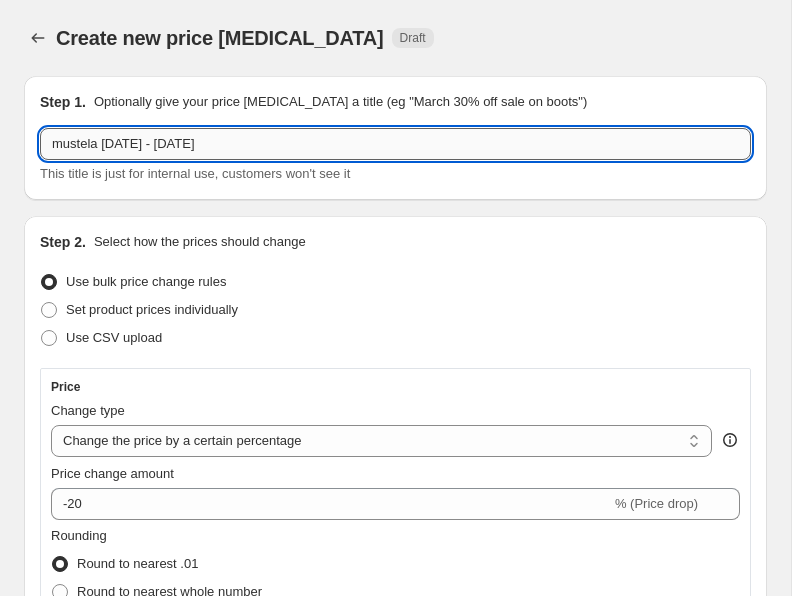 click on "mustela [DATE] - [DATE]" at bounding box center [395, 144] 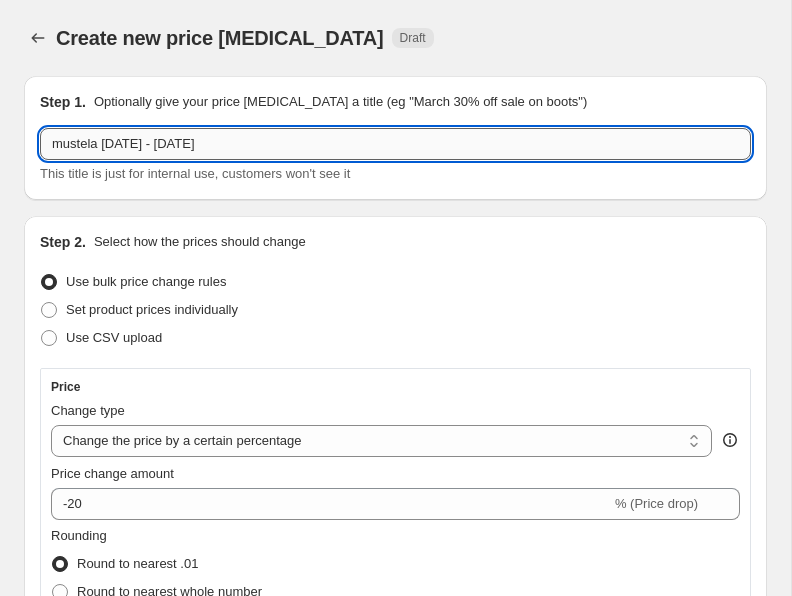 click on "mustela [DATE] - [DATE]" at bounding box center (395, 144) 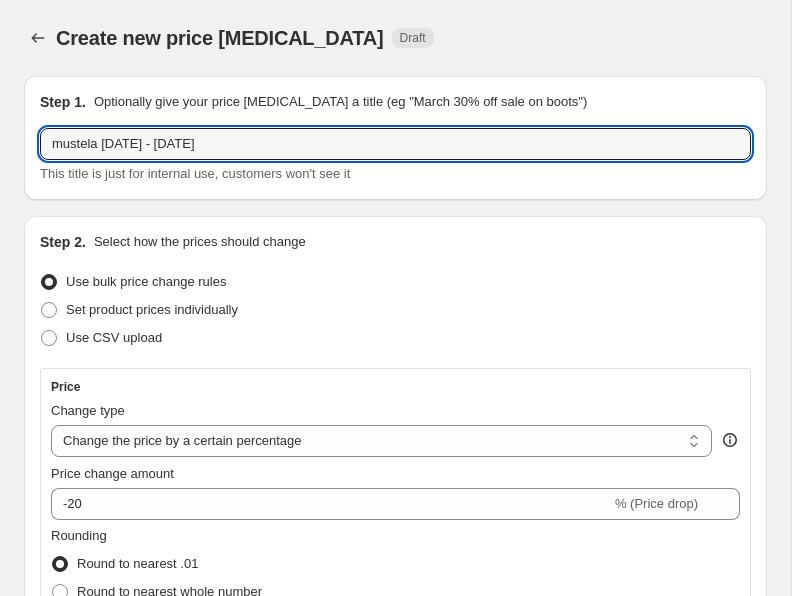 paste on "29th - 31" 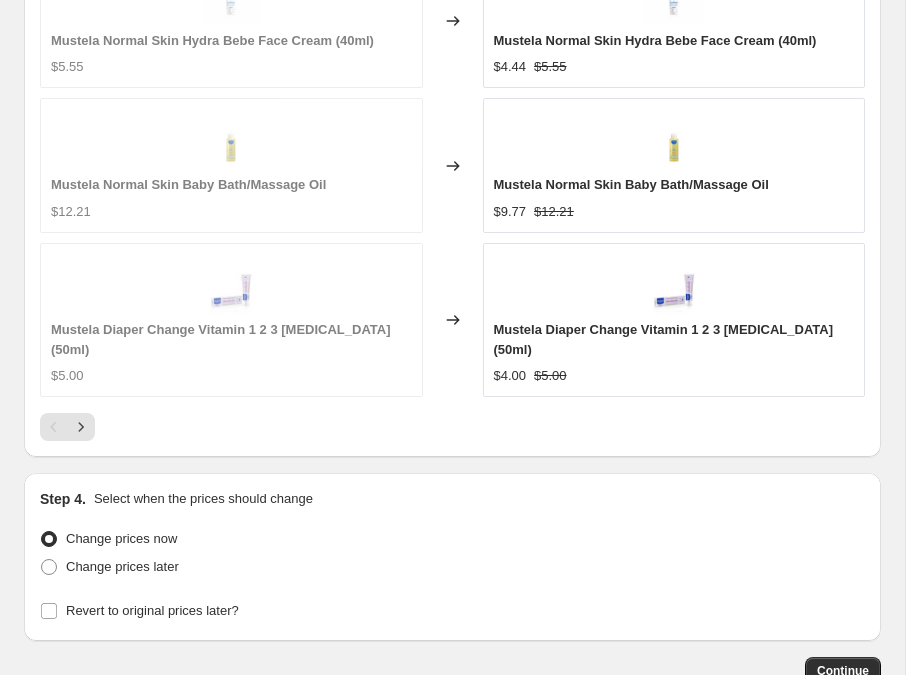 scroll, scrollTop: 2093, scrollLeft: 0, axis: vertical 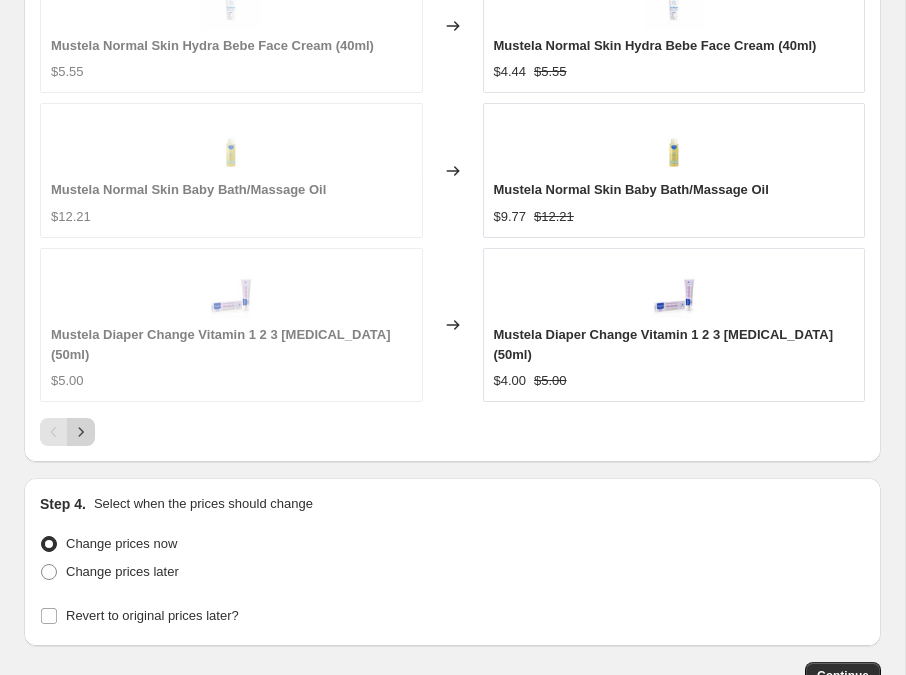 click 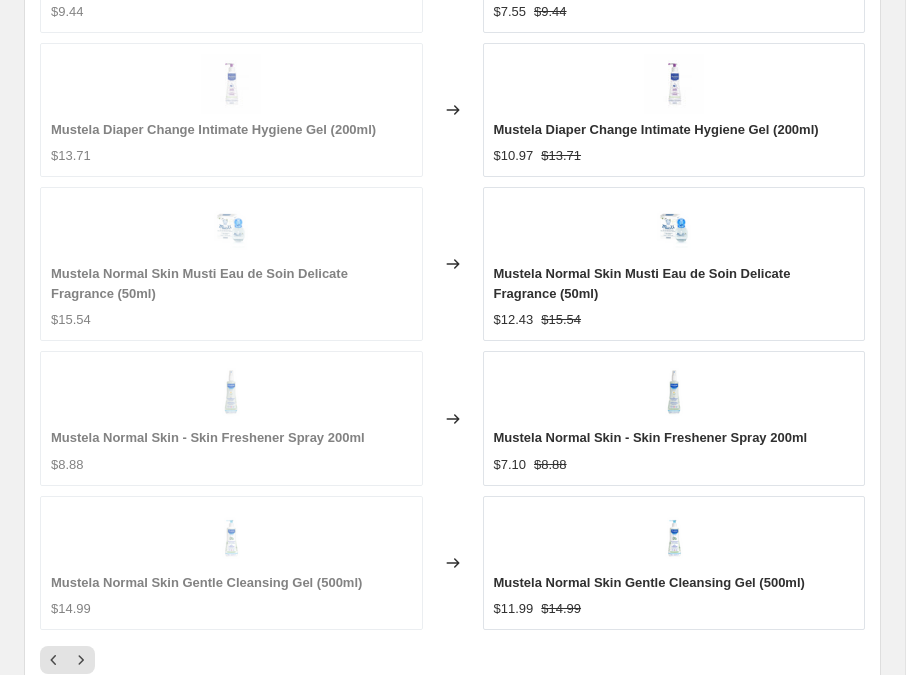 scroll, scrollTop: 1916, scrollLeft: 0, axis: vertical 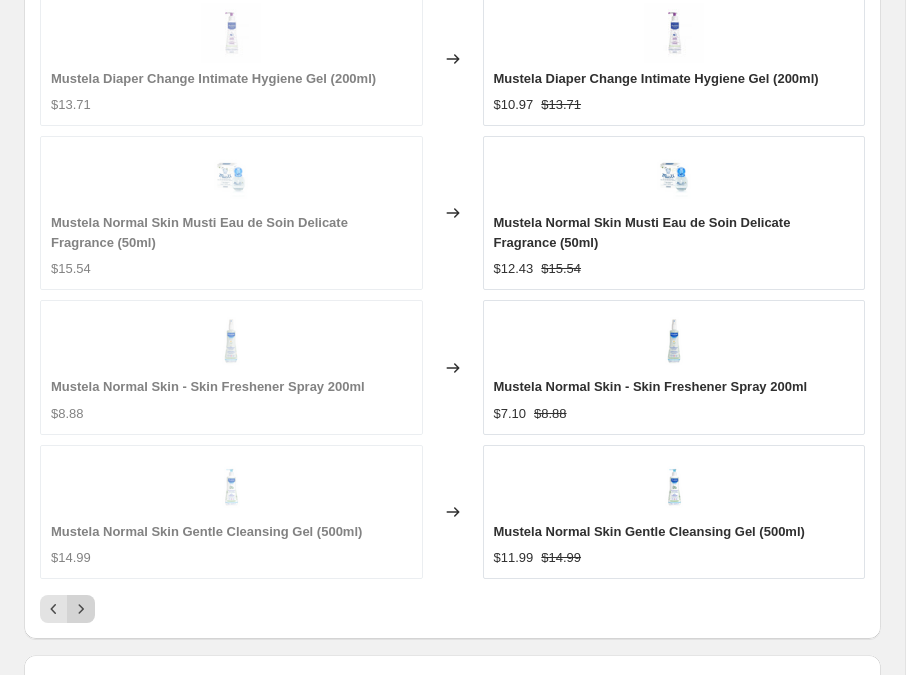 click 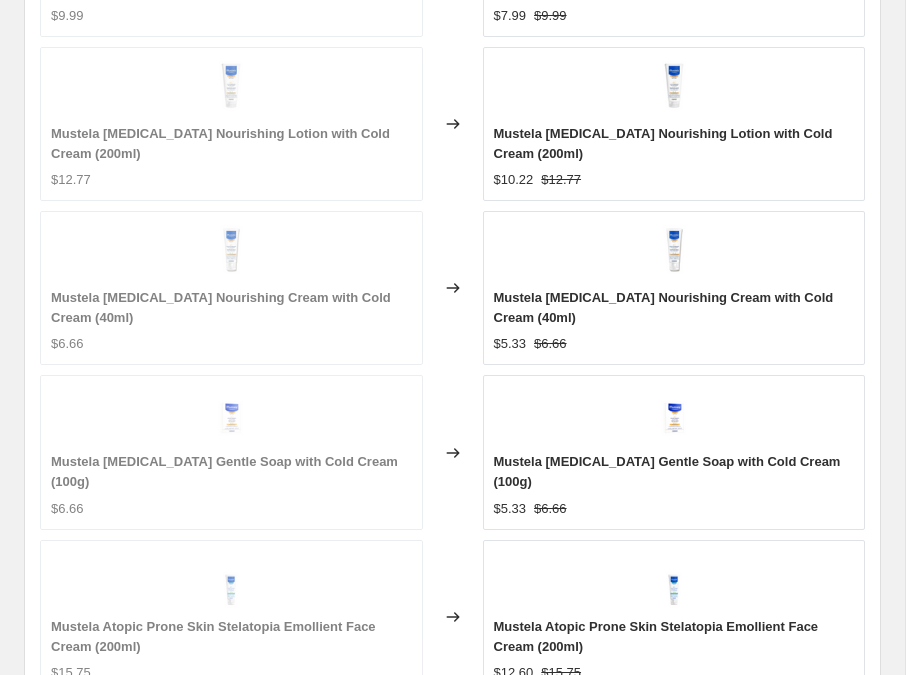 scroll, scrollTop: 1939, scrollLeft: 0, axis: vertical 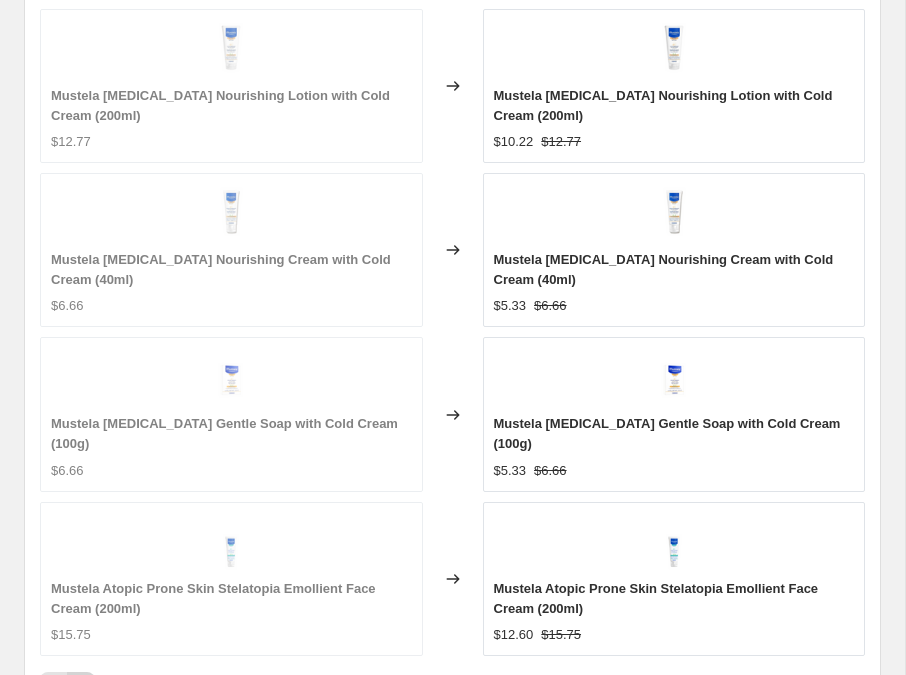 click 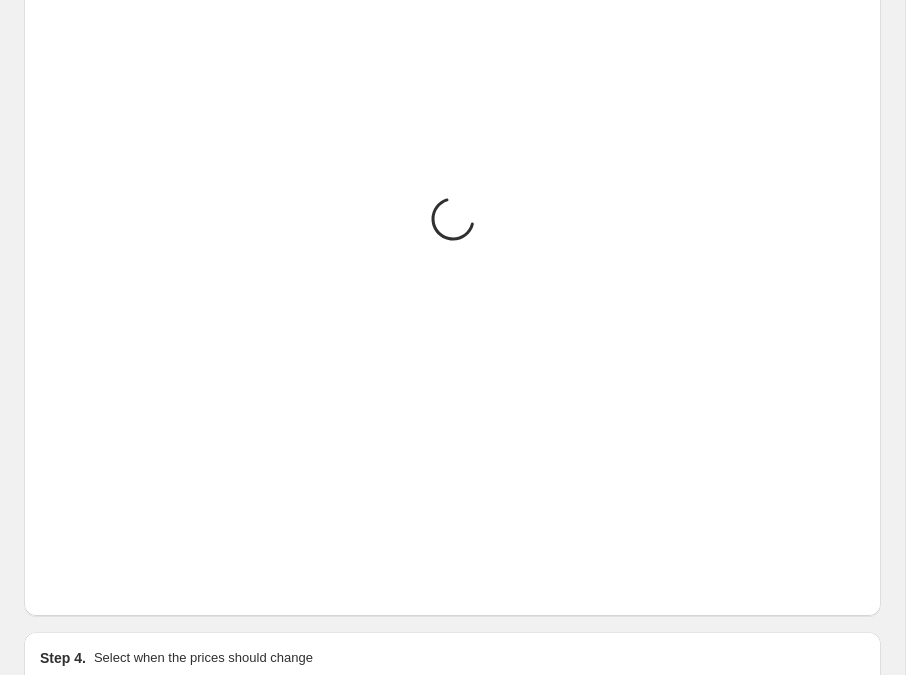 scroll, scrollTop: 1939, scrollLeft: 0, axis: vertical 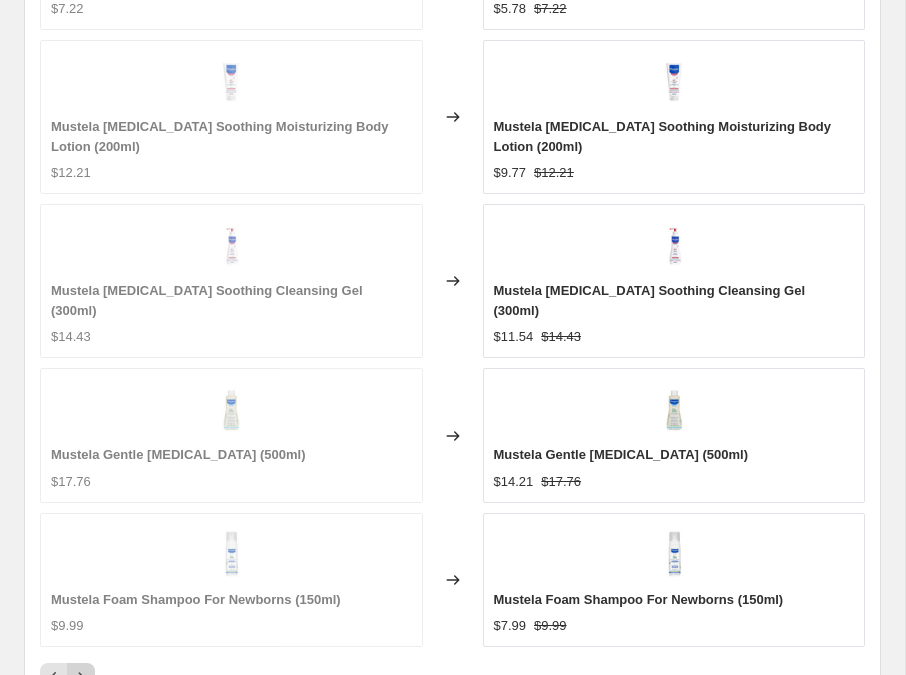 click 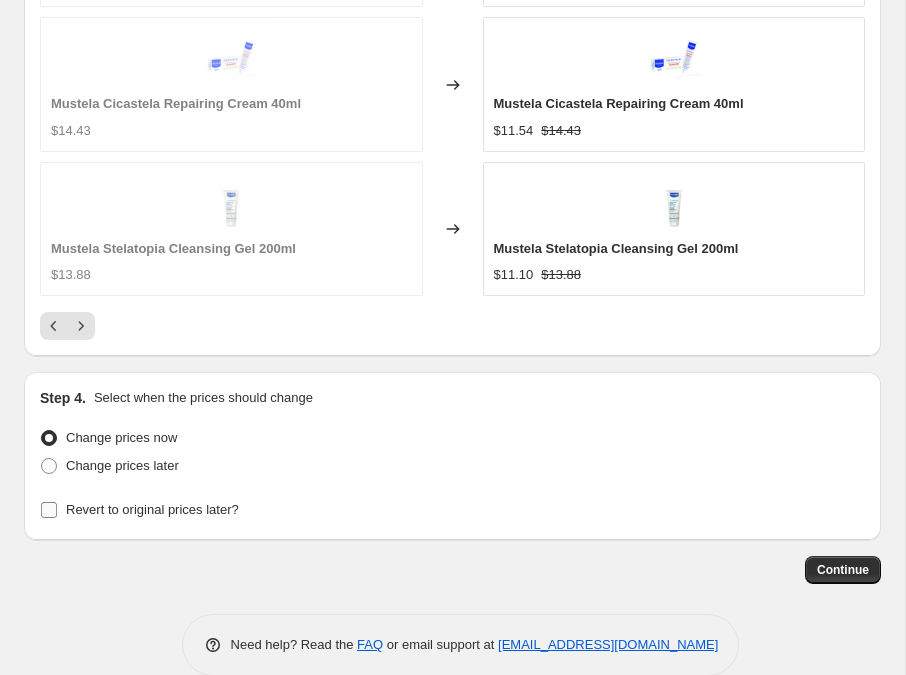 scroll, scrollTop: 2200, scrollLeft: 0, axis: vertical 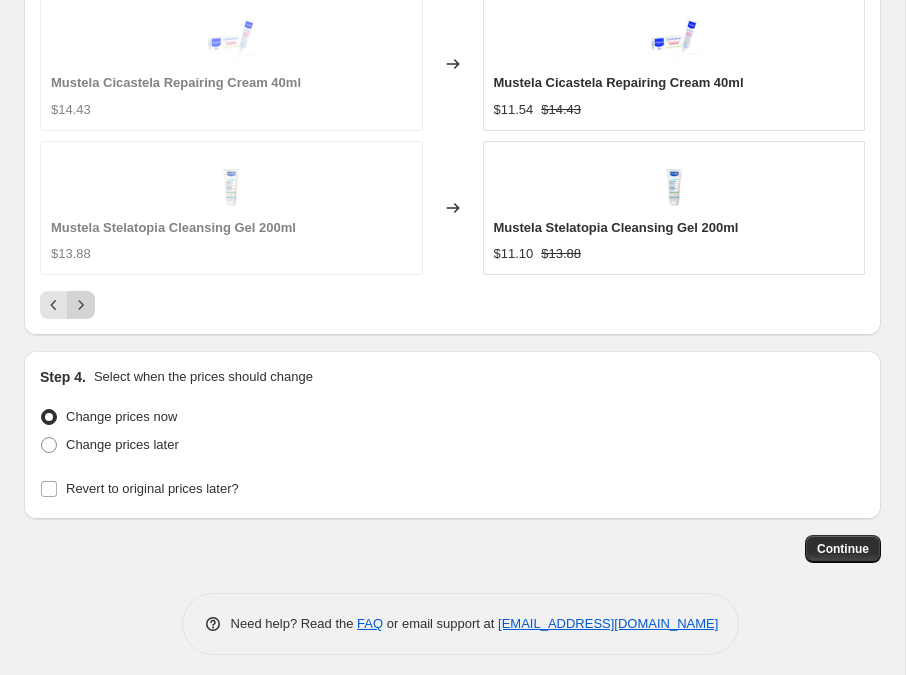 click 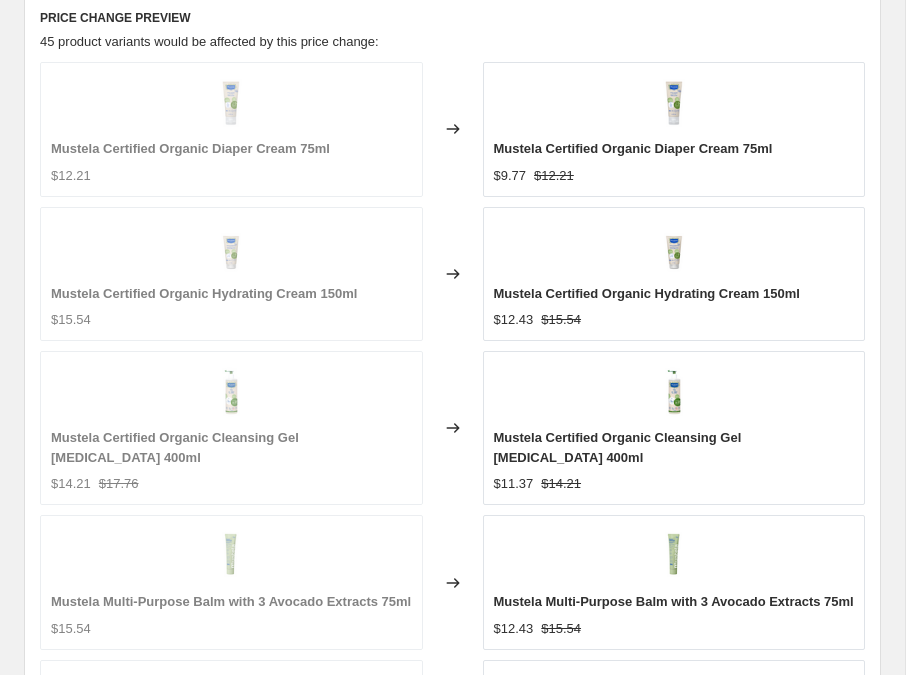 scroll, scrollTop: 1712, scrollLeft: 0, axis: vertical 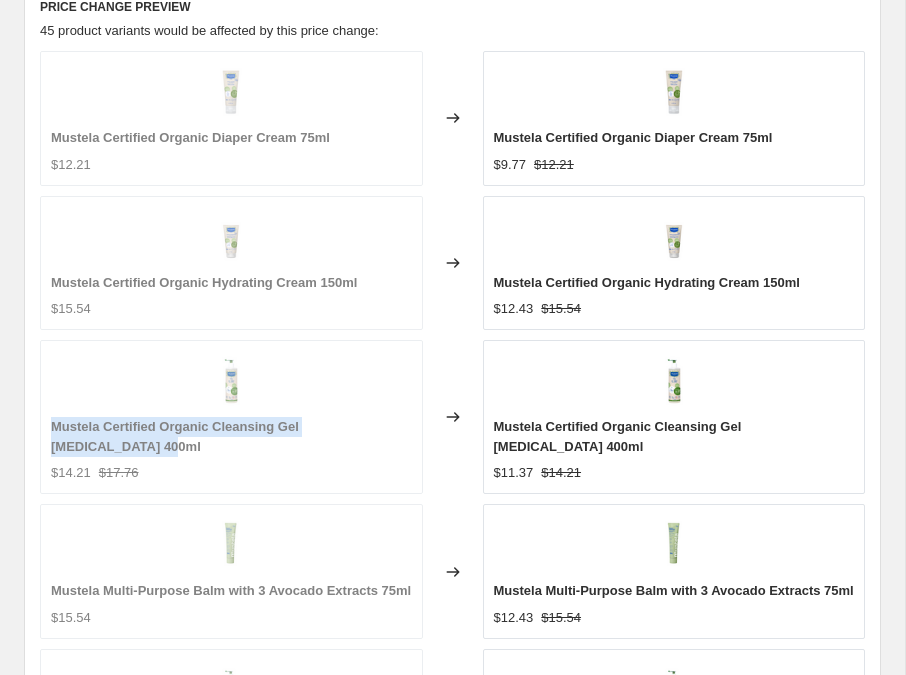 drag, startPoint x: 93, startPoint y: 440, endPoint x: 48, endPoint y: 425, distance: 47.434166 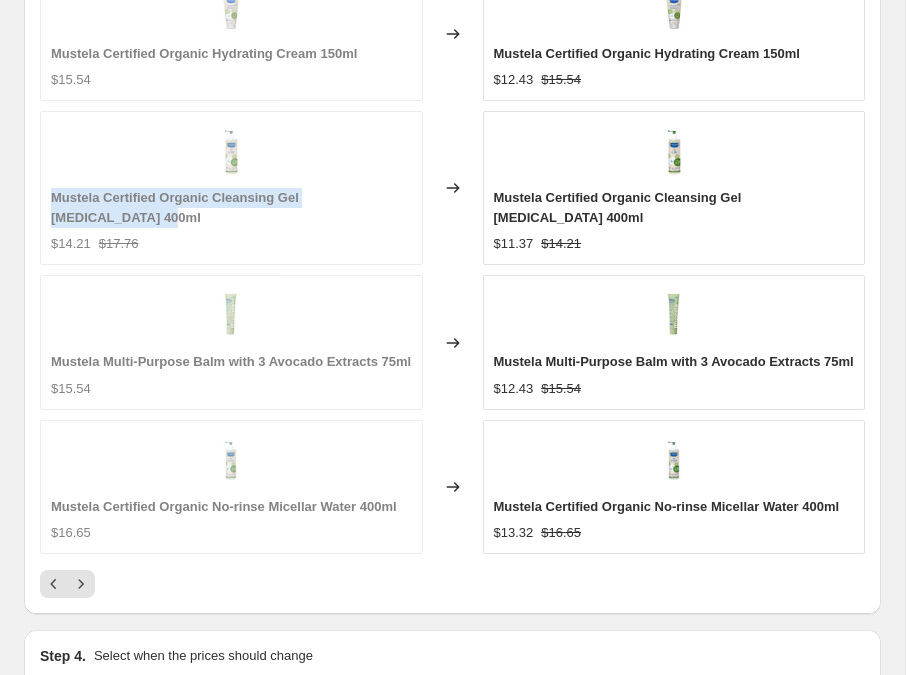 scroll, scrollTop: 1959, scrollLeft: 0, axis: vertical 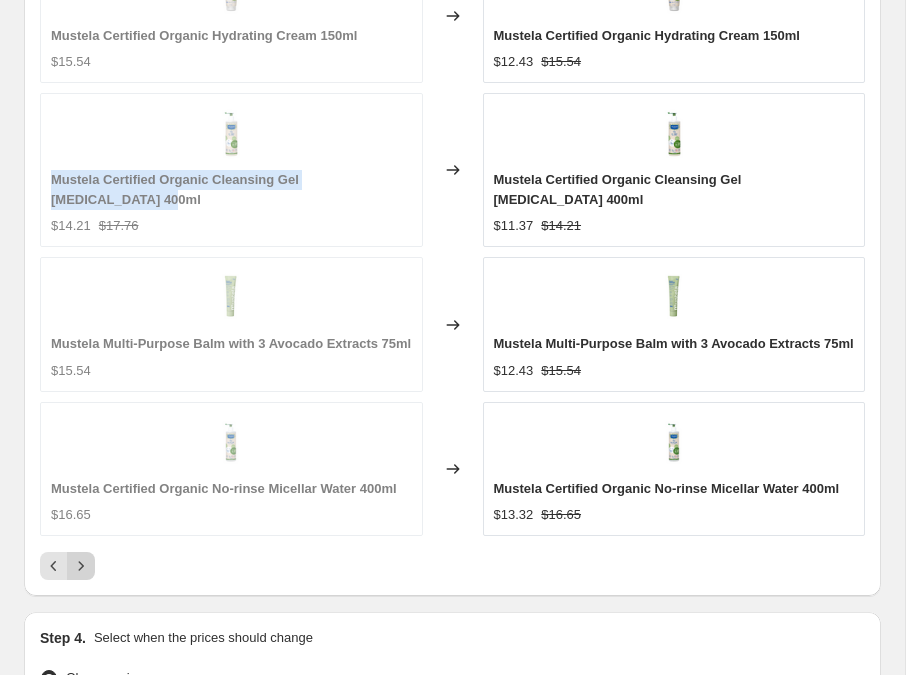 click 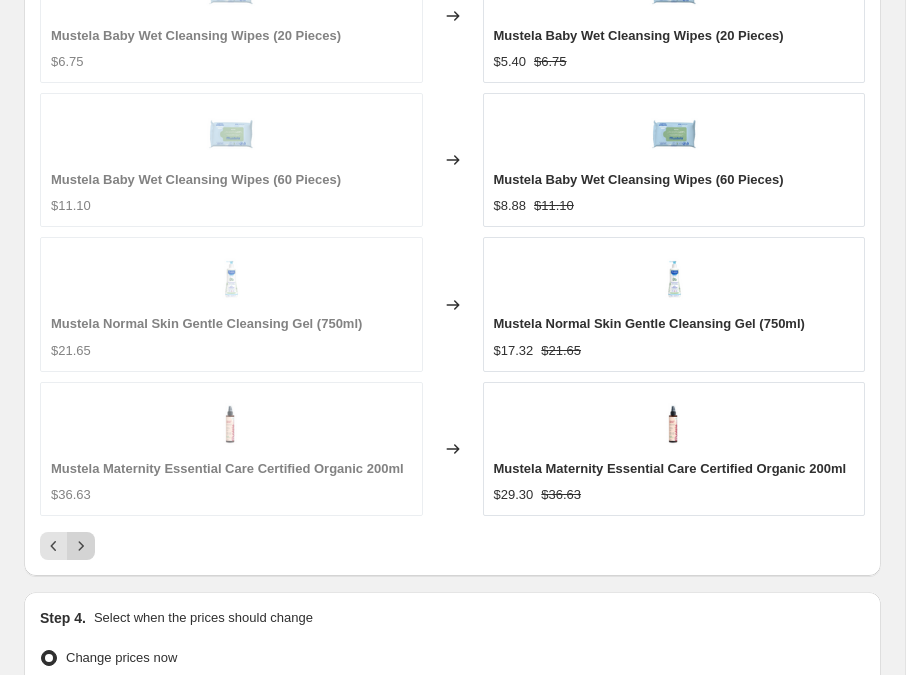 click 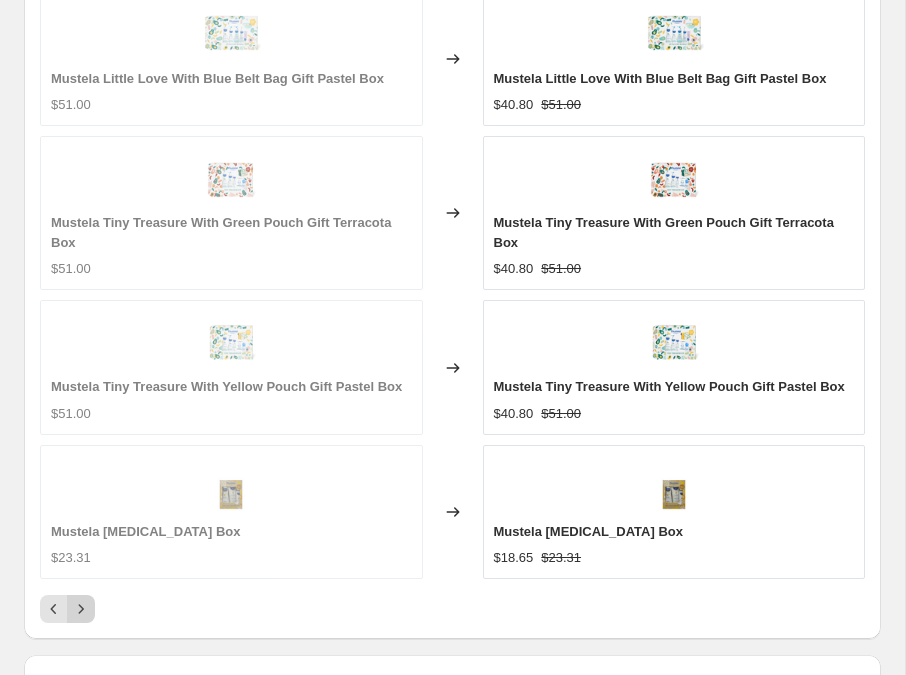 click 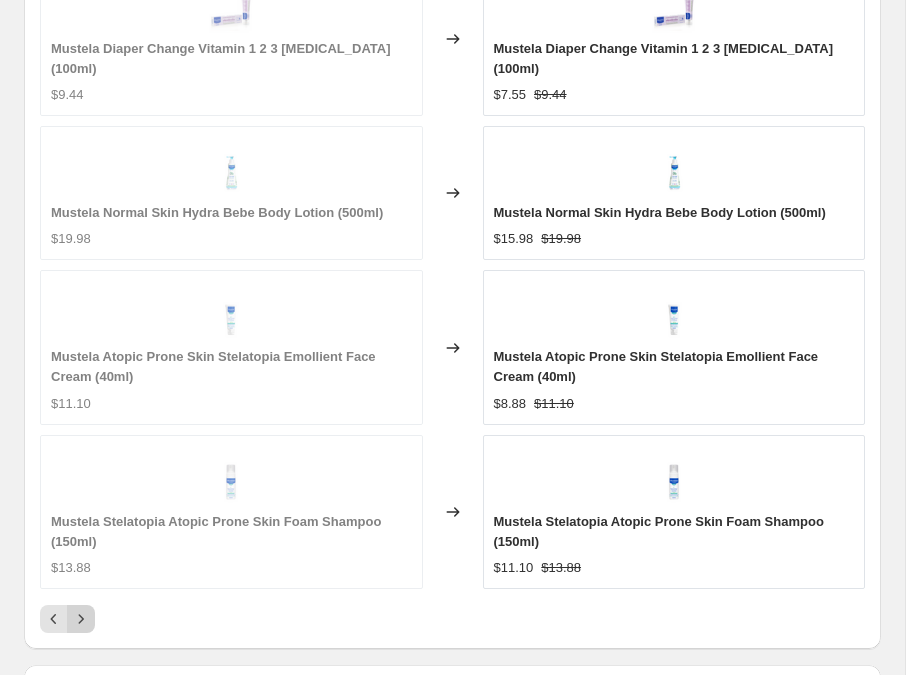 scroll, scrollTop: 1949, scrollLeft: 0, axis: vertical 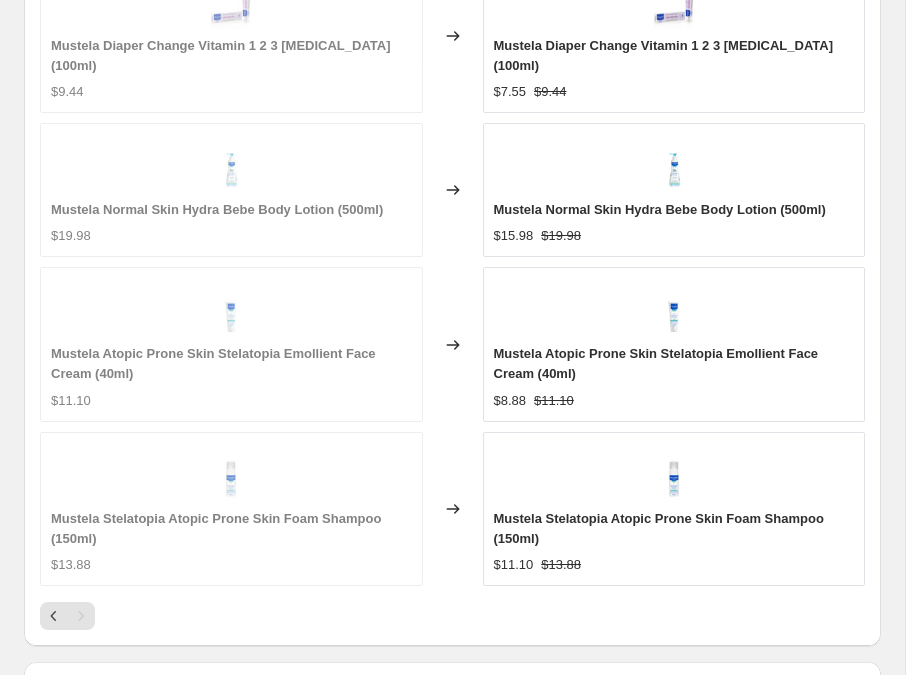 click at bounding box center (81, 616) 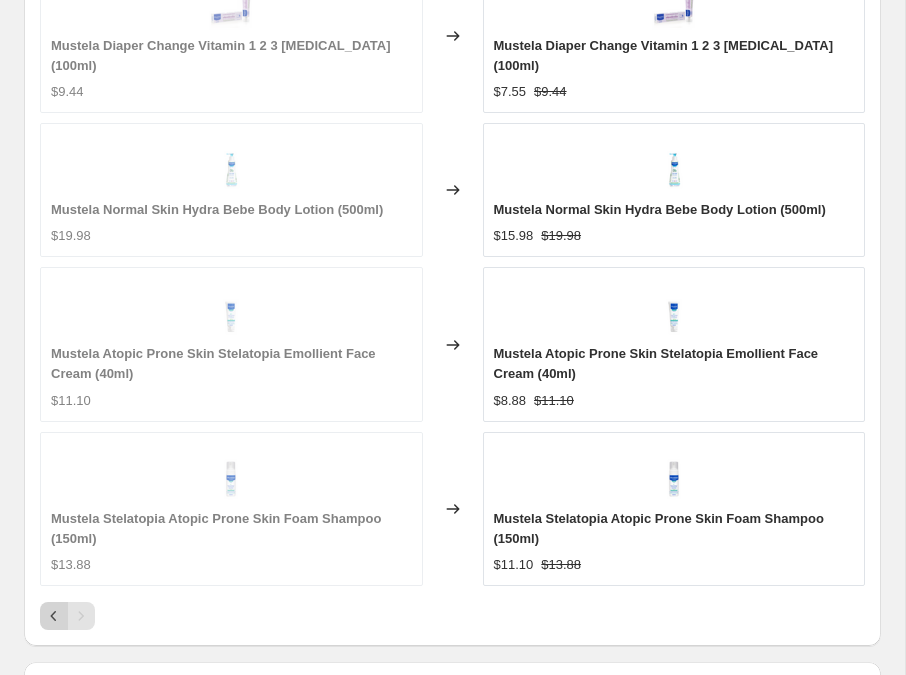 click 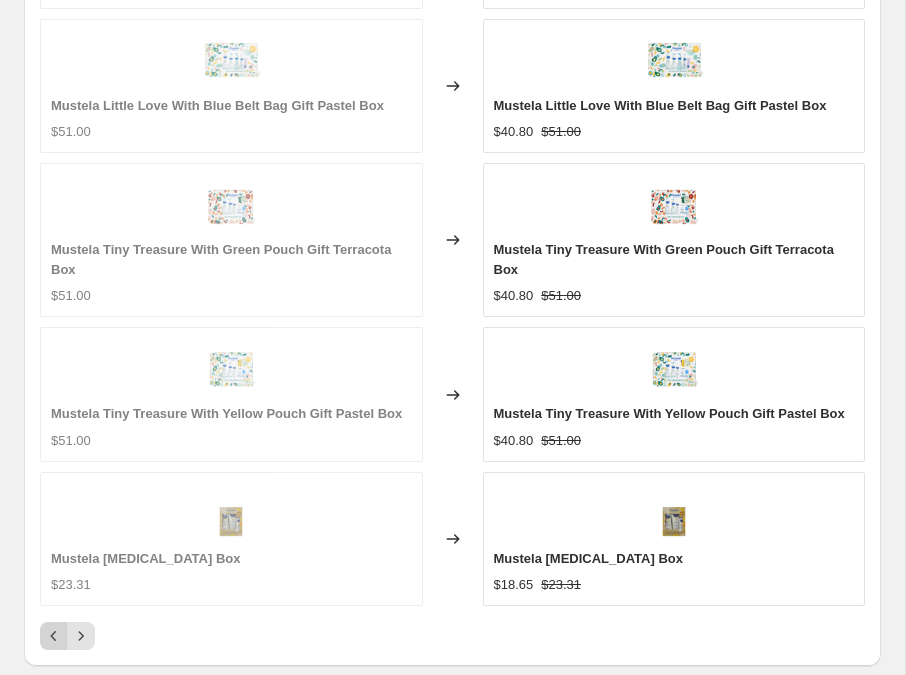 scroll, scrollTop: 1949, scrollLeft: 0, axis: vertical 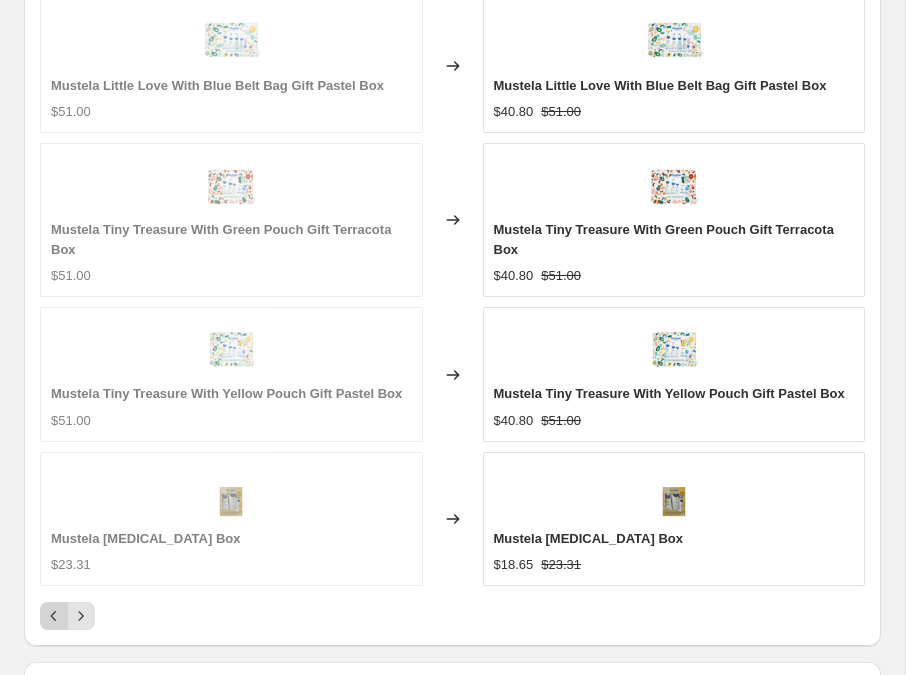 click 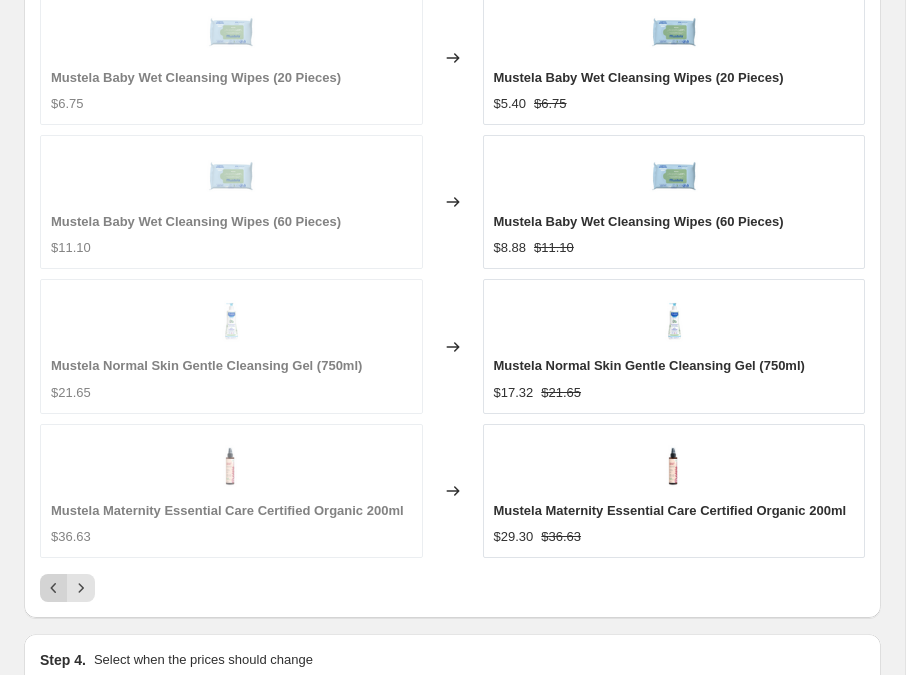 scroll, scrollTop: 1926, scrollLeft: 0, axis: vertical 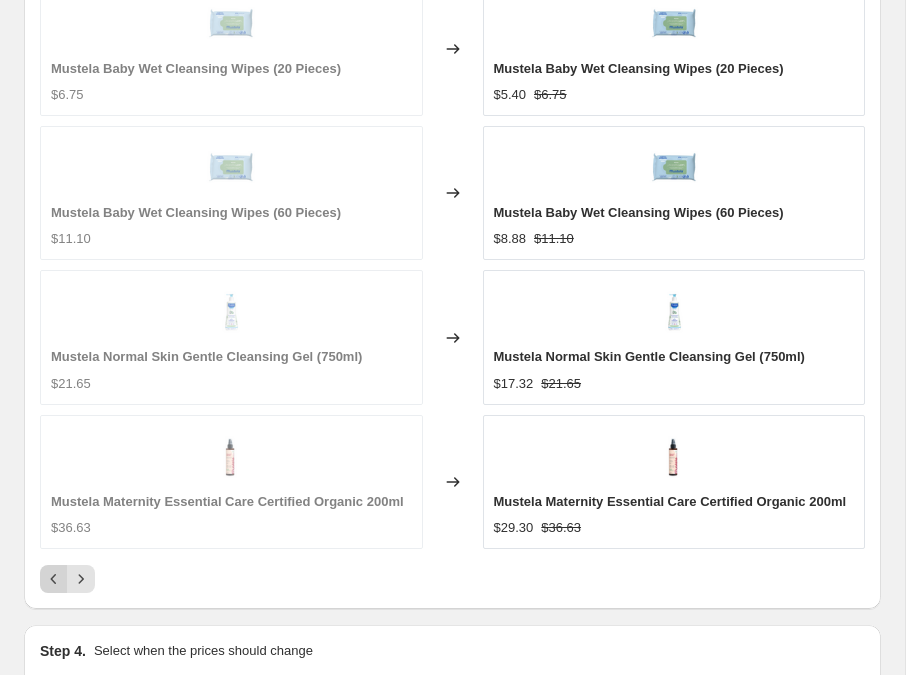 click 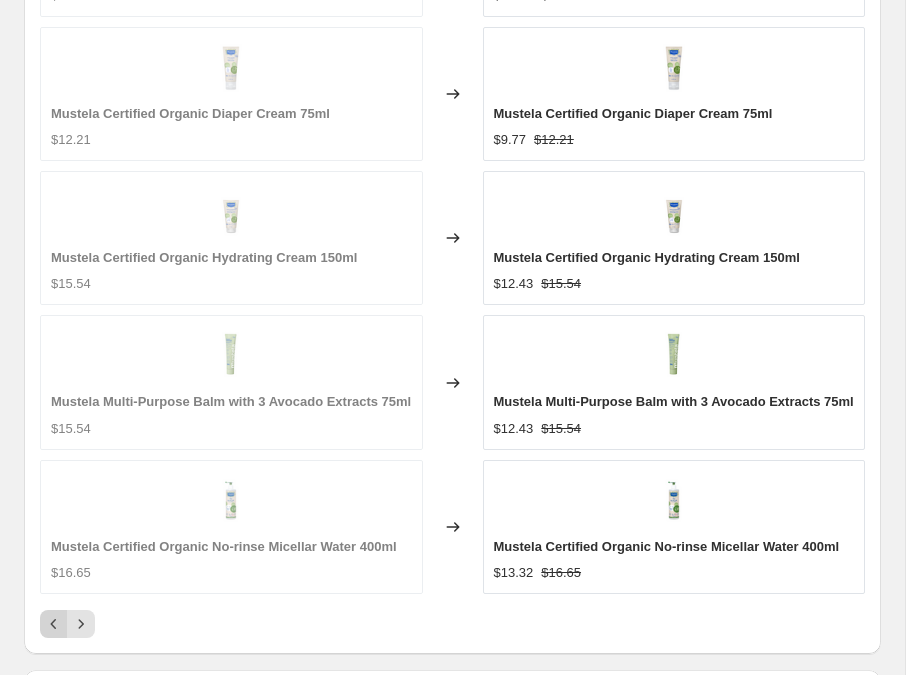 scroll, scrollTop: 1882, scrollLeft: 0, axis: vertical 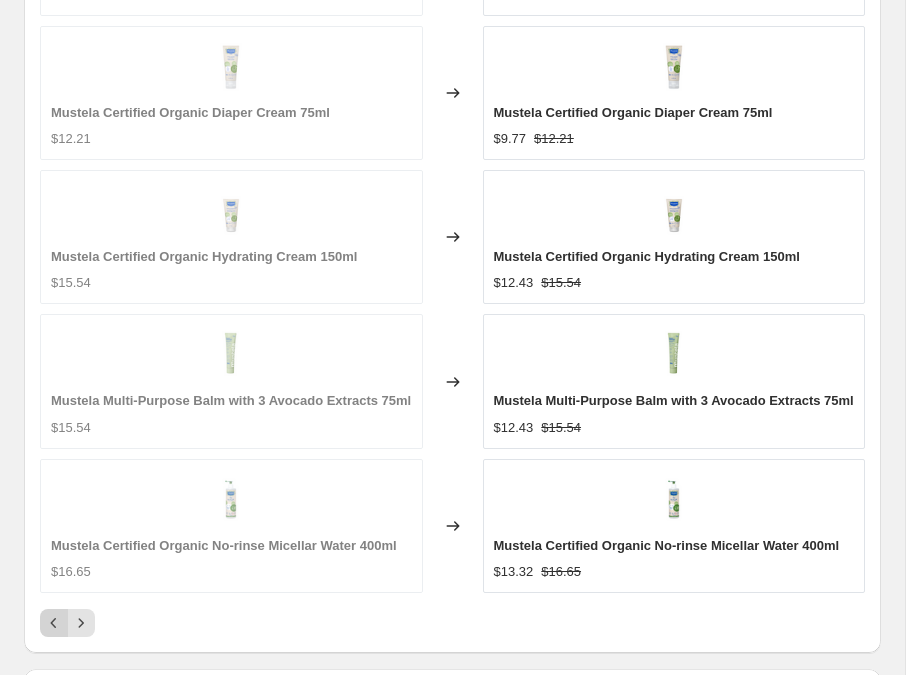 click at bounding box center [54, 623] 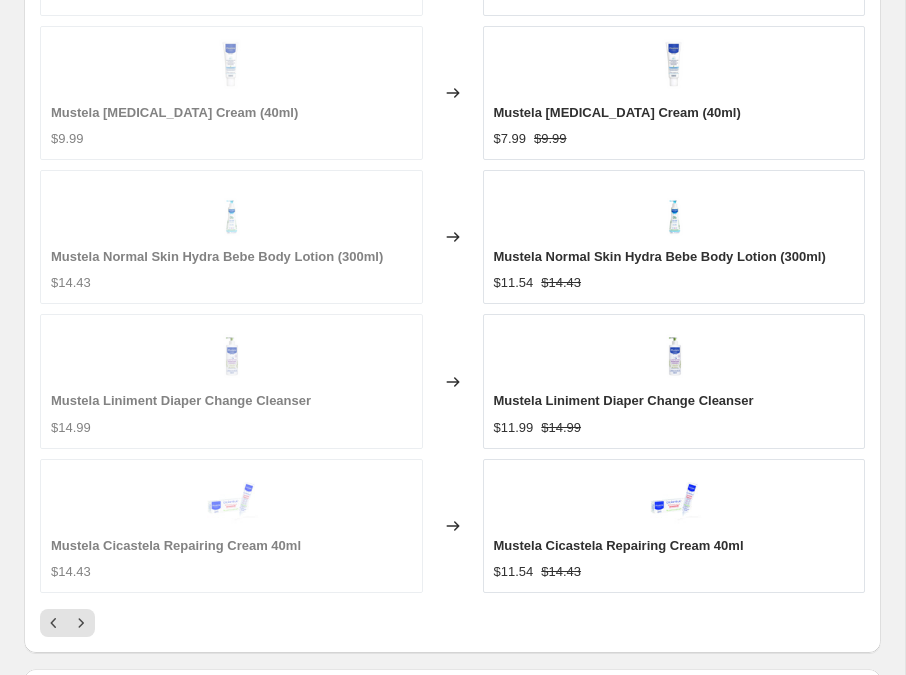 scroll, scrollTop: 2200, scrollLeft: 0, axis: vertical 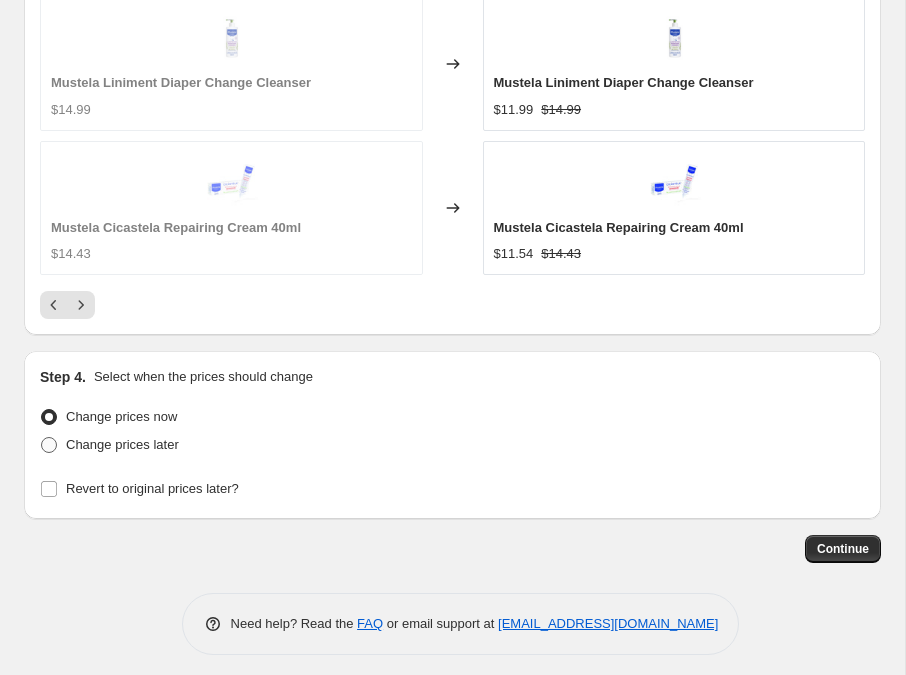 click on "Change prices later" at bounding box center [109, 445] 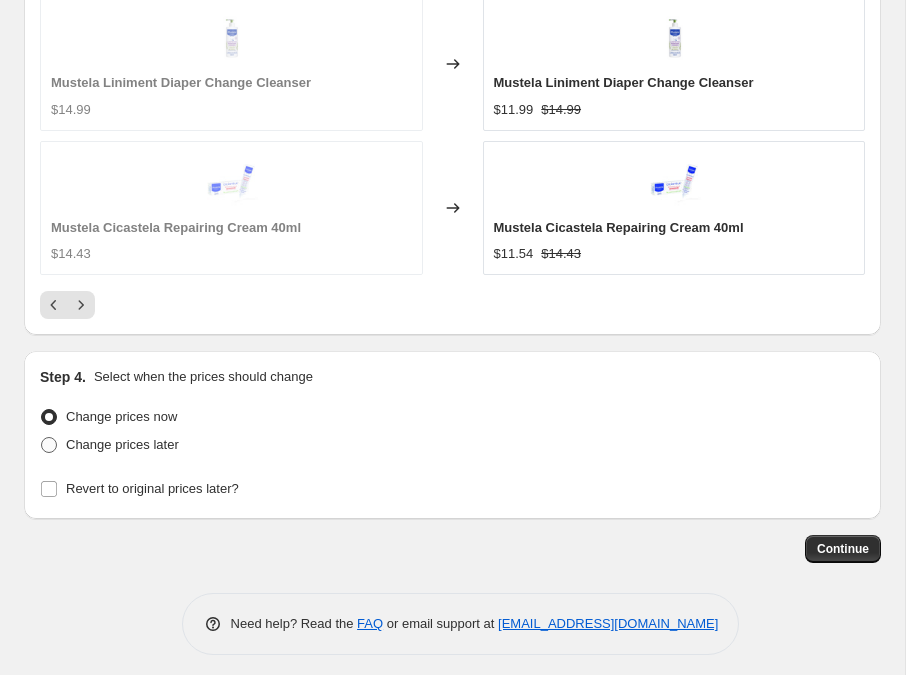 radio on "true" 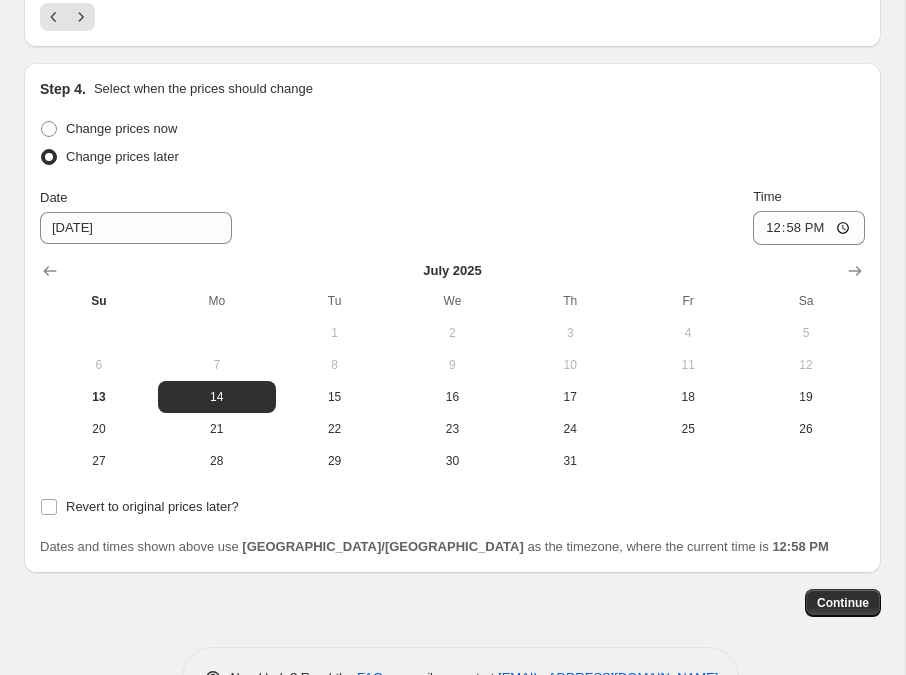 scroll, scrollTop: 2490, scrollLeft: 0, axis: vertical 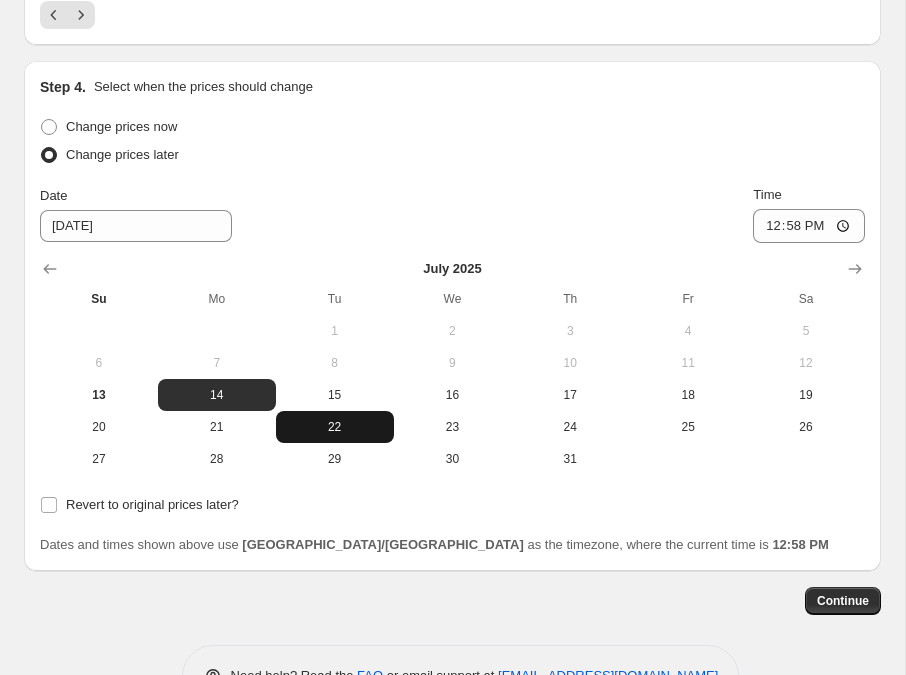 click on "22" at bounding box center [335, 427] 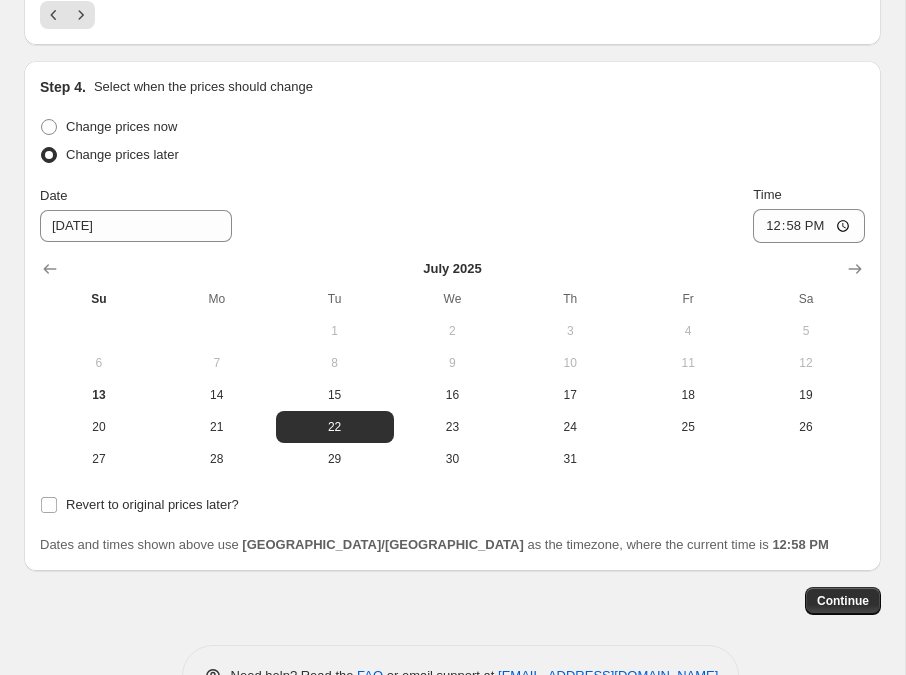 scroll, scrollTop: 2542, scrollLeft: 0, axis: vertical 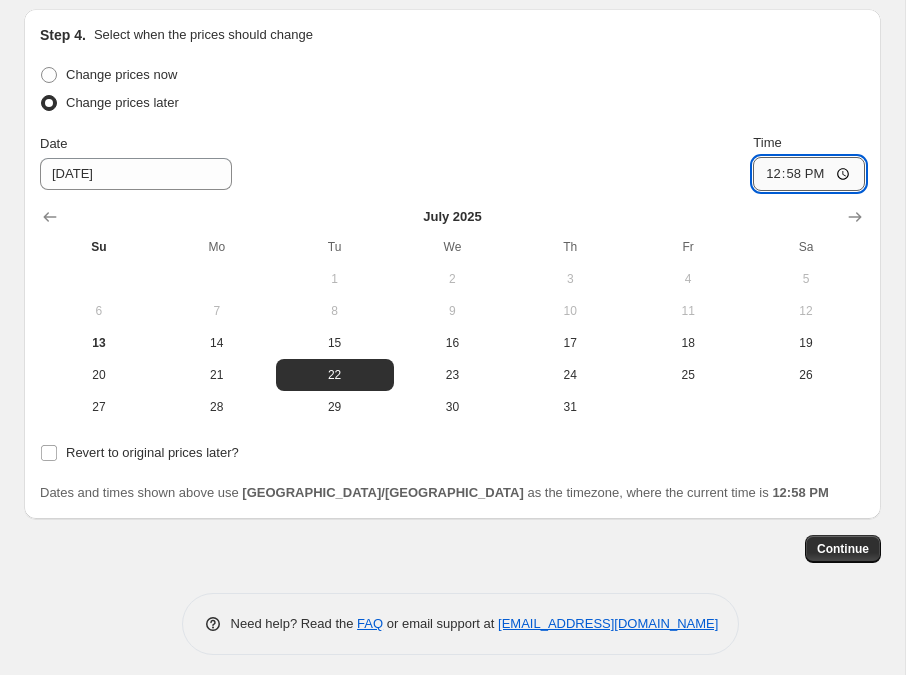 click on "12:58" at bounding box center (809, 174) 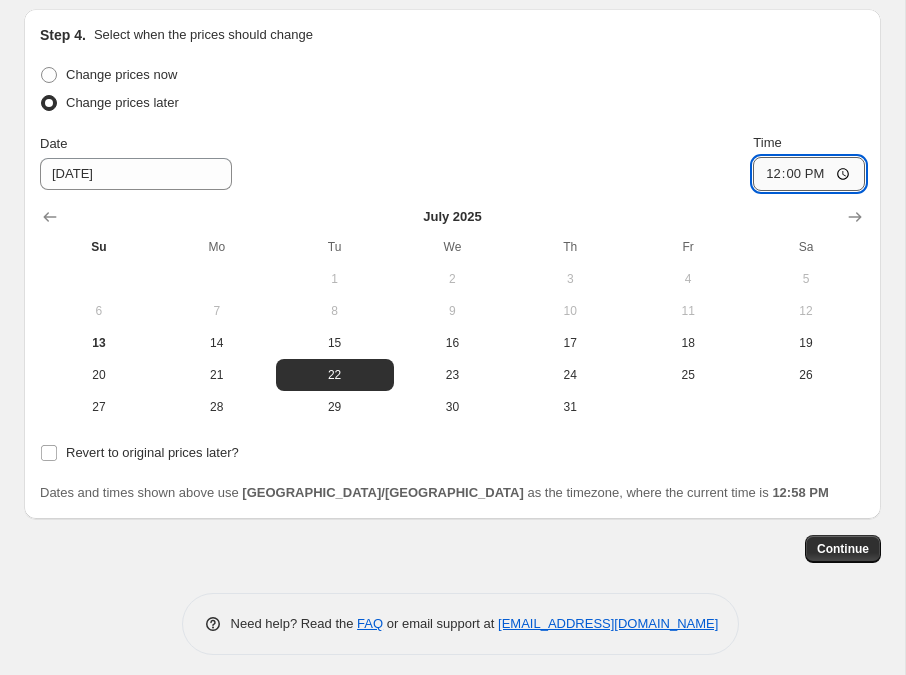 type on "00:00" 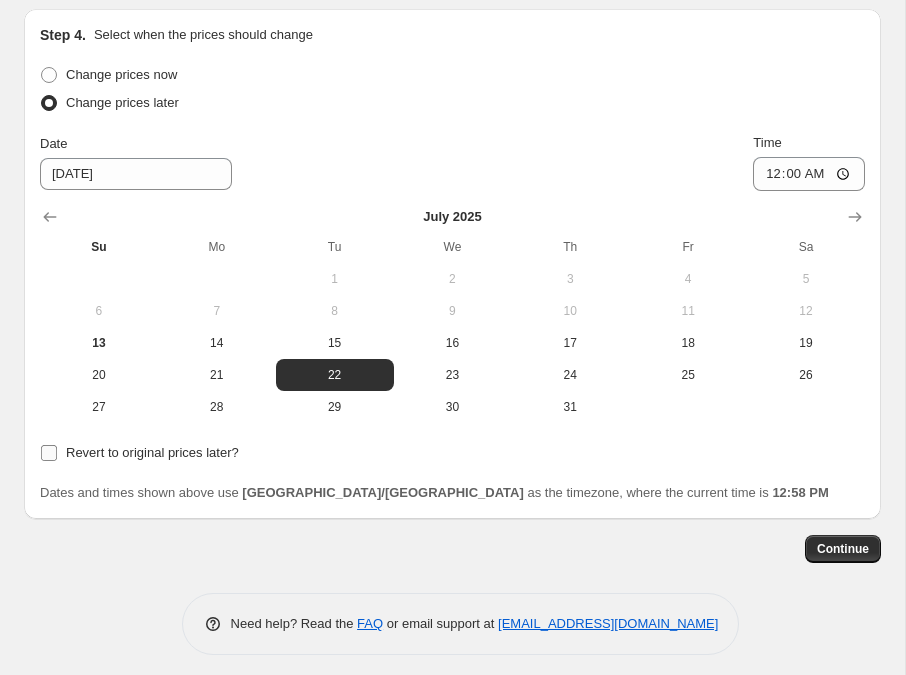 click on "Revert to original prices later?" at bounding box center (152, 452) 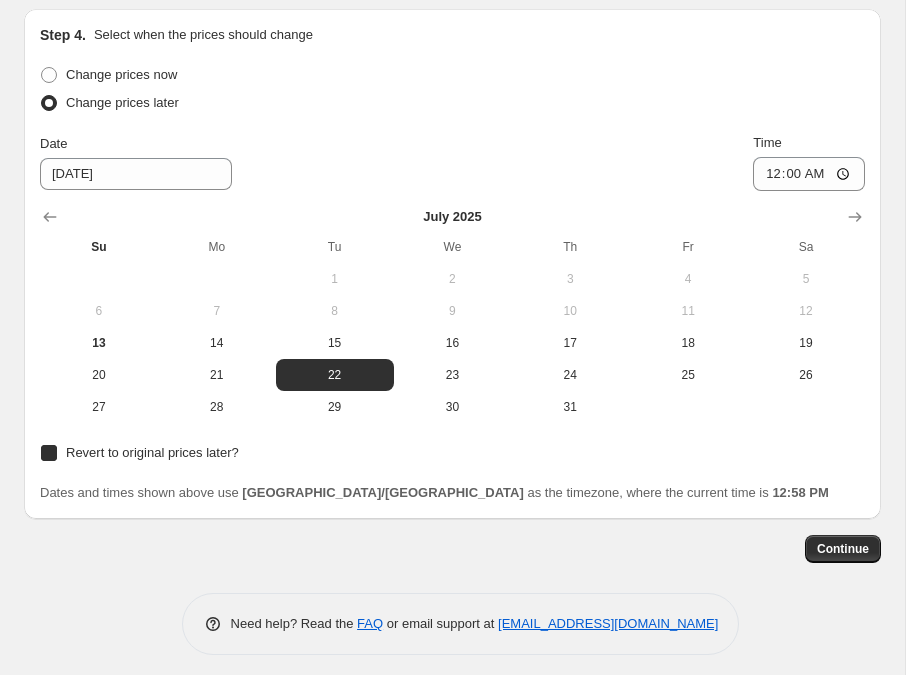 checkbox on "true" 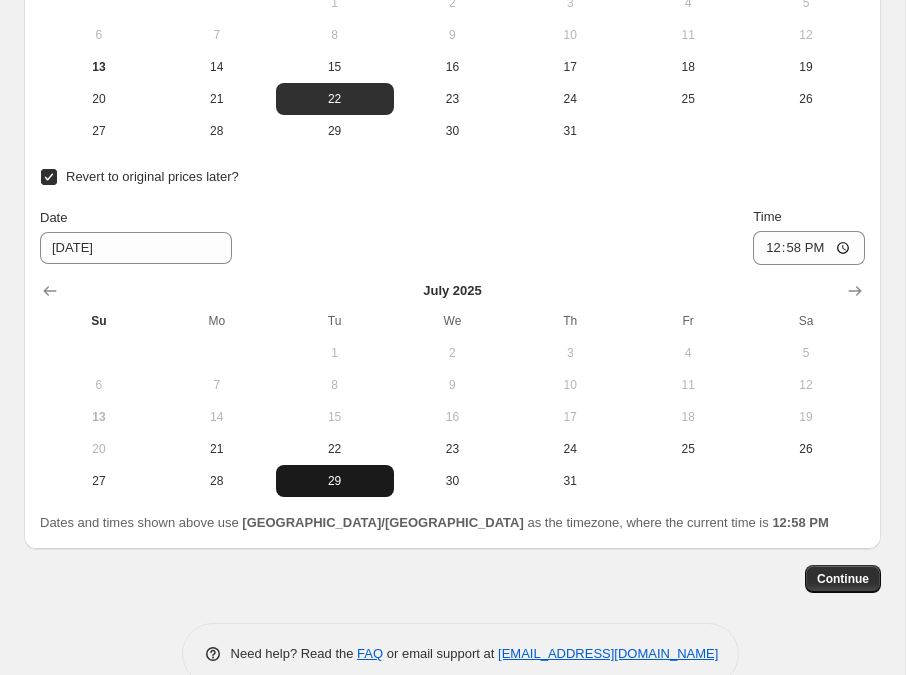 scroll, scrollTop: 2848, scrollLeft: 0, axis: vertical 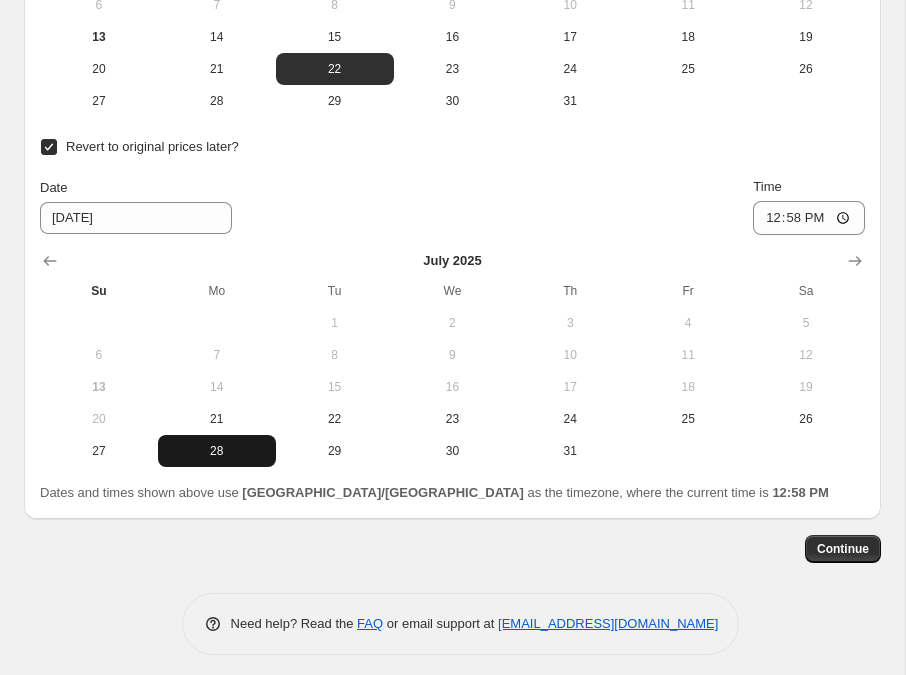 click on "28" at bounding box center [217, 451] 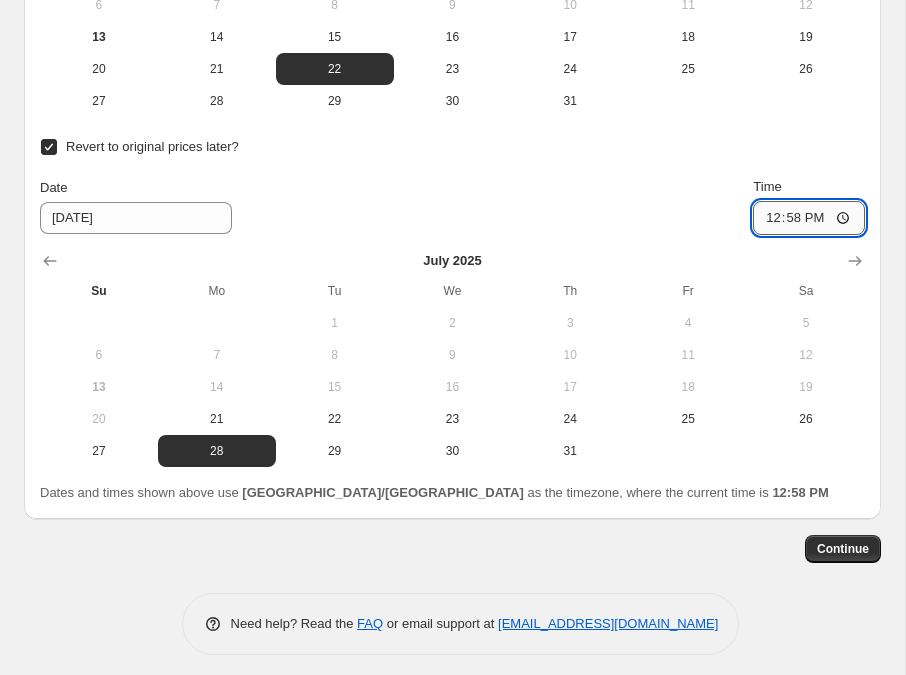 click on "12:58" at bounding box center [809, 218] 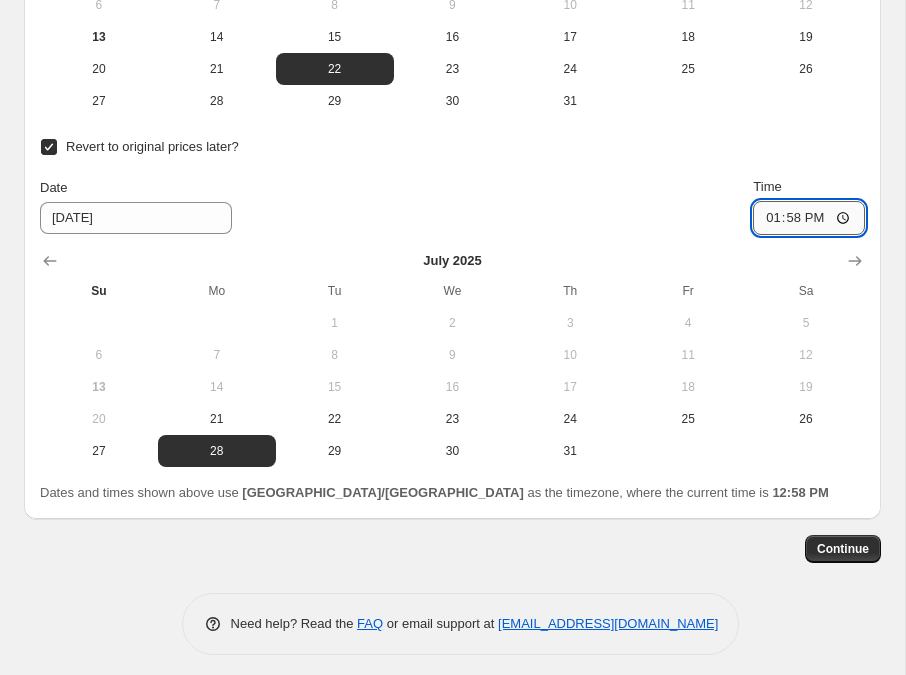 type on "23:58" 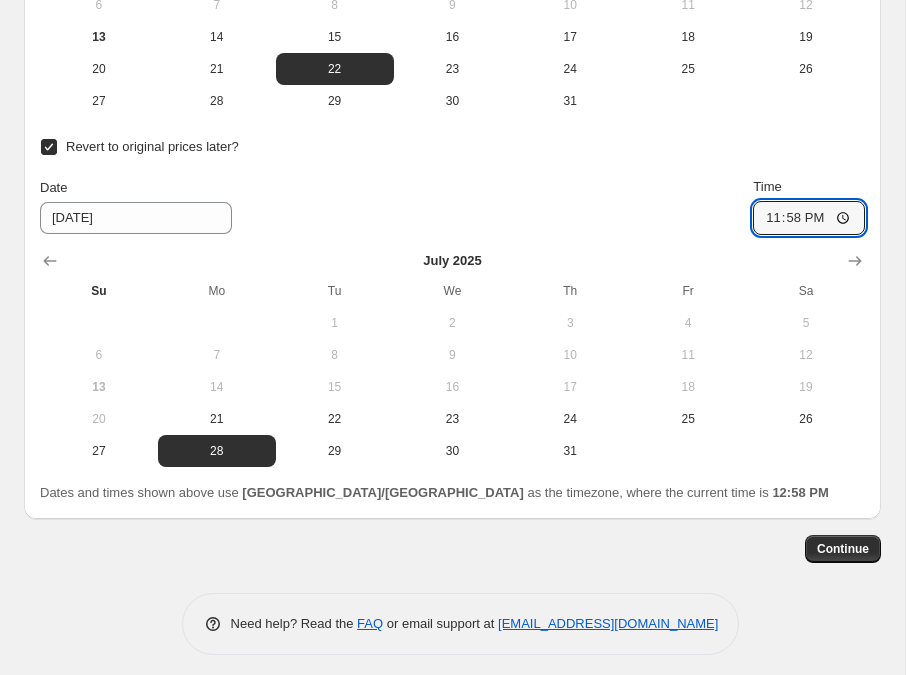 click on "Change prices now Change prices later Date [DATE] Time 00:00 [DATE] Su Mo Tu We Th Fr Sa 1 2 3 4 5 6 7 8 9 10 11 12 13 14 15 16 17 18 19 20 21 22 23 24 25 26 27 28 29 30 31 Revert to original prices later? Date [DATE] Time 23:58 [DATE] Su Mo Tu We Th Fr Sa 1 2 3 4 5 6 7 8 9 10 11 12 13 14 15 16 17 18 19 20 21 22 23 24 25 26 27 28 29 30 31 Dates and times shown above use   [GEOGRAPHIC_DATA]/[GEOGRAPHIC_DATA]   as the timezone, where the current time is   12:58 PM" at bounding box center [452, 129] 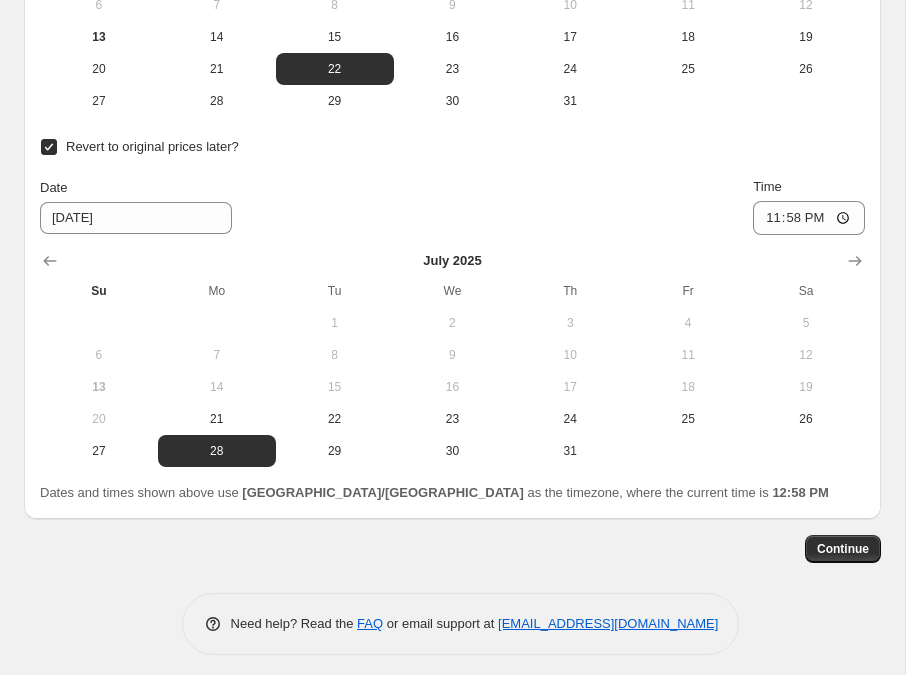click on "Step 1. Optionally give your price [MEDICAL_DATA] a title (eg "March 30% off sale on boots") mustela [DATE] - [DATE] This title is just for internal use, customers won't see it Step 2. Select how the prices should change Use bulk price change rules Set product prices individually Use CSV upload Price Change type Change the price to a certain amount Change the price by a certain amount Change the price by a certain percentage Change the price to the current compare at price (price before sale) Change the price by a certain amount relative to the compare at price Change the price by a certain percentage relative to the compare at price Don't change the price Change the price by a certain percentage relative to the cost per item Change price to certain cost margin Change the price by a certain percentage Price change amount -20 % (Price drop) Rounding Round to nearest .01 Round to nearest whole number End prices in .99 End prices in a certain number Show rounding direction options? Compare at price Change type $9.99" at bounding box center (444, -1113) 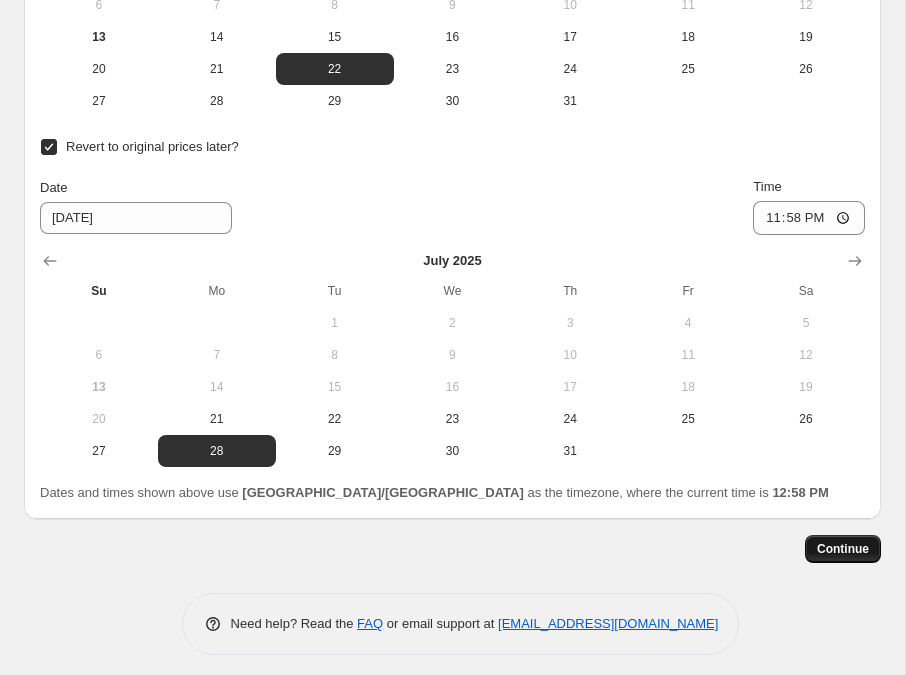 click on "Continue" at bounding box center (843, 549) 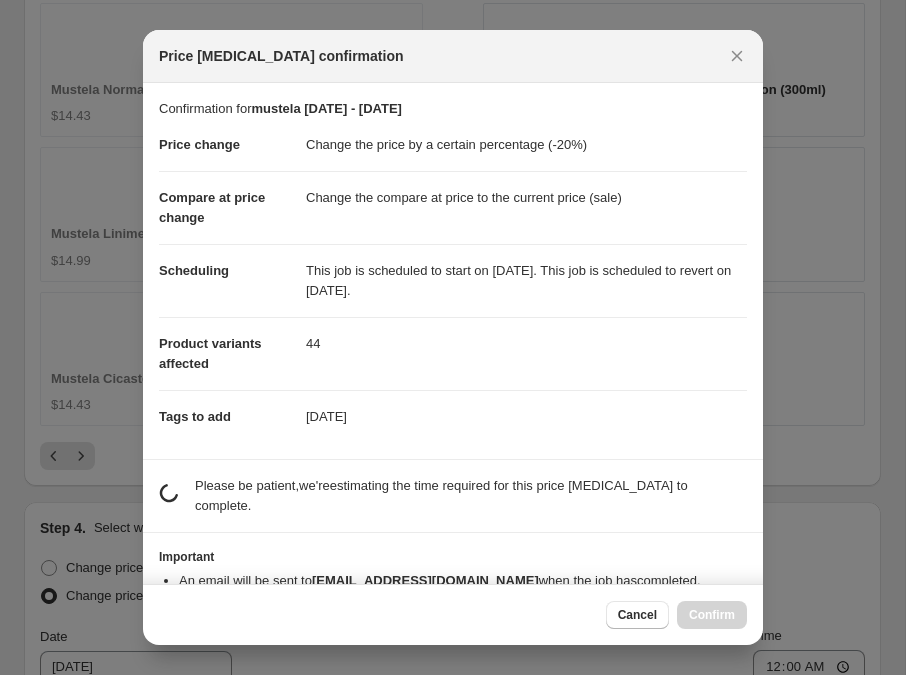 scroll, scrollTop: 0, scrollLeft: 0, axis: both 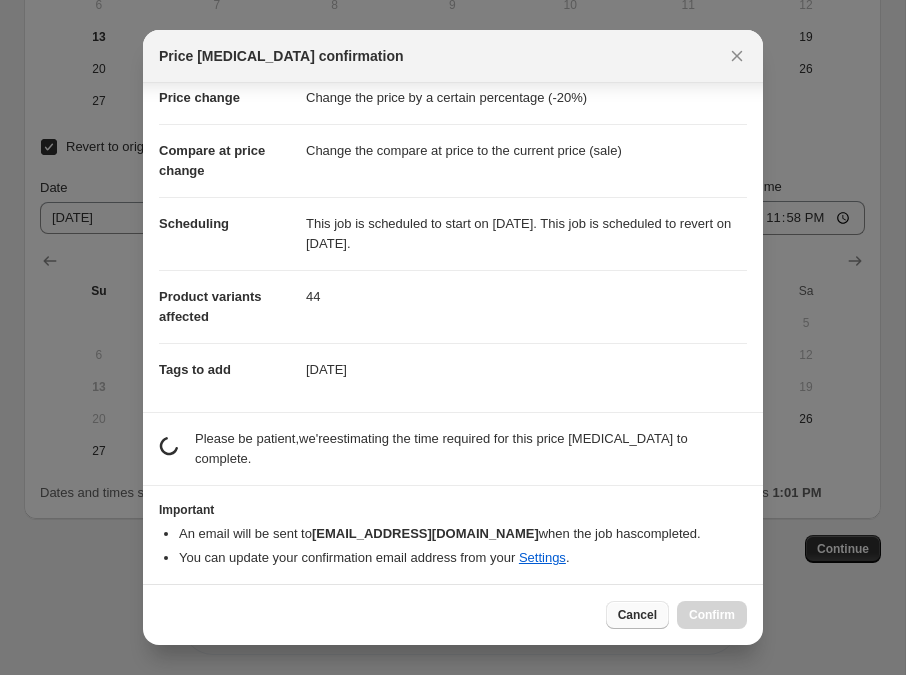 click on "Cancel" at bounding box center [637, 615] 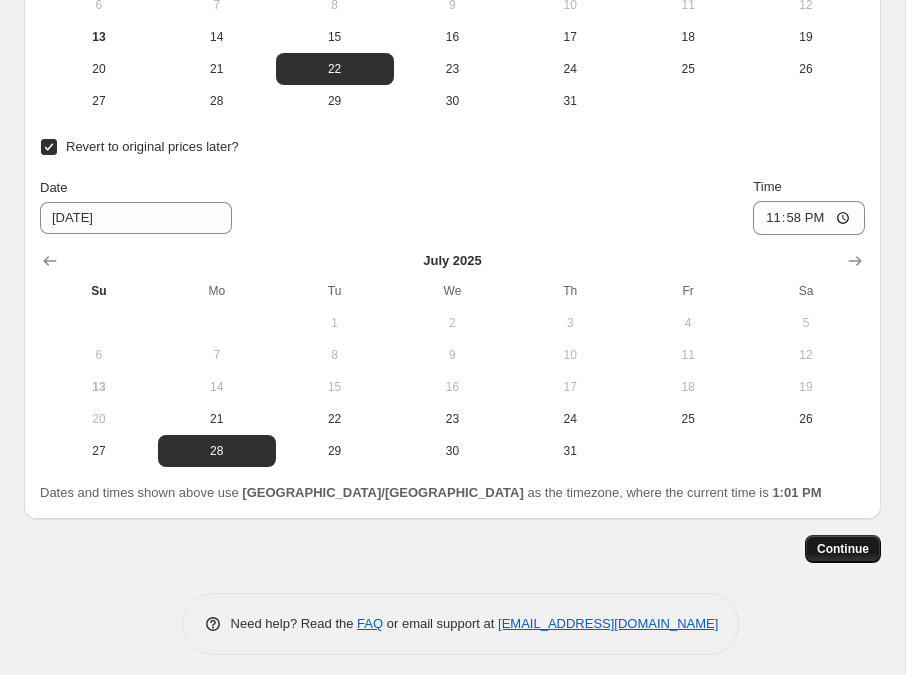 click on "Continue" at bounding box center [843, 549] 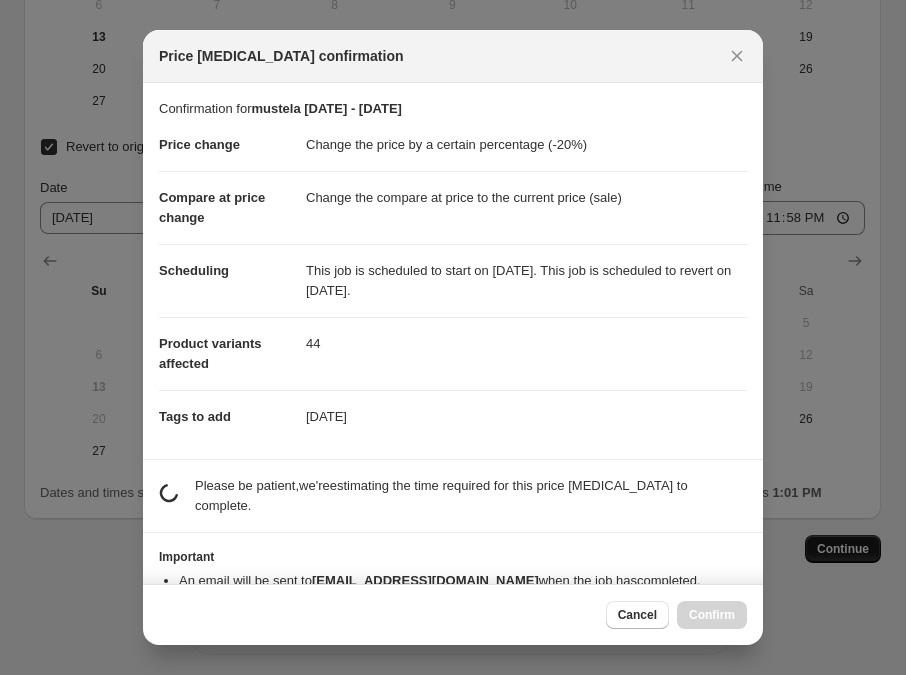 scroll, scrollTop: 0, scrollLeft: 0, axis: both 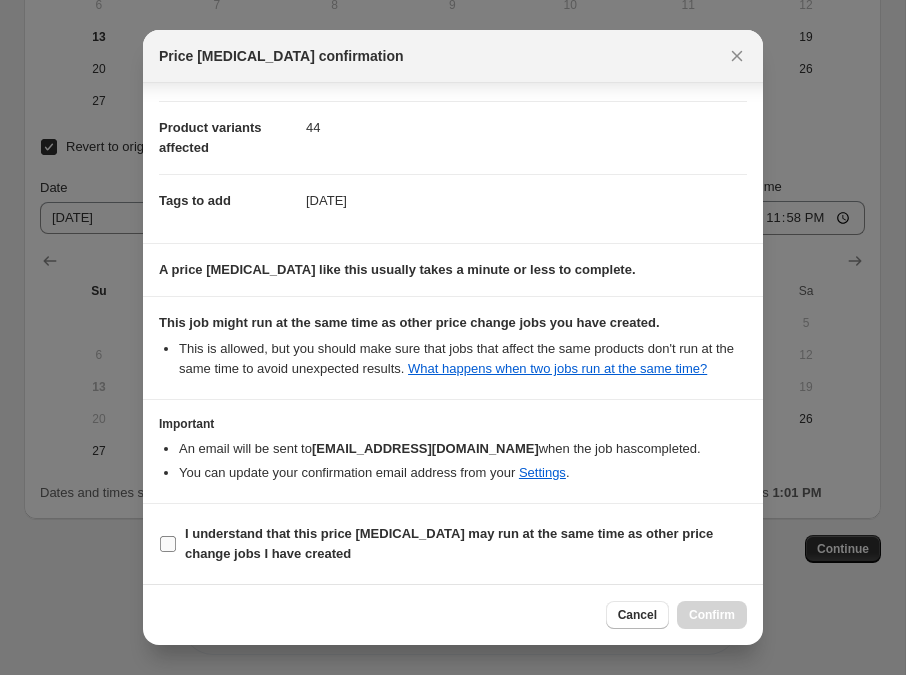 click on "I understand that this price [MEDICAL_DATA] may run at the same time as other price change jobs I have created" at bounding box center [449, 543] 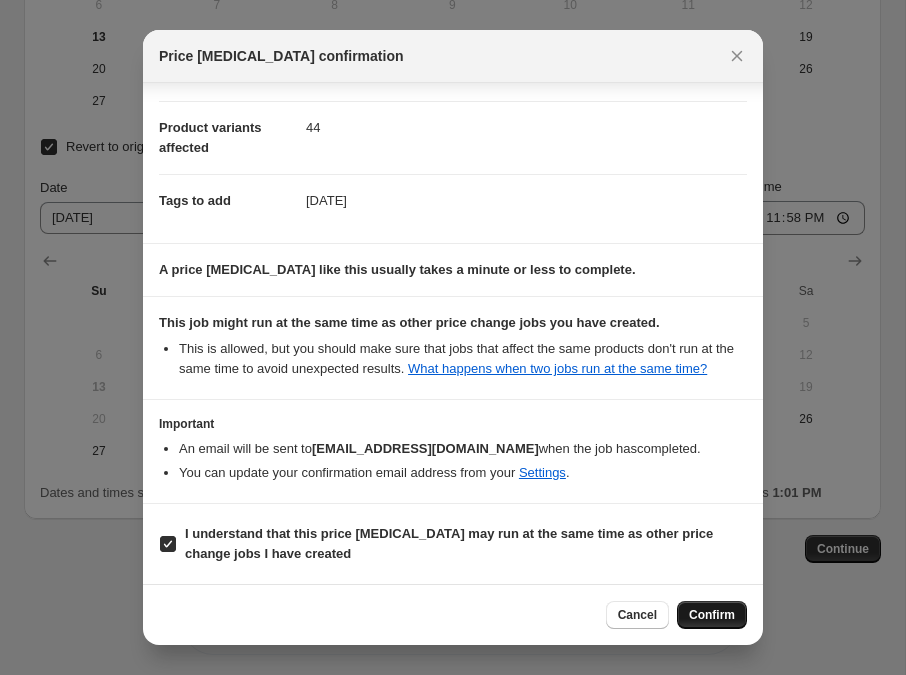 click on "Confirm" at bounding box center (712, 615) 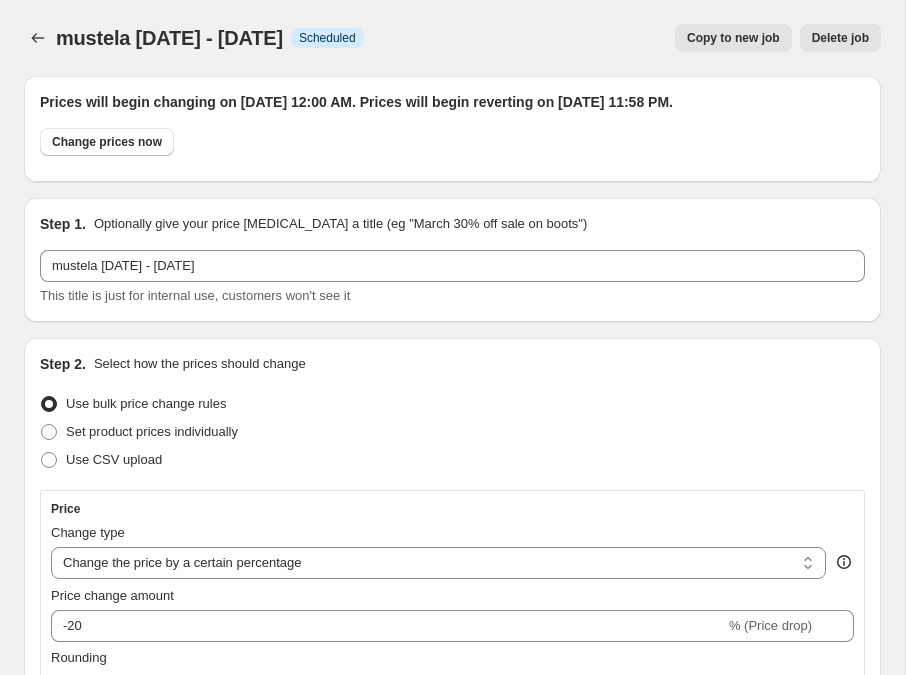scroll, scrollTop: 0, scrollLeft: 0, axis: both 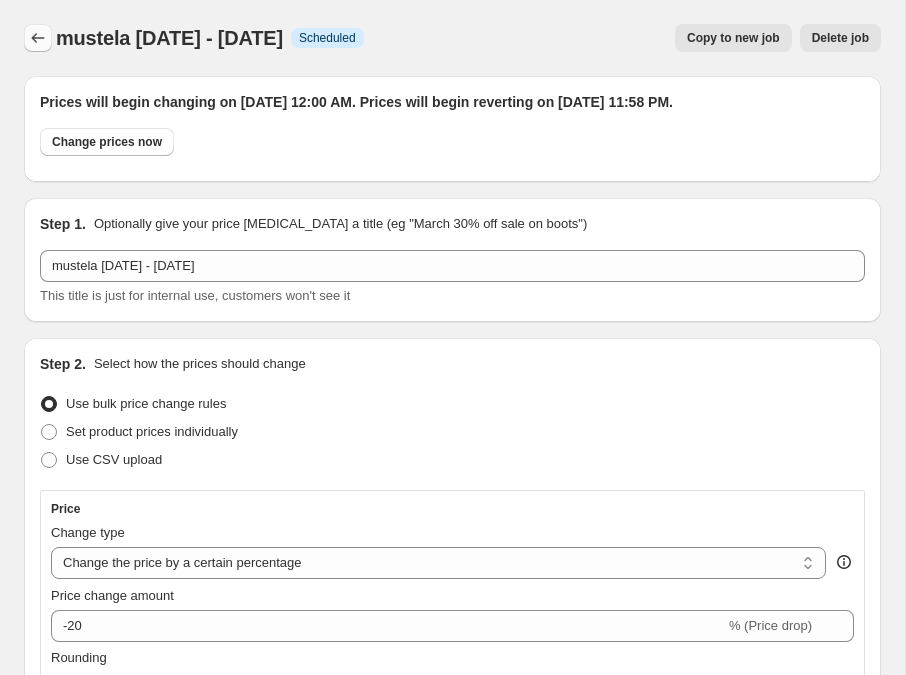 click 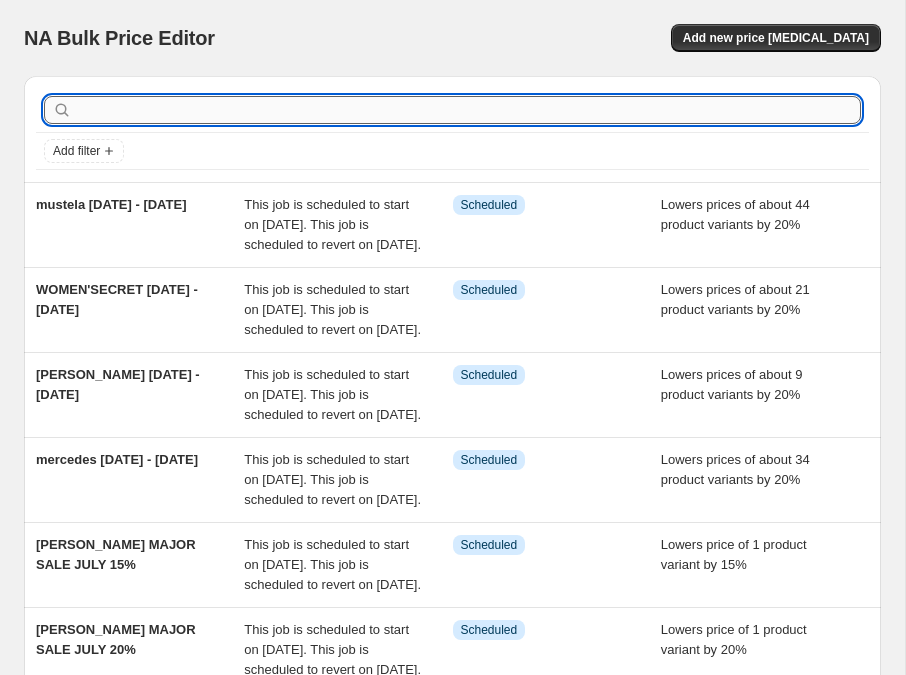 click at bounding box center [468, 110] 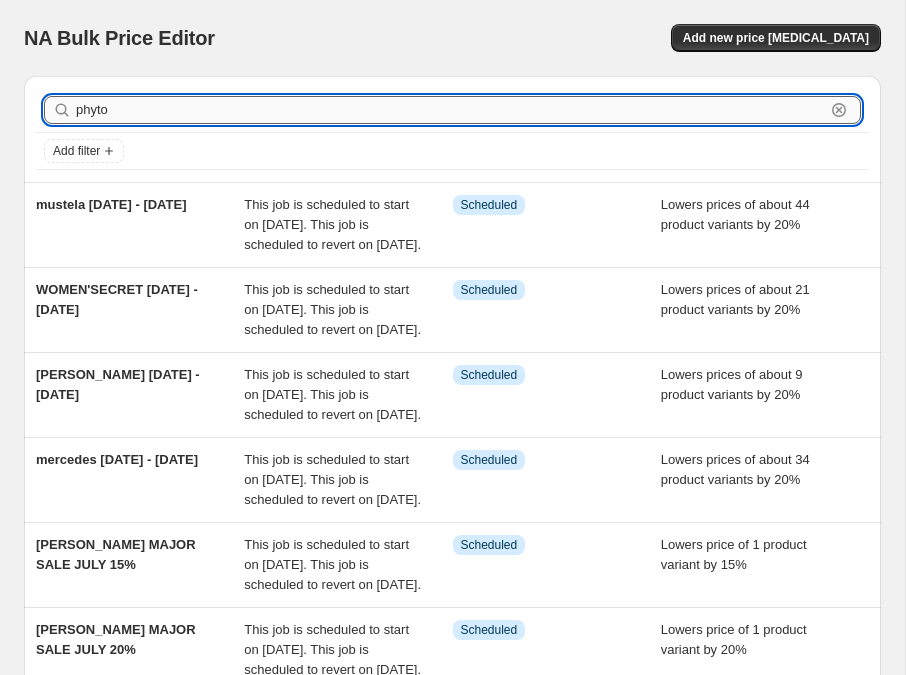 type on "phyto" 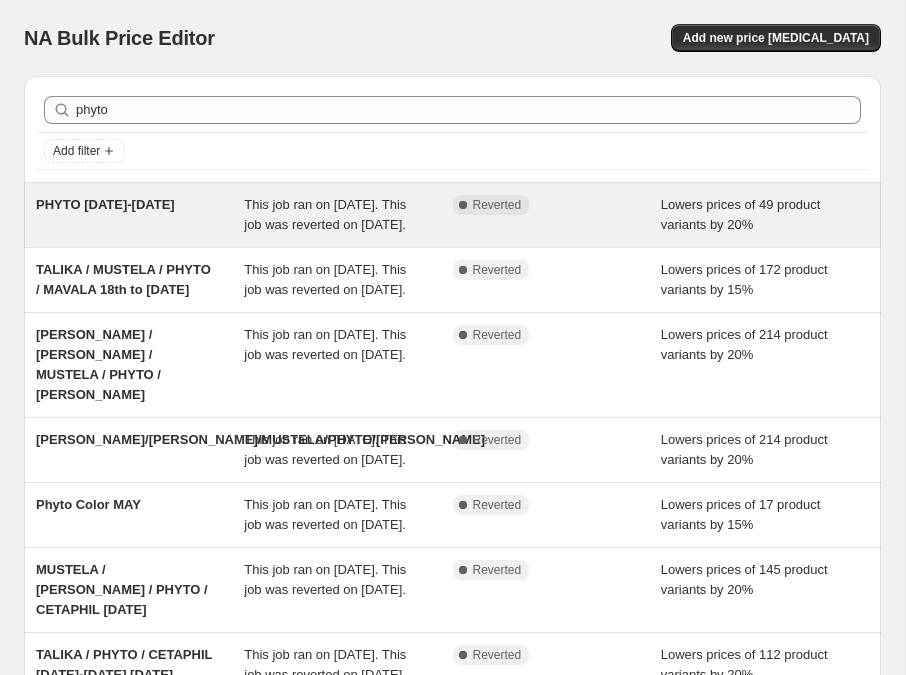 click on "This job ran on [DATE]. This job was reverted on [DATE]." at bounding box center [348, 215] 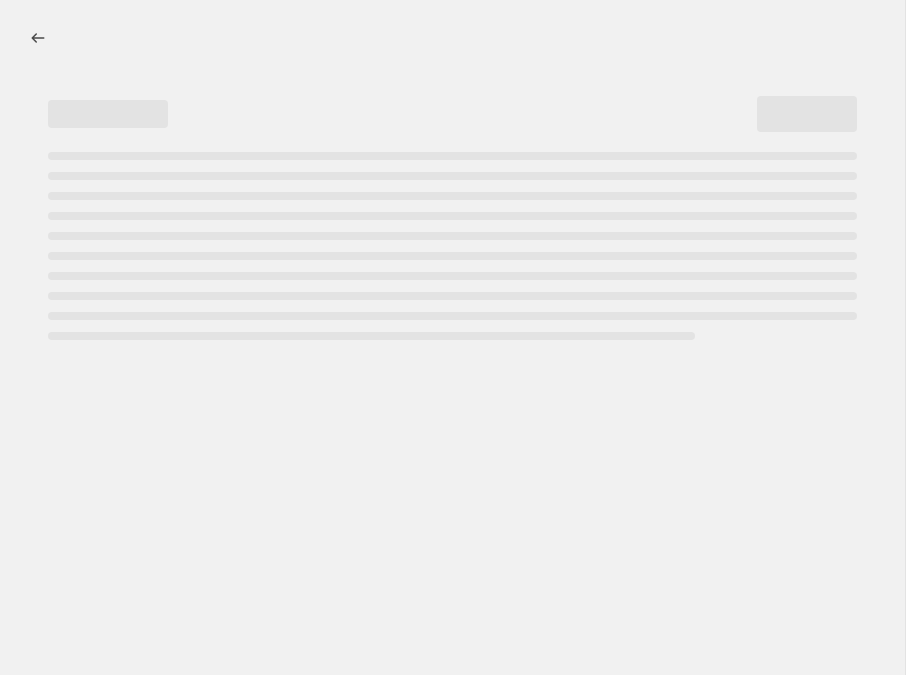 select on "percentage" 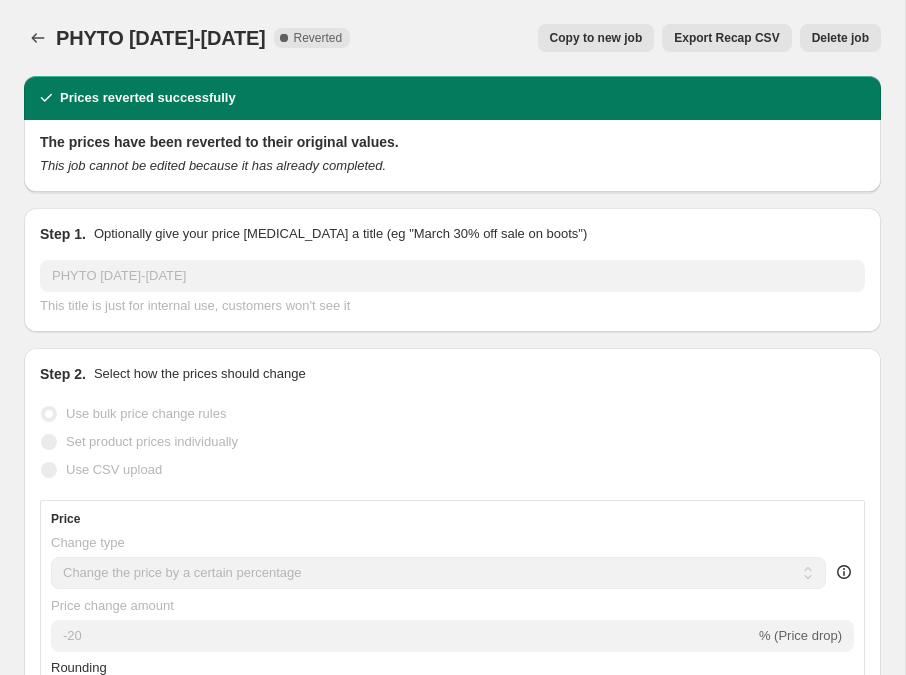 click on "Copy to new job" at bounding box center [596, 38] 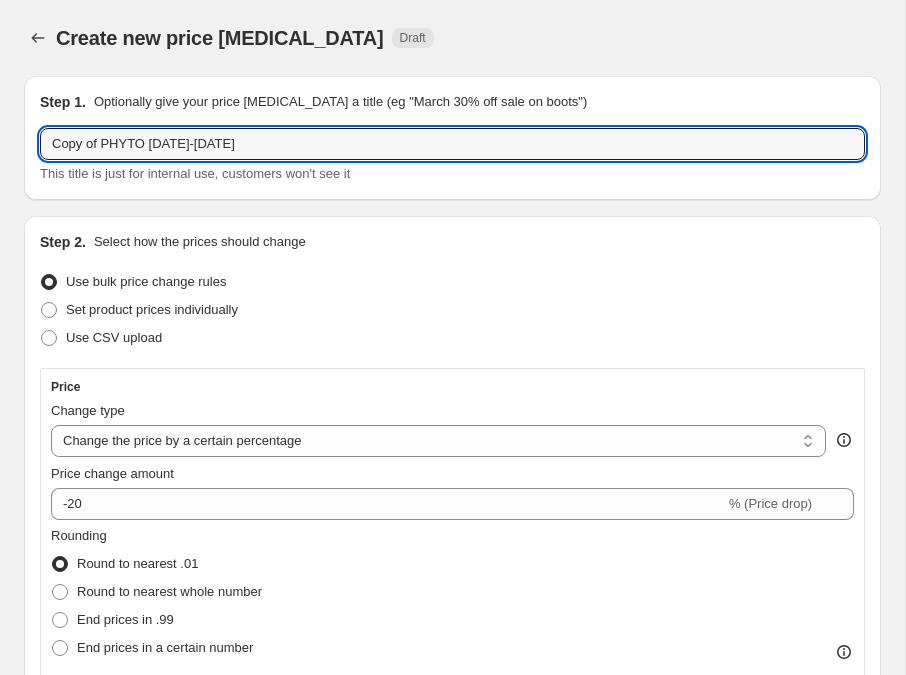 drag, startPoint x: 106, startPoint y: 138, endPoint x: -35, endPoint y: 149, distance: 141.42842 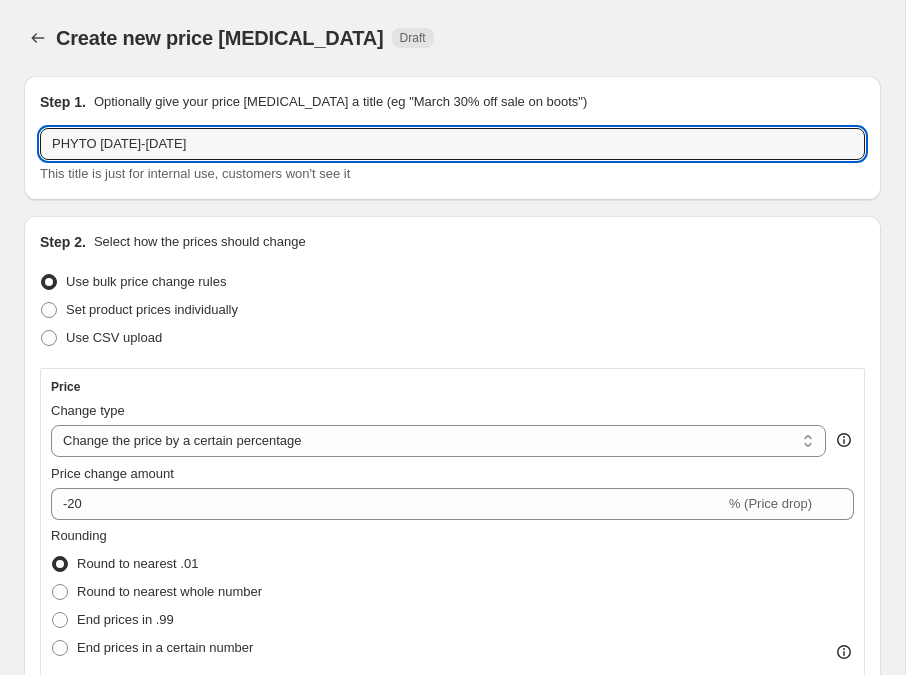 paste on "Mustela Certified Organic Cleansing Gel [MEDICAL_DATA] 400ml" 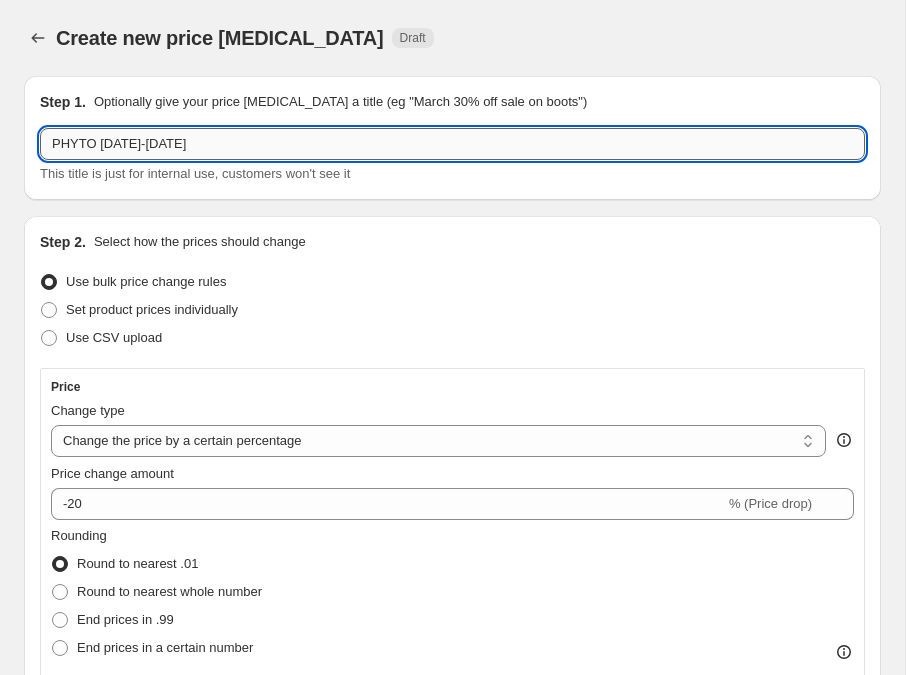 paste on ""Major Sale Event  [DATE]–[DATE]"" 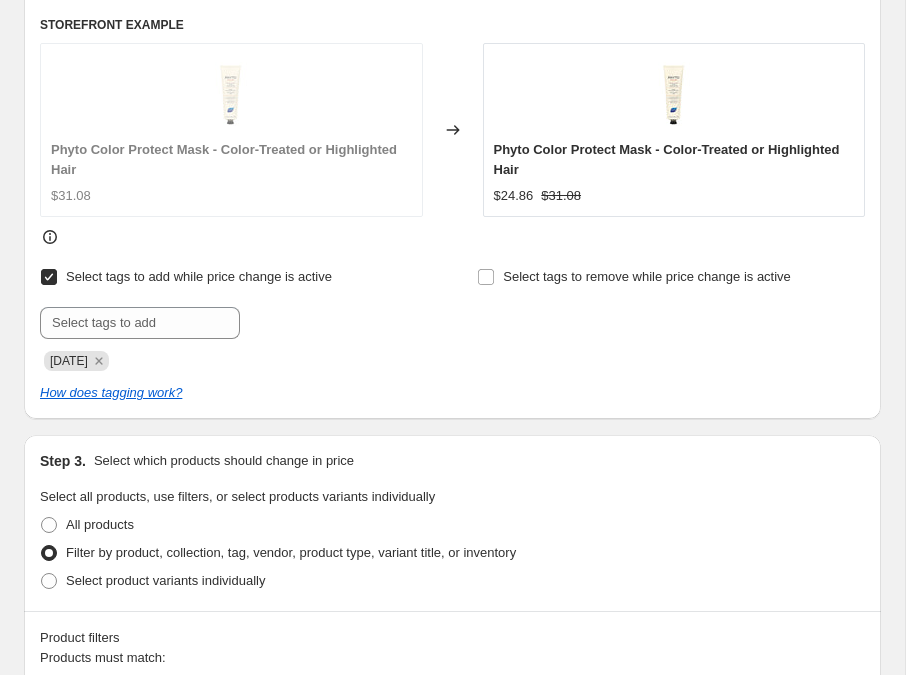 scroll, scrollTop: 840, scrollLeft: 0, axis: vertical 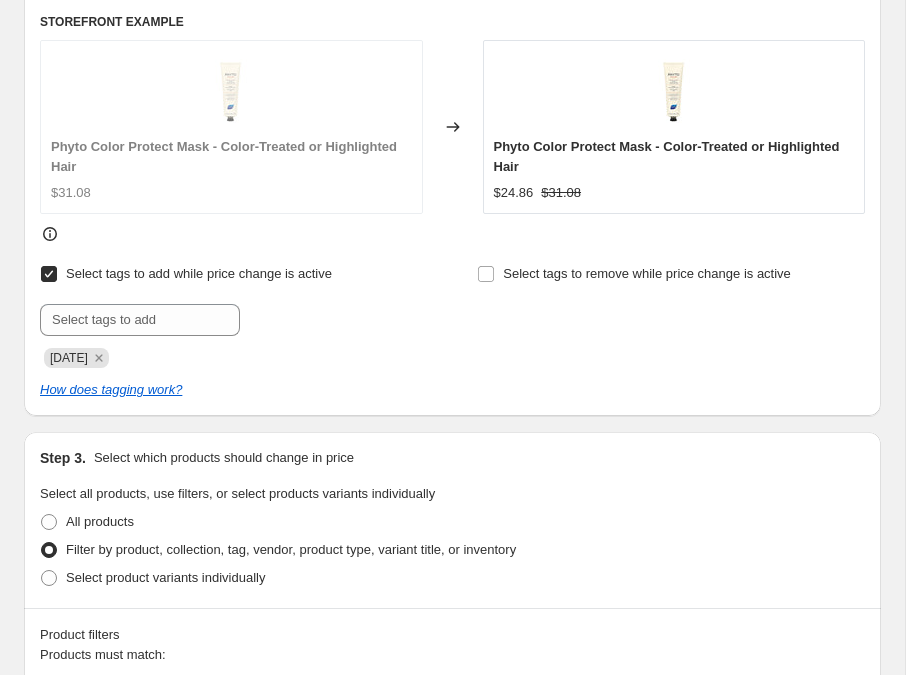 type on "PHYTO Major Sale Event  [DATE]–[DATE]" 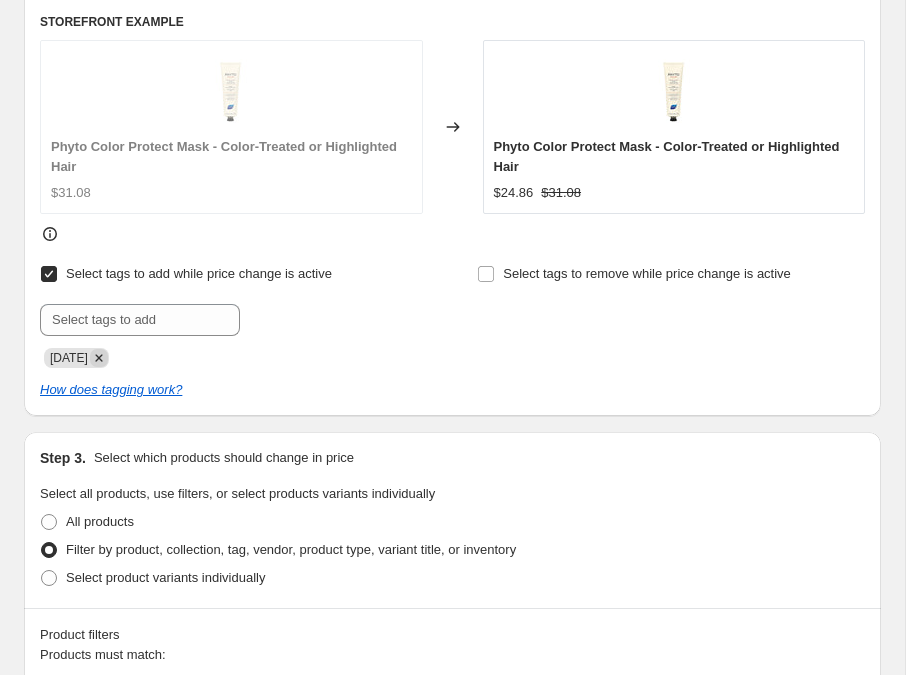 click 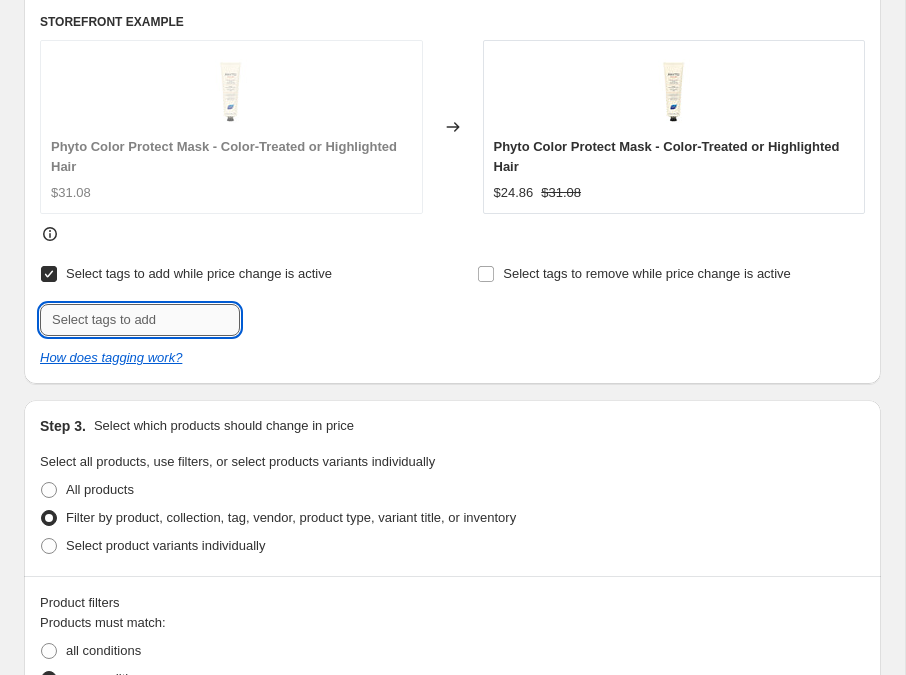 click at bounding box center (140, 320) 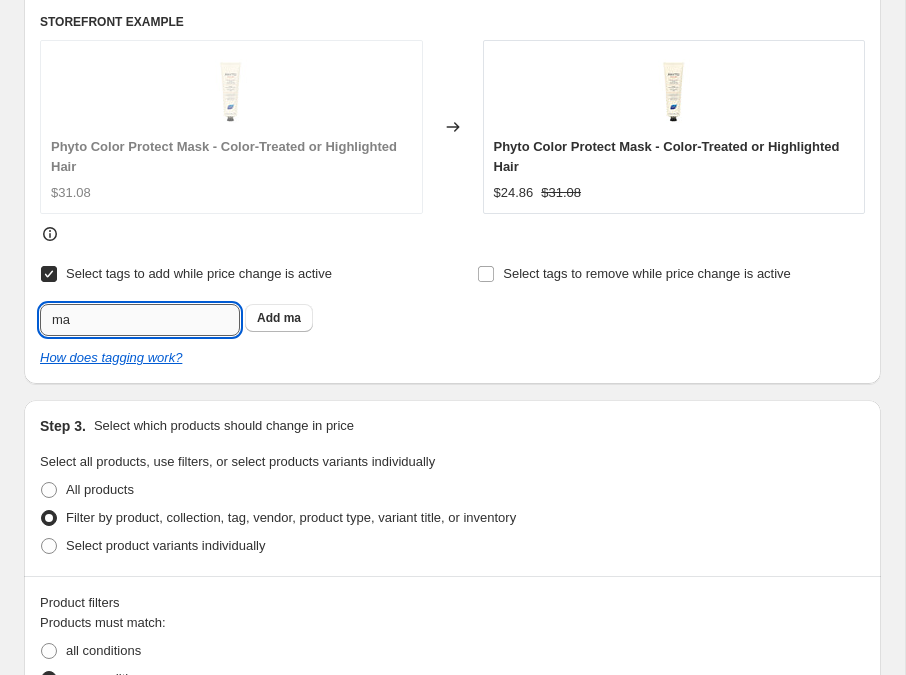 type on "m" 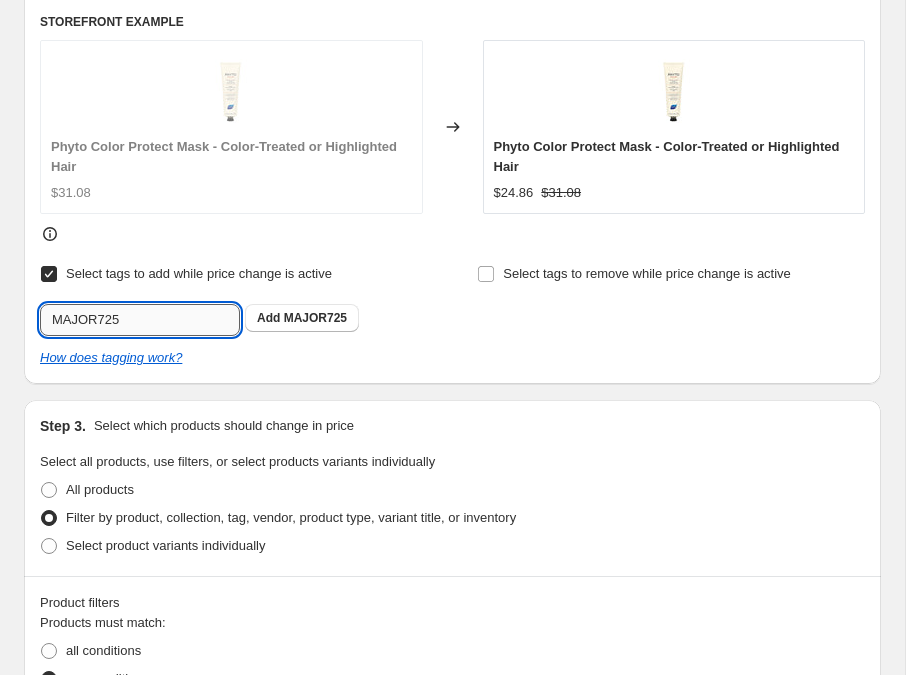 type on "MAJOR725" 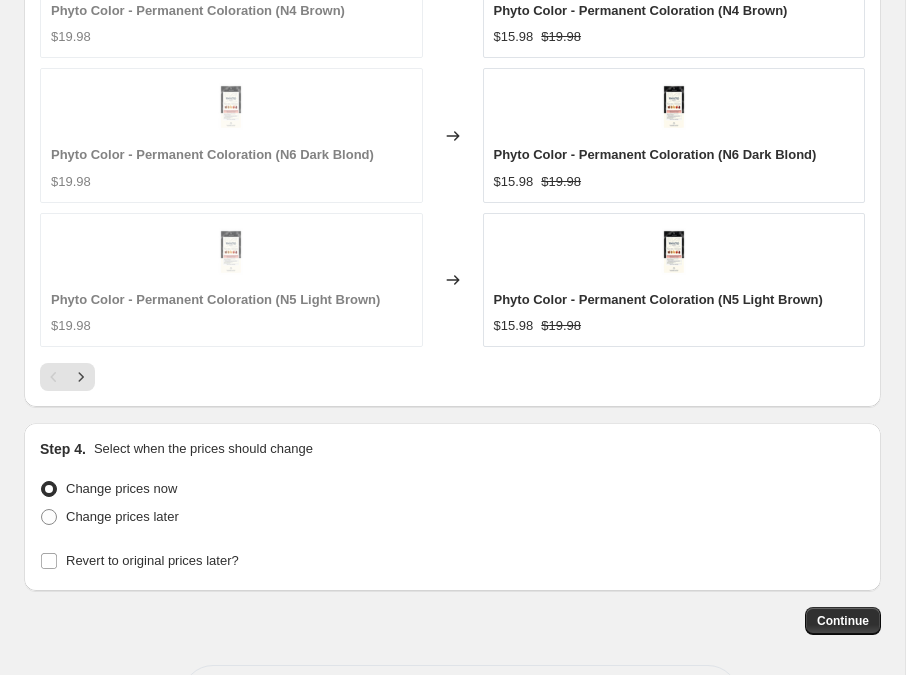 scroll, scrollTop: 2240, scrollLeft: 0, axis: vertical 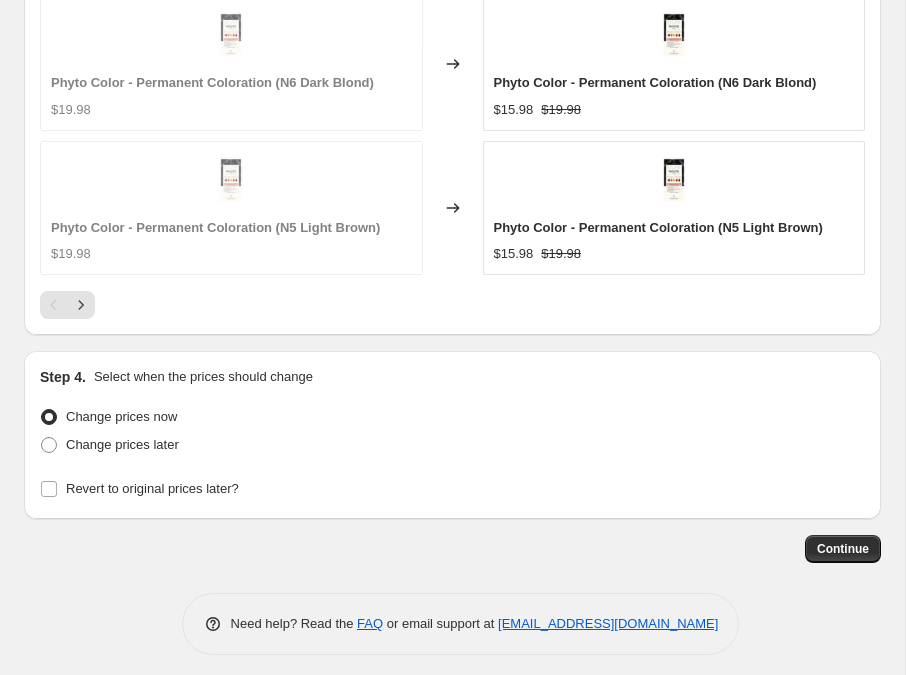 click at bounding box center (452, 305) 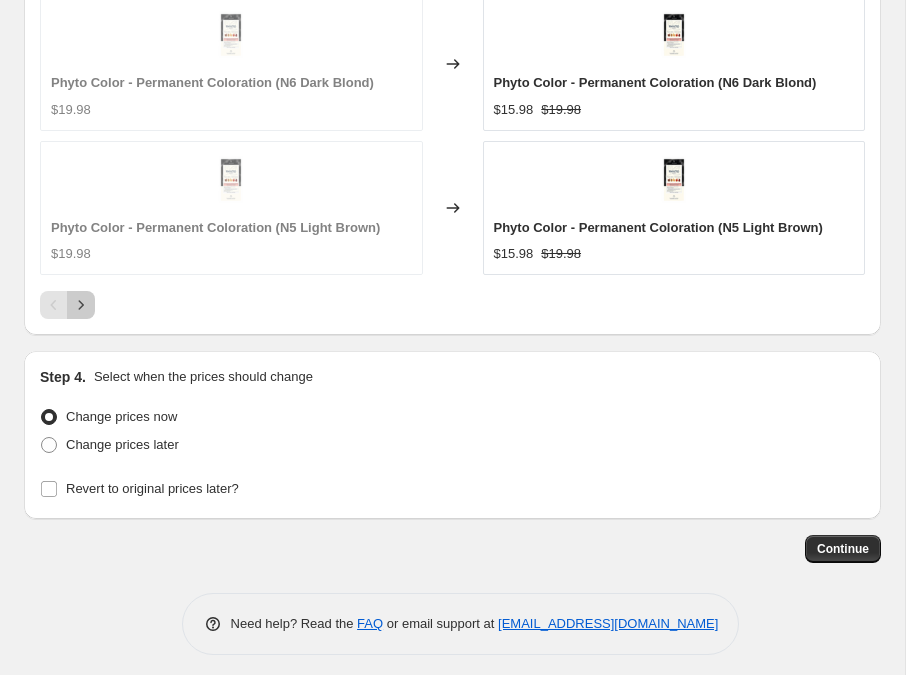 drag, startPoint x: 83, startPoint y: 296, endPoint x: 203, endPoint y: 378, distance: 145.34097 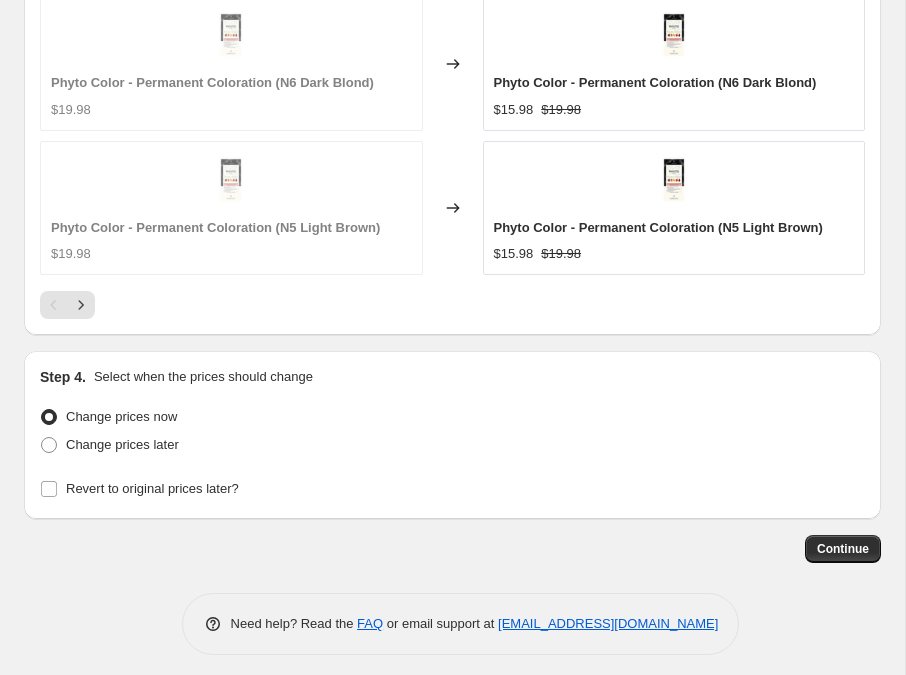 click 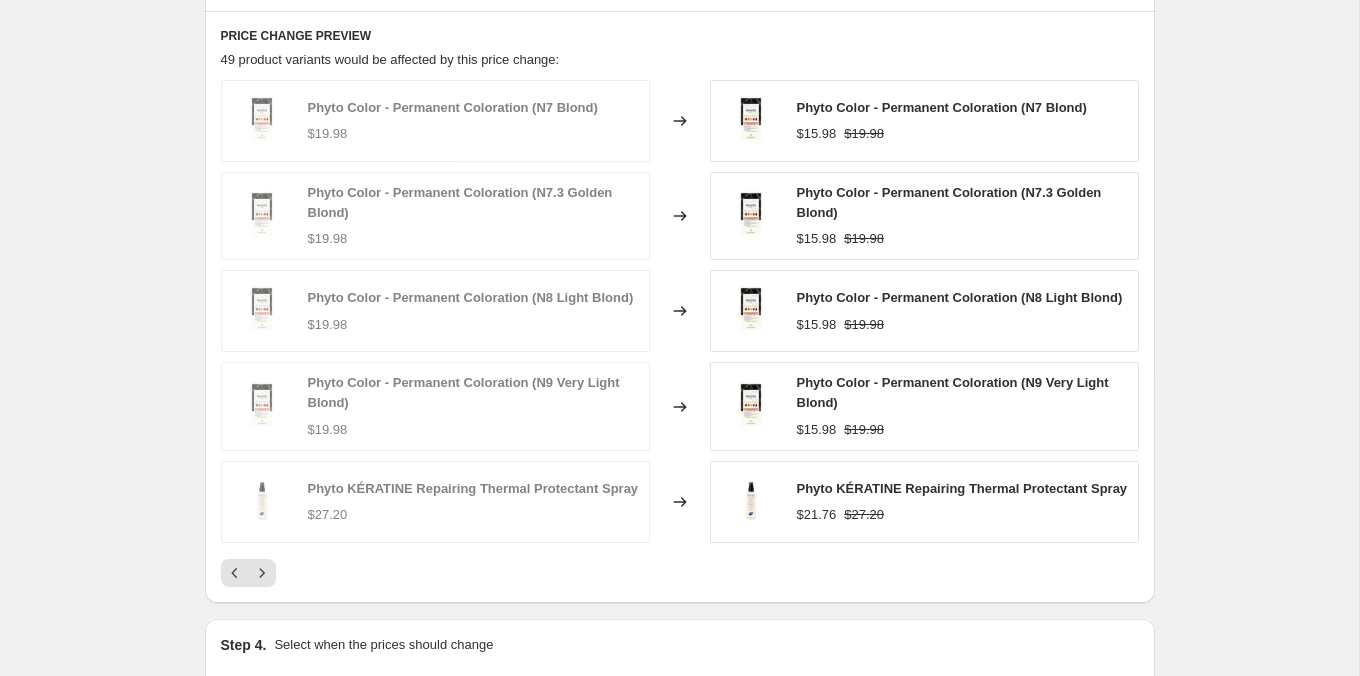 scroll, scrollTop: 1441, scrollLeft: 0, axis: vertical 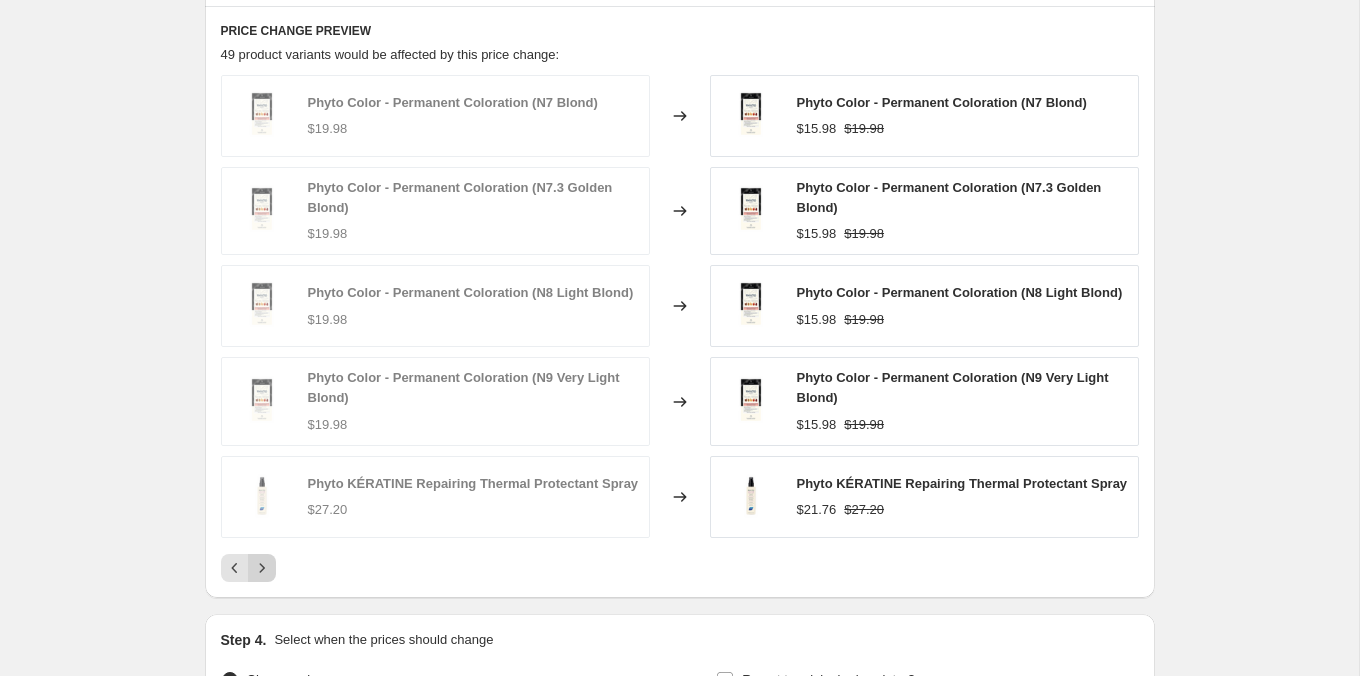 click at bounding box center (262, 568) 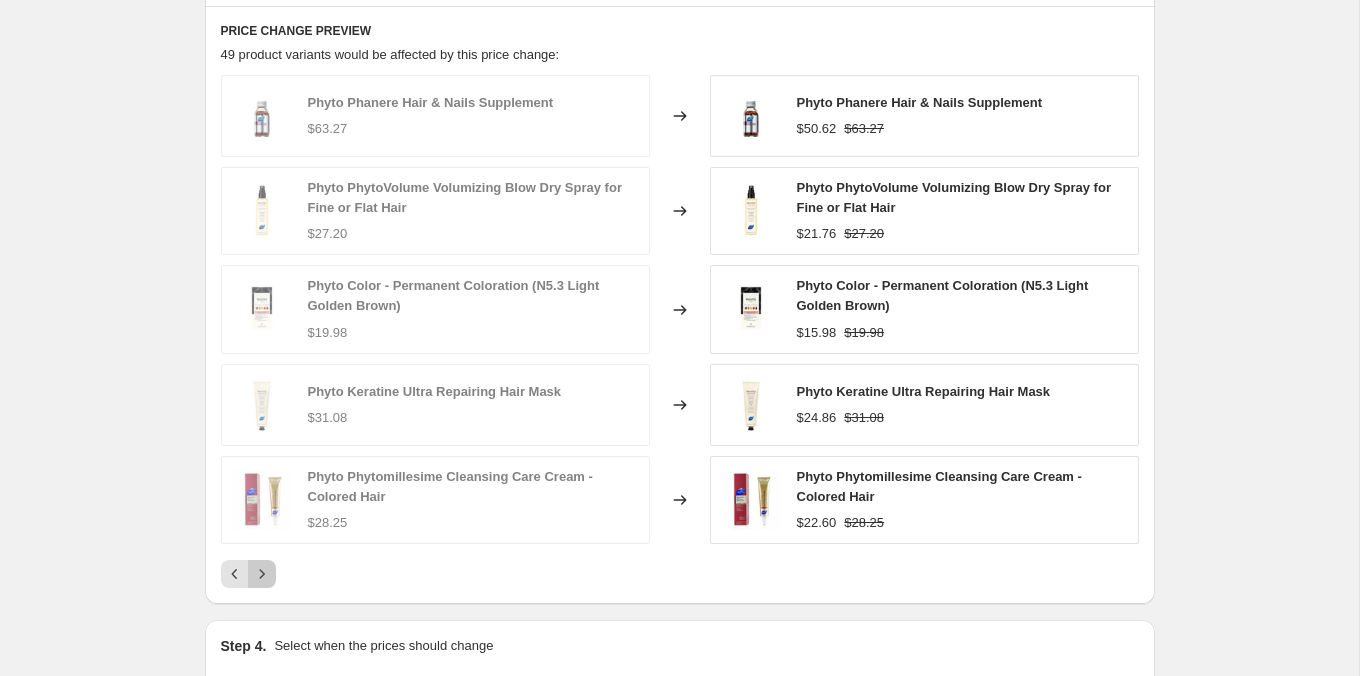 click at bounding box center [262, 574] 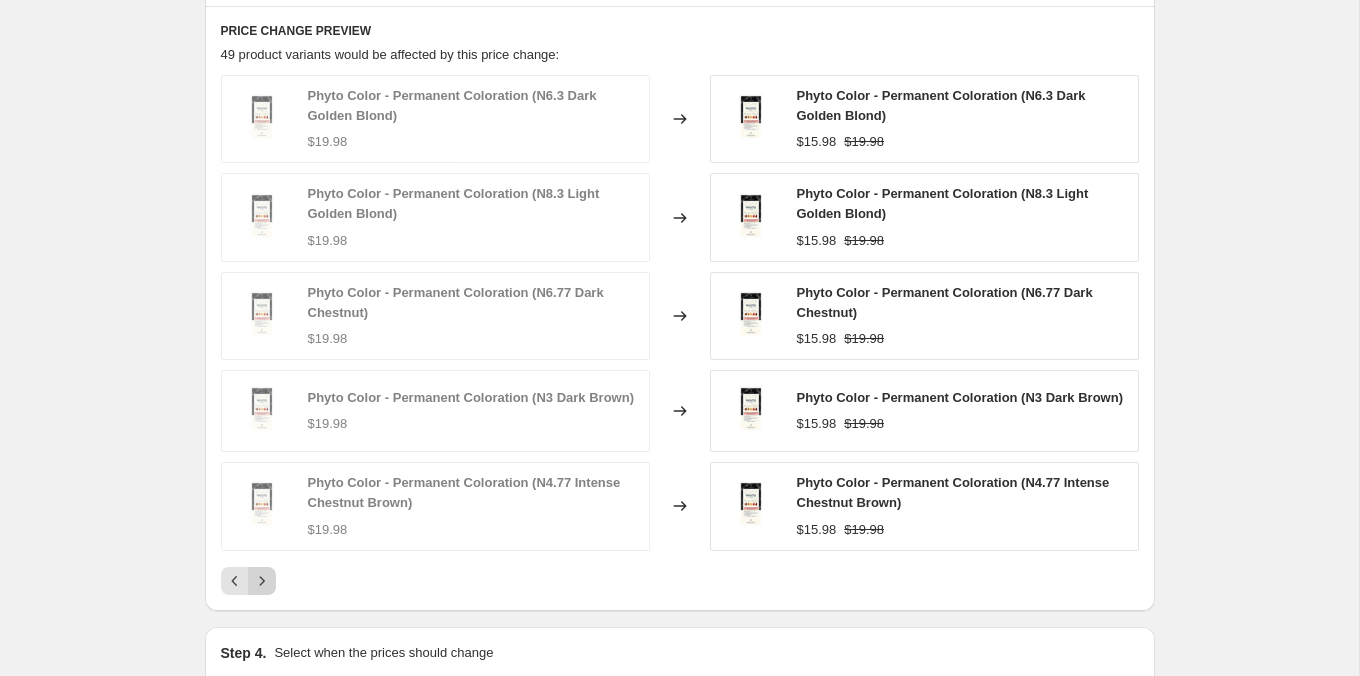 click at bounding box center (262, 581) 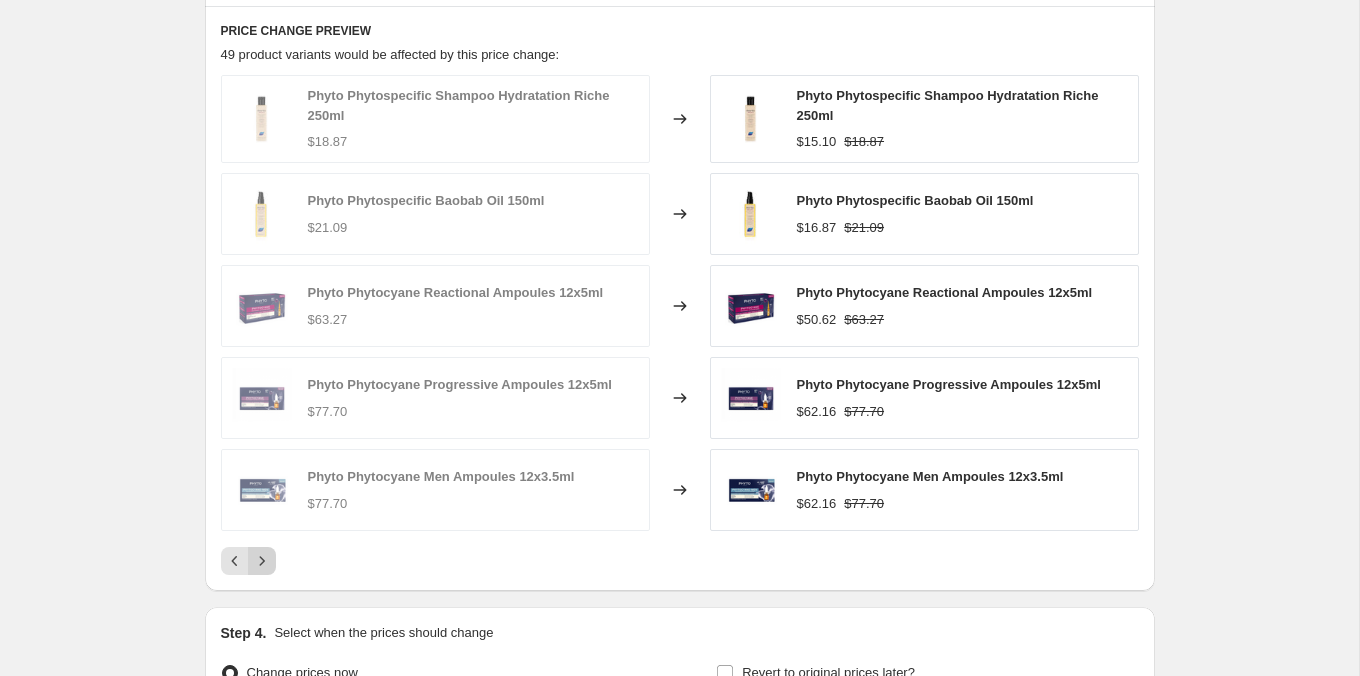 click on "PRICE CHANGE PREVIEW 49 product variants would be affected by this price change: Phyto Phytospecific Shampoo Hydratation Riche 250ml $18.87 Changed to Phyto Phytospecific Shampoo Hydratation Riche 250ml $15.10 $18.87 Phyto Phytospecific Baobab Oil 150ml $21.09 Changed to Phyto Phytospecific Baobab Oil 150ml $16.87 $21.09 Phyto Phytocyane Reactional Ampoules 12x5ml $63.27 Changed to Phyto Phytocyane Reactional Ampoules 12x5ml $50.62 $63.27 Phyto Phytocyane Progressive Ampoules 12x5ml $77.70 Changed to Phyto Phytocyane Progressive Ampoules 12x5ml $62.16 $77.70 Phyto Phytocyane Men Ampoules 12x3.5ml $77.70 Changed to Phyto Phytocyane Men Ampoules 12x3.5ml $62.16 $77.70" at bounding box center (680, 299) 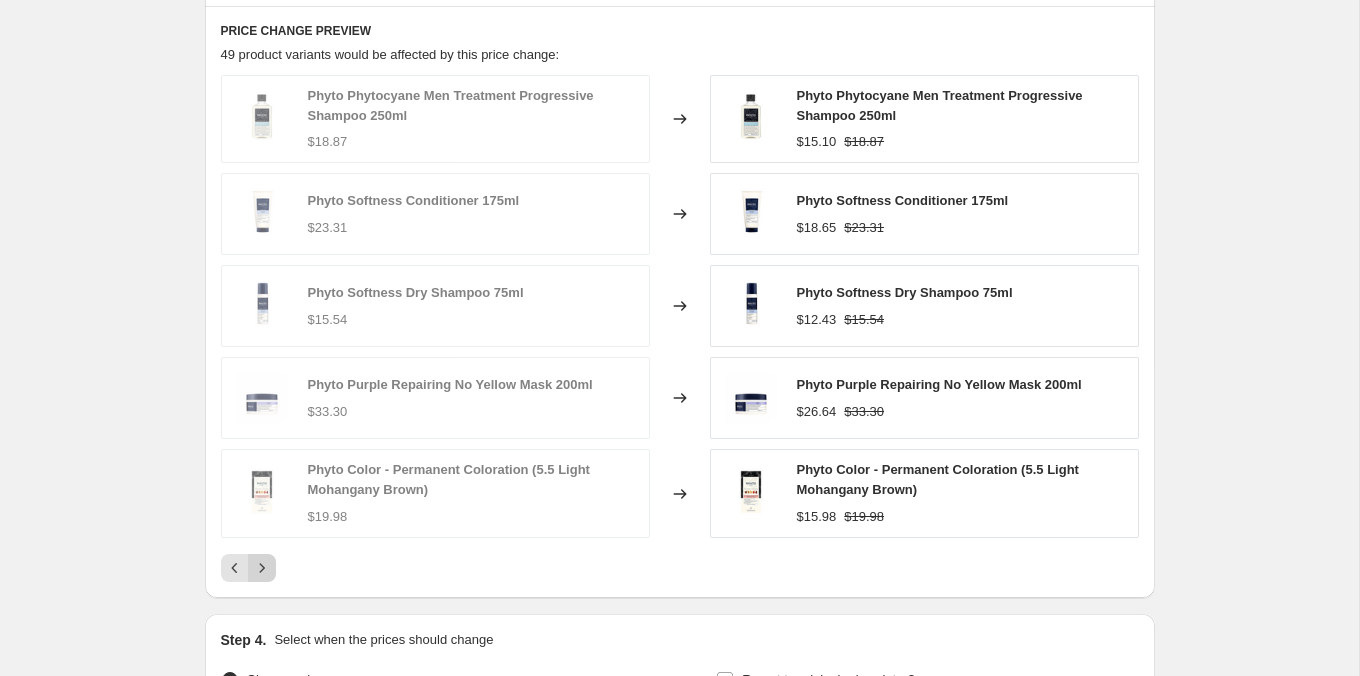 click 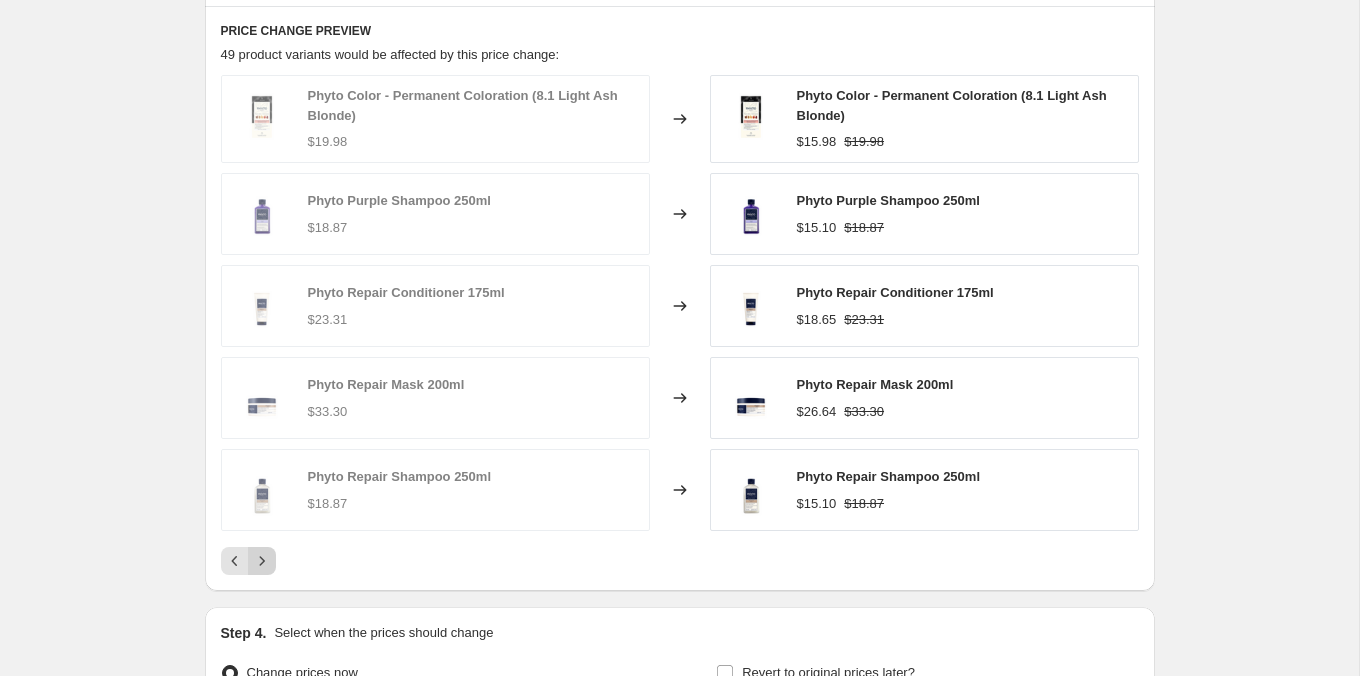 click at bounding box center [262, 561] 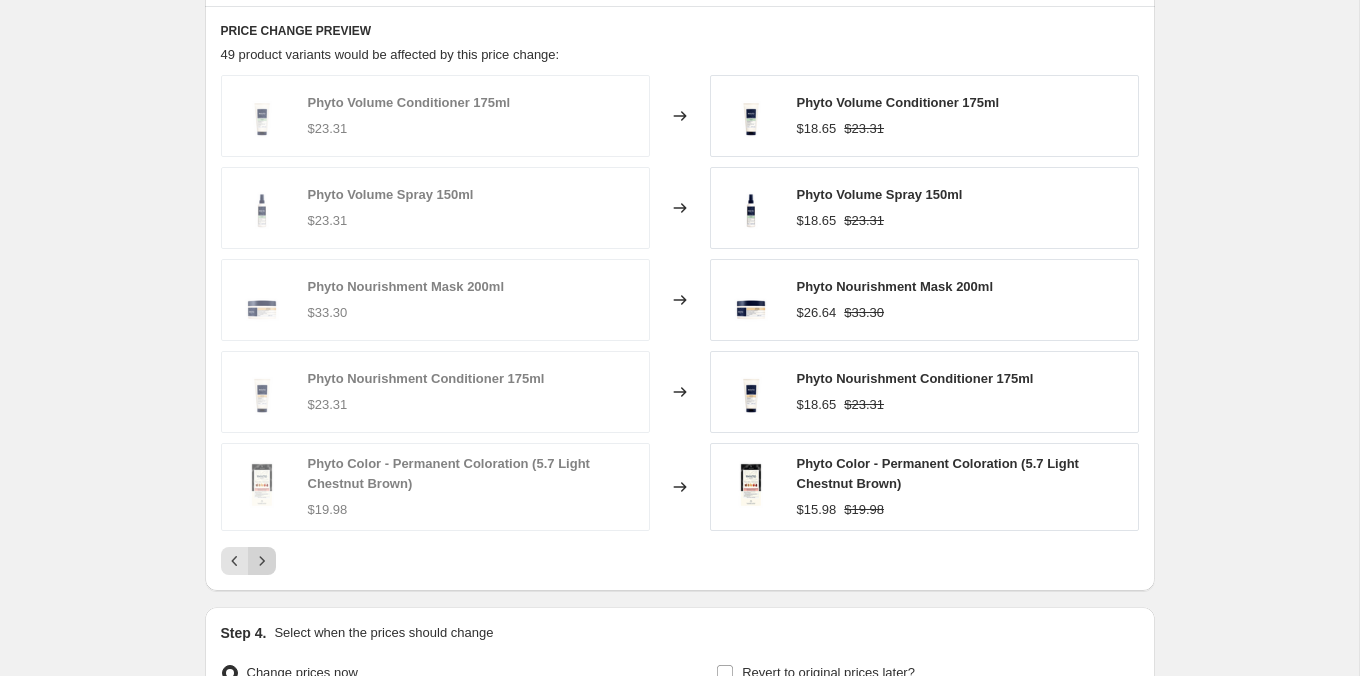 click 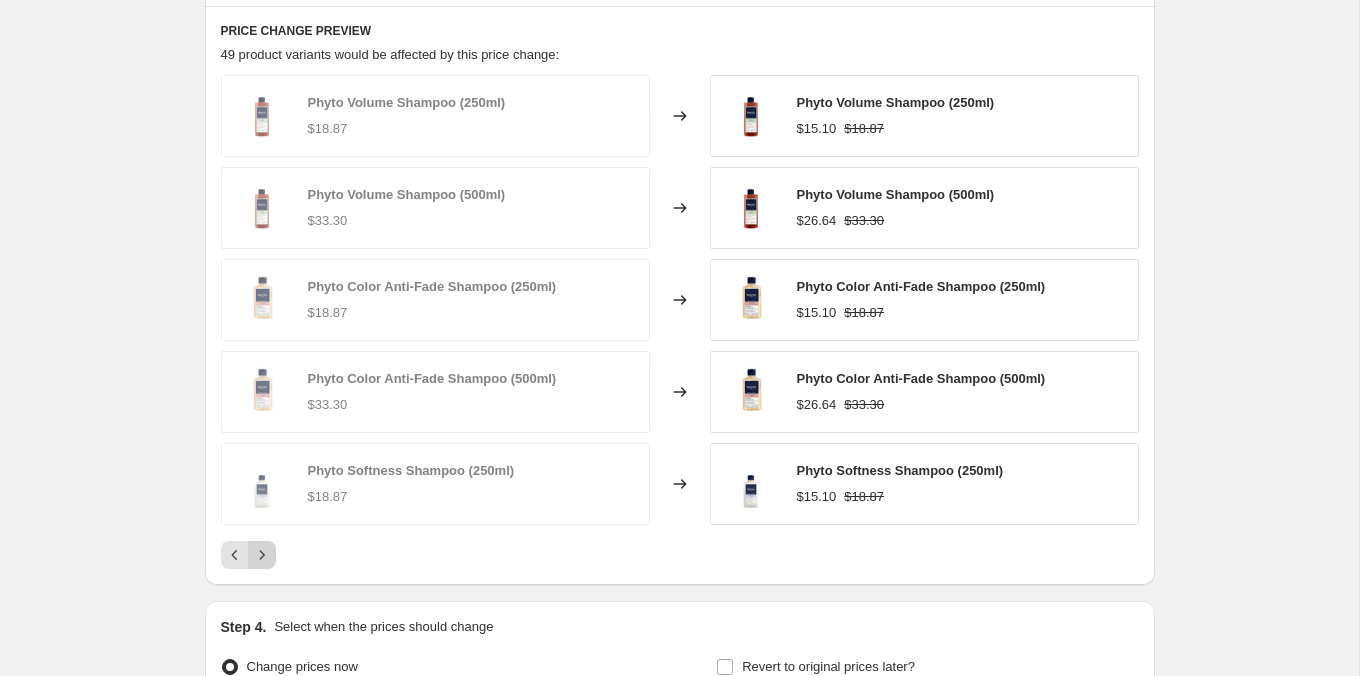 click on "PRICE CHANGE PREVIEW 49 product variants would be affected by this price change: Phyto Volume Shampoo (250ml) $18.87 Changed to Phyto Volume Shampoo (250ml) $15.10 $18.87 Phyto Volume Shampoo (500ml) $33.30 Changed to Phyto Volume Shampoo (500ml) $26.64 $33.30 Phyto Color Anti-Fade Shampoo (250ml) $18.87 Changed to Phyto Color Anti-Fade Shampoo (250ml) $15.10 $18.87 Phyto Color Anti-Fade Shampoo (500ml) $33.30 Changed to Phyto Color Anti-Fade Shampoo (500ml) $26.64 $33.30 Phyto Softness Shampoo (250ml) $18.87 Changed to Phyto Softness Shampoo (250ml) $15.10 $18.87" at bounding box center (680, 295) 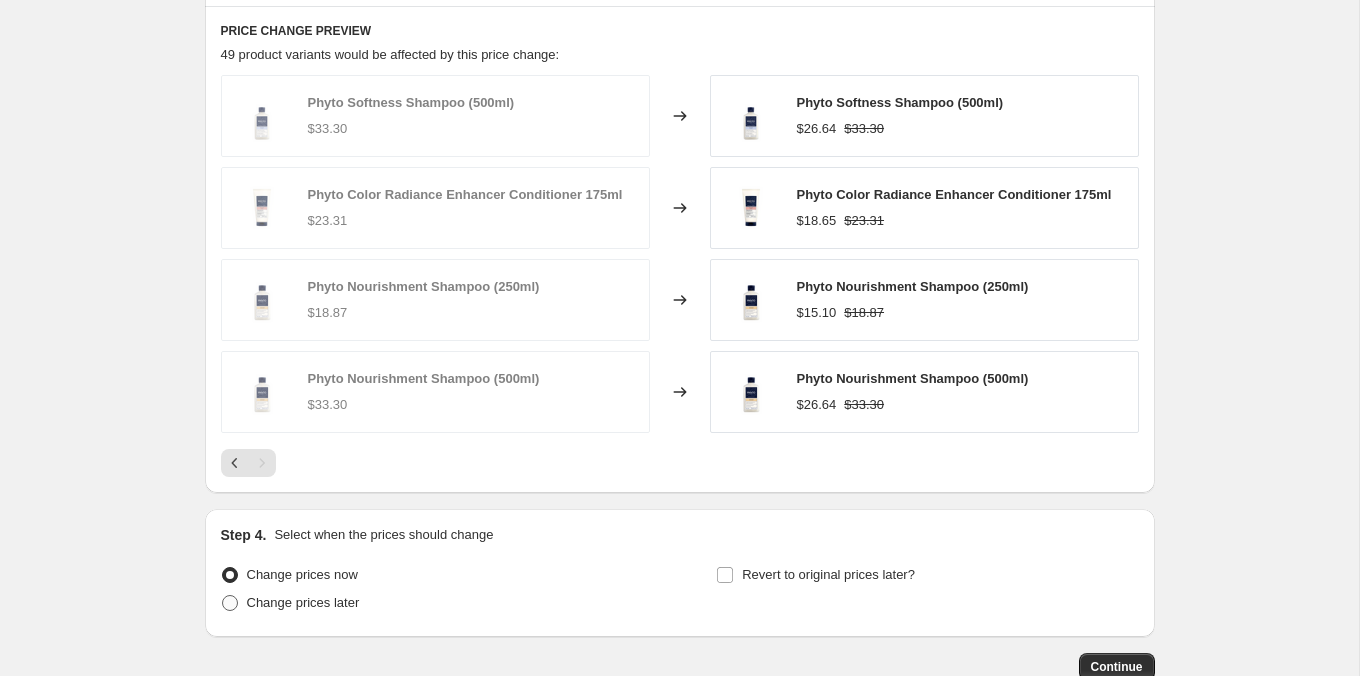 click on "Change prices later" at bounding box center [303, 602] 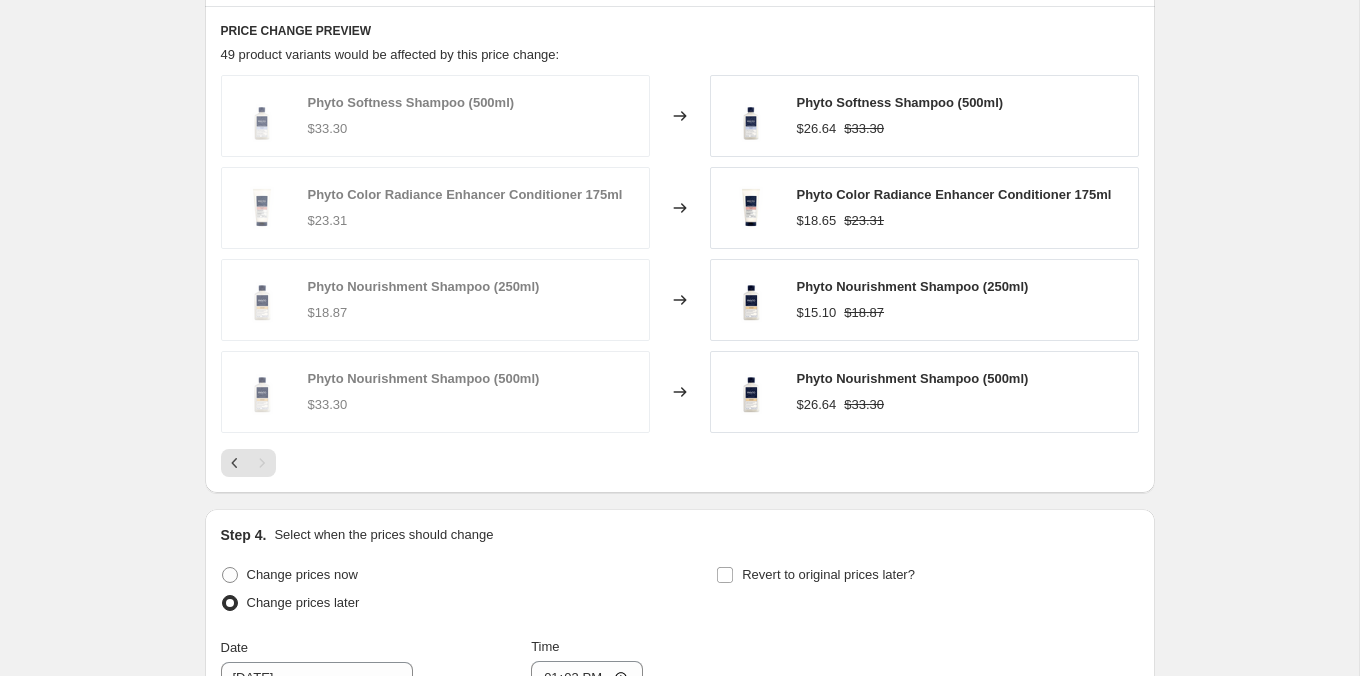 click on "Revert to original prices later?" at bounding box center (927, 591) 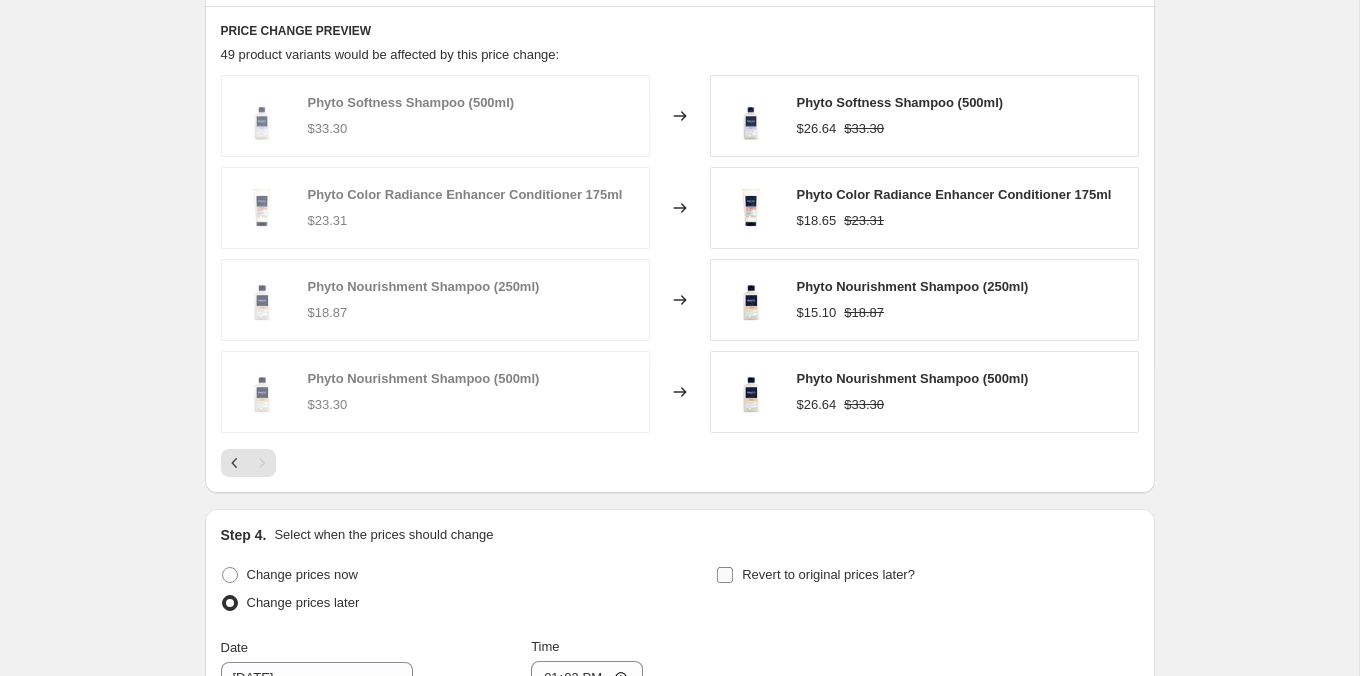 click on "Revert to original prices later?" at bounding box center (828, 574) 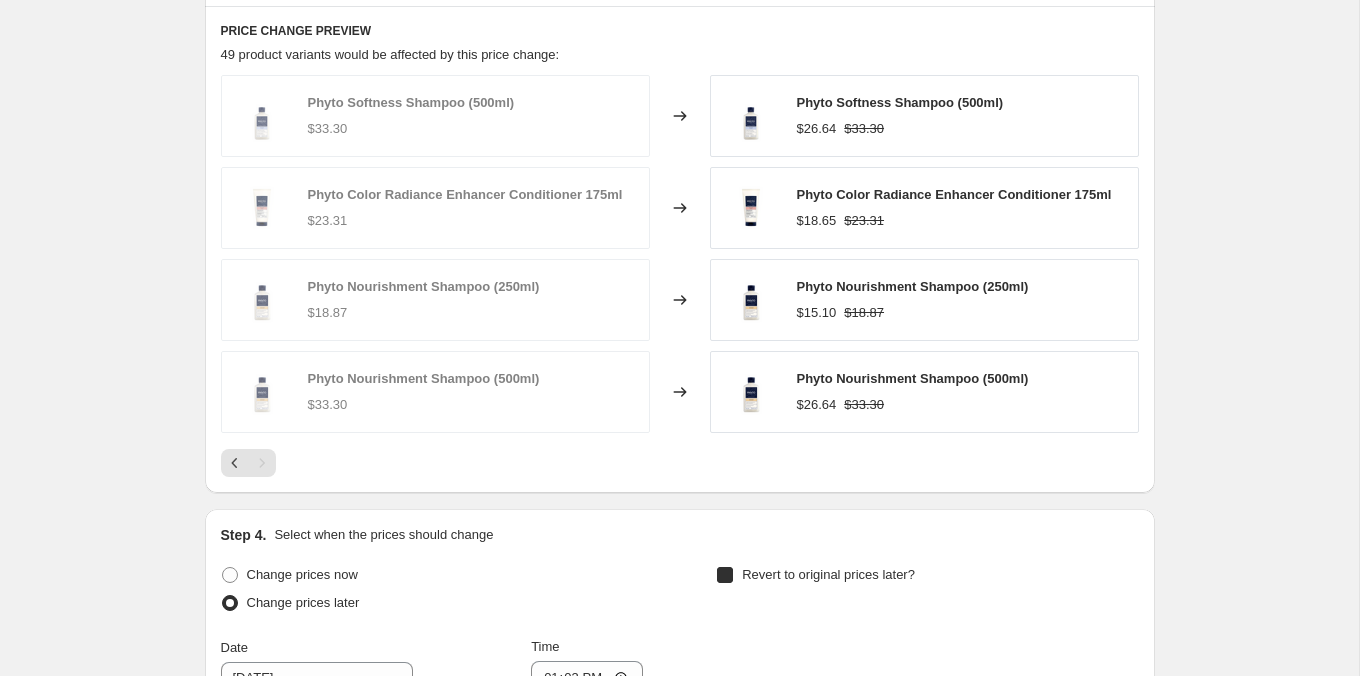 checkbox on "true" 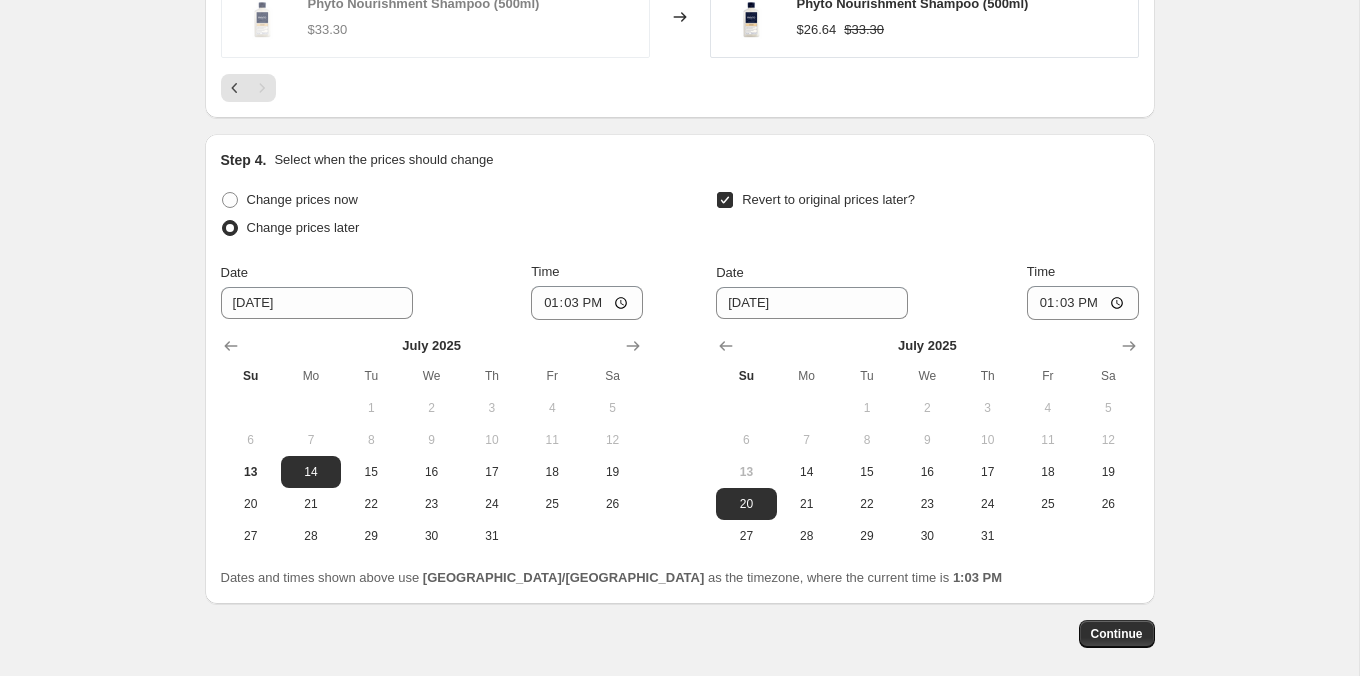scroll, scrollTop: 1823, scrollLeft: 0, axis: vertical 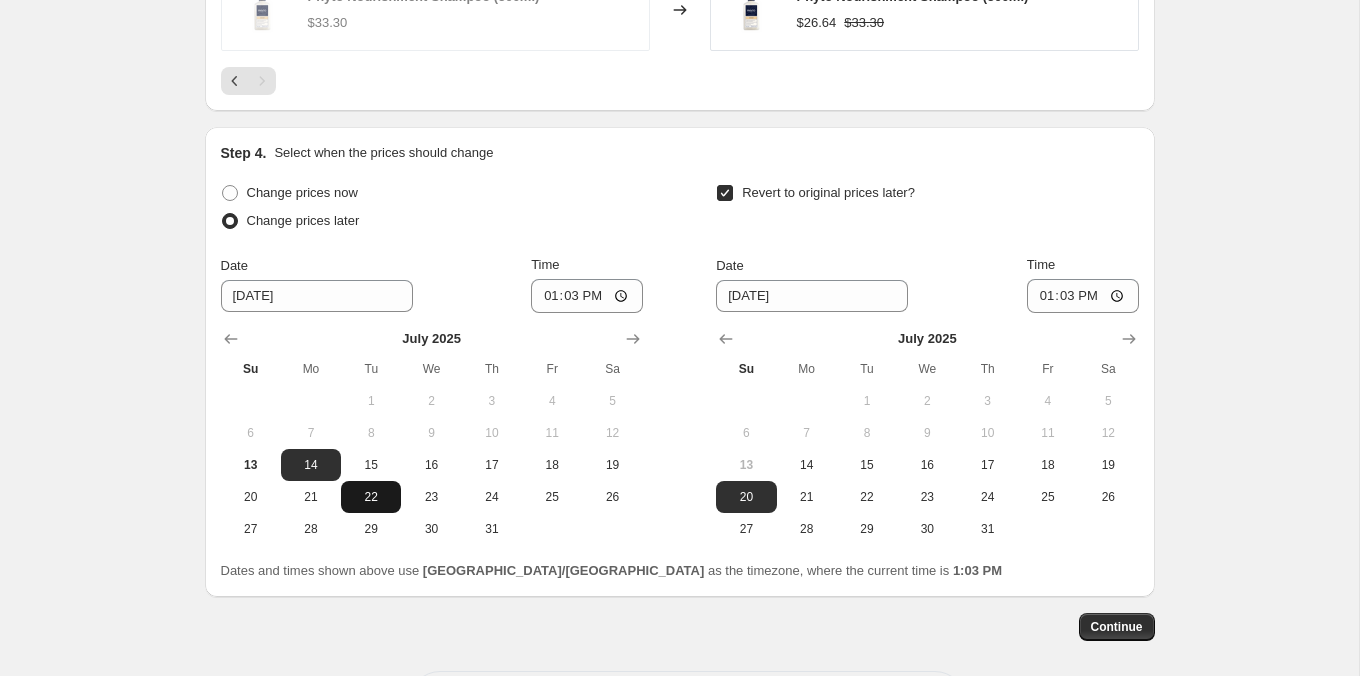 click on "22" at bounding box center [371, 497] 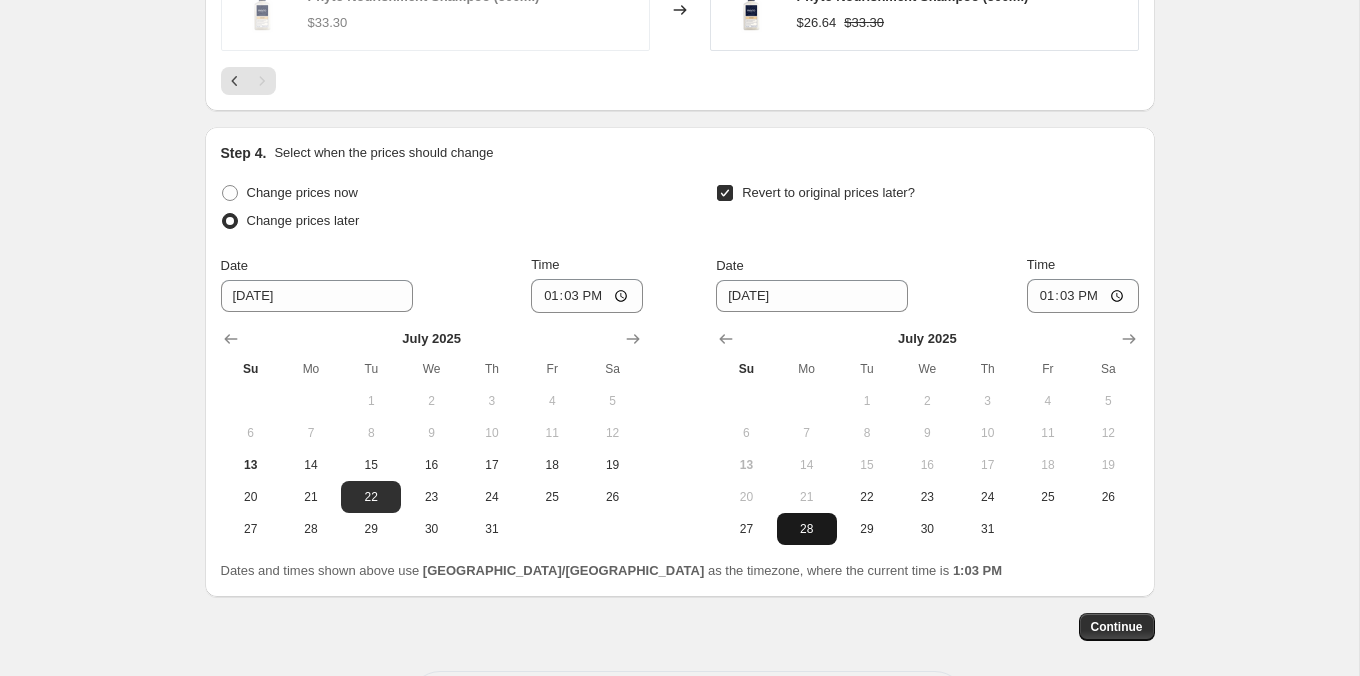 click on "28" at bounding box center (807, 529) 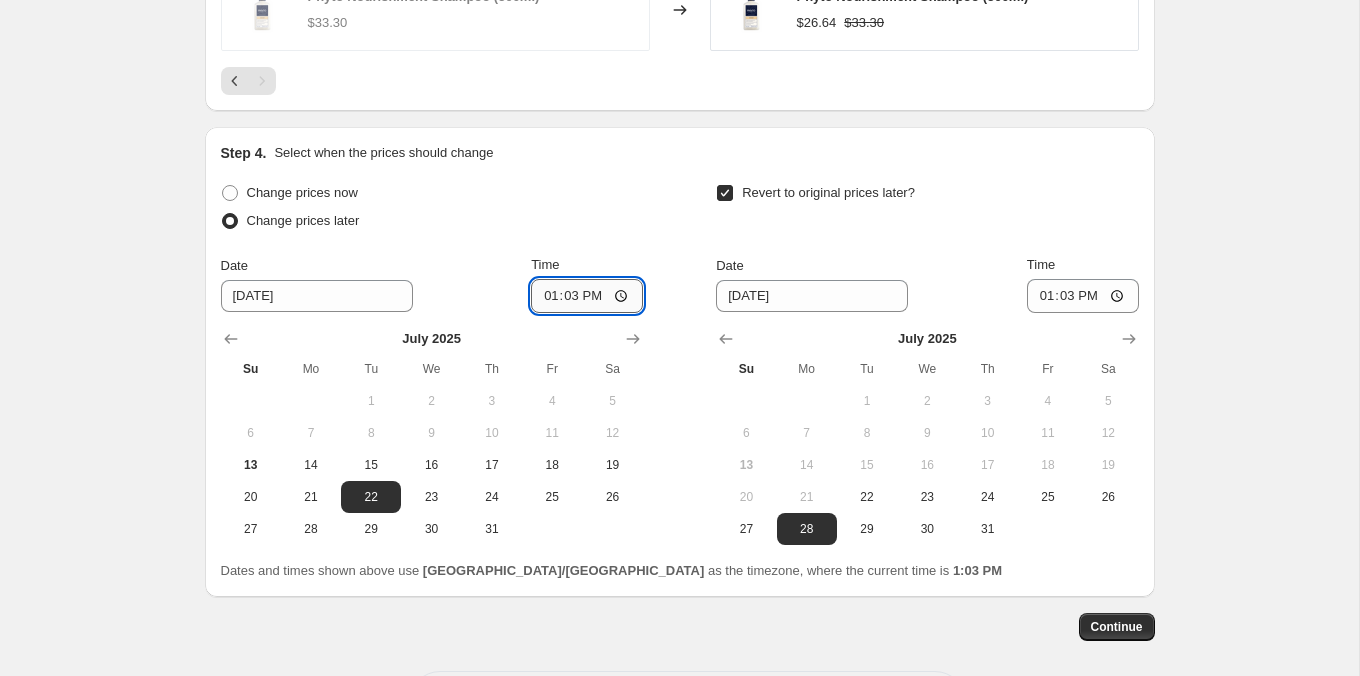 click on "13:03" at bounding box center [587, 296] 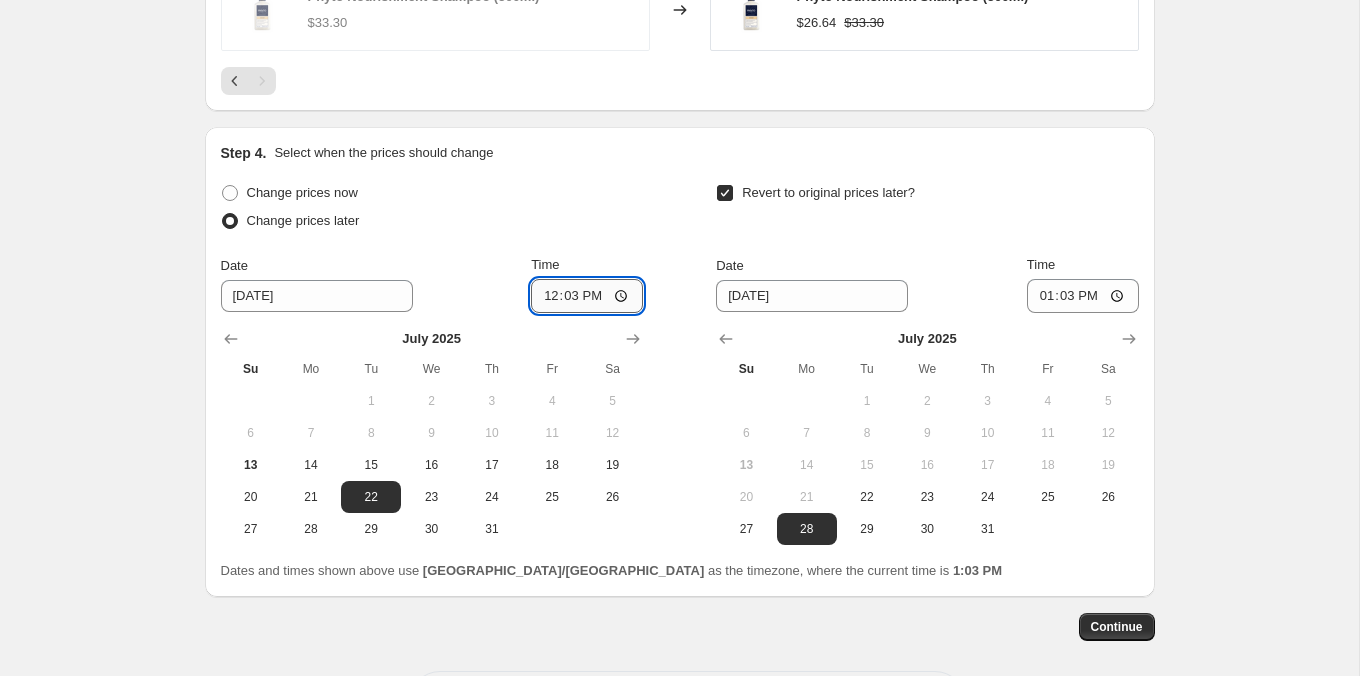 type on "00:03" 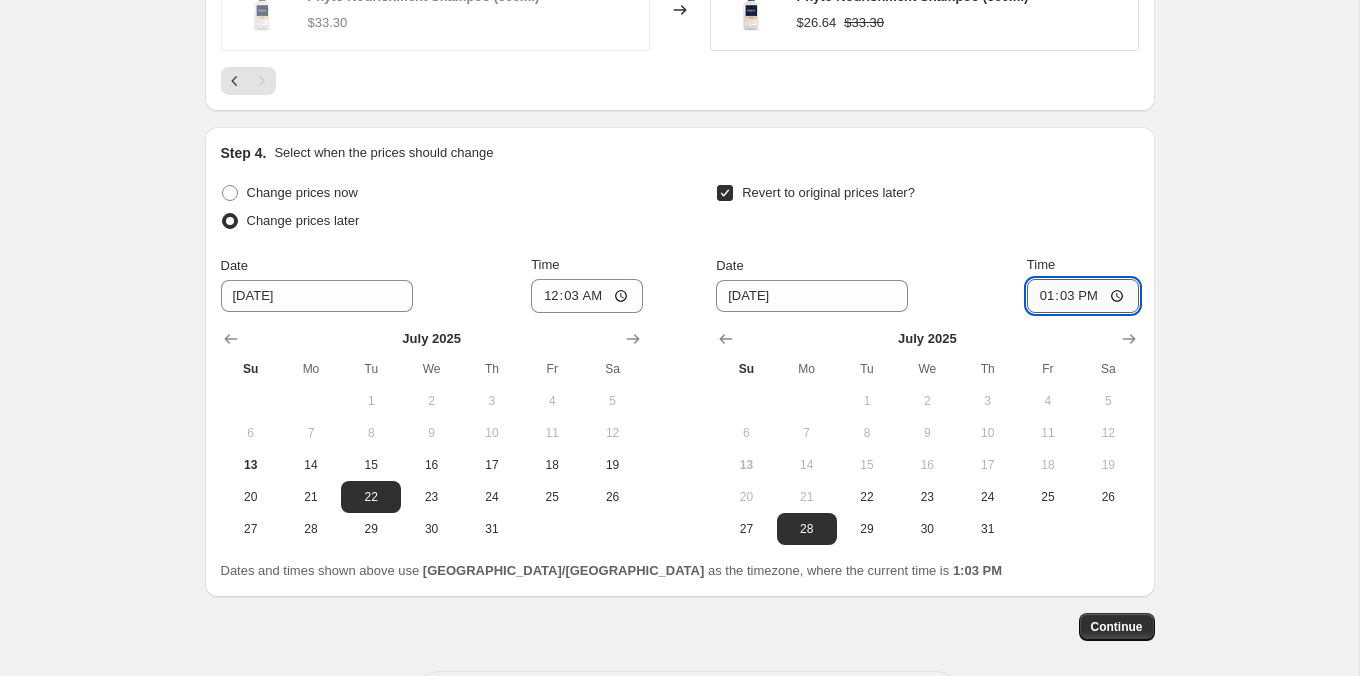 click on "13:03" at bounding box center [1083, 296] 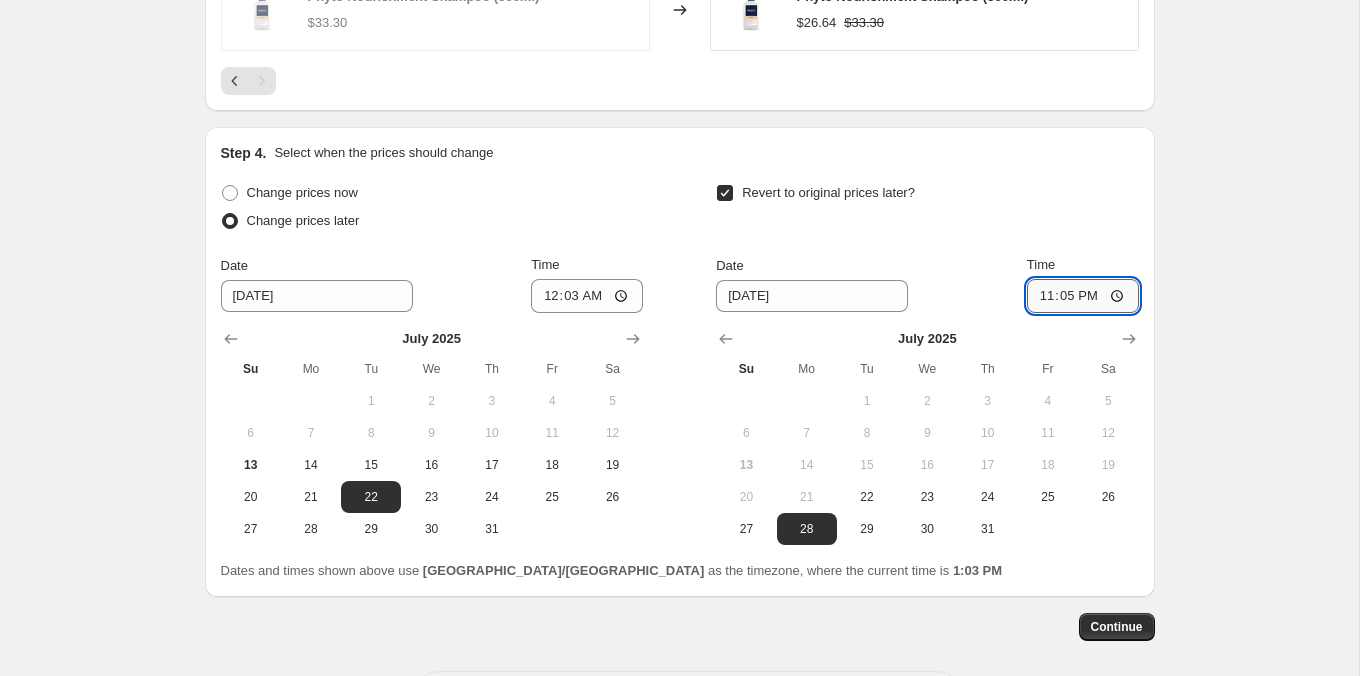 type on "23:55" 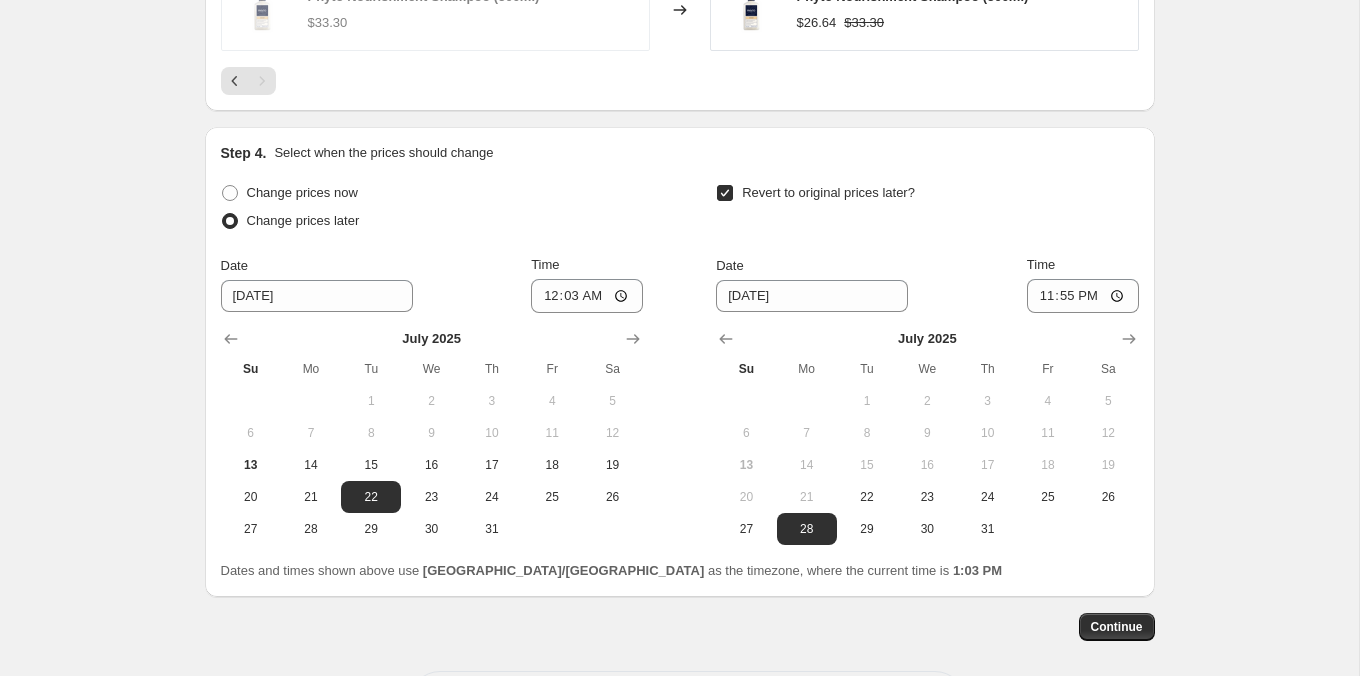 click on "Step 1. Optionally give your price [MEDICAL_DATA] a title (eg "March 30% off sale on boots") PHYTO Major Sale Event  [DATE]–[DATE] This title is just for internal use, customers won't see it Step 2. Select how the prices should change Use bulk price change rules Set product prices individually Use CSV upload Price Change type Change the price to a certain amount Change the price by a certain amount Change the price by a certain percentage Change the price to the current compare at price (price before sale) Change the price by a certain amount relative to the compare at price Change the price by a certain percentage relative to the compare at price Don't change the price Change the price by a certain percentage relative to the cost per item Change price to certain cost margin Change the price by a certain percentage Price change amount -20 % (Price drop) Rounding Round to nearest .01 Round to nearest whole number End prices in .99 End prices in a certain number Show rounding direction options? Compare at price Date" at bounding box center [680, -515] 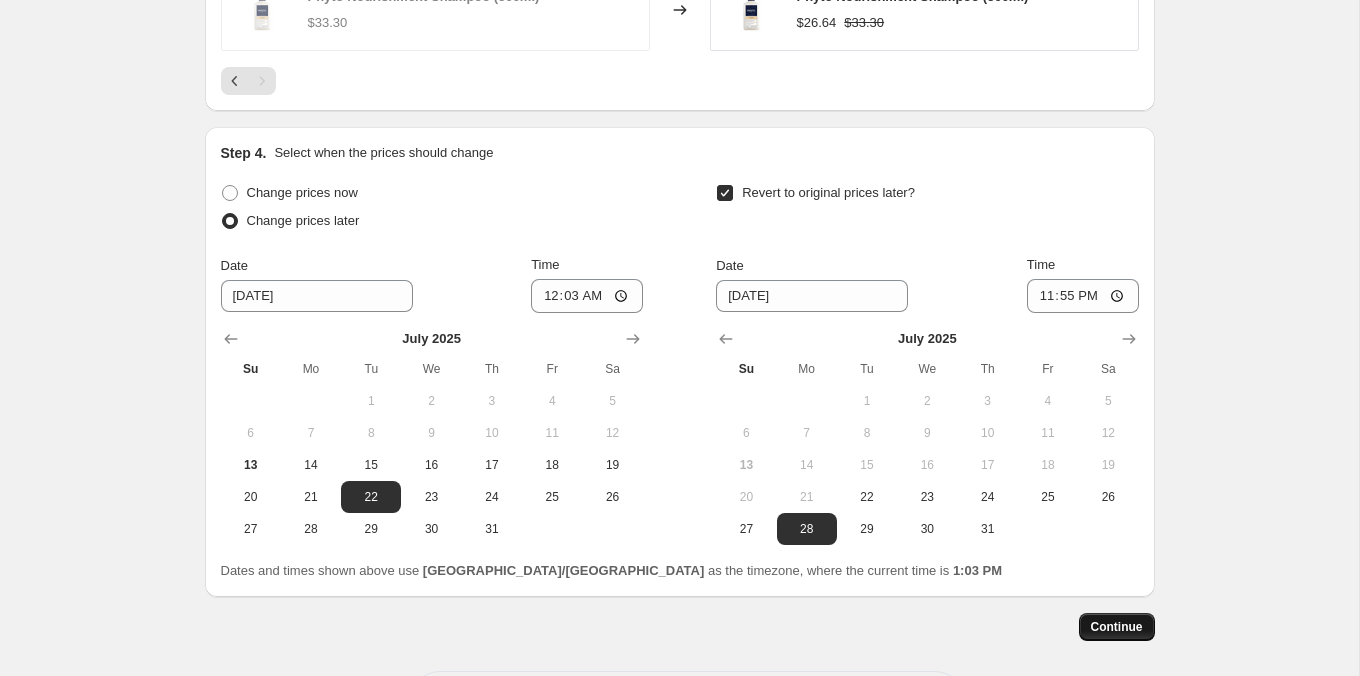 click on "Continue" at bounding box center [1117, 627] 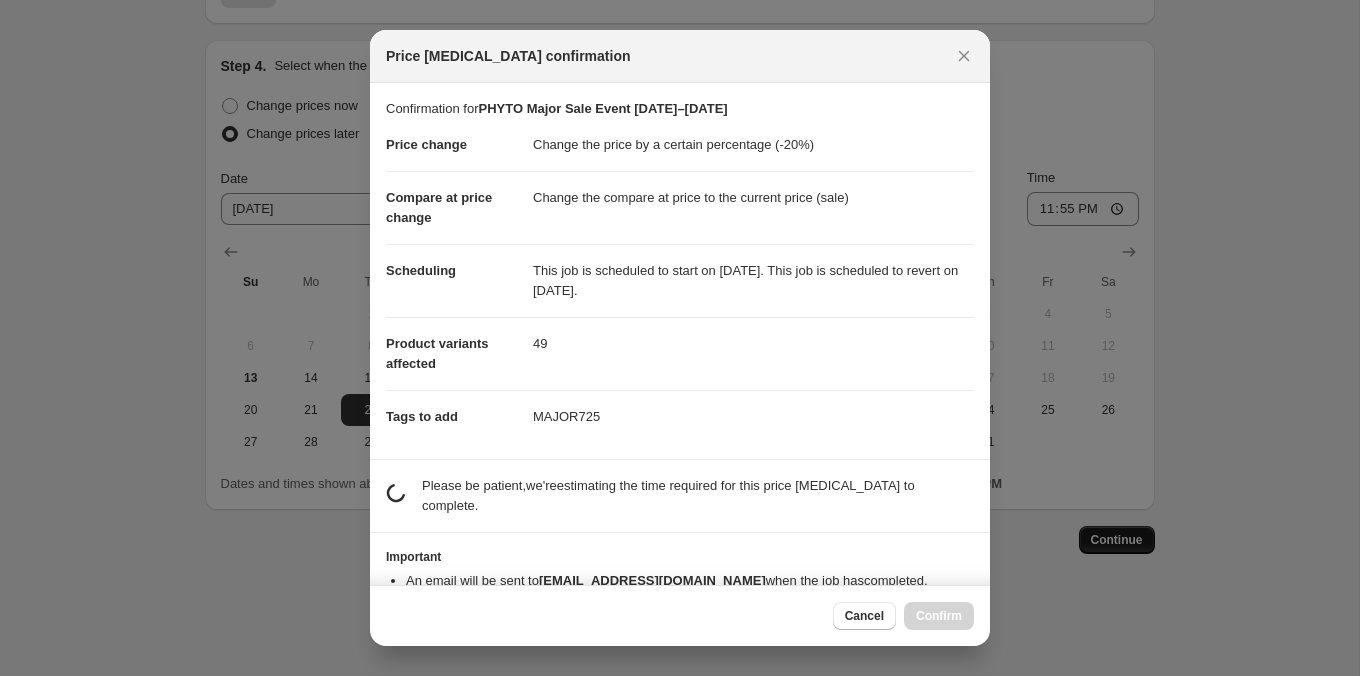 scroll, scrollTop: 0, scrollLeft: 0, axis: both 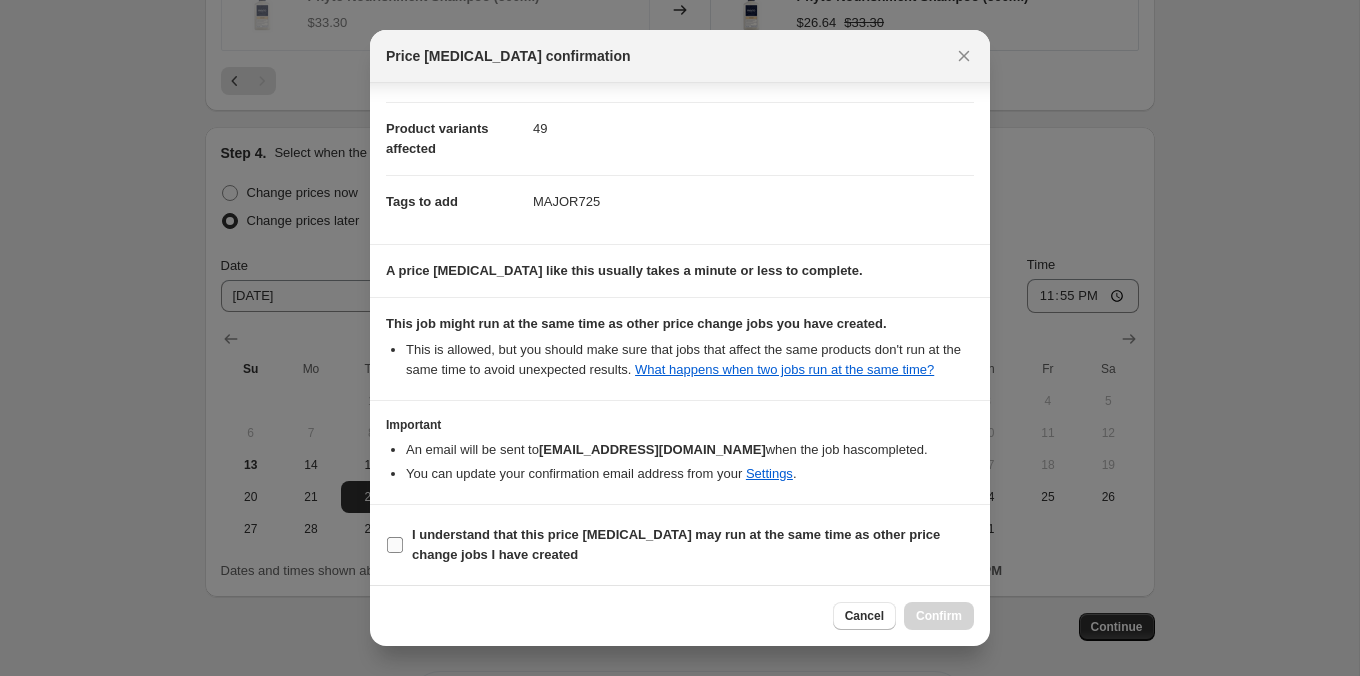 click on "I understand that this price [MEDICAL_DATA] may run at the same time as other price change jobs I have created" at bounding box center [676, 544] 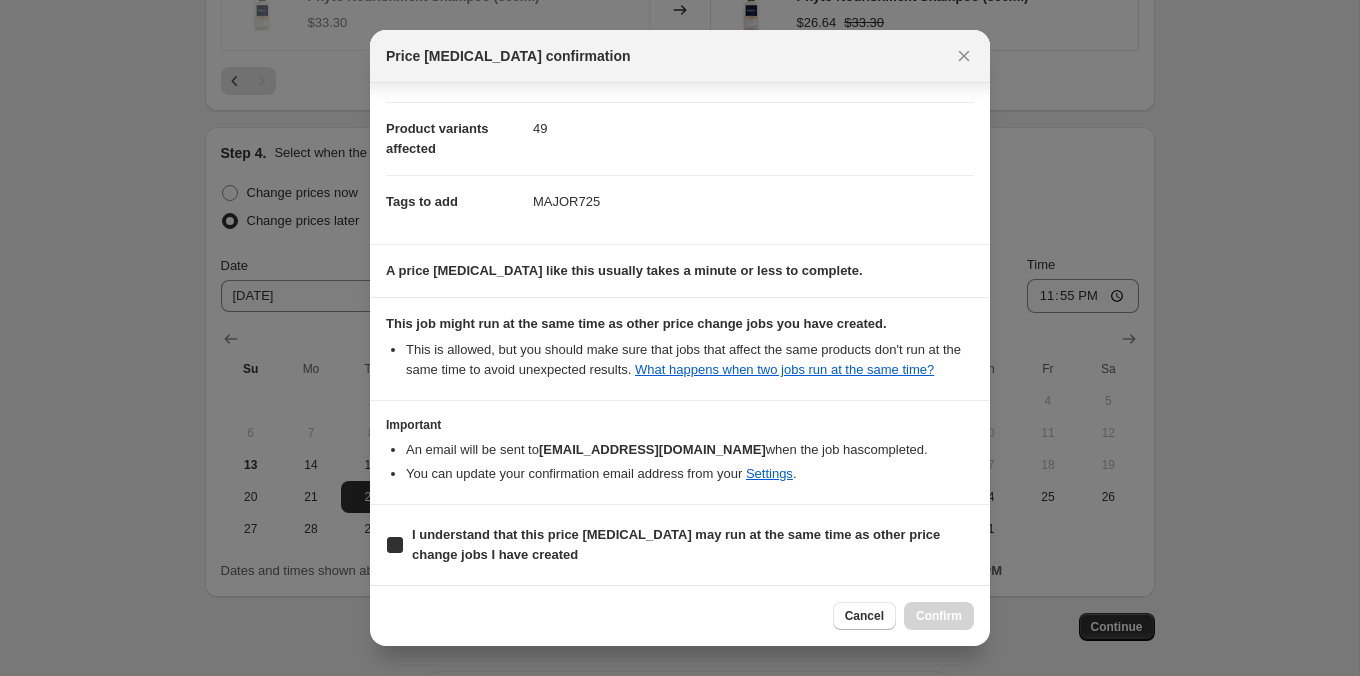 checkbox on "true" 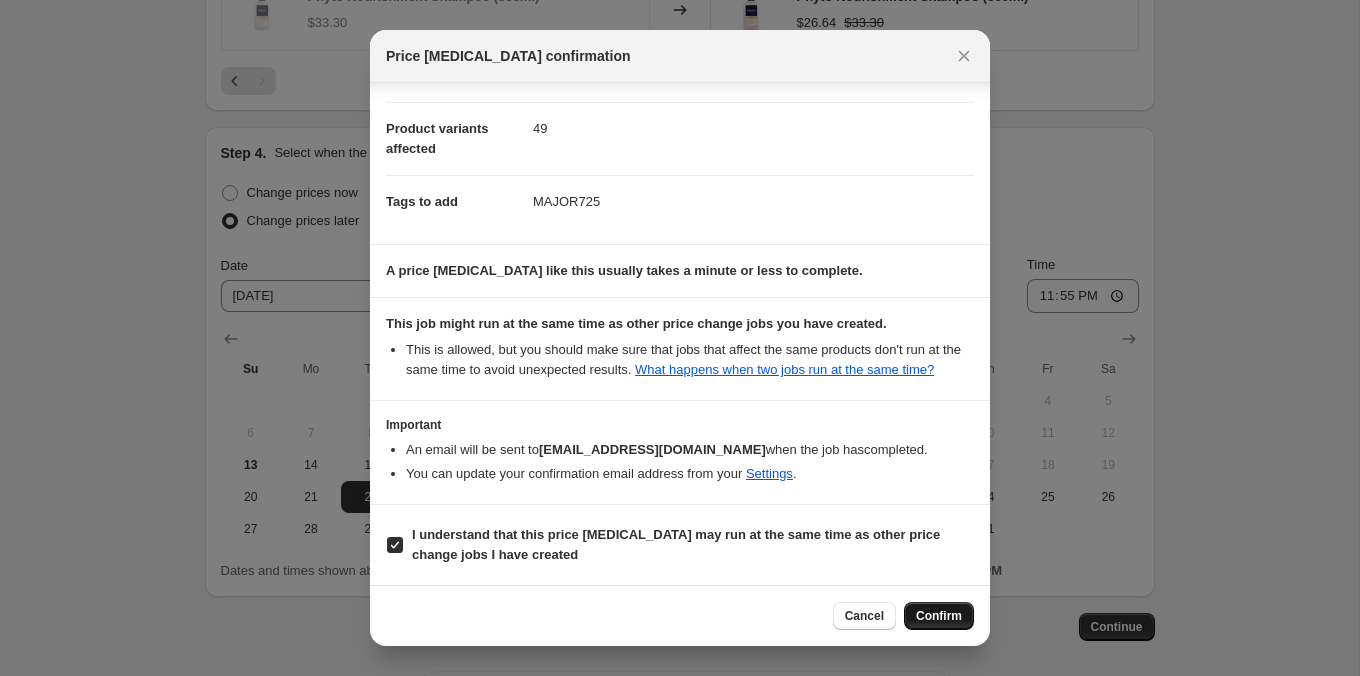 click on "Confirm" at bounding box center (939, 616) 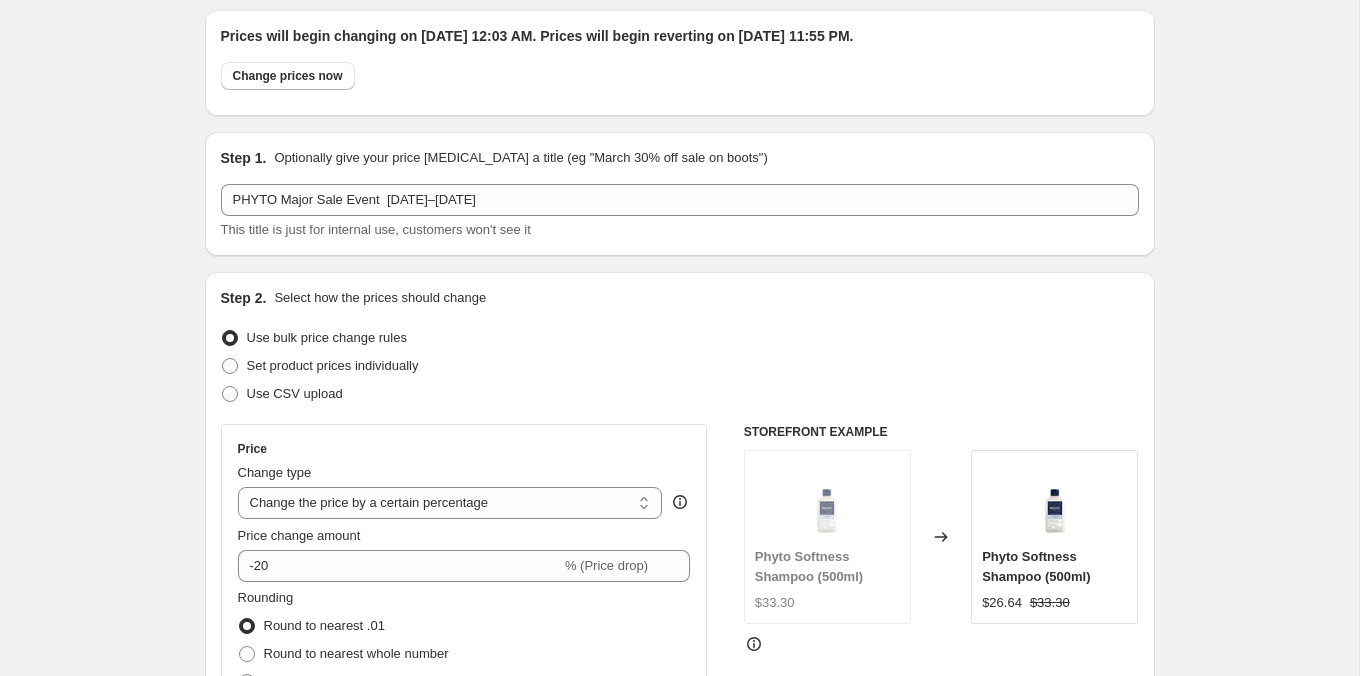 scroll, scrollTop: 0, scrollLeft: 0, axis: both 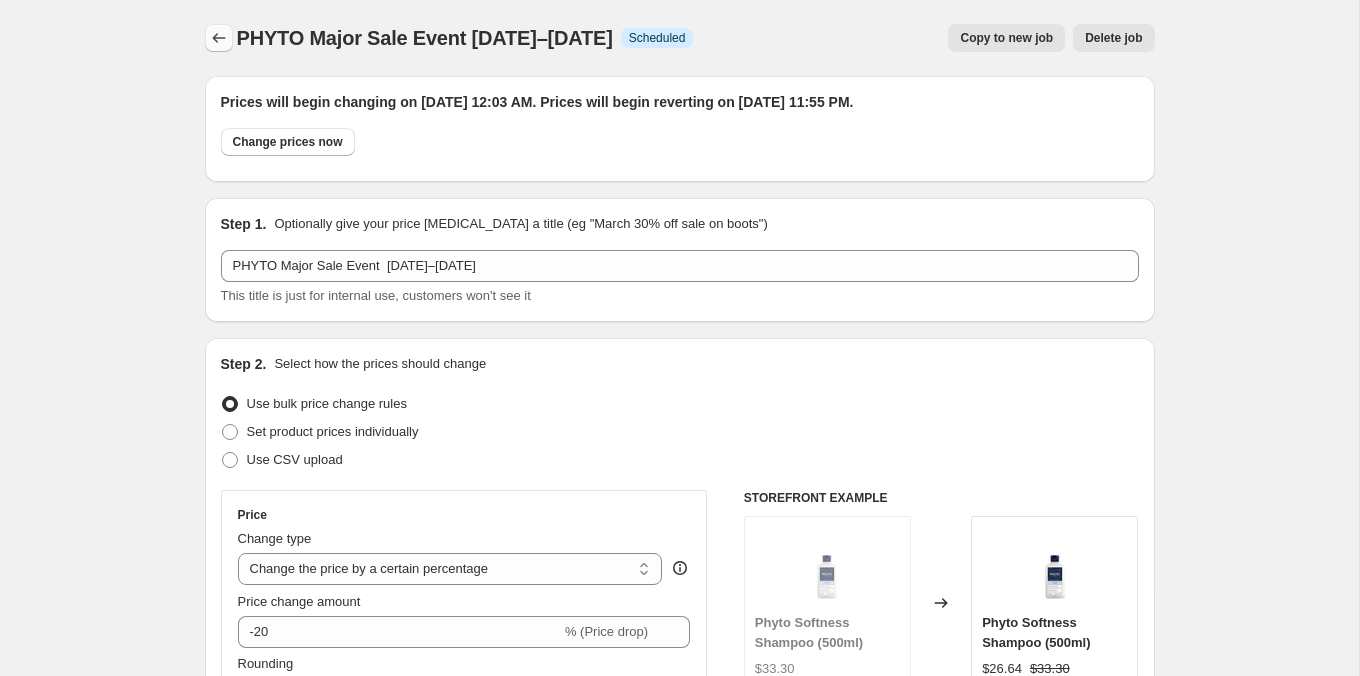 click at bounding box center [219, 38] 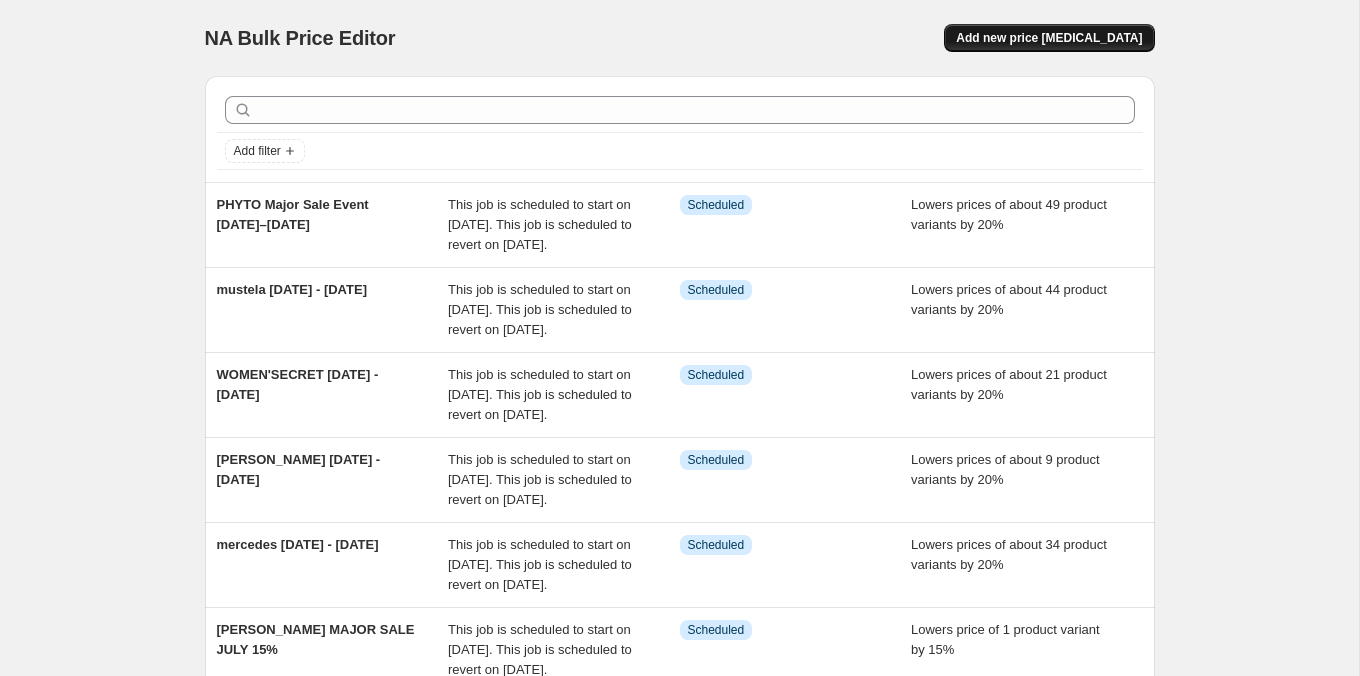 click on "Add new price [MEDICAL_DATA]" at bounding box center (1049, 38) 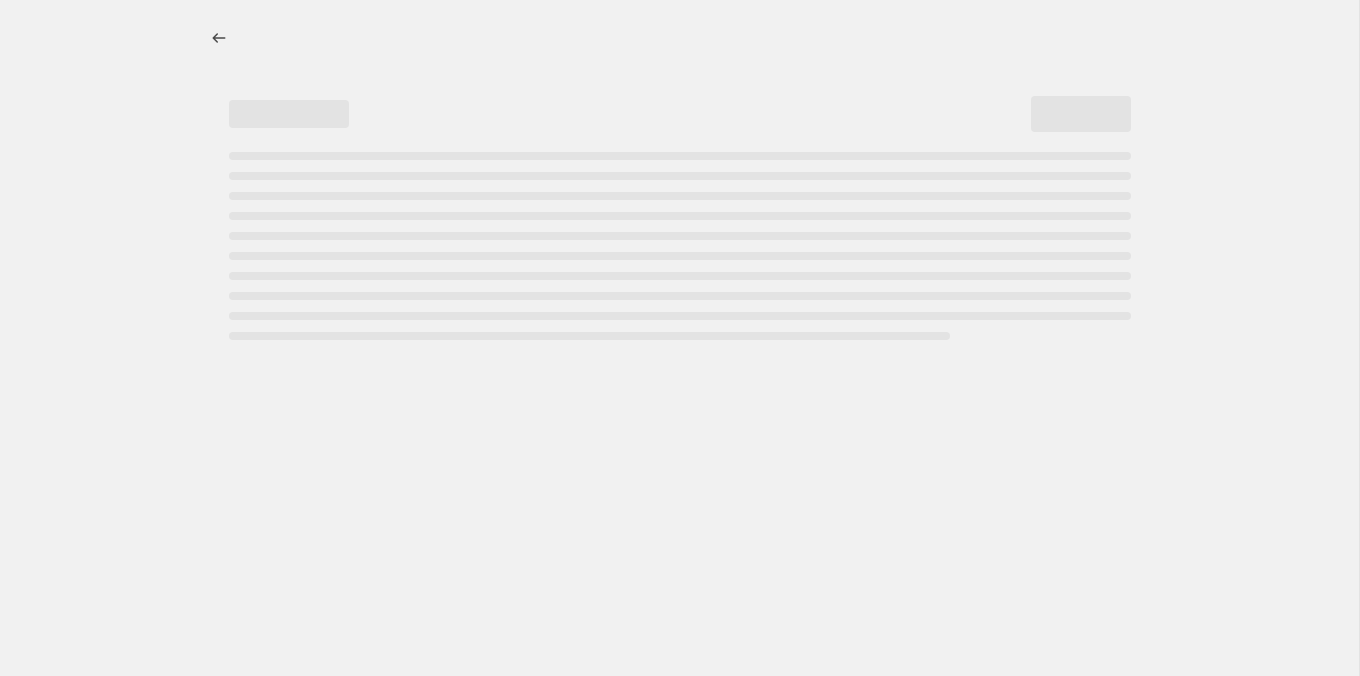 select on "percentage" 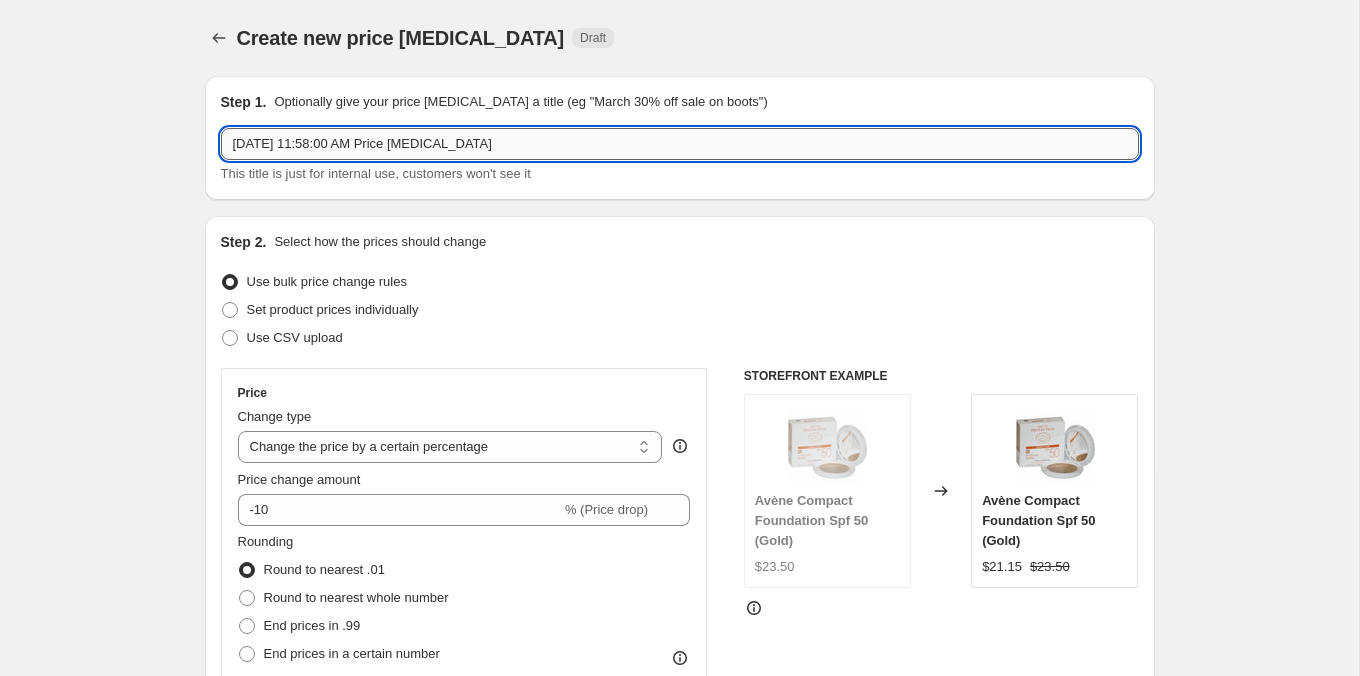 click on "[DATE] 11:58:00 AM Price [MEDICAL_DATA]" at bounding box center (680, 144) 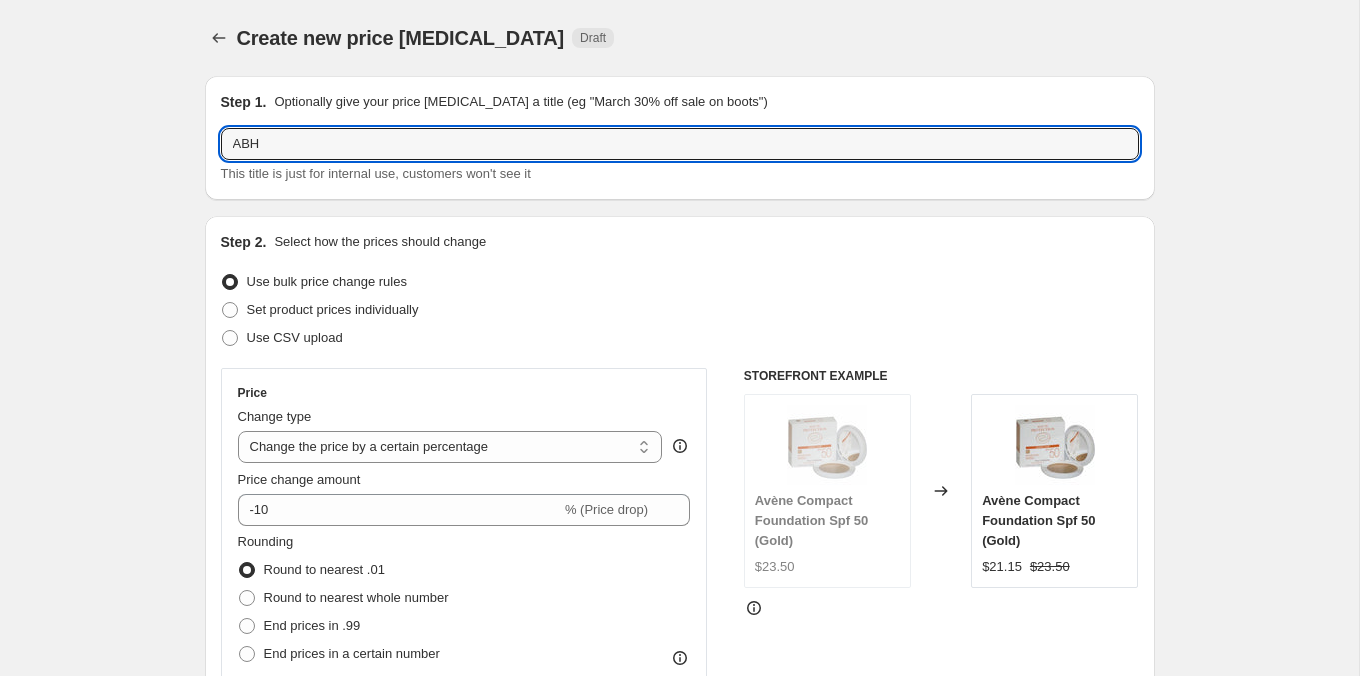 paste on "17th - 21st" 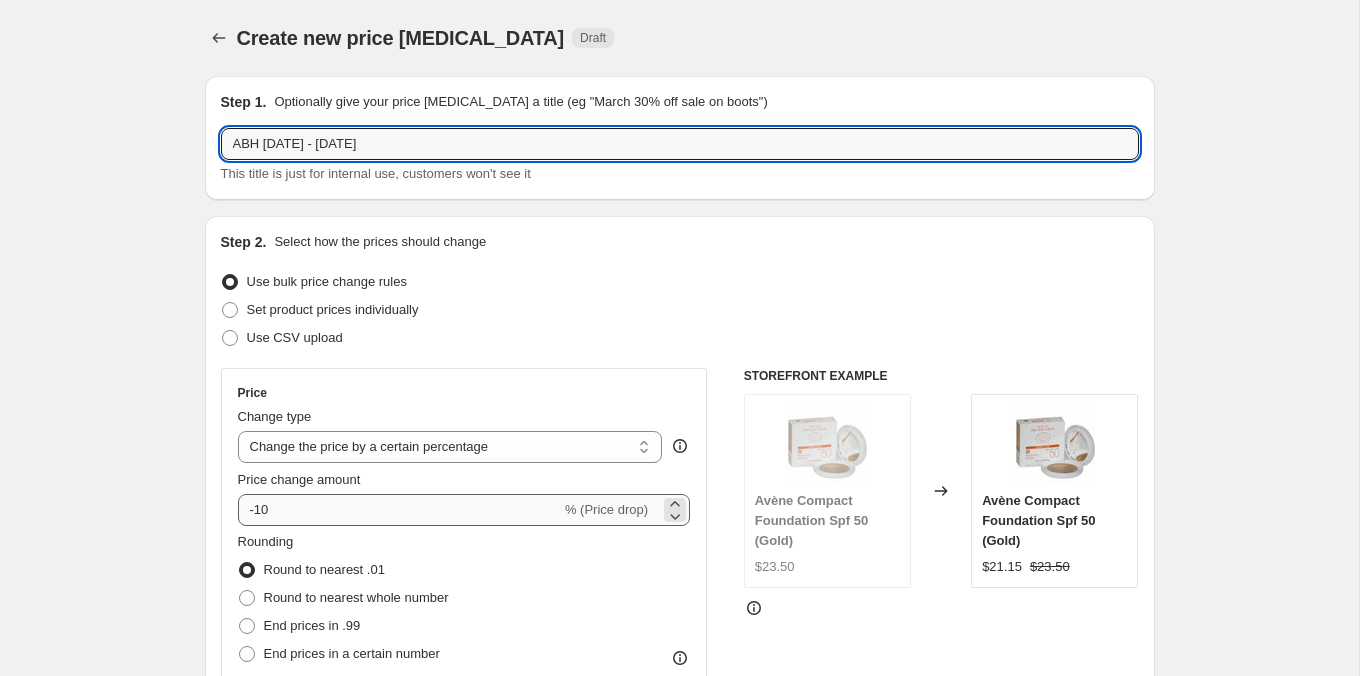 type on "ABH [DATE] - [DATE]" 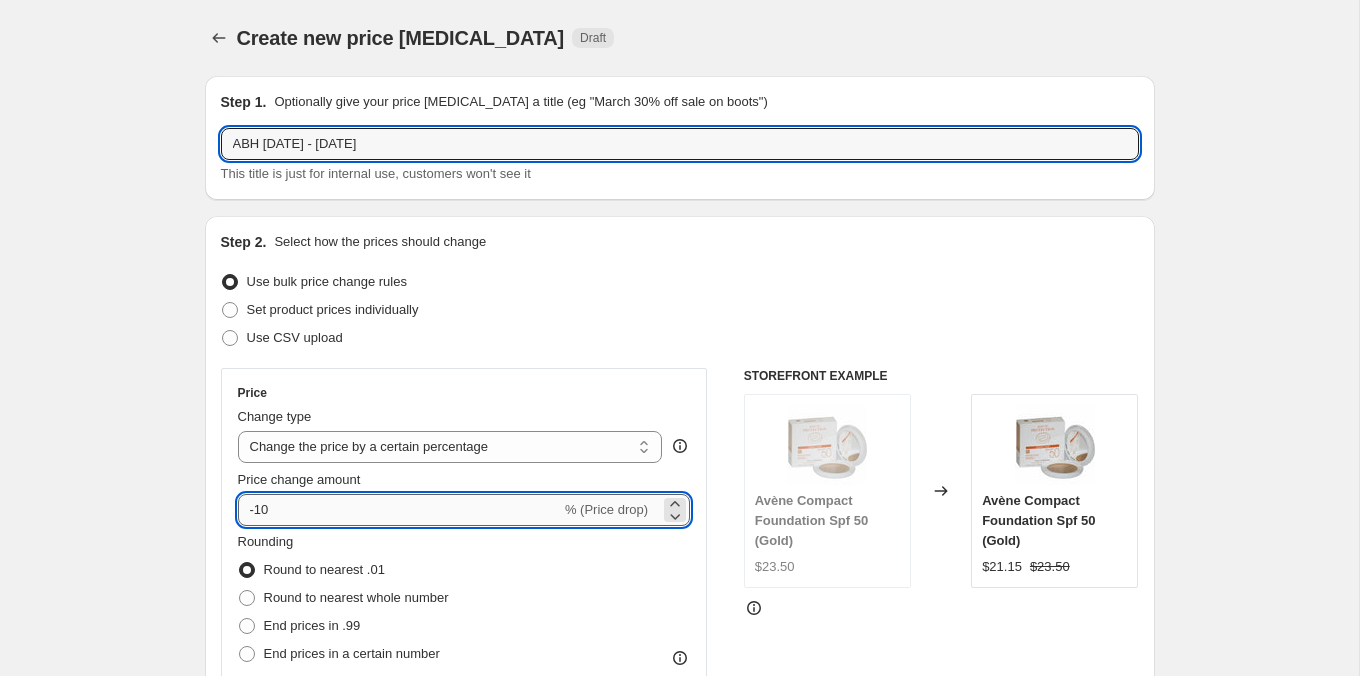 click on "-10" at bounding box center (399, 510) 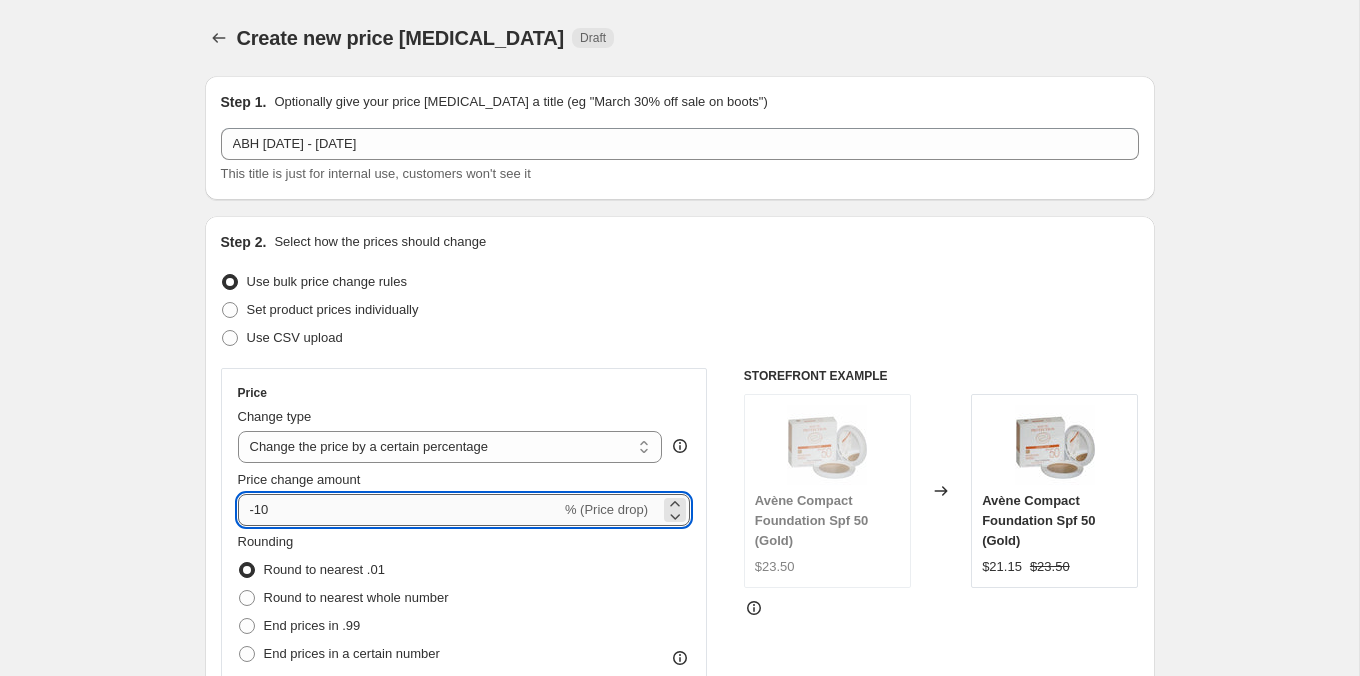 type on "-1" 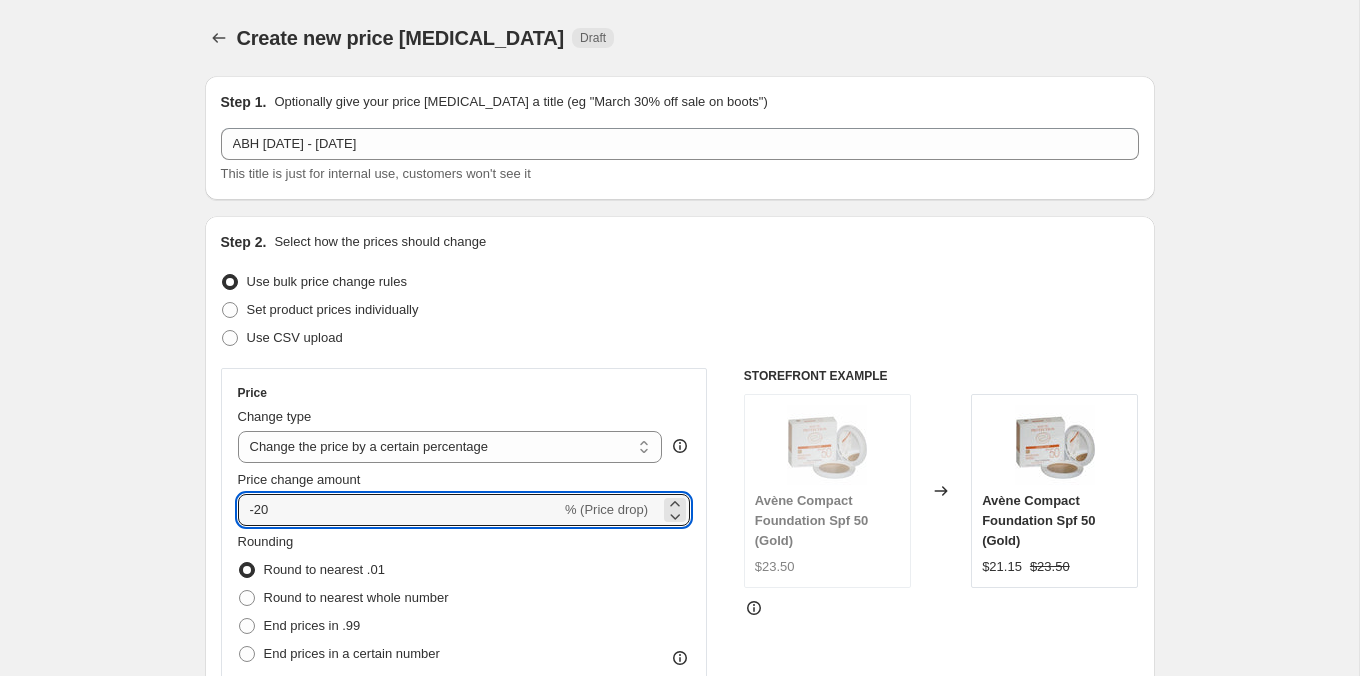 type on "-20" 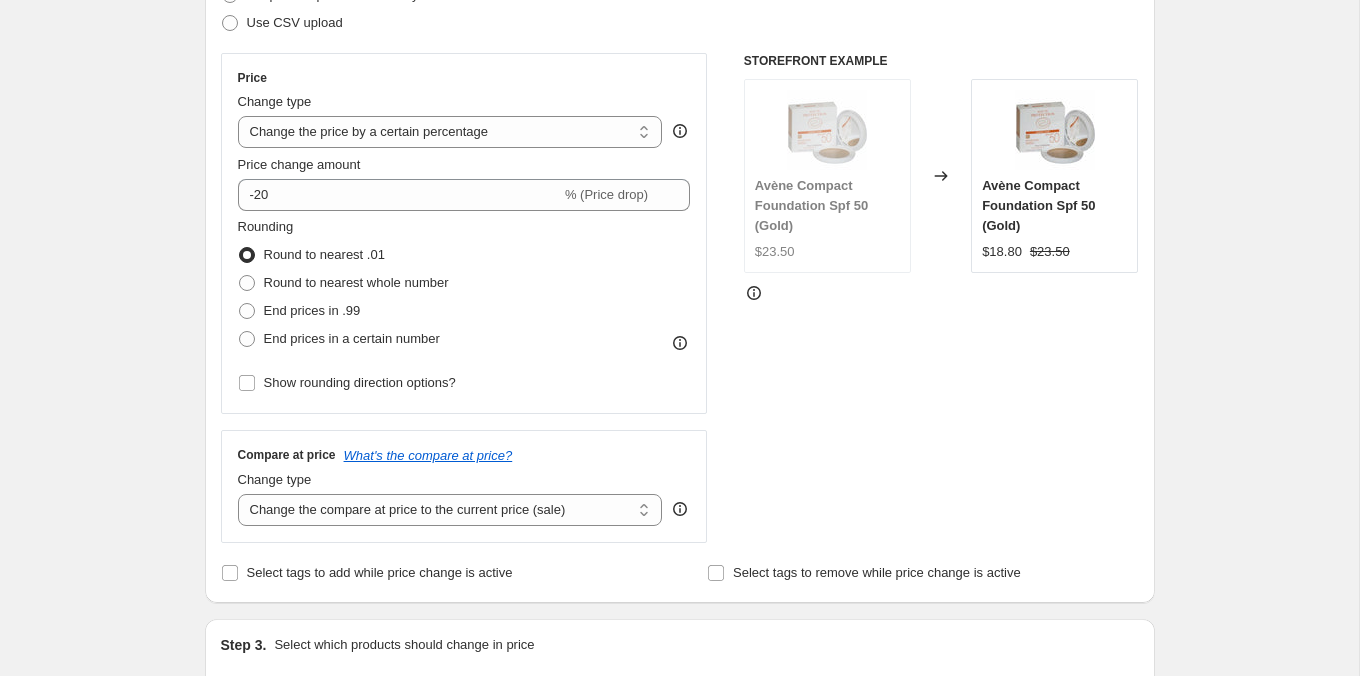 scroll, scrollTop: 401, scrollLeft: 0, axis: vertical 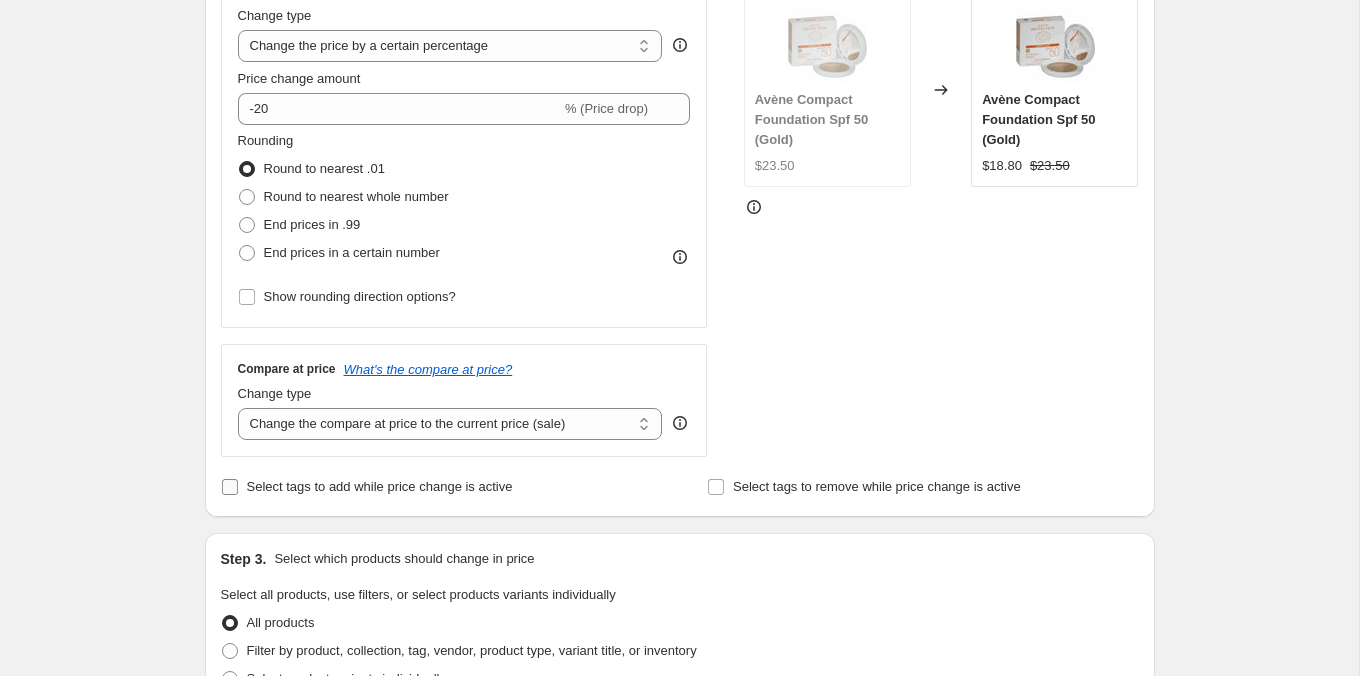 click on "Select tags to add while price change is active" at bounding box center (380, 486) 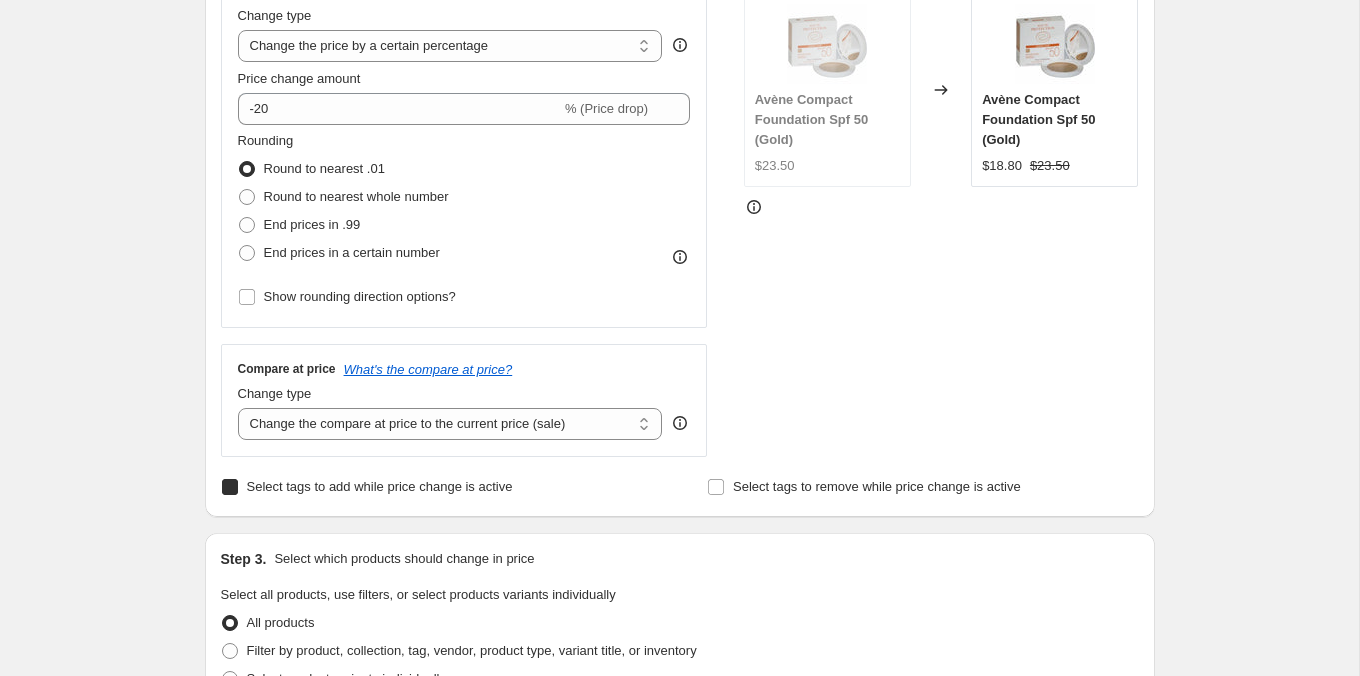 checkbox on "true" 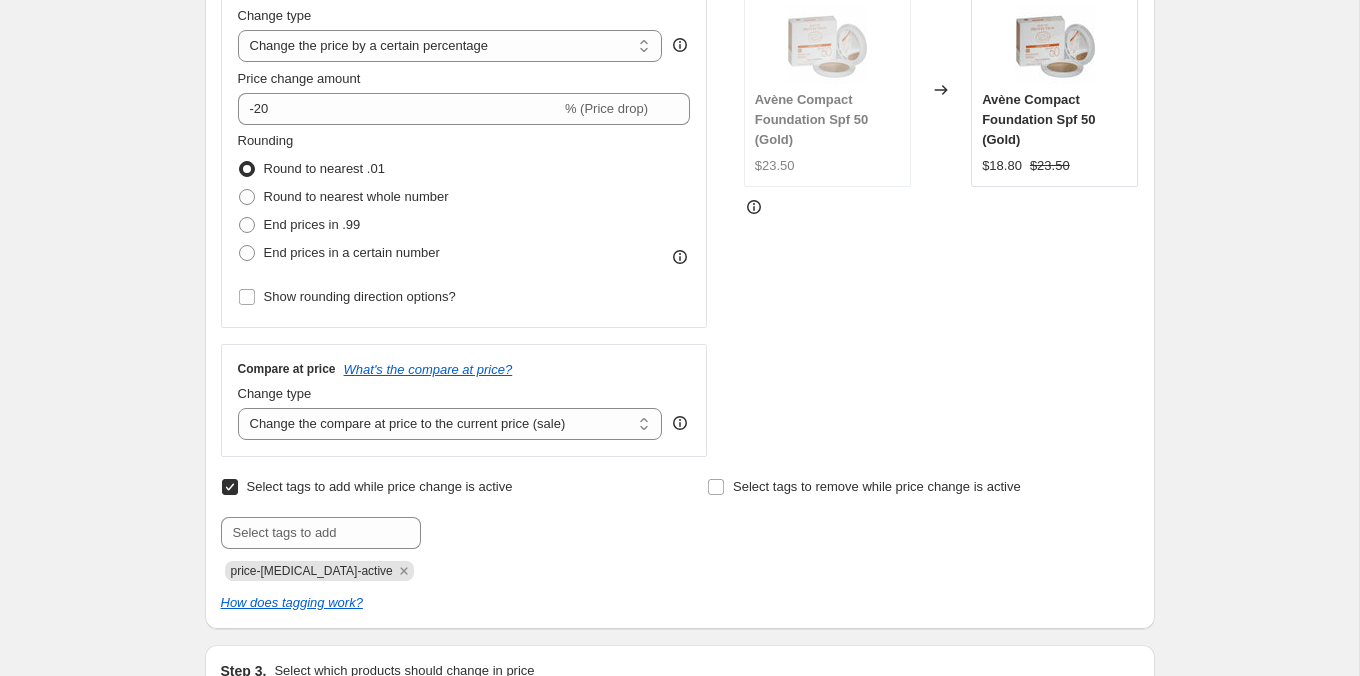 click on "price-[MEDICAL_DATA]-active" at bounding box center (319, 571) 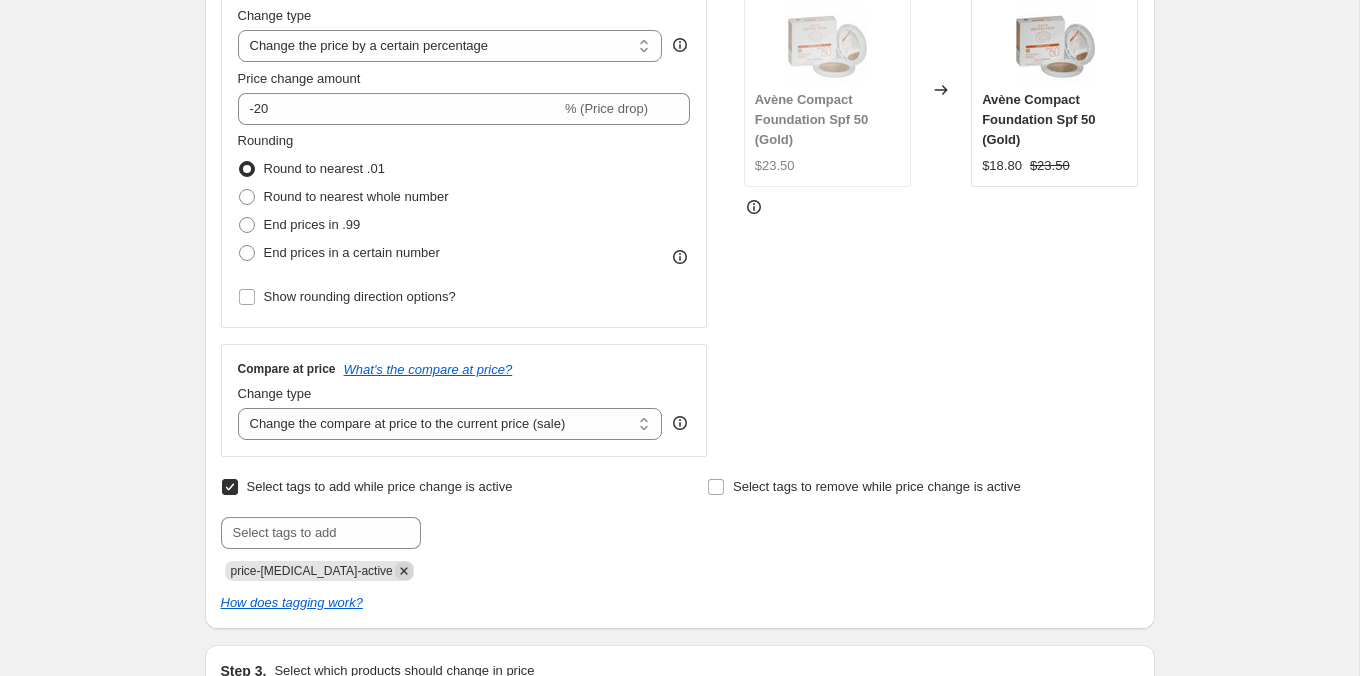 click 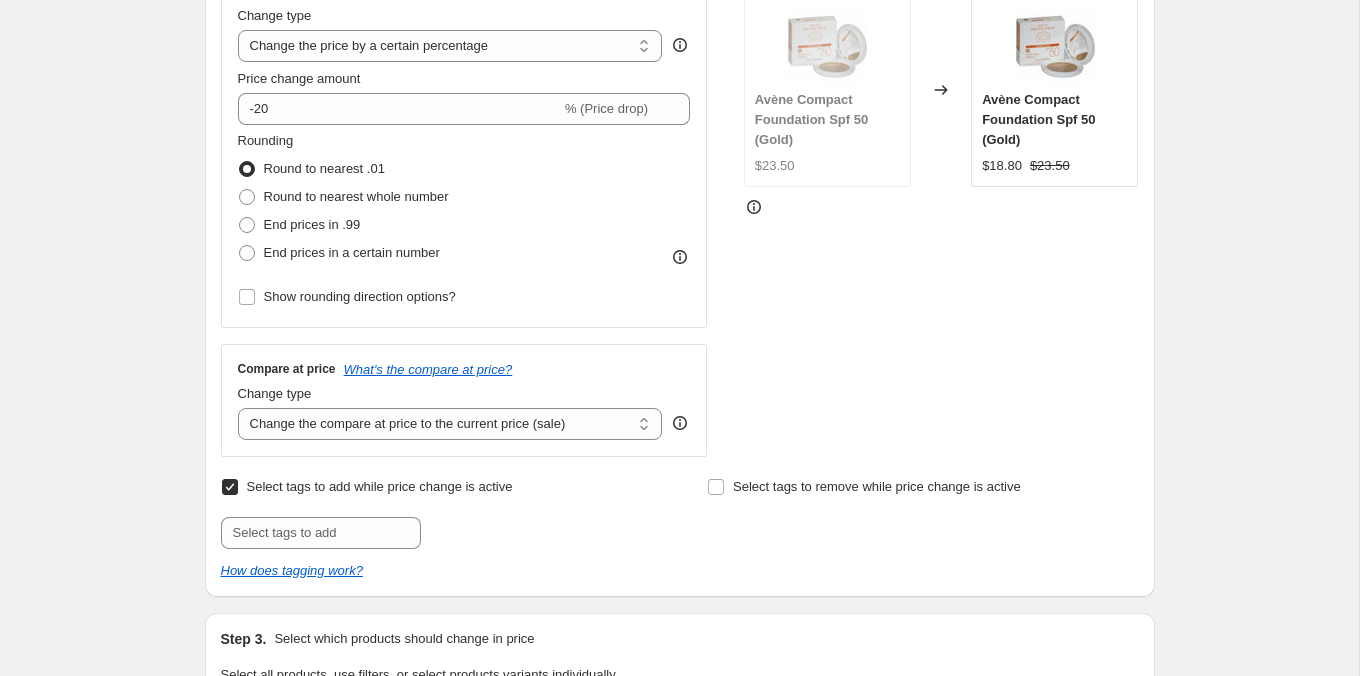 click on "Select tags to add while price change is active Submit Select tags to remove while price change is active How does tagging work?" at bounding box center (680, 527) 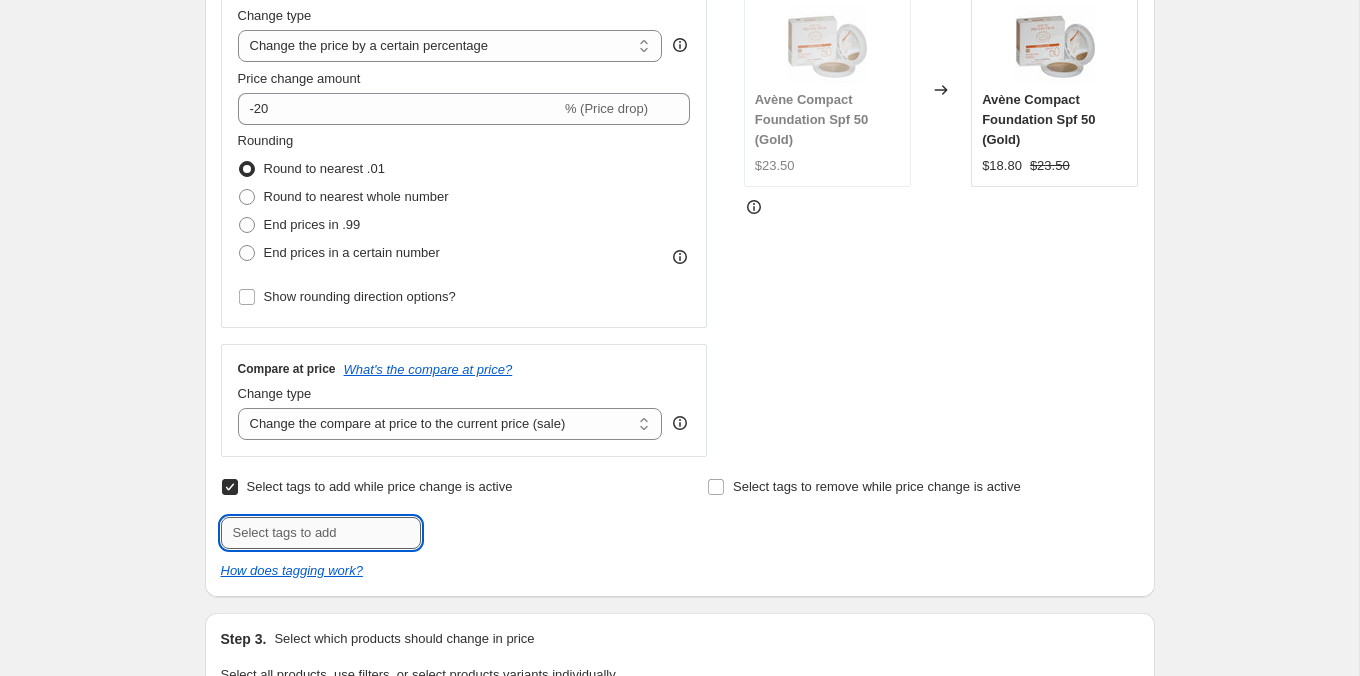 click at bounding box center (321, 533) 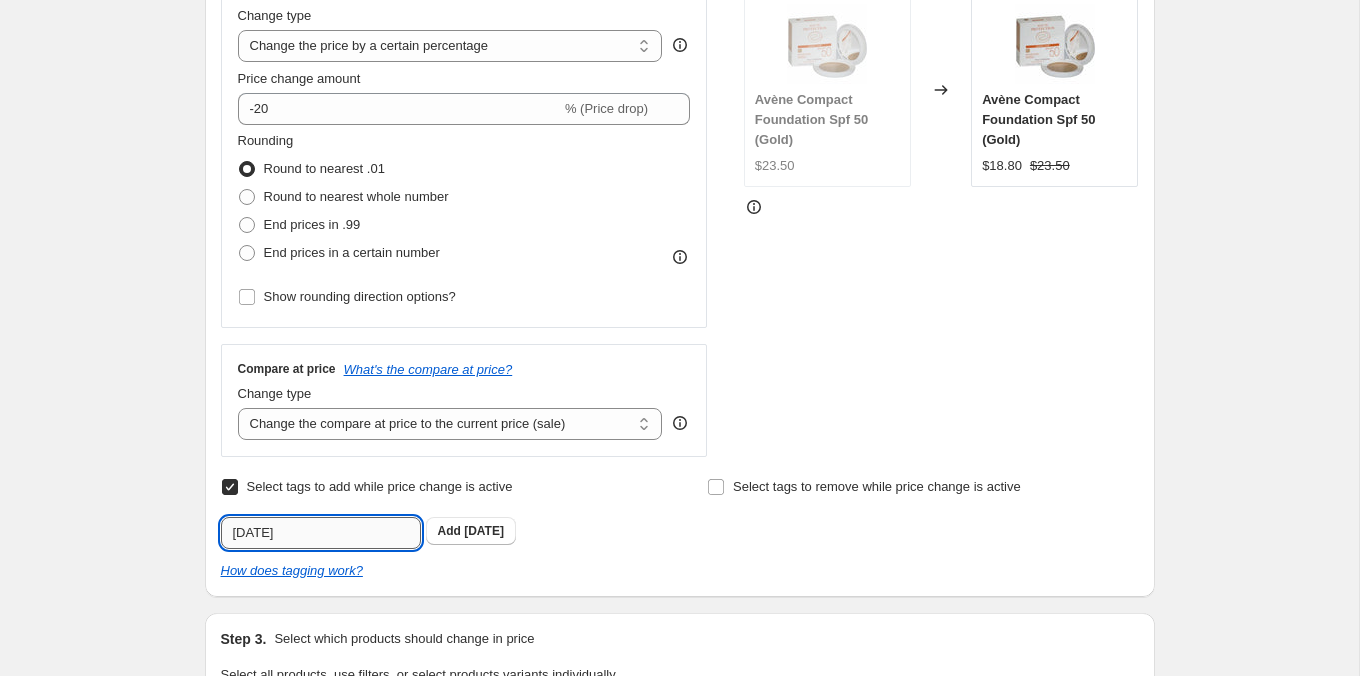 type on "[DATE]" 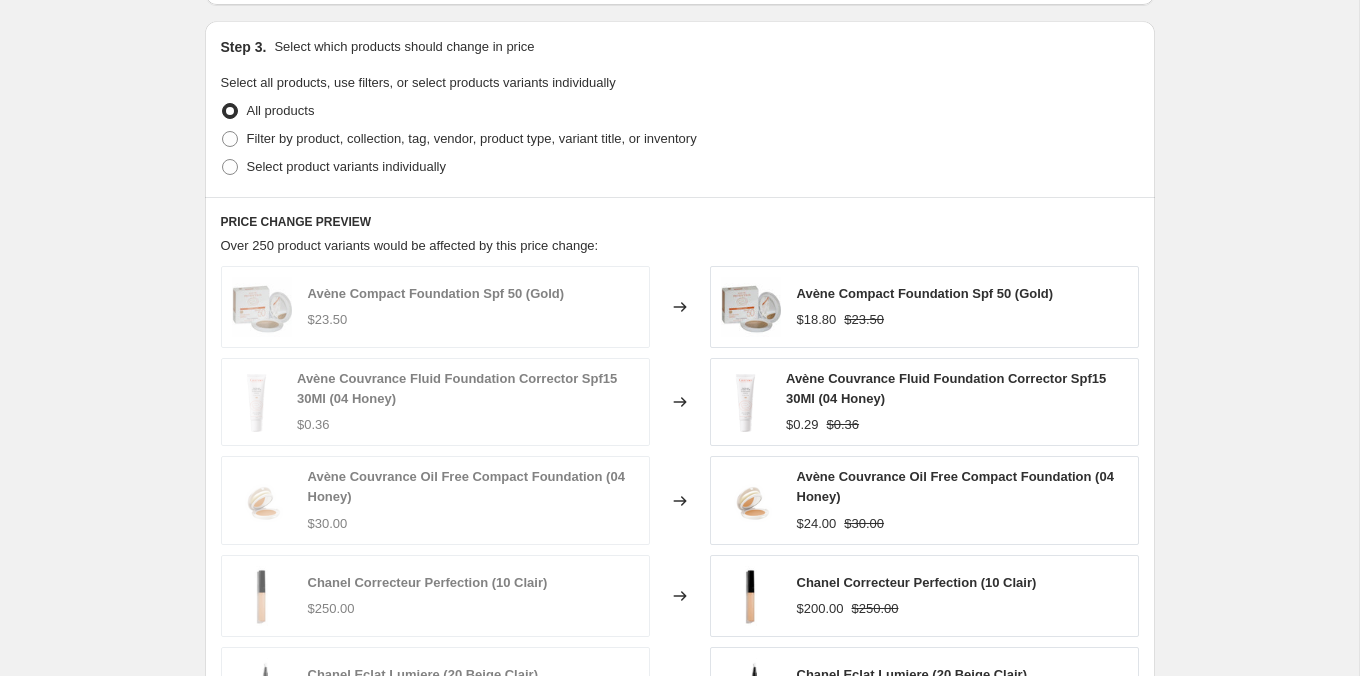 scroll, scrollTop: 1000, scrollLeft: 0, axis: vertical 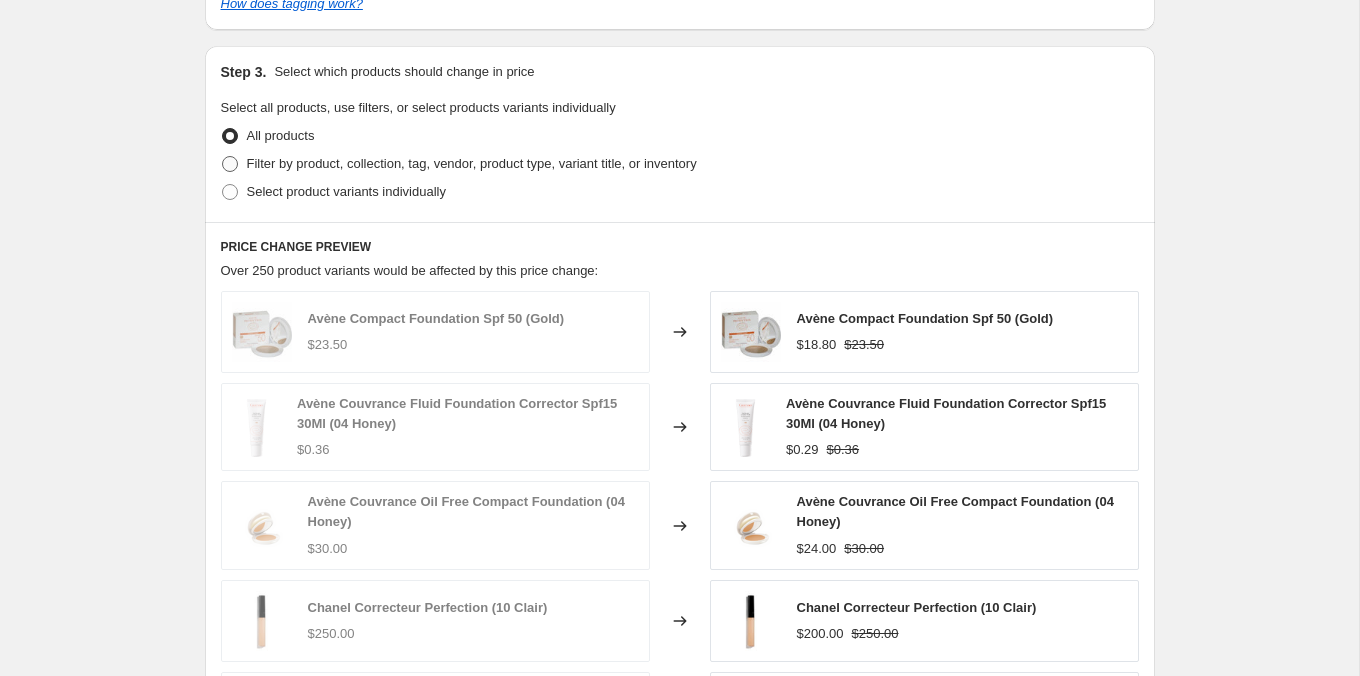 click on "Filter by product, collection, tag, vendor, product type, variant title, or inventory" at bounding box center (472, 163) 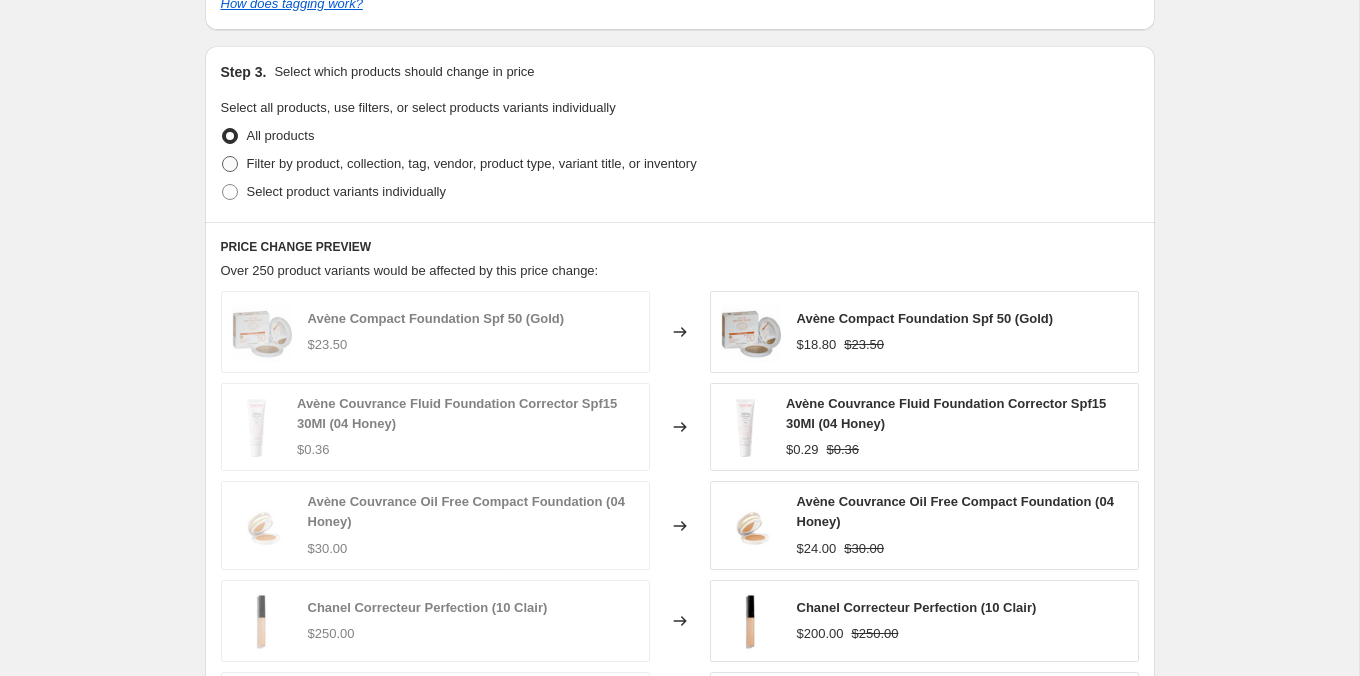 radio on "true" 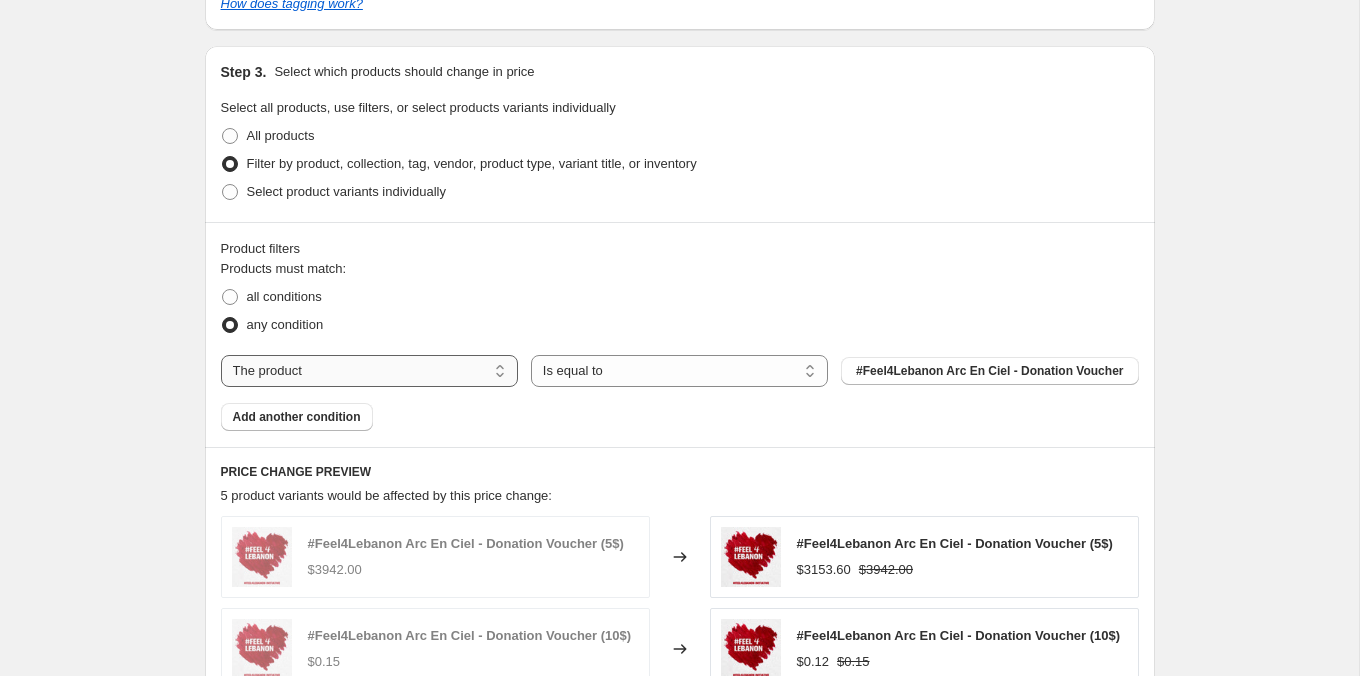 click on "The product The product's collection The product's tag The product's vendor The product's type The product's status The variant's title Inventory quantity" at bounding box center [369, 371] 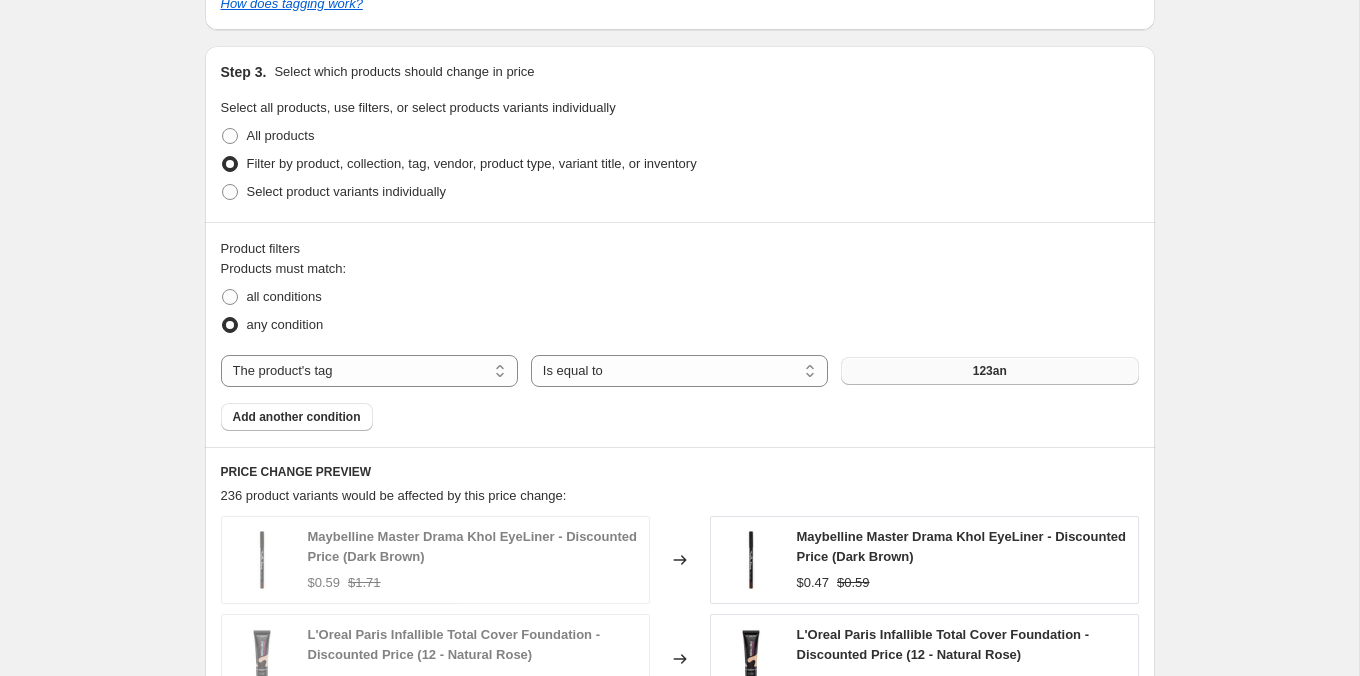 click on "123an" at bounding box center (989, 371) 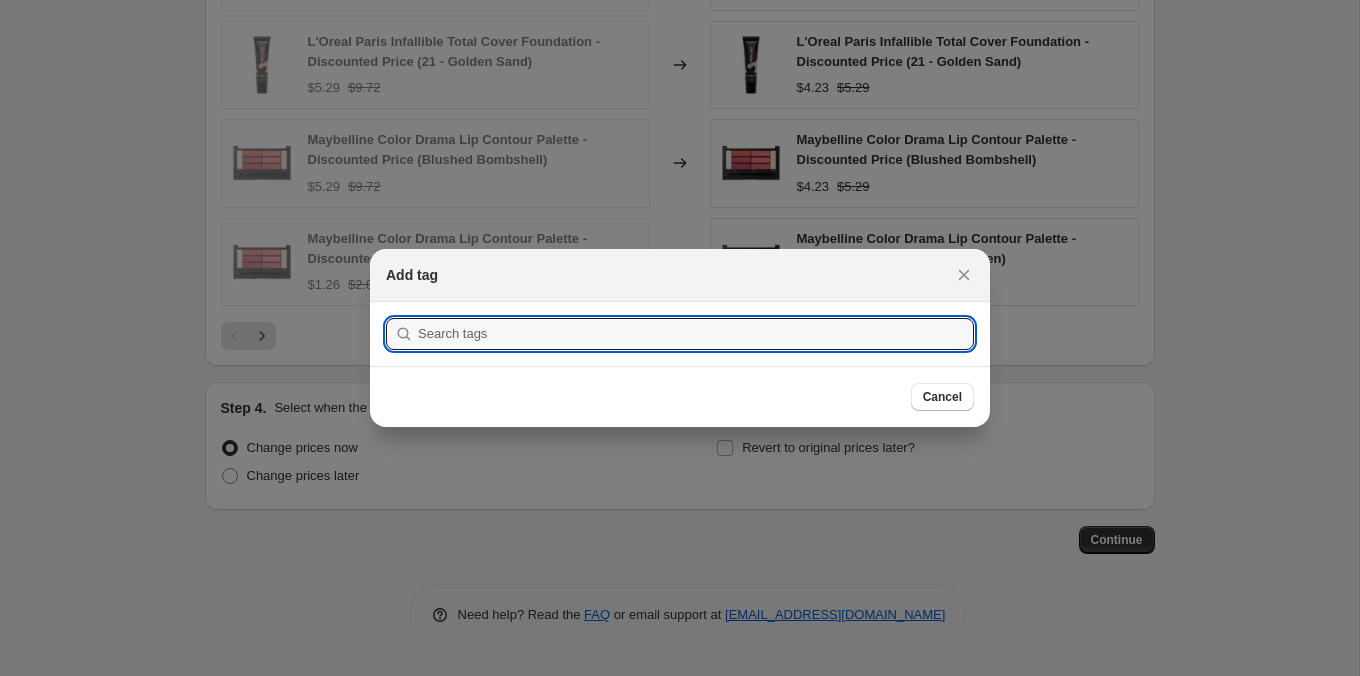 scroll, scrollTop: 0, scrollLeft: 0, axis: both 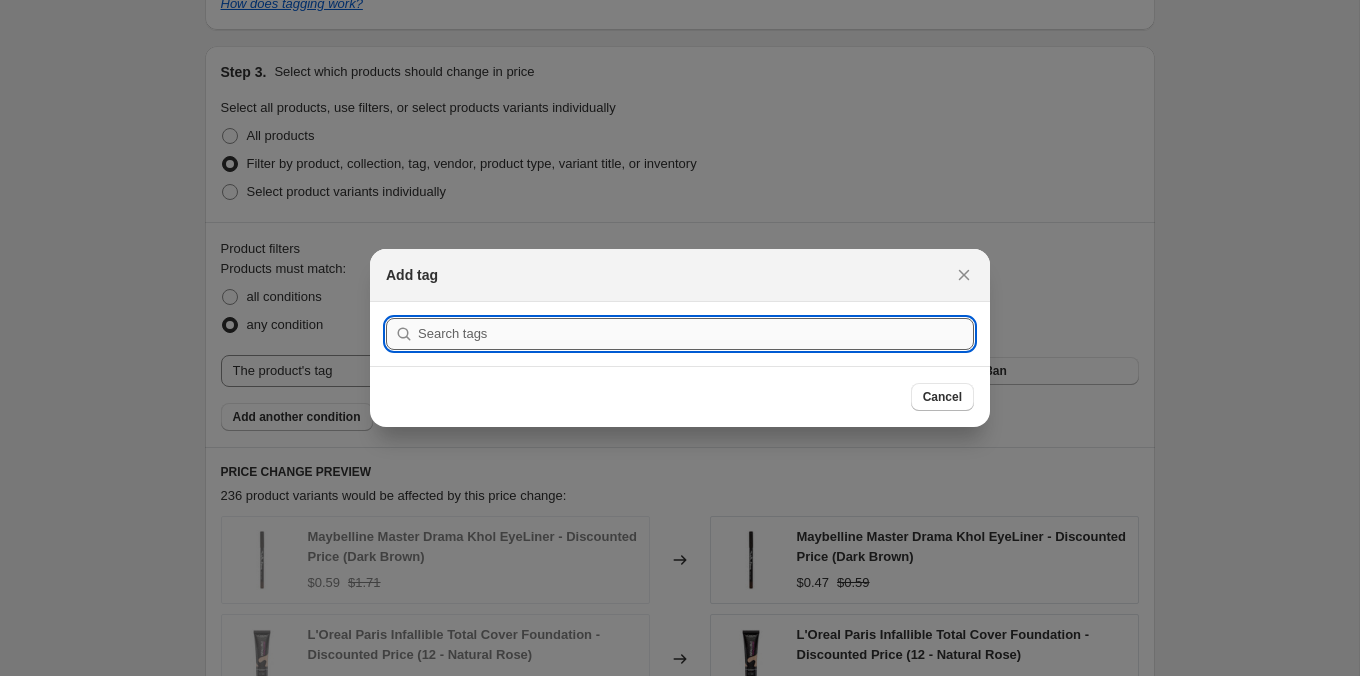 paste on "17th - 21st" 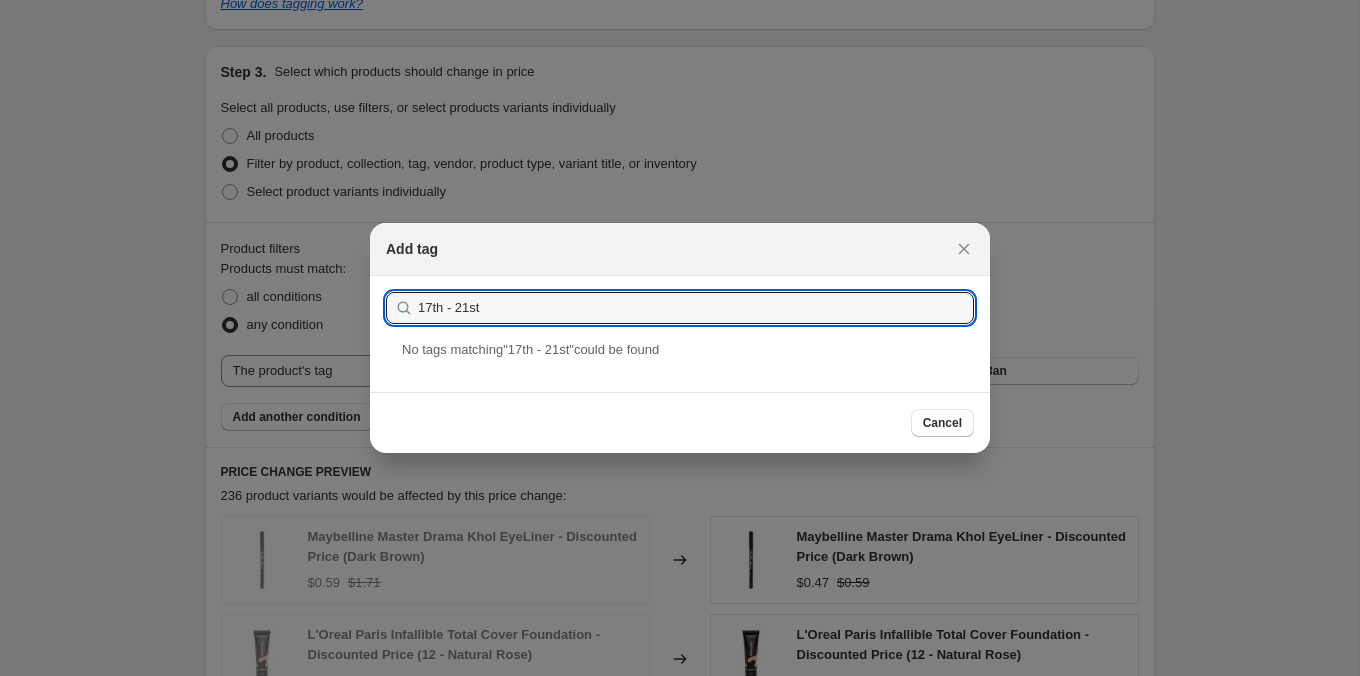 paste on "ABHLIPBROW725" 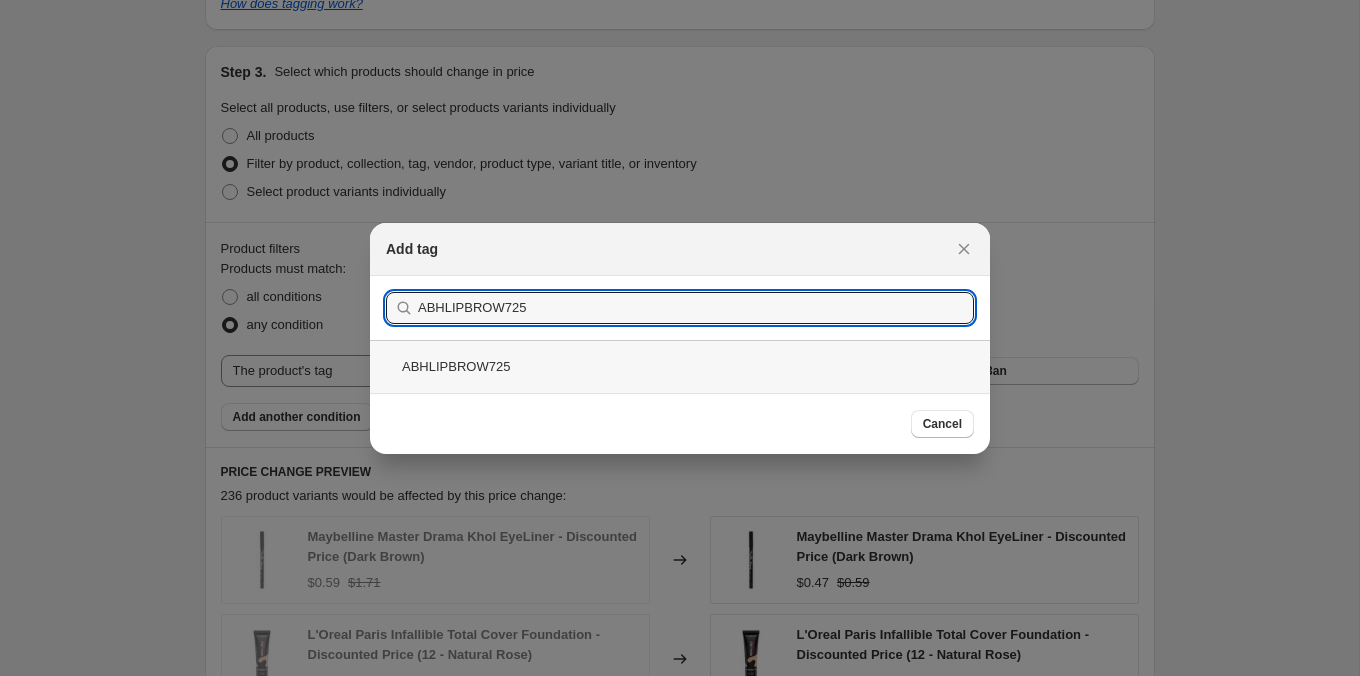 type on "ABHLIPBROW725" 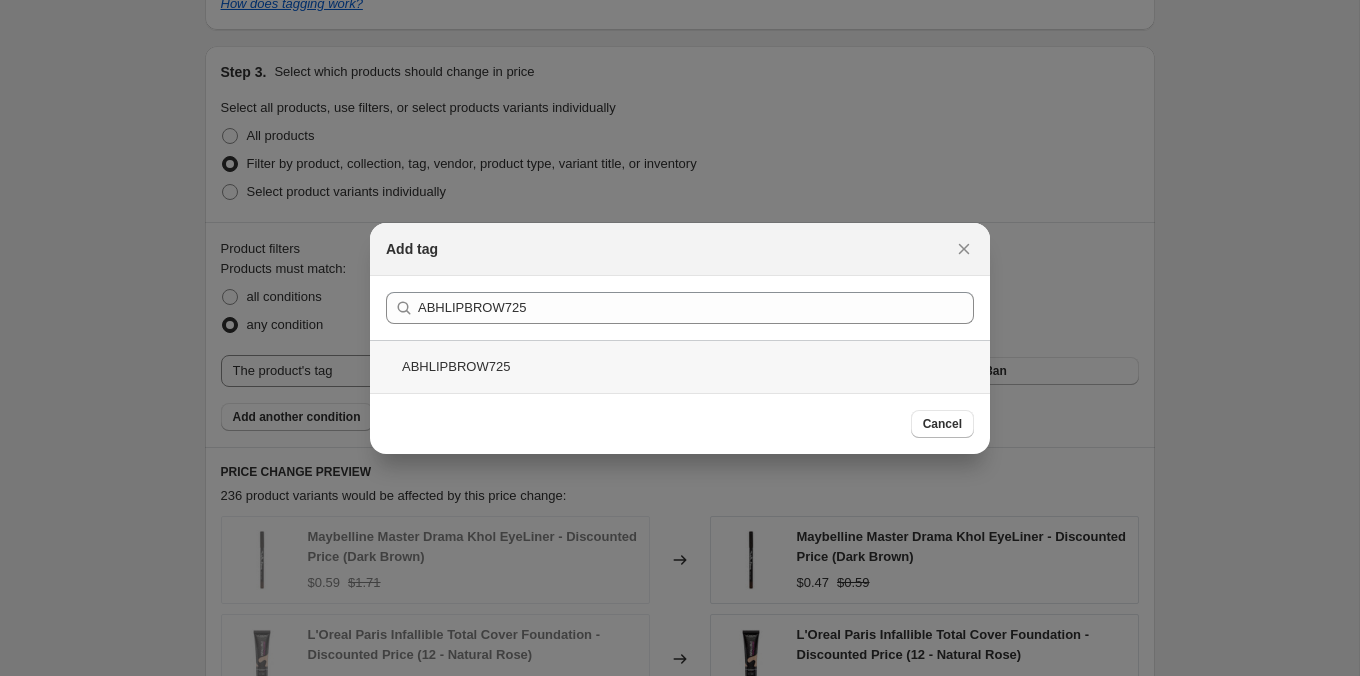 click on "ABHLIPBROW725" at bounding box center (680, 366) 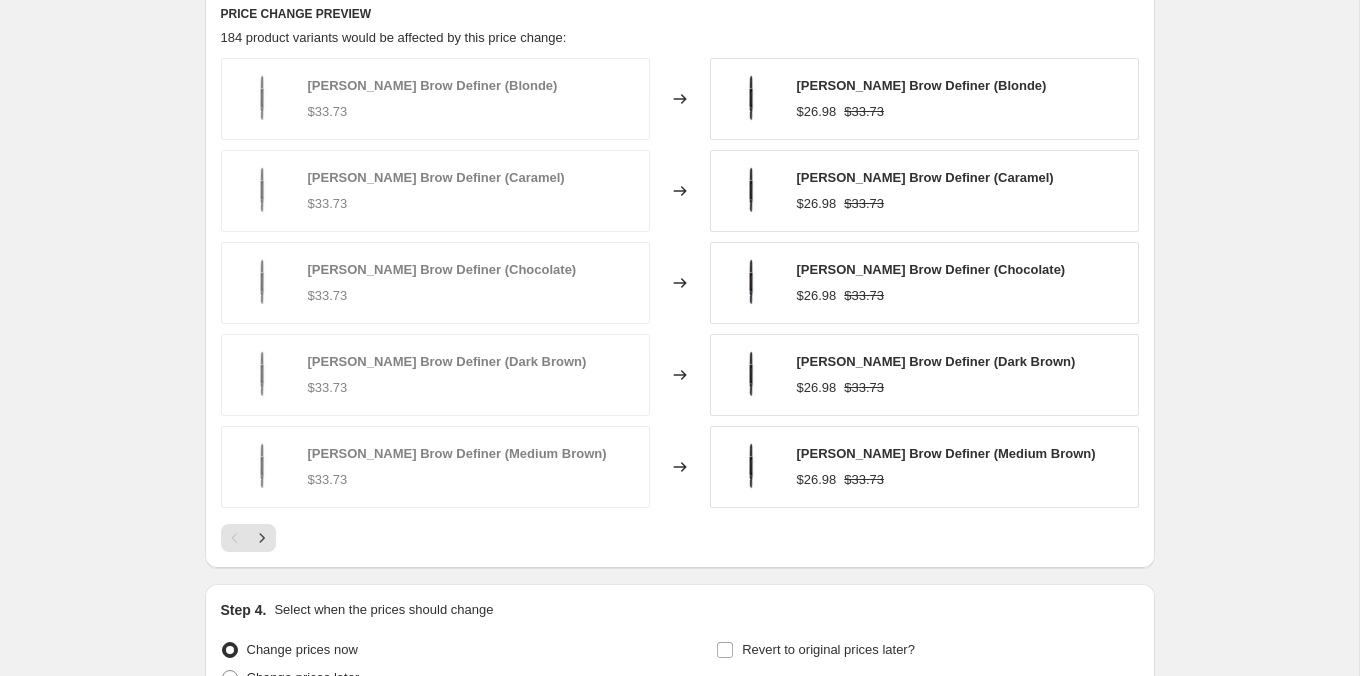 scroll, scrollTop: 1463, scrollLeft: 0, axis: vertical 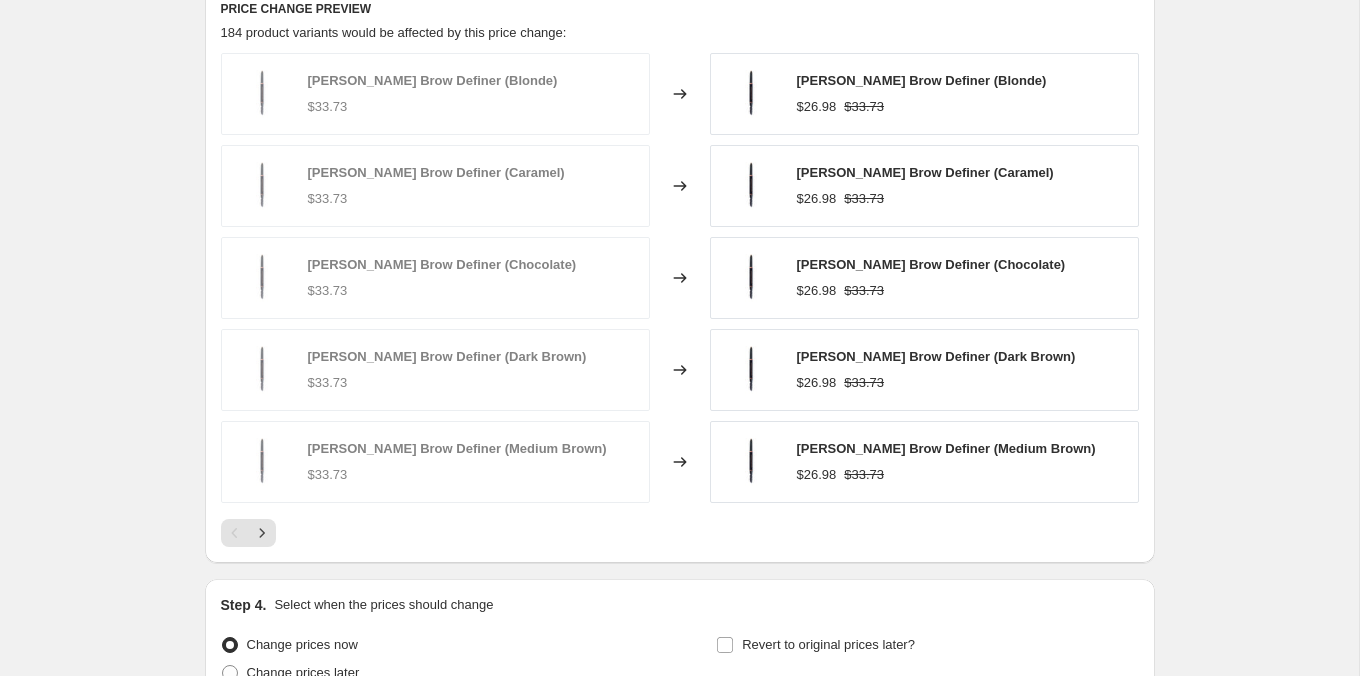 click at bounding box center (680, 533) 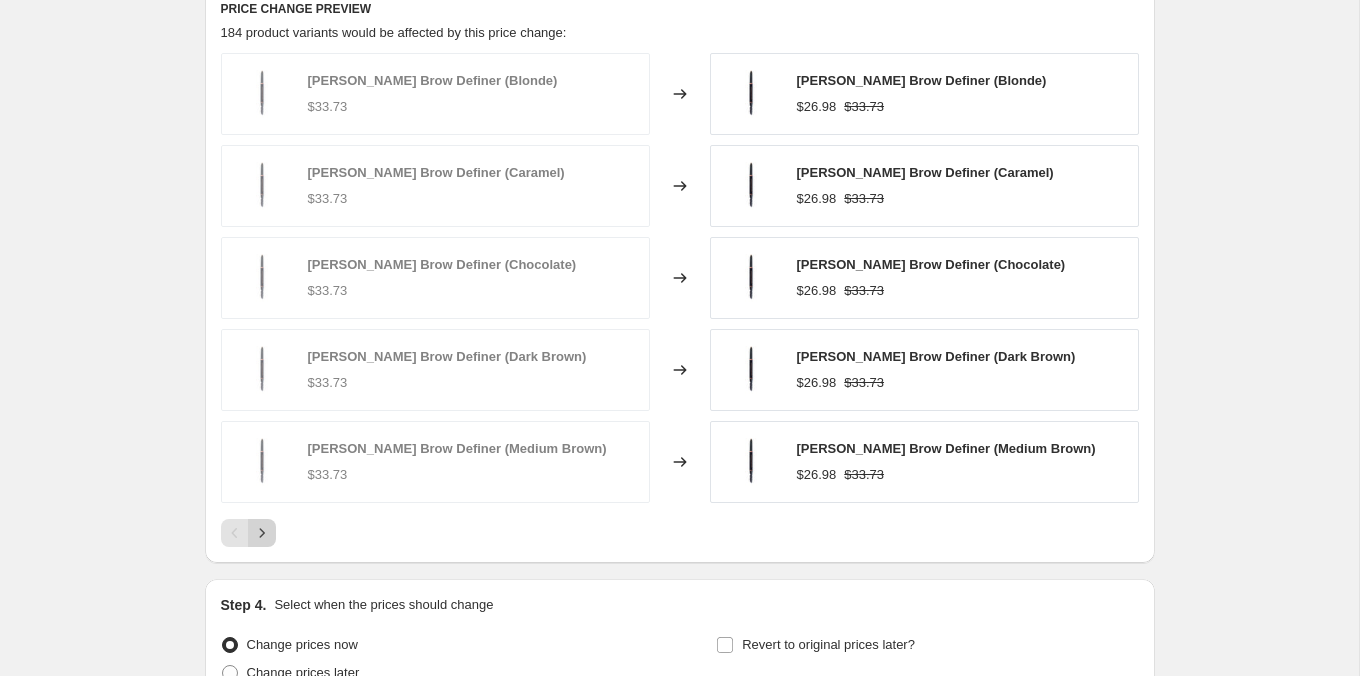 click 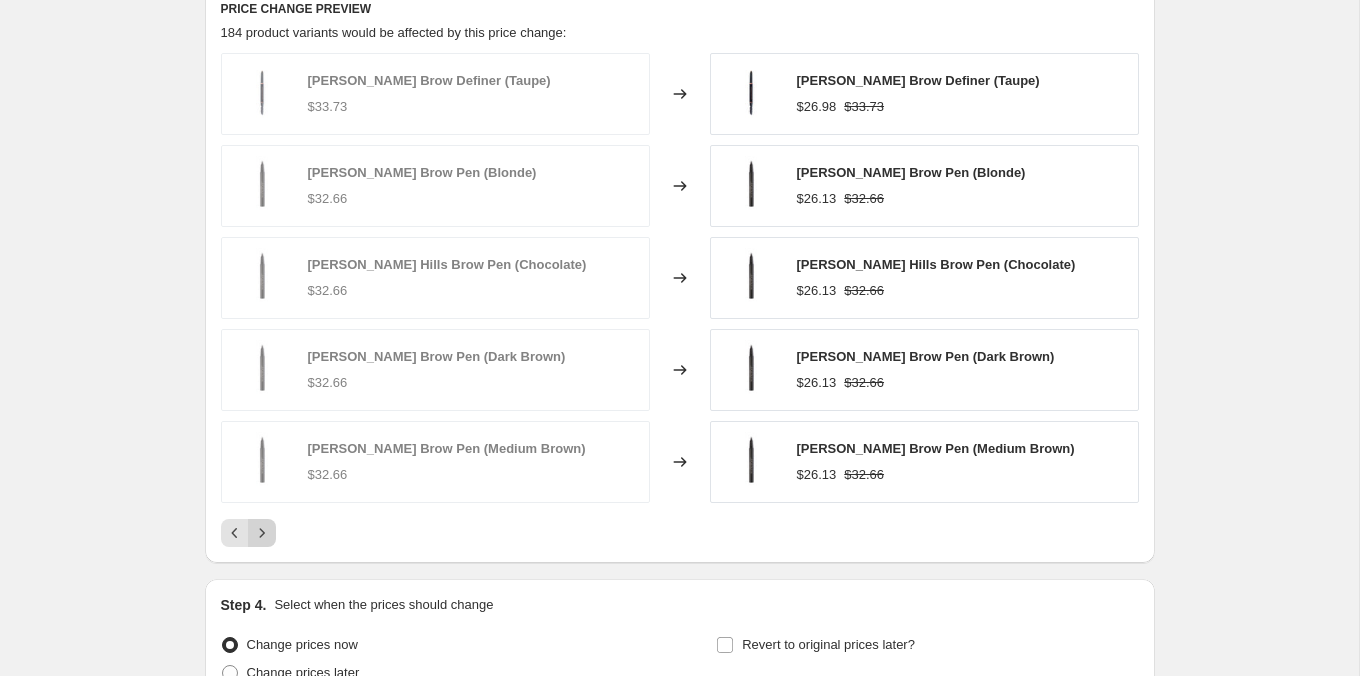 click 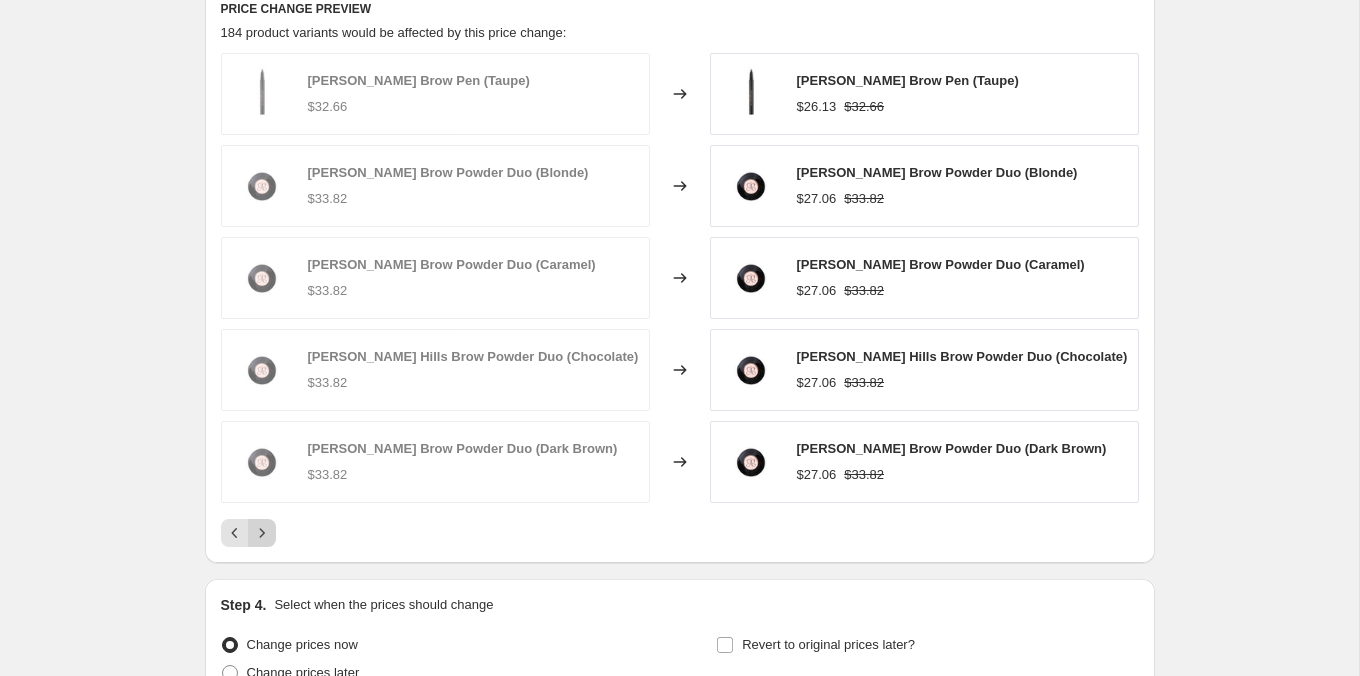 click 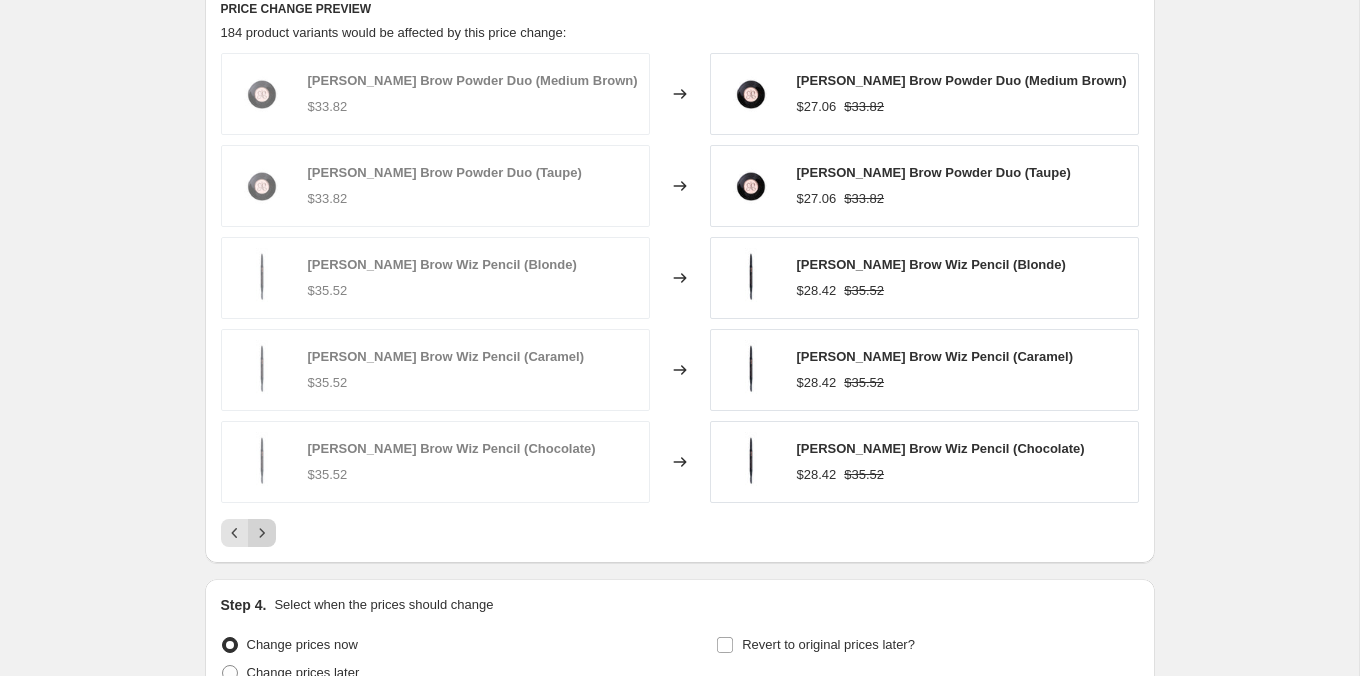 click 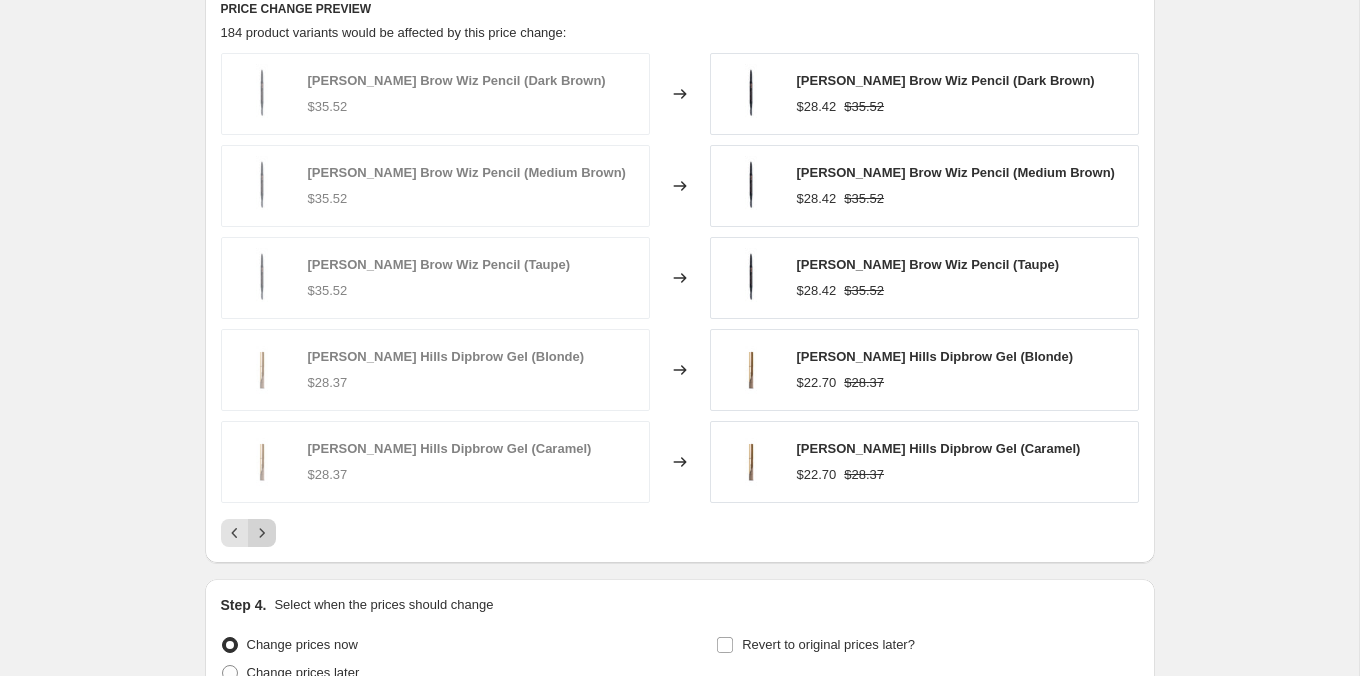 click 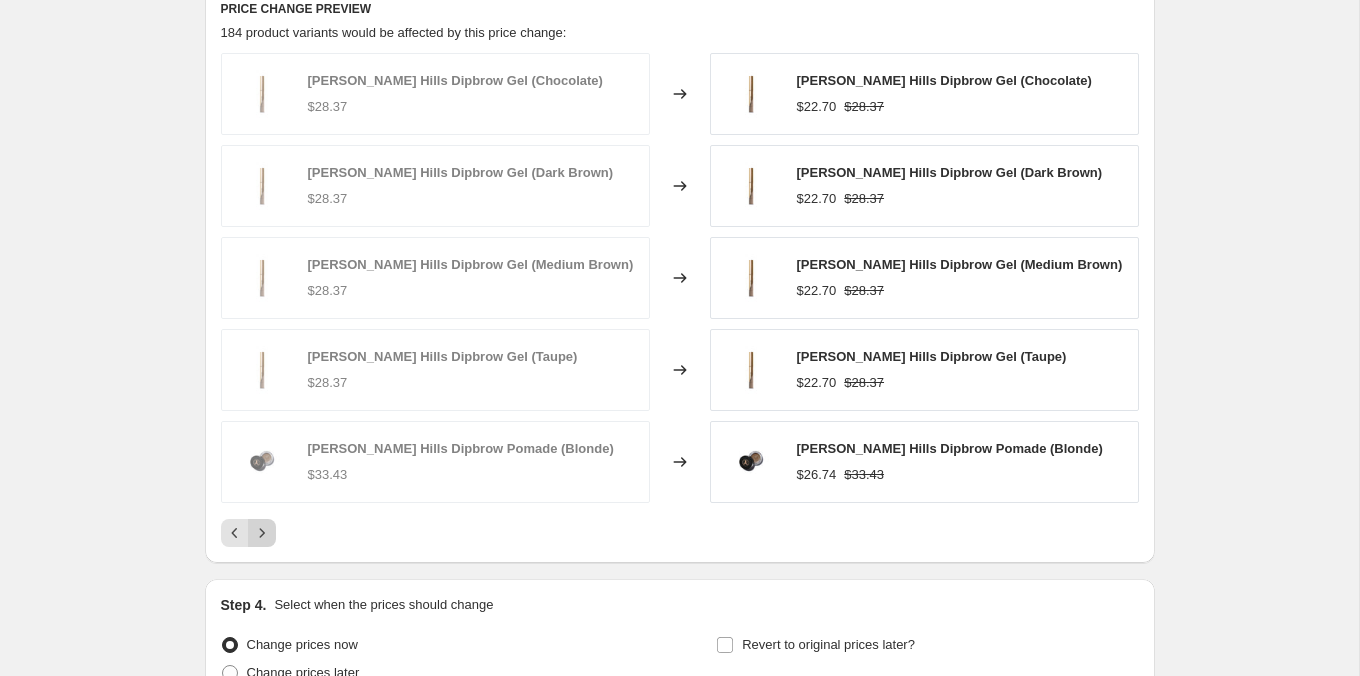 click 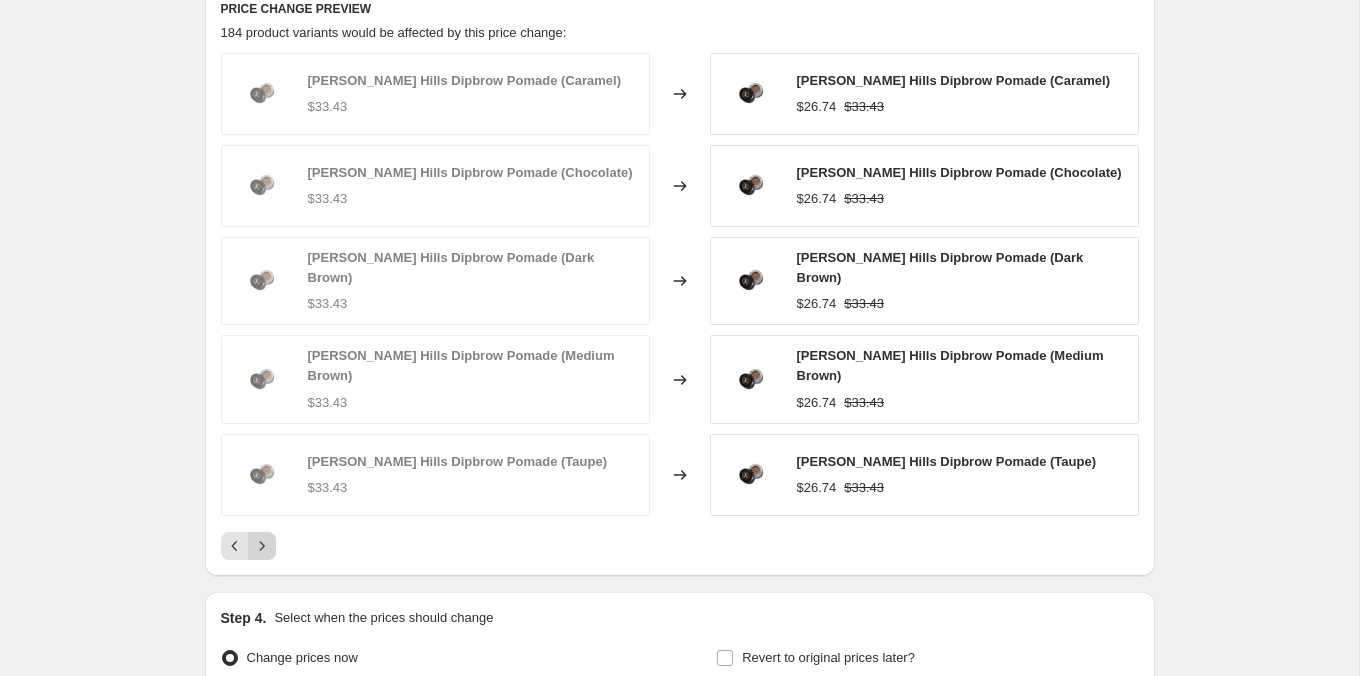 click at bounding box center [262, 546] 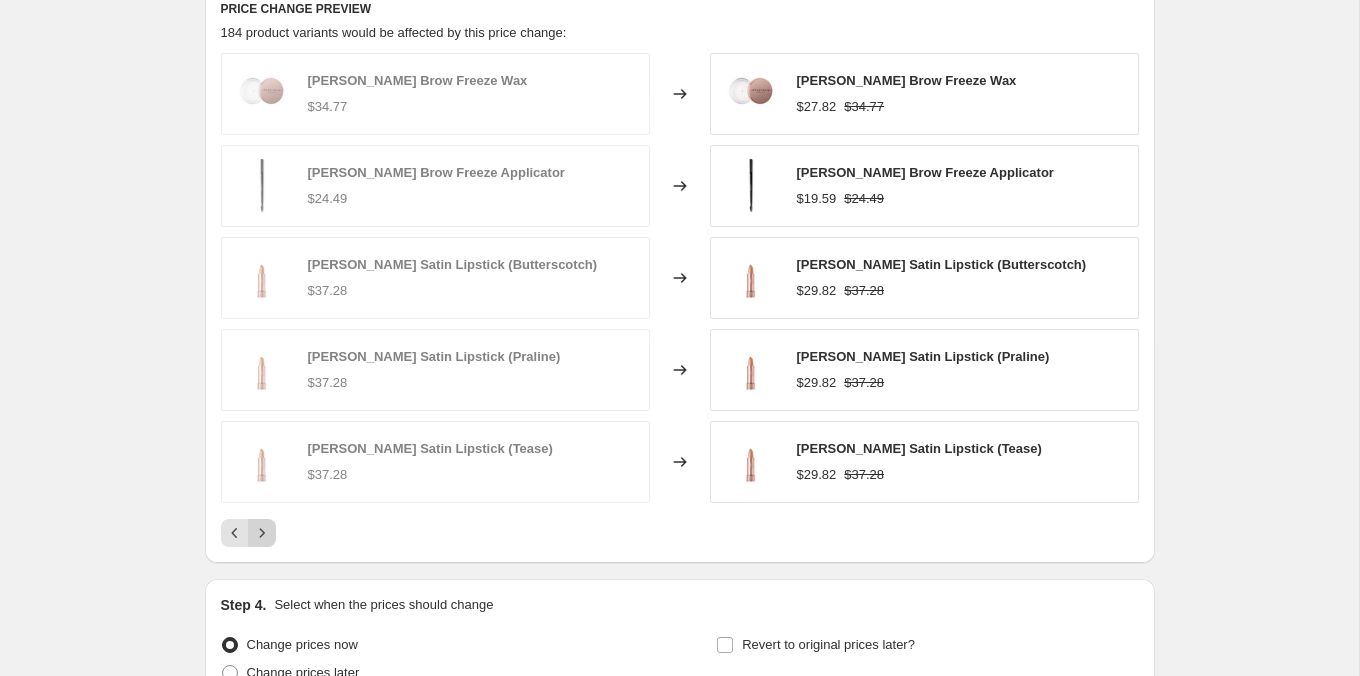 click at bounding box center (262, 533) 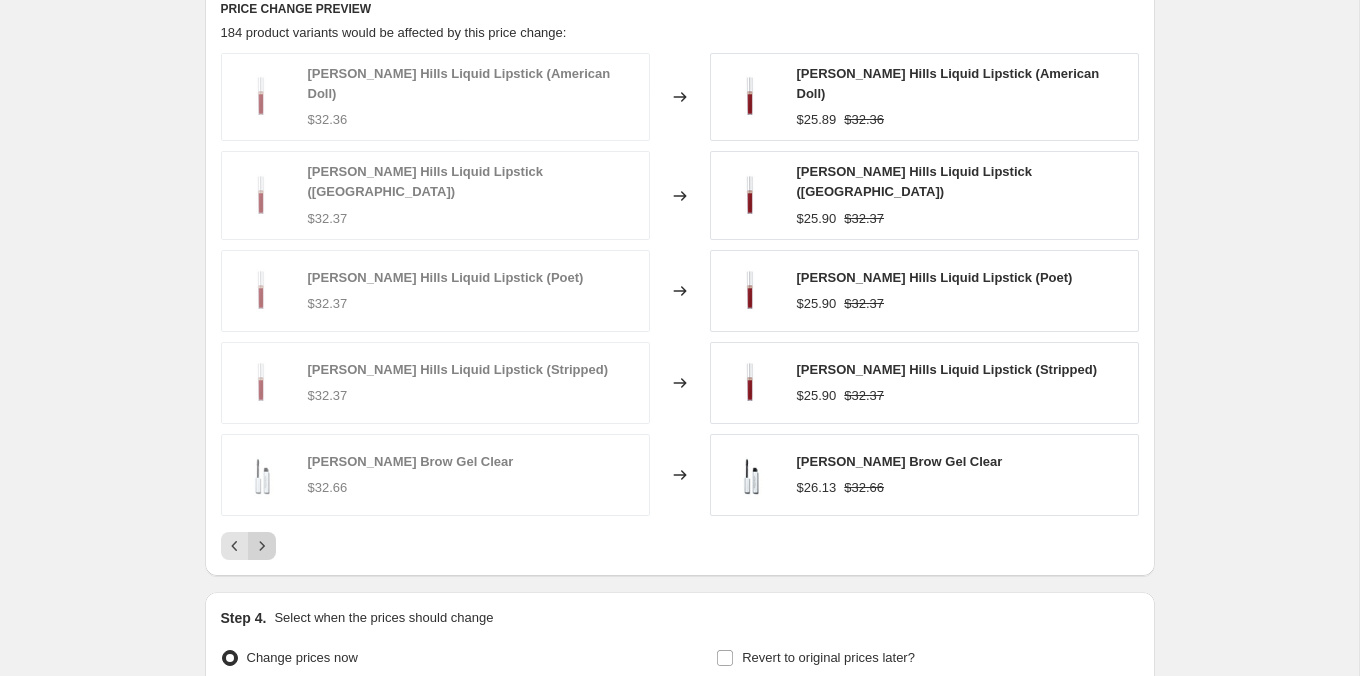 click at bounding box center (262, 546) 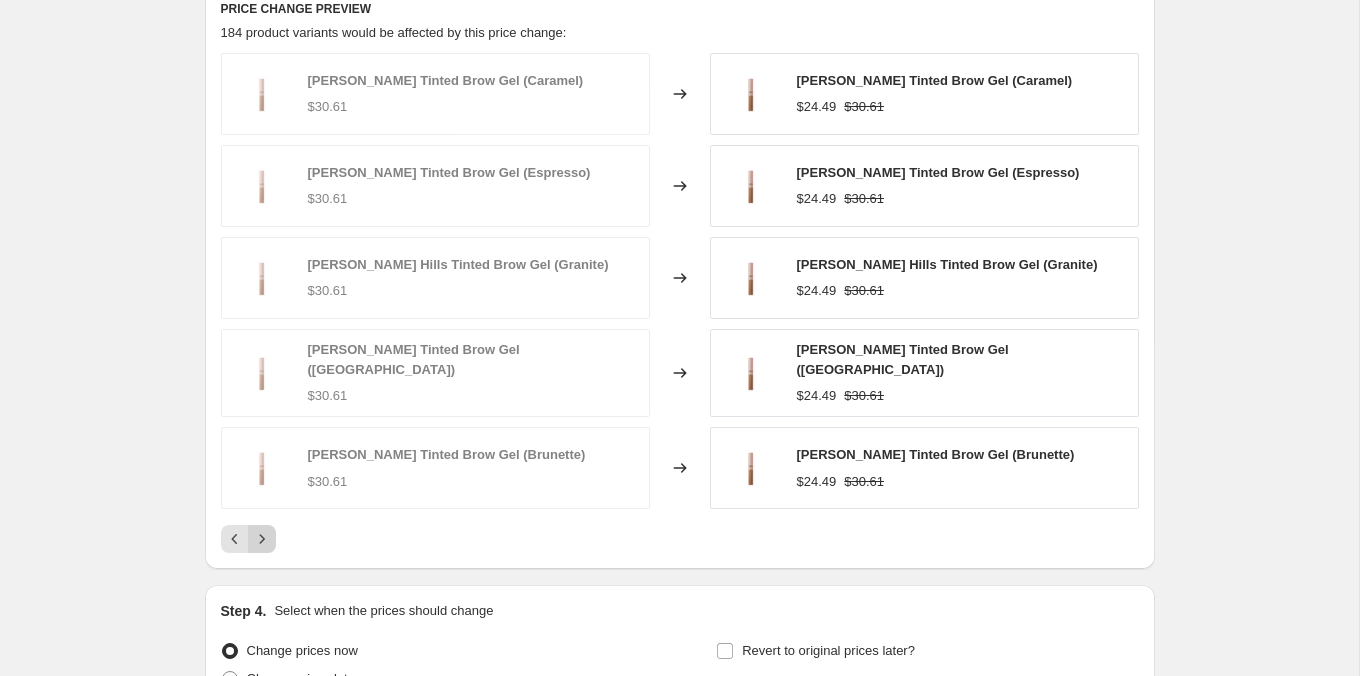 click at bounding box center (262, 539) 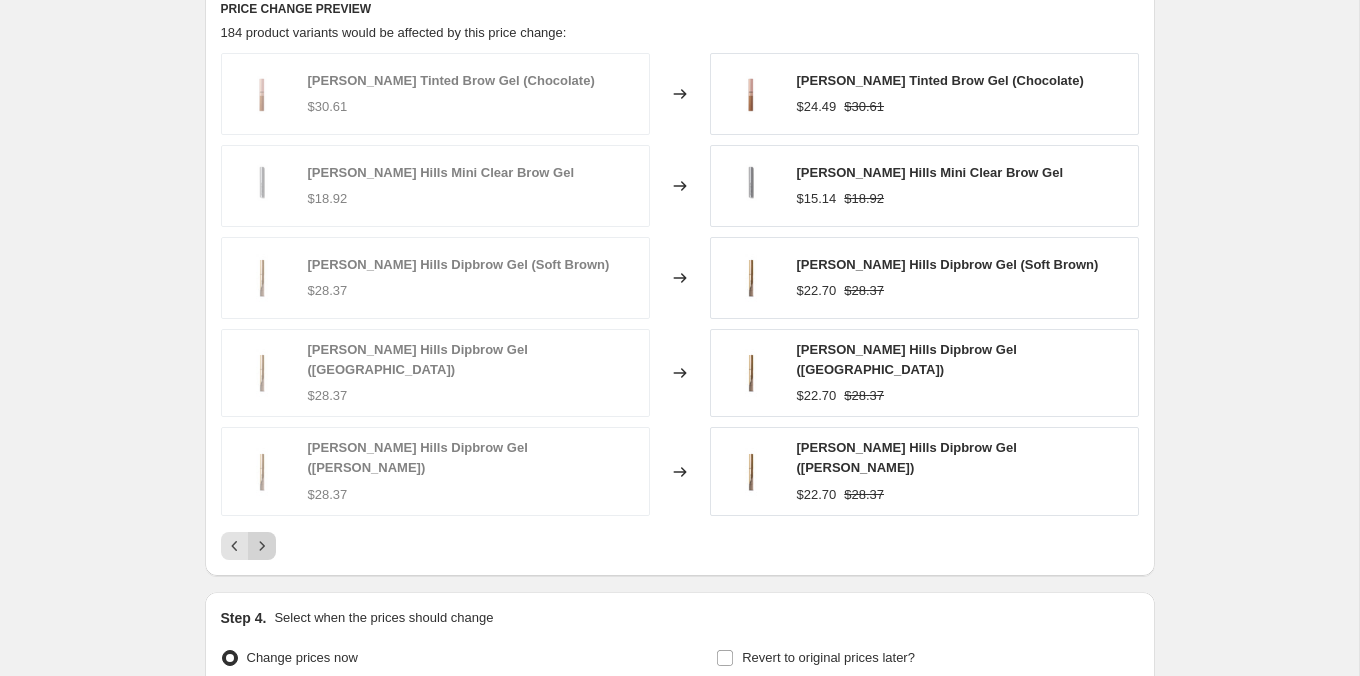 click 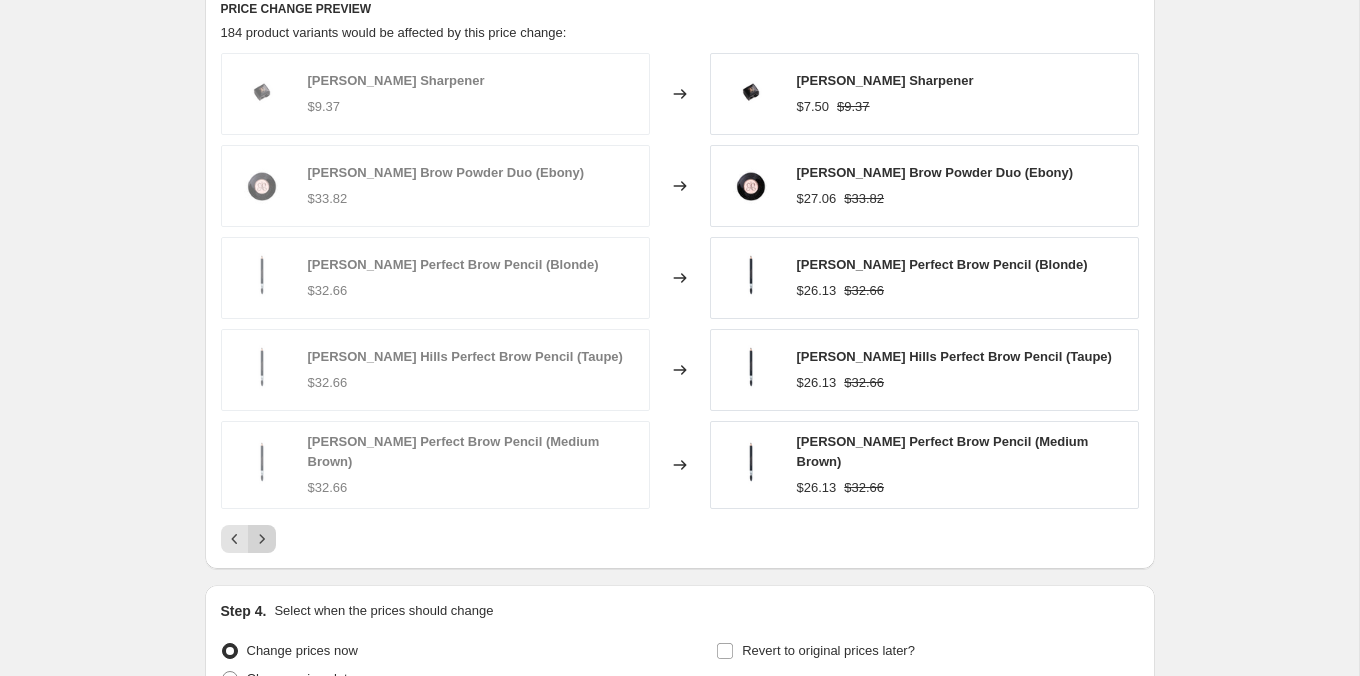 click 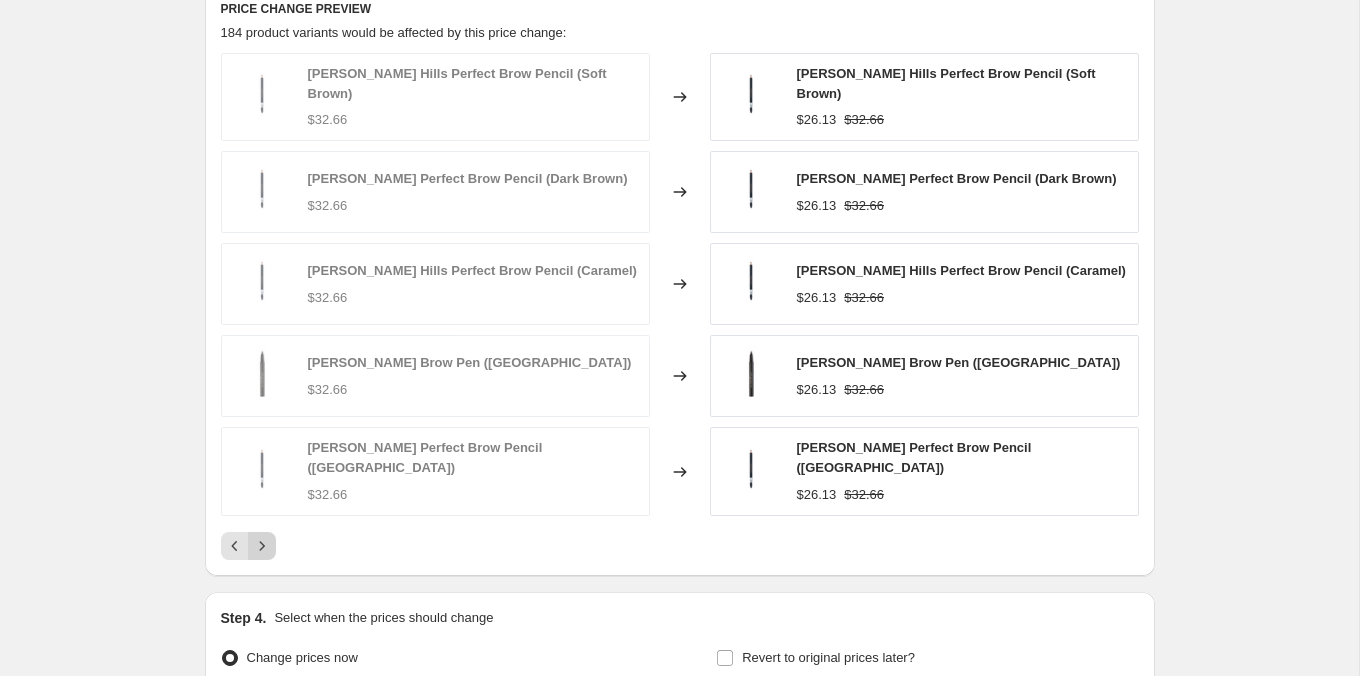 click at bounding box center [262, 546] 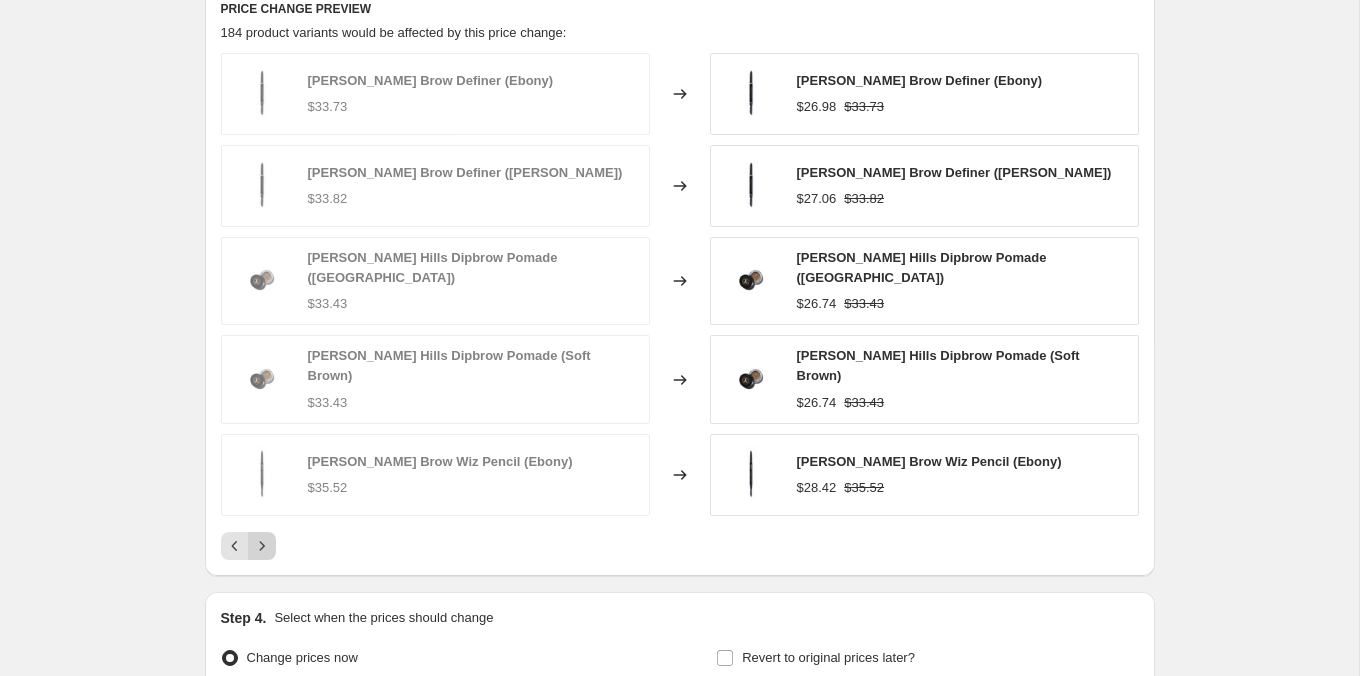 click 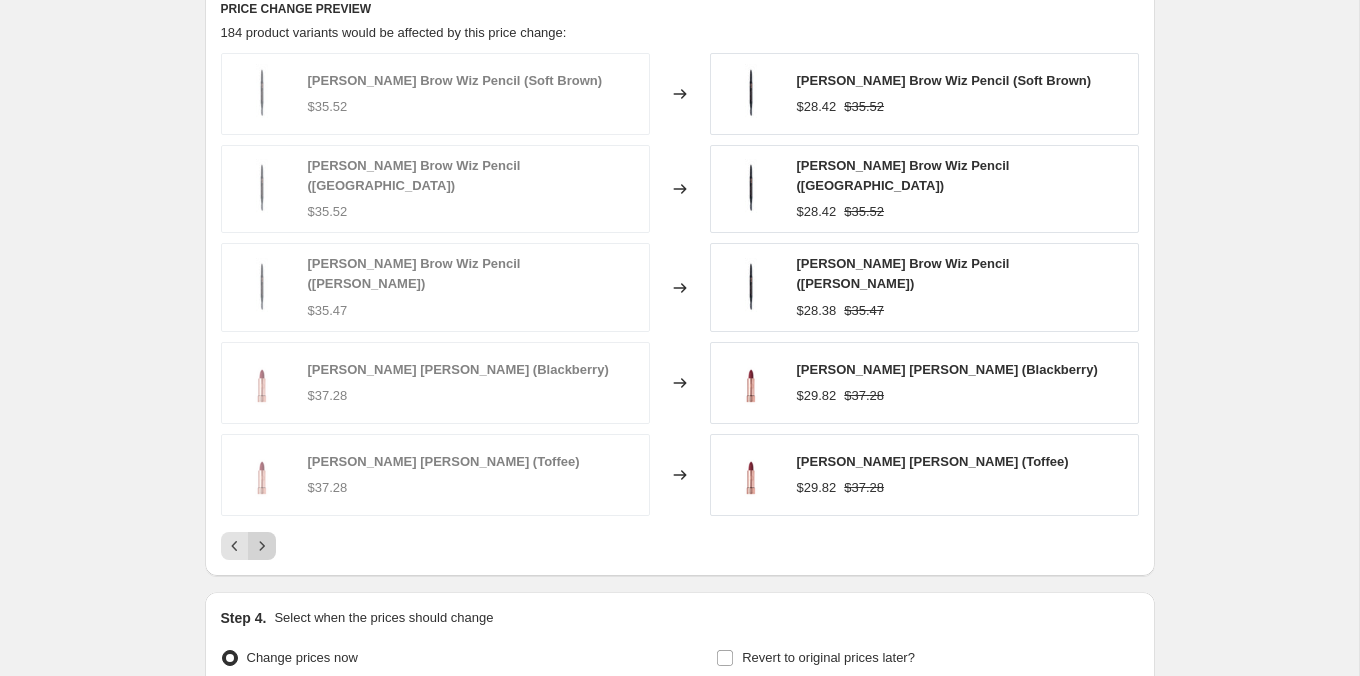 click 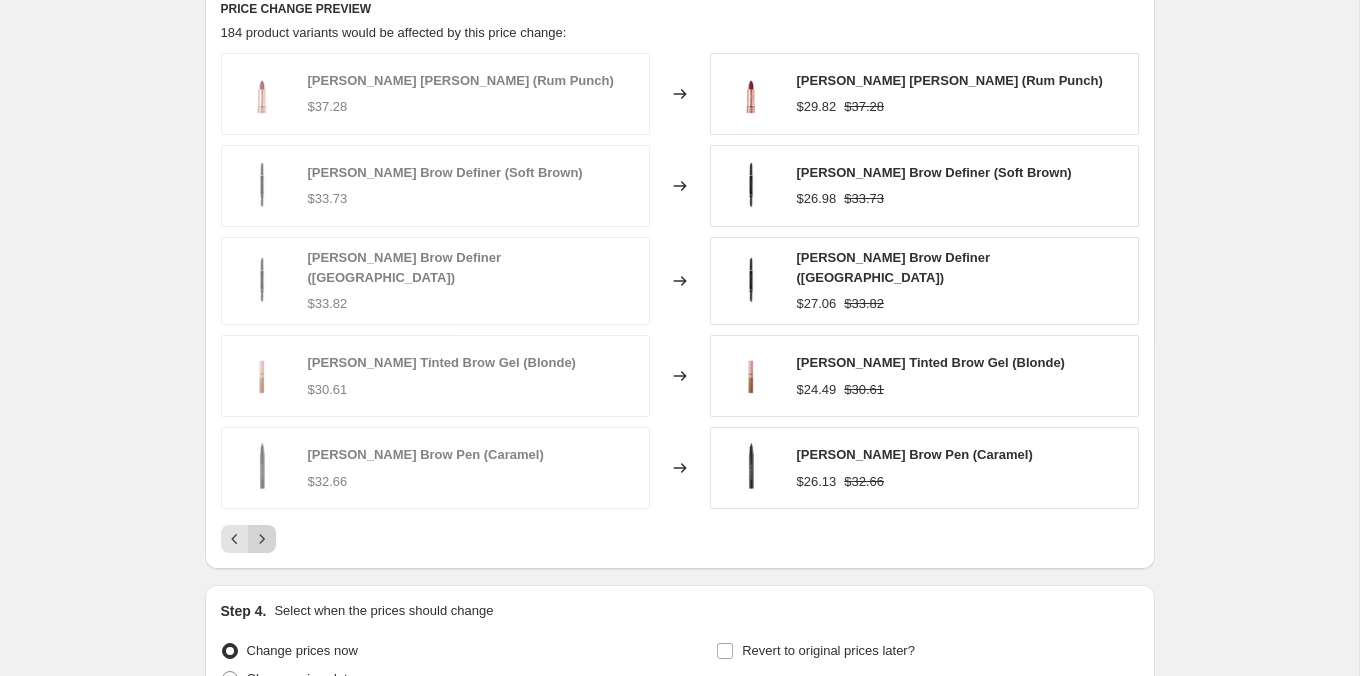 click at bounding box center [262, 539] 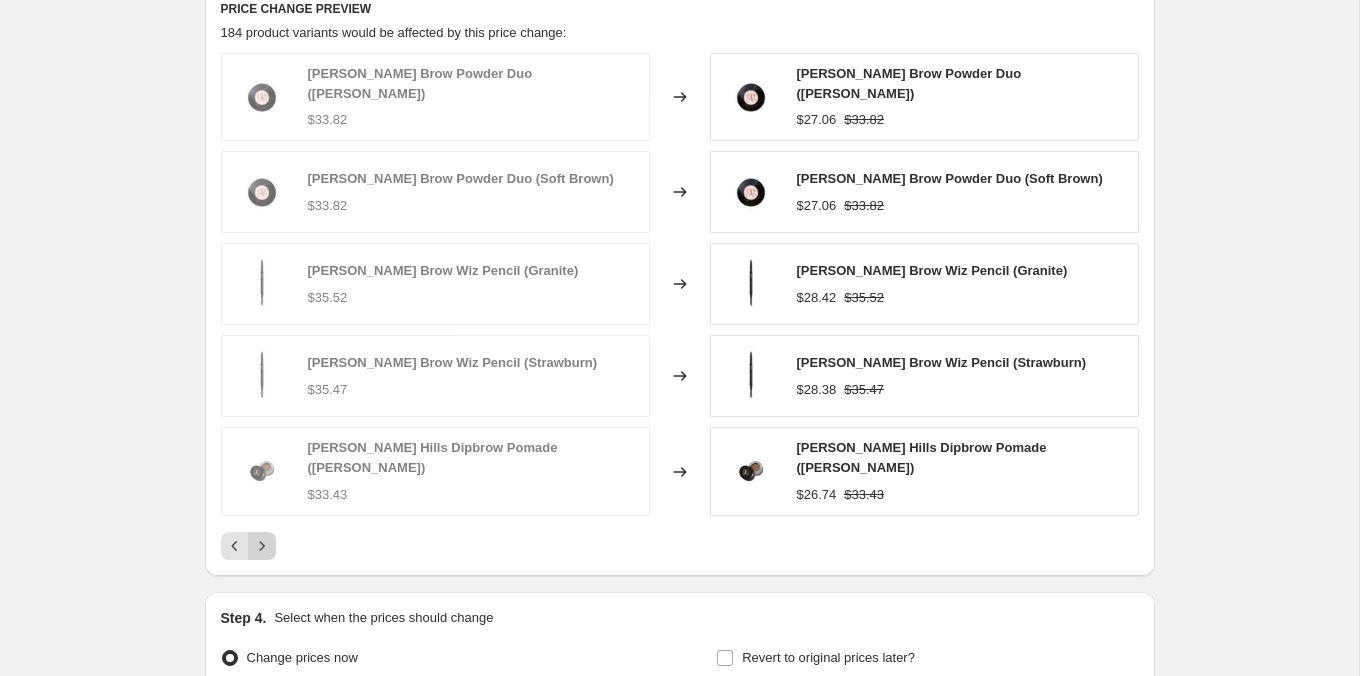 click 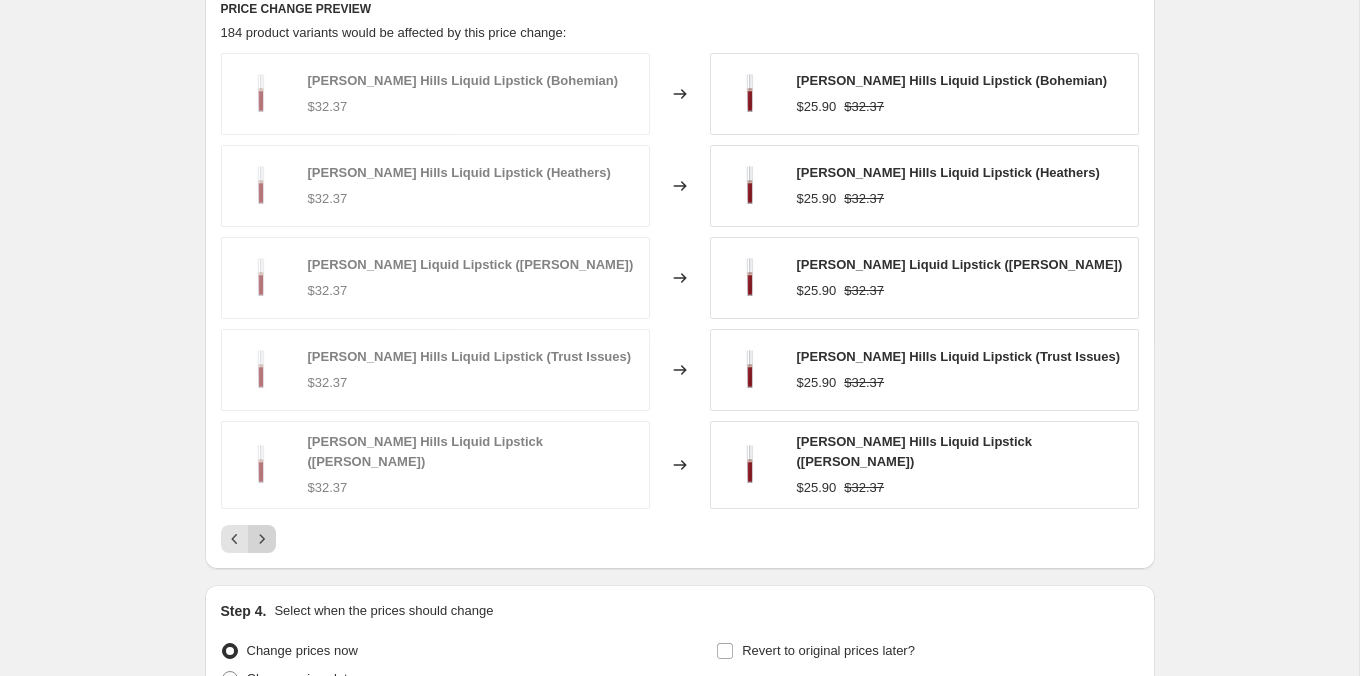 click 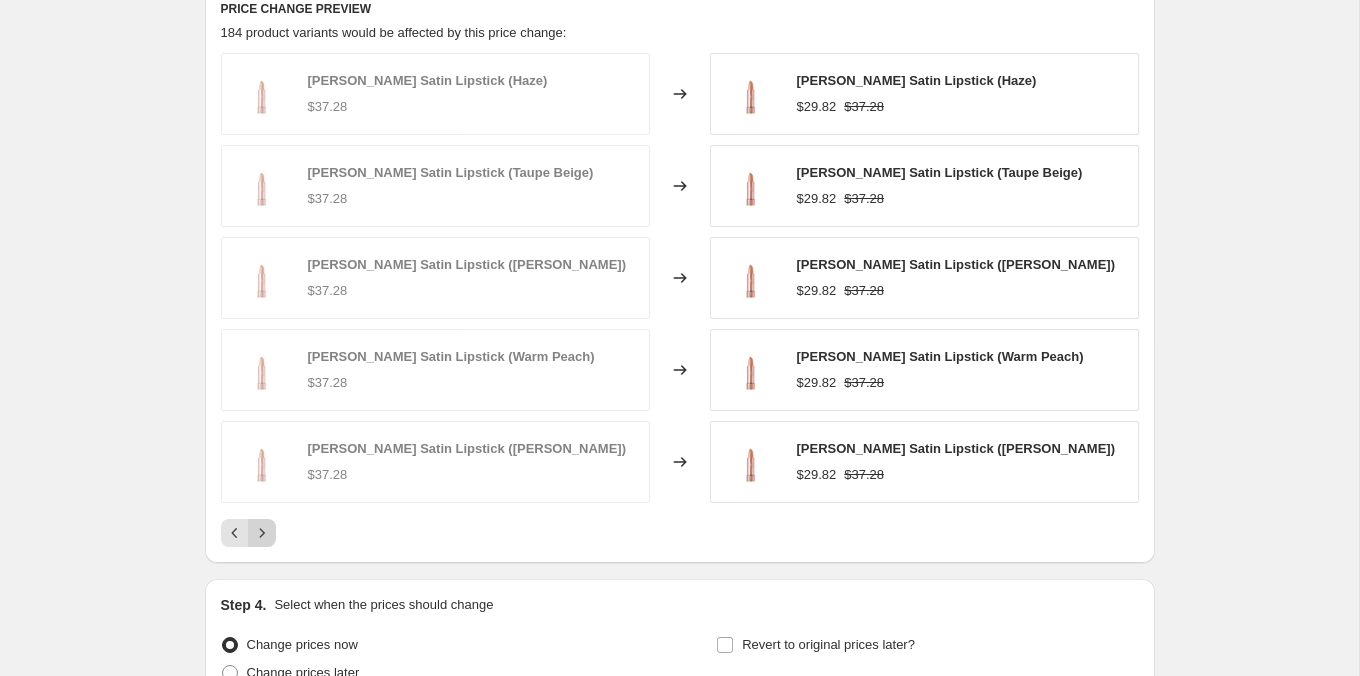 click 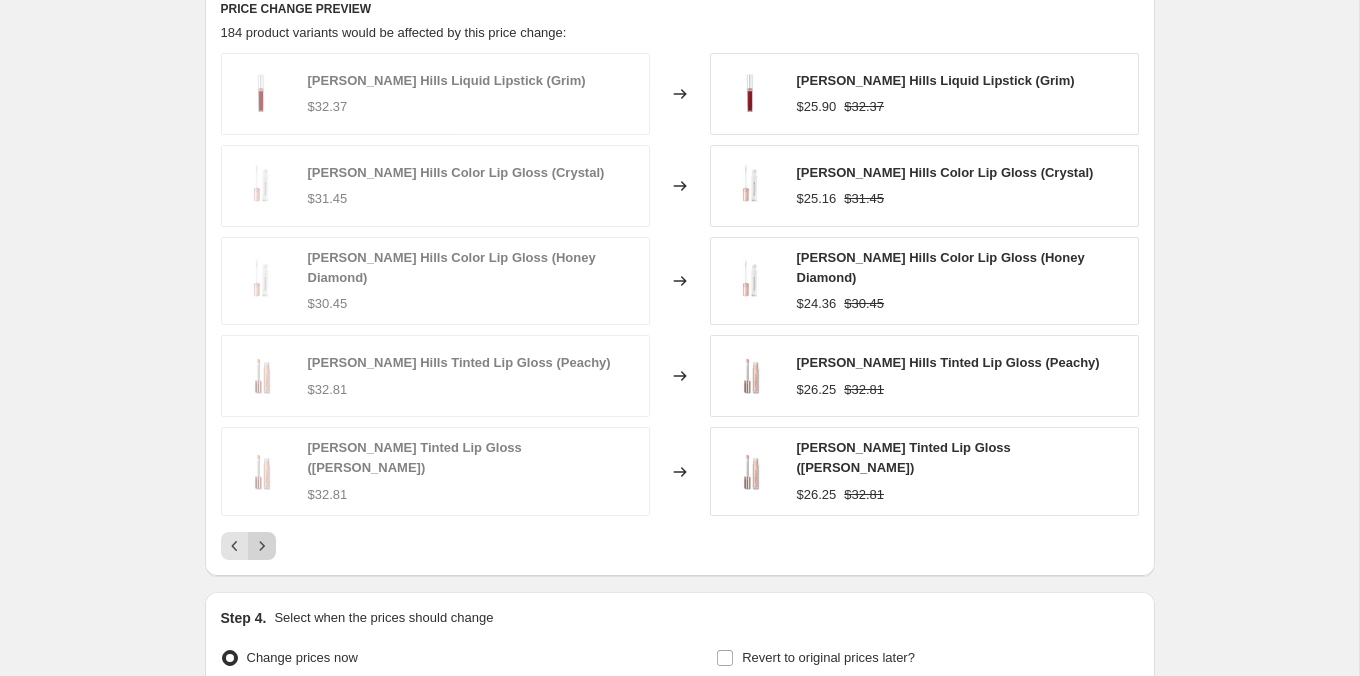 click 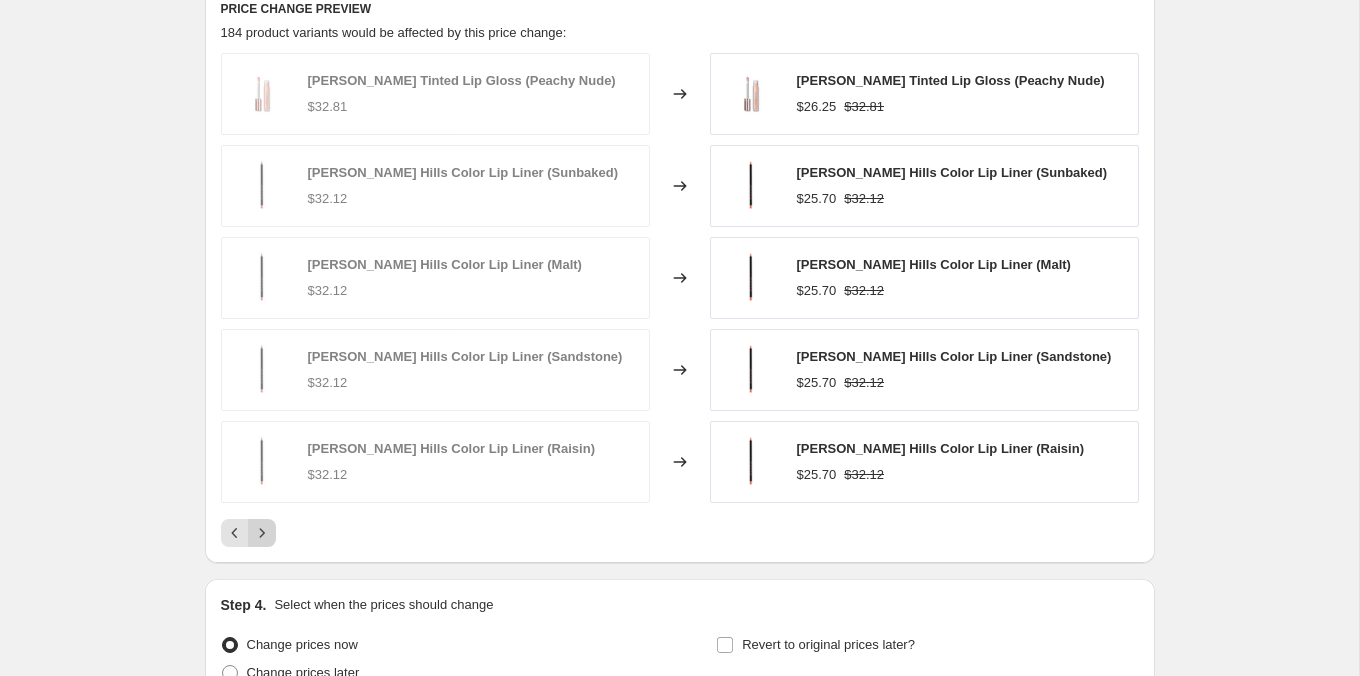 click 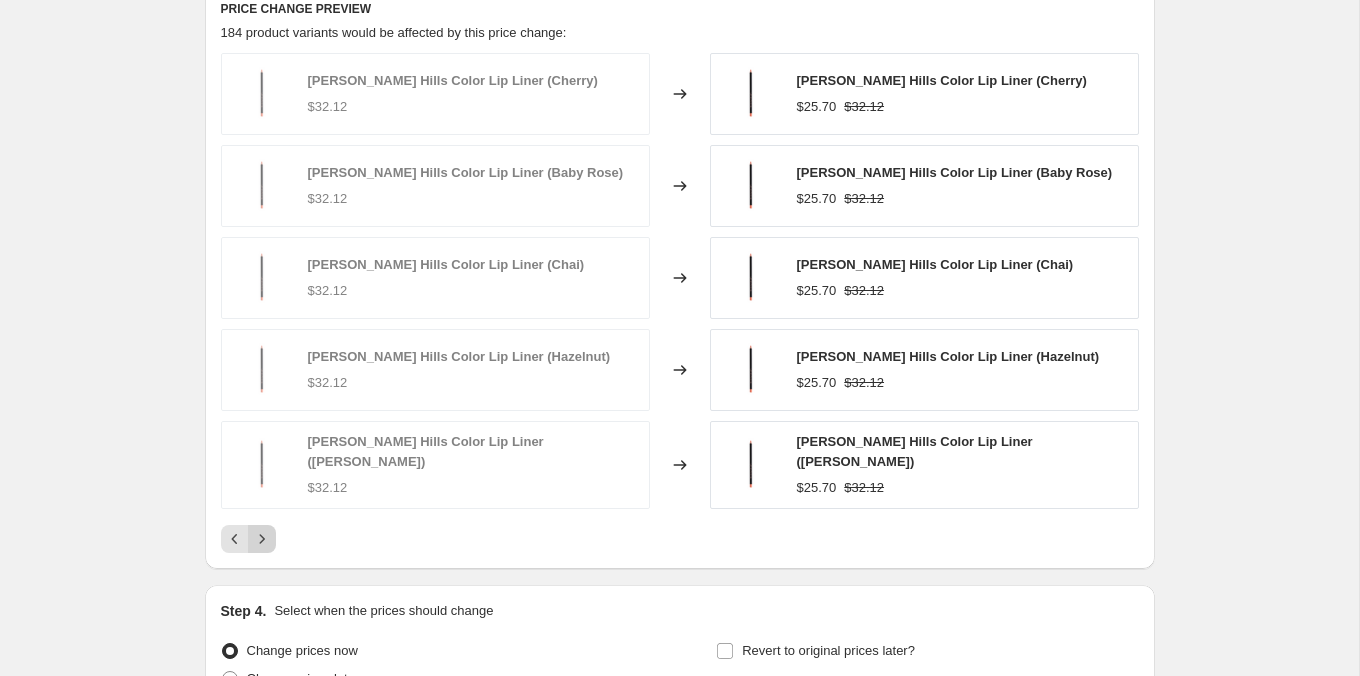 click at bounding box center (262, 539) 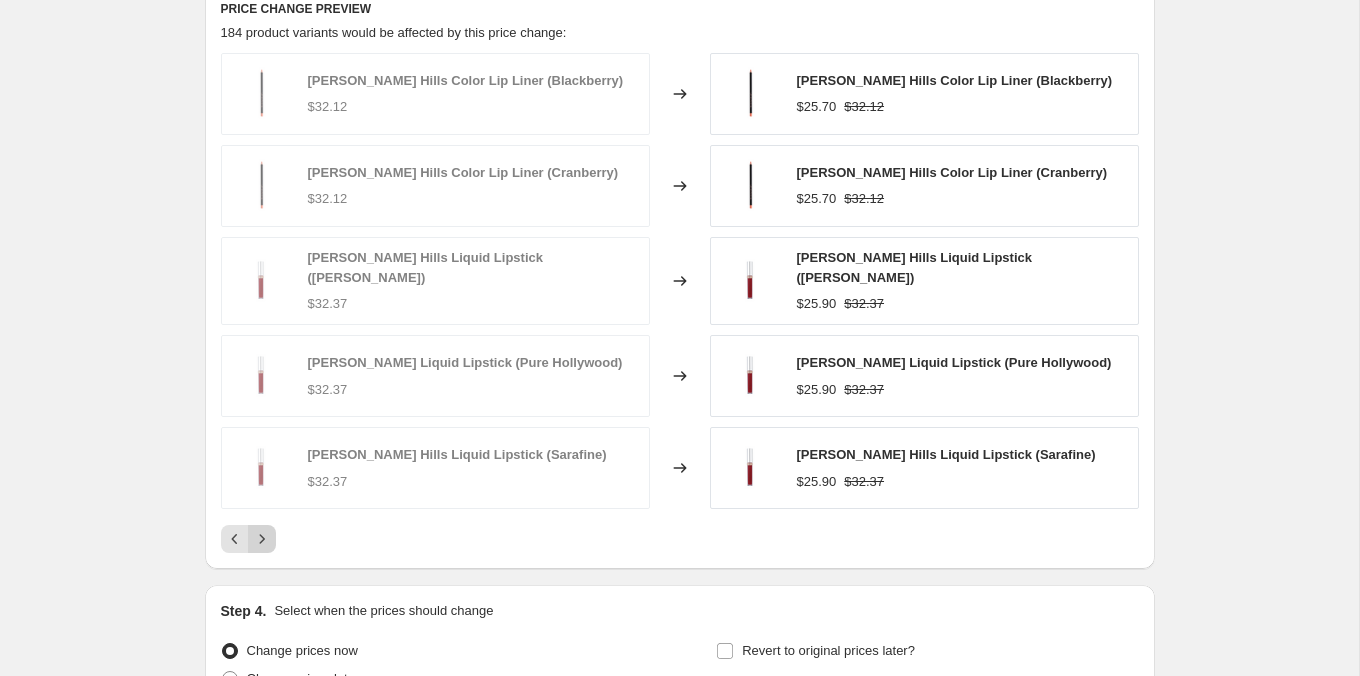 click 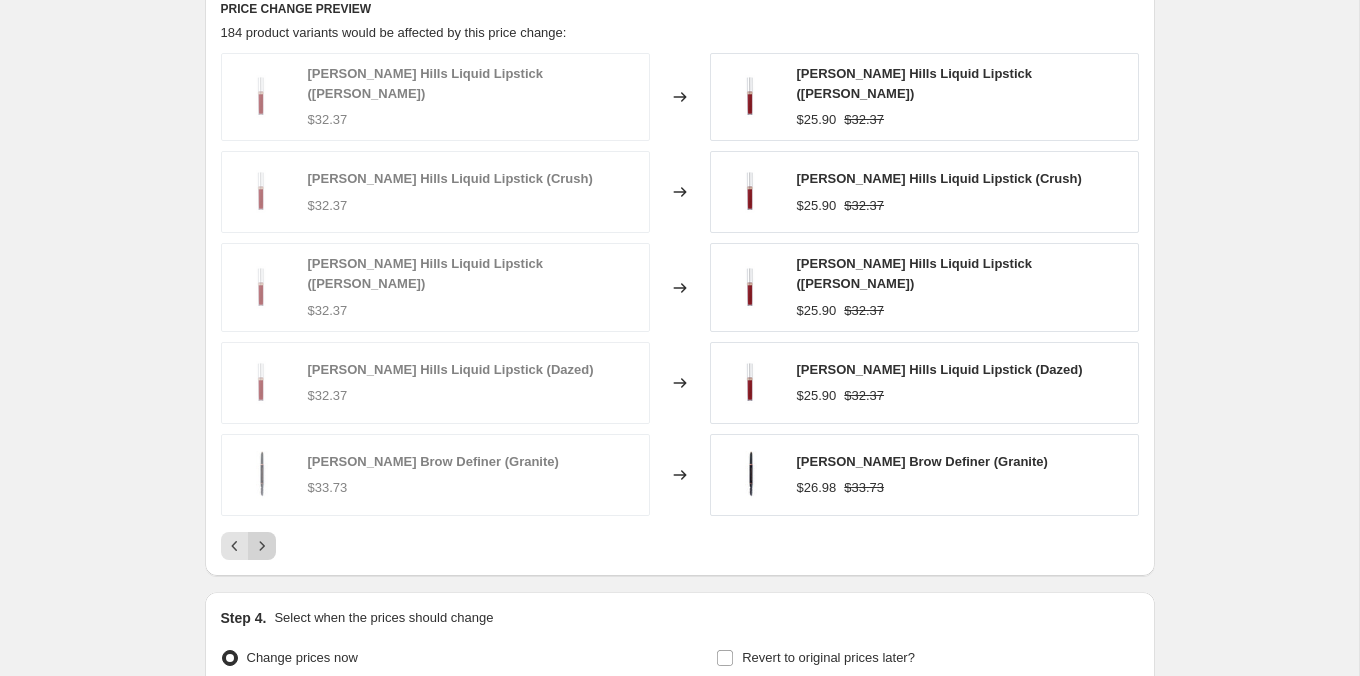 click at bounding box center (262, 546) 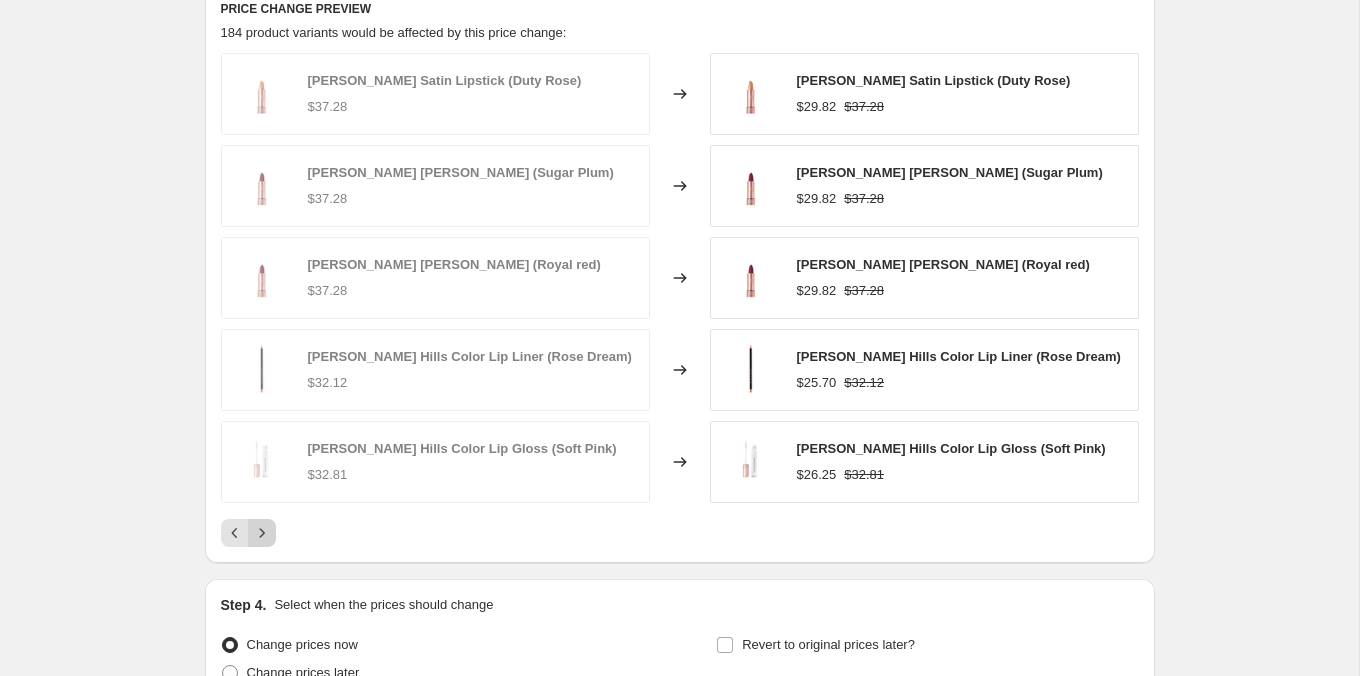 click 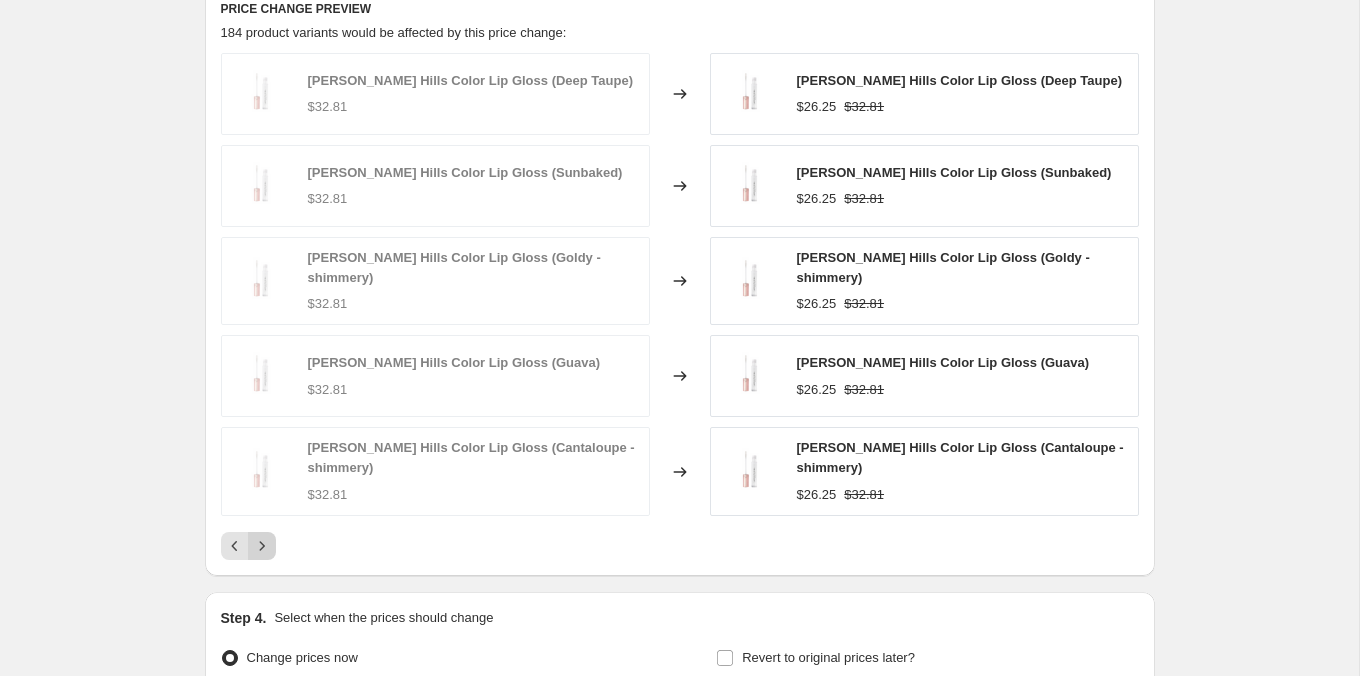 click 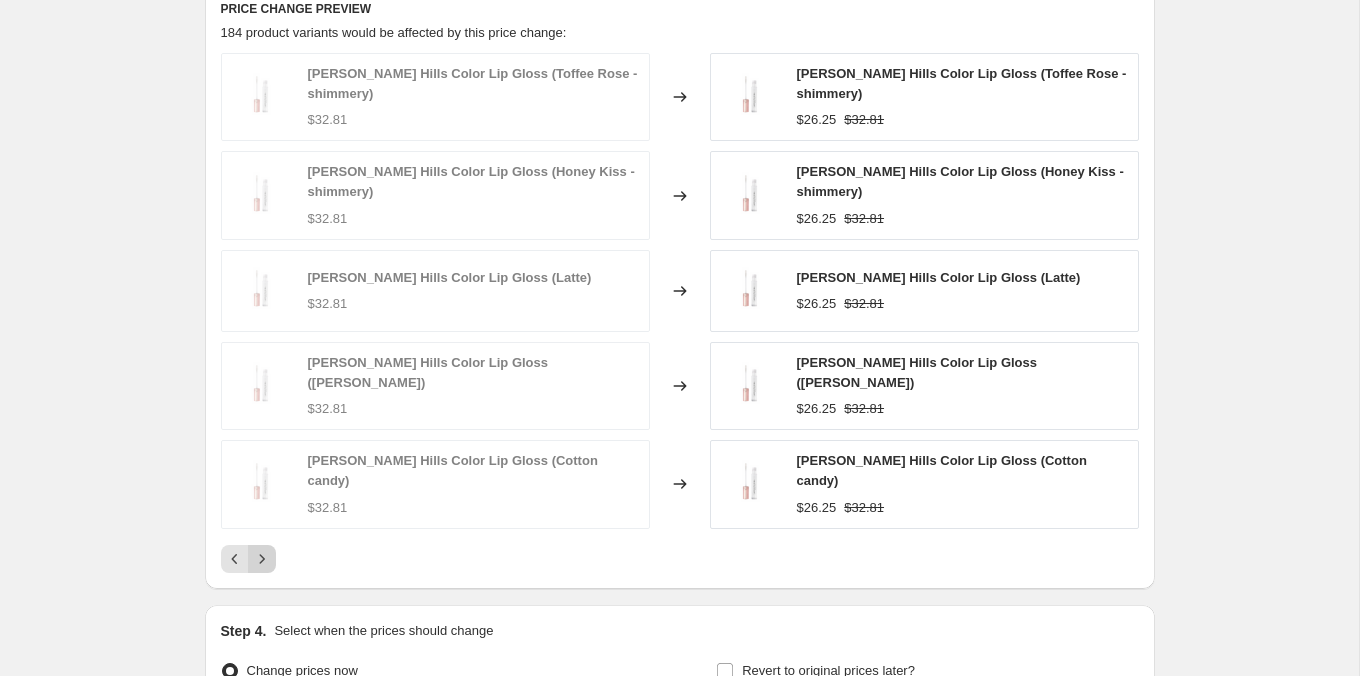 click 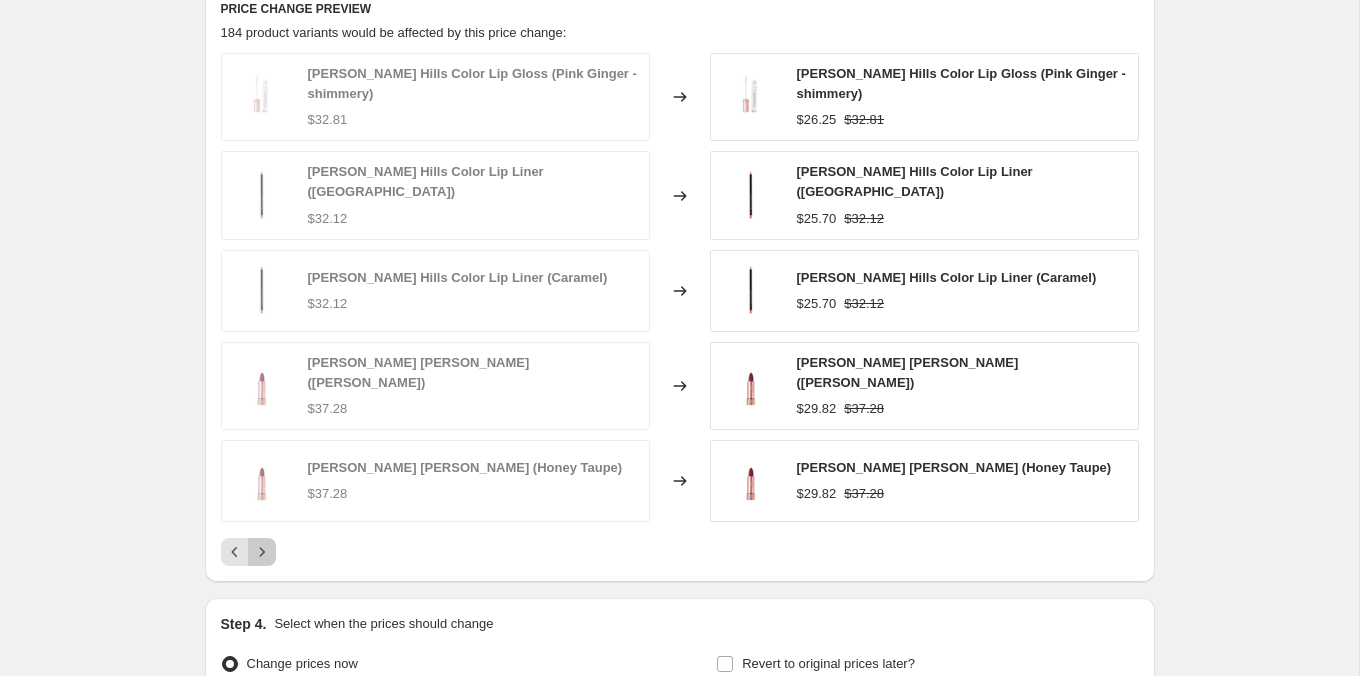 click 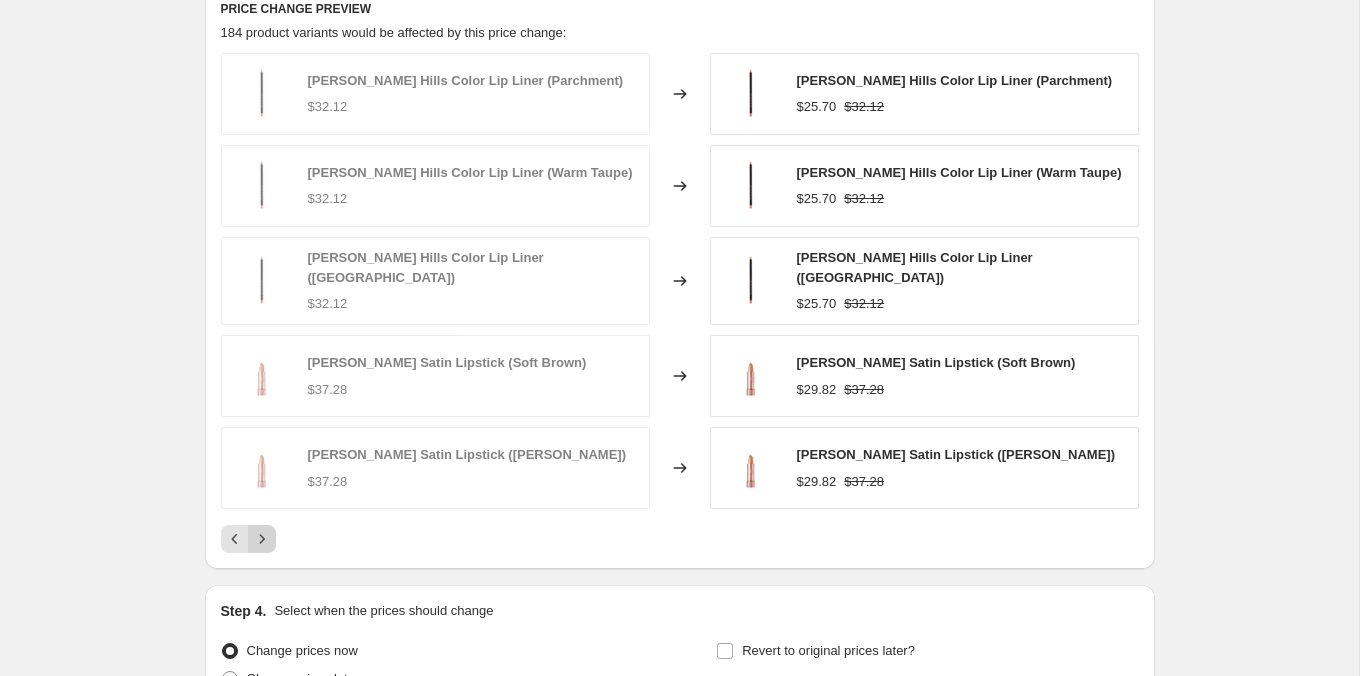 click 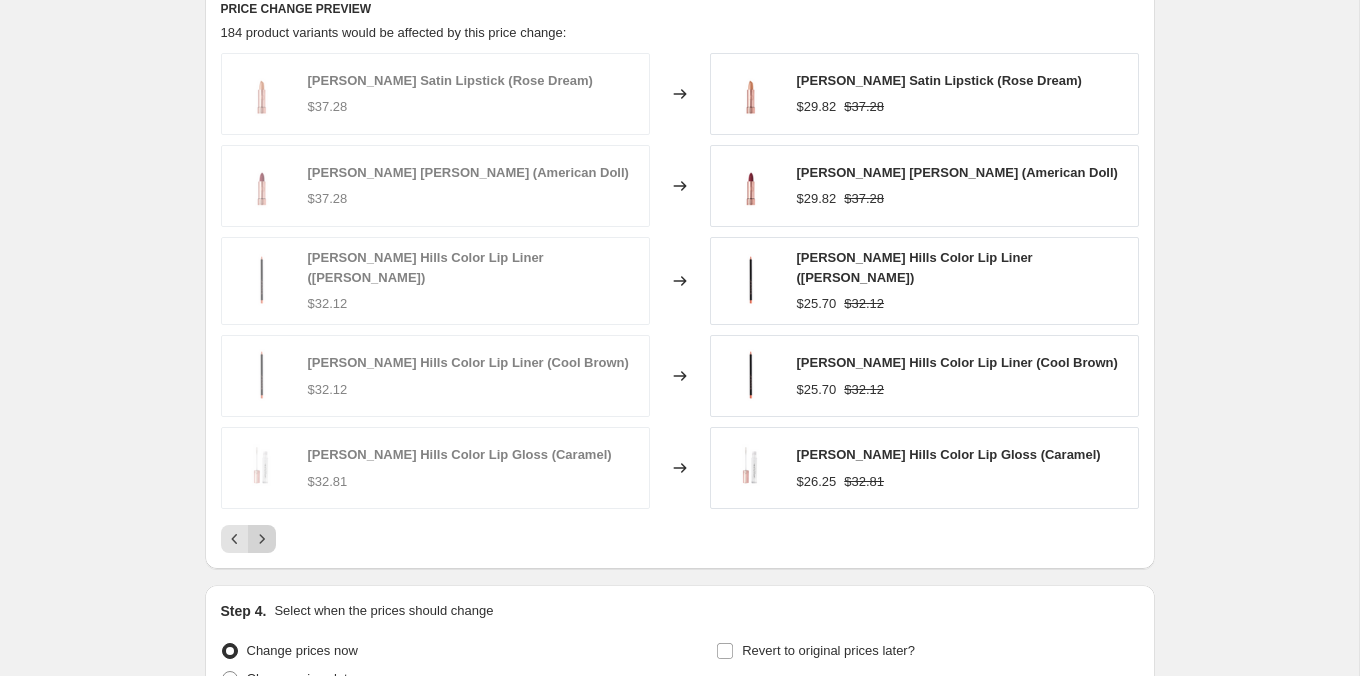 click 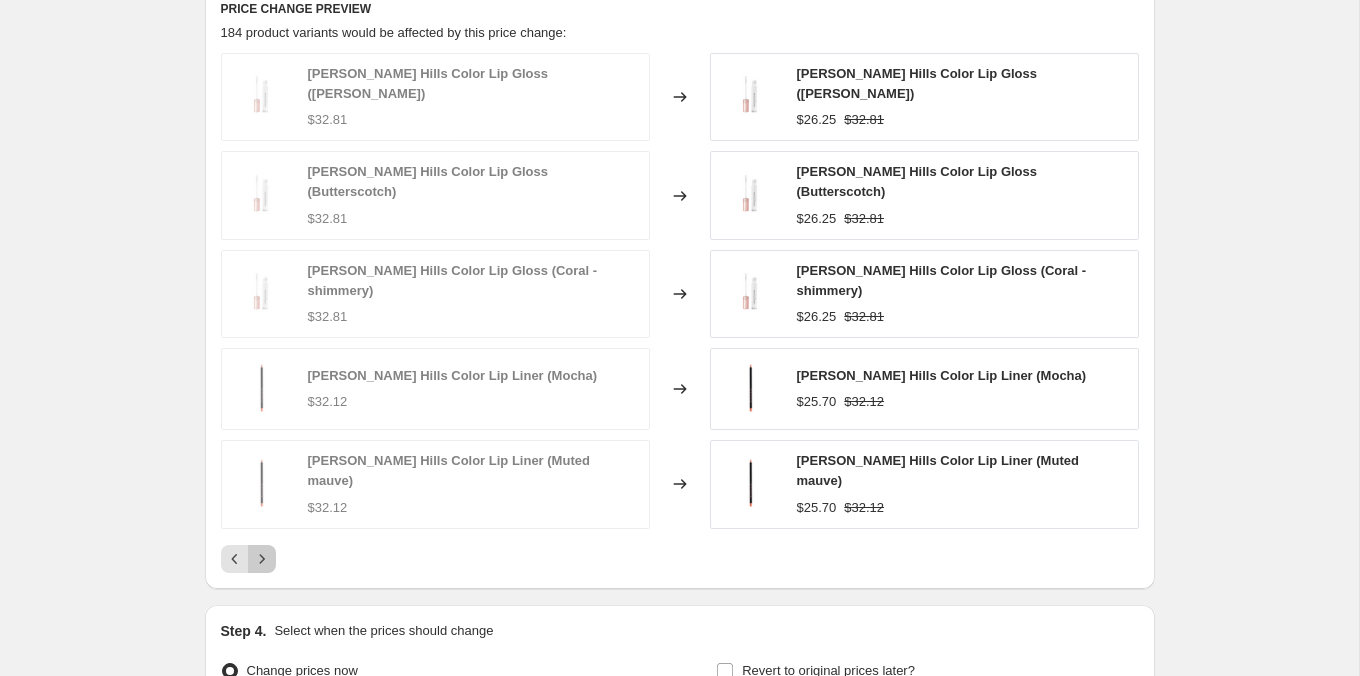 click 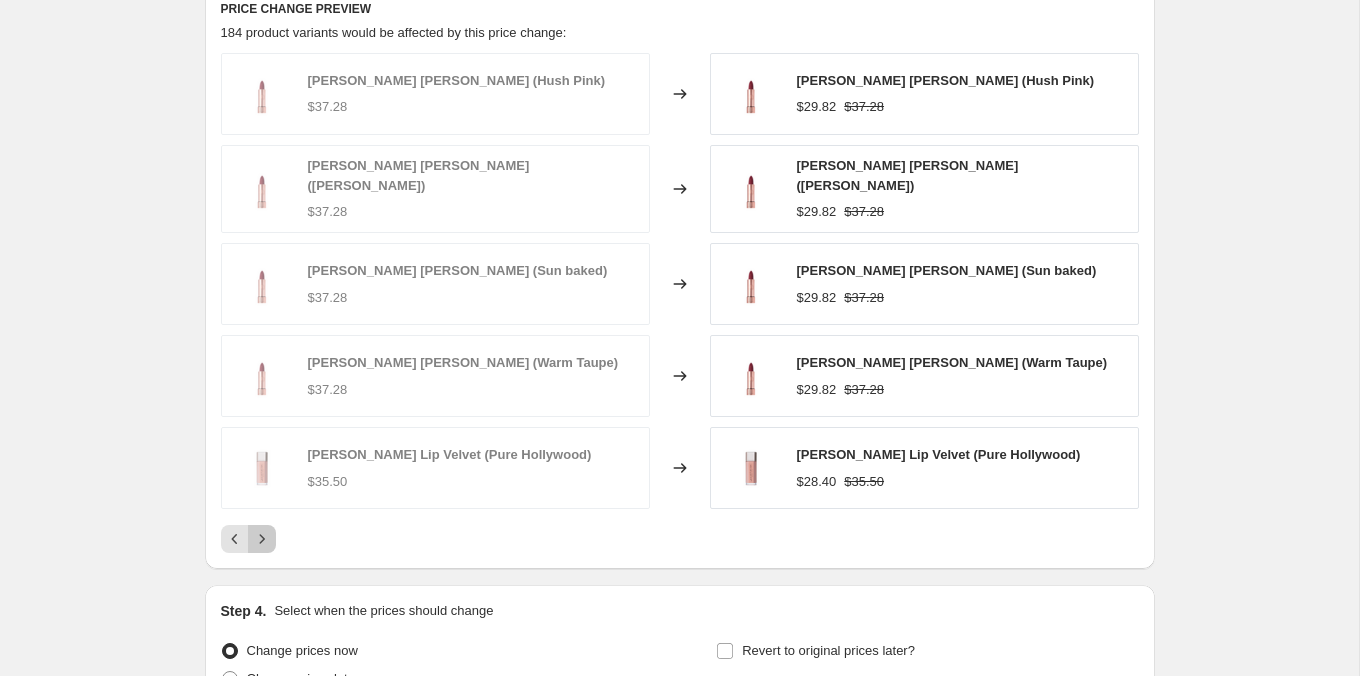 click at bounding box center (262, 539) 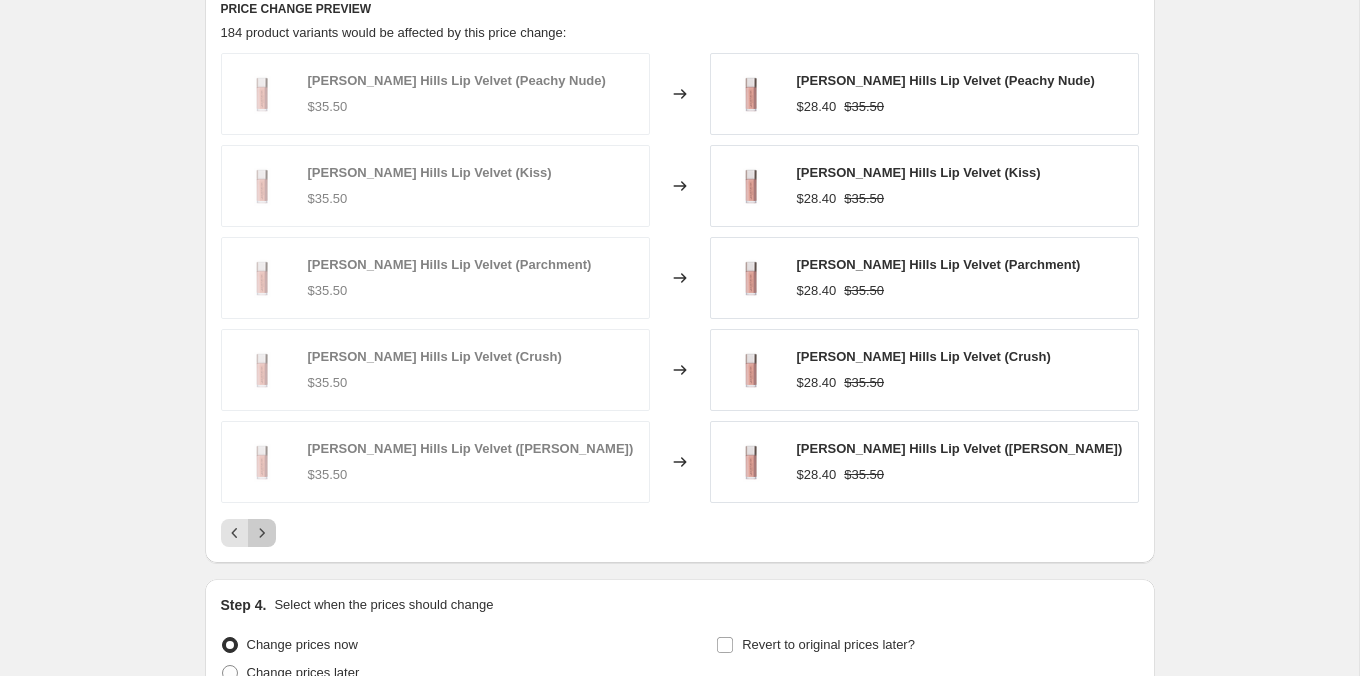 click at bounding box center [262, 533] 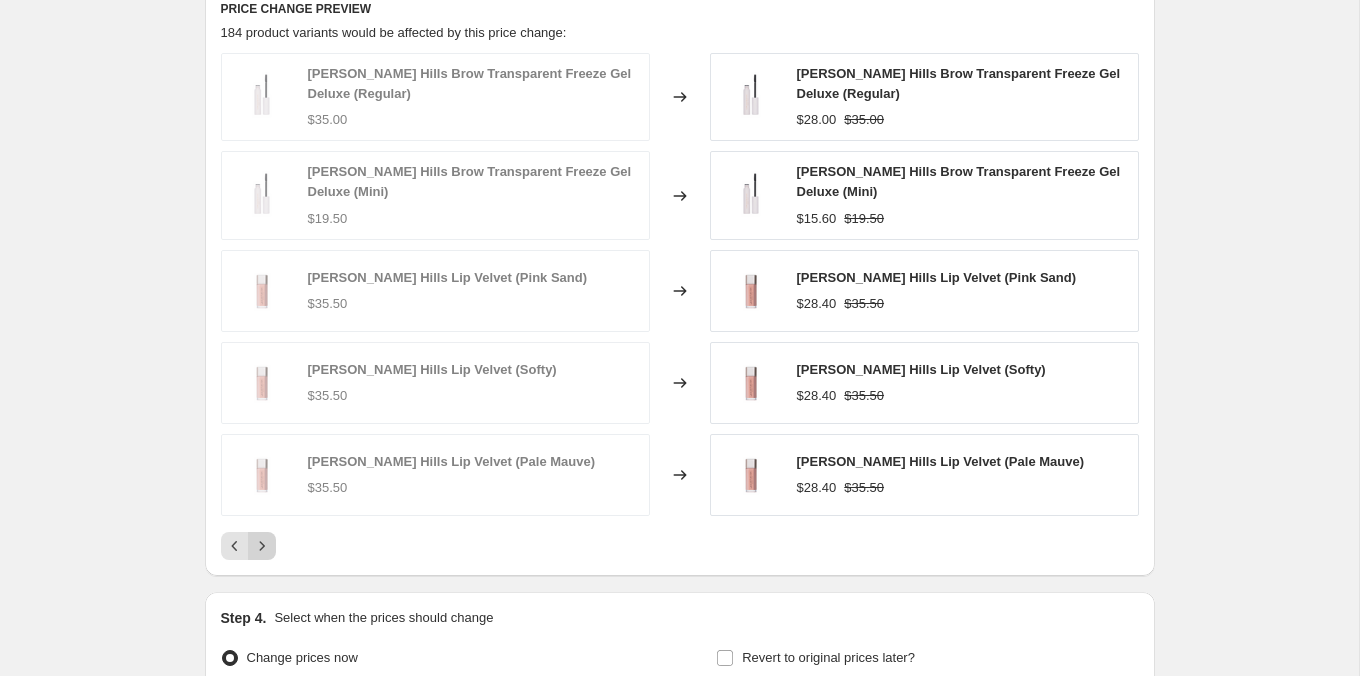 click 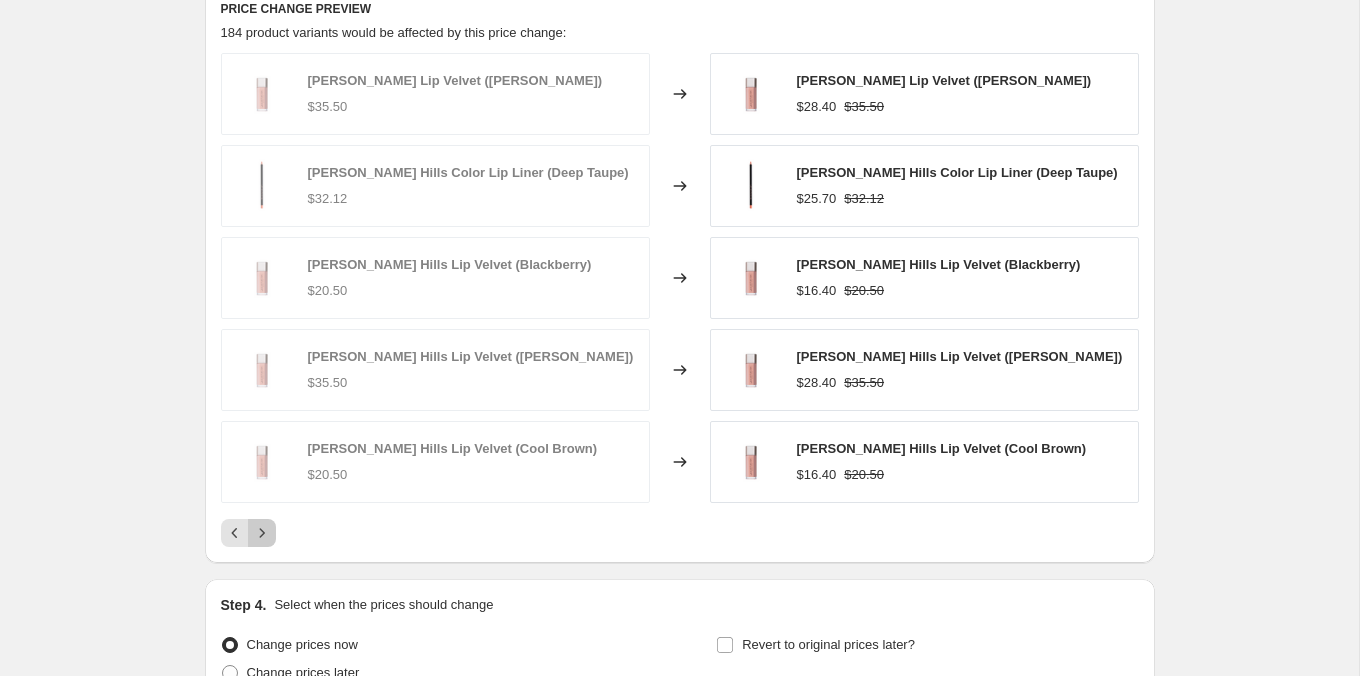 click at bounding box center (262, 533) 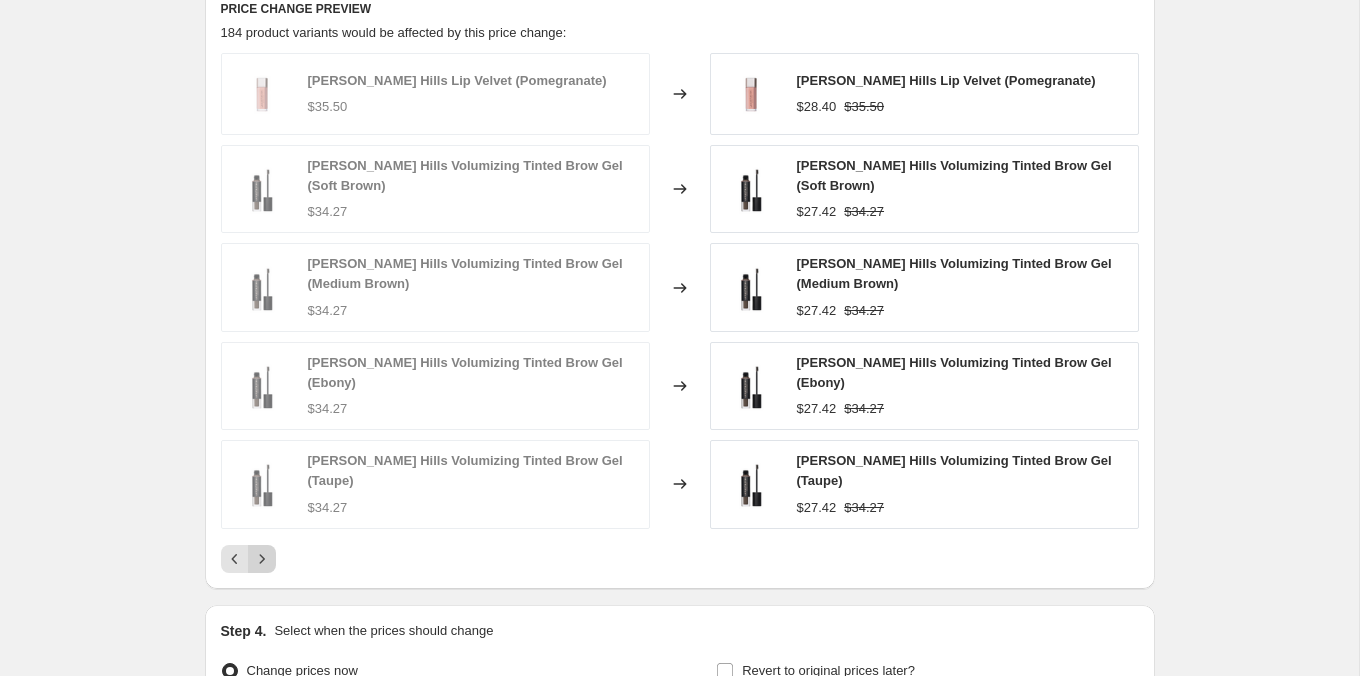 click on "[PERSON_NAME] Hills Lip Velvet (Pomegranate) $35.50 Changed to [PERSON_NAME] Hills Lip Velvet (Pomegranate) $28.40 $35.50 [PERSON_NAME] Hills Volumizing Tinted Brow Gel (Soft Brown) $34.27 Changed to [PERSON_NAME] Hills Volumizing Tinted Brow Gel (Soft Brown) $27.42 $34.27 [PERSON_NAME] Hills Volumizing Tinted Brow Gel (Medium Brown) $34.27 Changed to [PERSON_NAME] Hills Volumizing Tinted Brow Gel (Medium Brown) $27.42 $34.27 [PERSON_NAME] Hills Volumizing Tinted Brow Gel (Ebony) $34.27 Changed to [PERSON_NAME][GEOGRAPHIC_DATA] Volumizing Tinted Brow Gel ([GEOGRAPHIC_DATA]) $27.42 $34.27 [PERSON_NAME] Hills Volumizing Tinted Brow Gel (Taupe) $34.27 Changed to [PERSON_NAME] Hills Volumizing Tinted Brow Gel (Taupe) $27.42 $34.27" at bounding box center [680, 313] 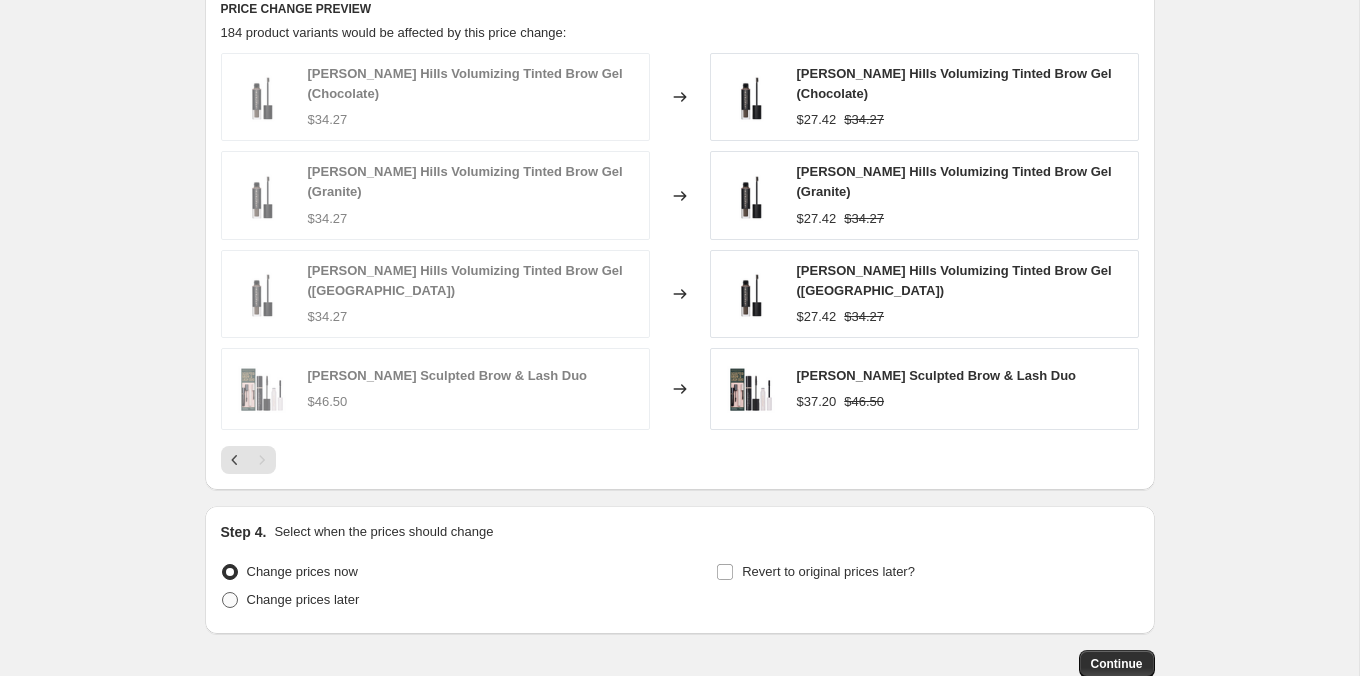 click on "Change prices later" at bounding box center [303, 599] 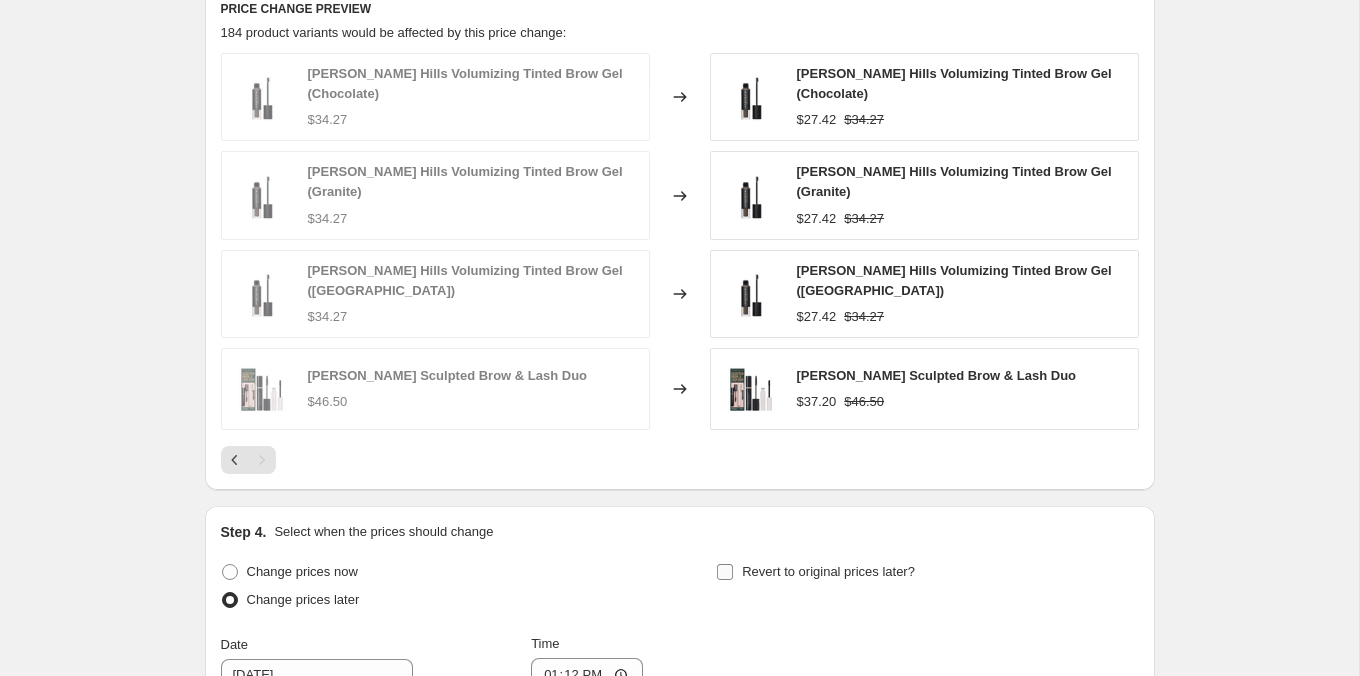 click on "Revert to original prices later?" at bounding box center (828, 571) 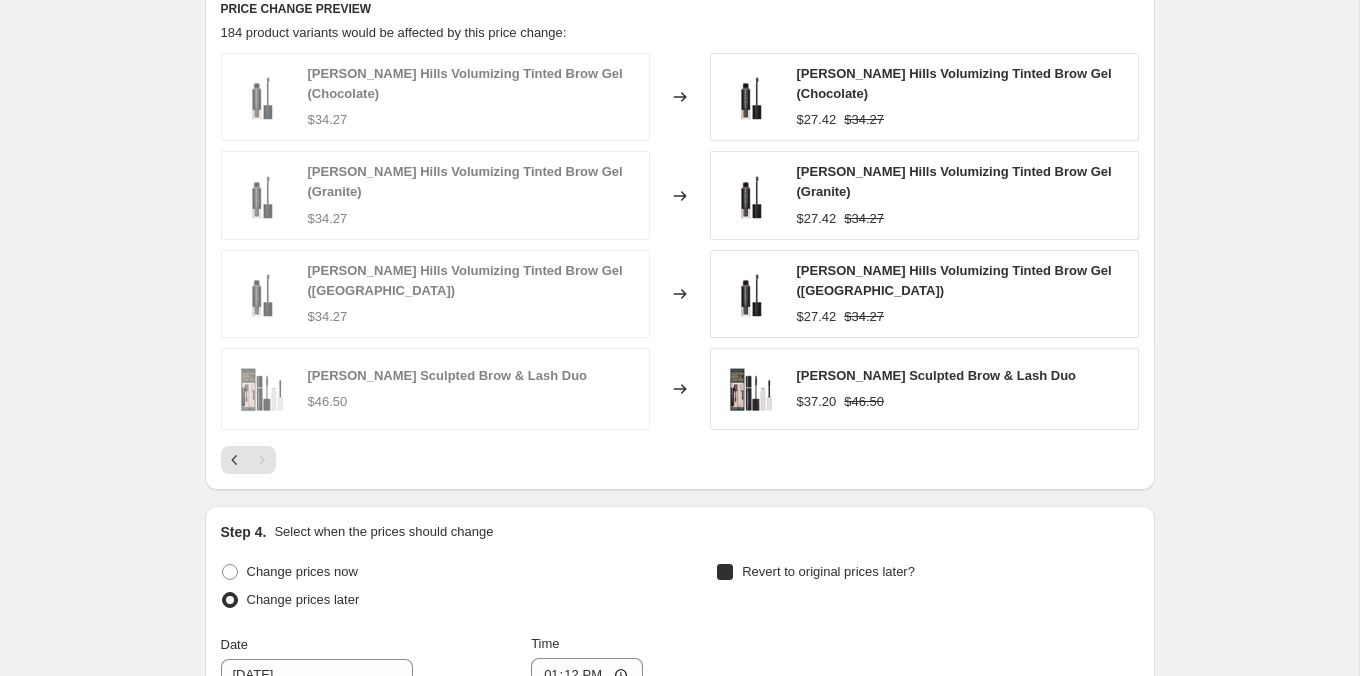 checkbox on "true" 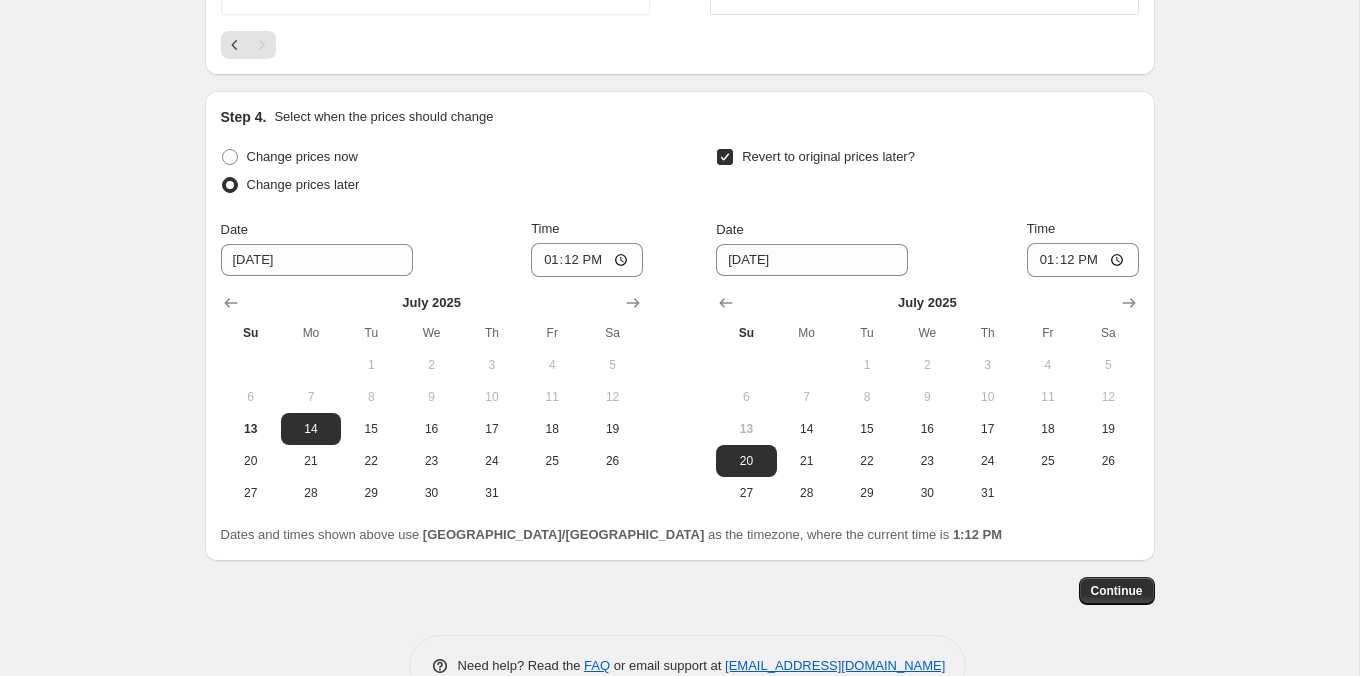 scroll, scrollTop: 1880, scrollLeft: 0, axis: vertical 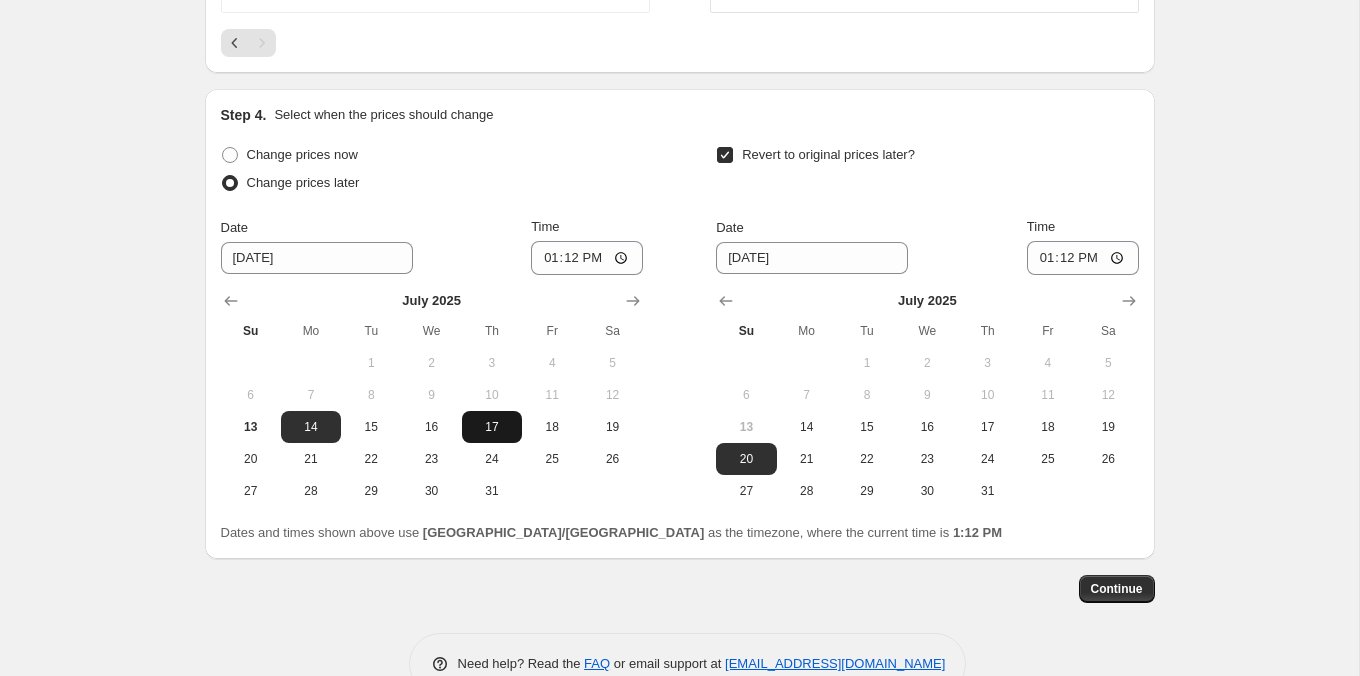 click on "17" at bounding box center [492, 427] 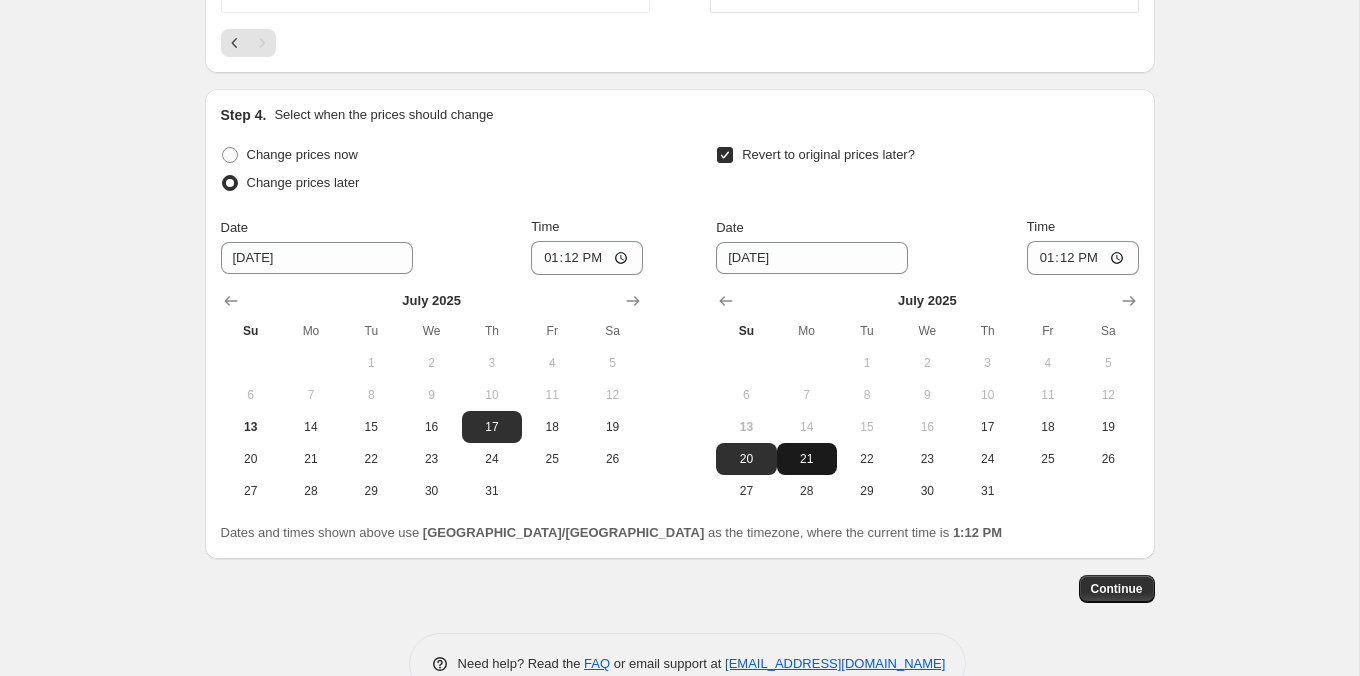 click on "21" at bounding box center (807, 459) 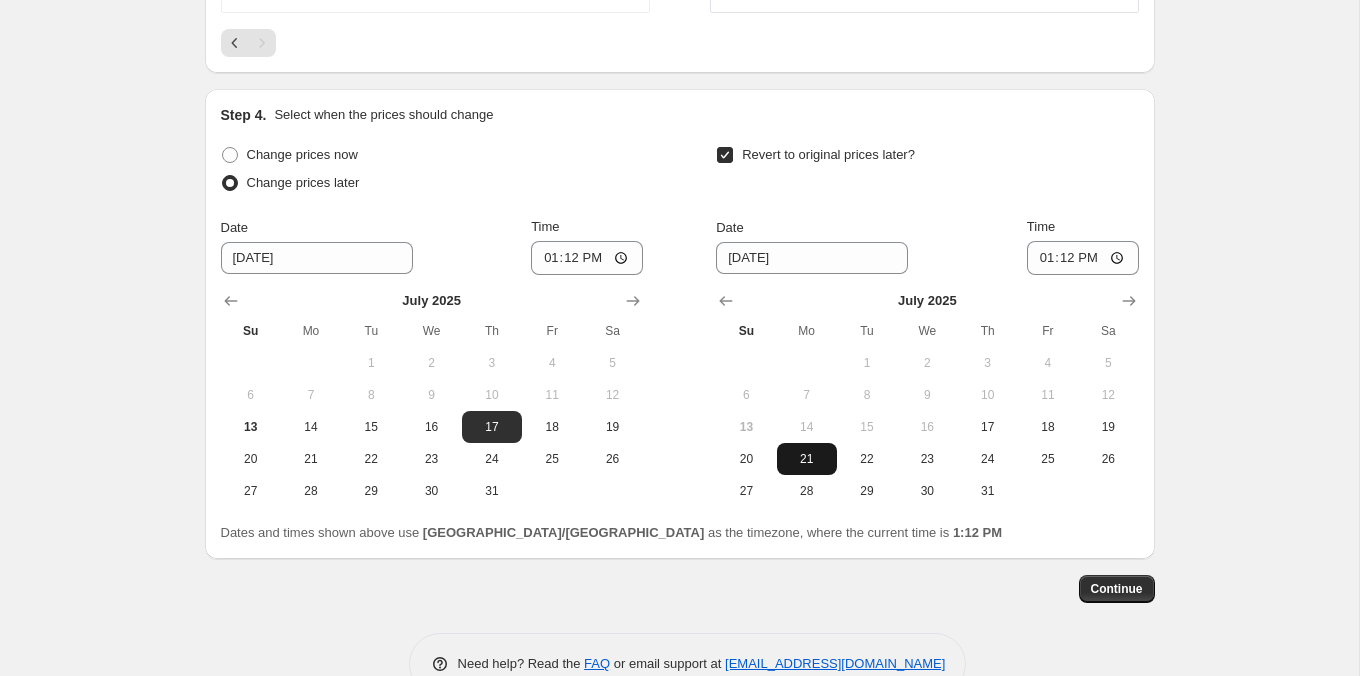 type on "[DATE]" 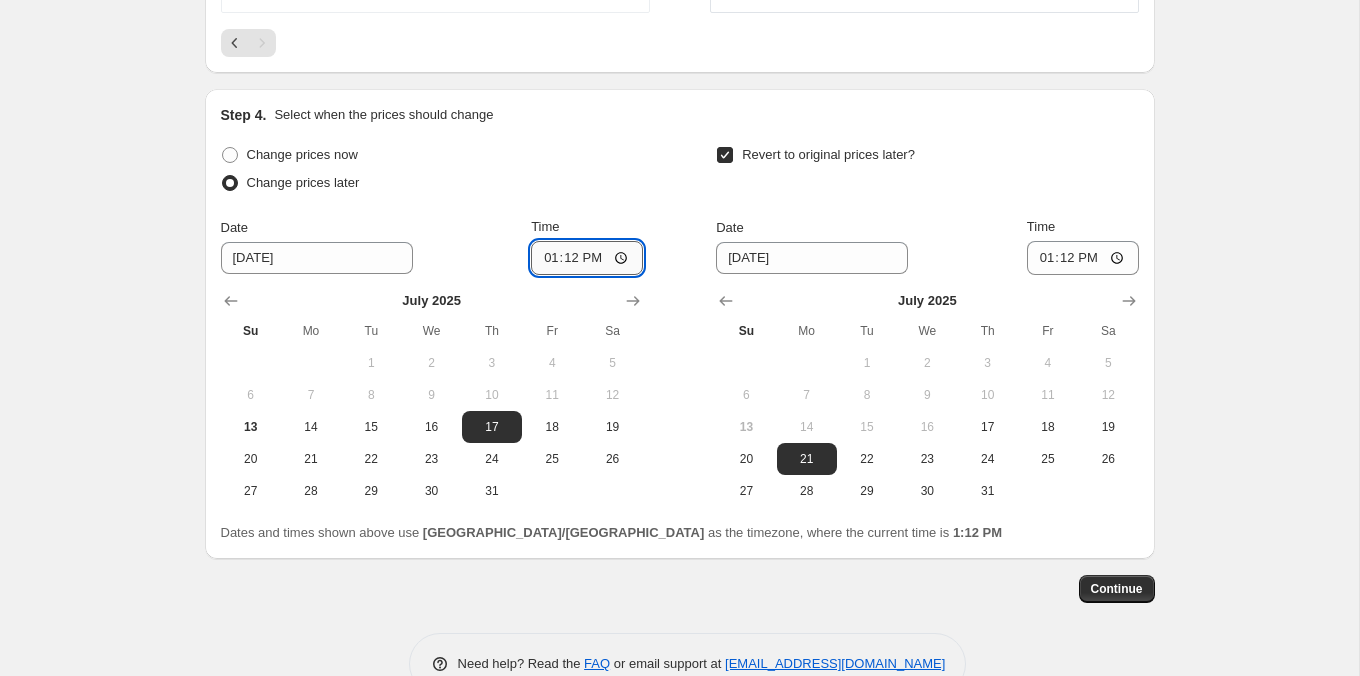 click on "13:12" at bounding box center [587, 258] 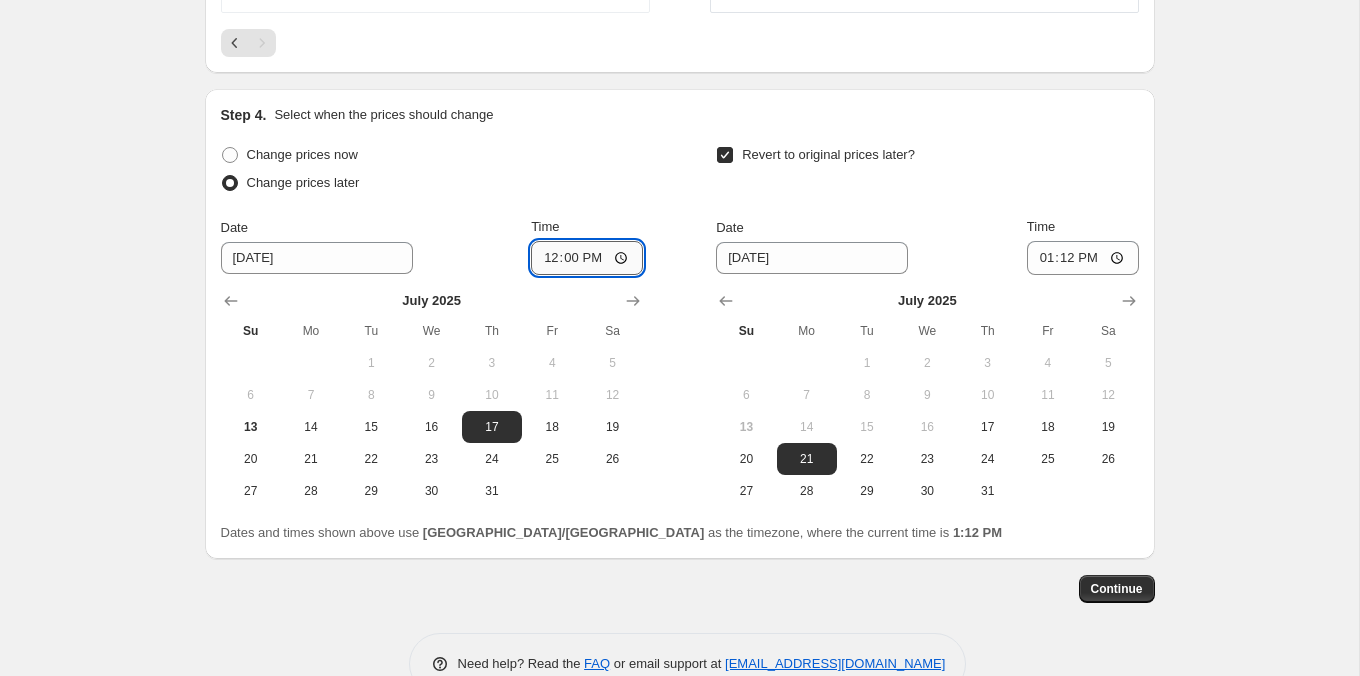 type on "00:00" 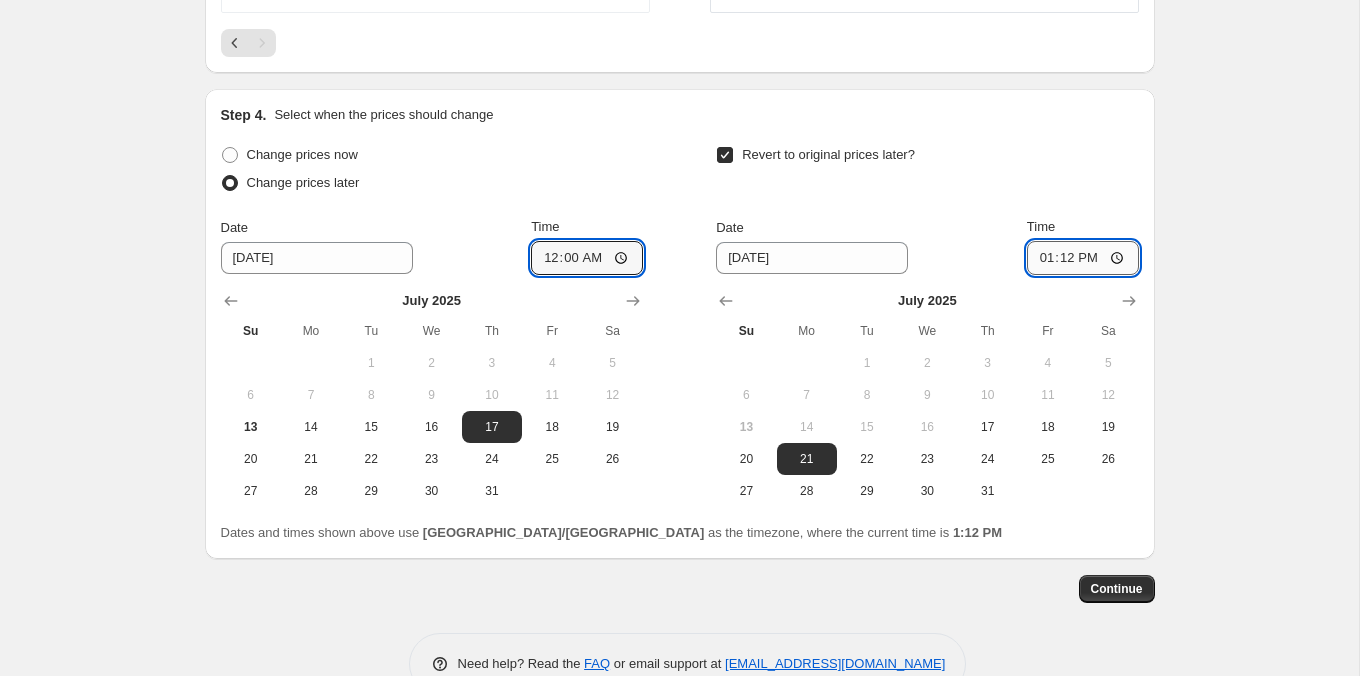 click on "13:12" at bounding box center [1083, 258] 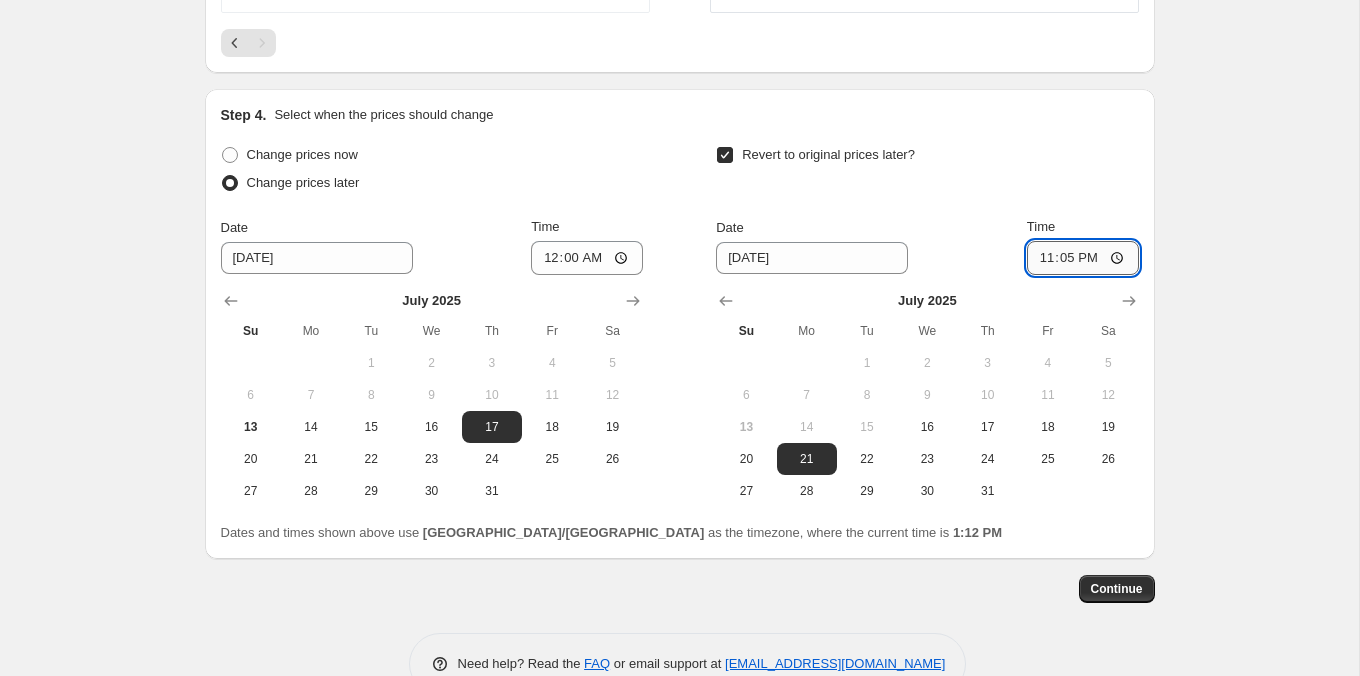 type on "23:55" 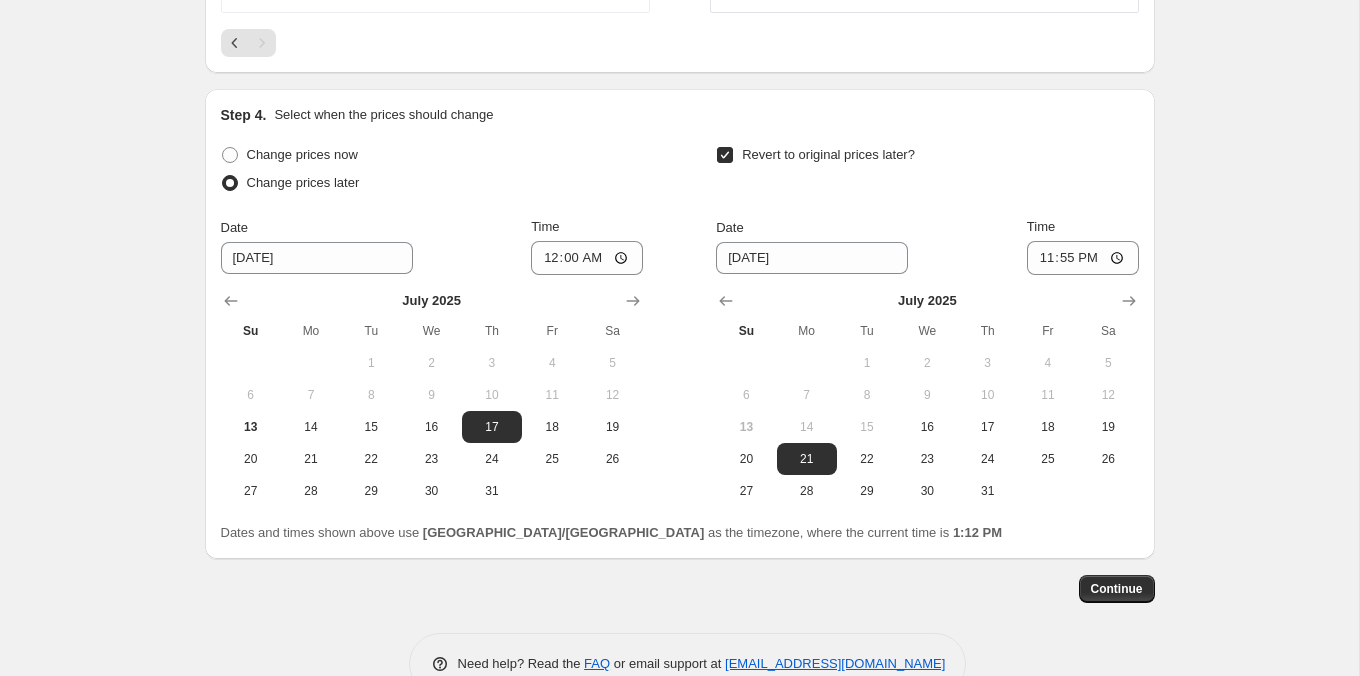 click on "Step 1. Optionally give your price [MEDICAL_DATA] a title (eg "March 30% off sale on boots") ABH [DATE] - [DATE] This title is just for internal use, customers won't see it Step 2. Select how the prices should change Use bulk price change rules Set product prices individually Use CSV upload Price Change type Change the price to a certain amount Change the price by a certain amount Change the price by a certain percentage Change the price to the current compare at price (price before sale) Change the price by a certain amount relative to the compare at price Change the price by a certain percentage relative to the compare at price Don't change the price Change the price by a certain percentage relative to the cost per item Change price to certain cost margin Change the price by a certain percentage Price change amount -20 % (Price drop) Rounding Round to nearest .01 Round to nearest whole number End prices in .99 End prices in a certain number Show rounding direction options? Compare at price Change type $34.27" at bounding box center [680, -563] 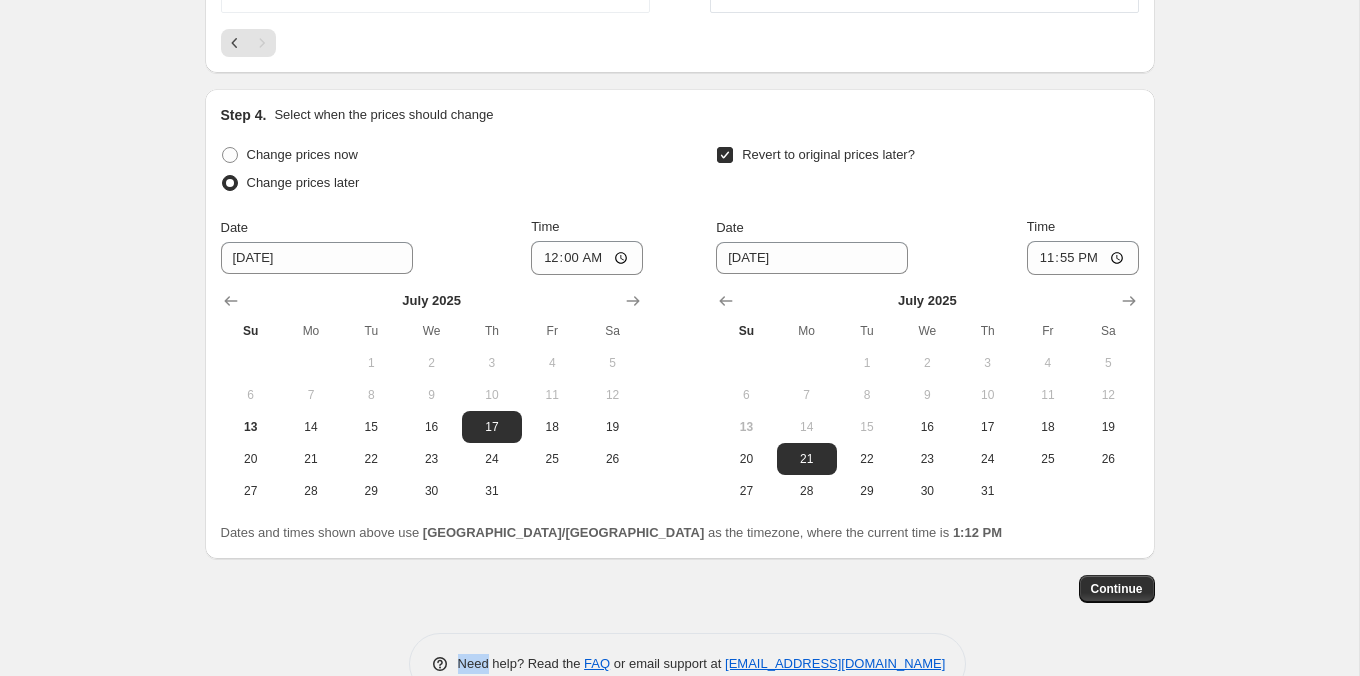 click on "Step 1. Optionally give your price [MEDICAL_DATA] a title (eg "March 30% off sale on boots") ABH [DATE] - [DATE] This title is just for internal use, customers won't see it Step 2. Select how the prices should change Use bulk price change rules Set product prices individually Use CSV upload Price Change type Change the price to a certain amount Change the price by a certain amount Change the price by a certain percentage Change the price to the current compare at price (price before sale) Change the price by a certain amount relative to the compare at price Change the price by a certain percentage relative to the compare at price Don't change the price Change the price by a certain percentage relative to the cost per item Change price to certain cost margin Change the price by a certain percentage Price change amount -20 % (Price drop) Rounding Round to nearest .01 Round to nearest whole number End prices in .99 End prices in a certain number Show rounding direction options? Compare at price Change type $34.27" at bounding box center (680, -563) 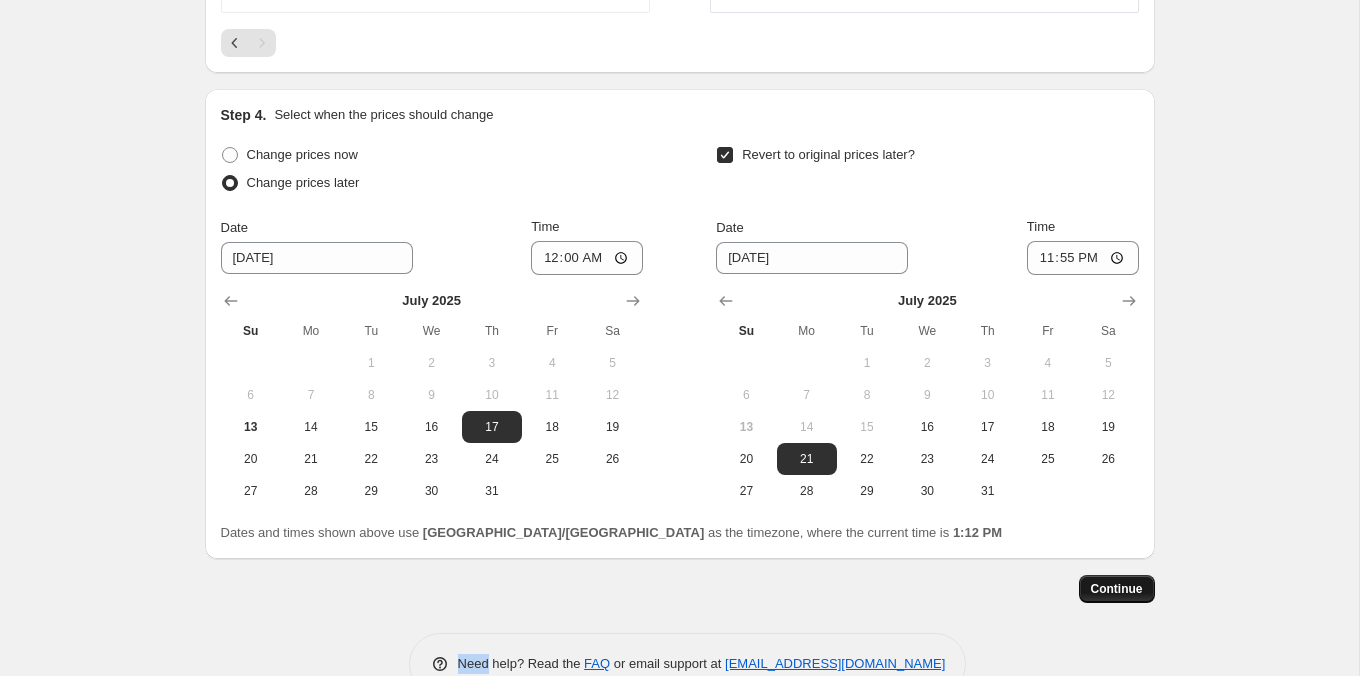 click on "Continue" at bounding box center [1117, 589] 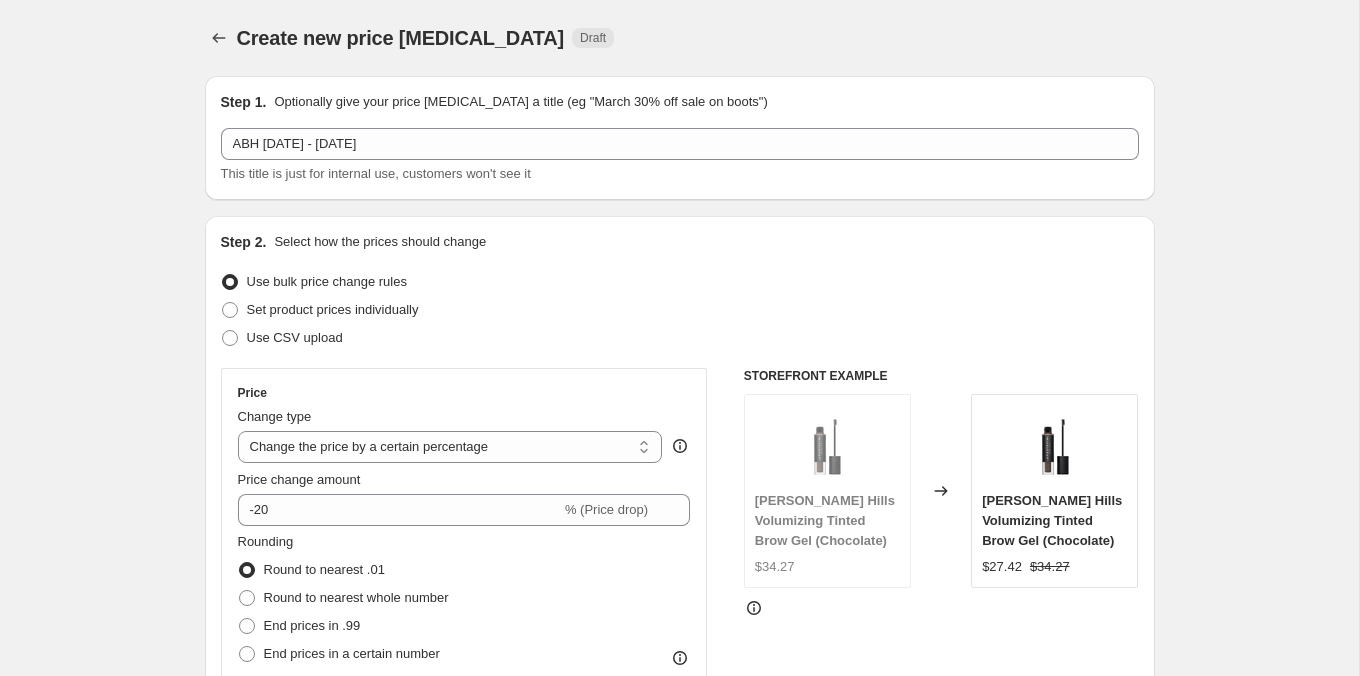 scroll, scrollTop: 1880, scrollLeft: 0, axis: vertical 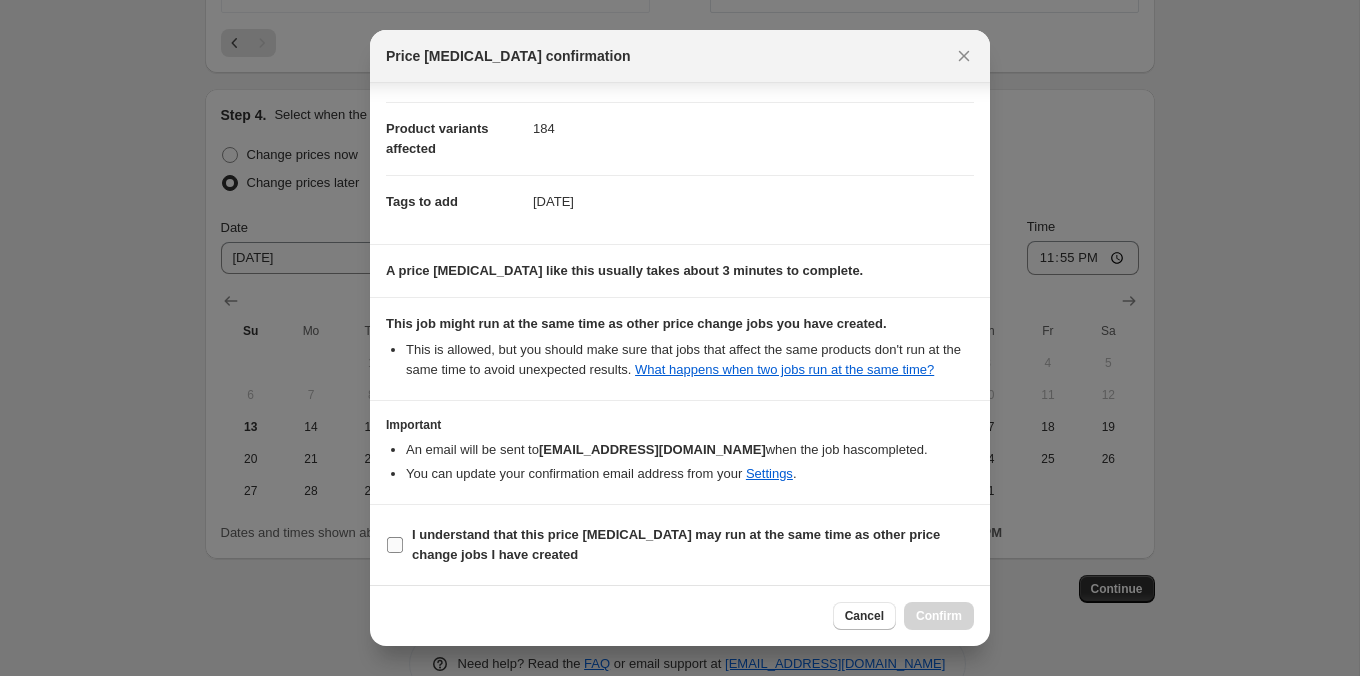 click on "I understand that this price [MEDICAL_DATA] may run at the same time as other price change jobs I have created" at bounding box center [693, 545] 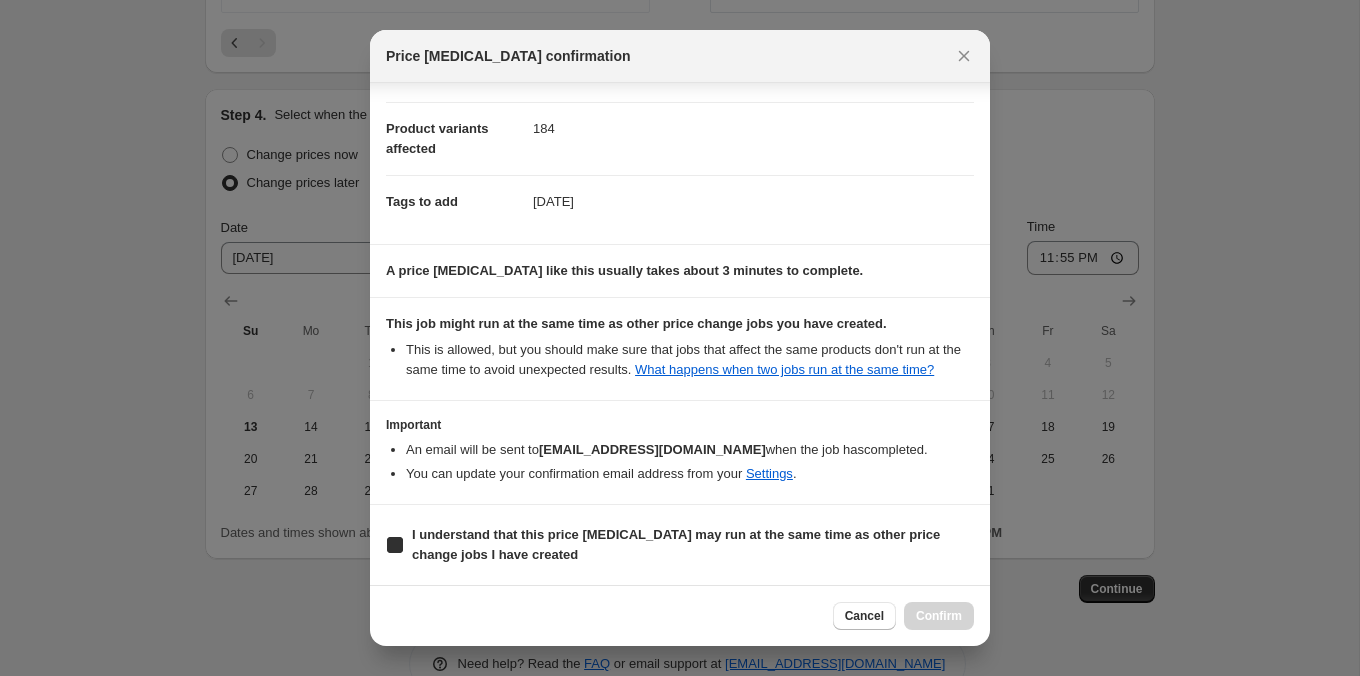 checkbox on "true" 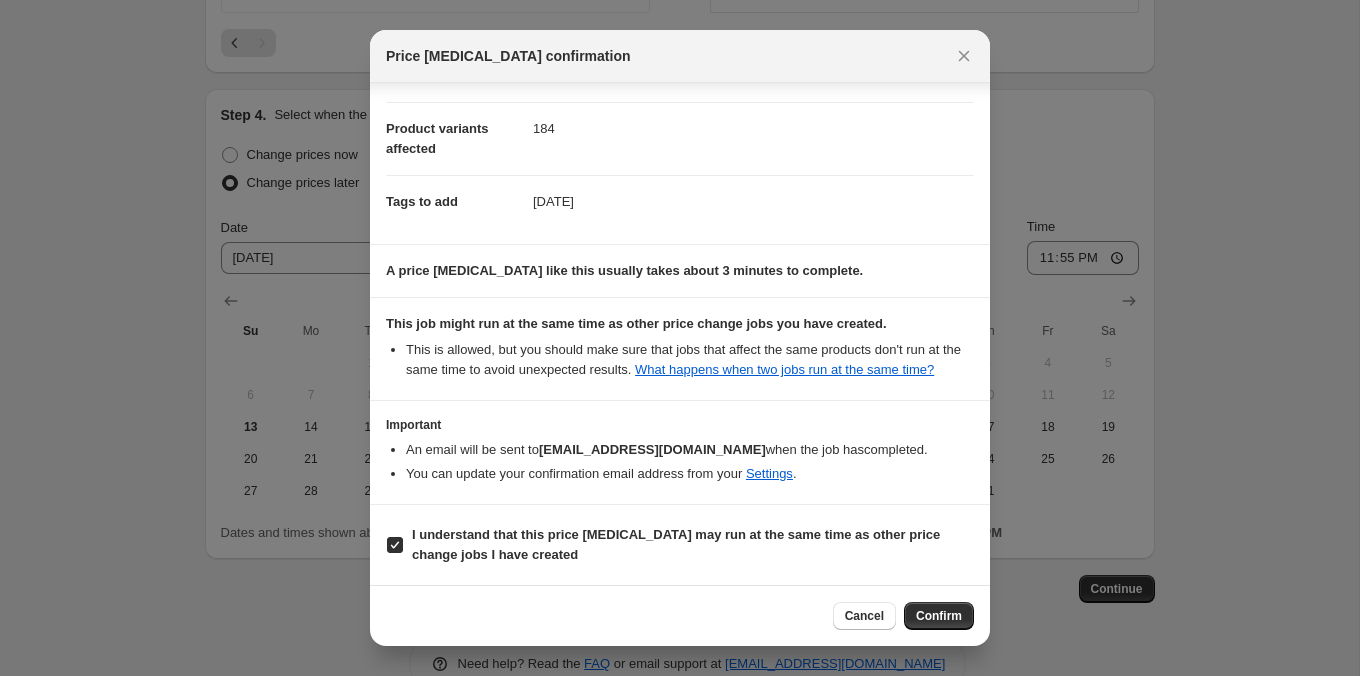 click on "Cancel Confirm" at bounding box center [680, 615] 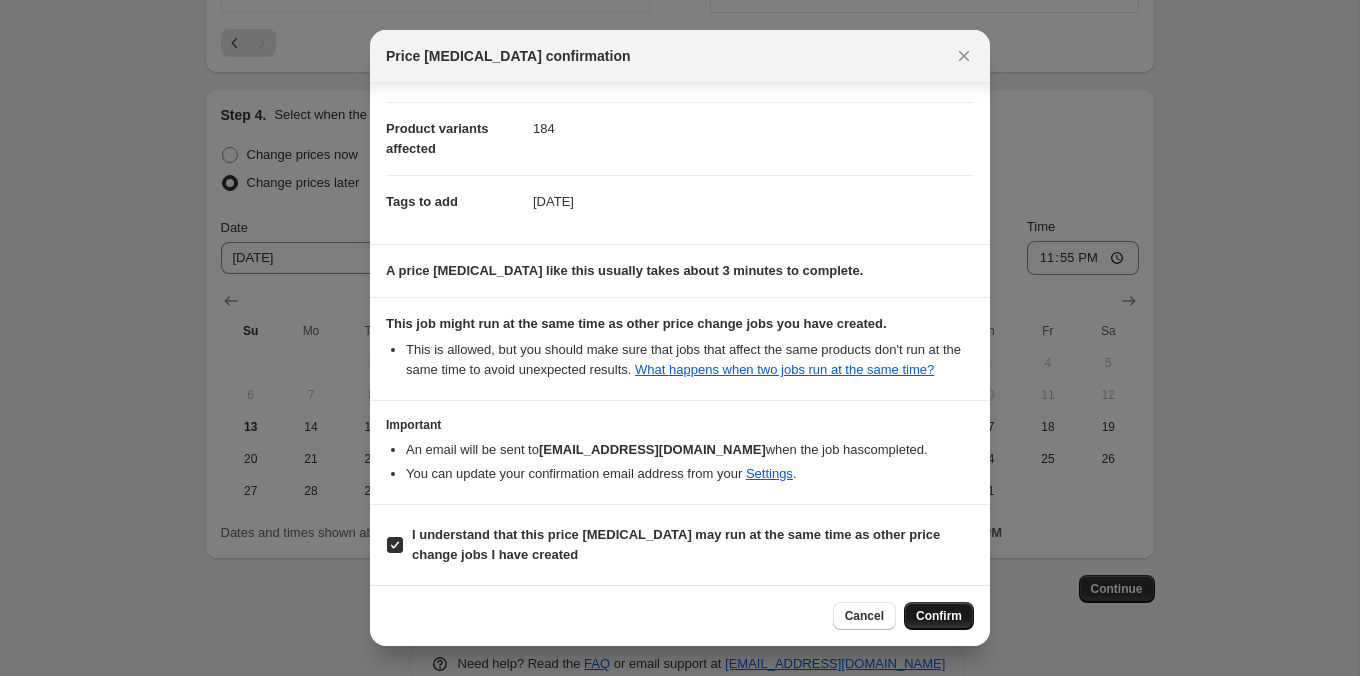 click on "Confirm" at bounding box center (939, 616) 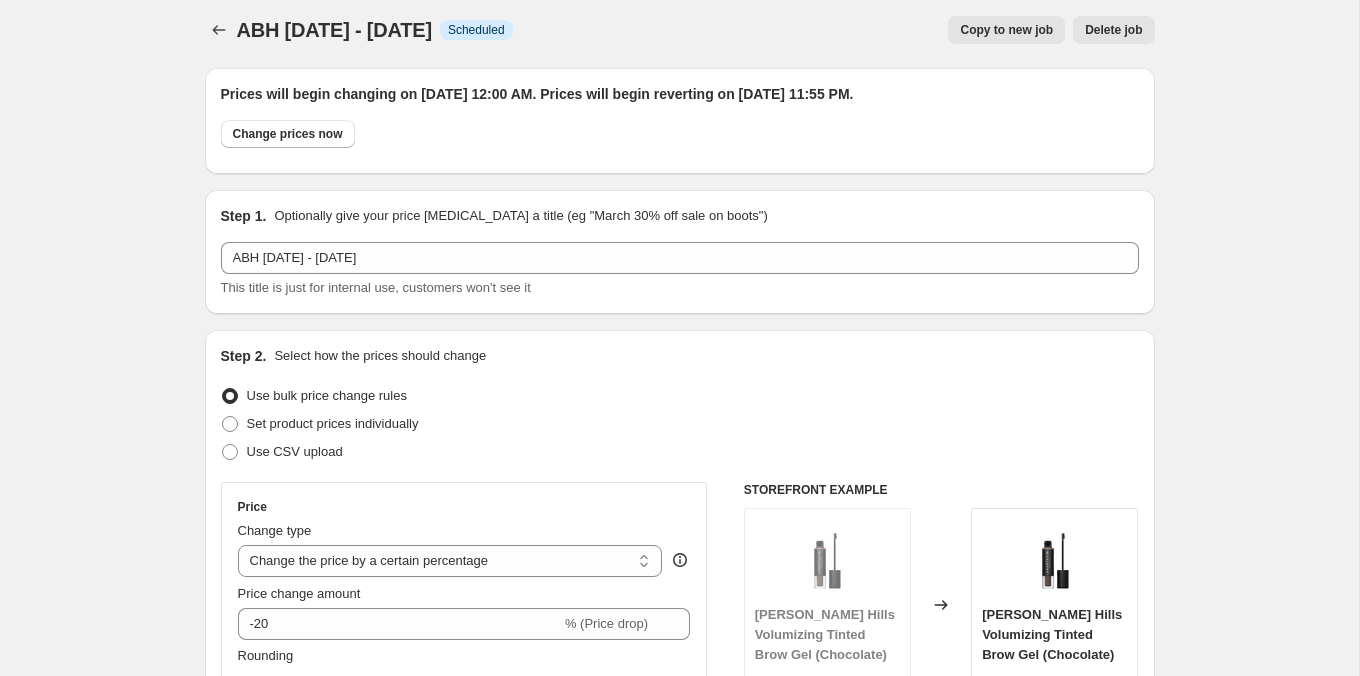 scroll, scrollTop: 0, scrollLeft: 0, axis: both 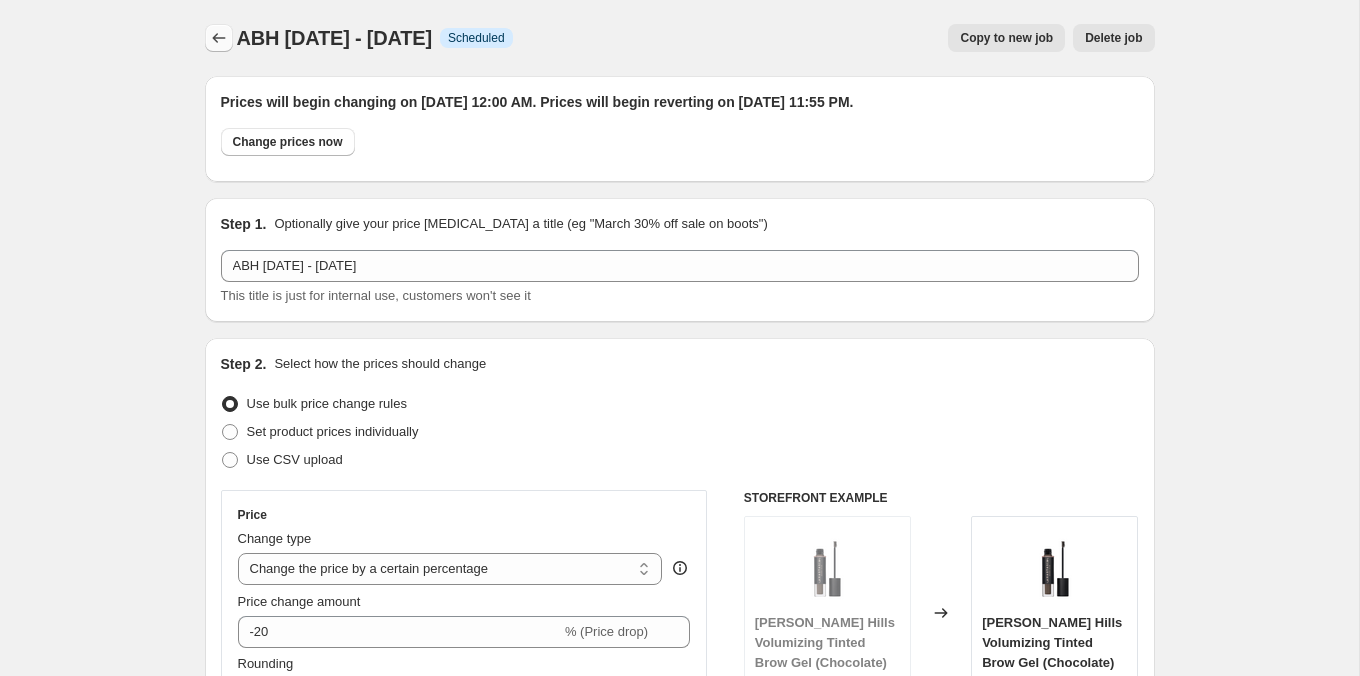 click 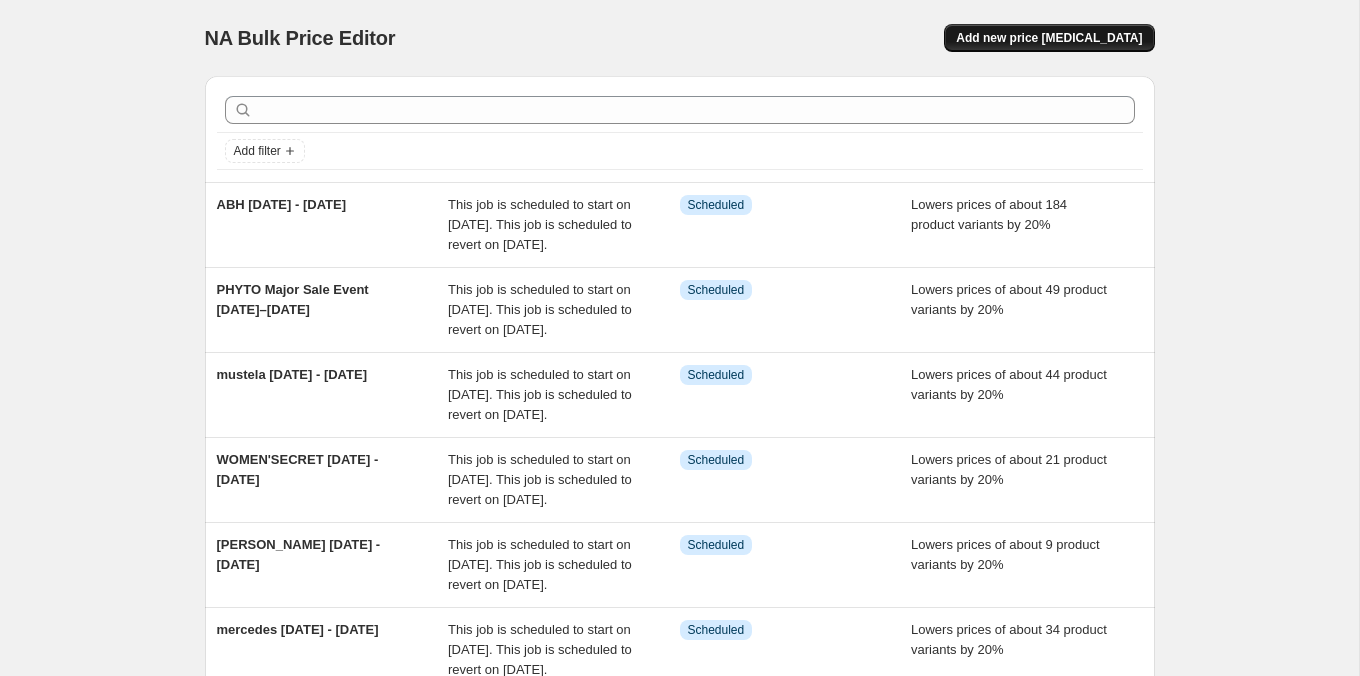 click on "Add new price [MEDICAL_DATA]" at bounding box center (1049, 38) 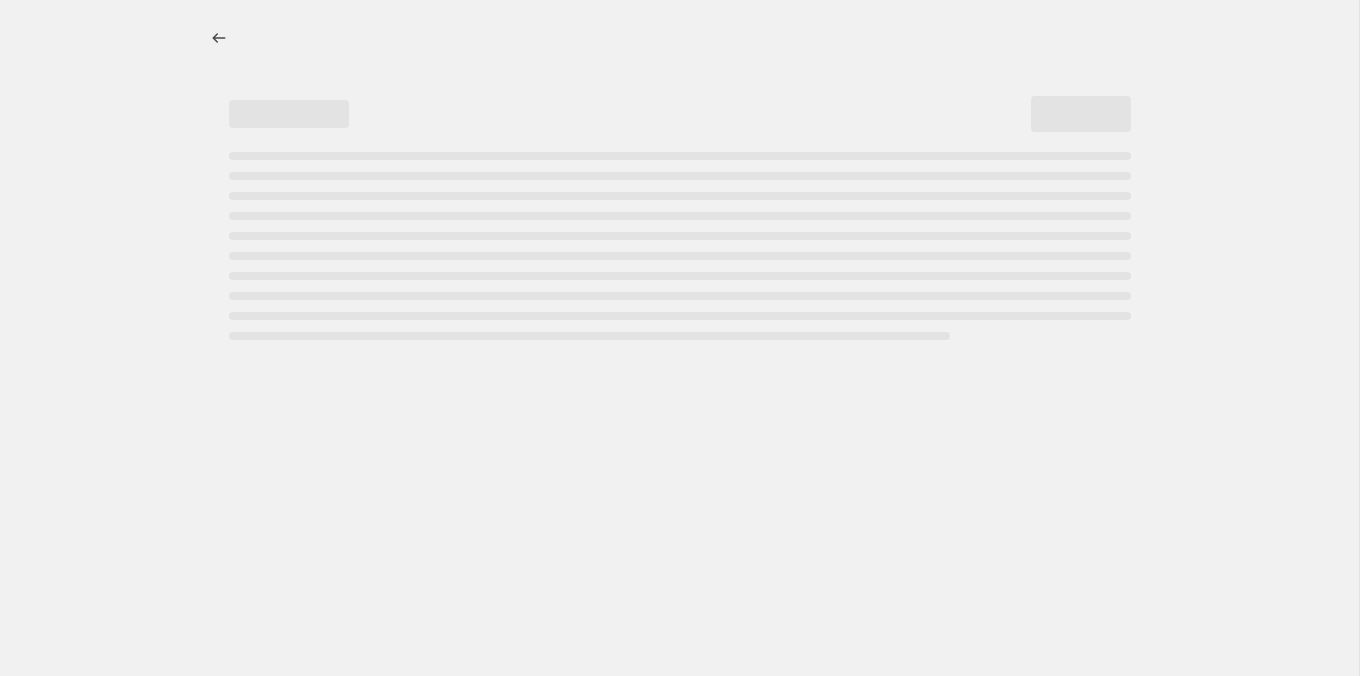 select on "percentage" 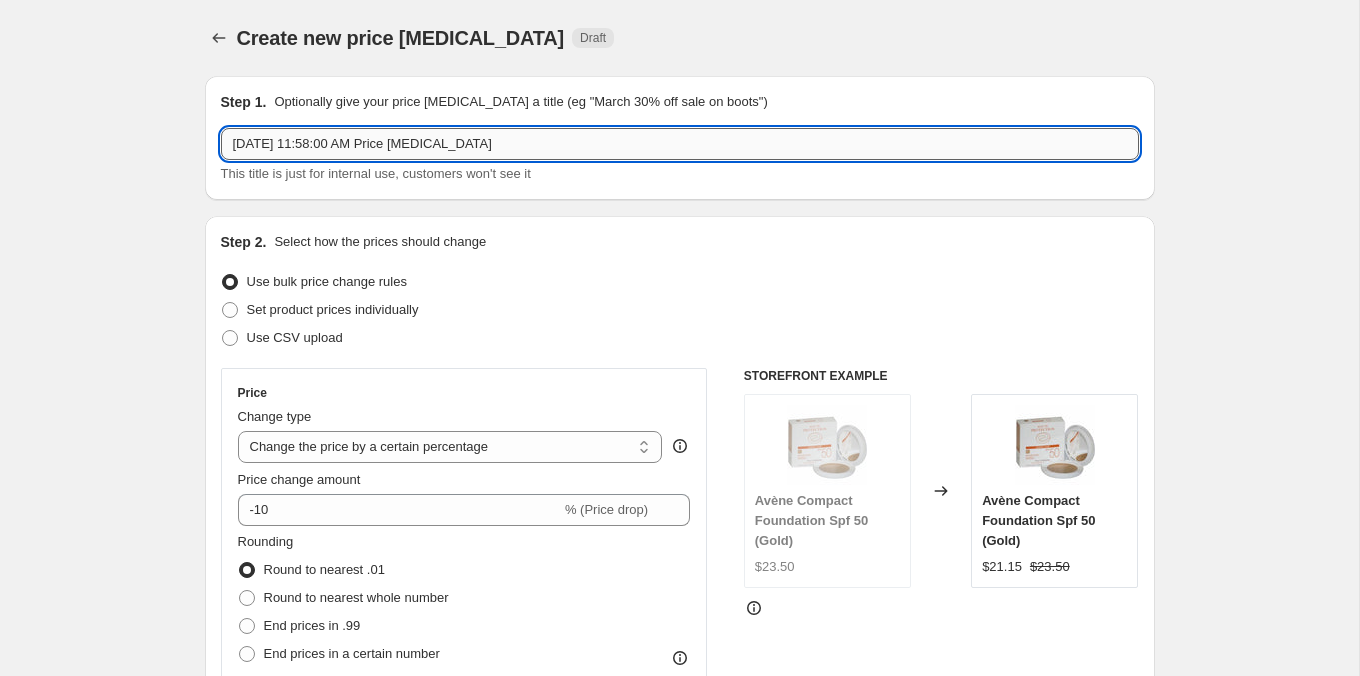 click on "[DATE] 11:58:00 AM Price [MEDICAL_DATA]" at bounding box center (680, 144) 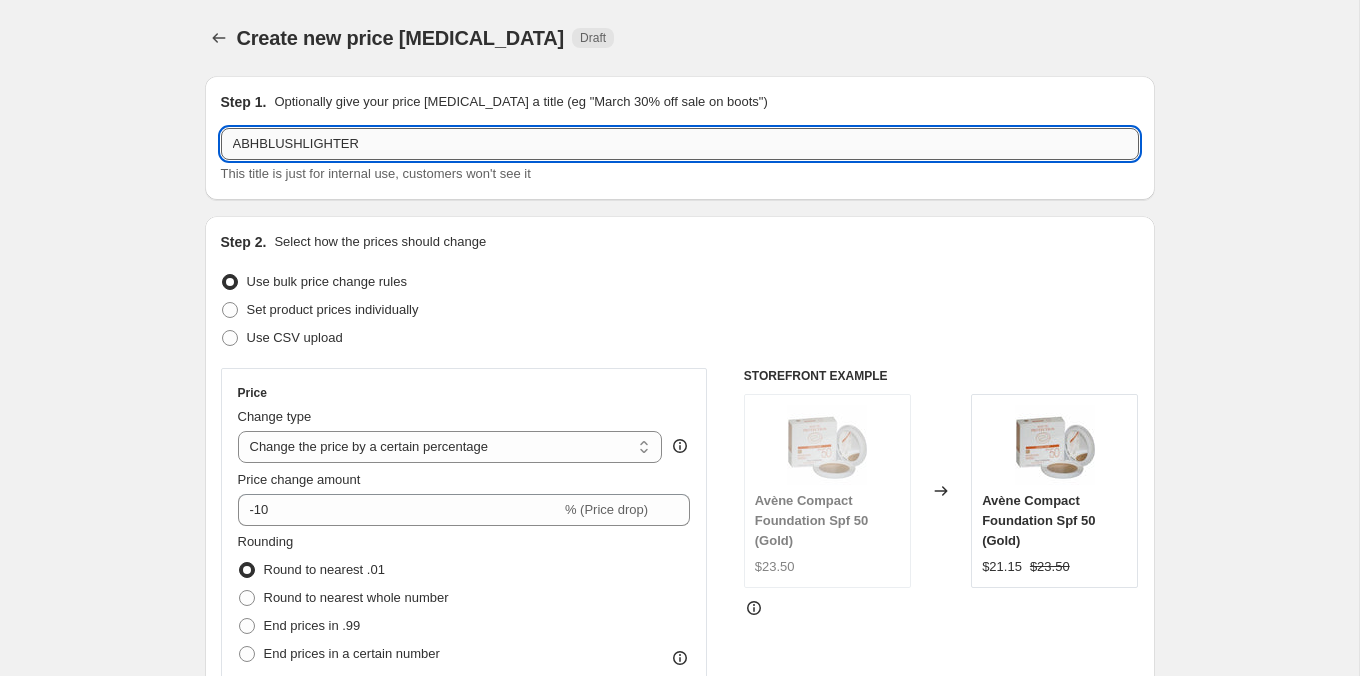 click on "ABHBLUSHLIGHTER" at bounding box center [680, 144] 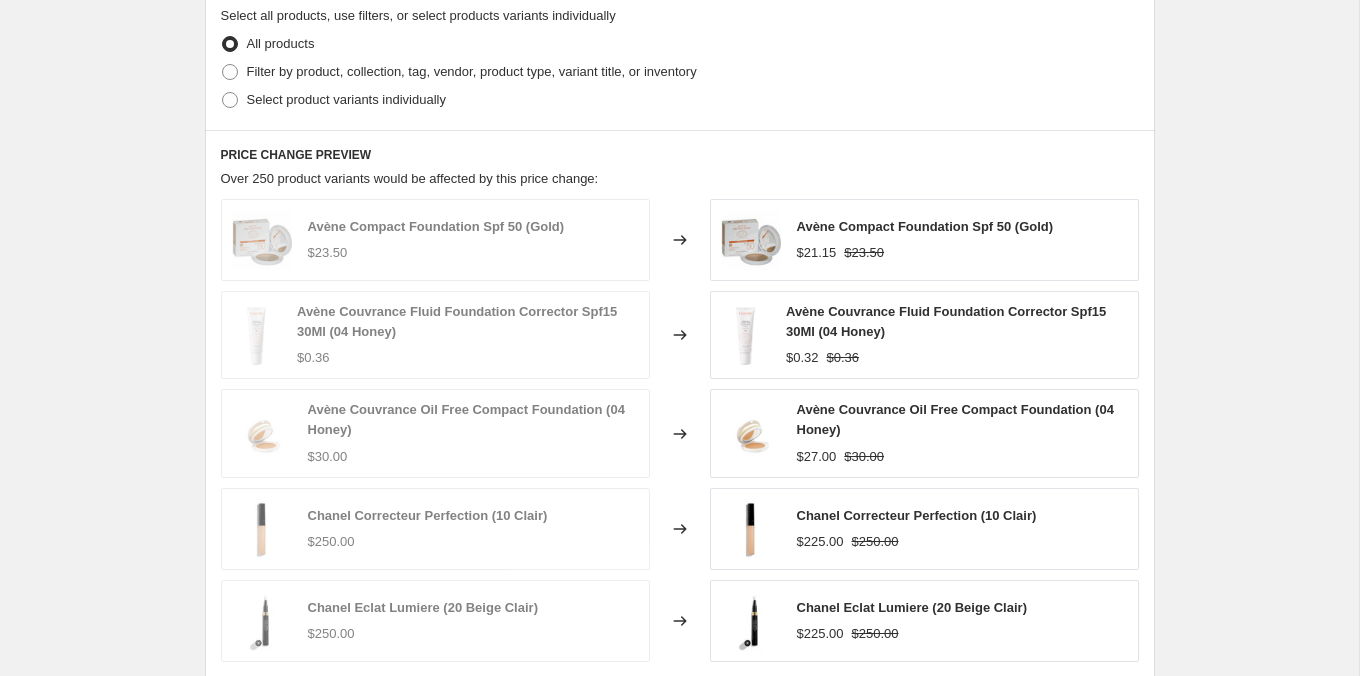 scroll, scrollTop: 859, scrollLeft: 0, axis: vertical 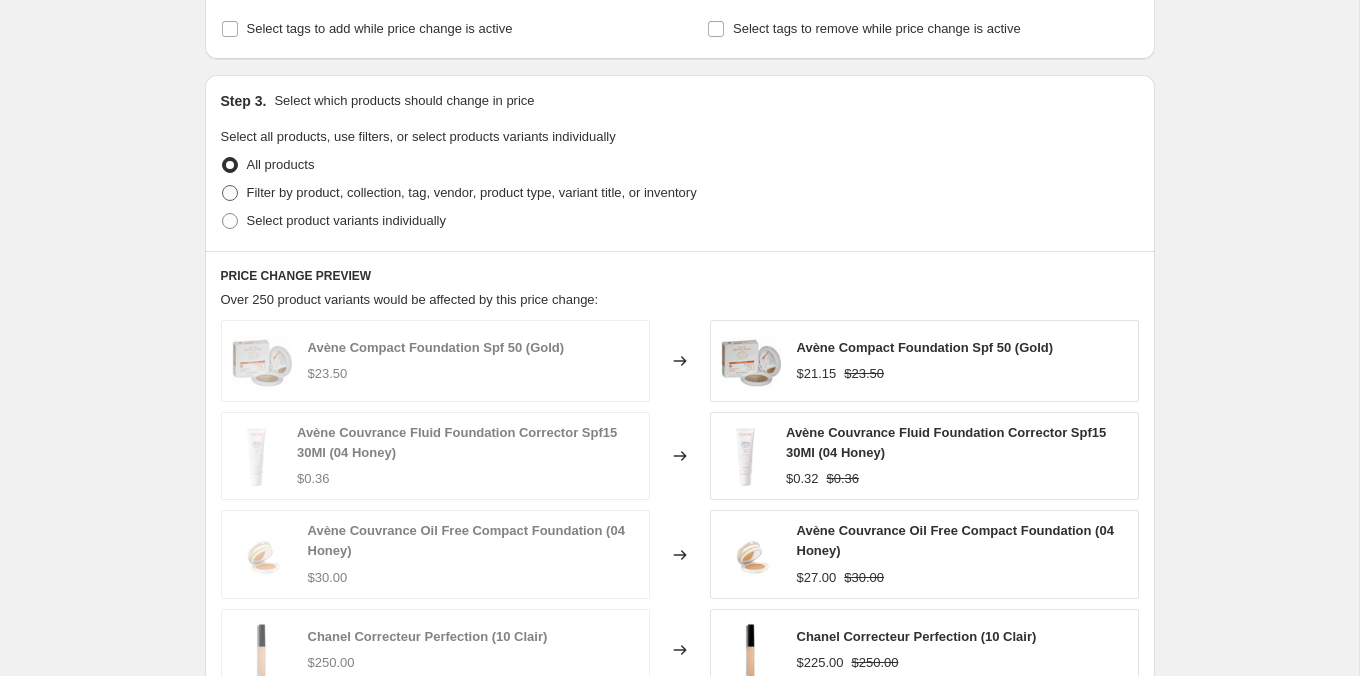 type on "ABH" 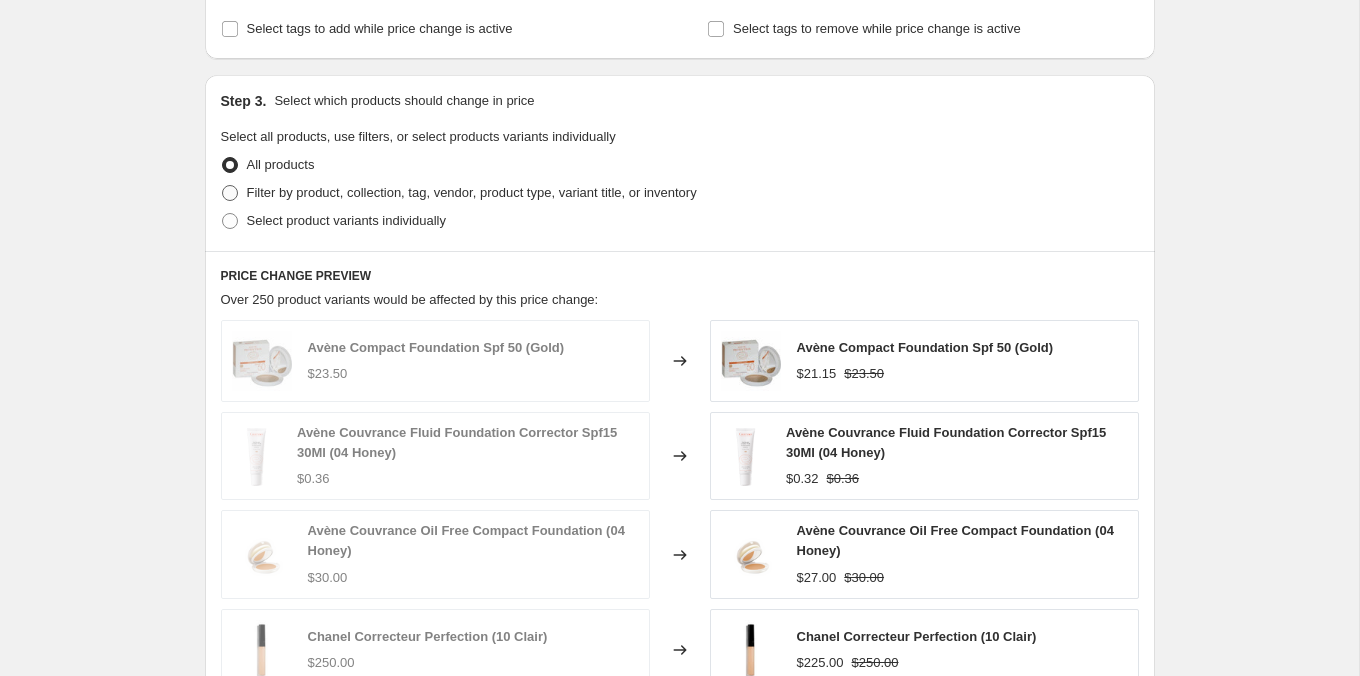 radio on "true" 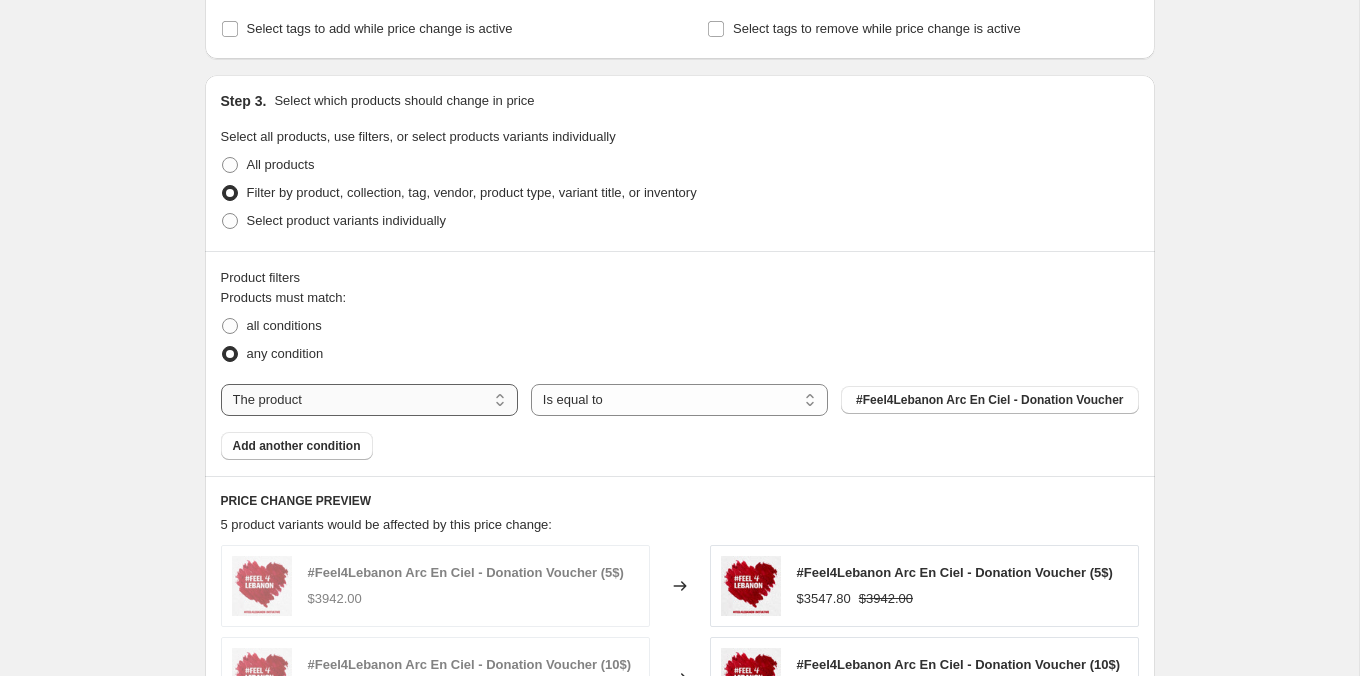 click on "The product The product's collection The product's tag The product's vendor The product's type The product's status The variant's title Inventory quantity" at bounding box center (369, 400) 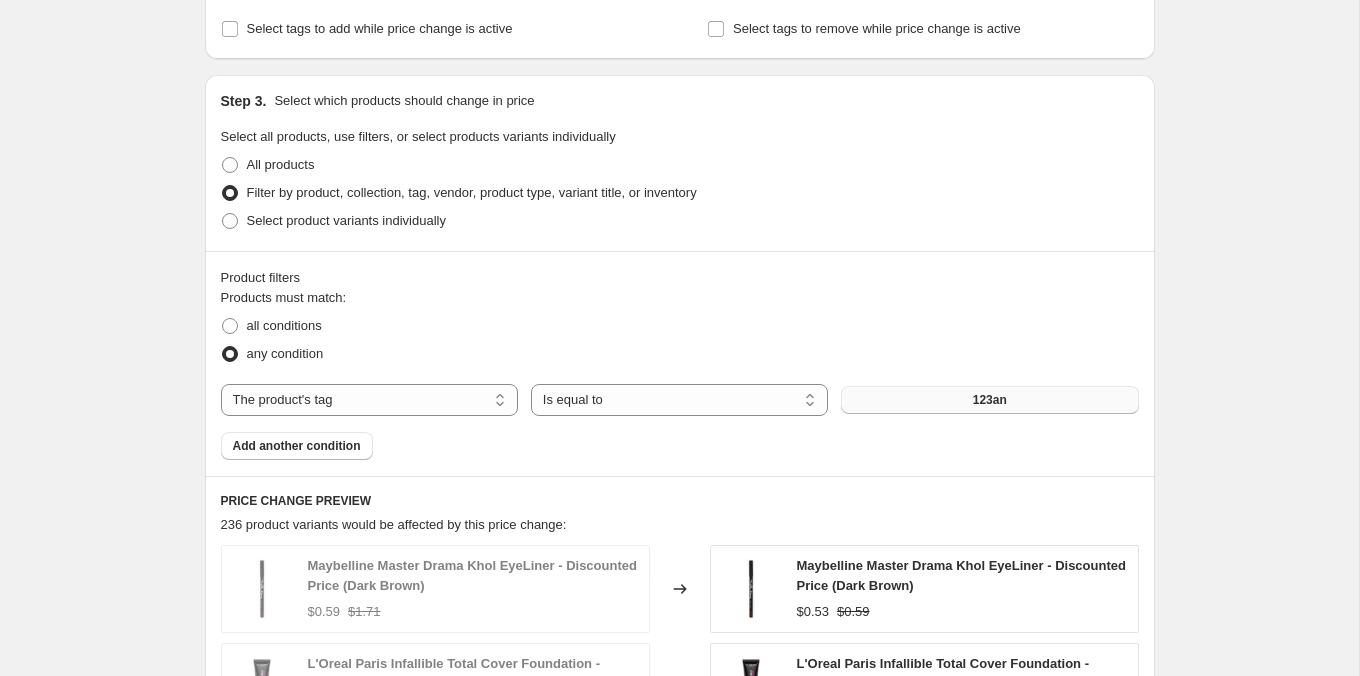 click on "123an" at bounding box center (989, 400) 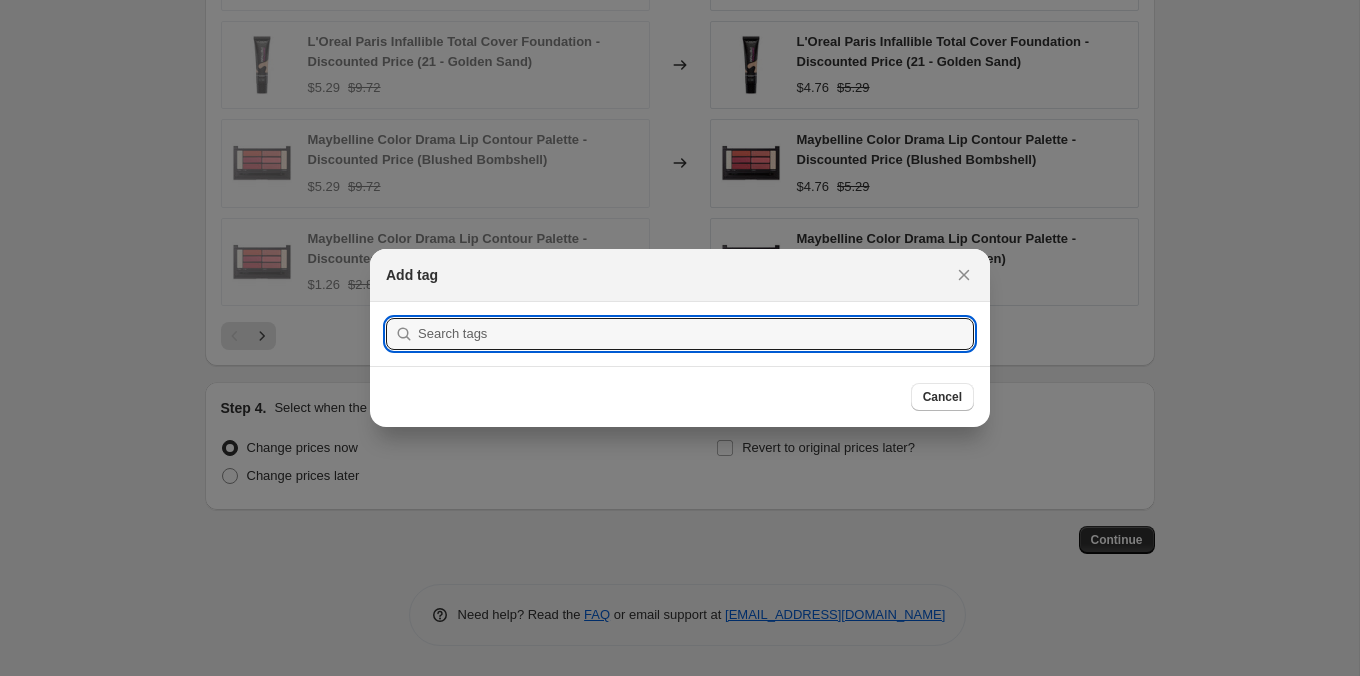 scroll, scrollTop: 0, scrollLeft: 0, axis: both 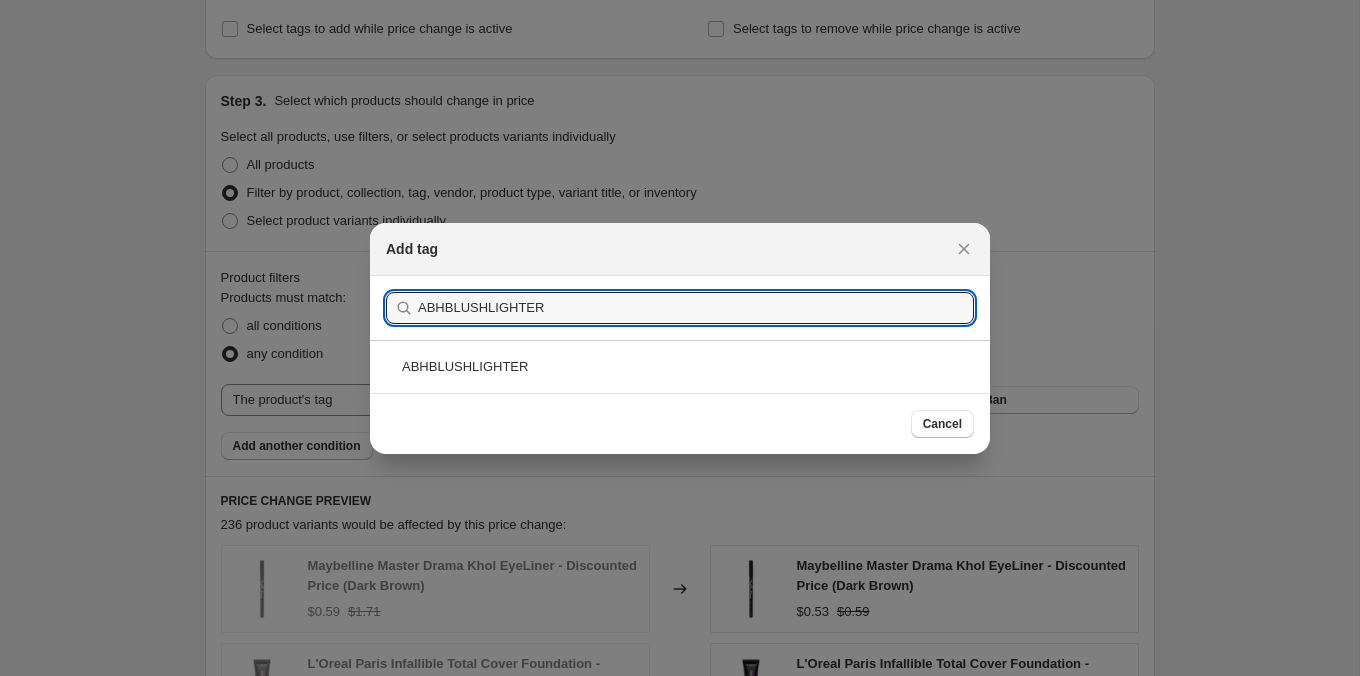 type on "ABHBLUSHLIGHTER" 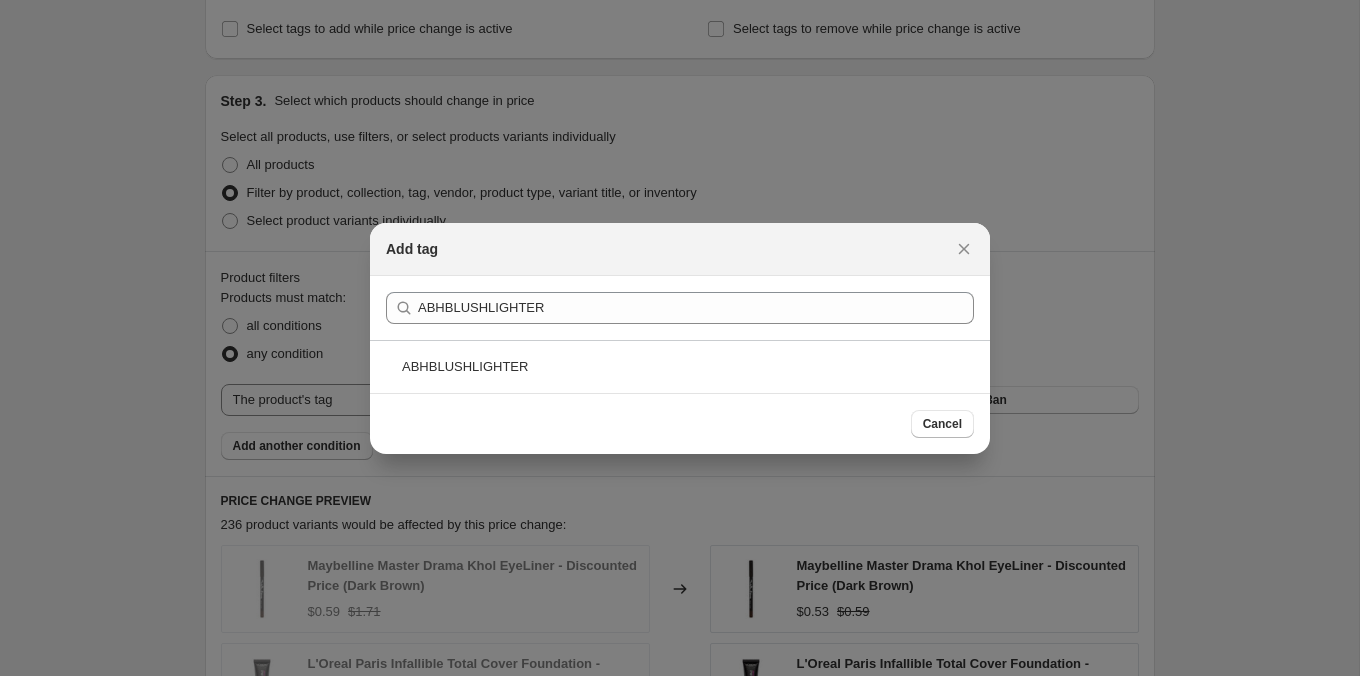 click on "ABHBLUSHLIGHTER" at bounding box center [680, 366] 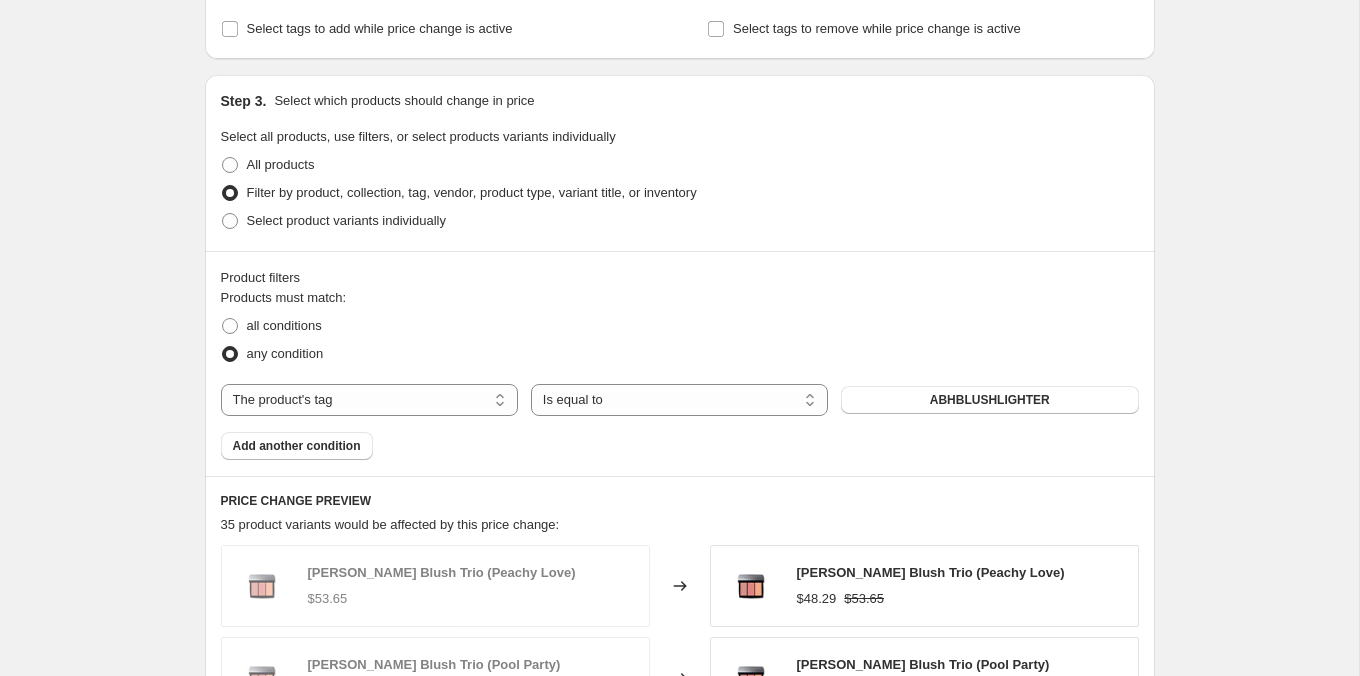 scroll, scrollTop: 0, scrollLeft: 0, axis: both 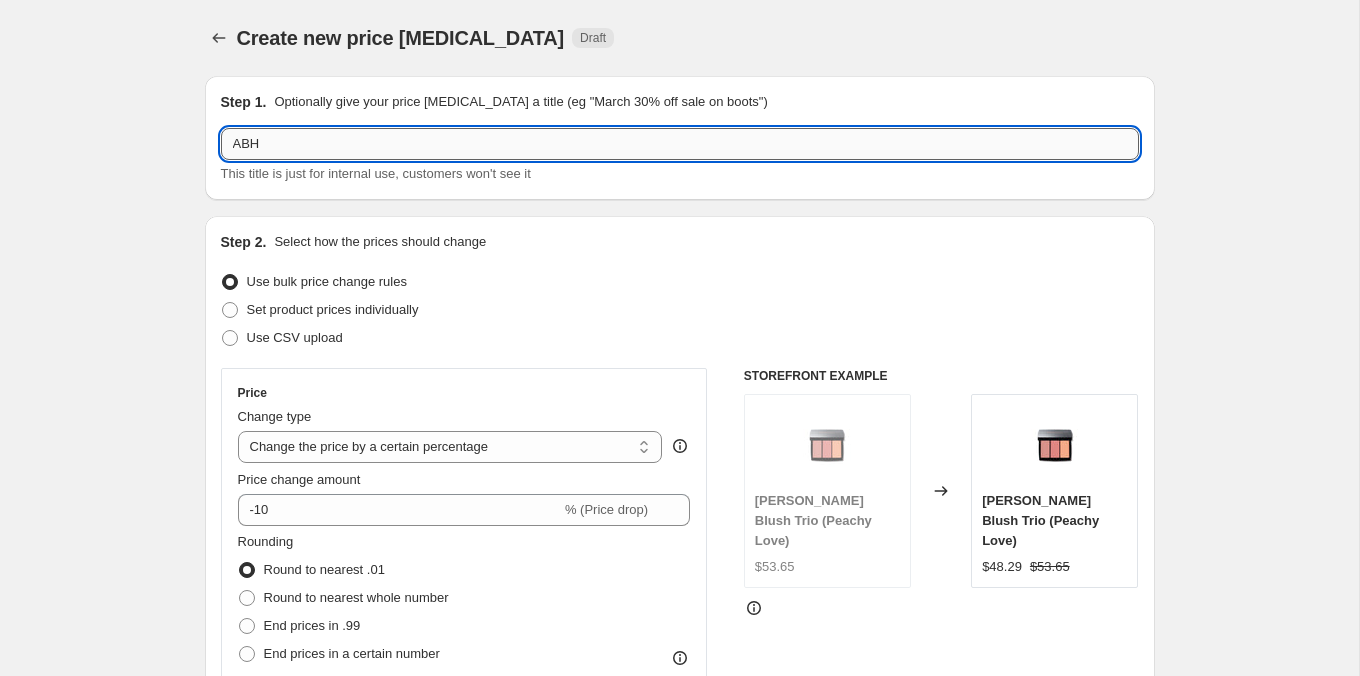 click on "ABH" at bounding box center [680, 144] 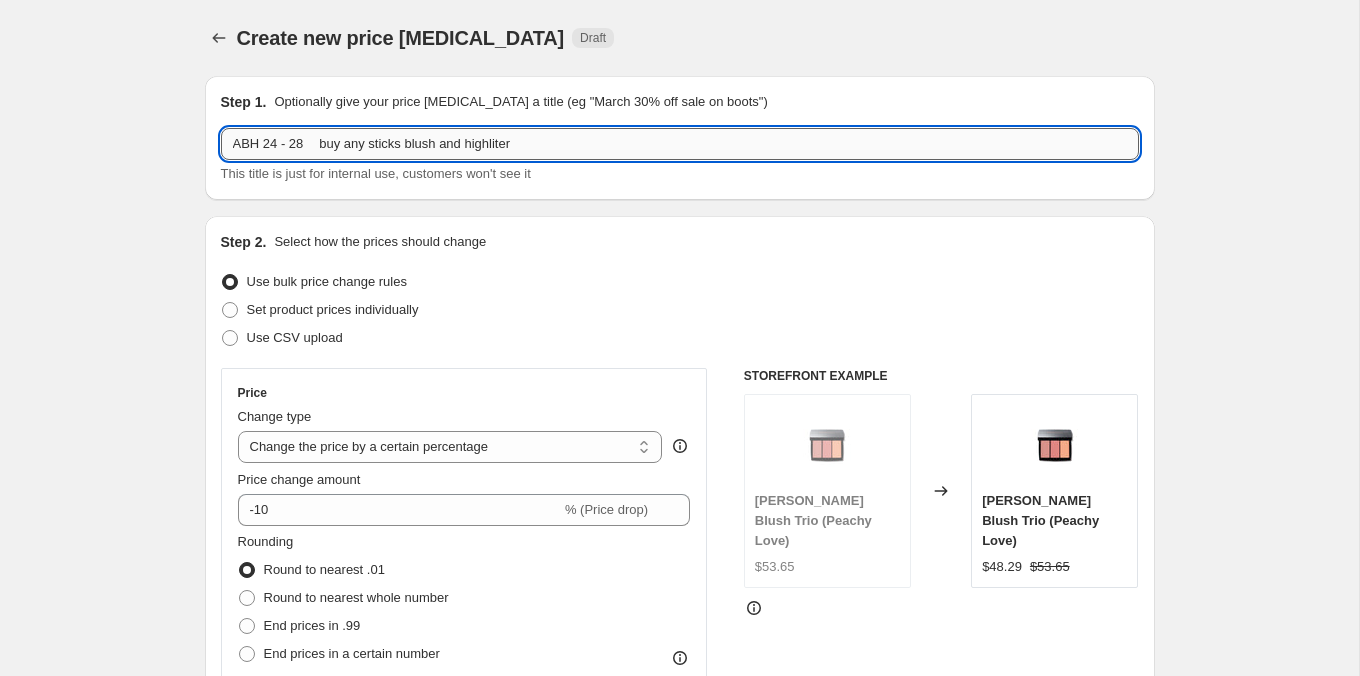 drag, startPoint x: 369, startPoint y: 143, endPoint x: 316, endPoint y: 140, distance: 53.08484 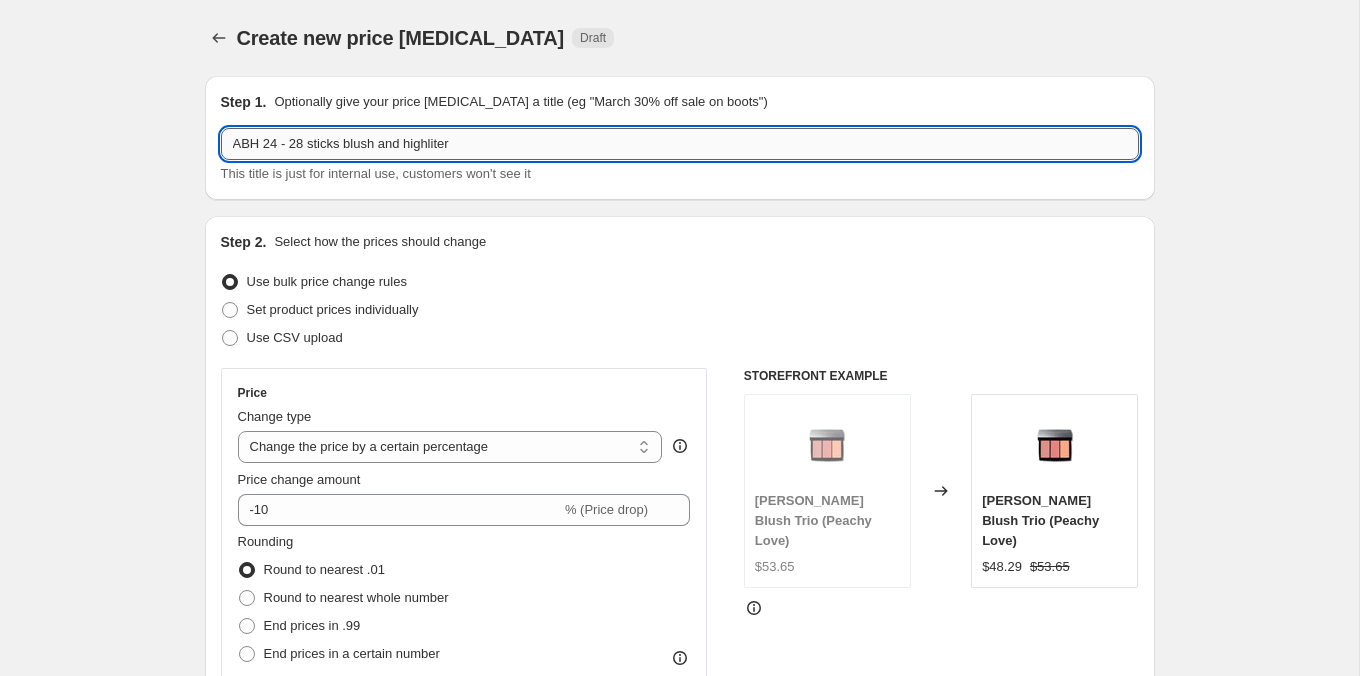 click on "ABH 24 - 28 sticks blush and highliter" at bounding box center (680, 144) 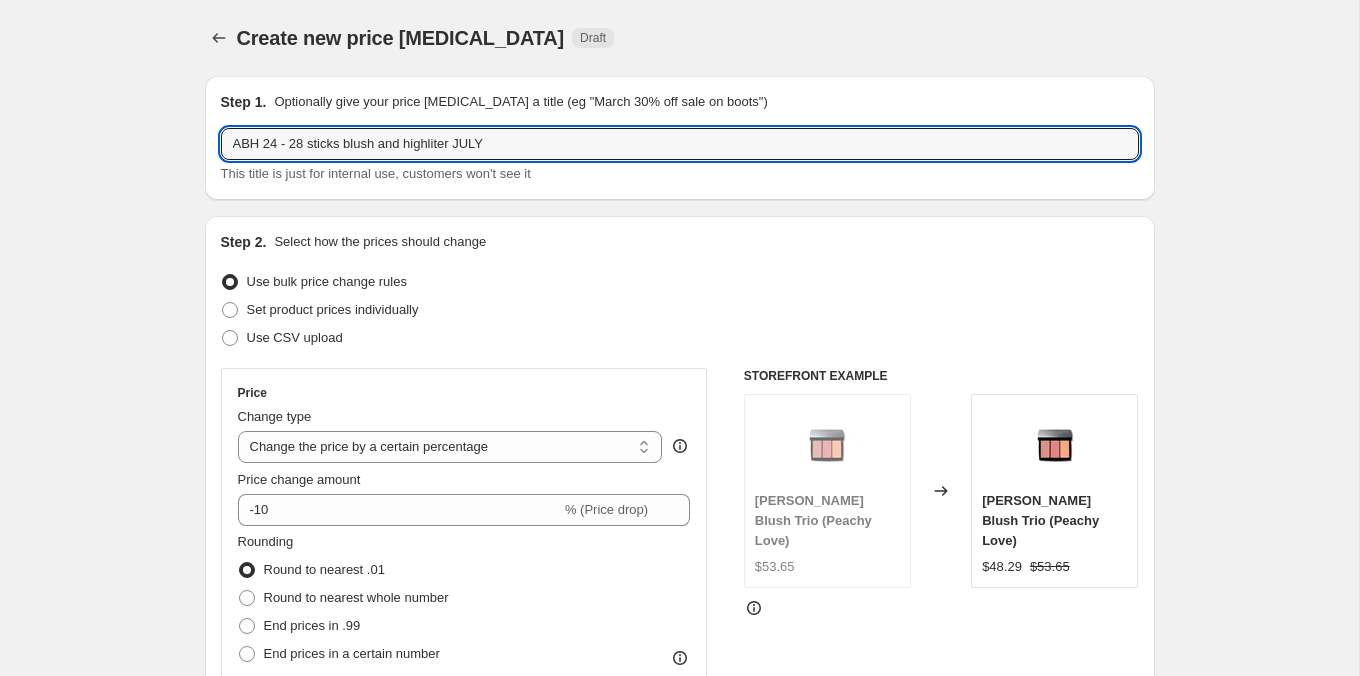 type on "ABH 24 - 28 sticks blush and highliter JULY" 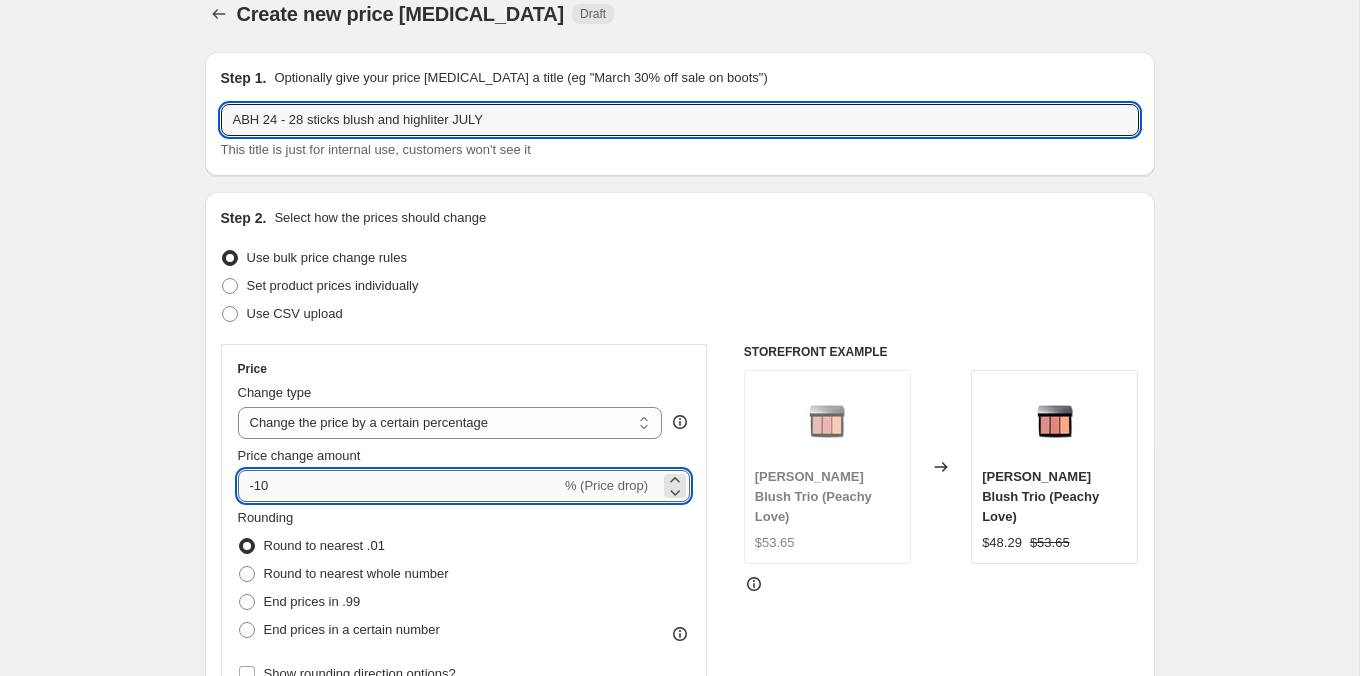 click on "-10" at bounding box center (399, 486) 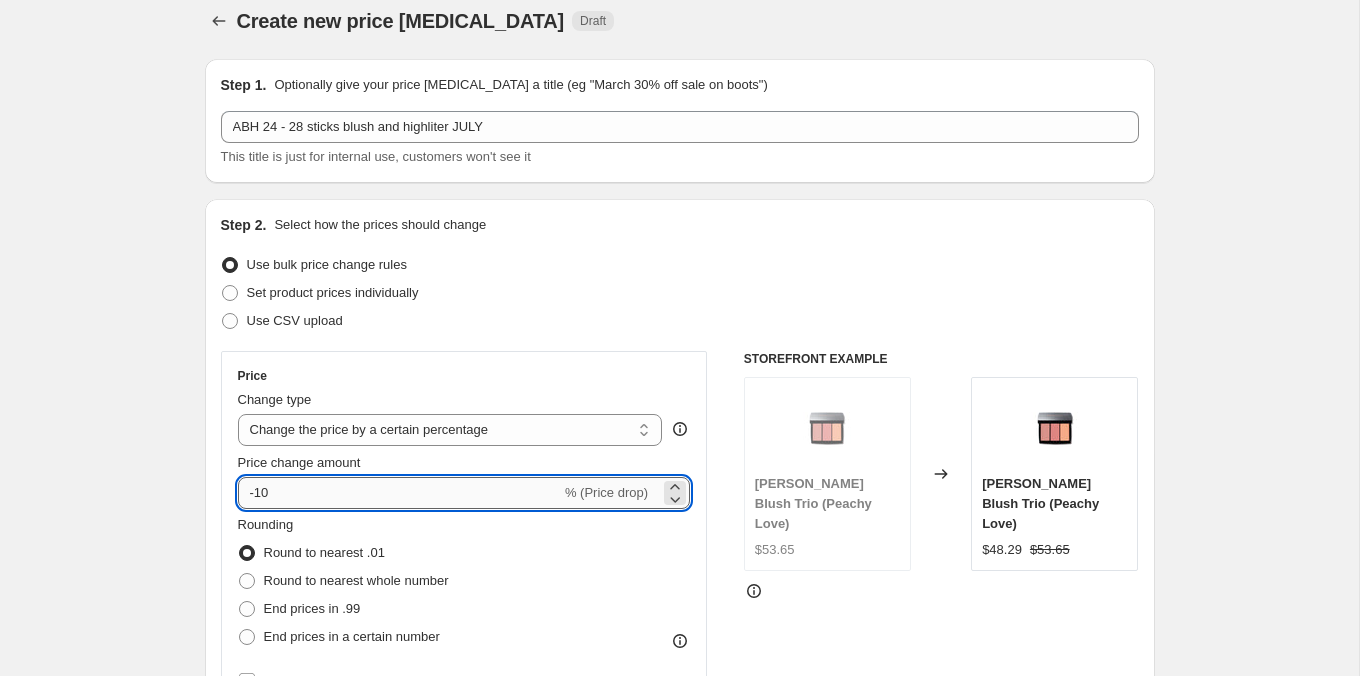 type on "-1" 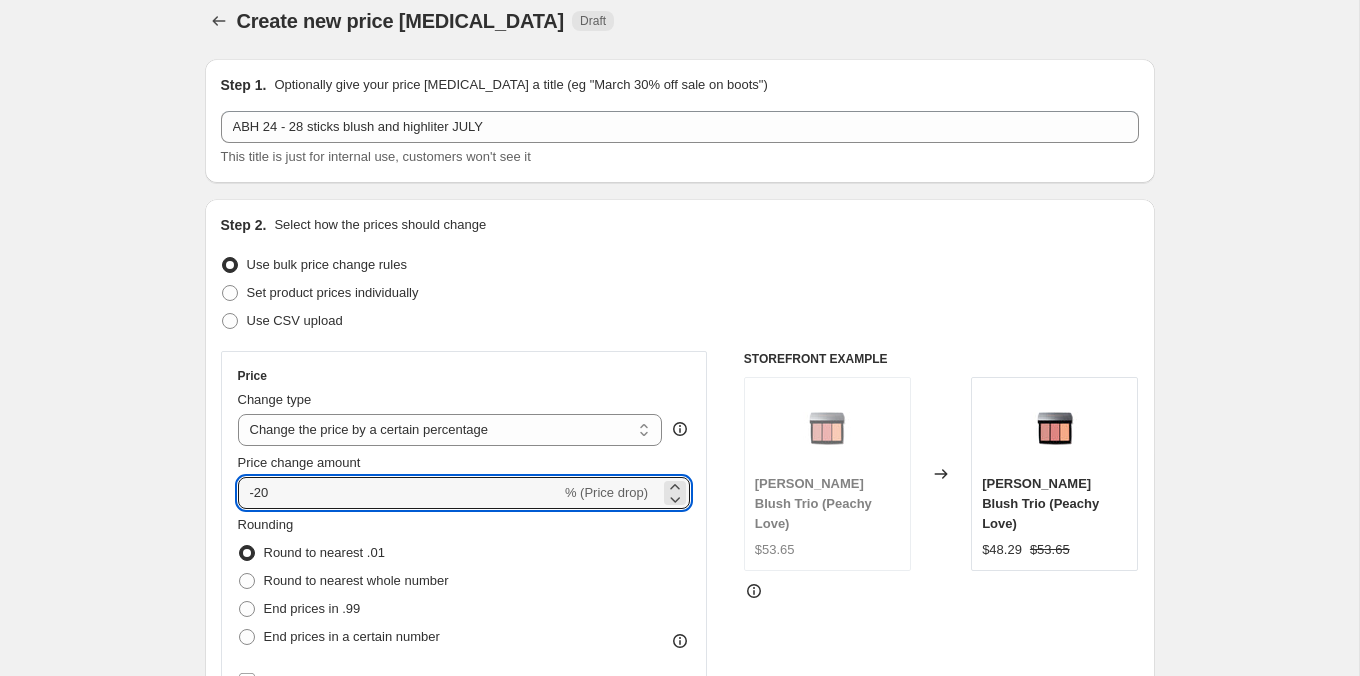 type on "-20" 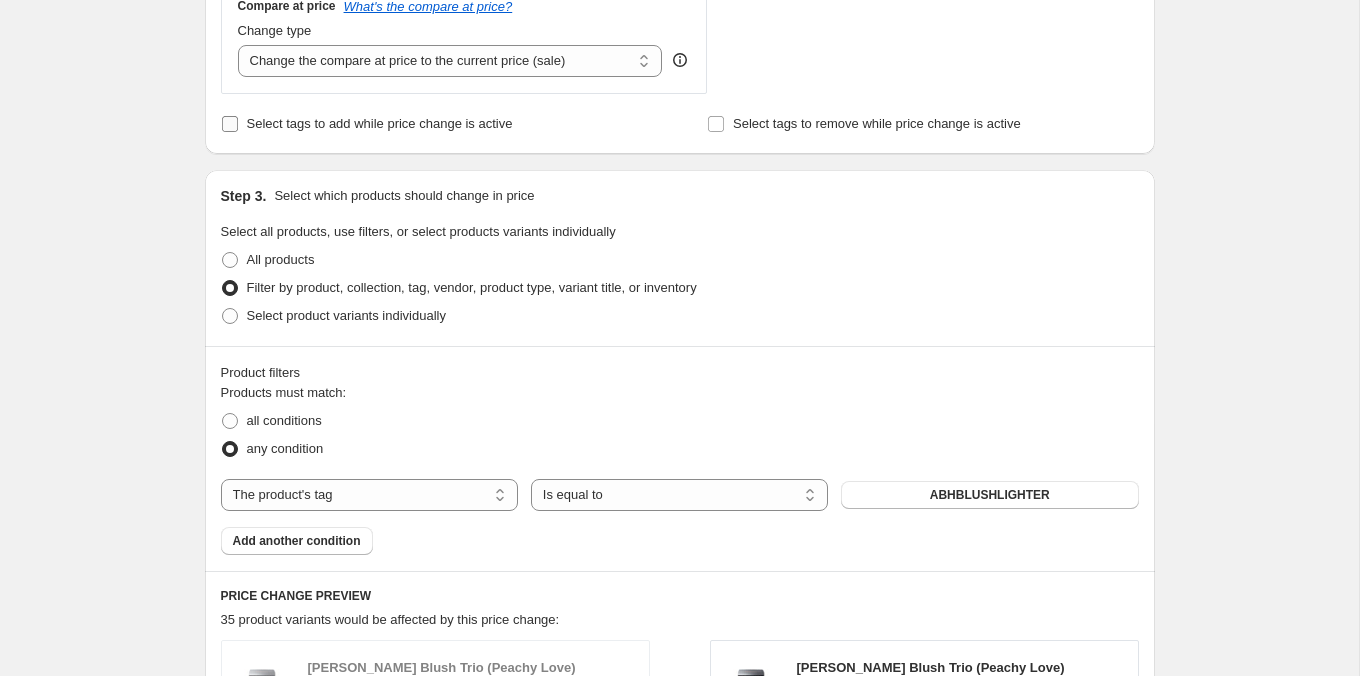 click on "Select tags to add while price change is active" at bounding box center [380, 124] 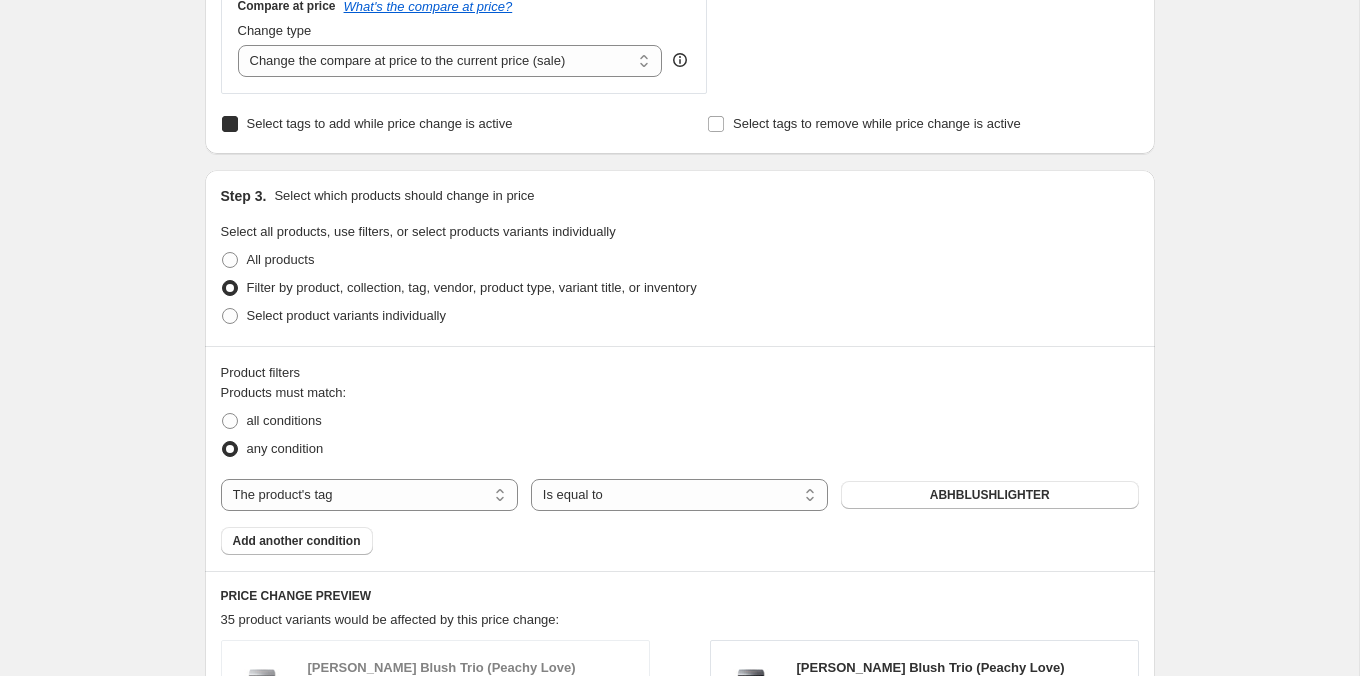 checkbox on "true" 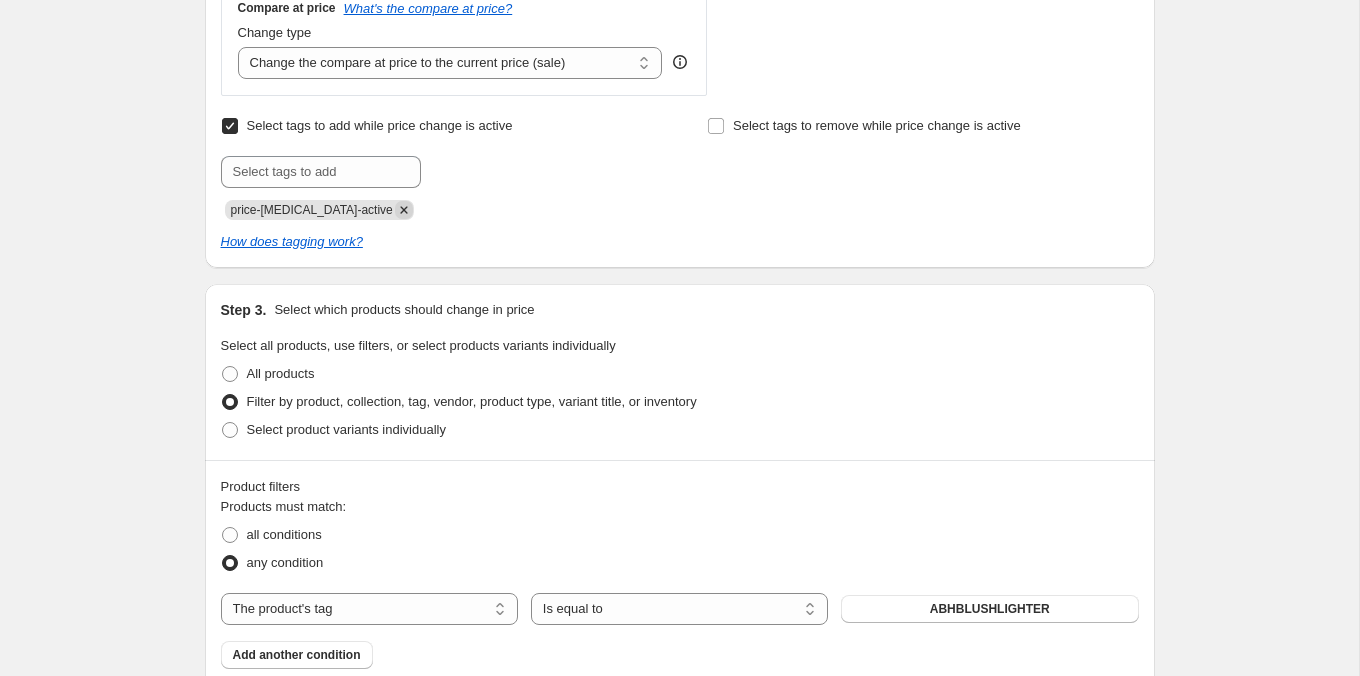 click 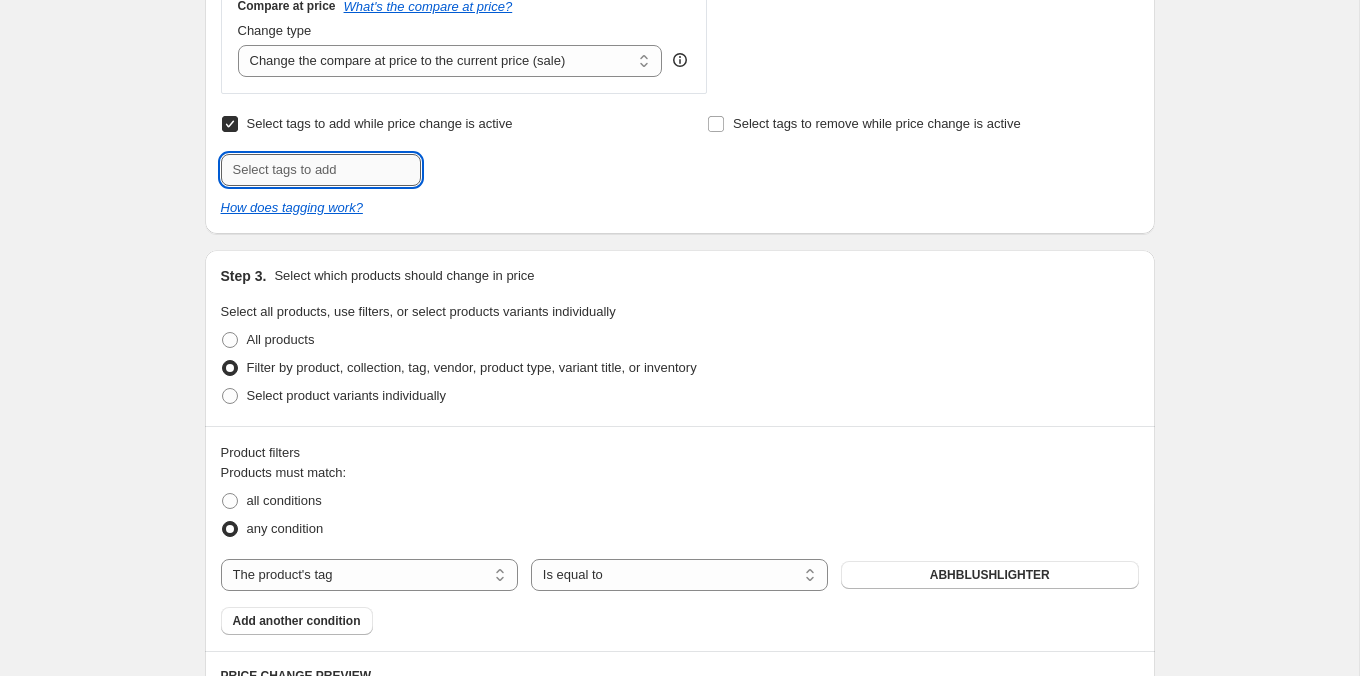 click at bounding box center (321, 170) 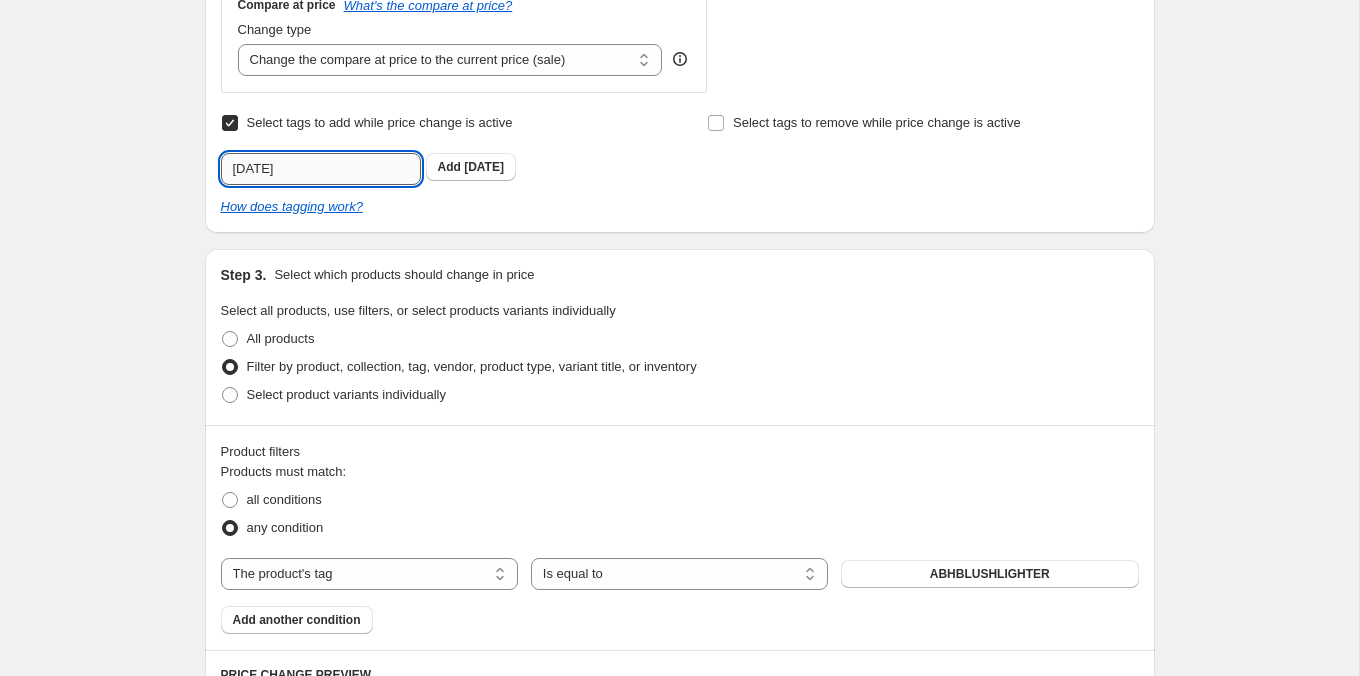 type on "[DATE]" 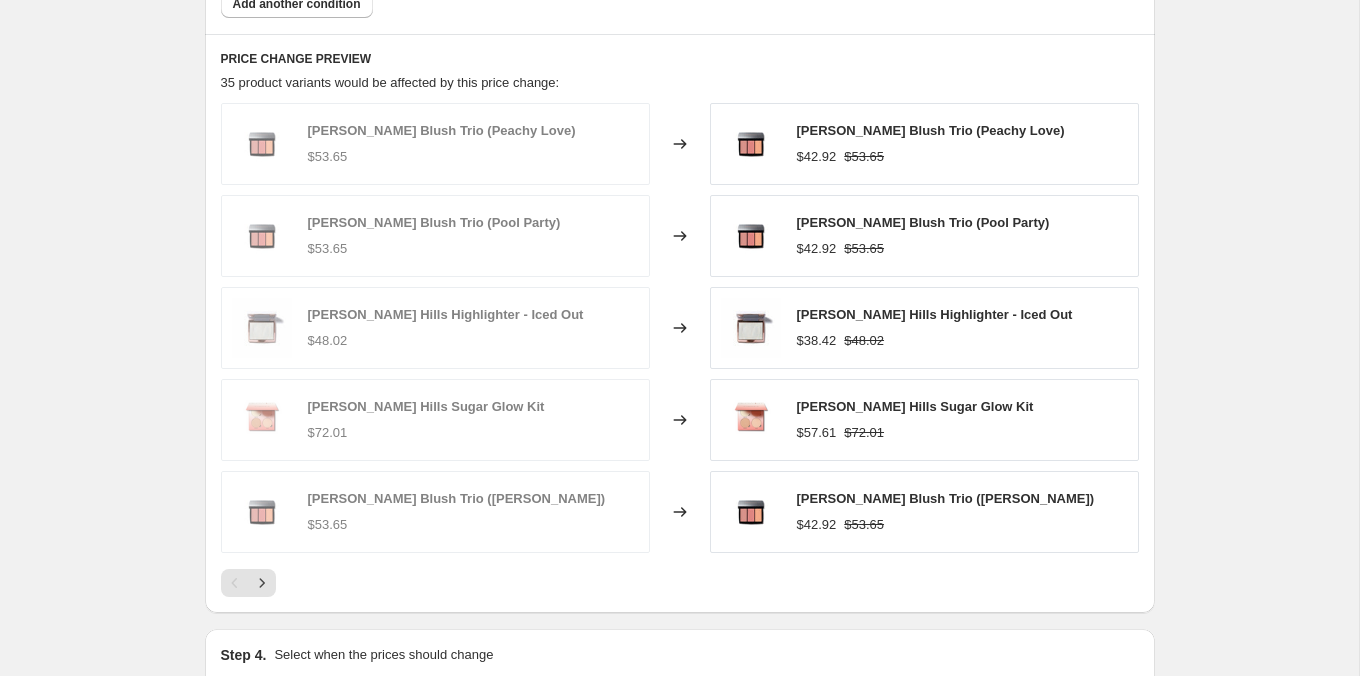 scroll, scrollTop: 1415, scrollLeft: 0, axis: vertical 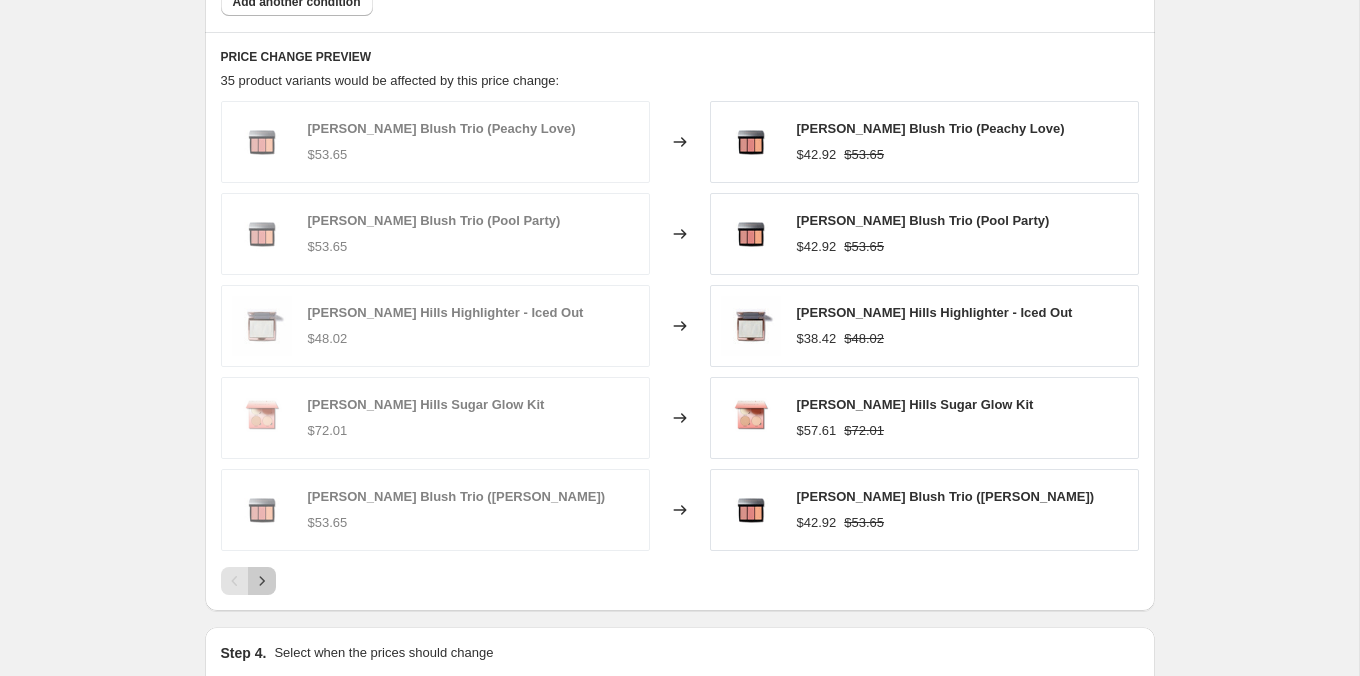 click 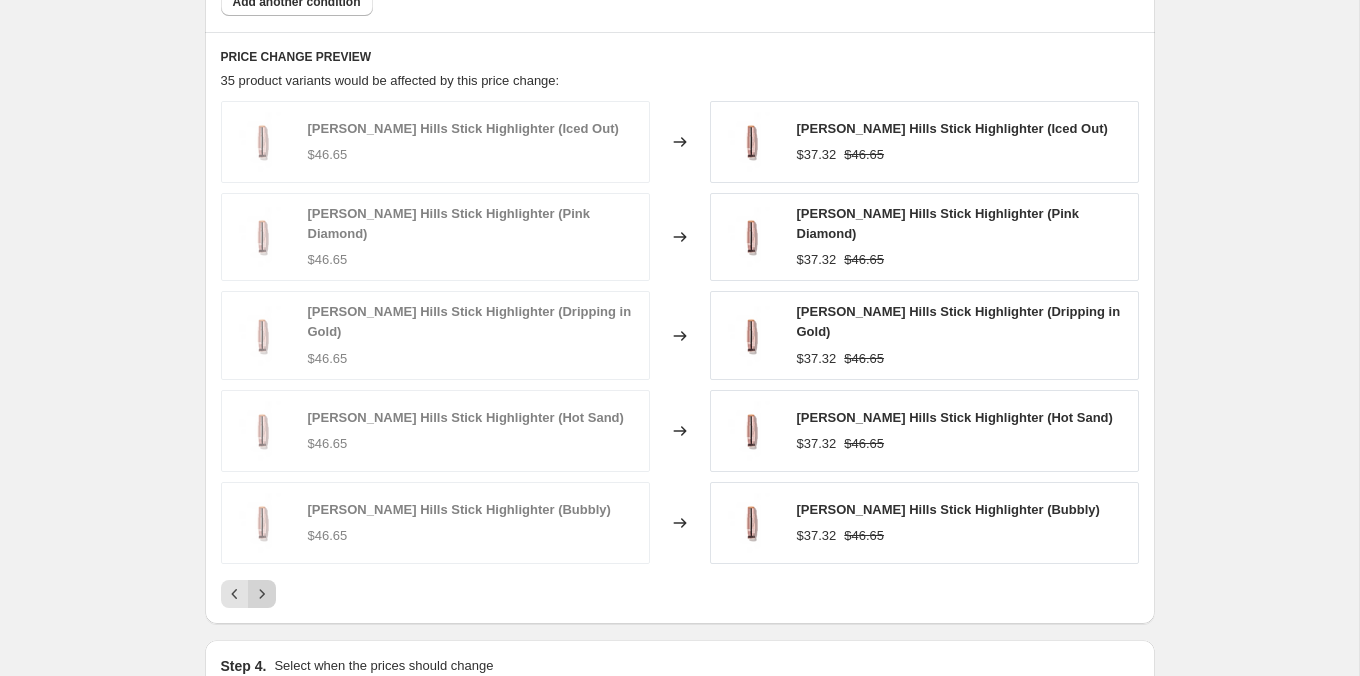 click 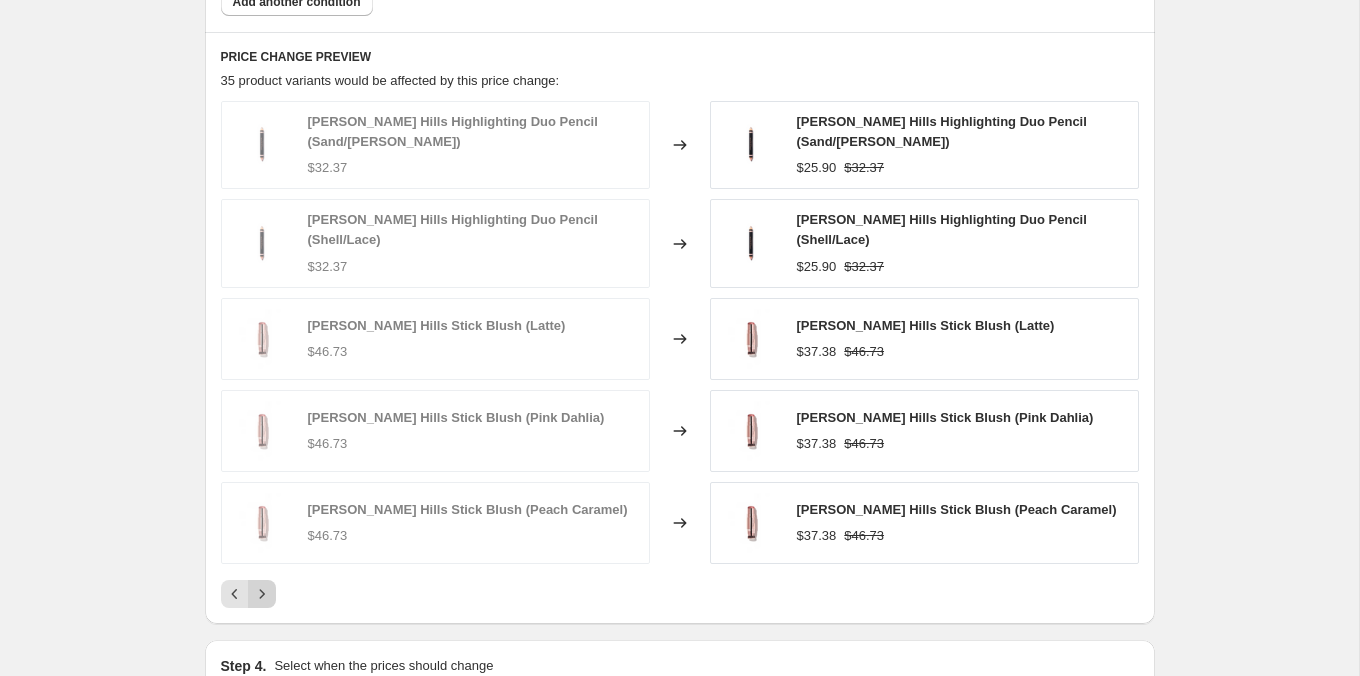 click 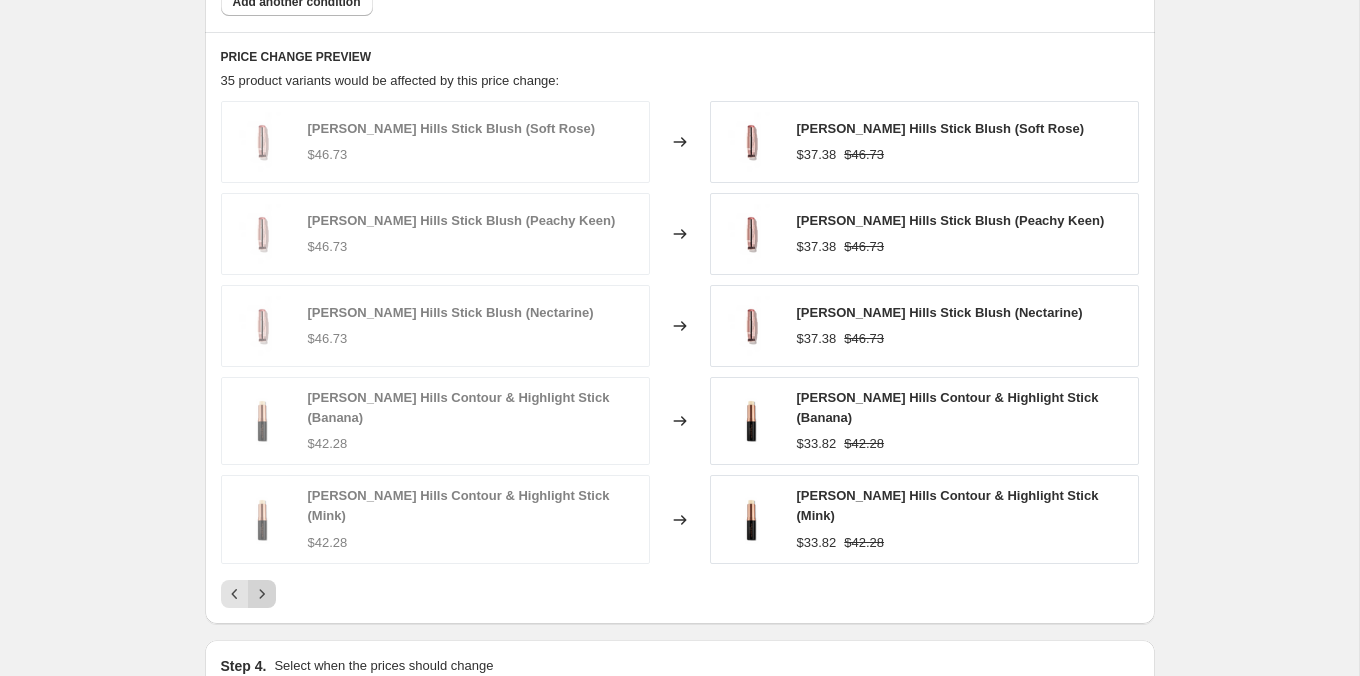click 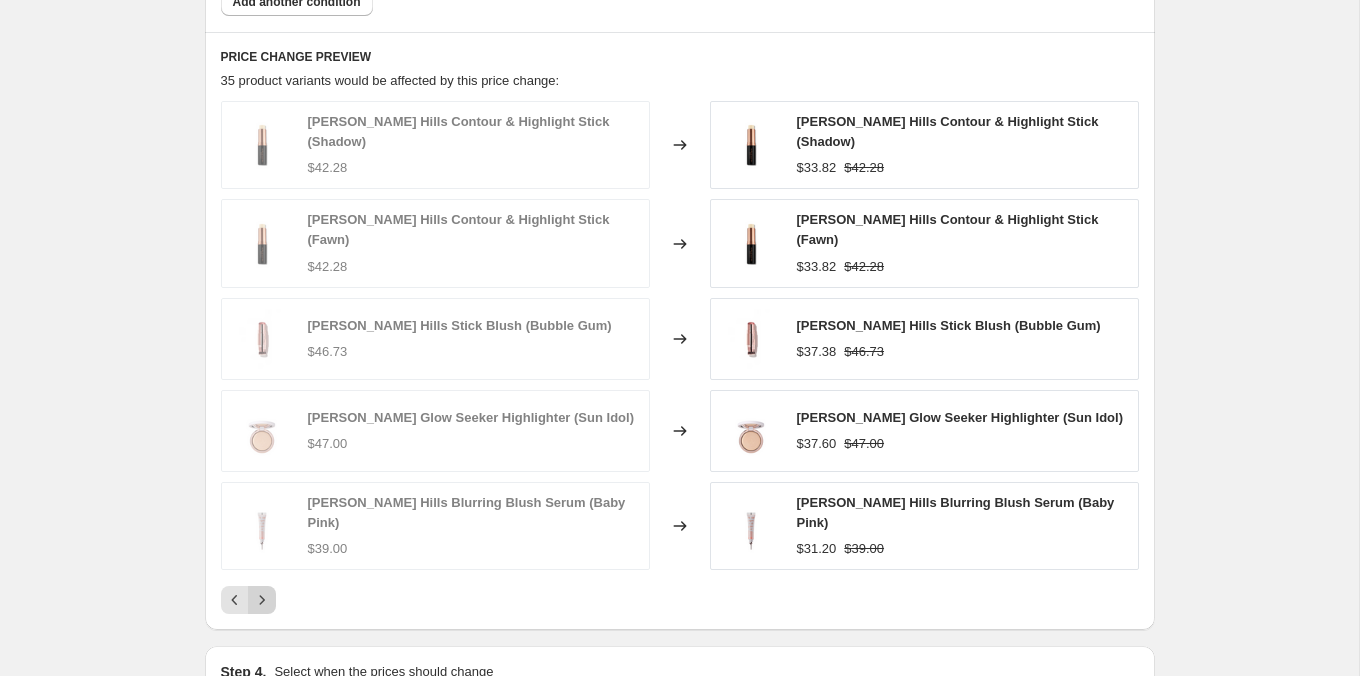 click on "[PERSON_NAME] Hills Contour & Highlight Stick (Shadow) $42.28 Changed to [PERSON_NAME] Hills Contour & Highlight Stick (Shadow) $33.82 $42.28 [PERSON_NAME] Hills Contour & Highlight Stick (Fawn) $42.28 Changed to [PERSON_NAME] Hills Contour & Highlight Stick (Fawn) $33.82 $42.28 [PERSON_NAME] Hills Stick Blush (Bubble Gum) $46.73 Changed to [PERSON_NAME] Hills Stick Blush (Bubble Gum) $37.38 $46.73 [PERSON_NAME] Glow Seeker Highlighter (Sun Idol) $47.00 Changed to [PERSON_NAME] Glow Seeker Highlighter (Sun Idol) $37.60 $47.00 [PERSON_NAME] Blurring Blush Serum (Baby Pink) $39.00 Changed to [PERSON_NAME] Hills Blurring Blush Serum (Baby Pink) $31.20 $39.00" at bounding box center [680, 357] 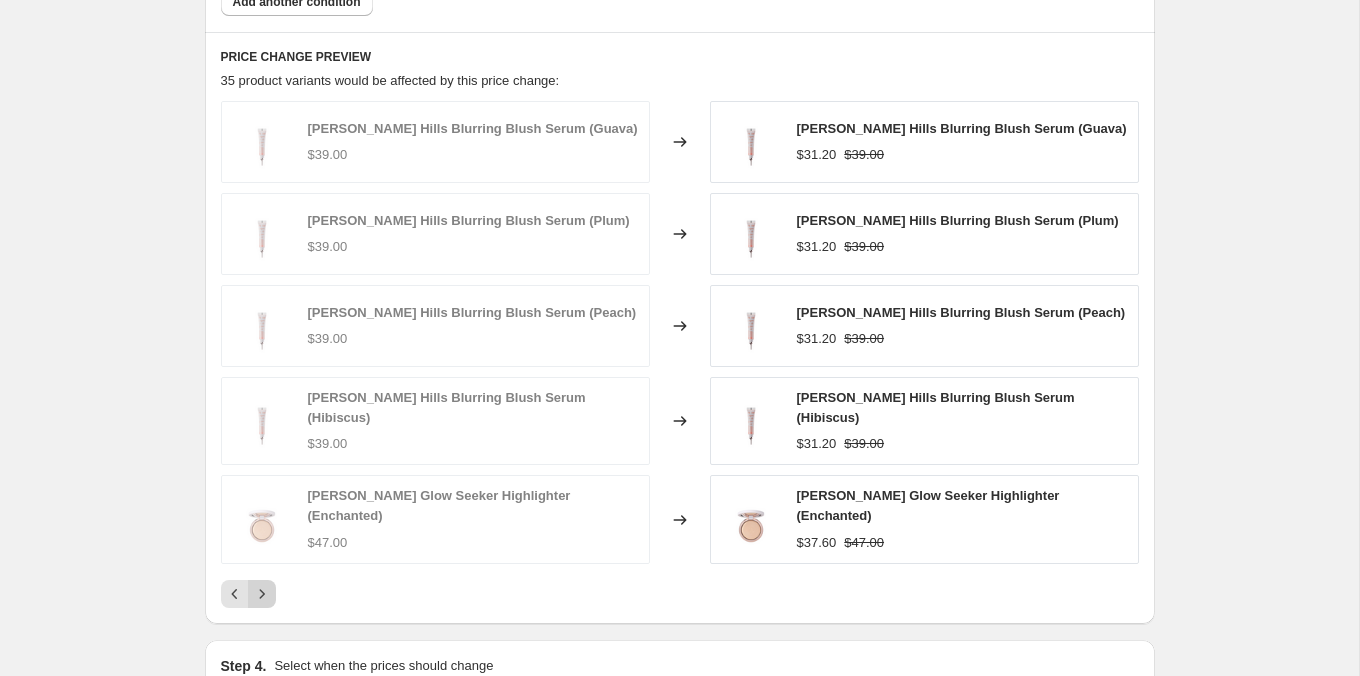click 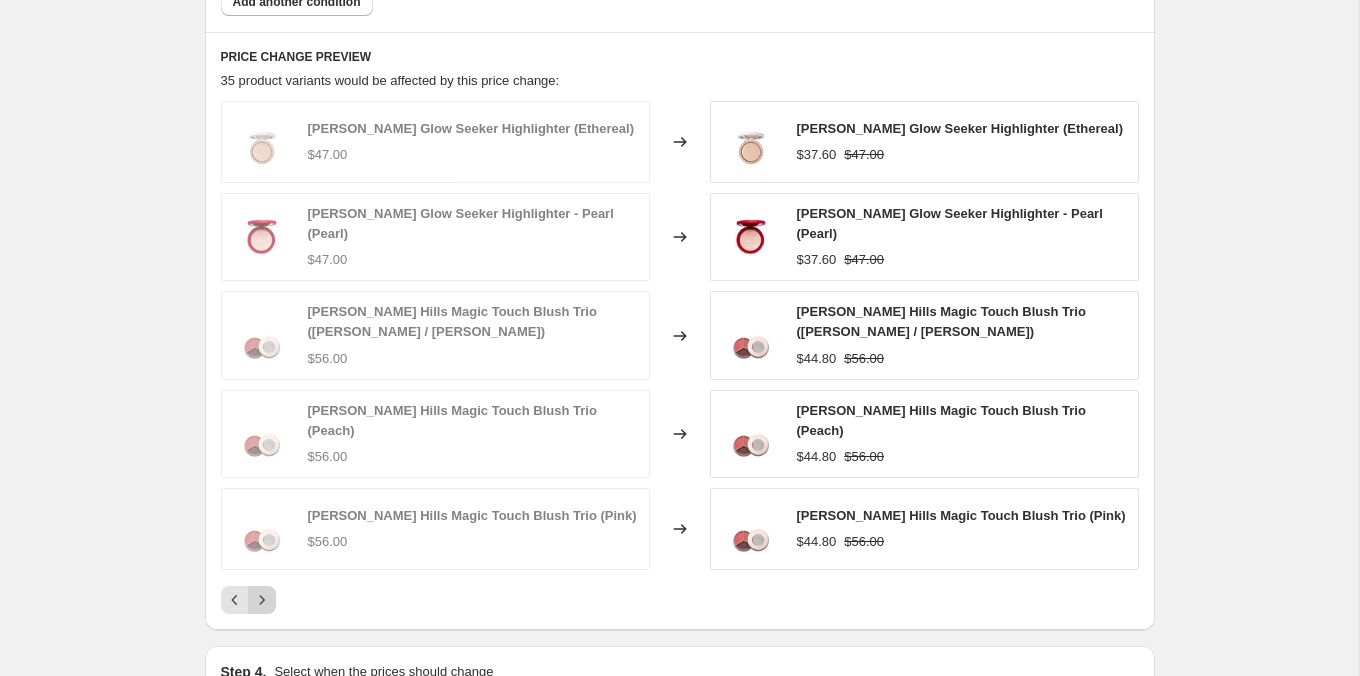 click at bounding box center [262, 600] 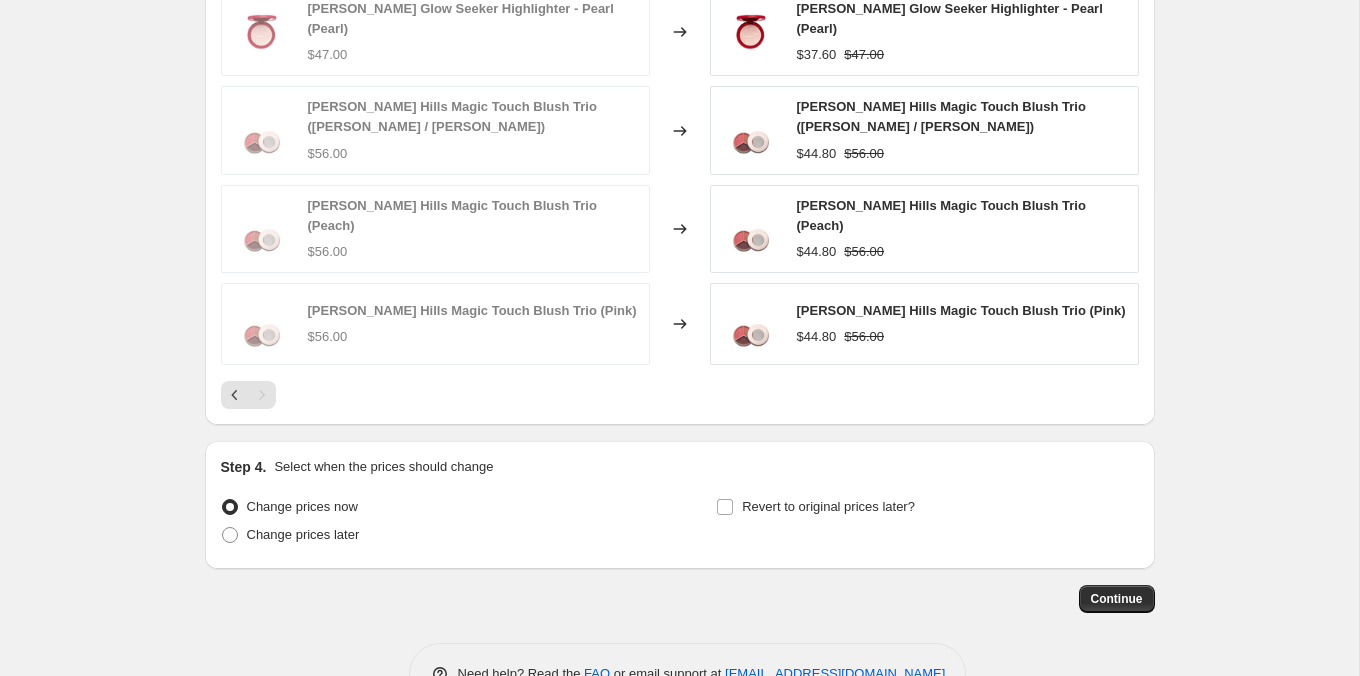 scroll, scrollTop: 1682, scrollLeft: 0, axis: vertical 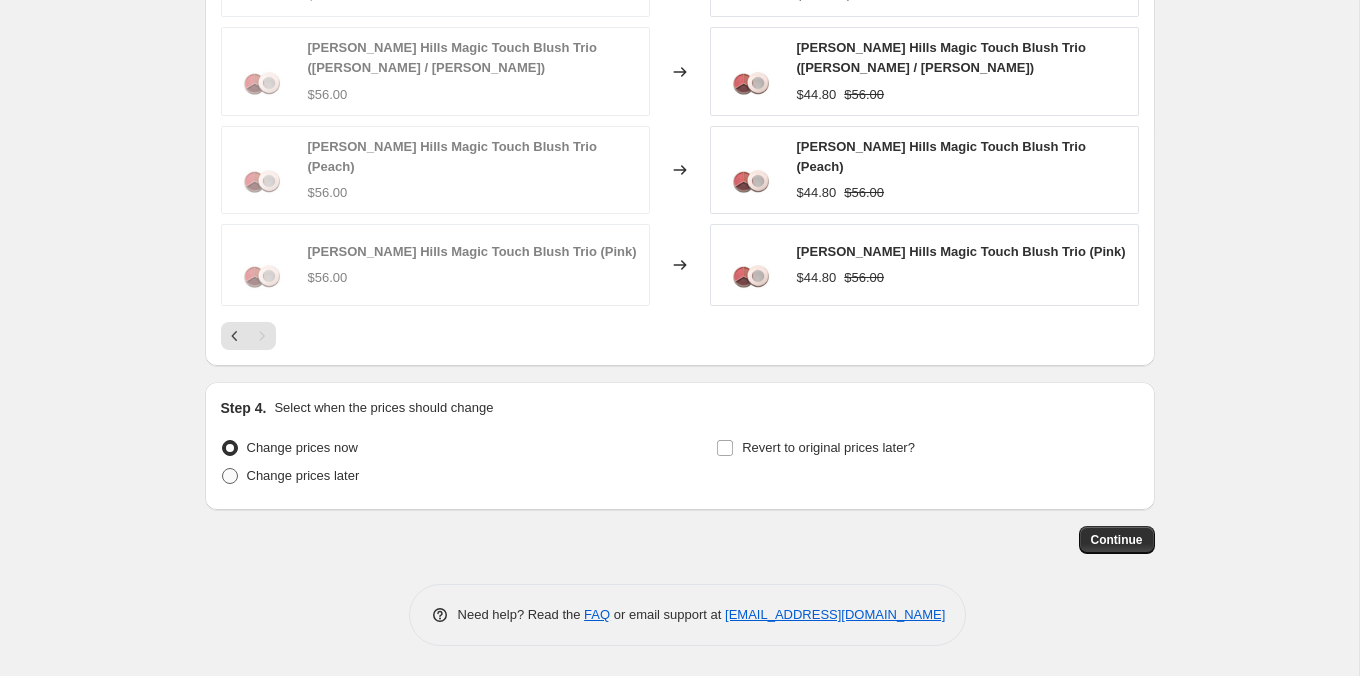 click on "Change prices later" at bounding box center [303, 475] 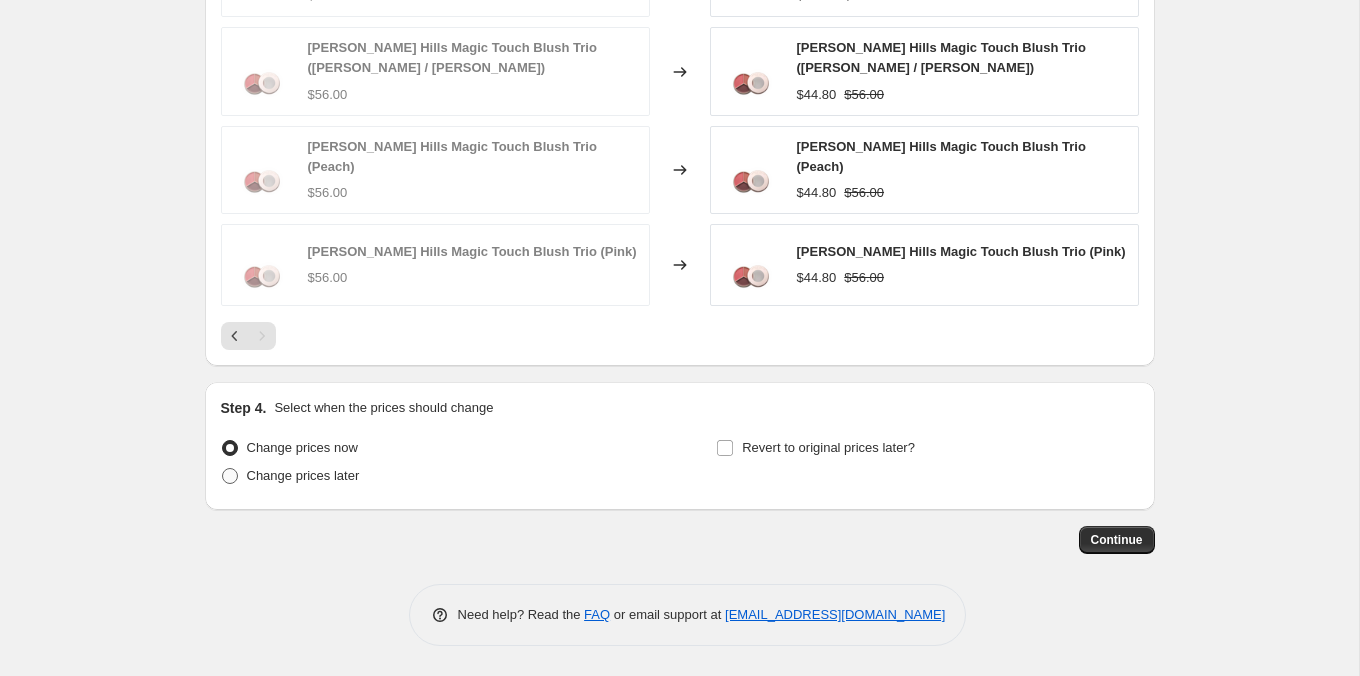 radio on "true" 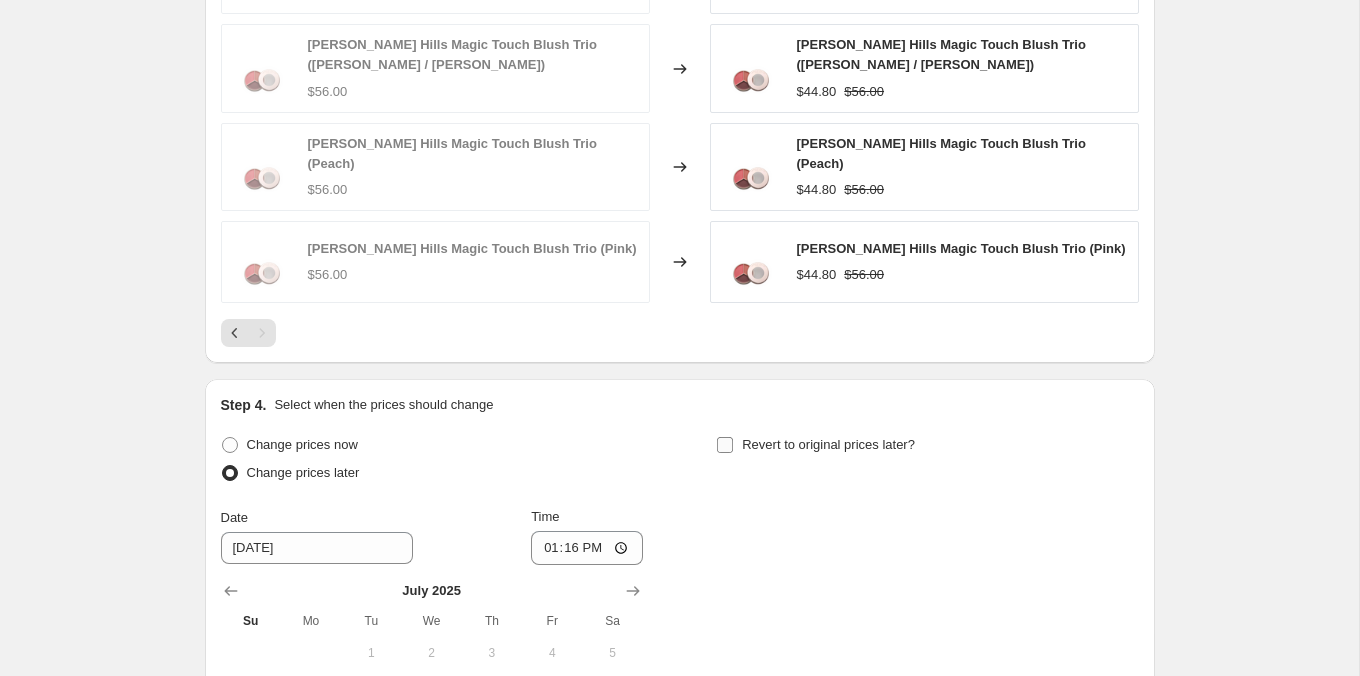 click at bounding box center (725, 445) 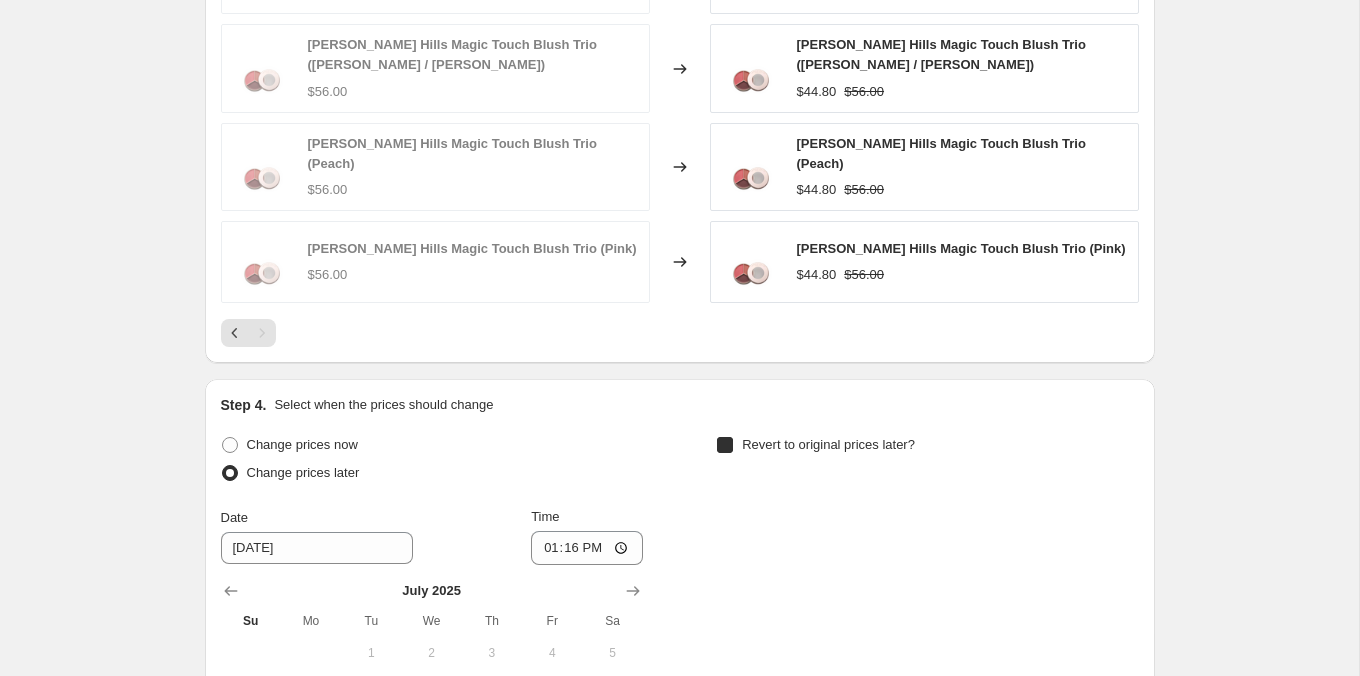 checkbox on "true" 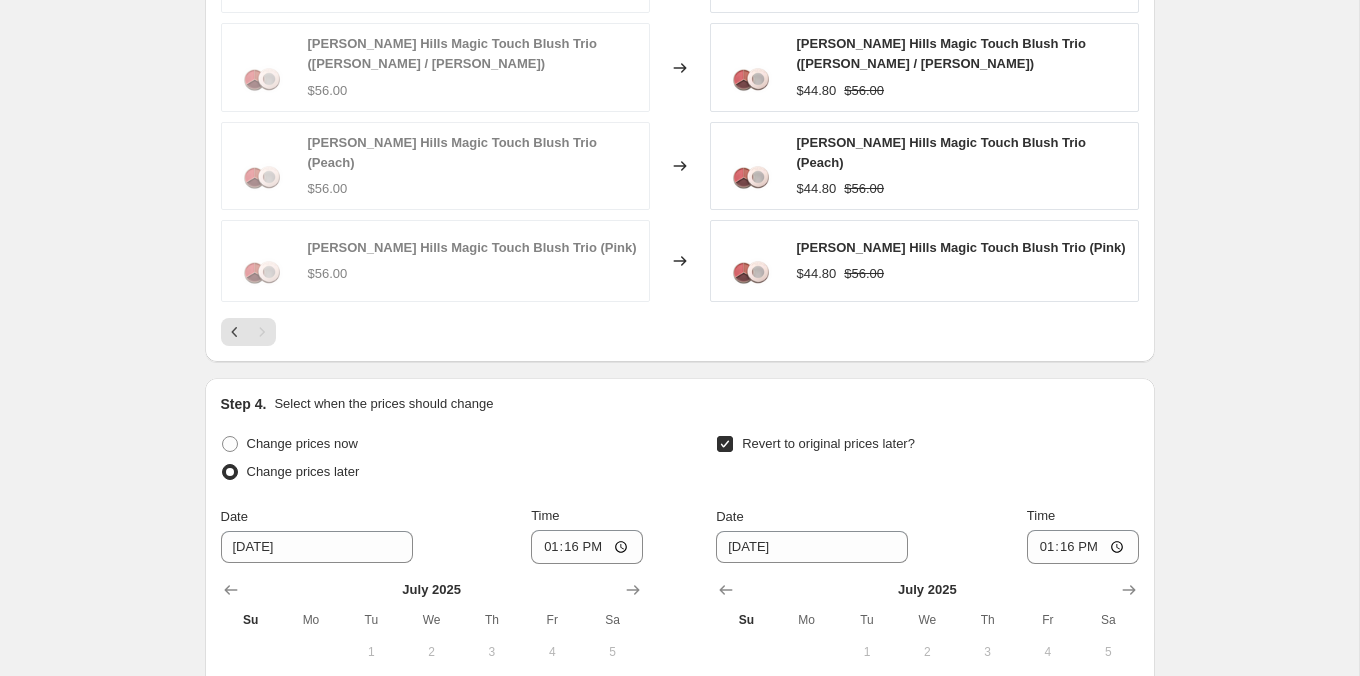scroll, scrollTop: 2025, scrollLeft: 0, axis: vertical 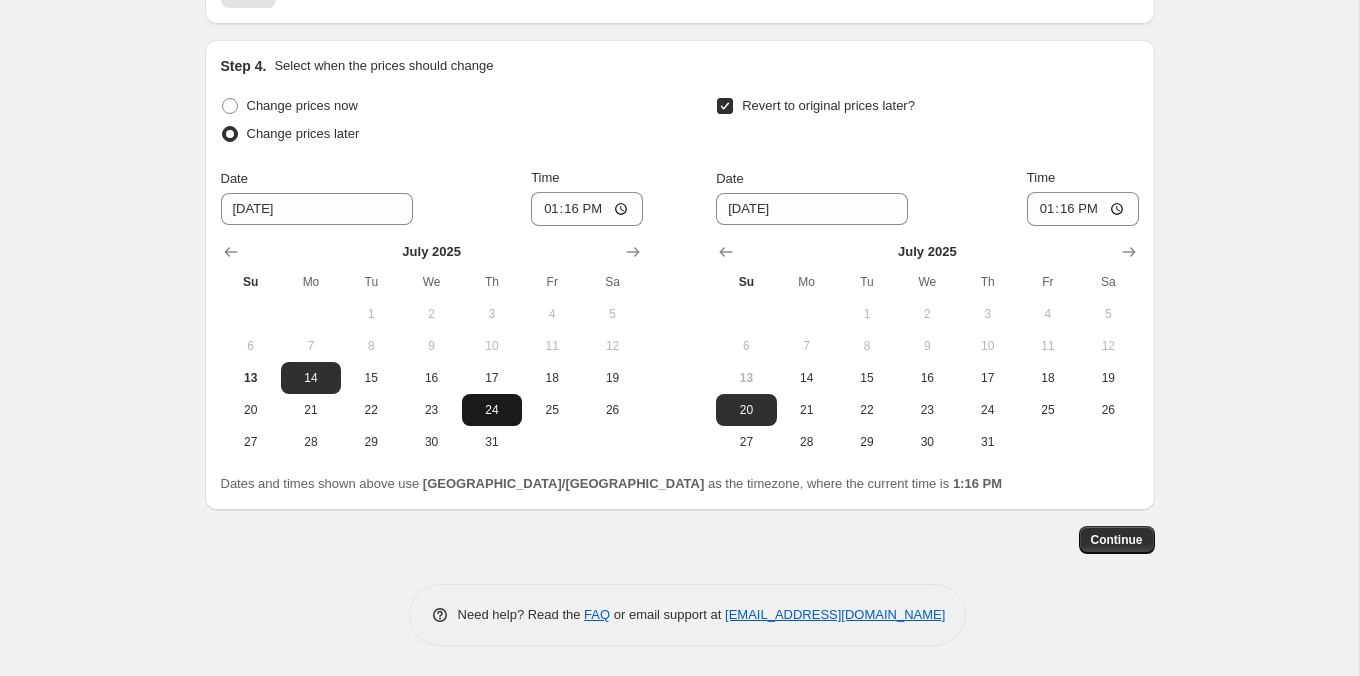 click on "24" at bounding box center (492, 410) 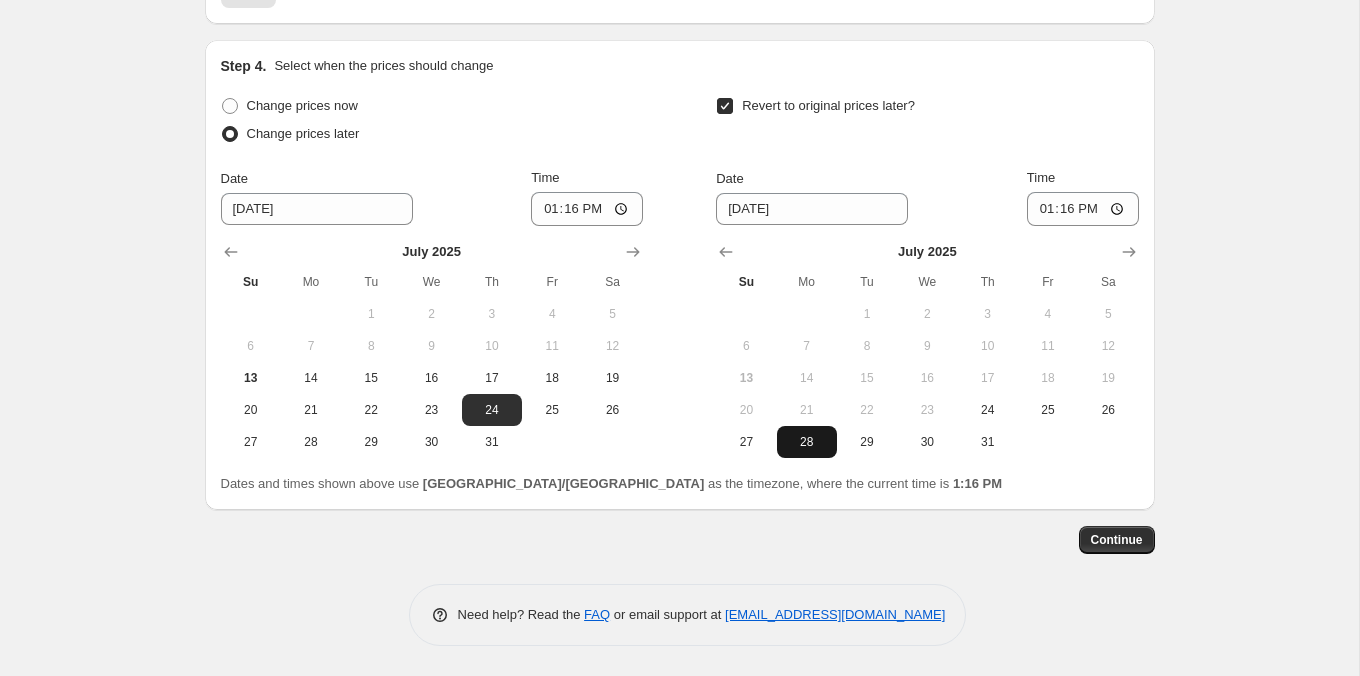 click on "28" at bounding box center (807, 442) 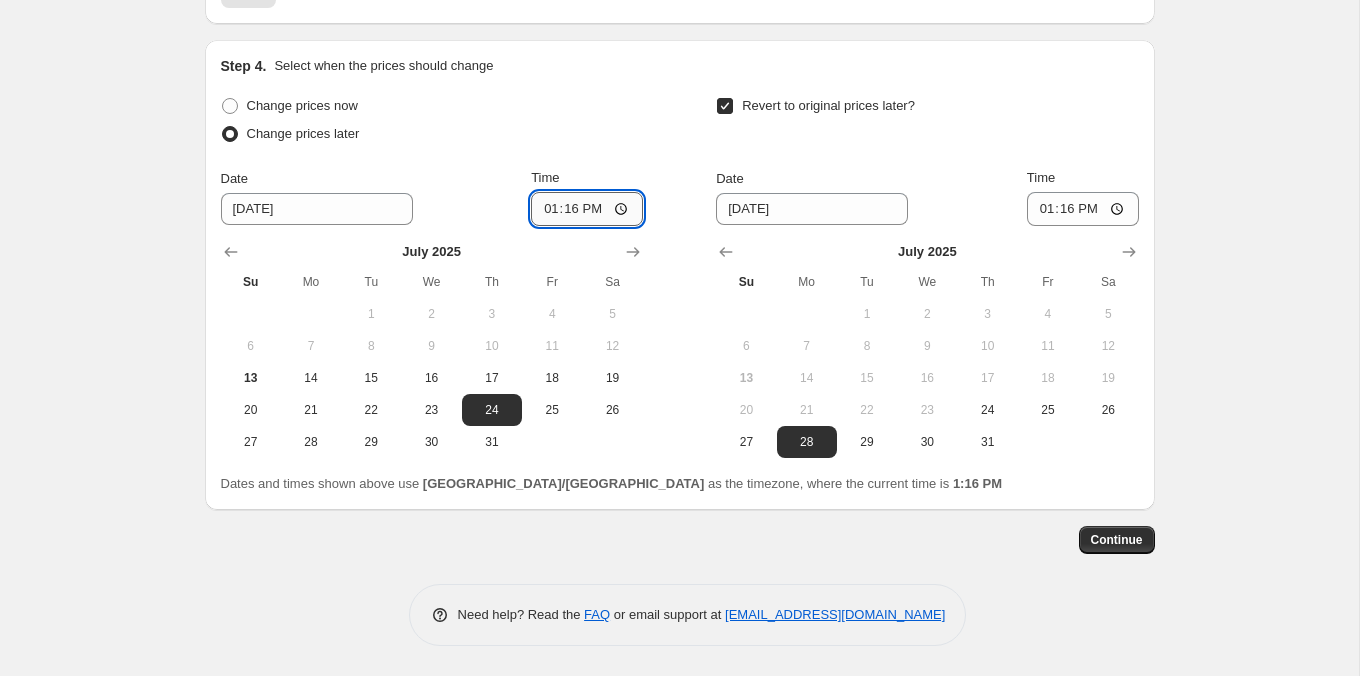 click on "13:16" at bounding box center (587, 209) 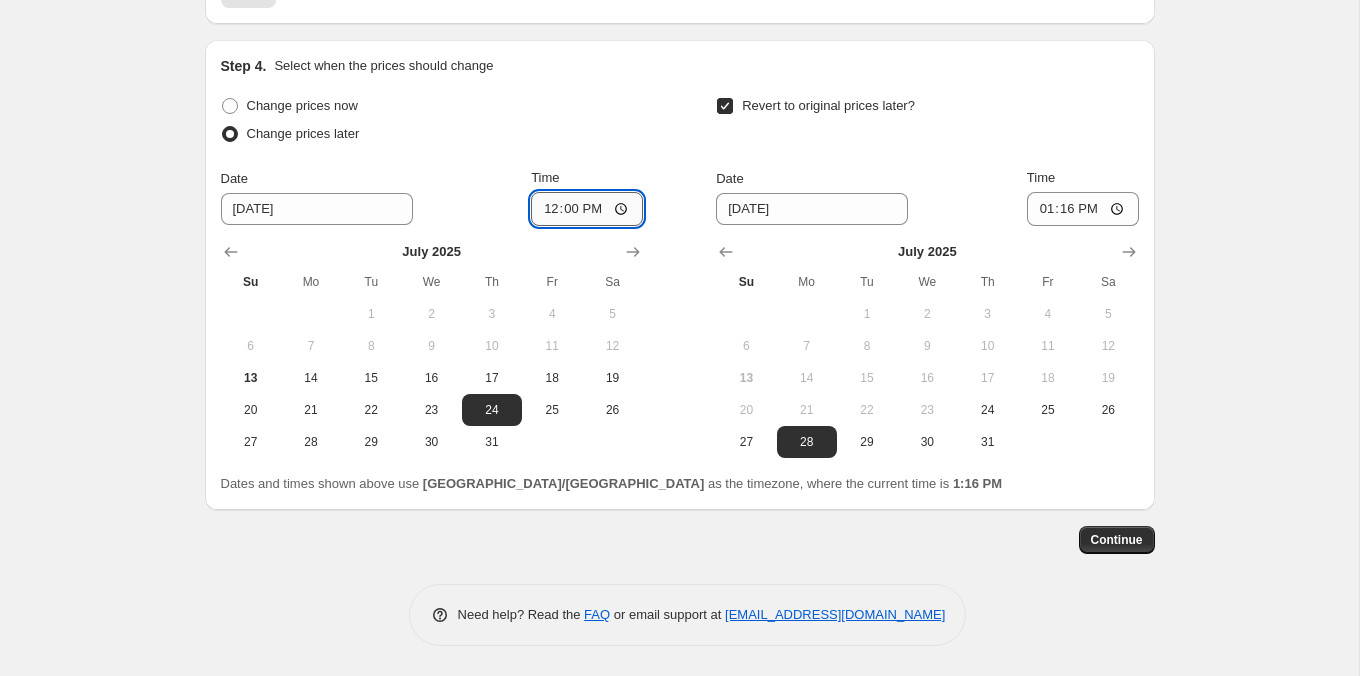 type on "00:00" 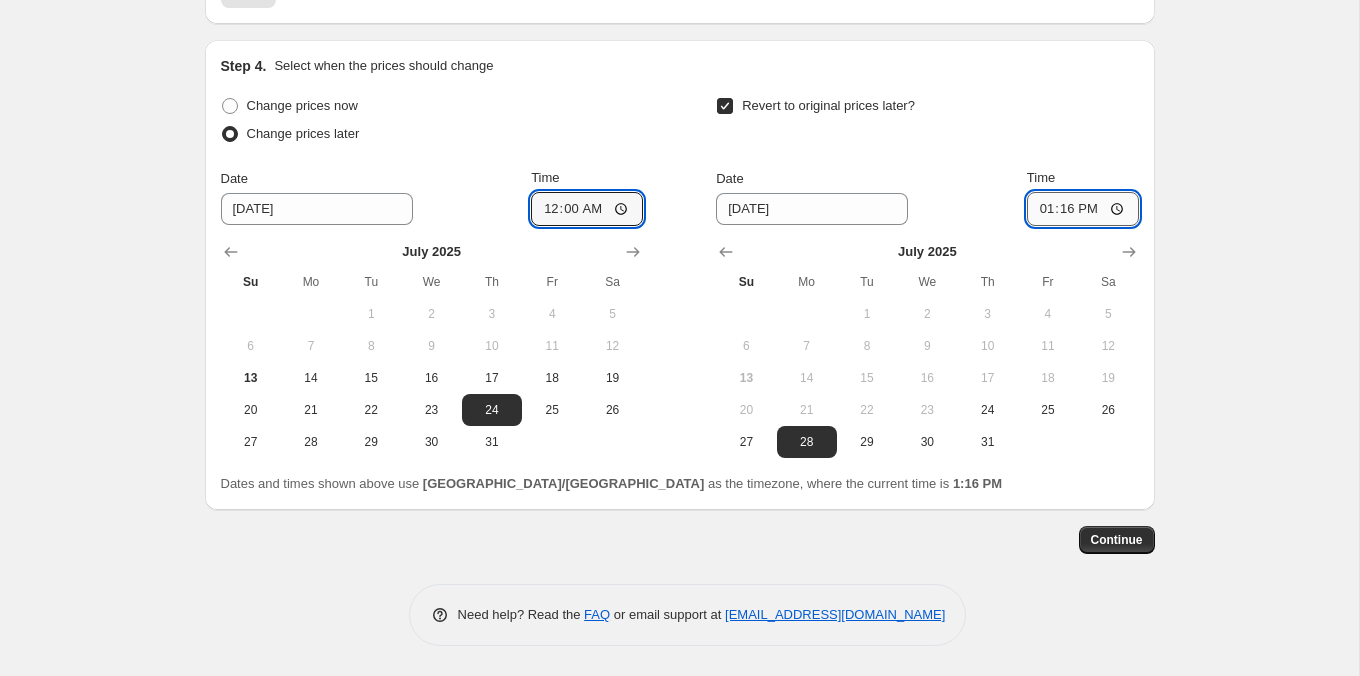 click on "13:16" at bounding box center [1083, 209] 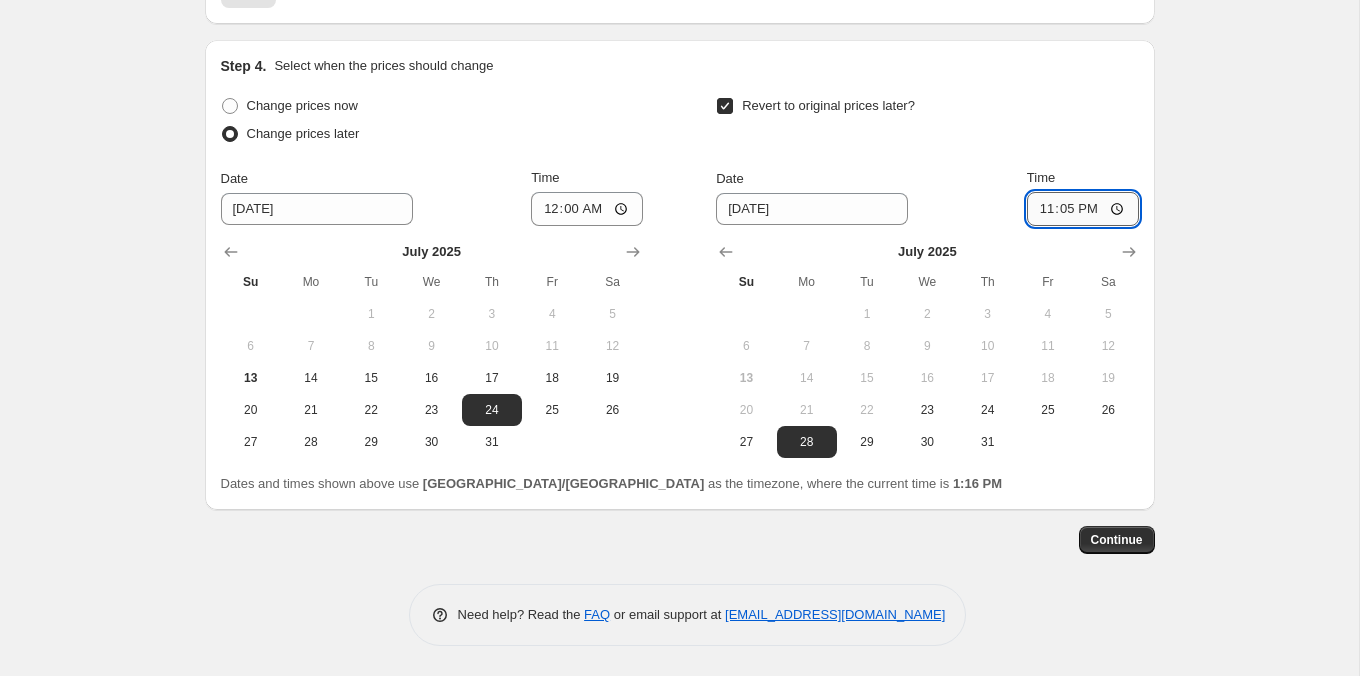 type on "23:55" 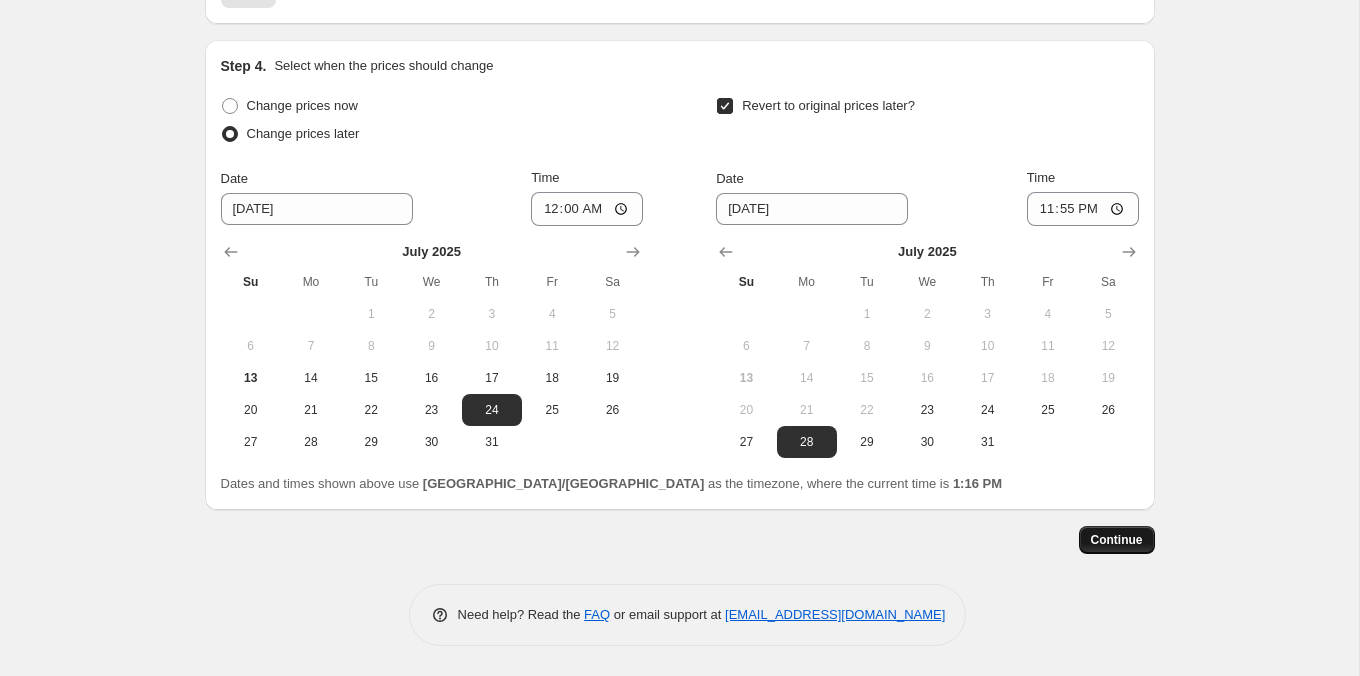 click on "Continue" at bounding box center (1117, 540) 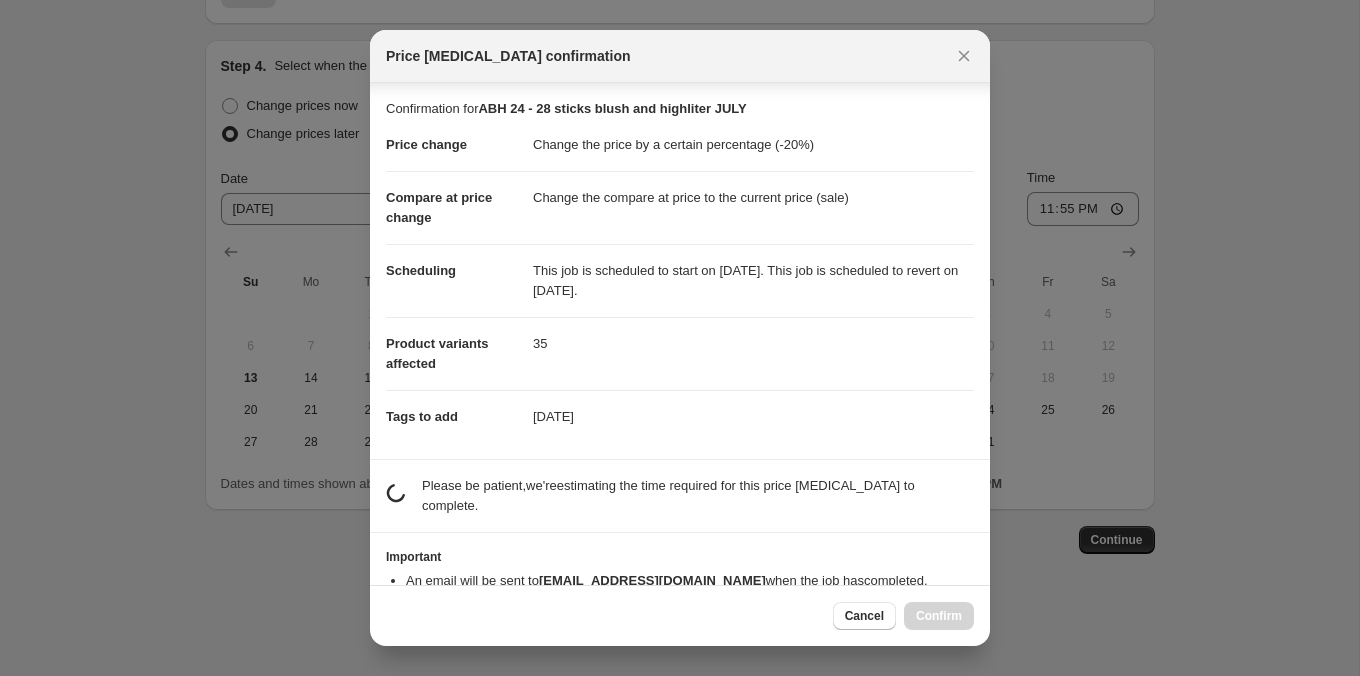 scroll, scrollTop: 229, scrollLeft: 0, axis: vertical 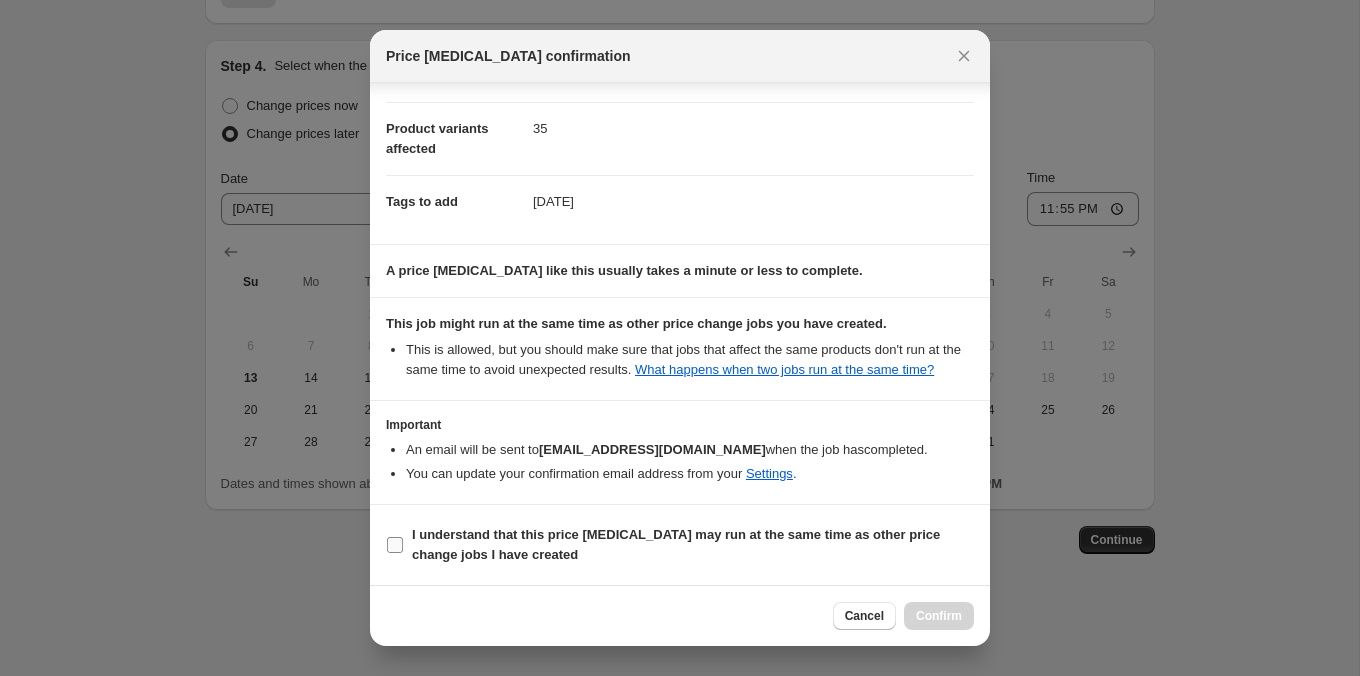 click on "I understand that this price [MEDICAL_DATA] may run at the same time as other price change jobs I have created" at bounding box center (693, 545) 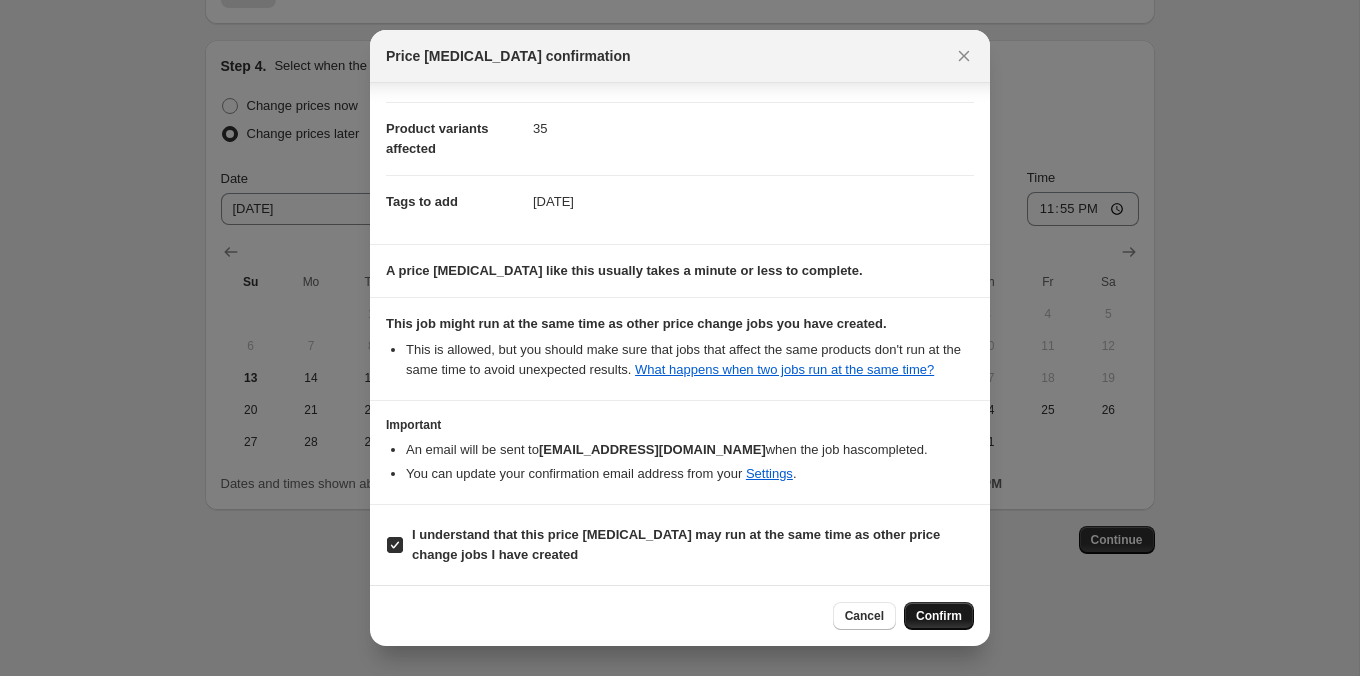 click on "Confirm" at bounding box center (939, 616) 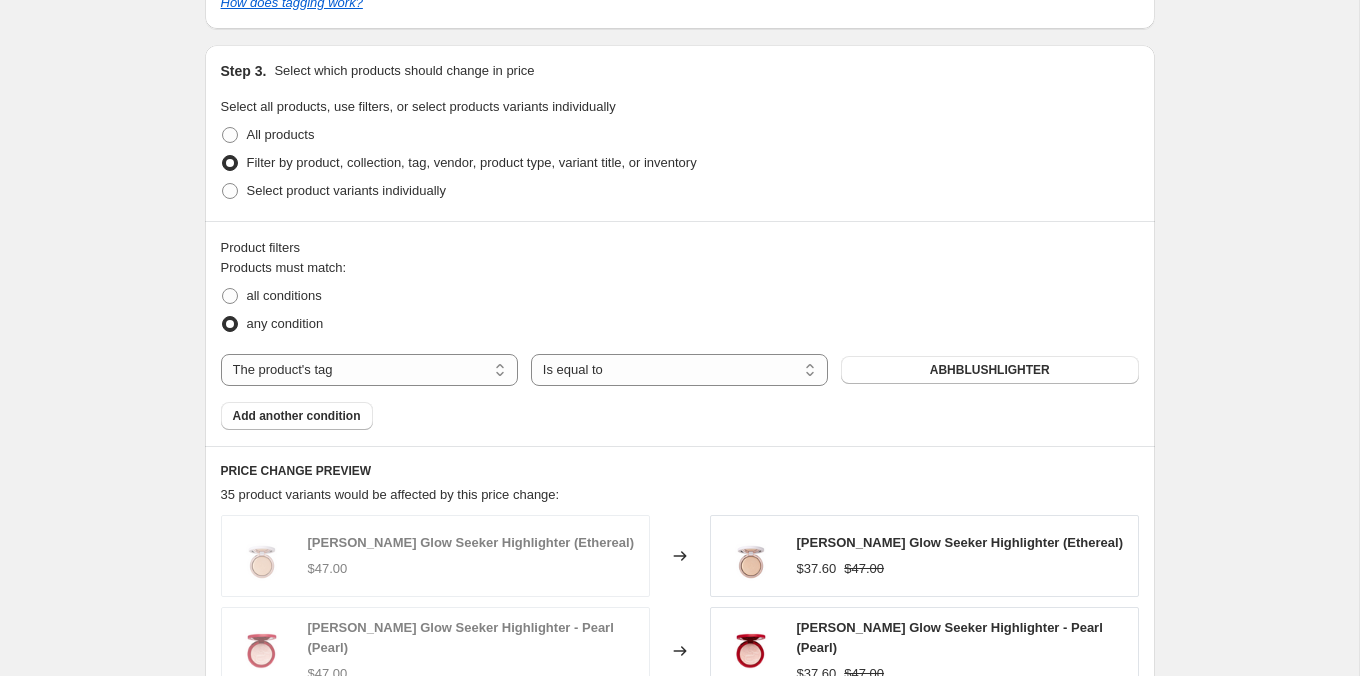 scroll, scrollTop: 0, scrollLeft: 0, axis: both 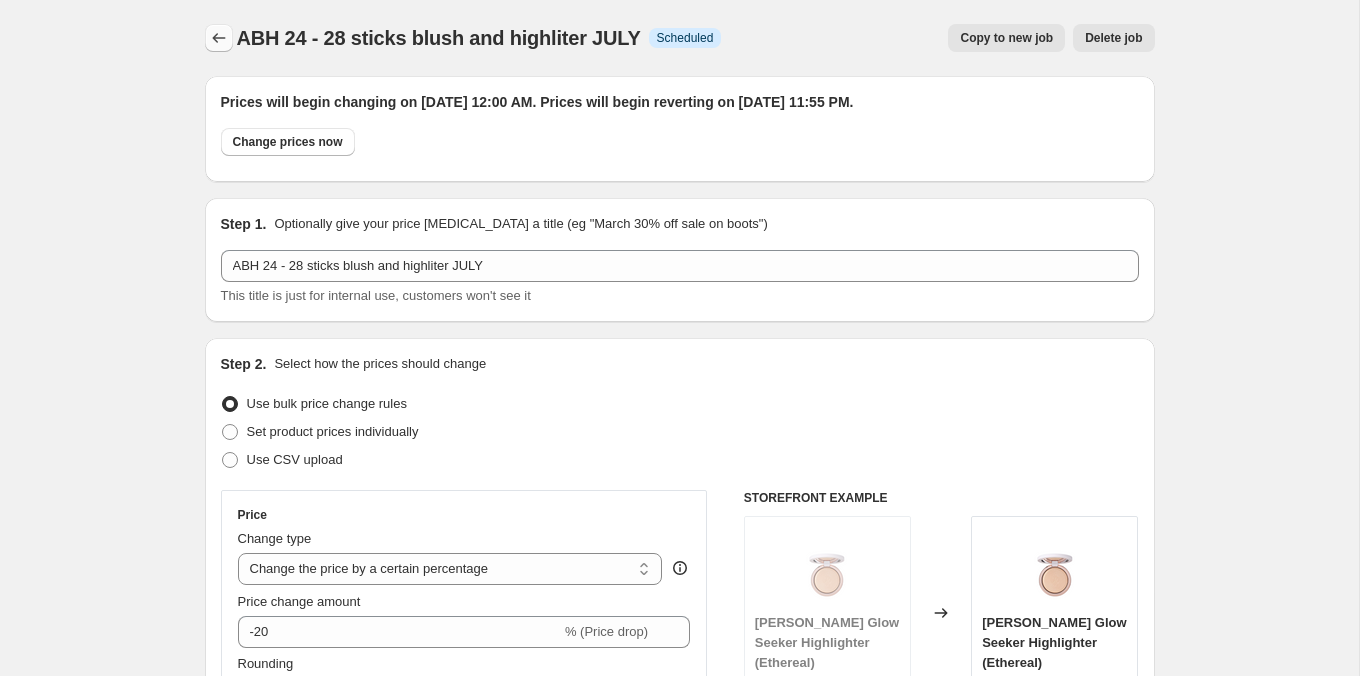 click 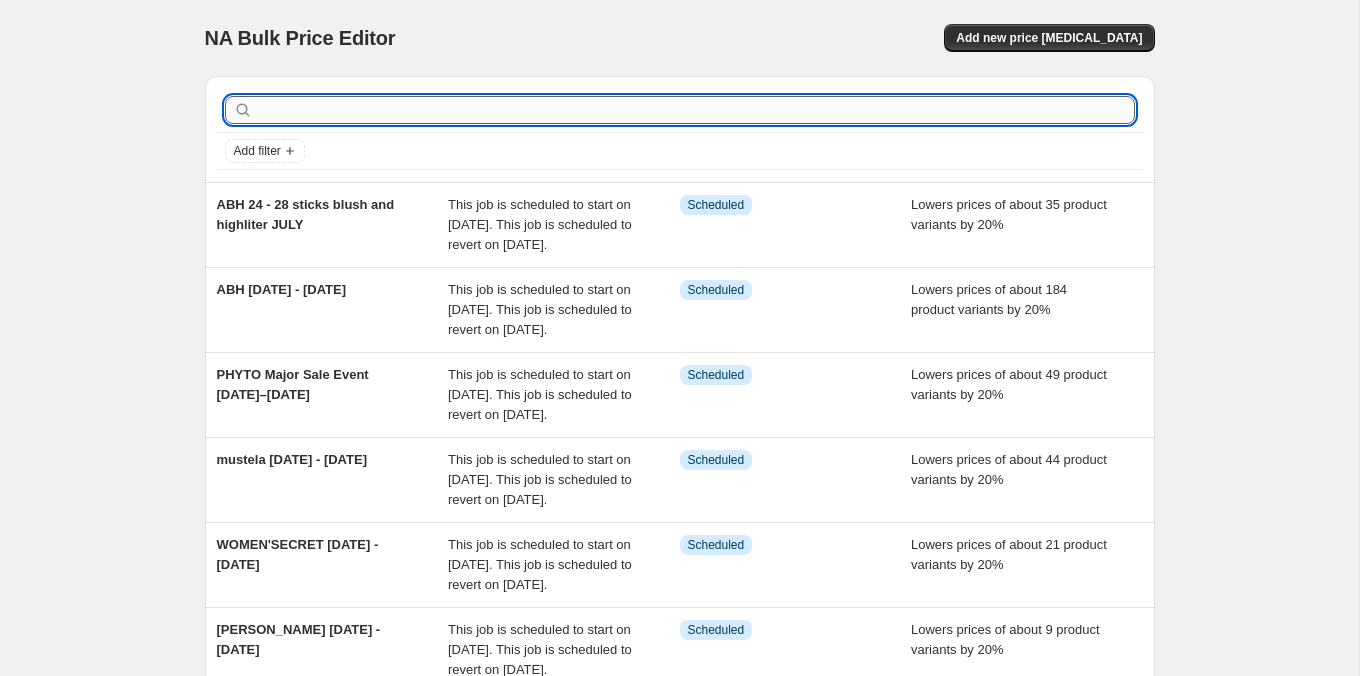 click at bounding box center (696, 110) 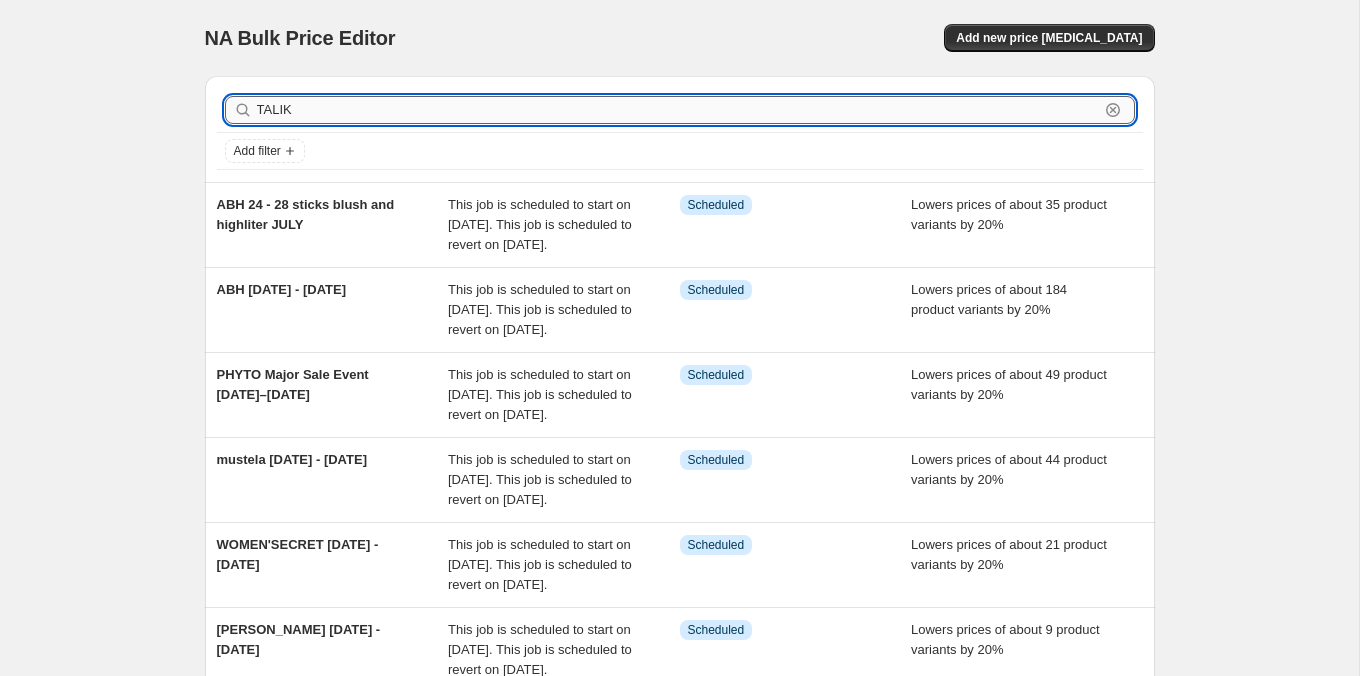 type on "TALIKA" 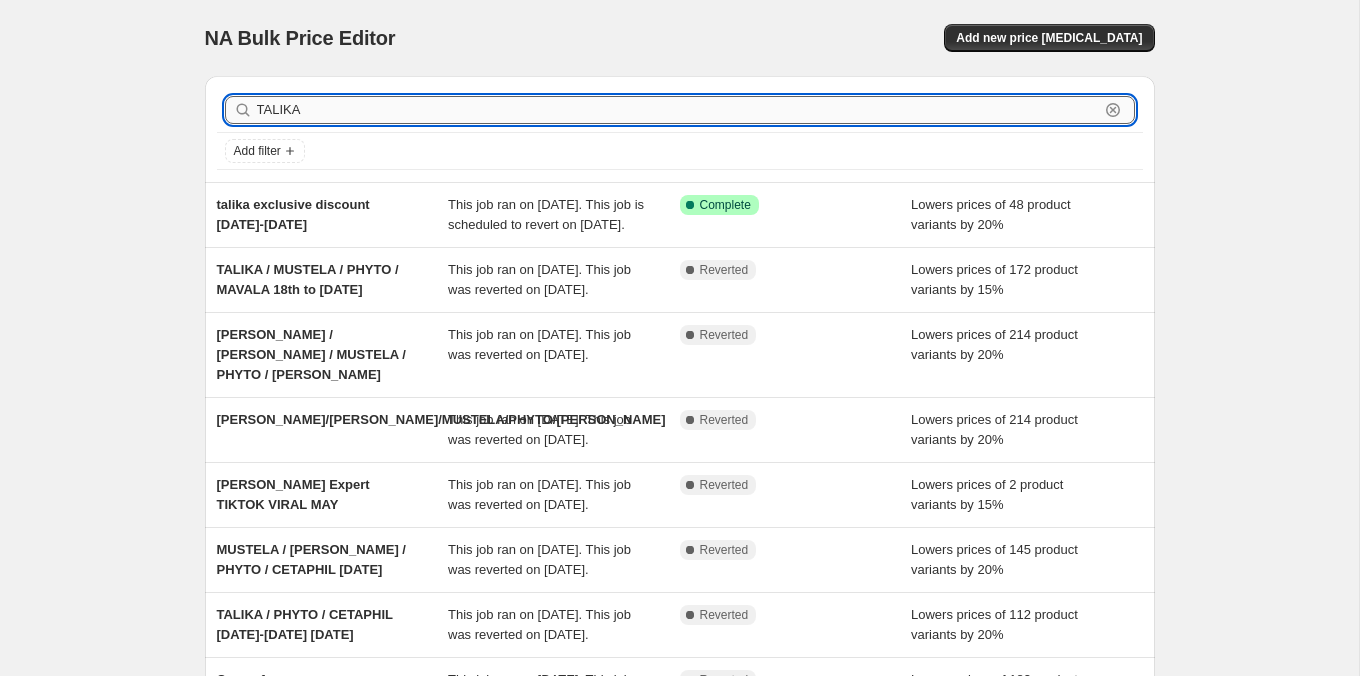 click on "TALIKA" at bounding box center (678, 110) 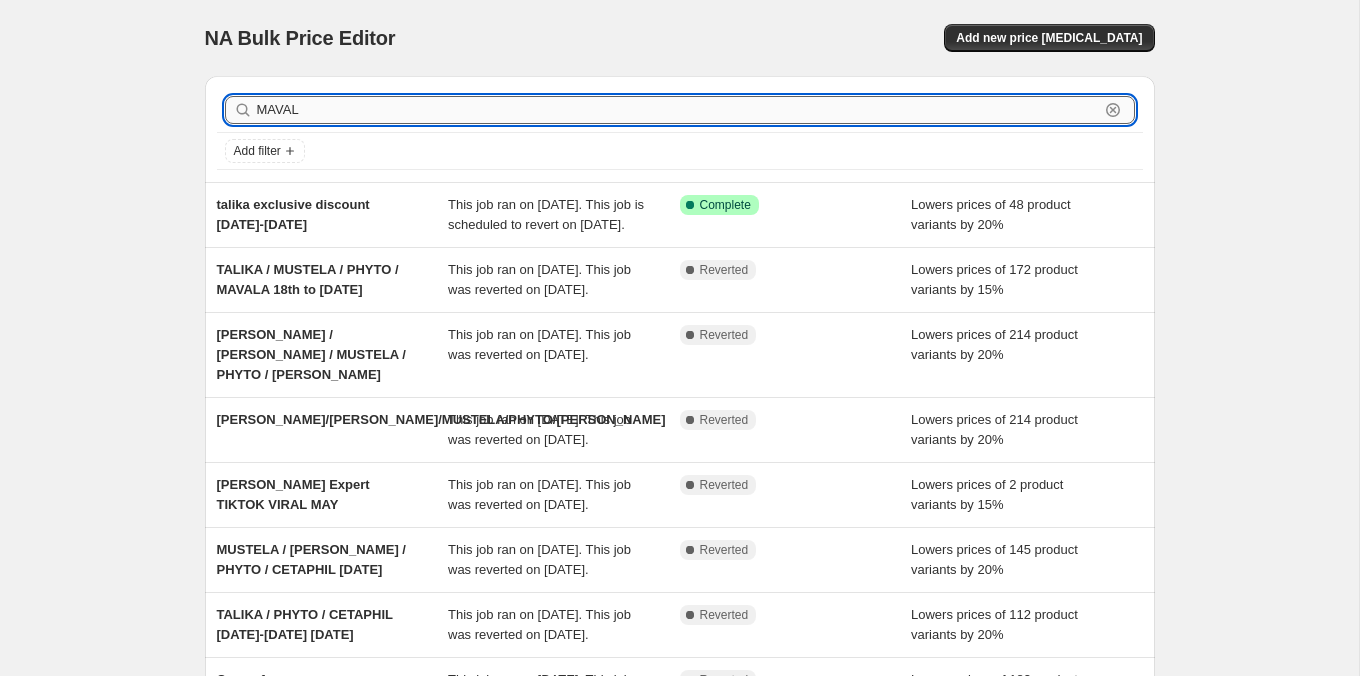 type on "MAVALA" 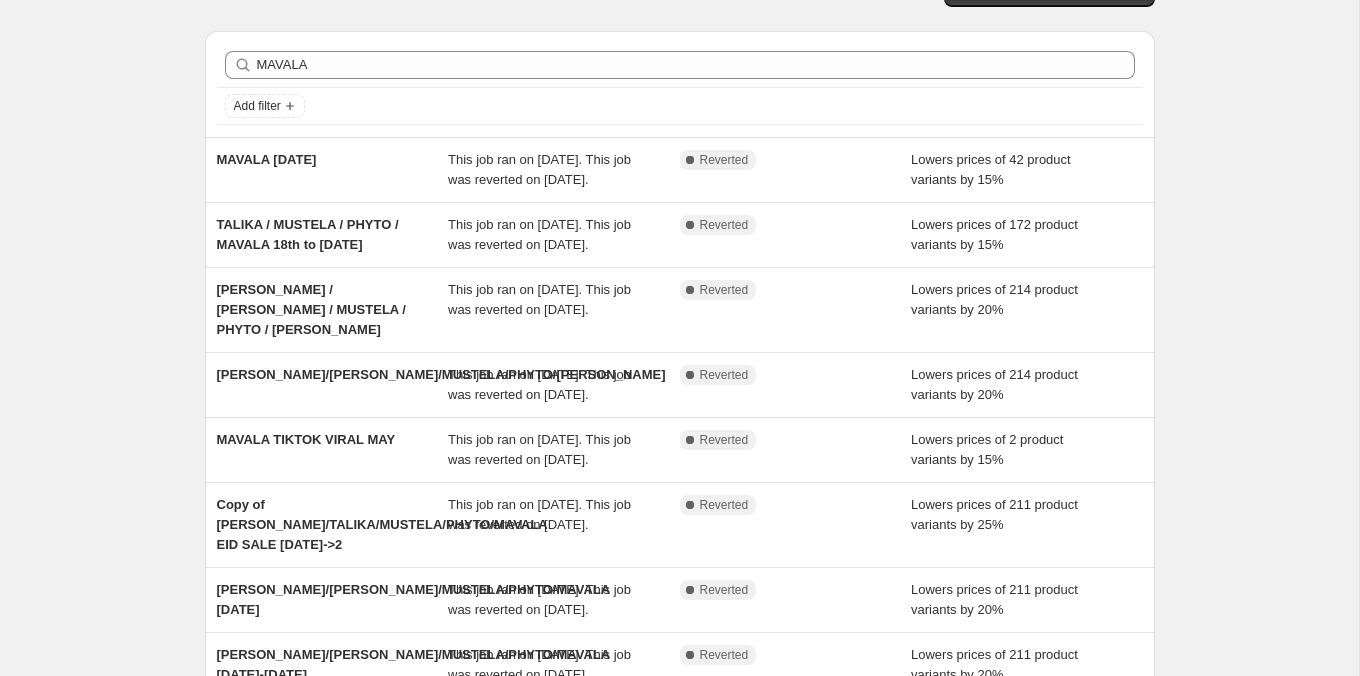 scroll, scrollTop: 52, scrollLeft: 0, axis: vertical 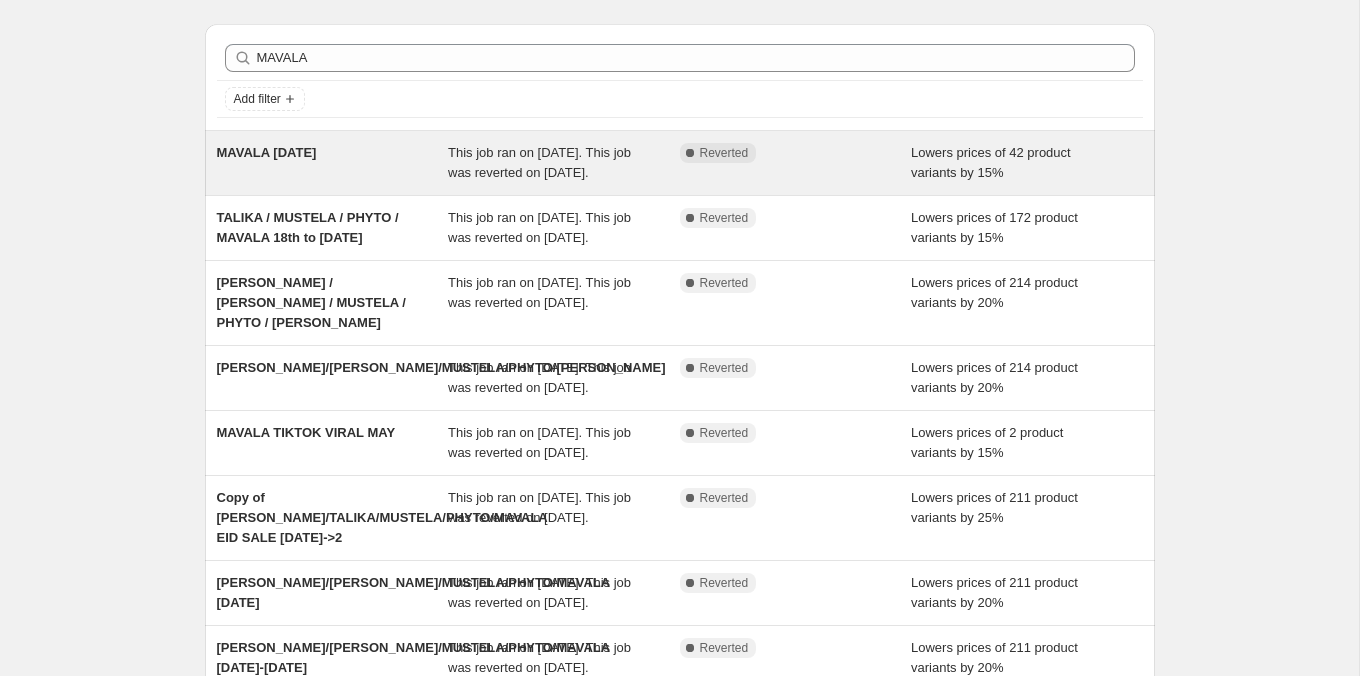 click on "MAVALA [DATE]" at bounding box center [333, 163] 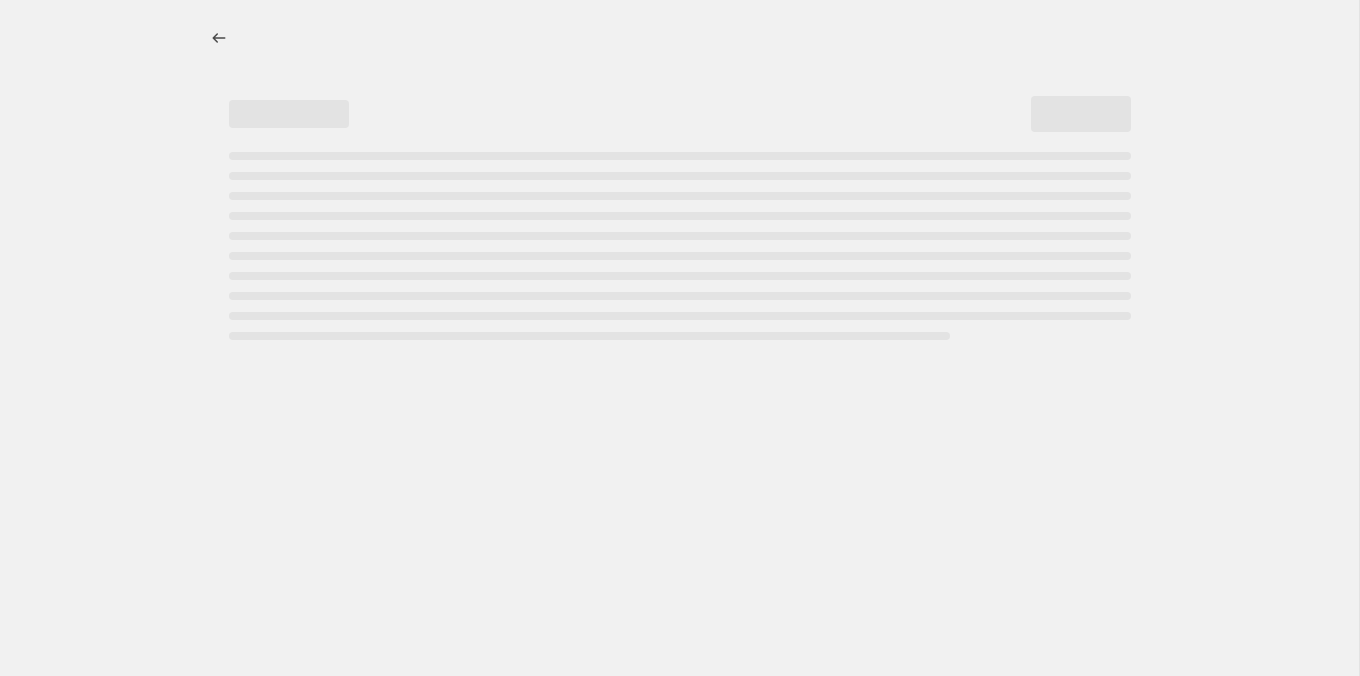 scroll, scrollTop: 0, scrollLeft: 0, axis: both 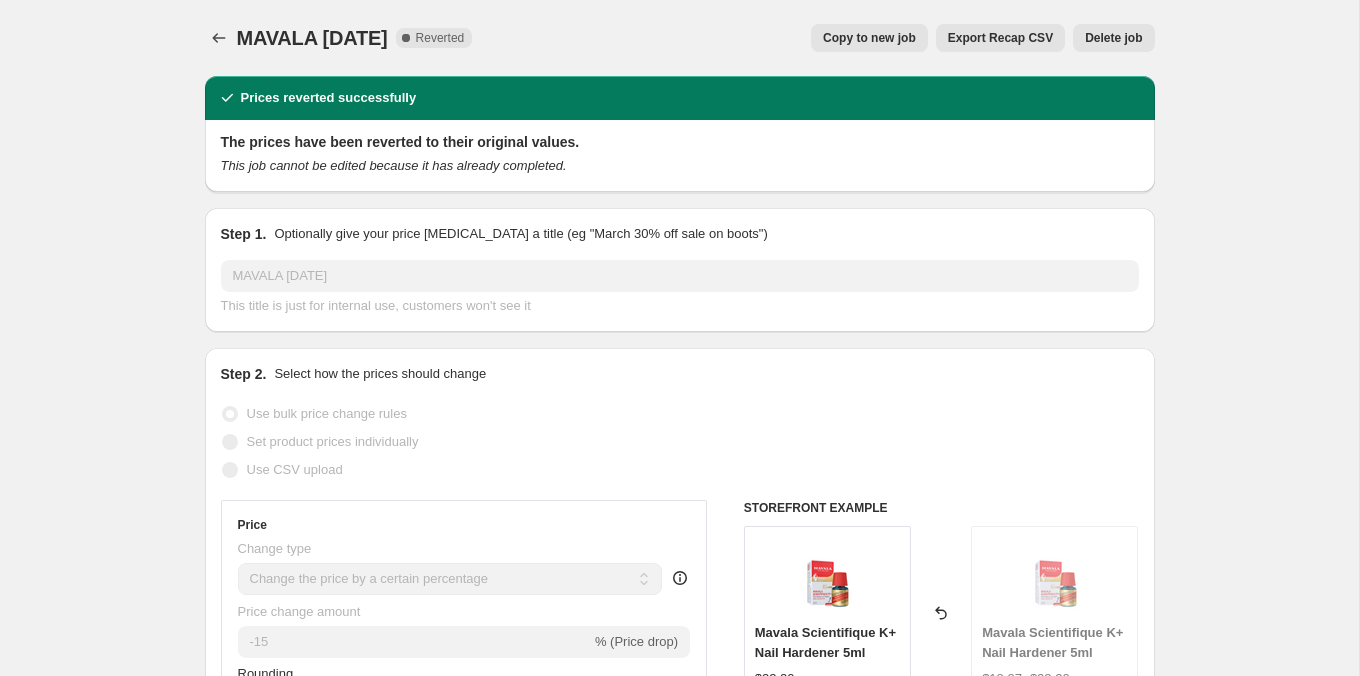 click on "Copy to new job" at bounding box center (869, 38) 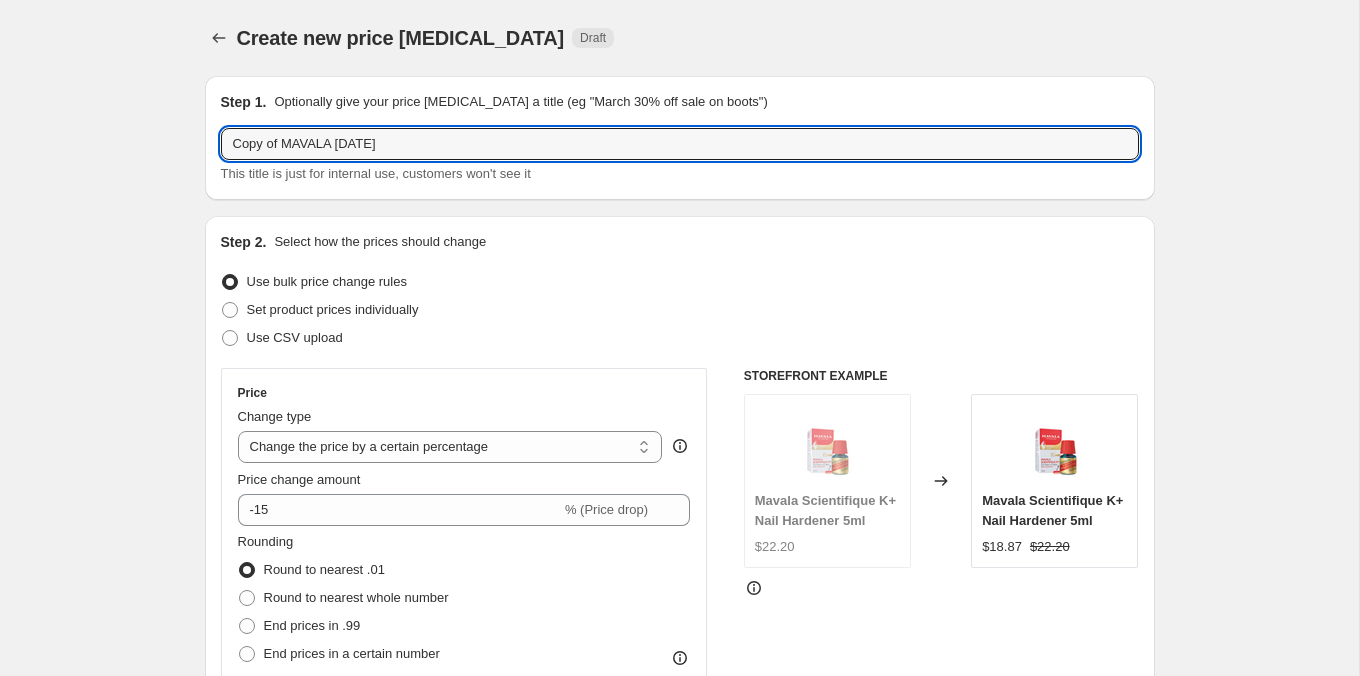 drag, startPoint x: 285, startPoint y: 141, endPoint x: 180, endPoint y: 128, distance: 105.801704 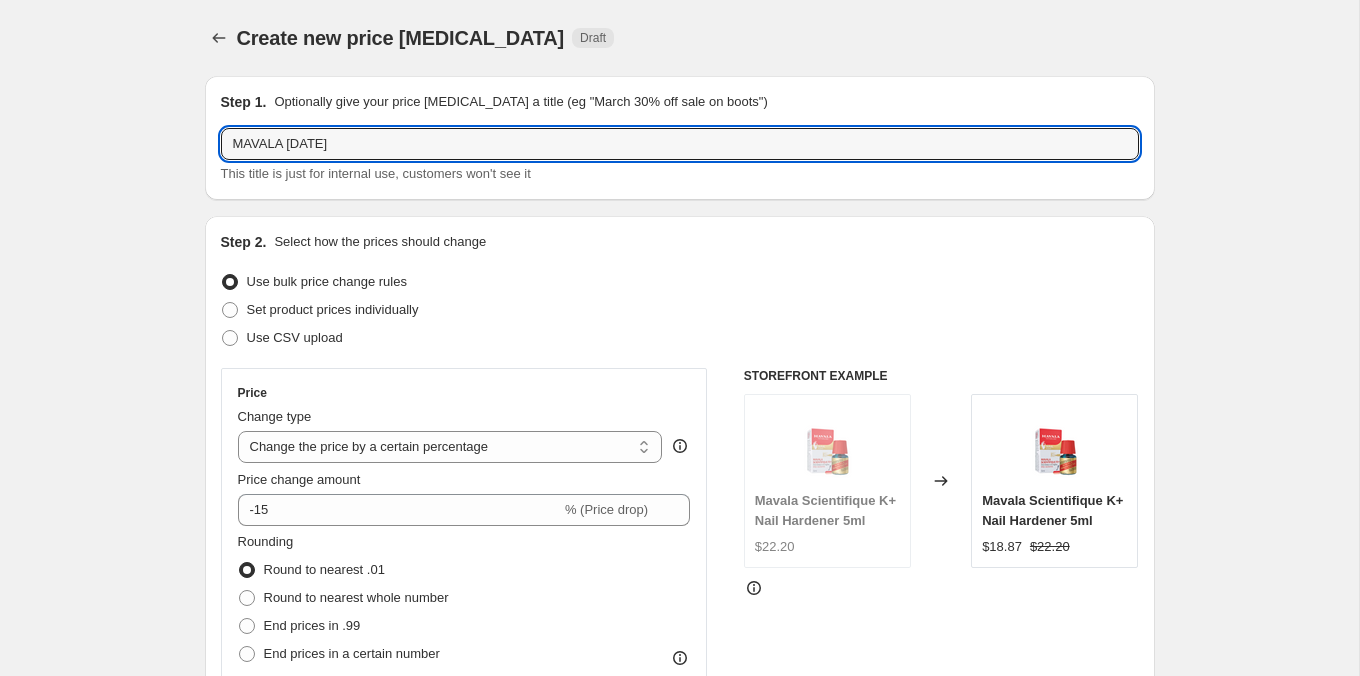 paste on ""Major Sale Event  [DATE]–[DATE]"" 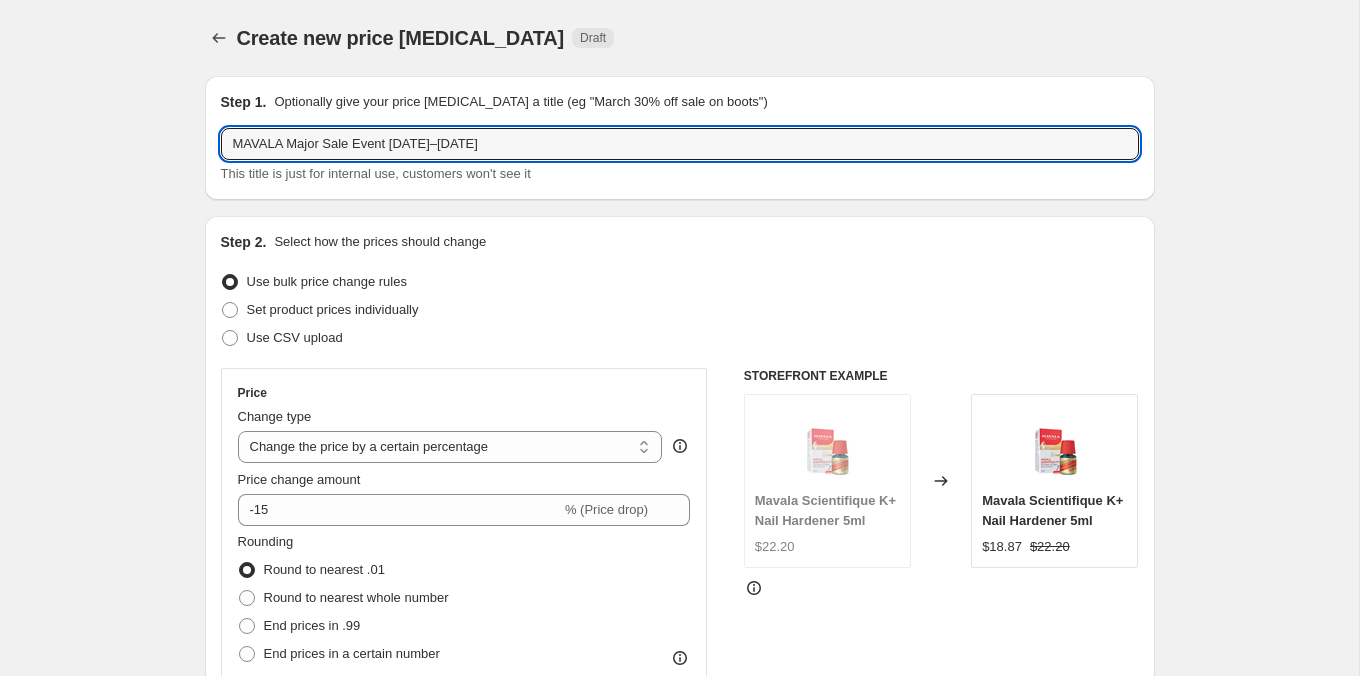 type on "MAVALA Major Sale Event [DATE]–[DATE]" 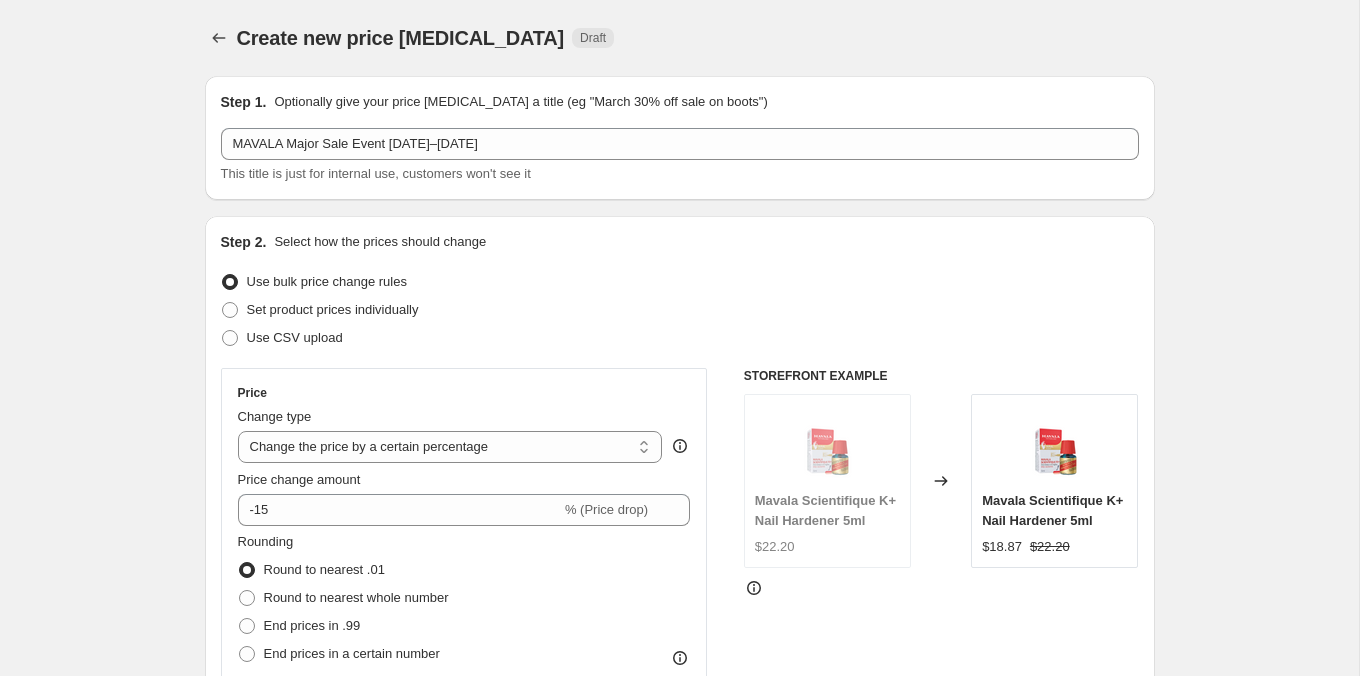 click on "Price Change type Change the price to a certain amount Change the price by a certain amount Change the price by a certain percentage Change the price to the current compare at price (price before sale) Change the price by a certain amount relative to the compare at price Change the price by a certain percentage relative to the compare at price Don't change the price Change the price by a certain percentage relative to the cost per item Change price to certain cost margin Change the price by a certain percentage Price change amount -15 % (Price drop) Rounding Round to nearest .01 Round to nearest whole number End prices in .99 End prices in a certain number Show rounding direction options?" at bounding box center [464, 548] 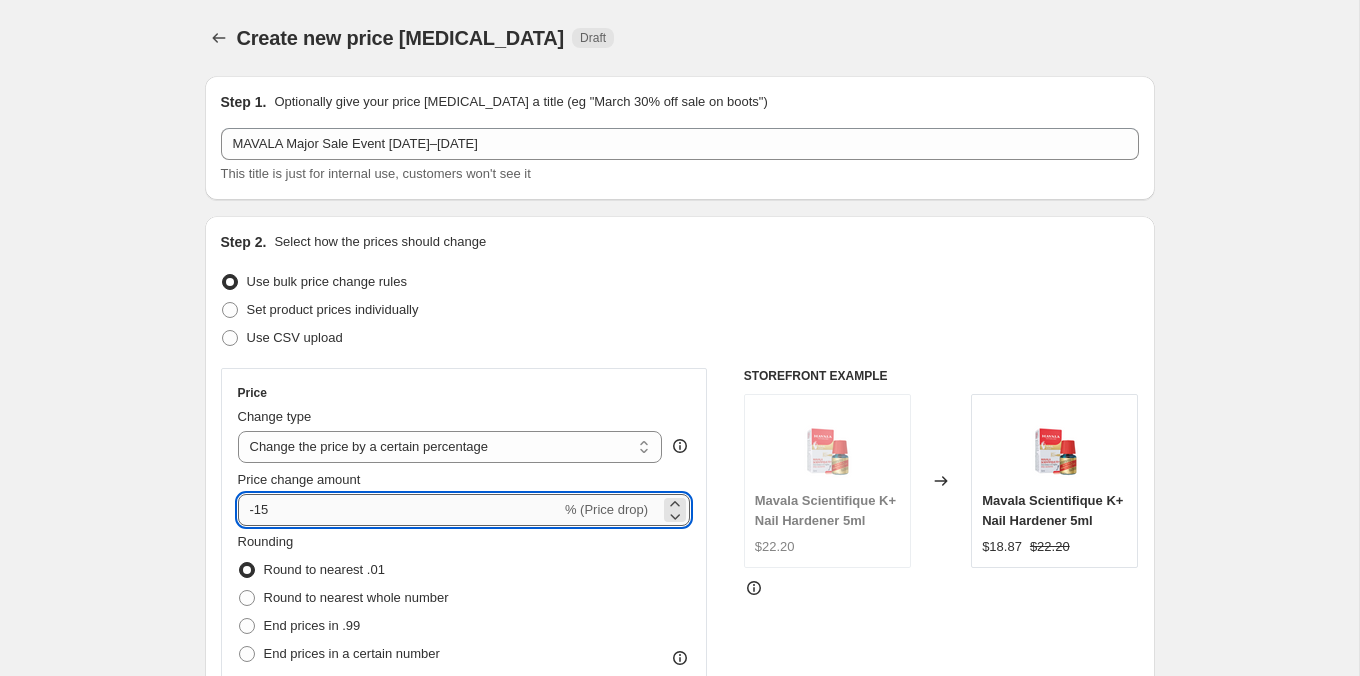 click on "-15" at bounding box center [399, 510] 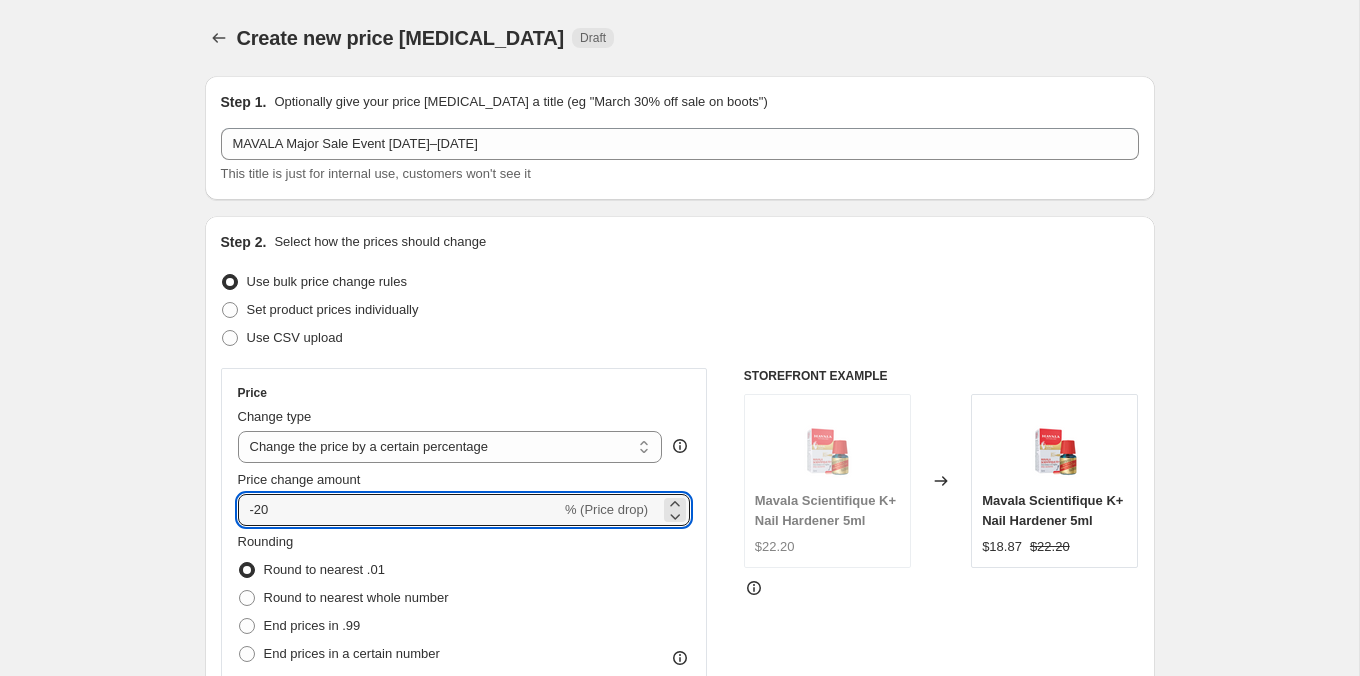 type on "-20" 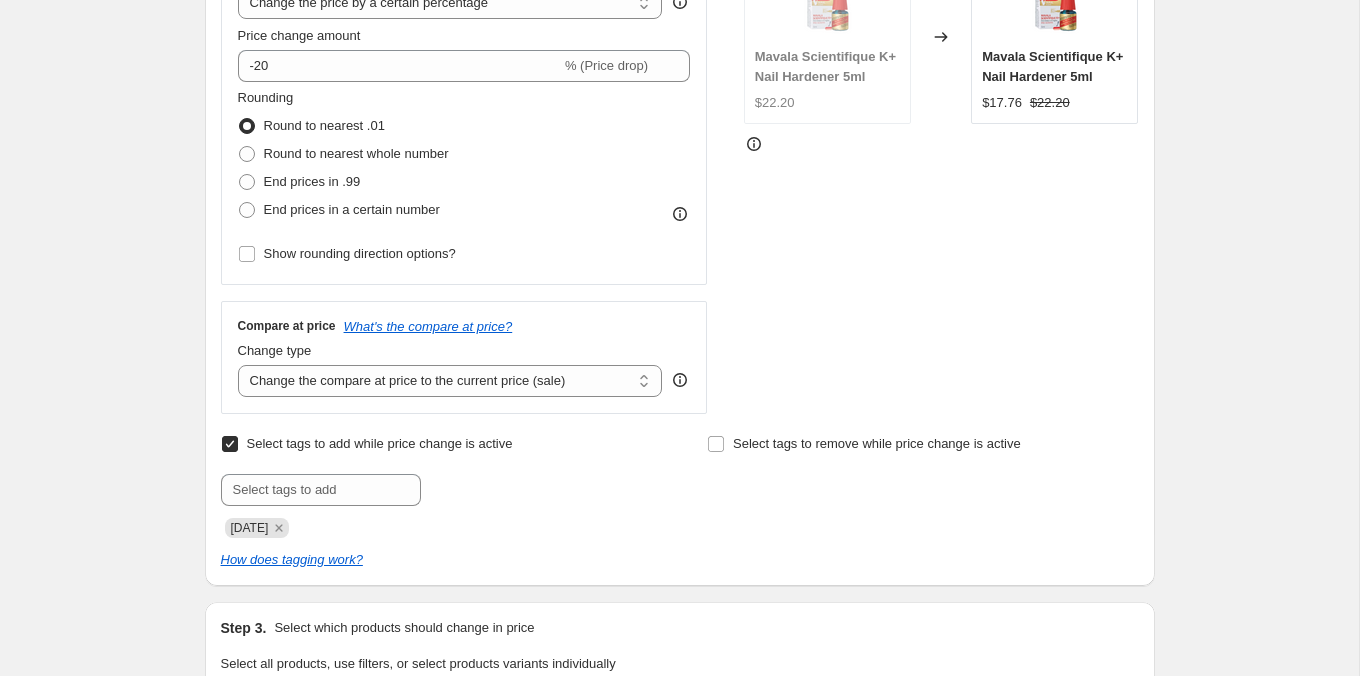 scroll, scrollTop: 457, scrollLeft: 0, axis: vertical 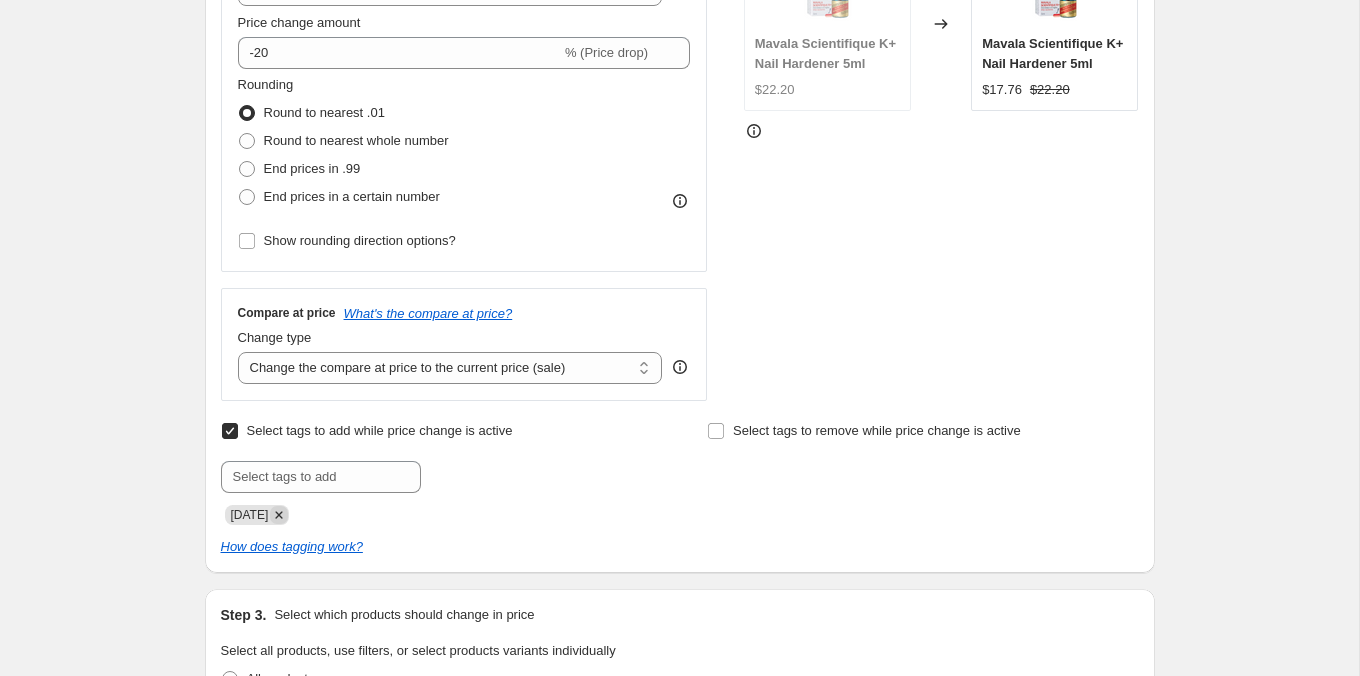 click 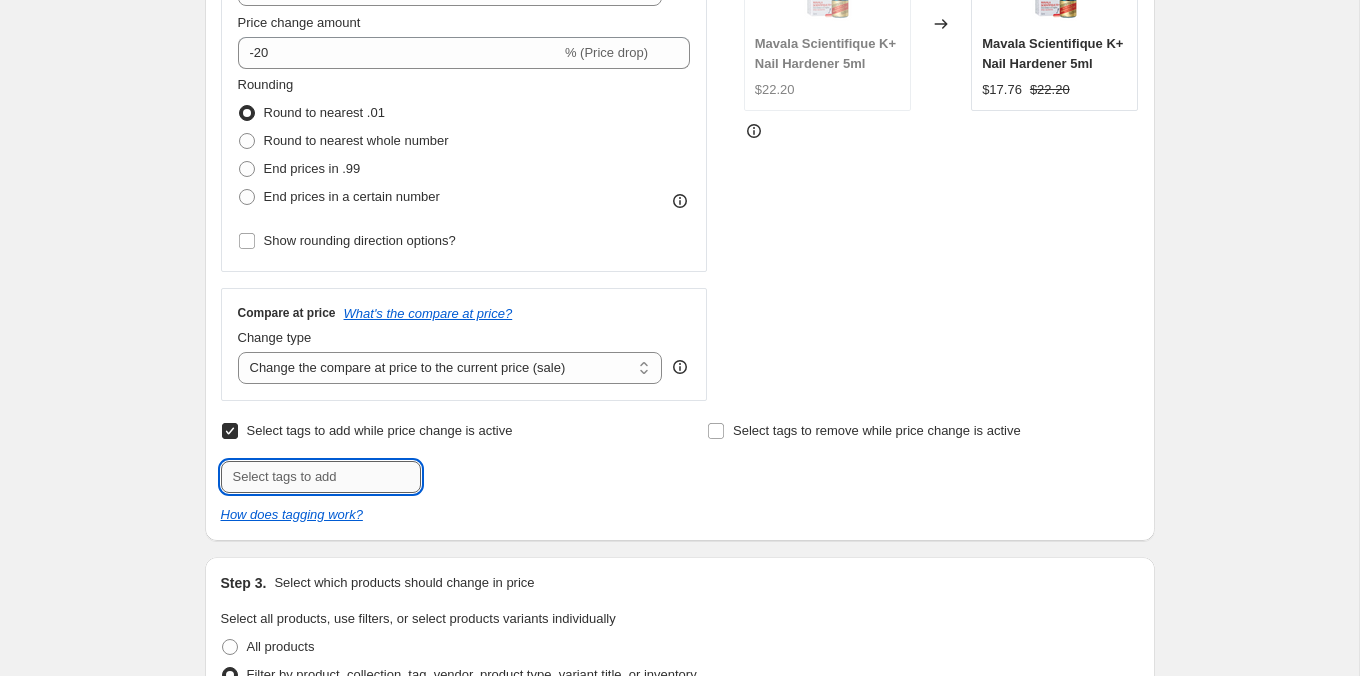 click at bounding box center (321, 477) 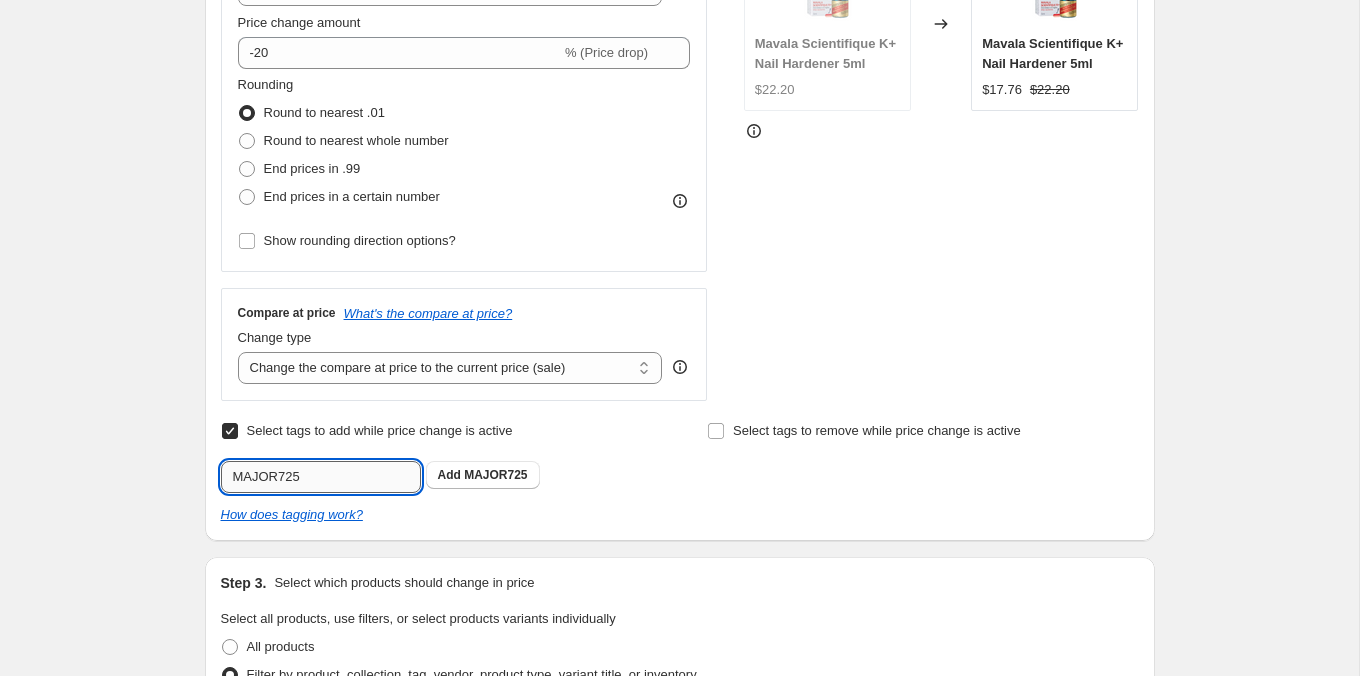 type on "MAJOR725" 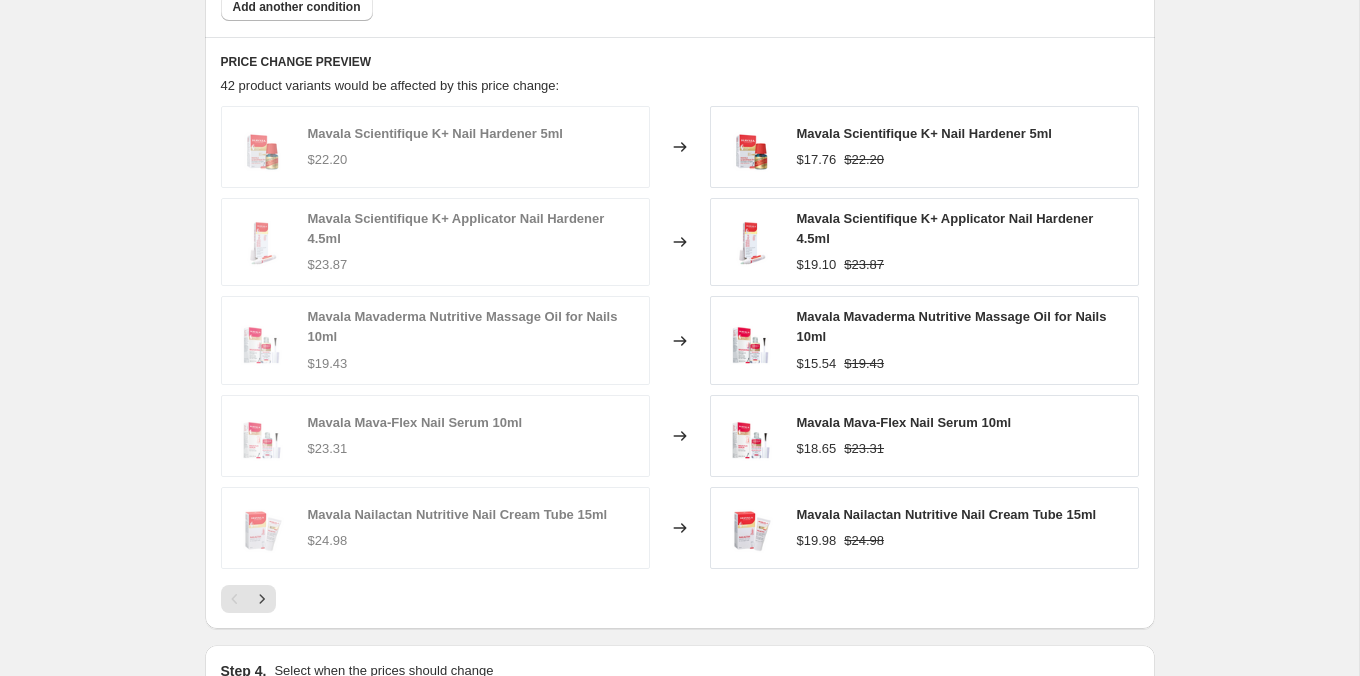 scroll, scrollTop: 1465, scrollLeft: 0, axis: vertical 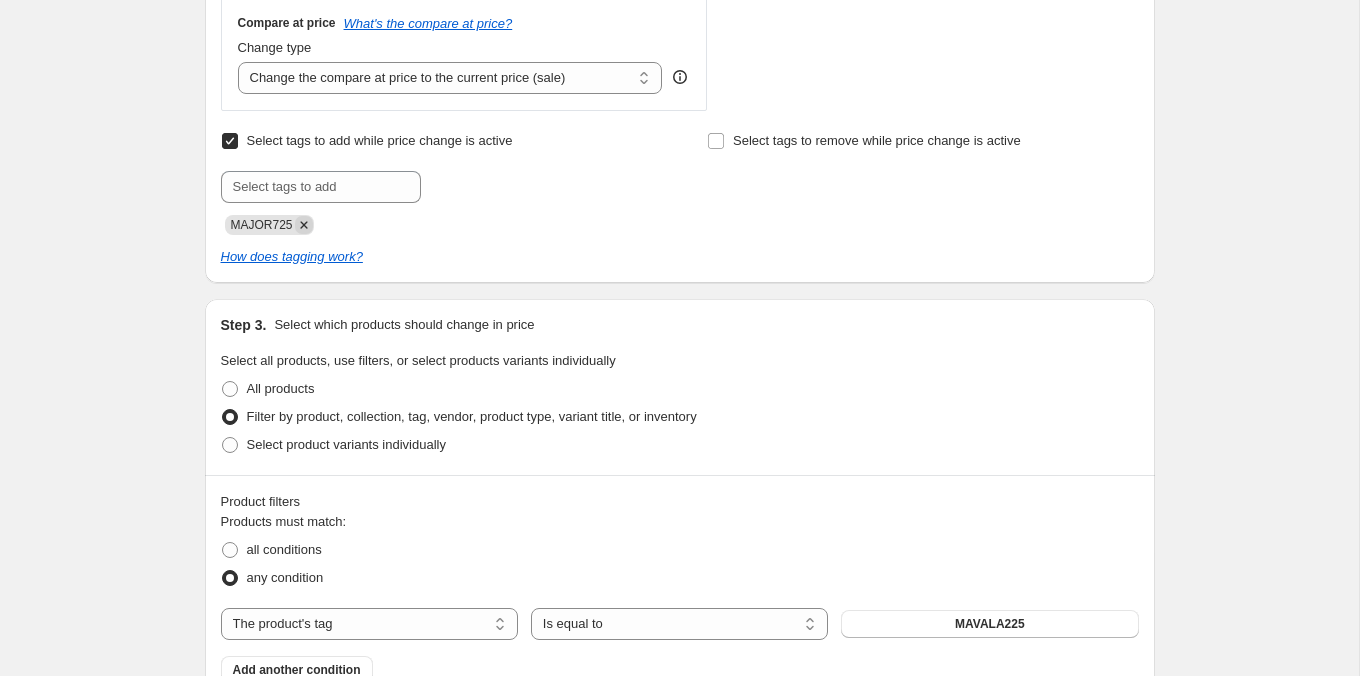 click 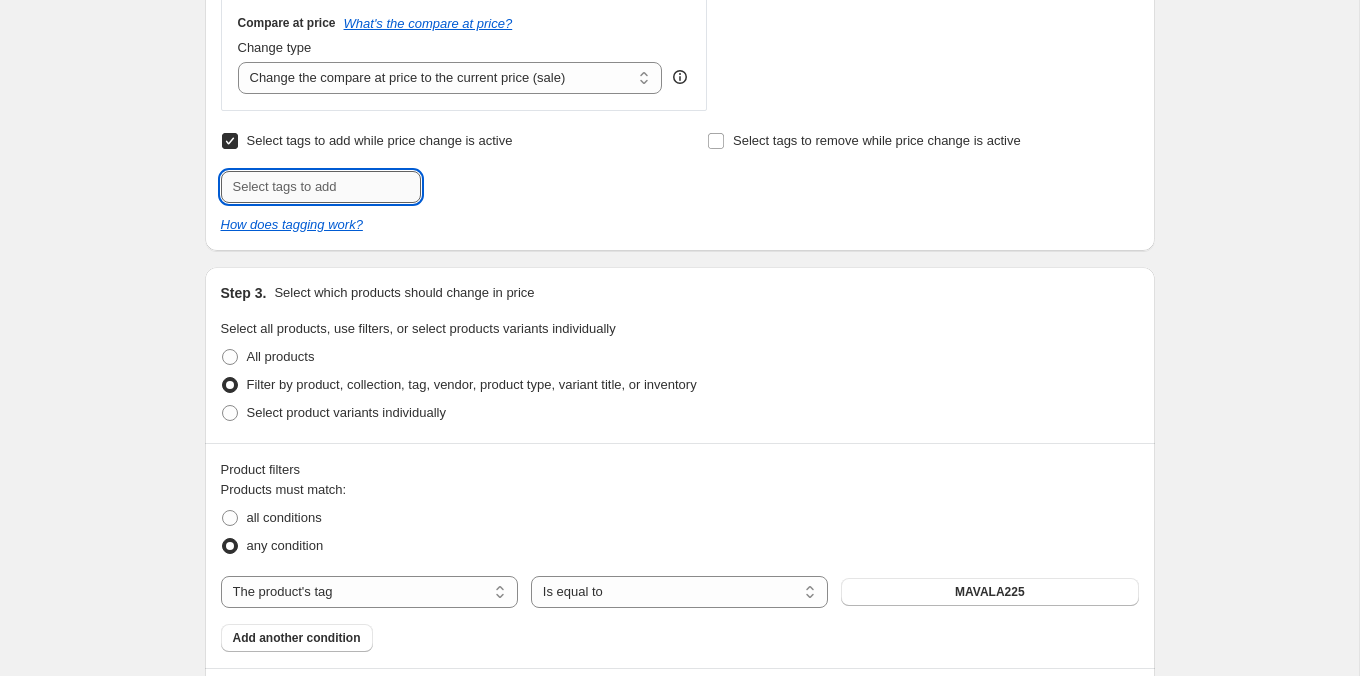 click at bounding box center (321, 187) 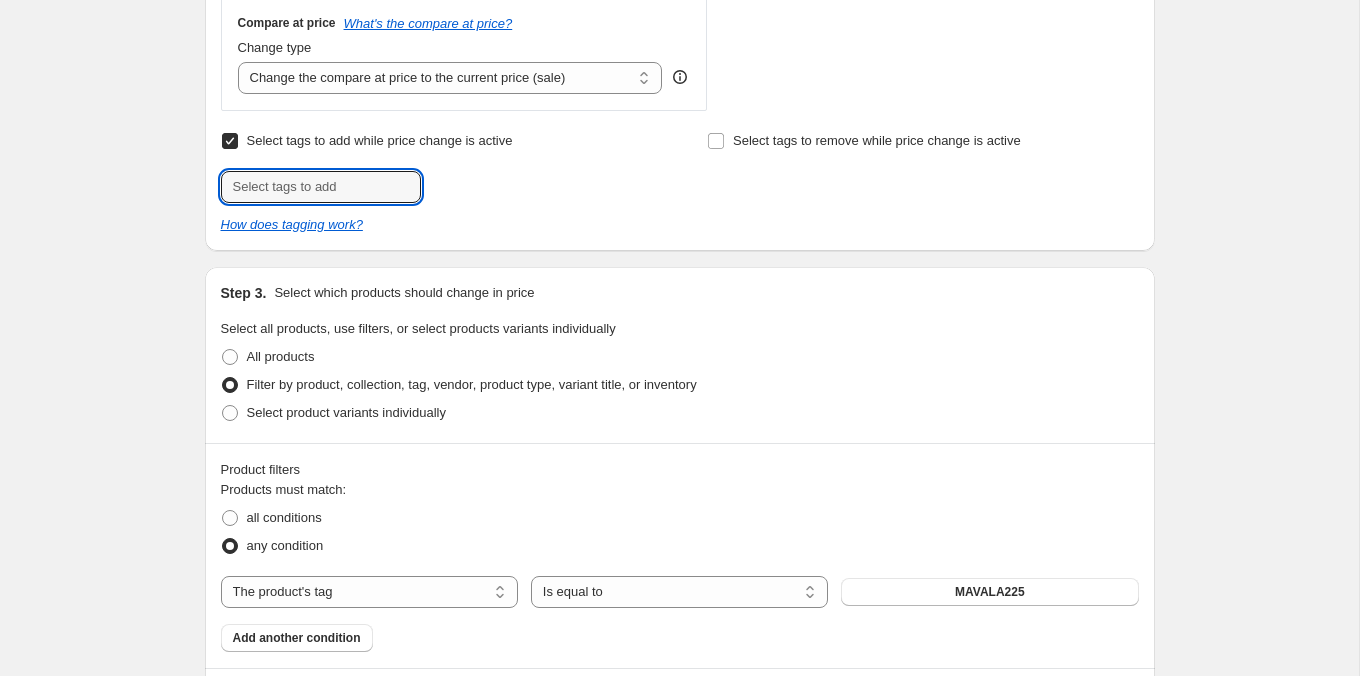 type on "[DATE]" 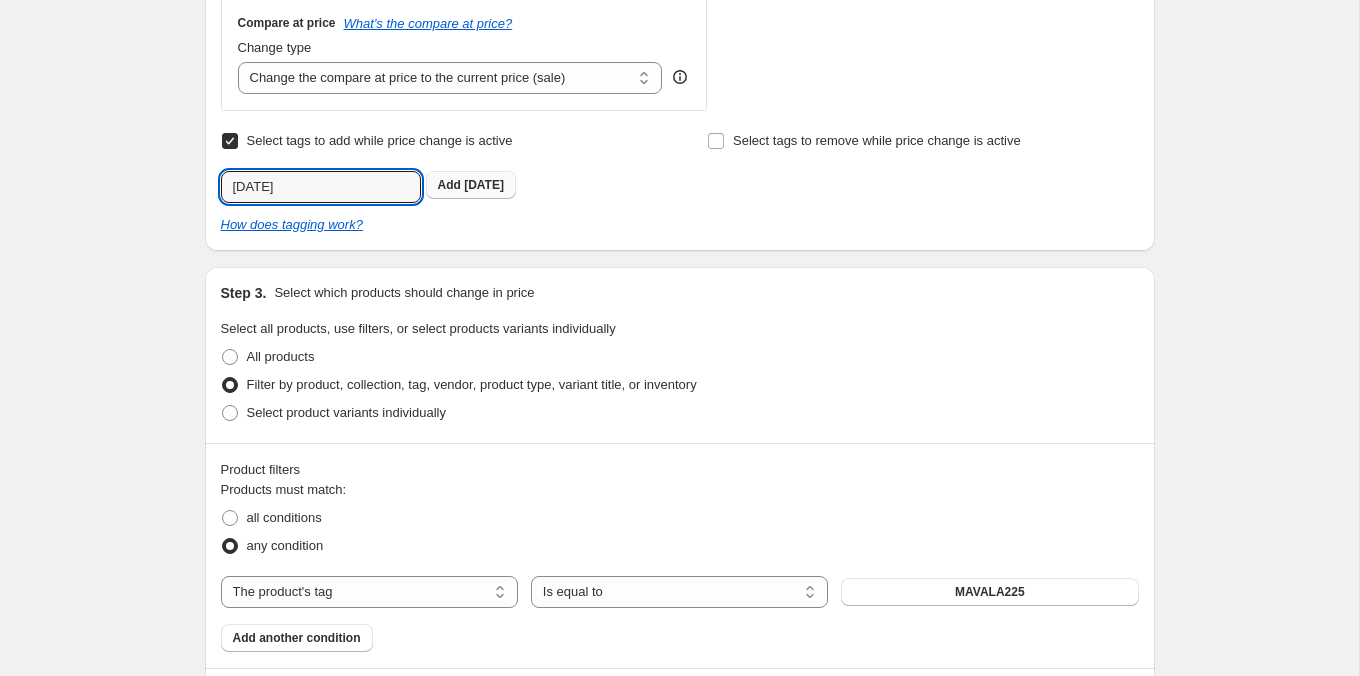 click on "Add   [DATE]" at bounding box center (471, 185) 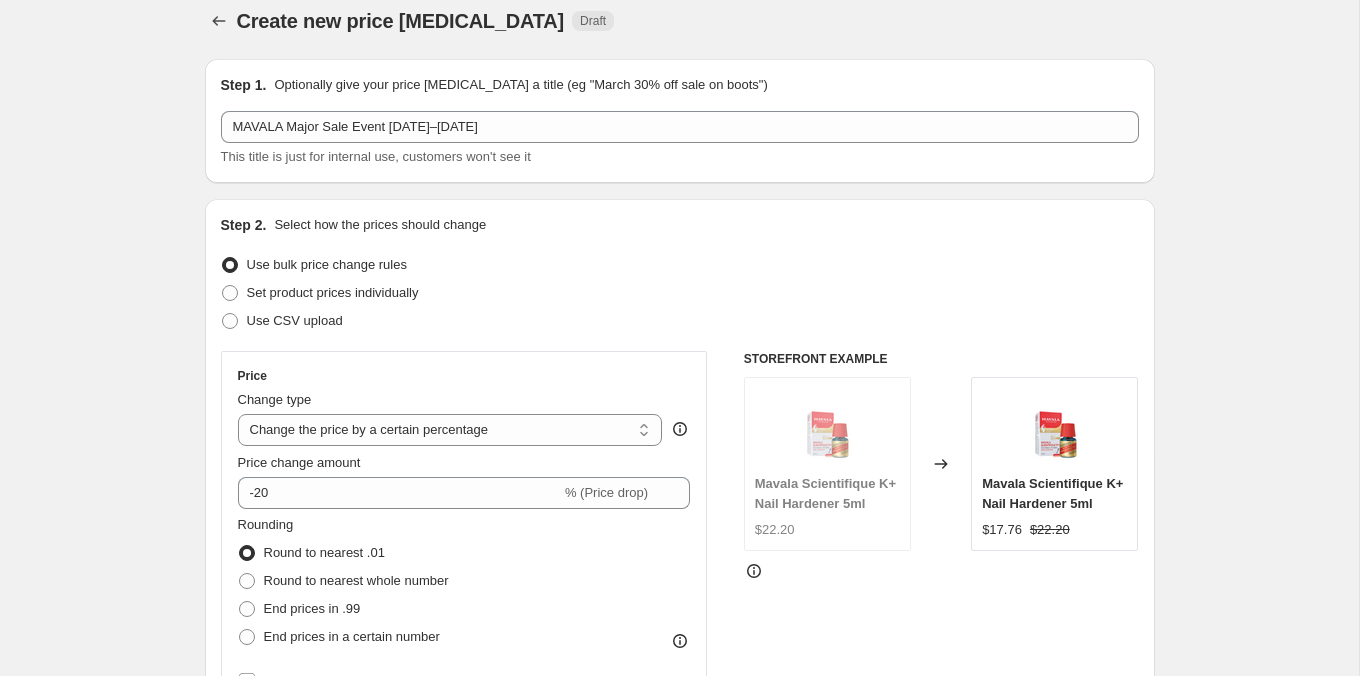 scroll, scrollTop: 0, scrollLeft: 0, axis: both 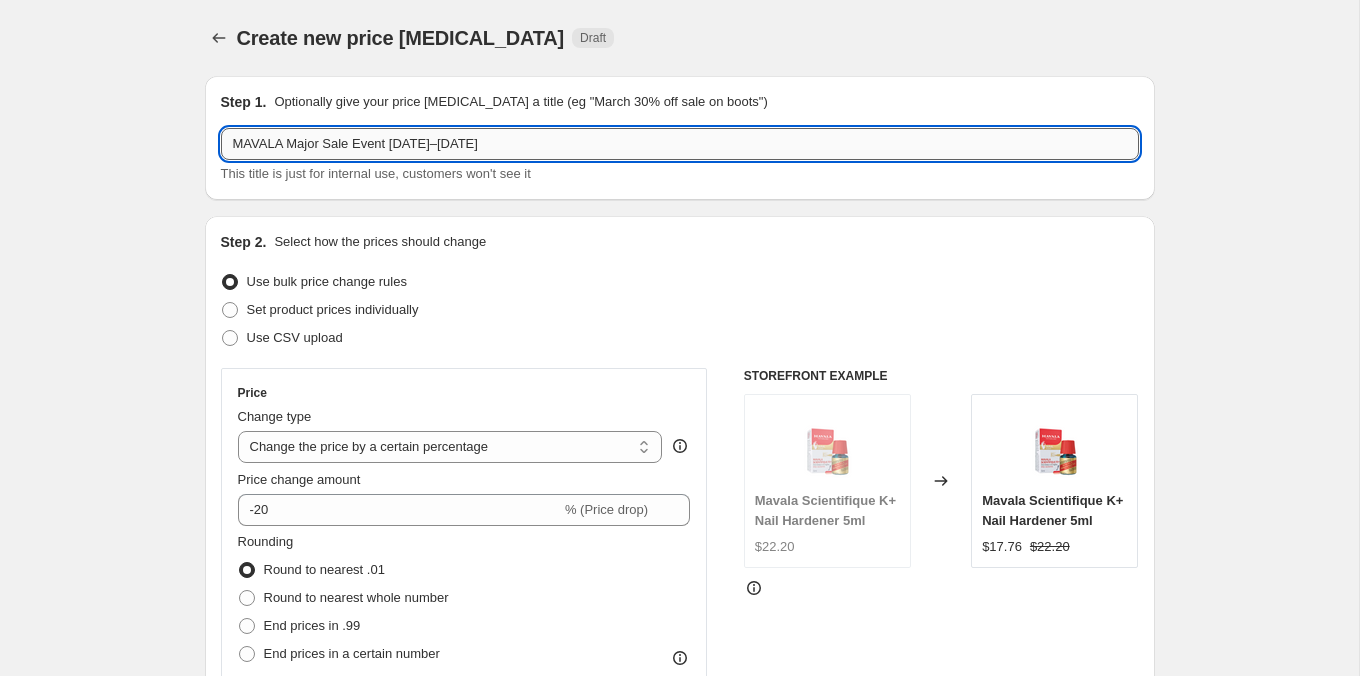 click on "MAVALA Major Sale Event [DATE]–[DATE]" at bounding box center (680, 144) 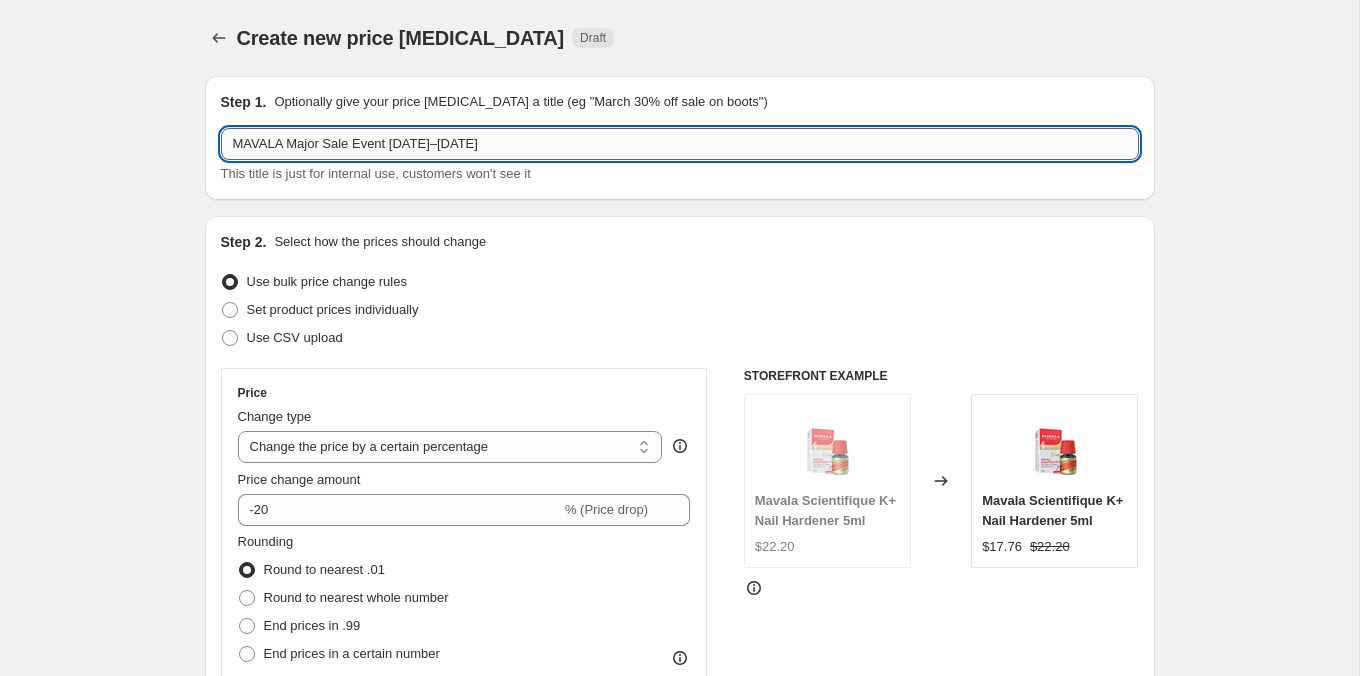 paste on "[DATE]–1" 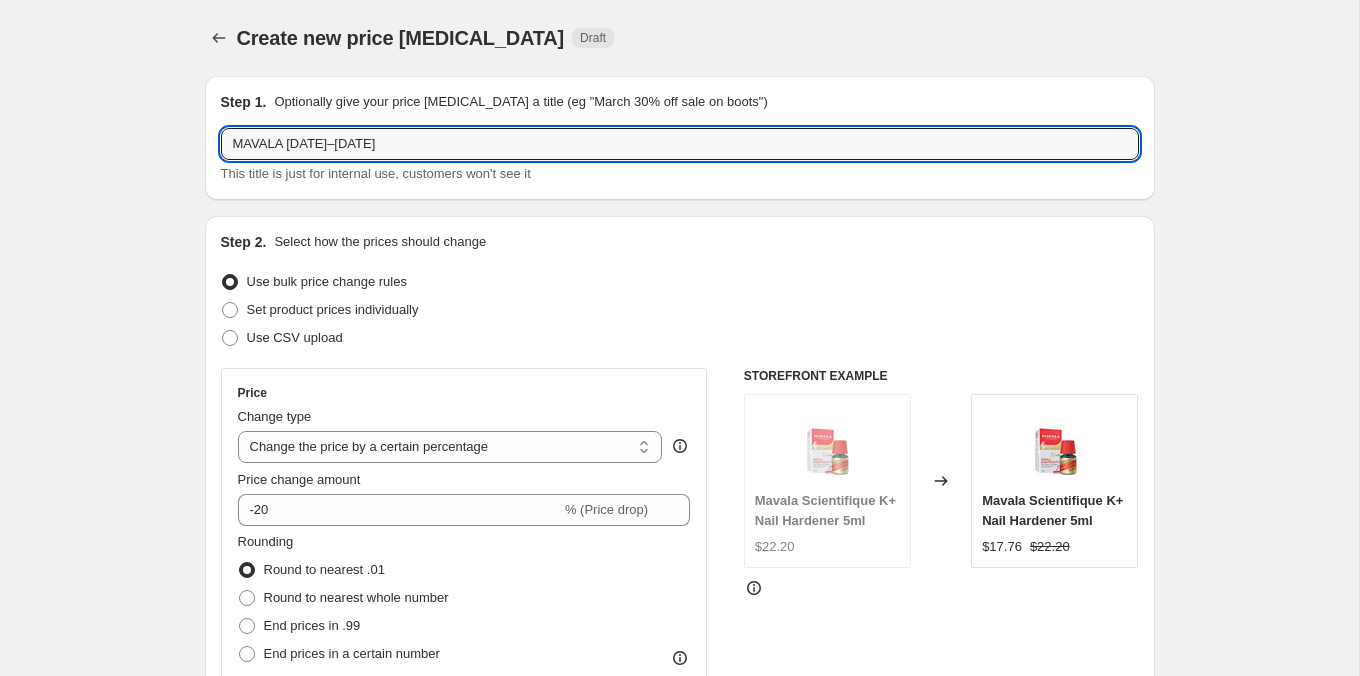 type on "MAVALA [DATE]–[DATE]" 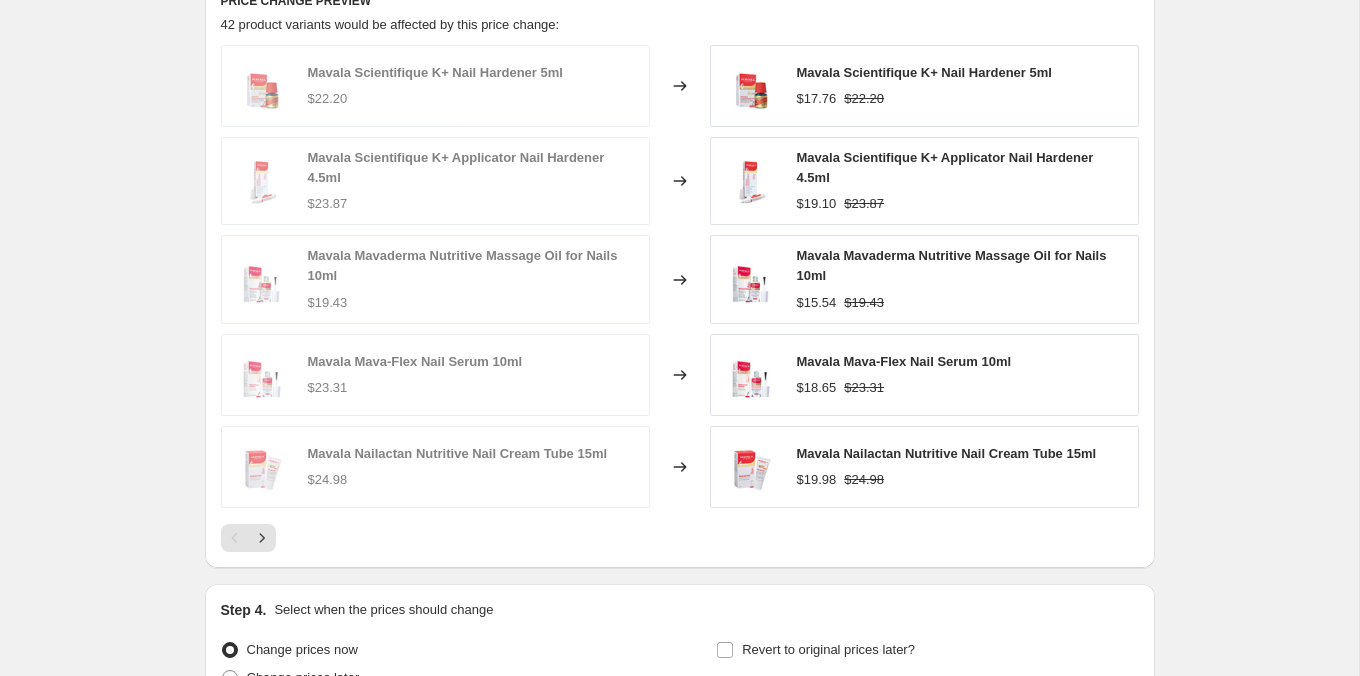 scroll, scrollTop: 1461, scrollLeft: 0, axis: vertical 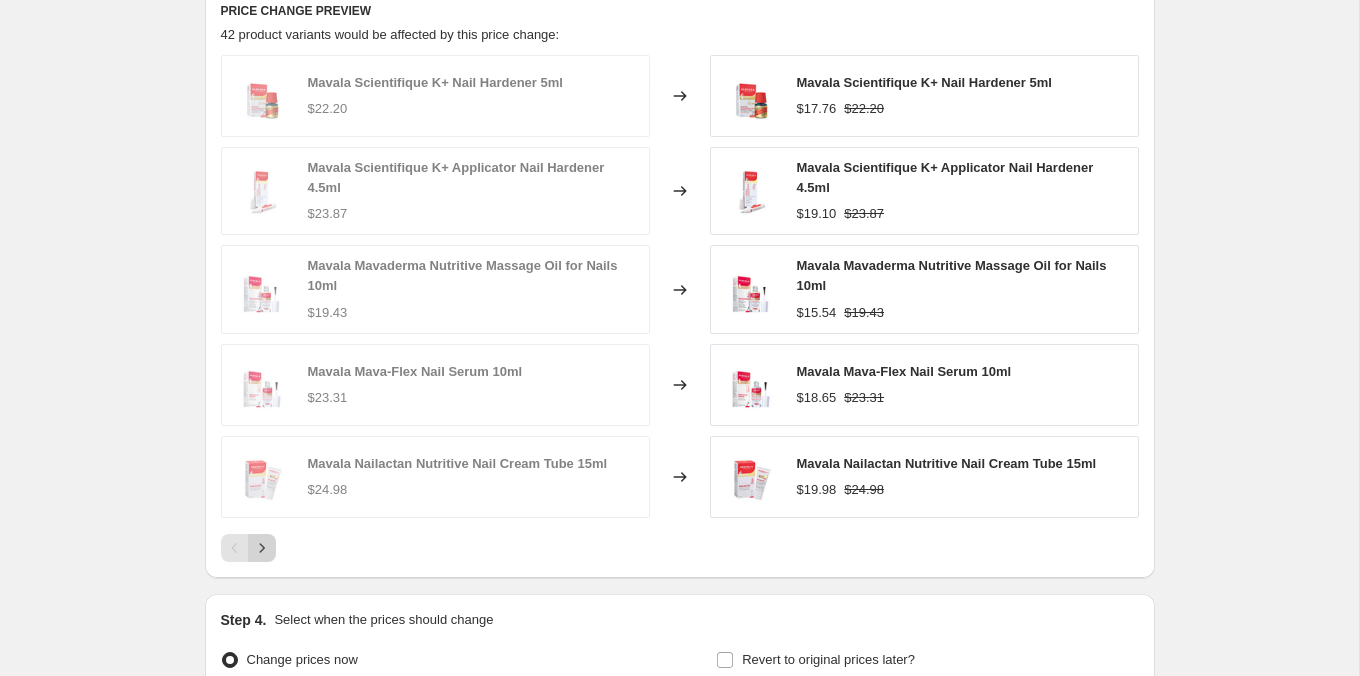 click 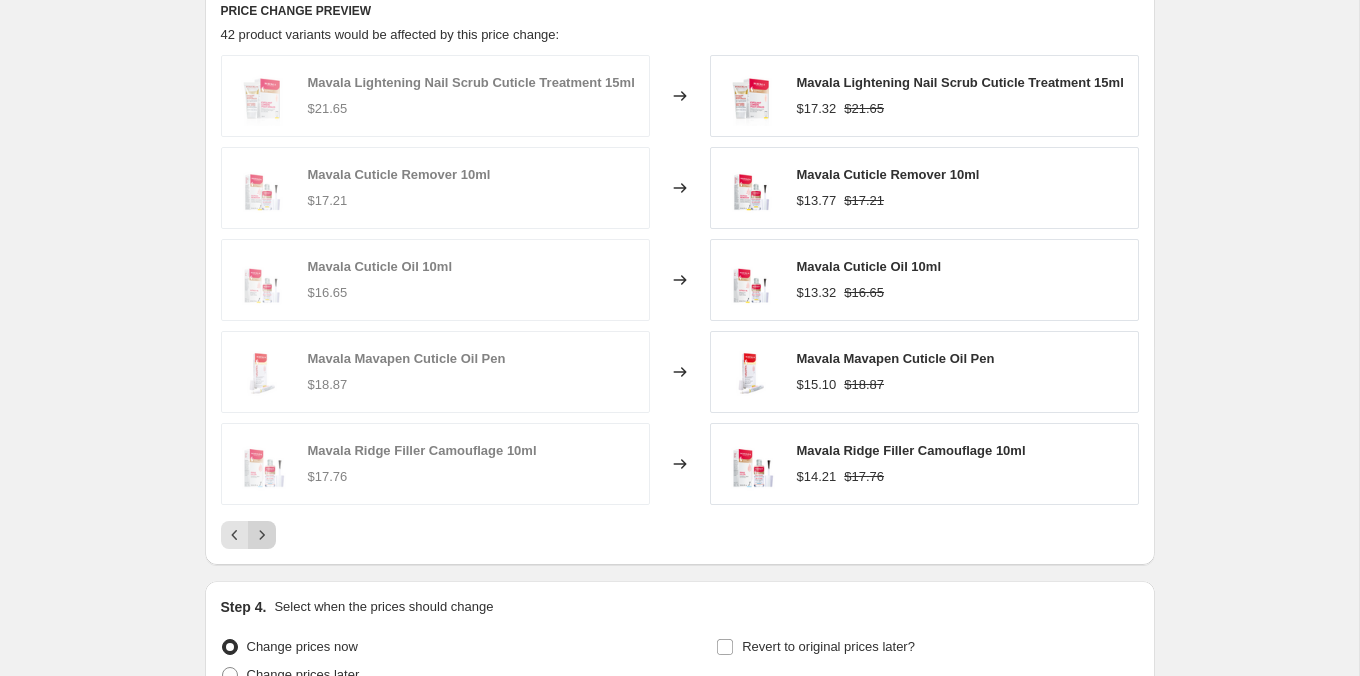click 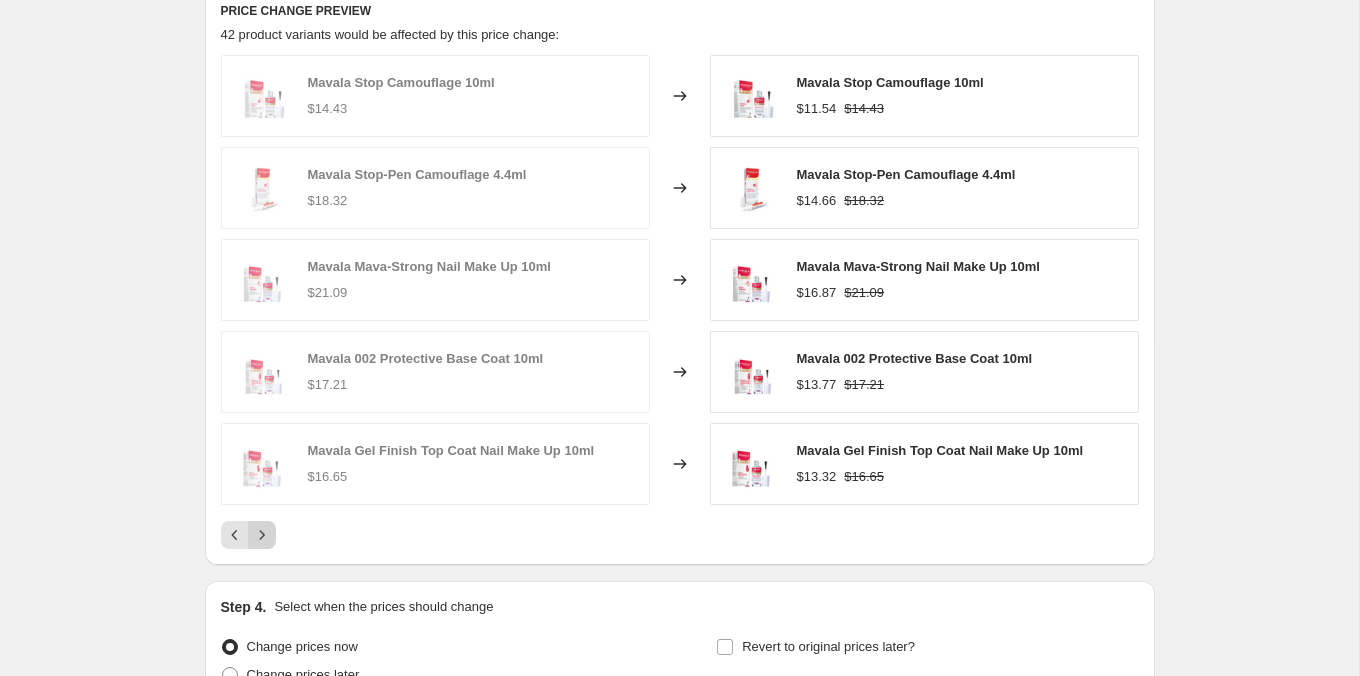 click at bounding box center (262, 535) 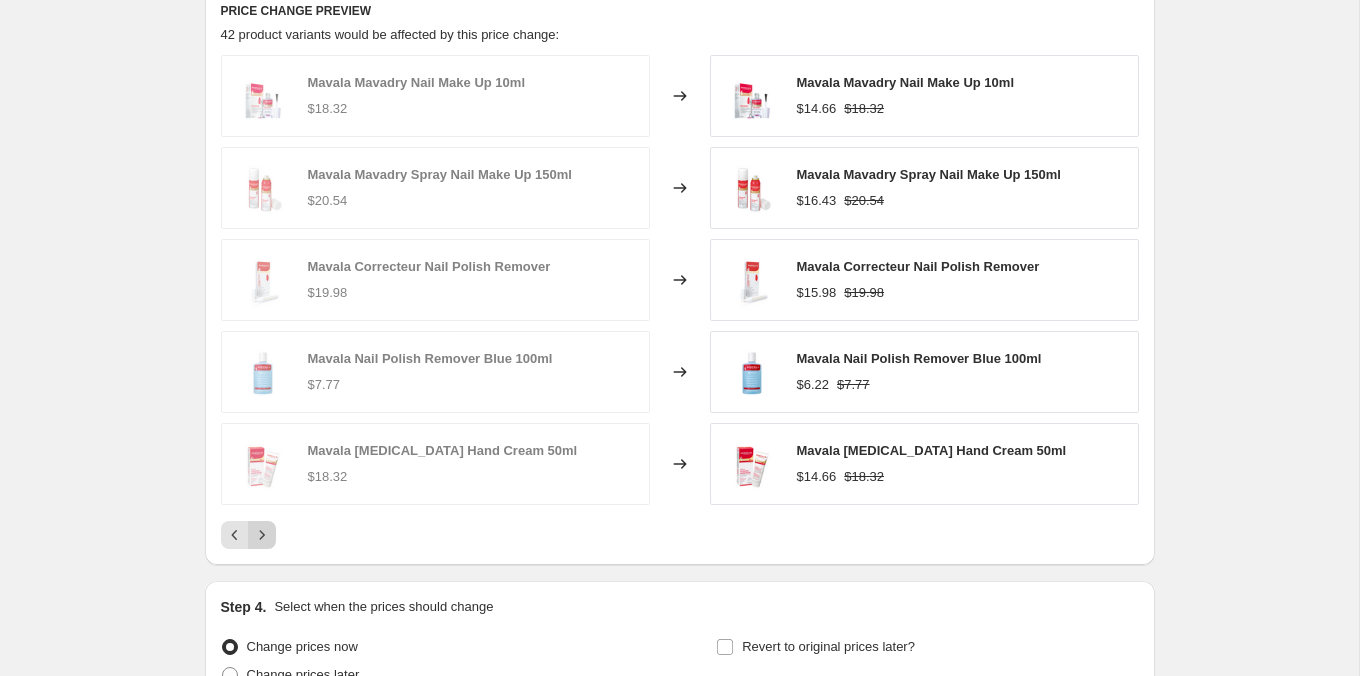 click at bounding box center (262, 535) 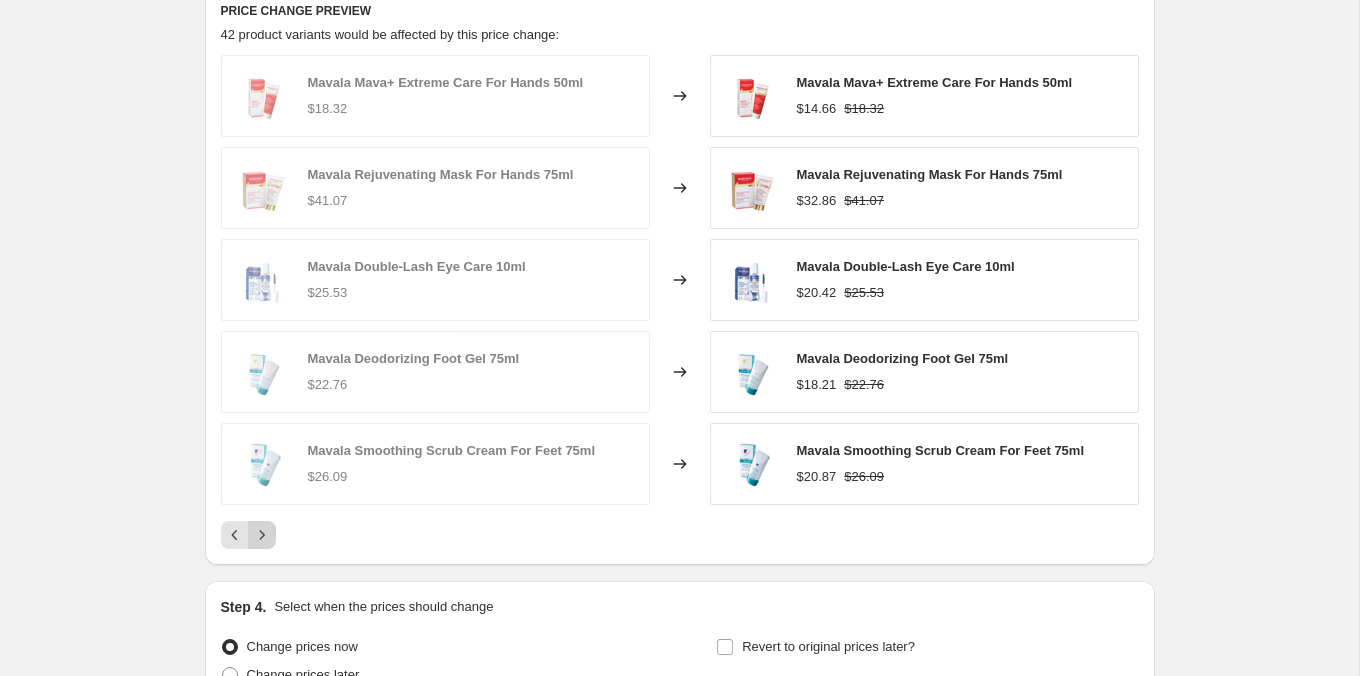 click at bounding box center (262, 535) 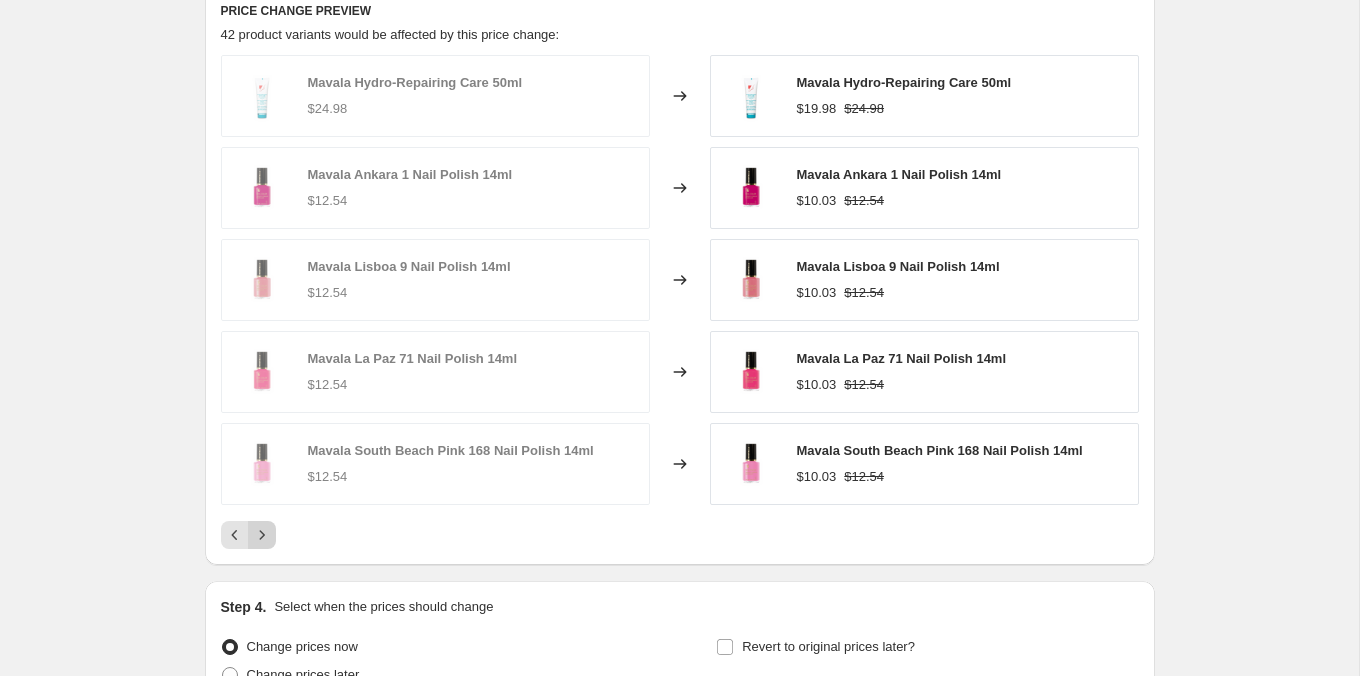 click at bounding box center (262, 535) 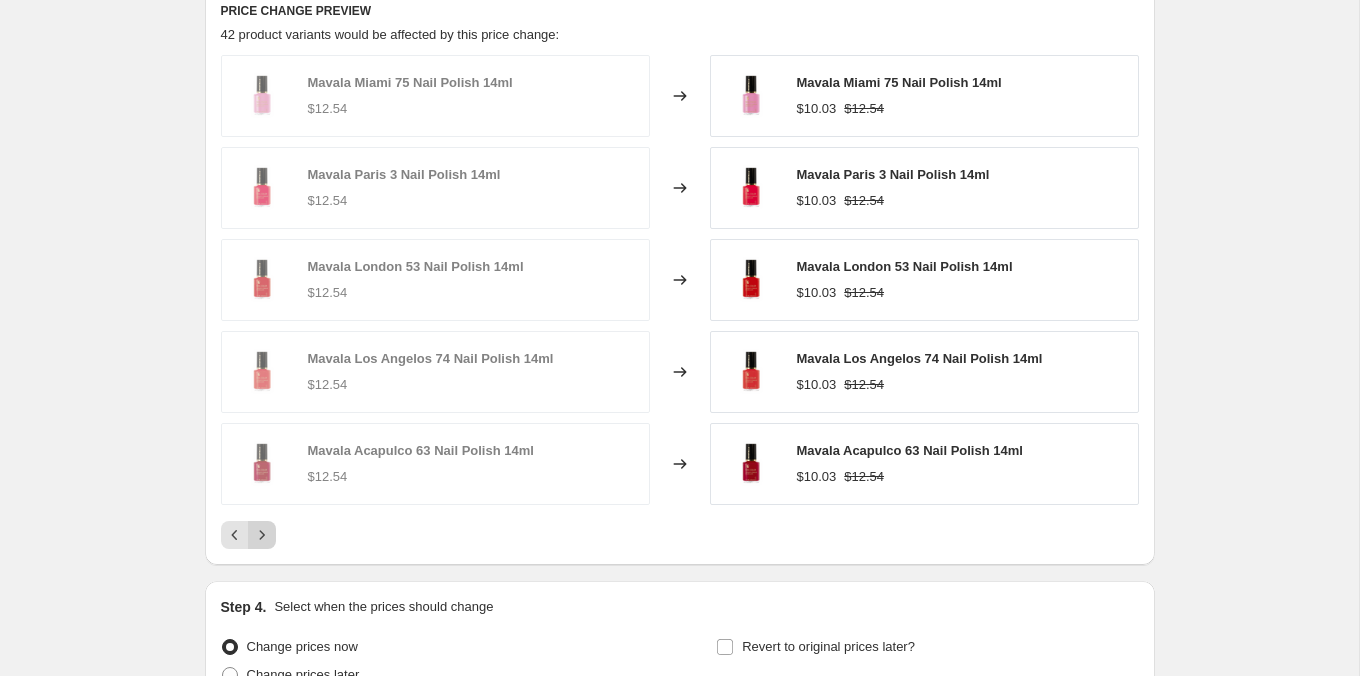 click at bounding box center (262, 535) 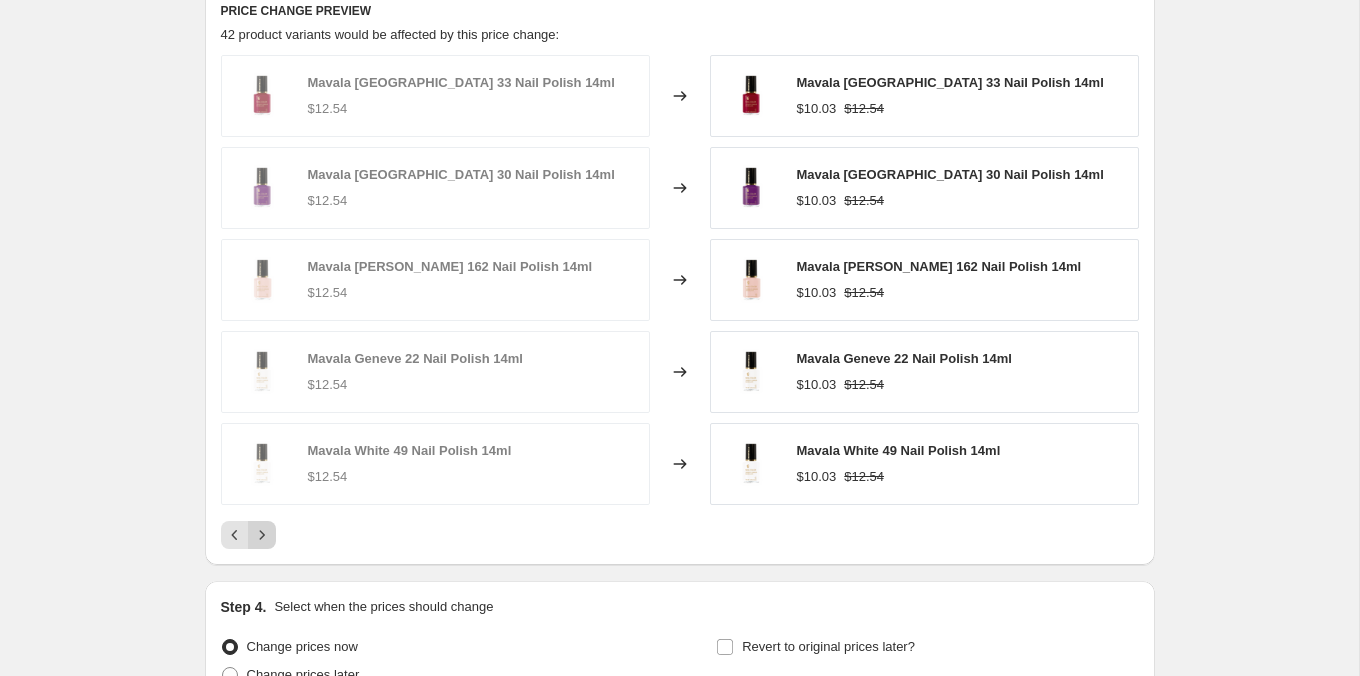 click at bounding box center (262, 535) 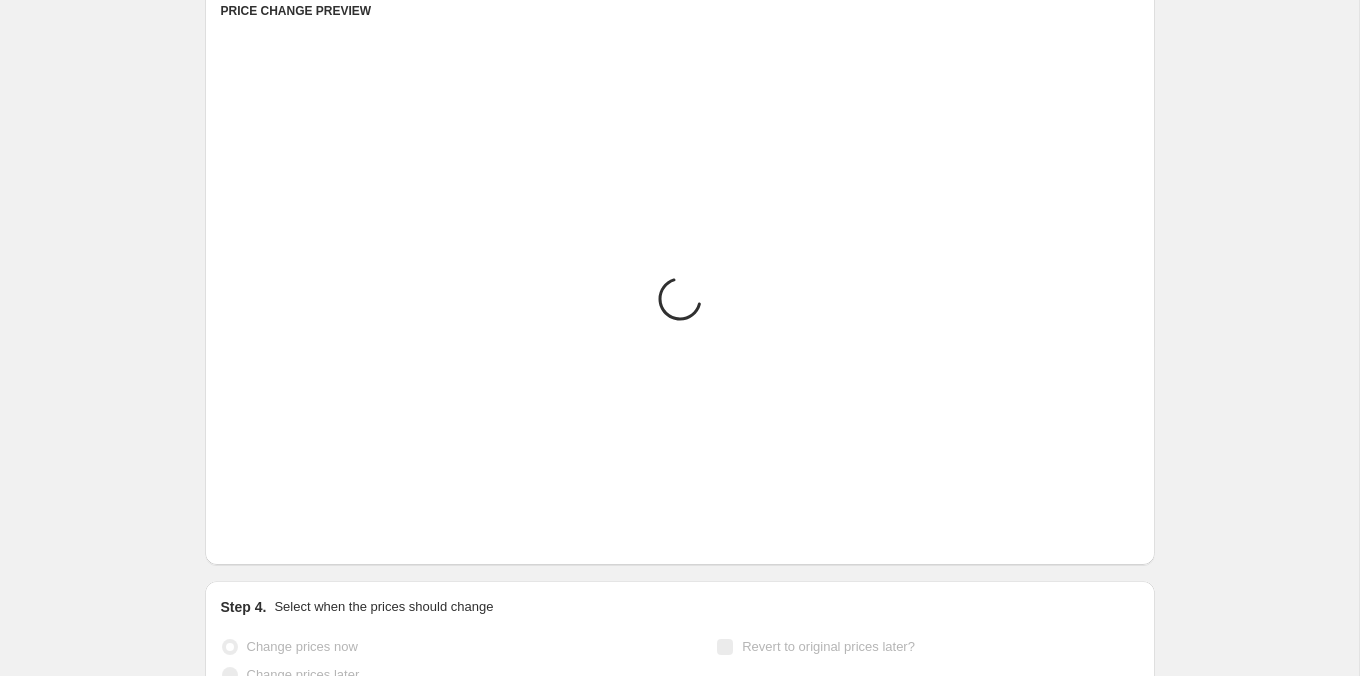 scroll, scrollTop: 1377, scrollLeft: 0, axis: vertical 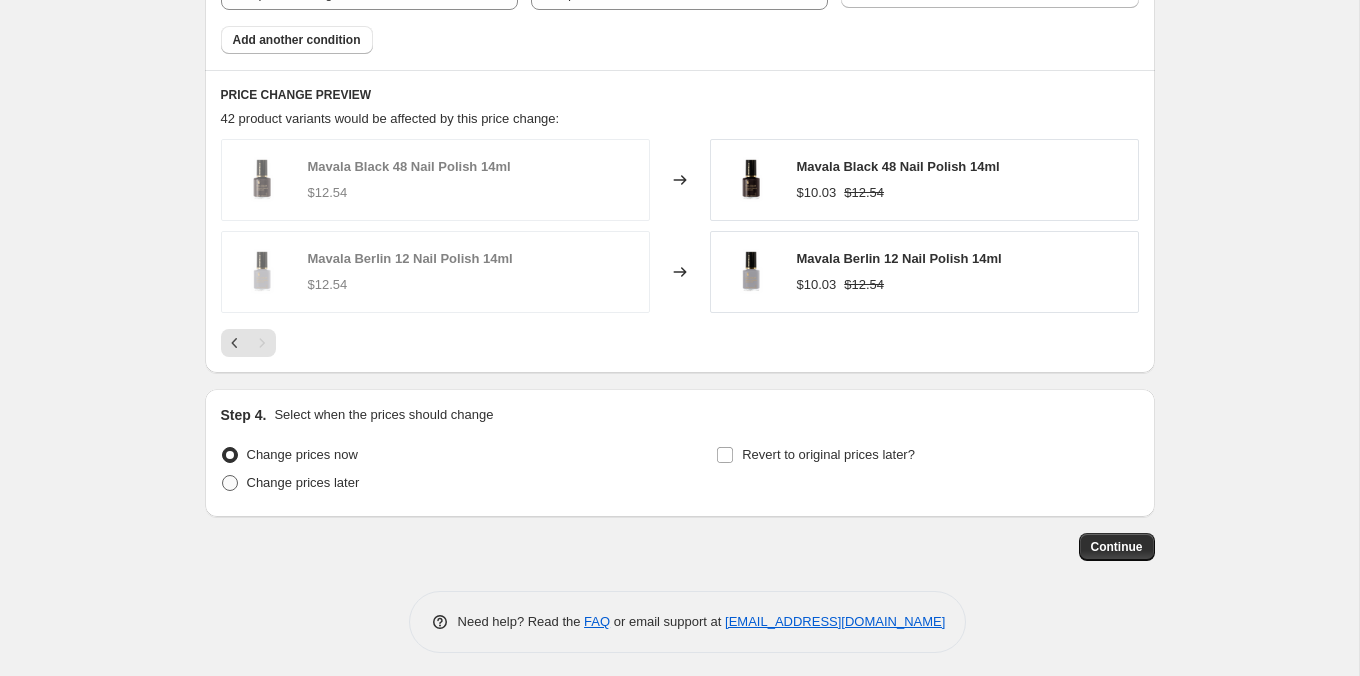 click on "Change prices later" at bounding box center (303, 482) 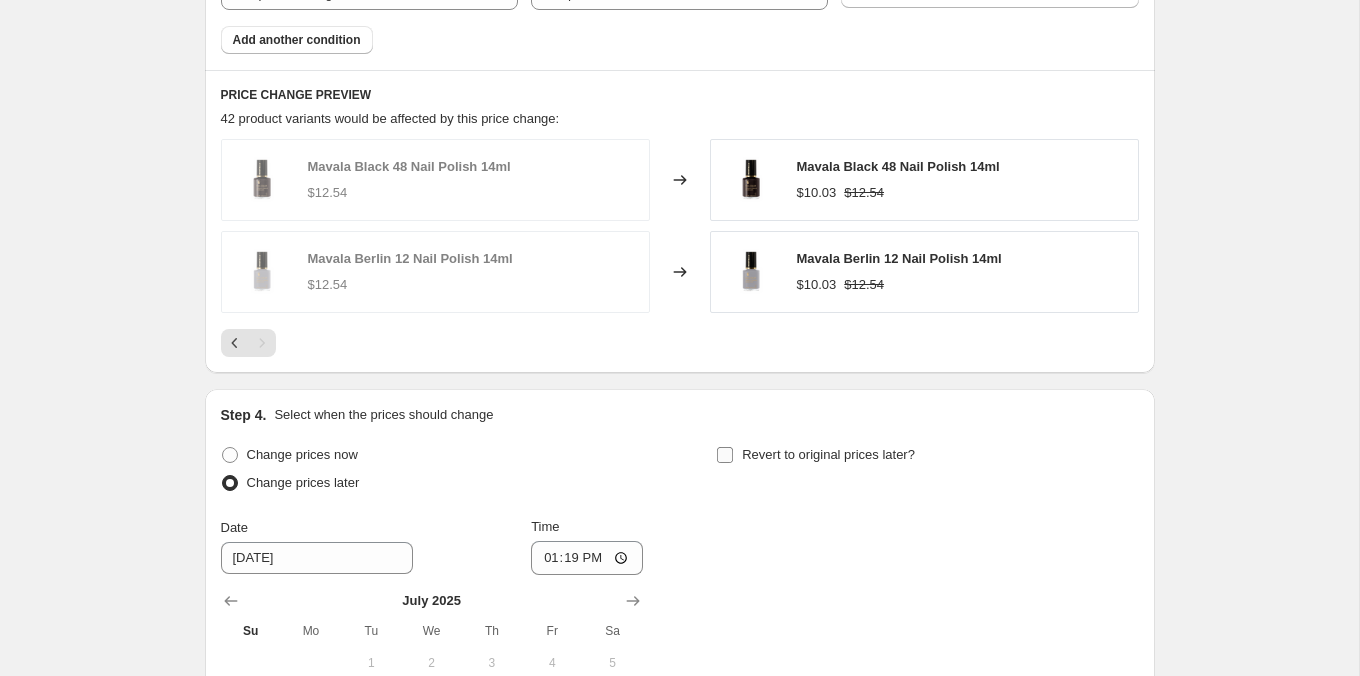 click on "Revert to original prices later?" at bounding box center [828, 454] 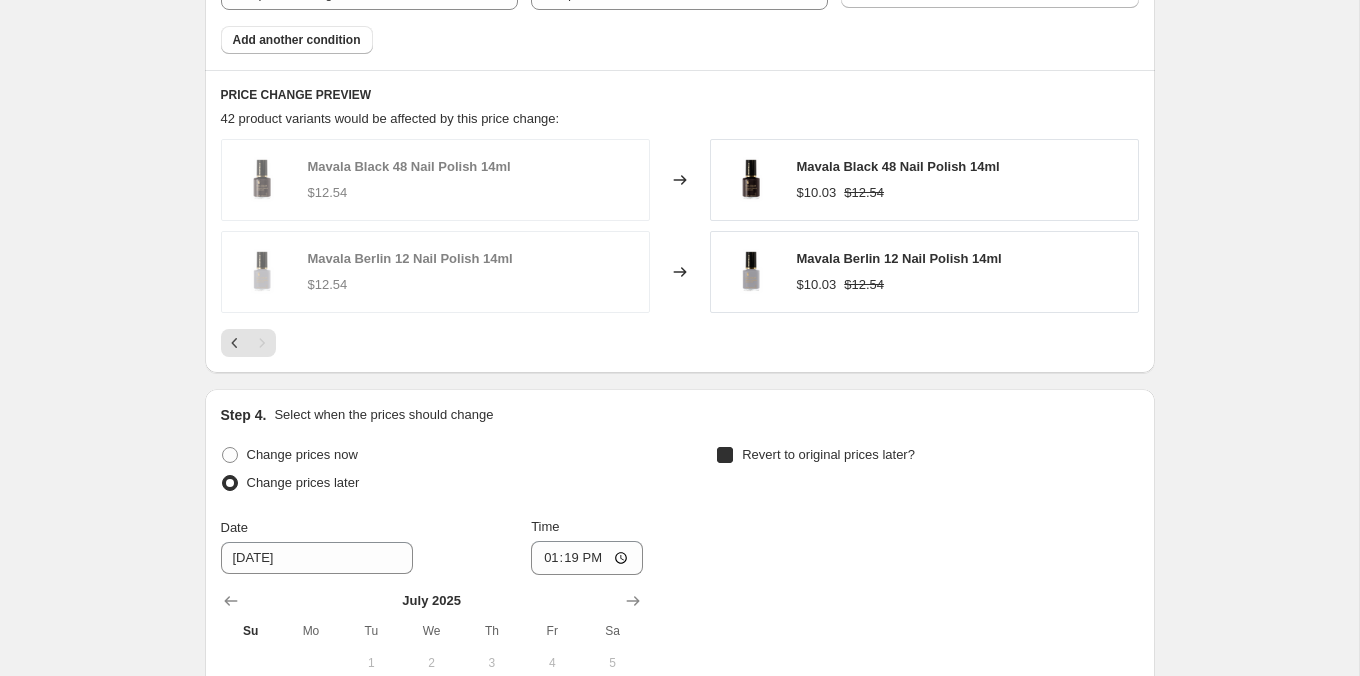 checkbox on "true" 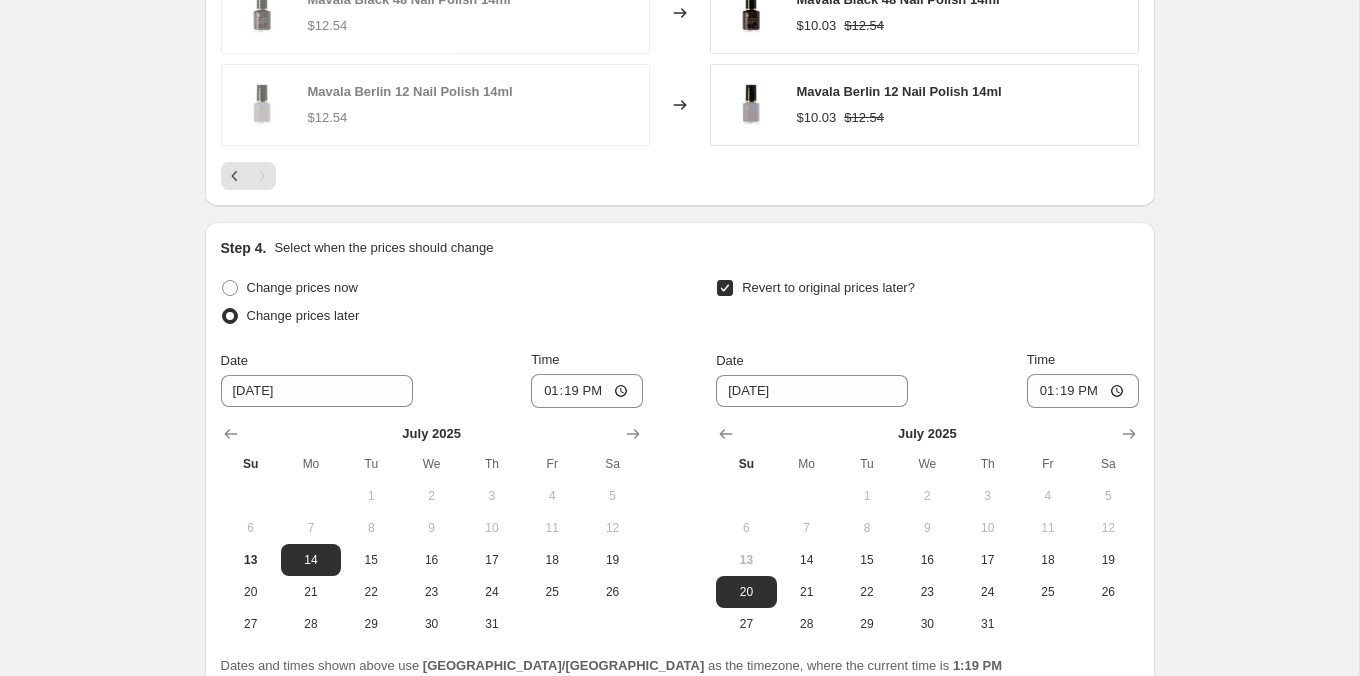 scroll, scrollTop: 1668, scrollLeft: 0, axis: vertical 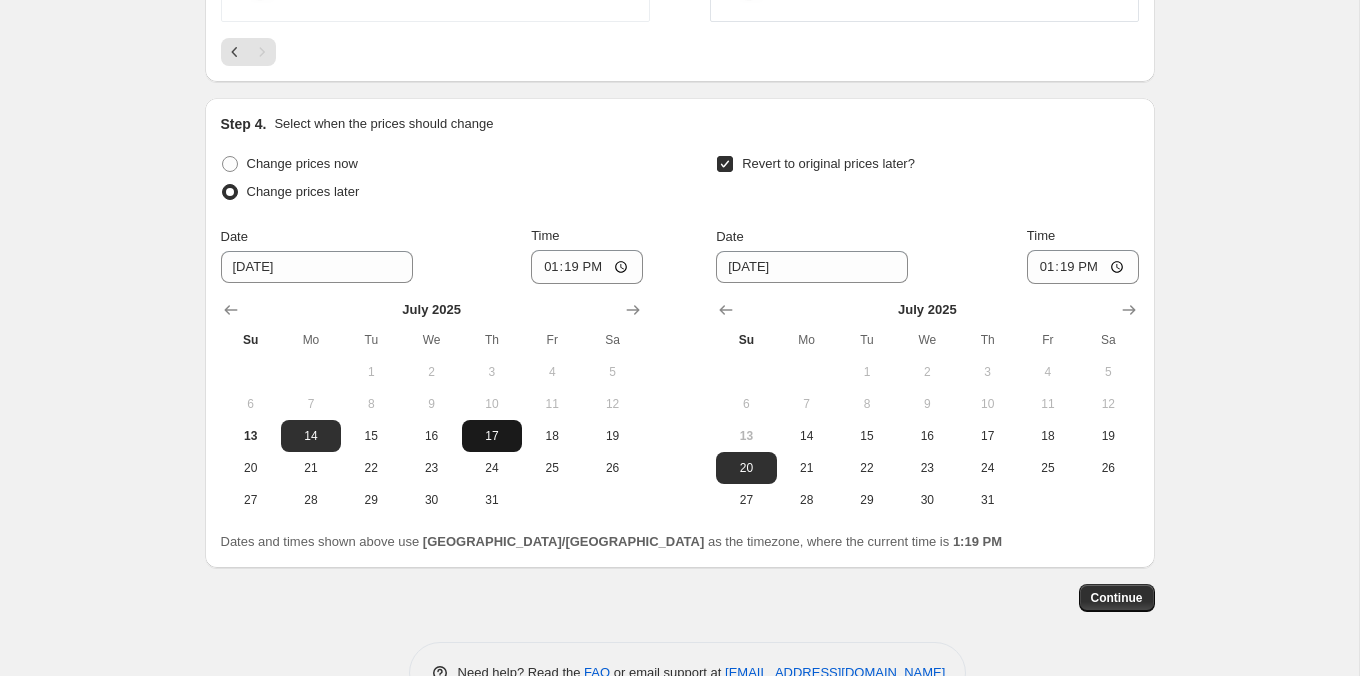 click on "17" at bounding box center [492, 436] 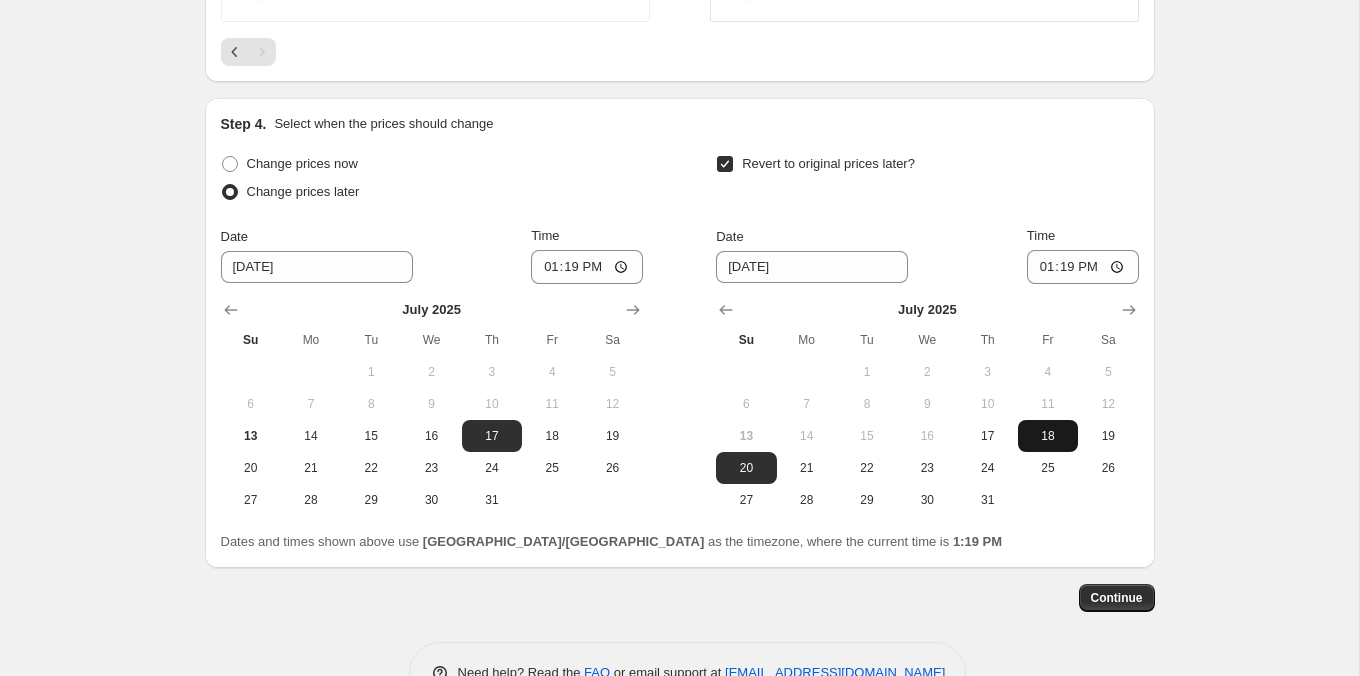 click on "18" at bounding box center (1048, 436) 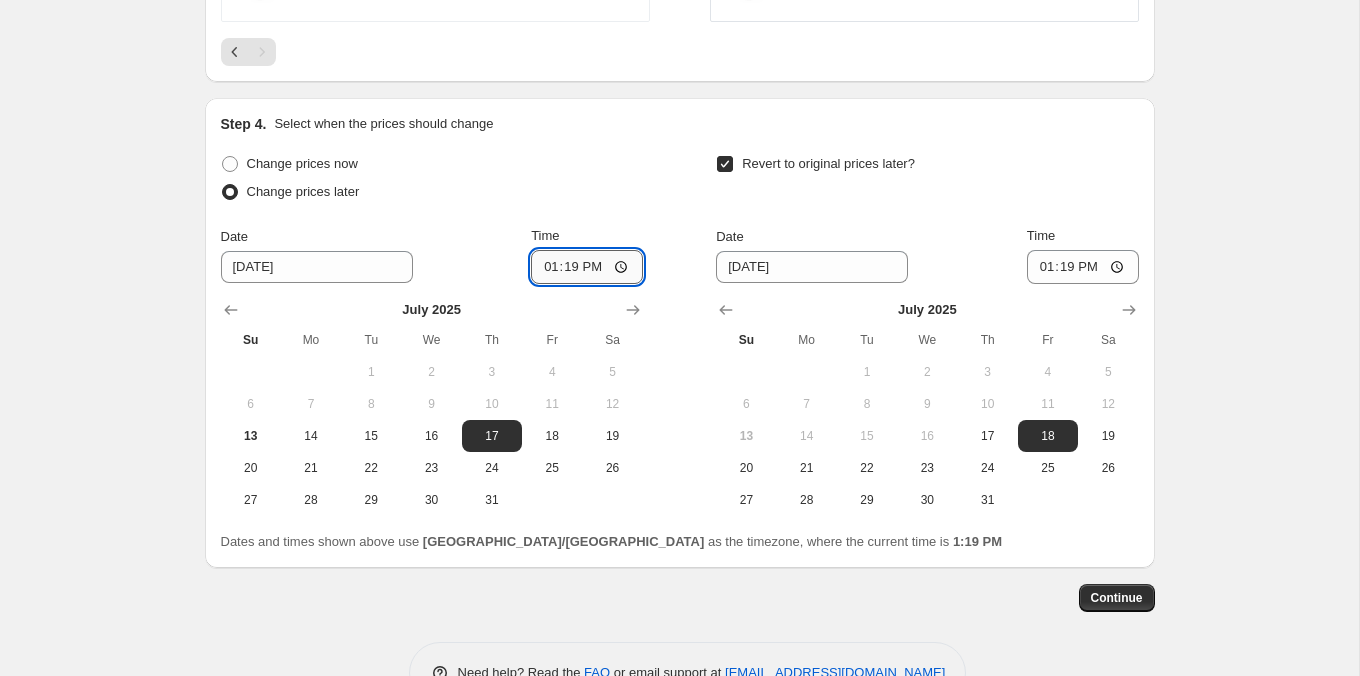 click on "13:19" at bounding box center [587, 267] 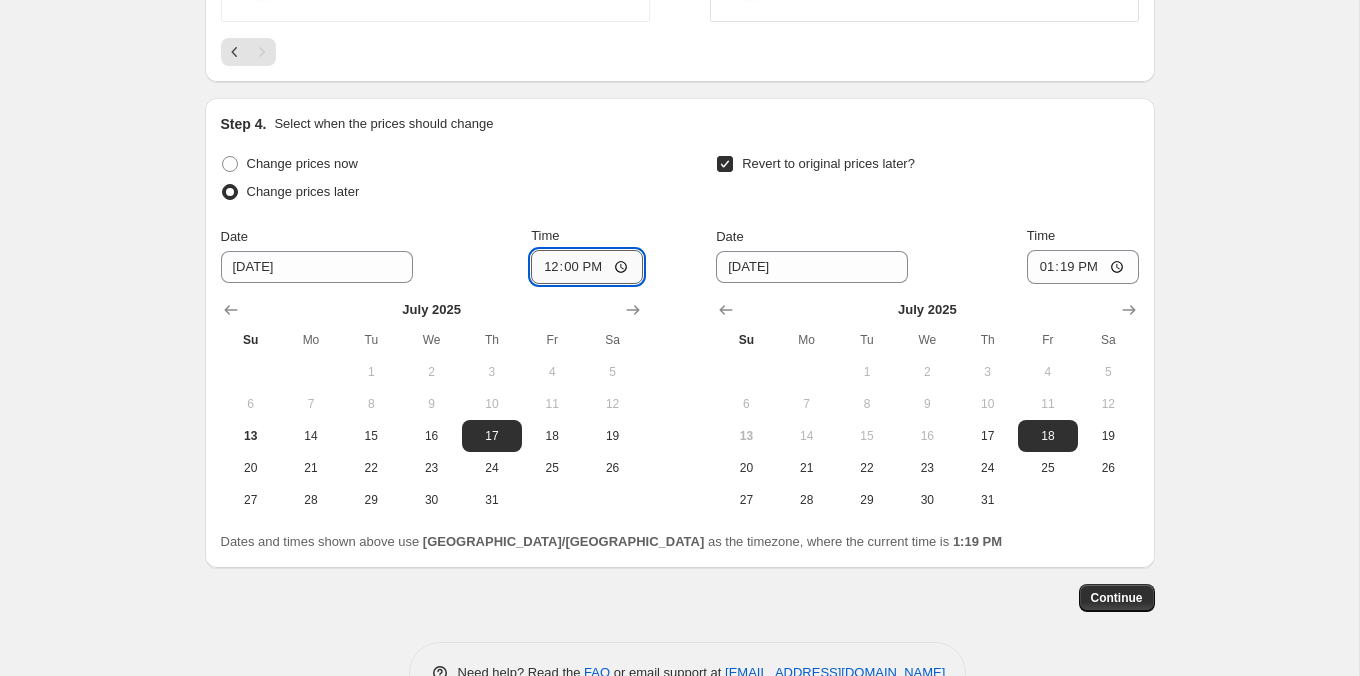 type on "00:00" 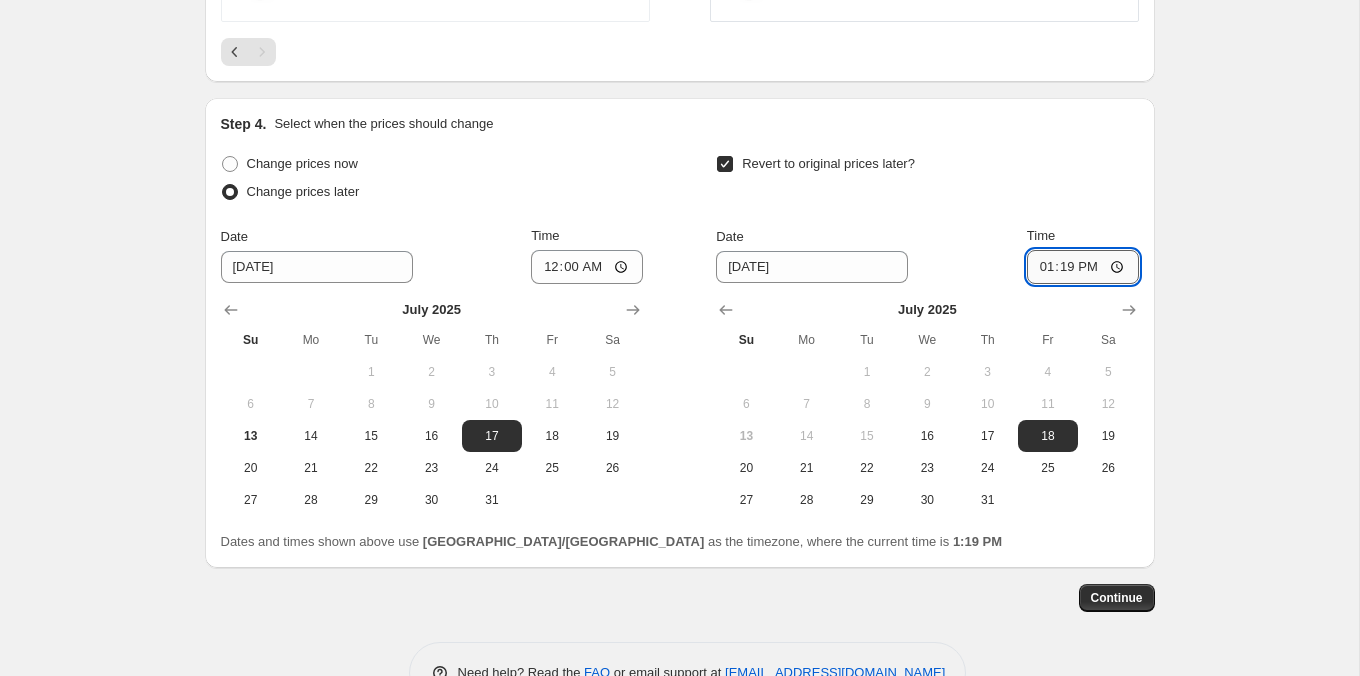 click on "13:19" at bounding box center [1083, 267] 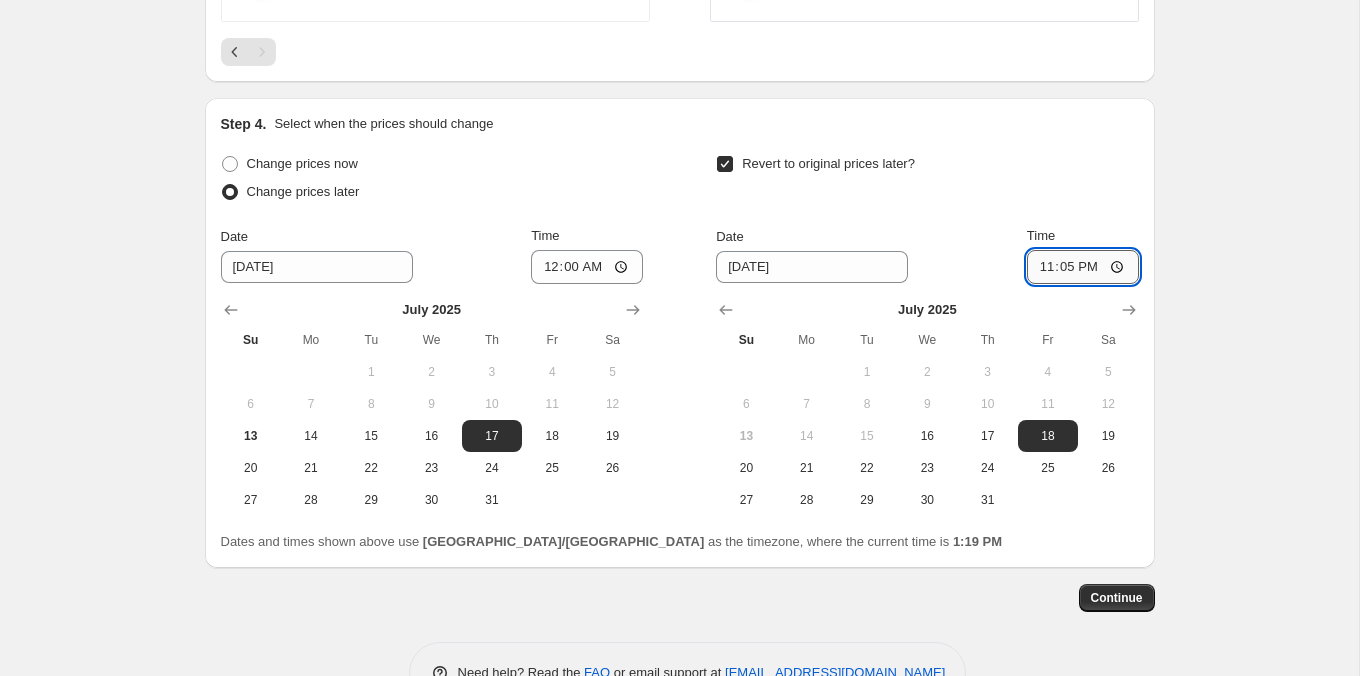 type 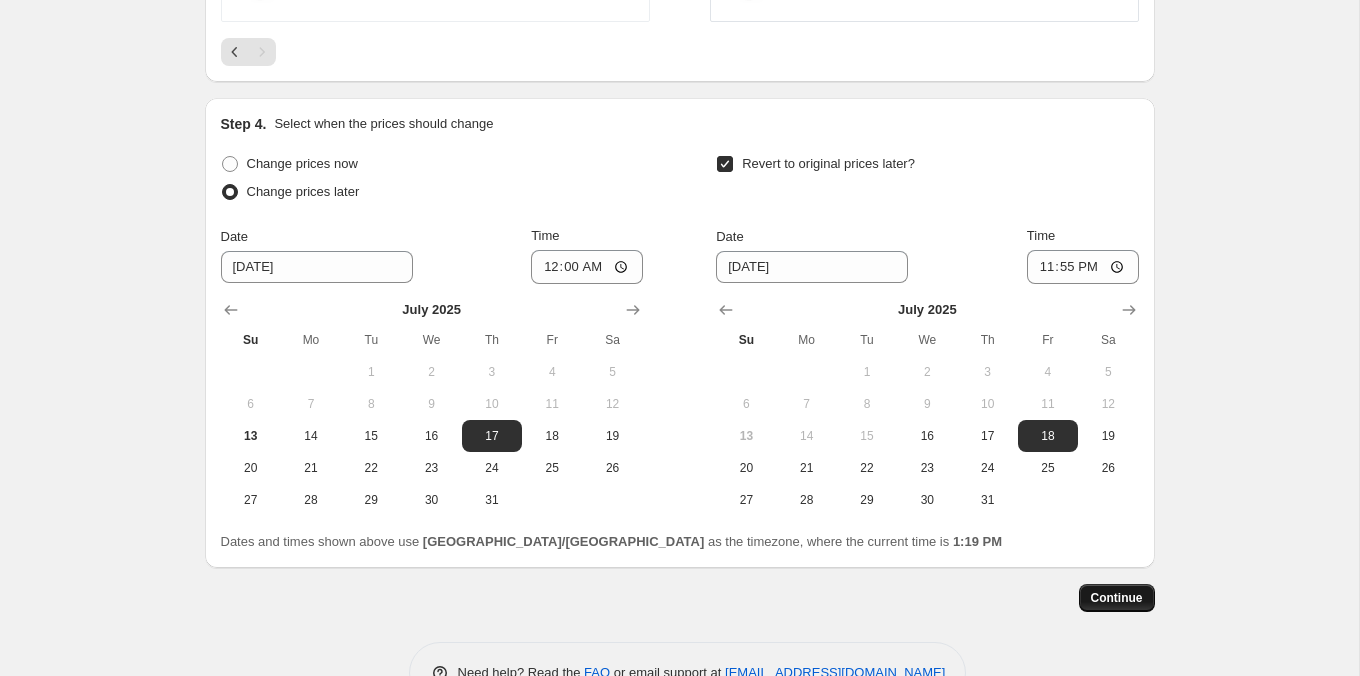 click on "Continue" at bounding box center (1117, 598) 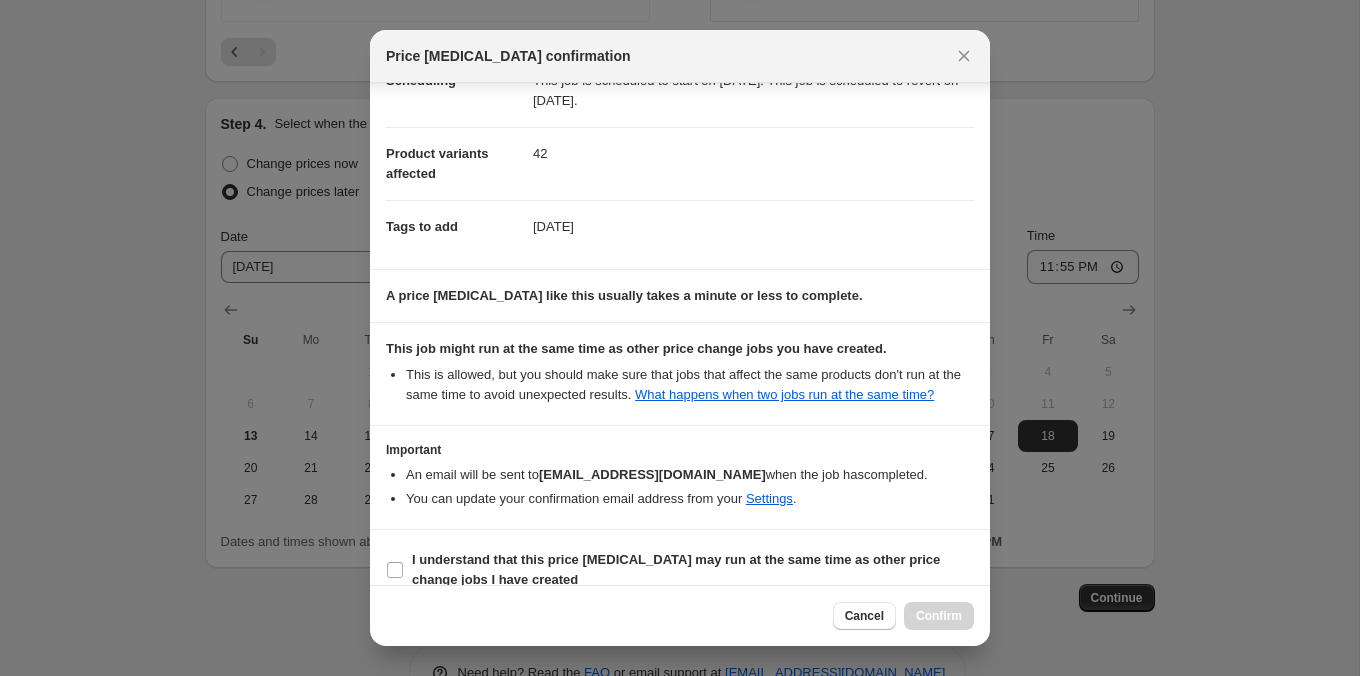 scroll, scrollTop: 229, scrollLeft: 0, axis: vertical 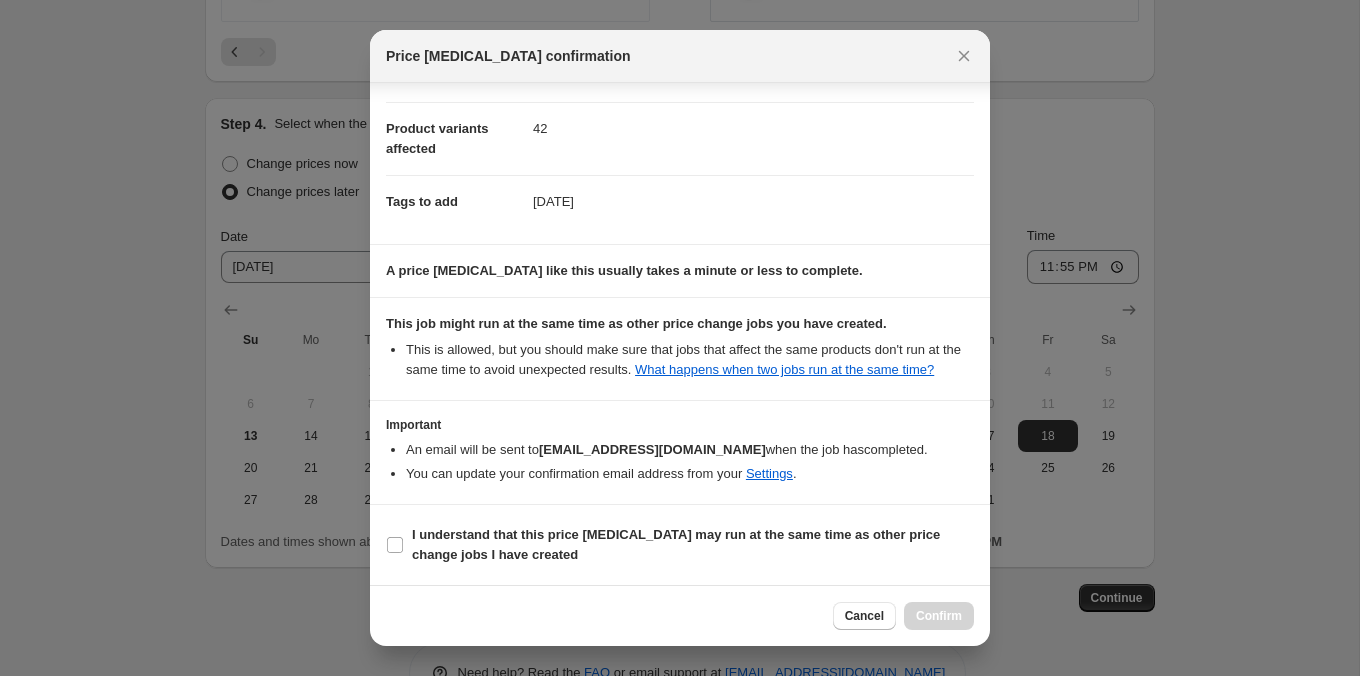click on "I understand that this price [MEDICAL_DATA] may run at the same time as other price change jobs I have created" at bounding box center (693, 545) 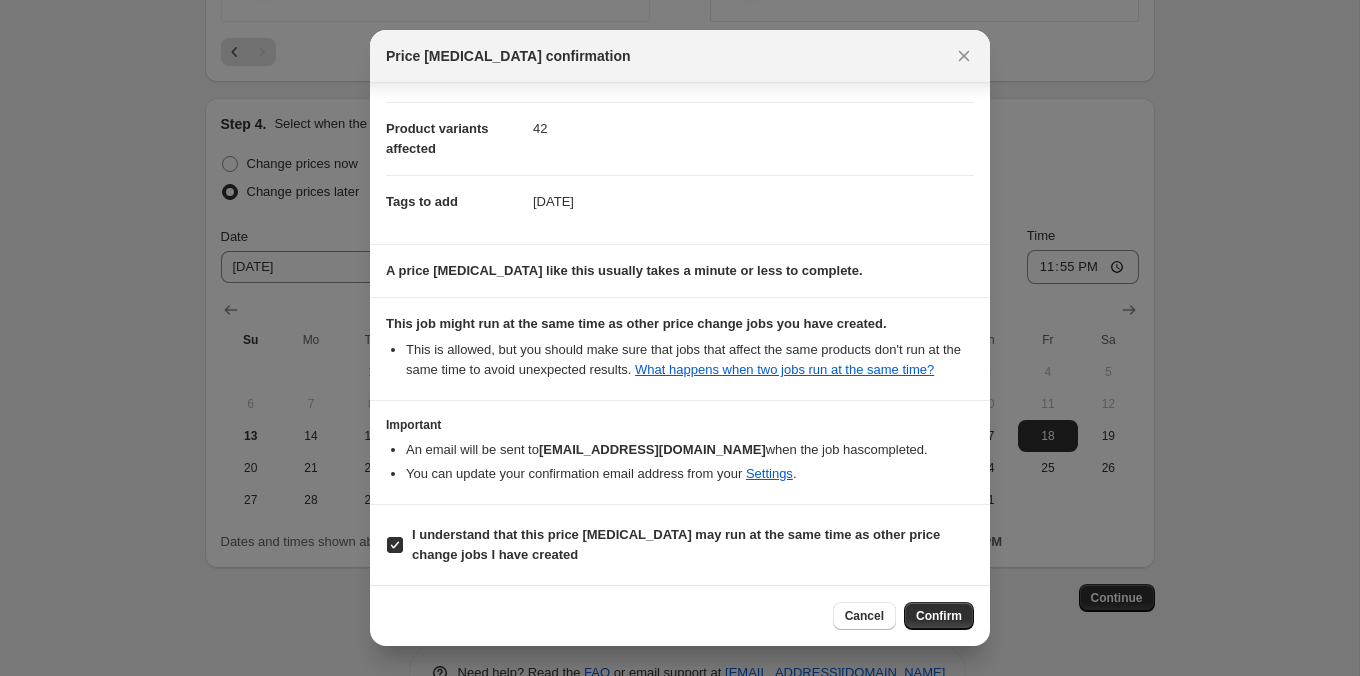 click on "Cancel Confirm" at bounding box center [680, 615] 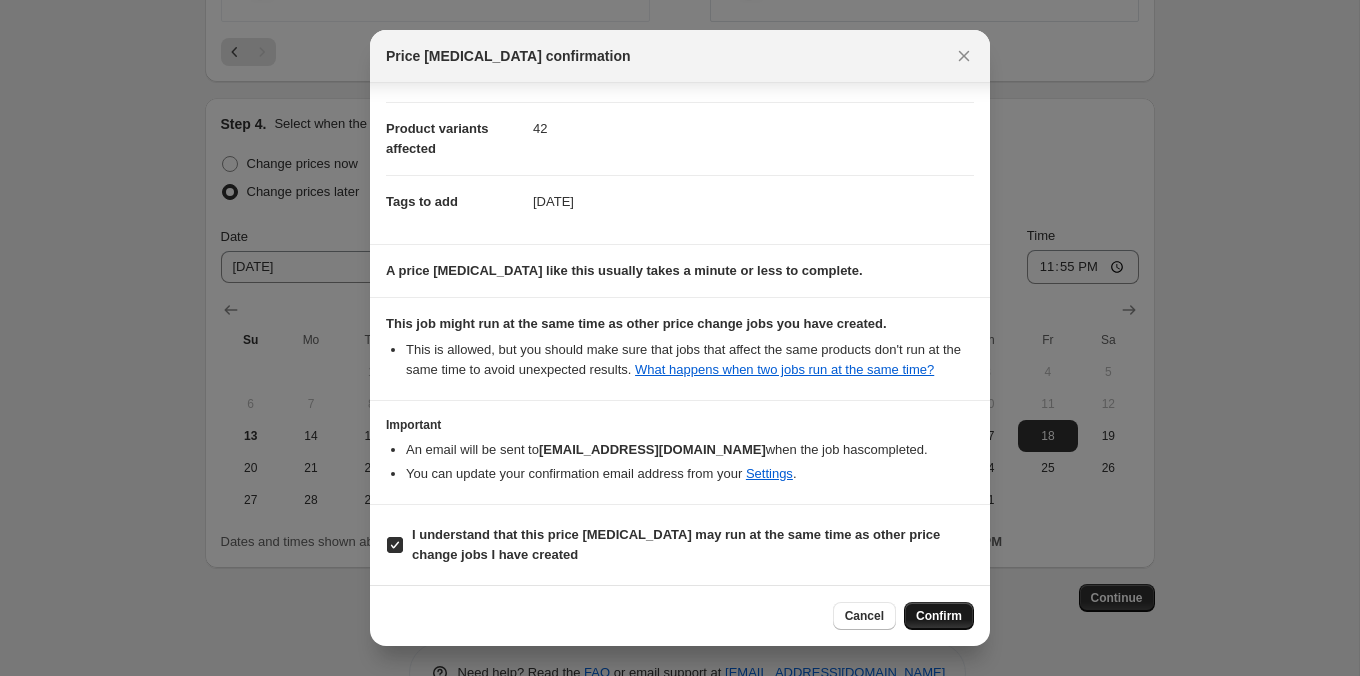 click on "Confirm" at bounding box center [939, 616] 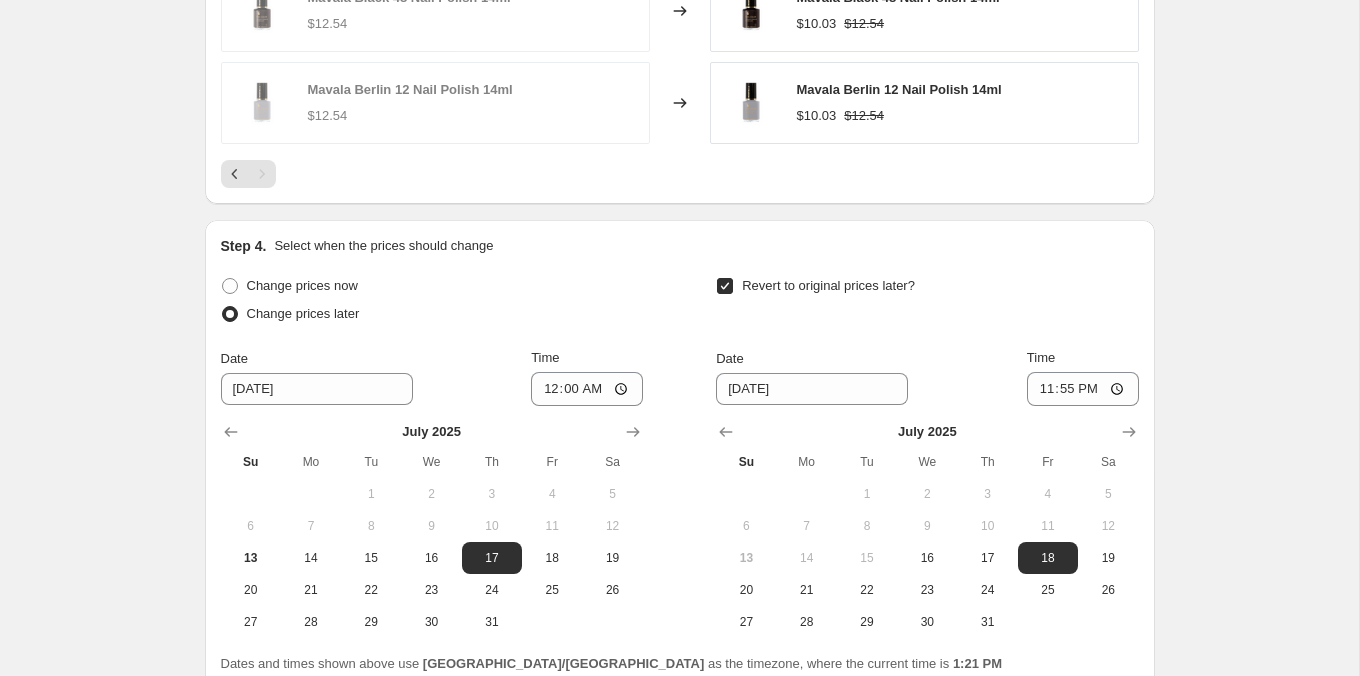 scroll, scrollTop: 0, scrollLeft: 0, axis: both 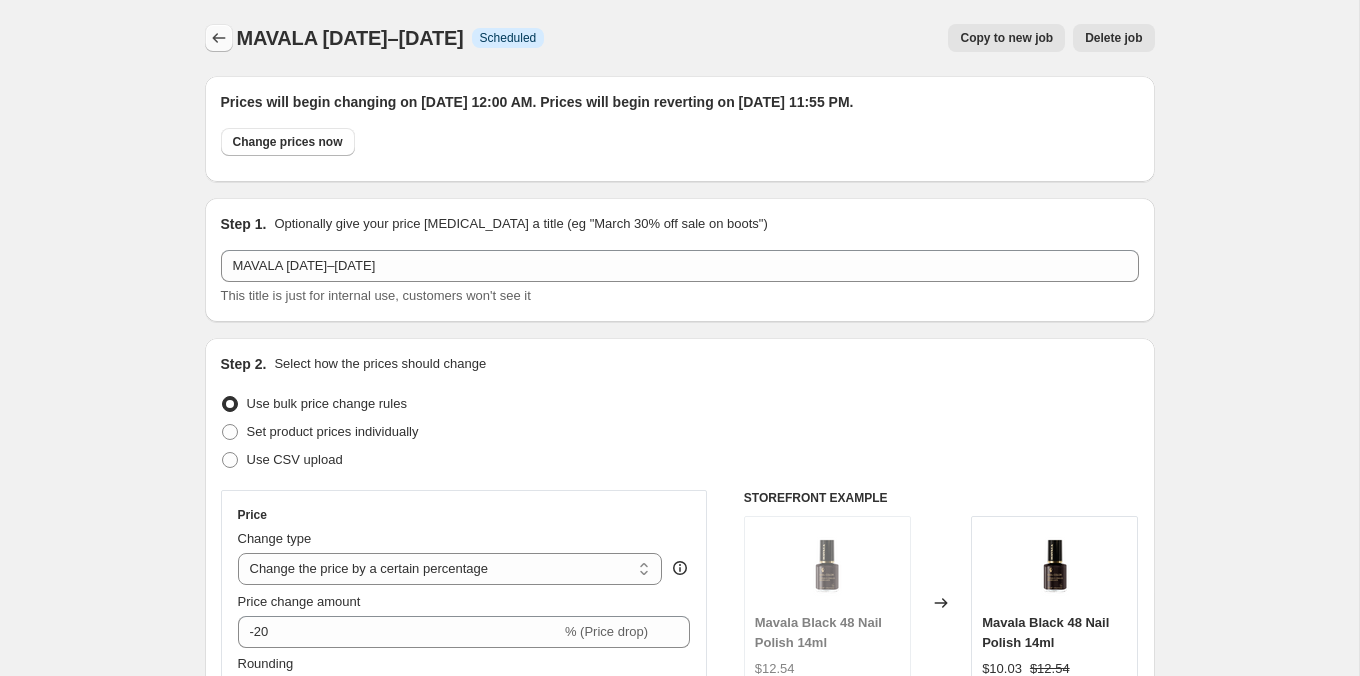 click 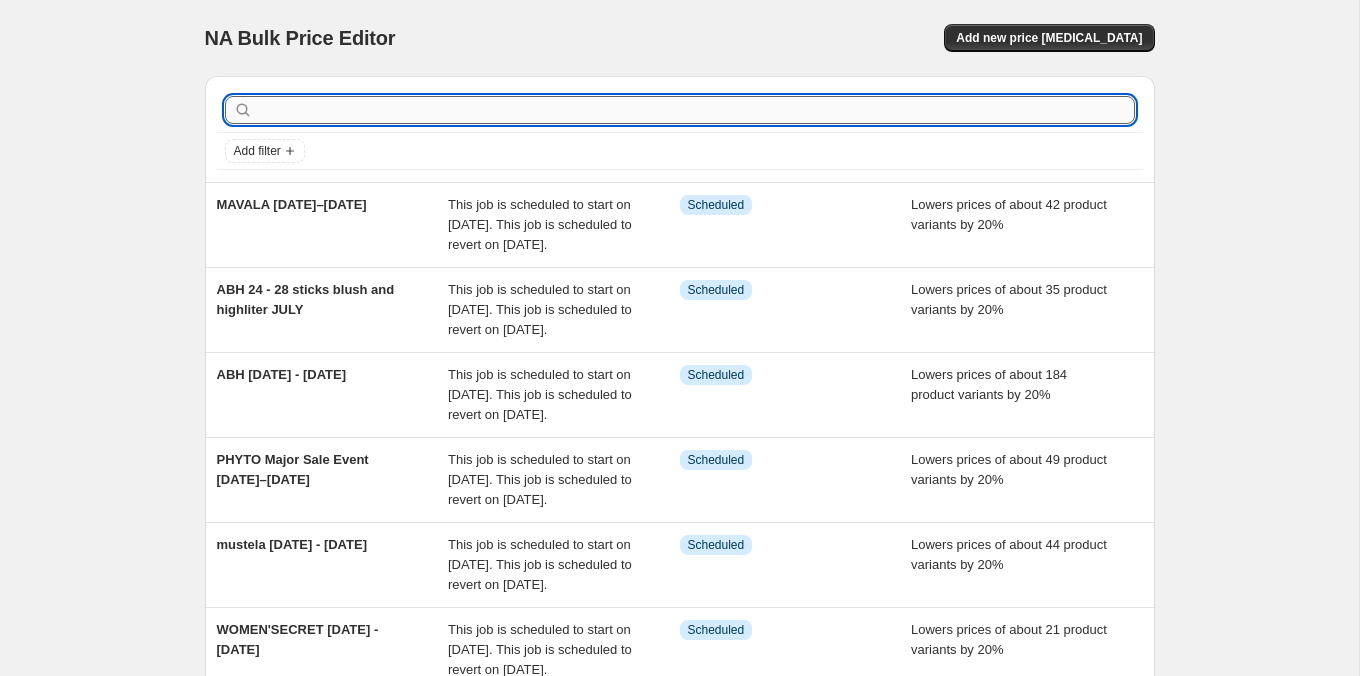 click at bounding box center (696, 110) 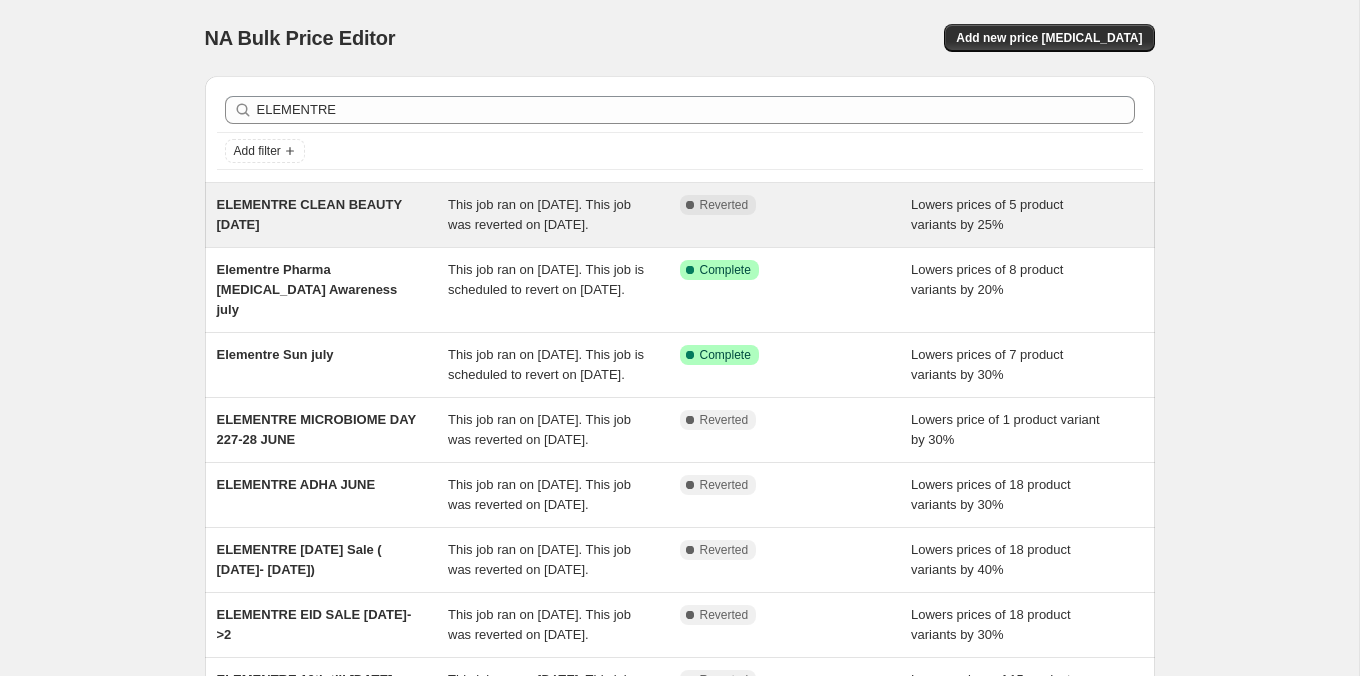 click on "ELEMENTRE CLEAN BEAUTY [DATE]" at bounding box center [333, 215] 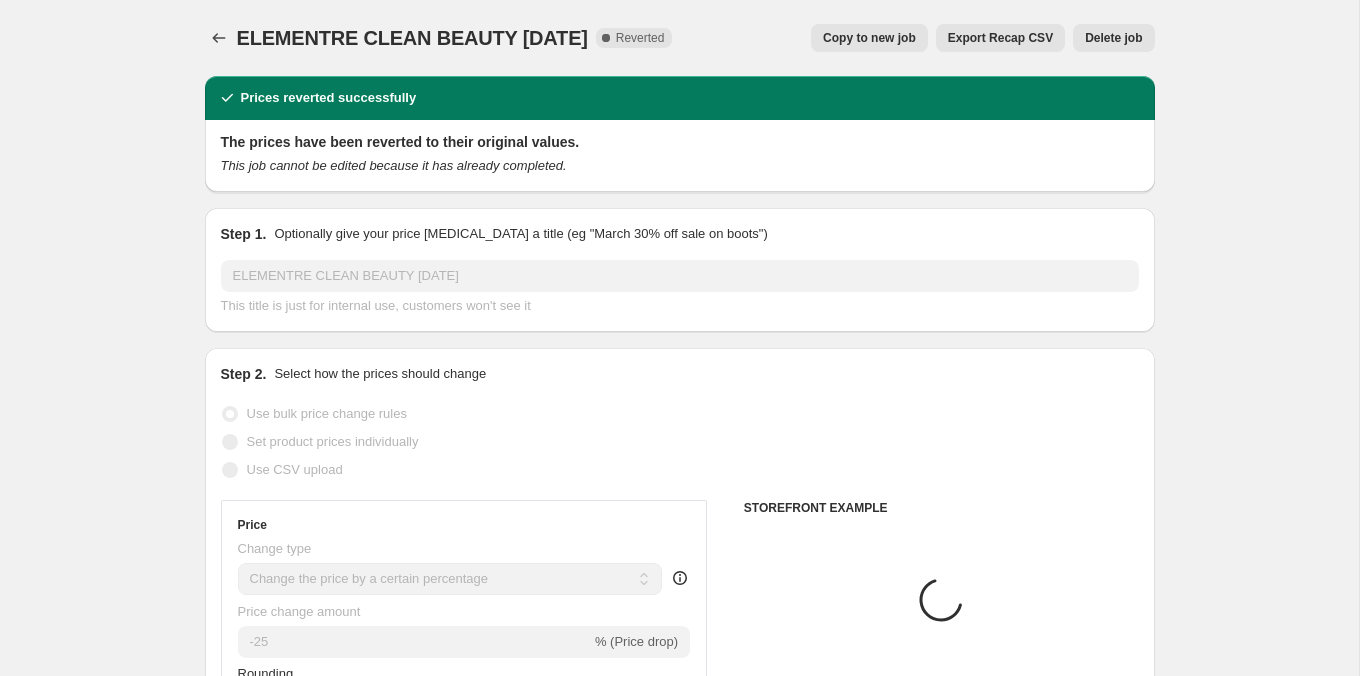 click on "Copy to new job" at bounding box center (869, 38) 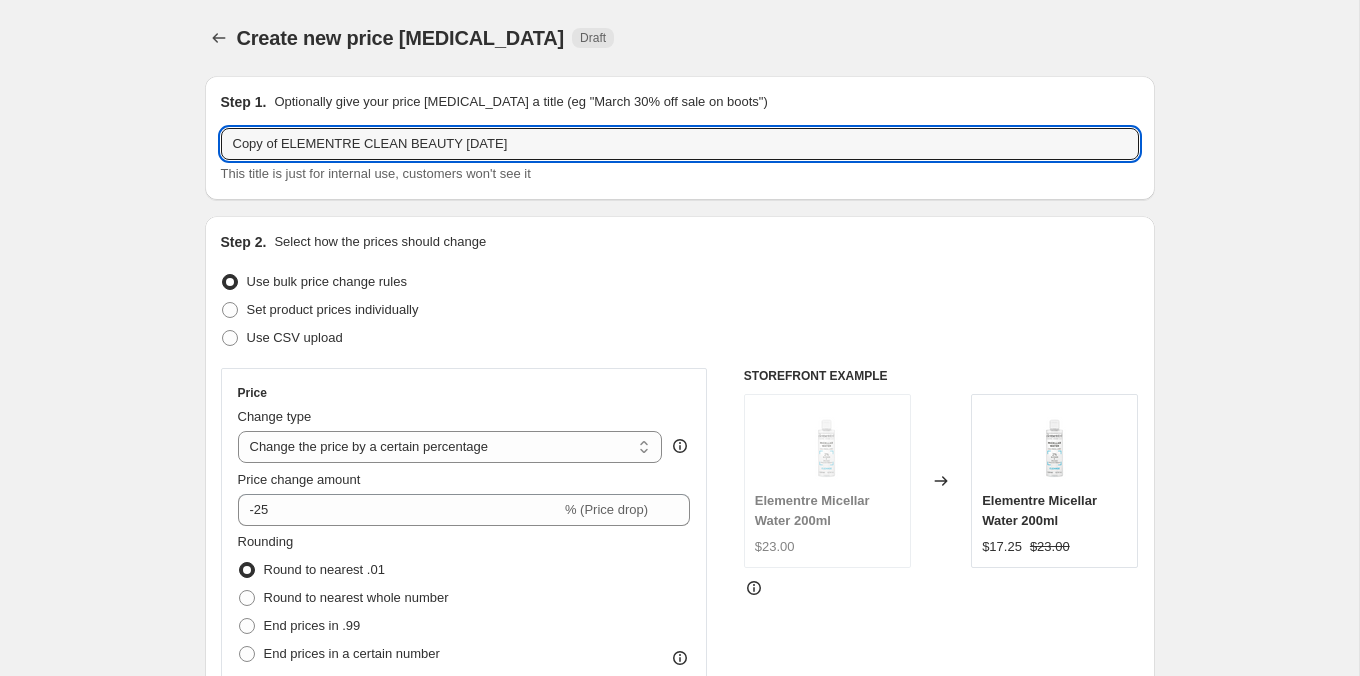 drag, startPoint x: 285, startPoint y: 146, endPoint x: 173, endPoint y: 142, distance: 112.0714 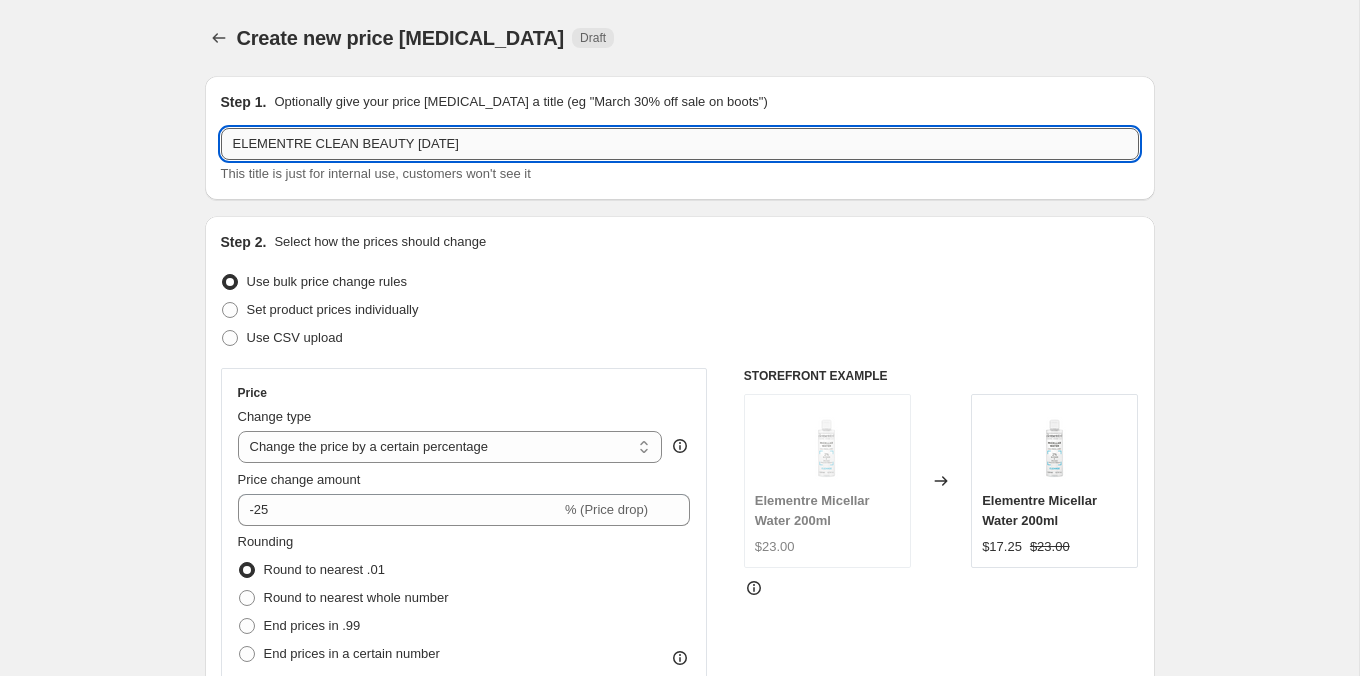 drag, startPoint x: 314, startPoint y: 140, endPoint x: 522, endPoint y: 150, distance: 208.24025 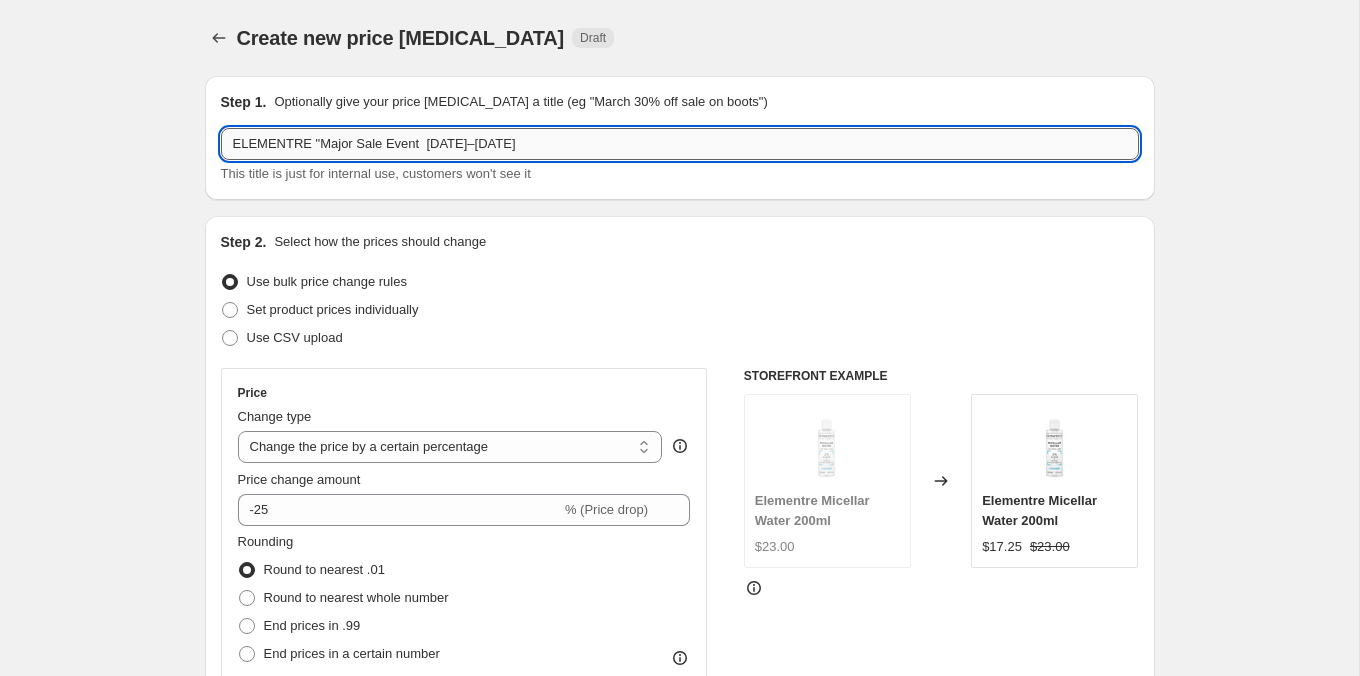 click on "ELEMENTRE "Major Sale Event  [DATE]–[DATE]" at bounding box center [680, 144] 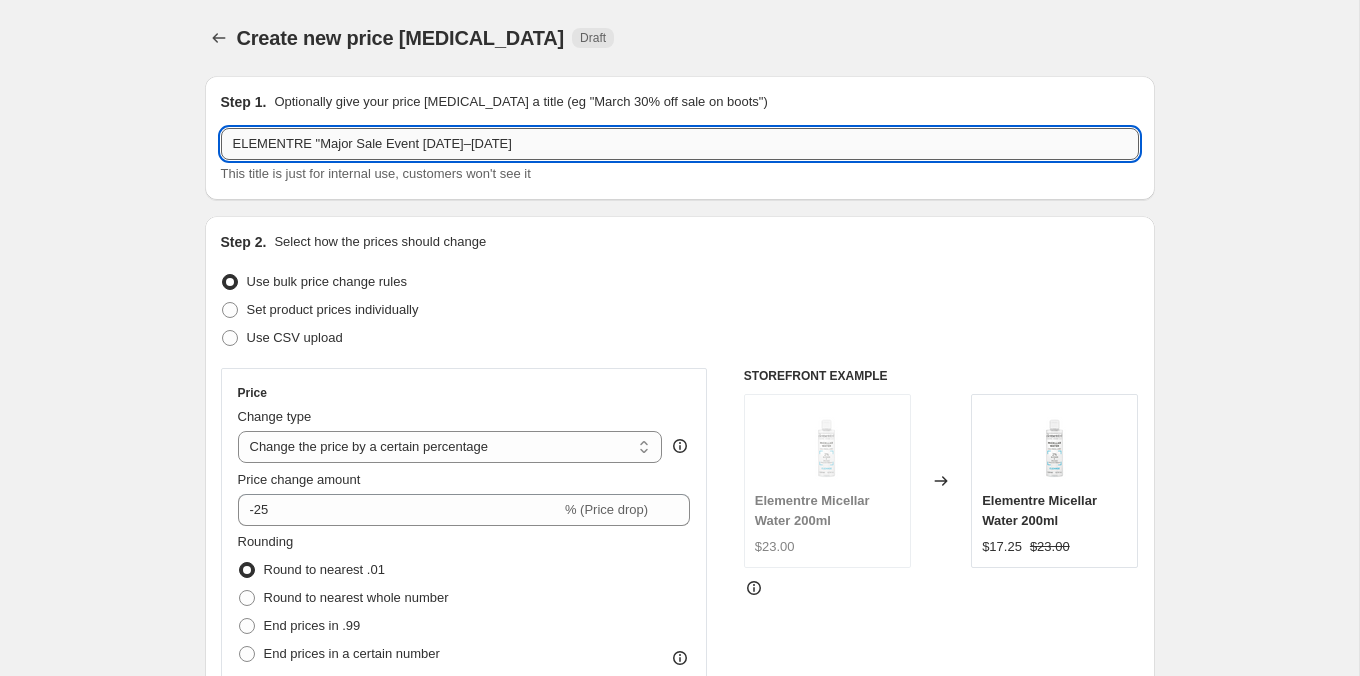 click on "ELEMENTRE "Major Sale Event [DATE]–[DATE]" at bounding box center (680, 144) 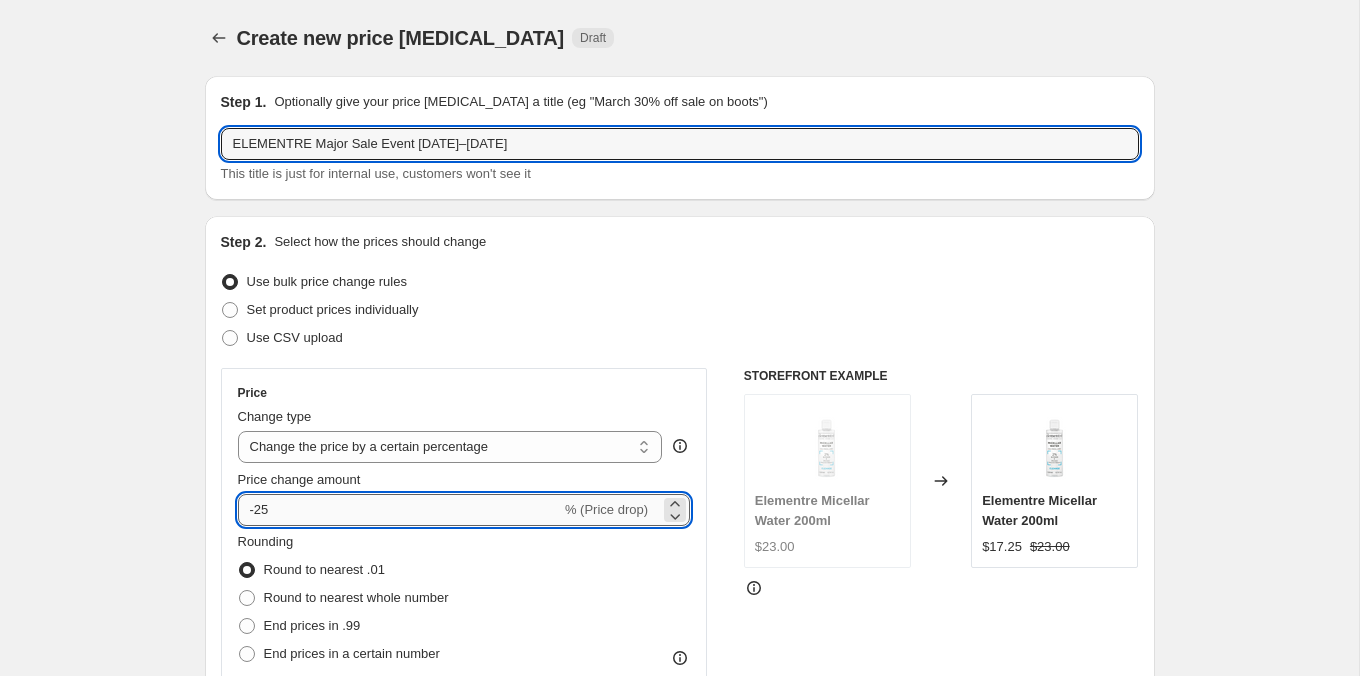 click on "-25" at bounding box center (399, 510) 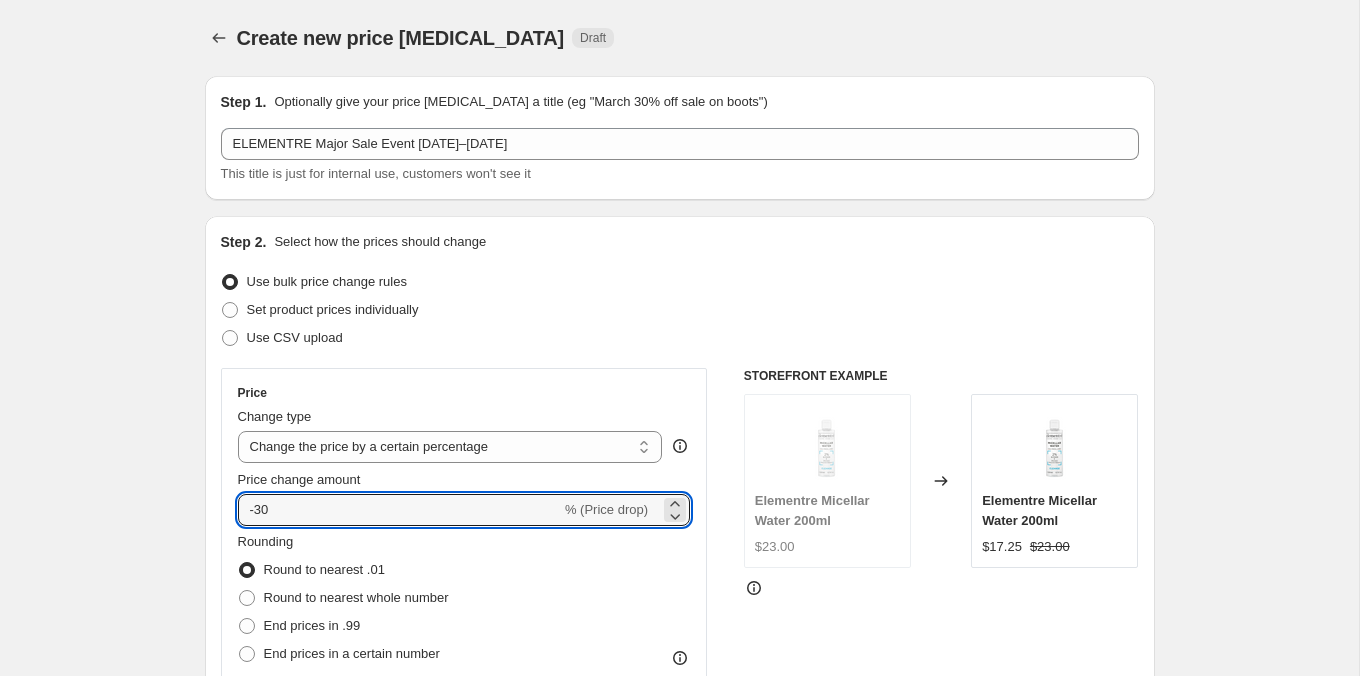 click on "Create new price [MEDICAL_DATA]. This page is ready Create new price [MEDICAL_DATA] Draft Step 1. Optionally give your price [MEDICAL_DATA] a title (eg "March 30% off sale on boots") ELEMENTRE Major Sale Event [DATE]–[DATE] This title is just for internal use, customers won't see it Step 2. Select how the prices should change Use bulk price change rules Set product prices individually Use CSV upload Price Change type Change the price to a certain amount Change the price by a certain amount Change the price by a certain percentage Change the price to the current compare at price (price before sale) Change the price by a certain amount relative to the compare at price Change the price by a certain percentage relative to the compare at price Don't change the price Change the price by a certain percentage relative to the cost per item Change price to certain cost margin Change the price by a certain percentage Price change amount -30 % (Price drop) Rounding Round to nearest .01 Round to nearest whole number End prices in .99" at bounding box center [679, 1171] 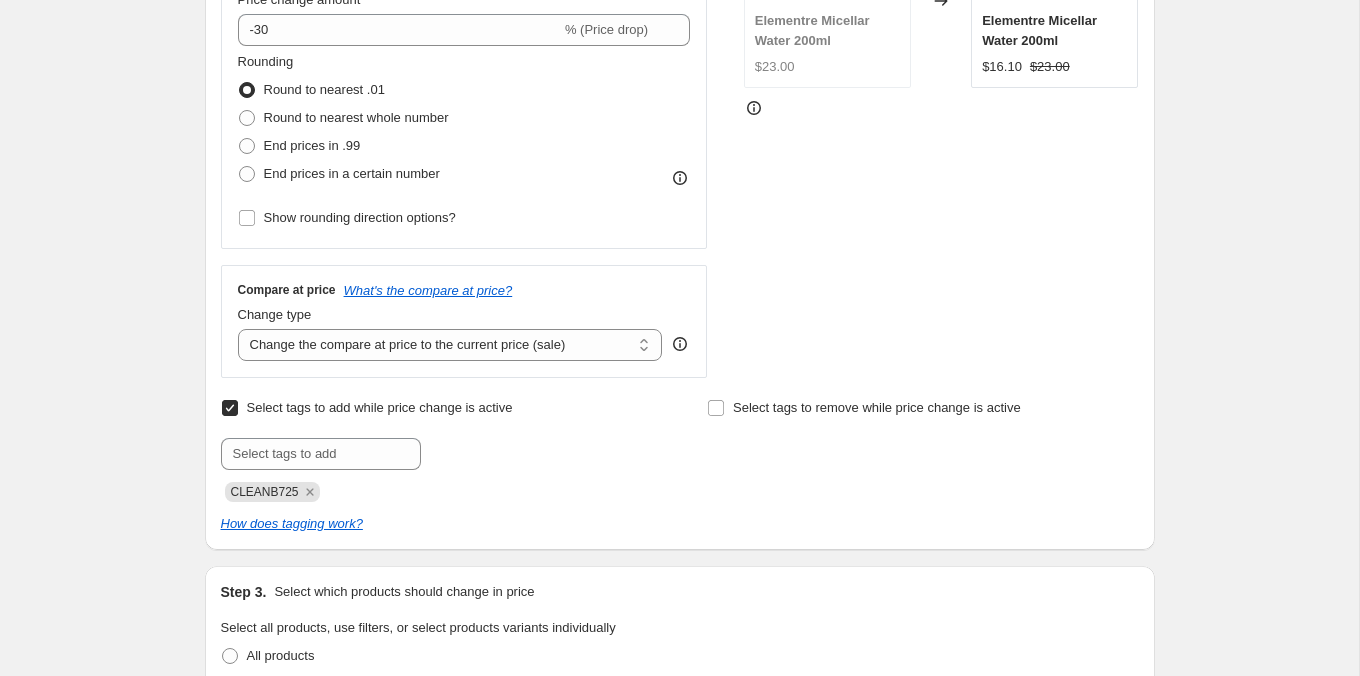 scroll, scrollTop: 504, scrollLeft: 0, axis: vertical 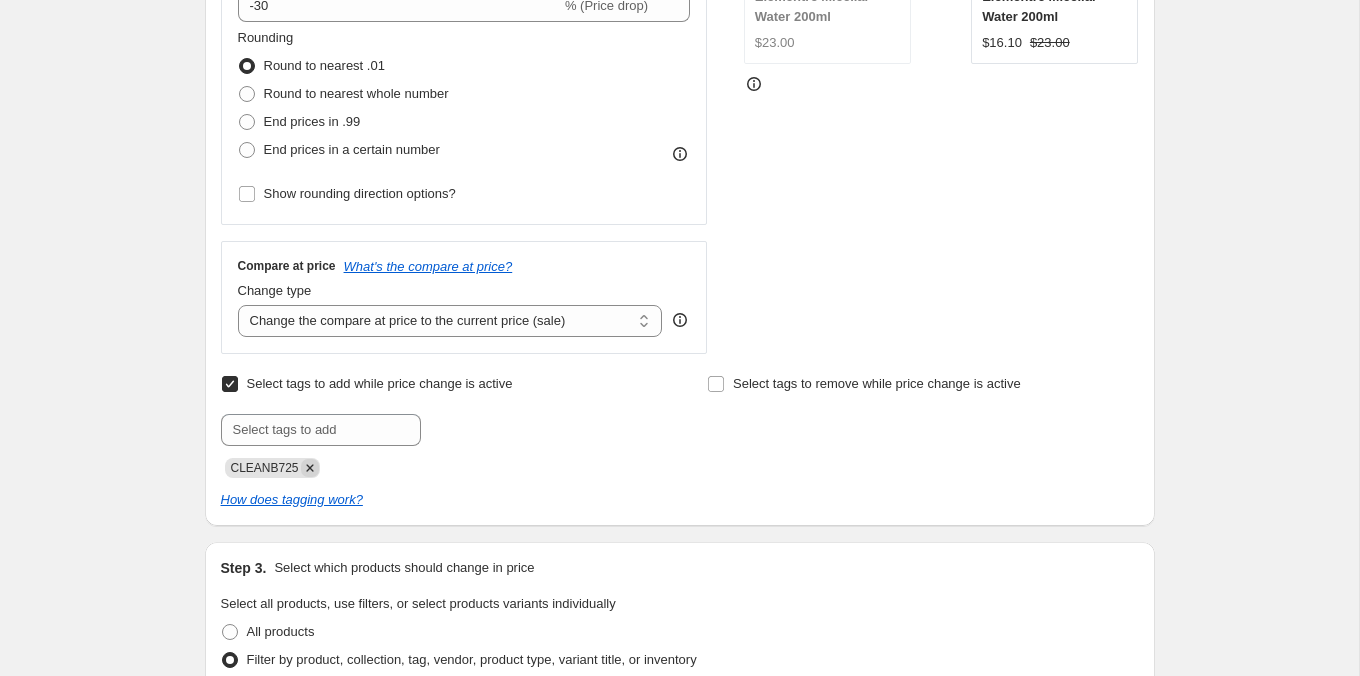 click 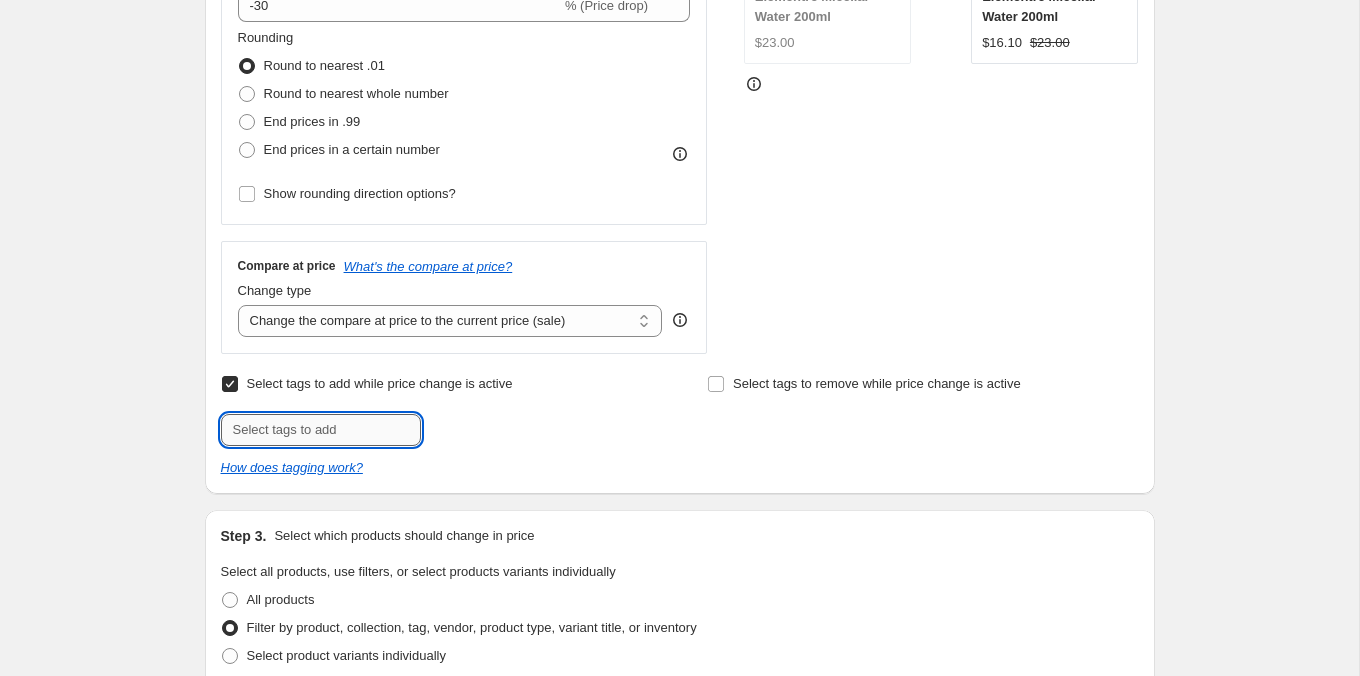 click at bounding box center [321, 430] 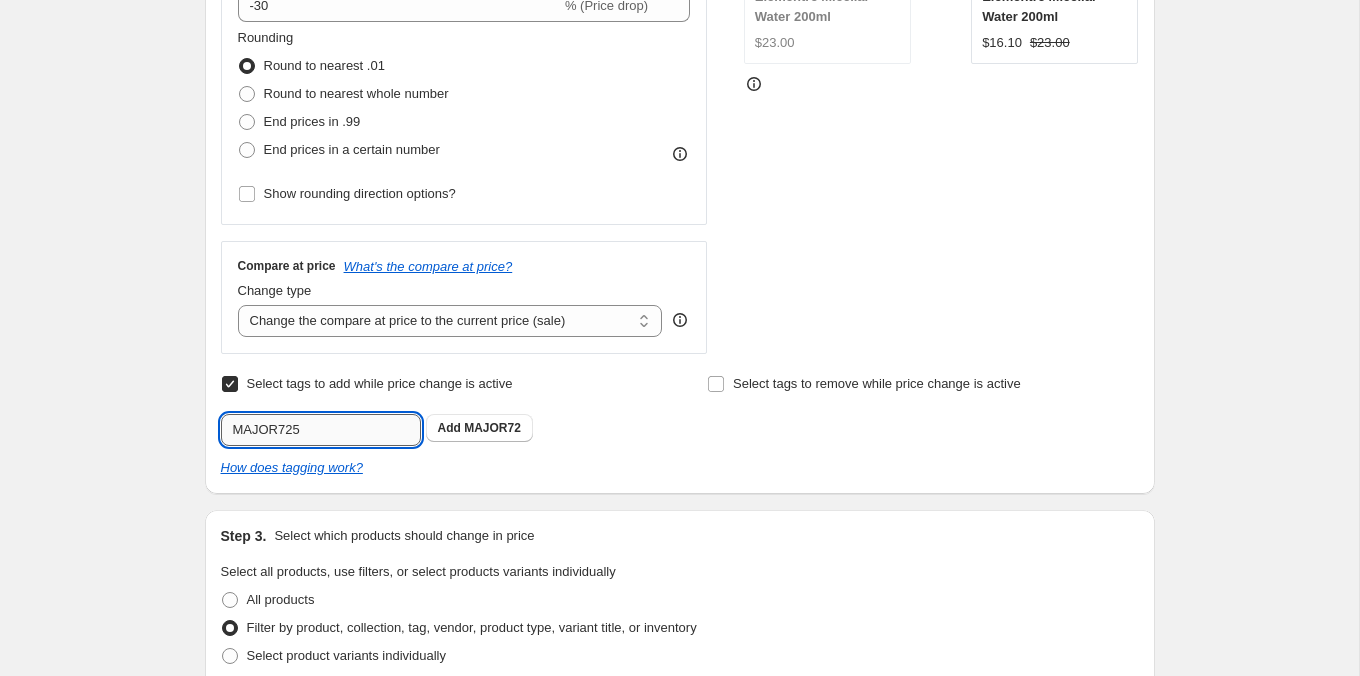 click on "Submit" at bounding box center (249, -278) 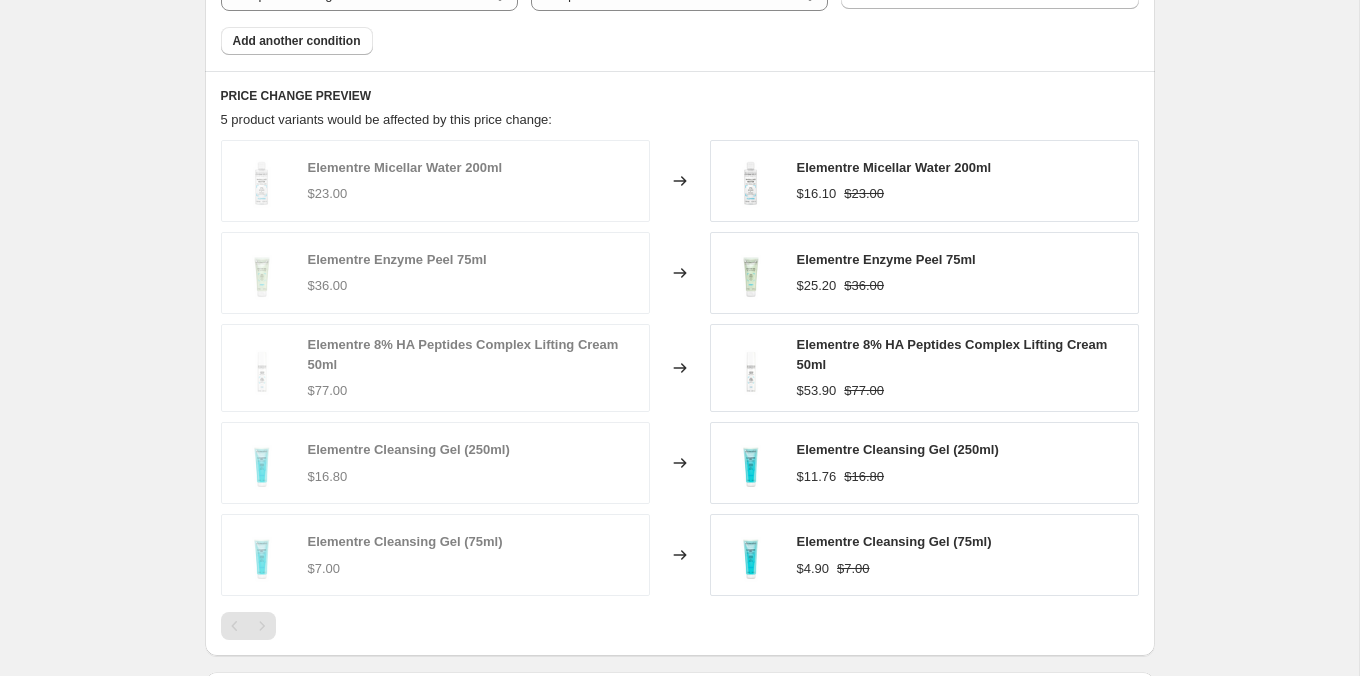 scroll, scrollTop: 1390, scrollLeft: 0, axis: vertical 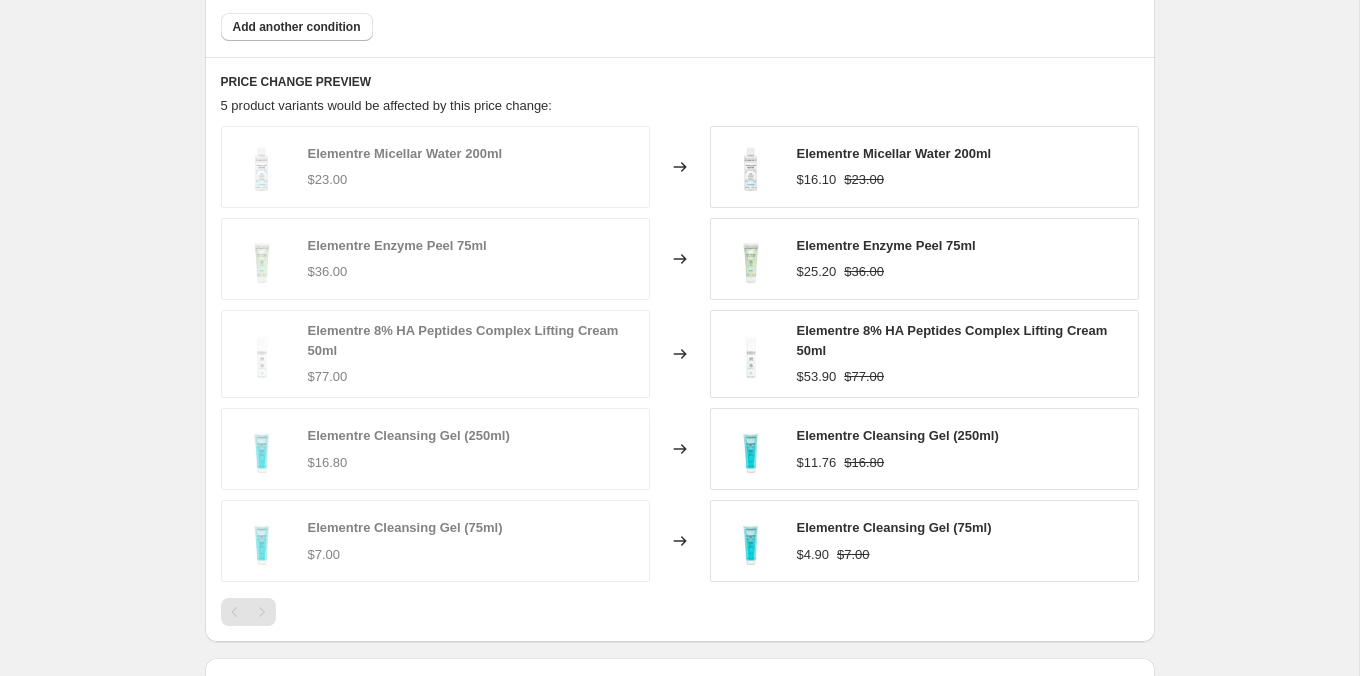 click at bounding box center [262, 612] 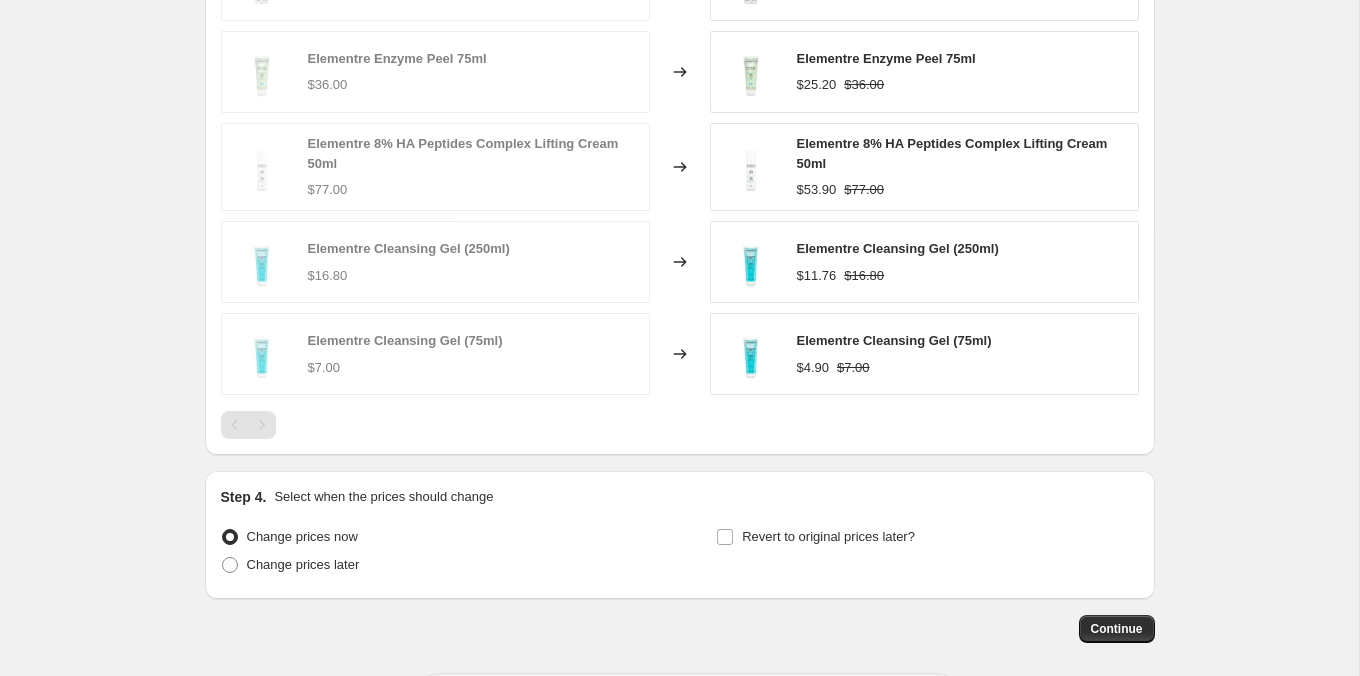scroll, scrollTop: 1601, scrollLeft: 0, axis: vertical 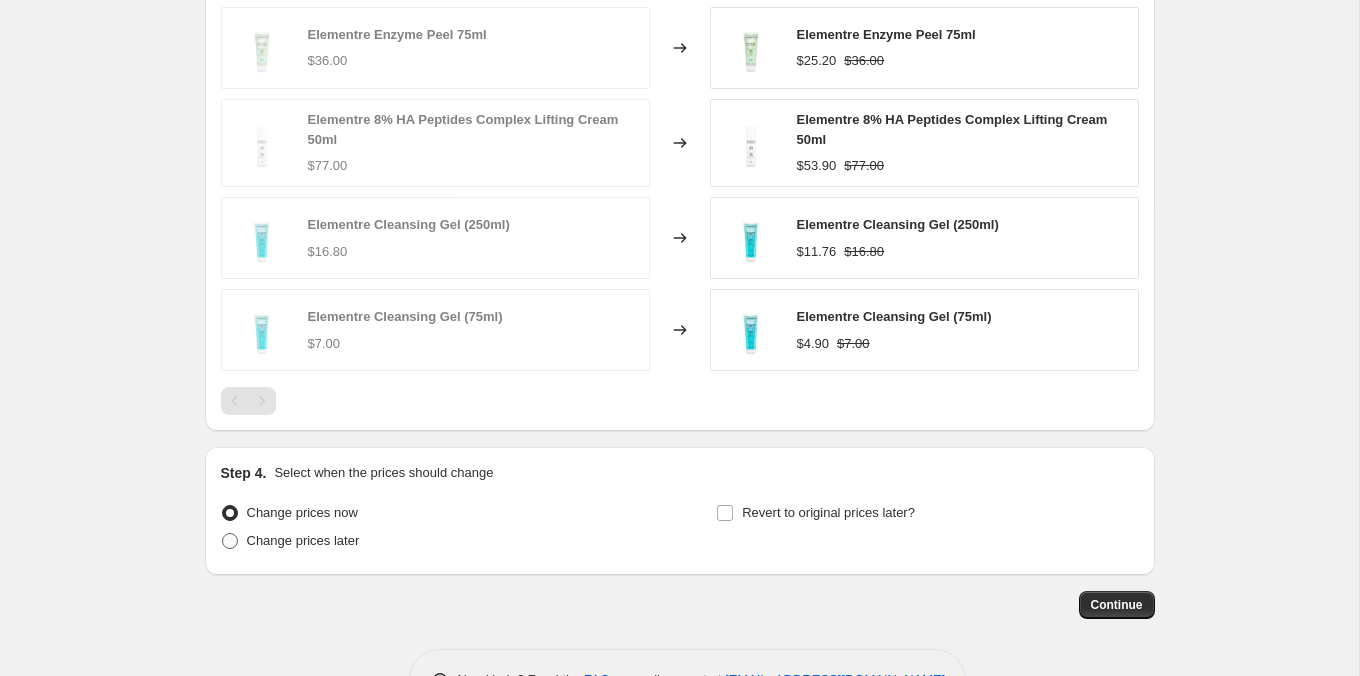 click on "Change prices later" at bounding box center [303, 540] 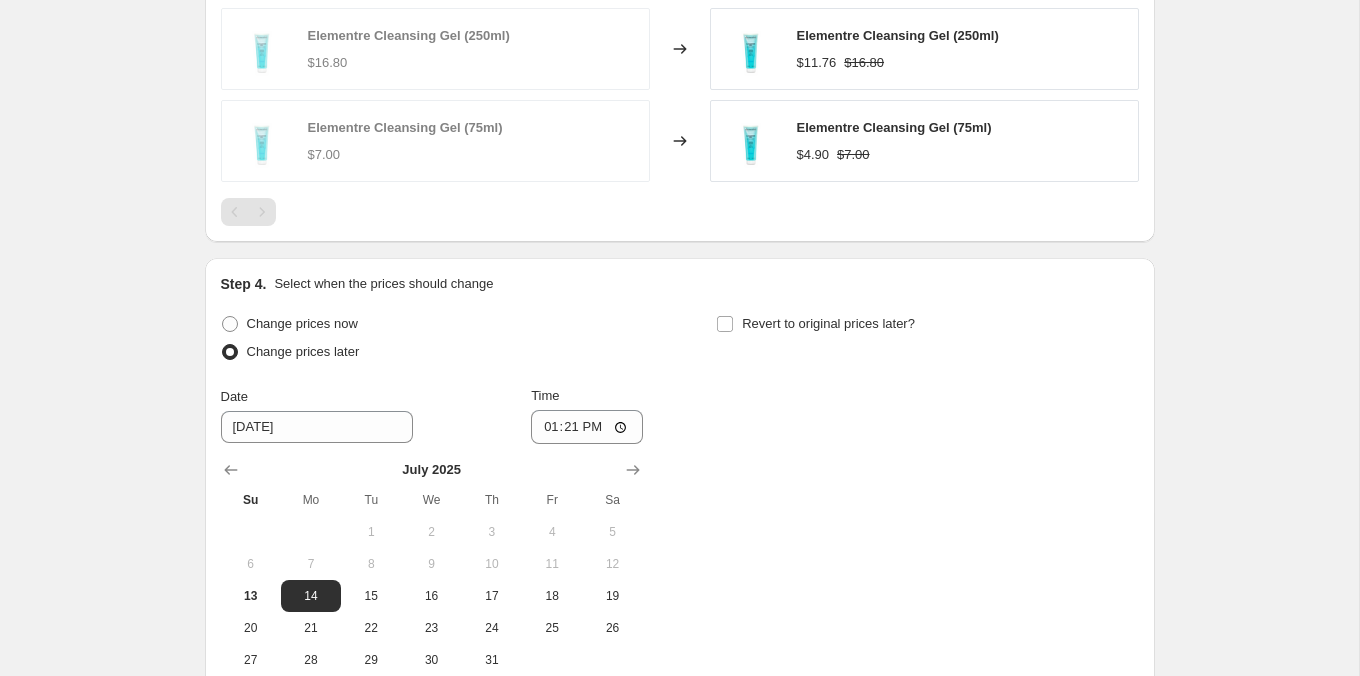scroll, scrollTop: 1831, scrollLeft: 0, axis: vertical 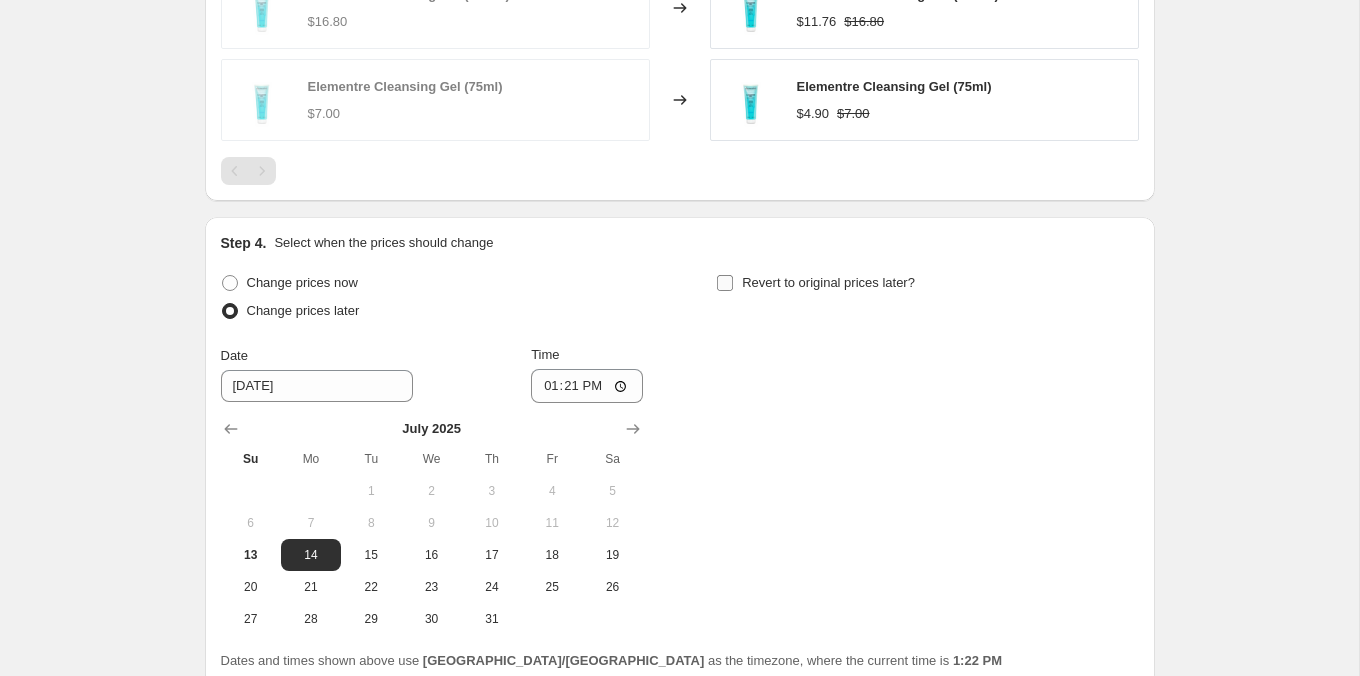 click on "Revert to original prices later?" at bounding box center (828, 282) 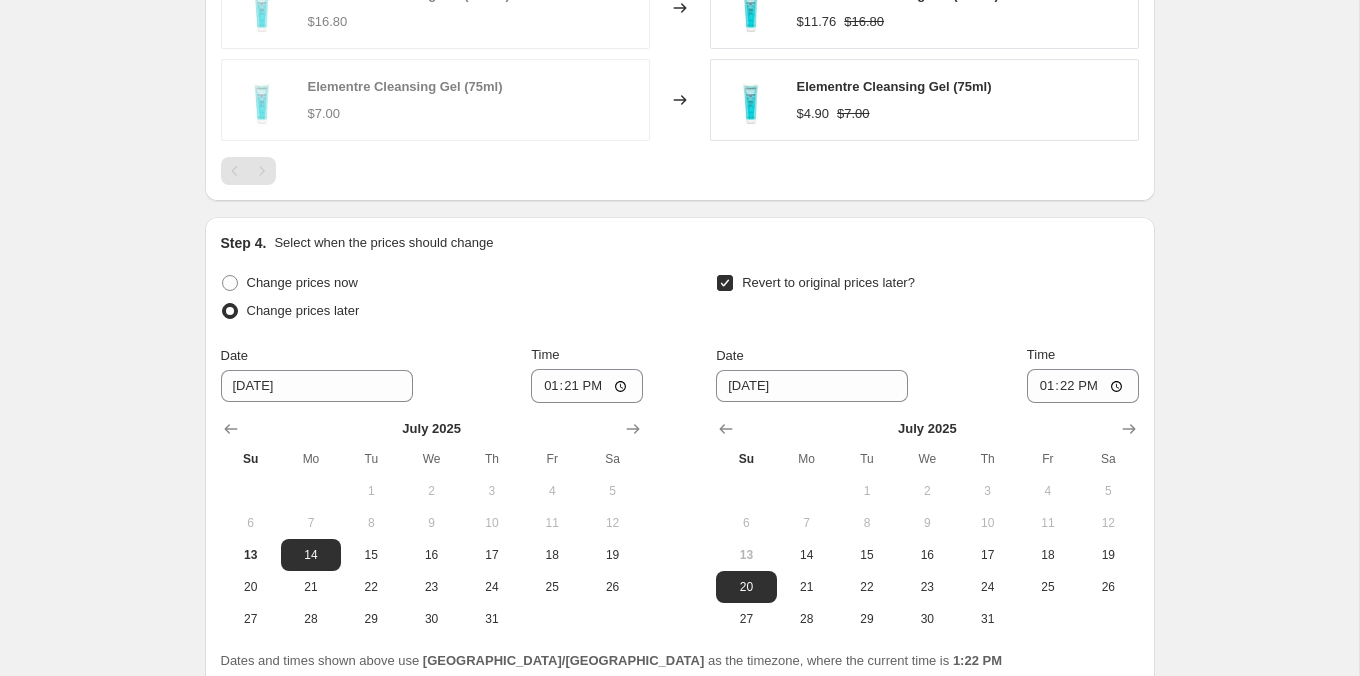scroll, scrollTop: 1999, scrollLeft: 0, axis: vertical 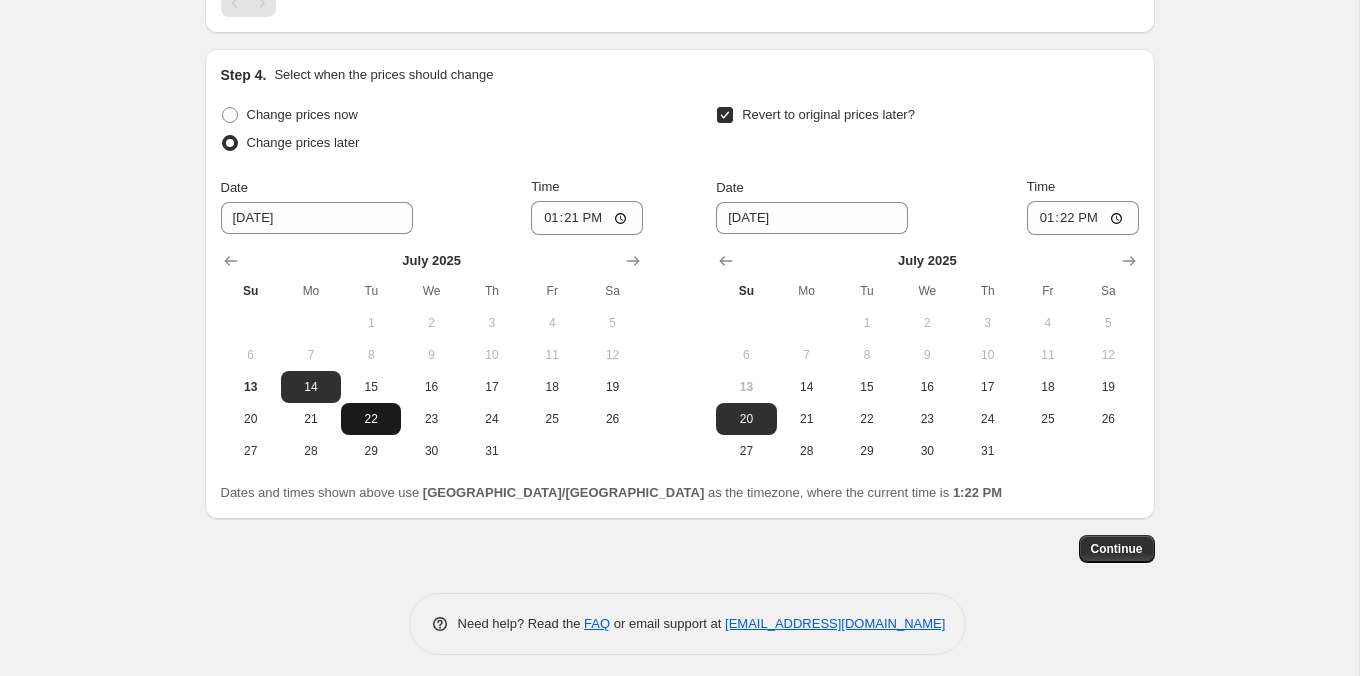 click on "22" at bounding box center (371, 419) 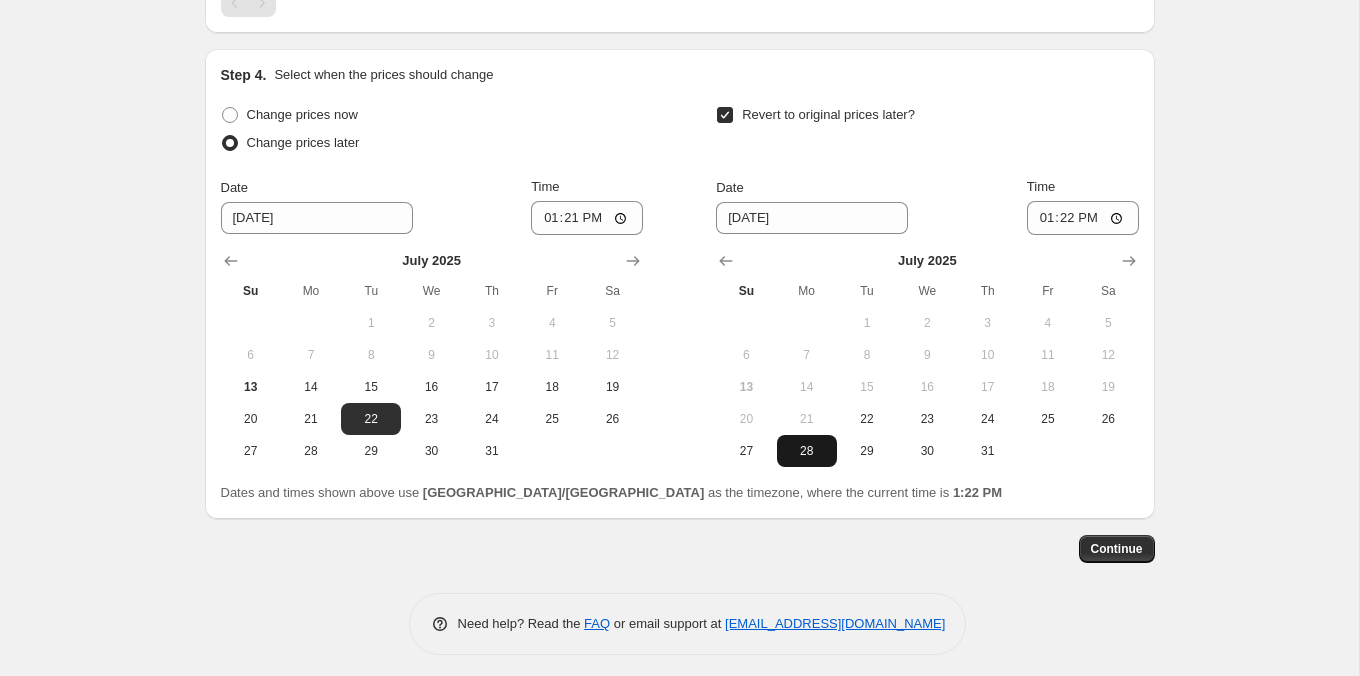 click on "28" at bounding box center [807, 451] 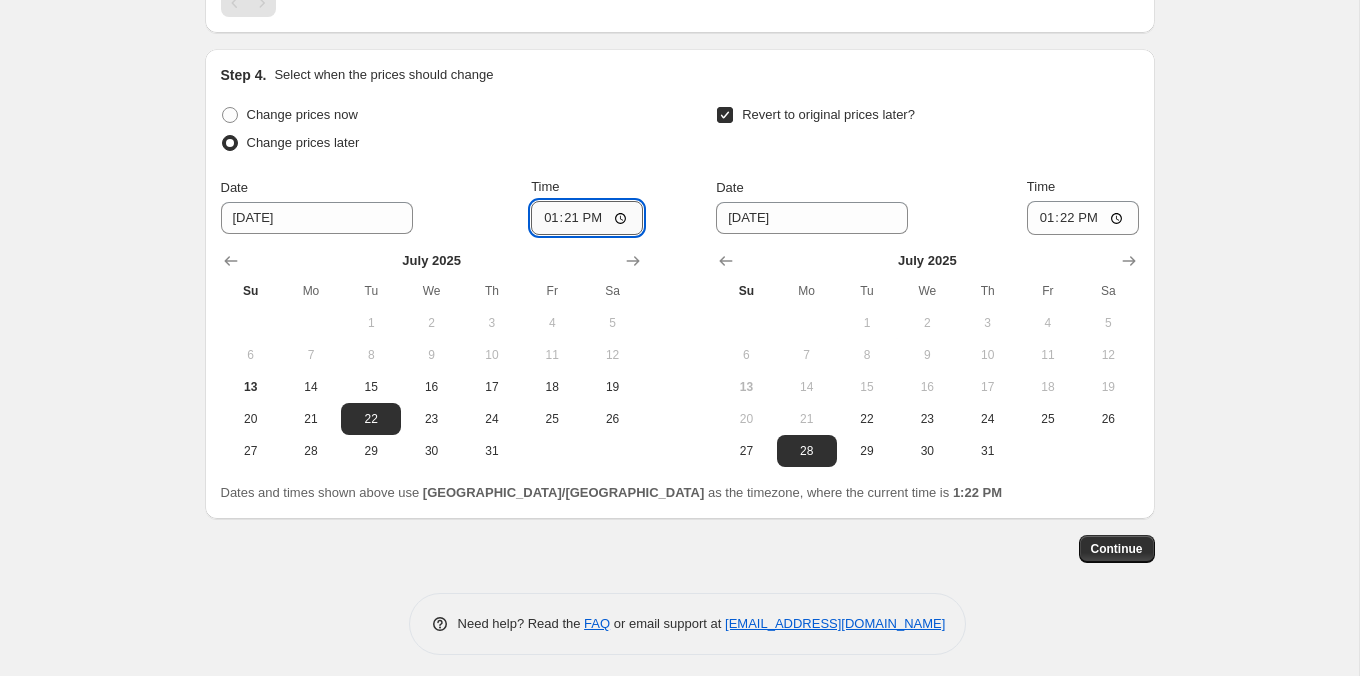 click on "13:21" at bounding box center [587, 218] 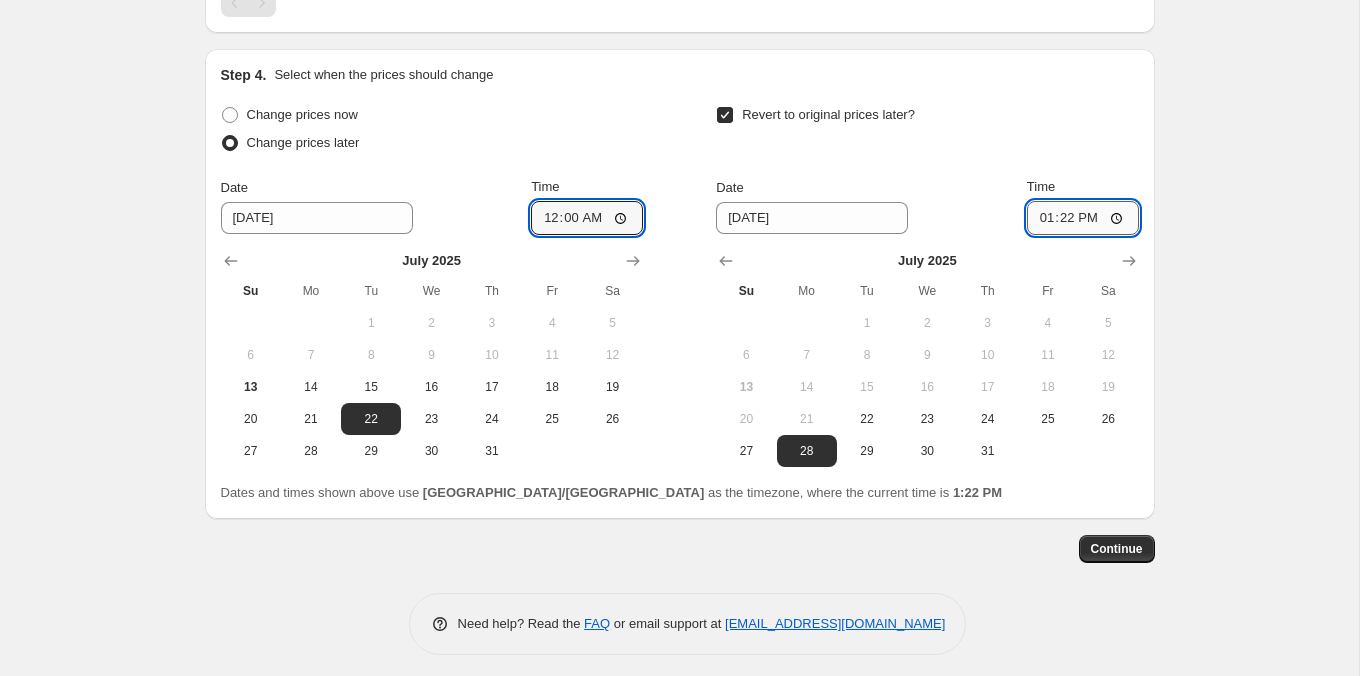 click on "13:22" at bounding box center [1083, 218] 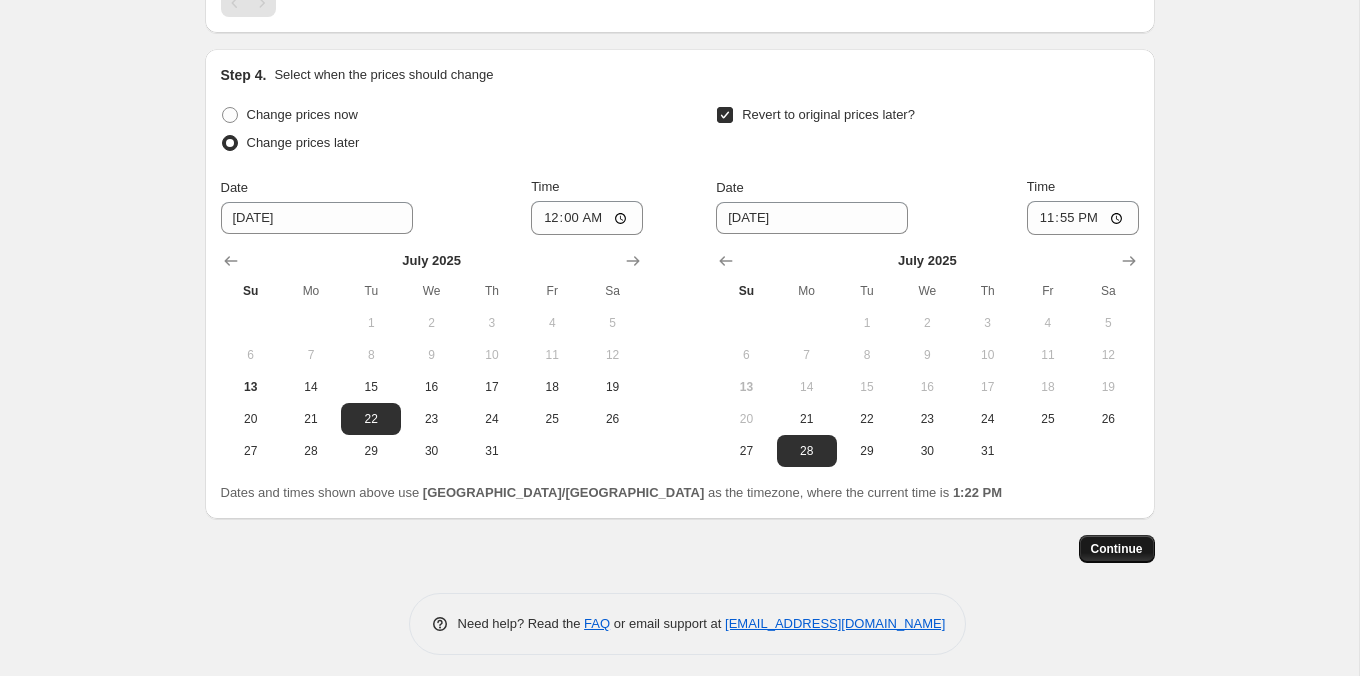 click on "Continue" at bounding box center [1117, 549] 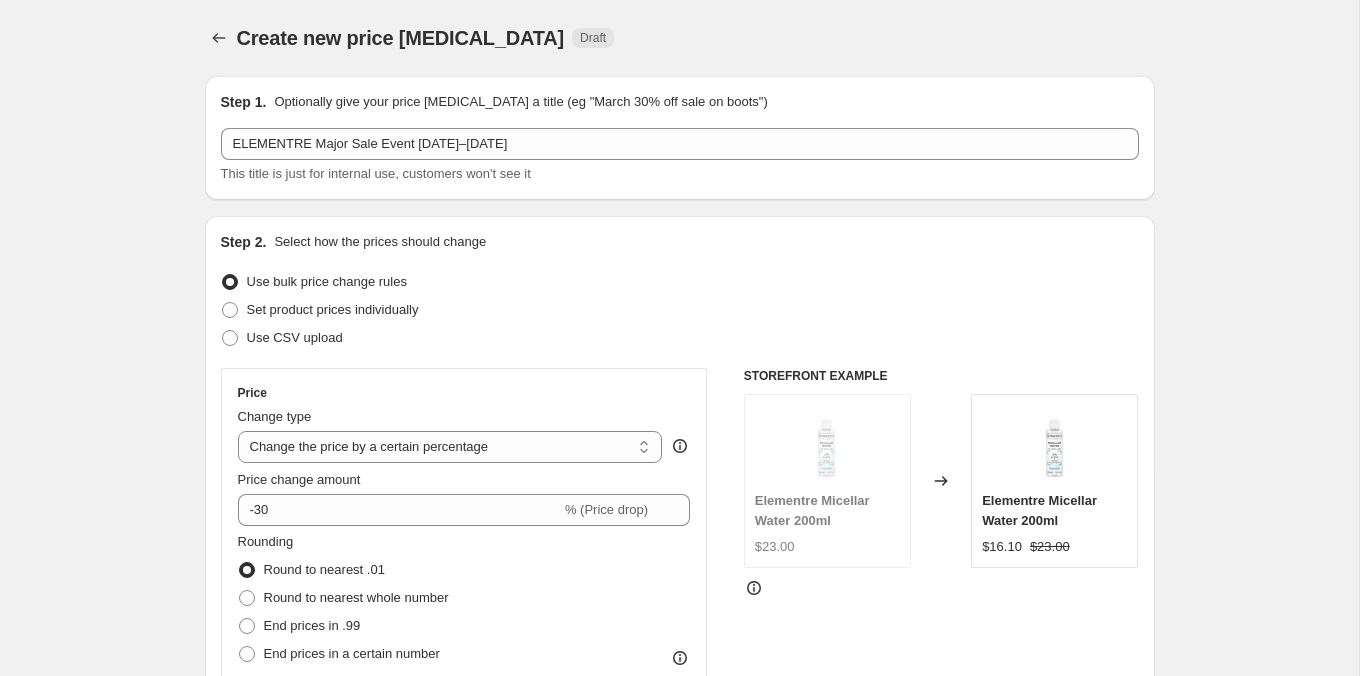 scroll, scrollTop: 1999, scrollLeft: 0, axis: vertical 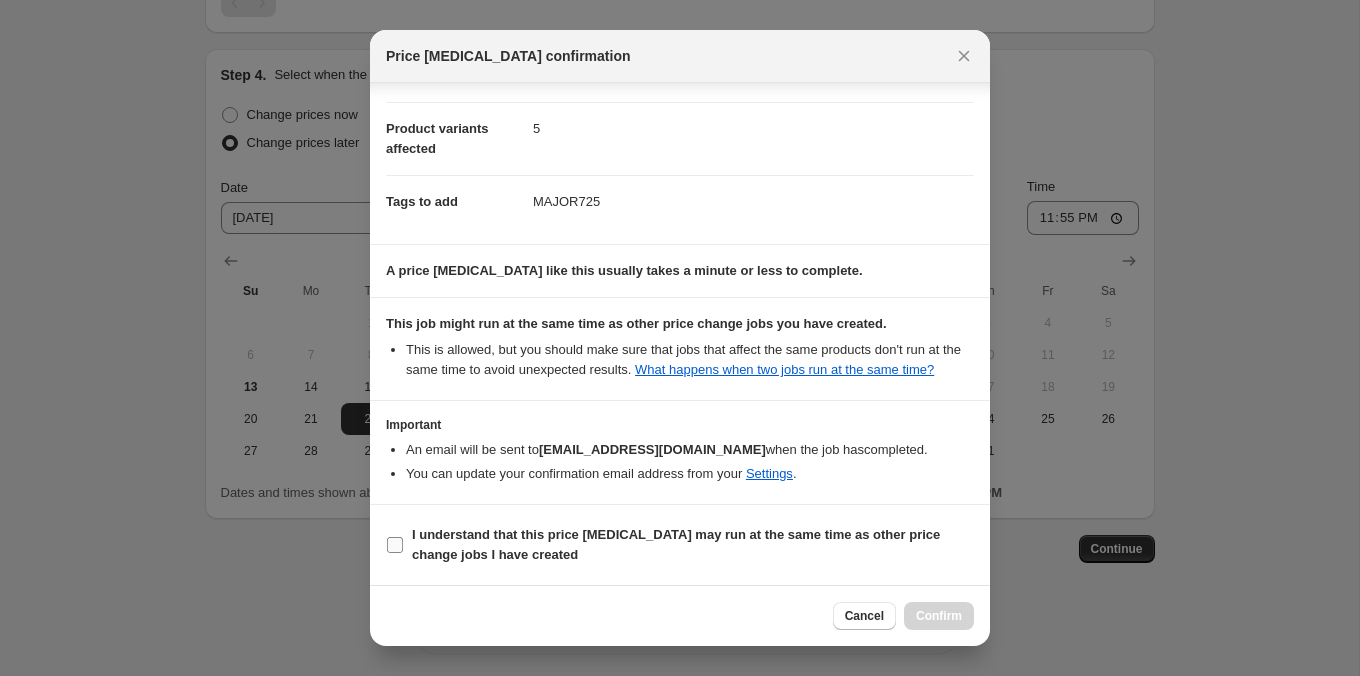 click on "I understand that this price [MEDICAL_DATA] may run at the same time as other price change jobs I have created" at bounding box center (676, 544) 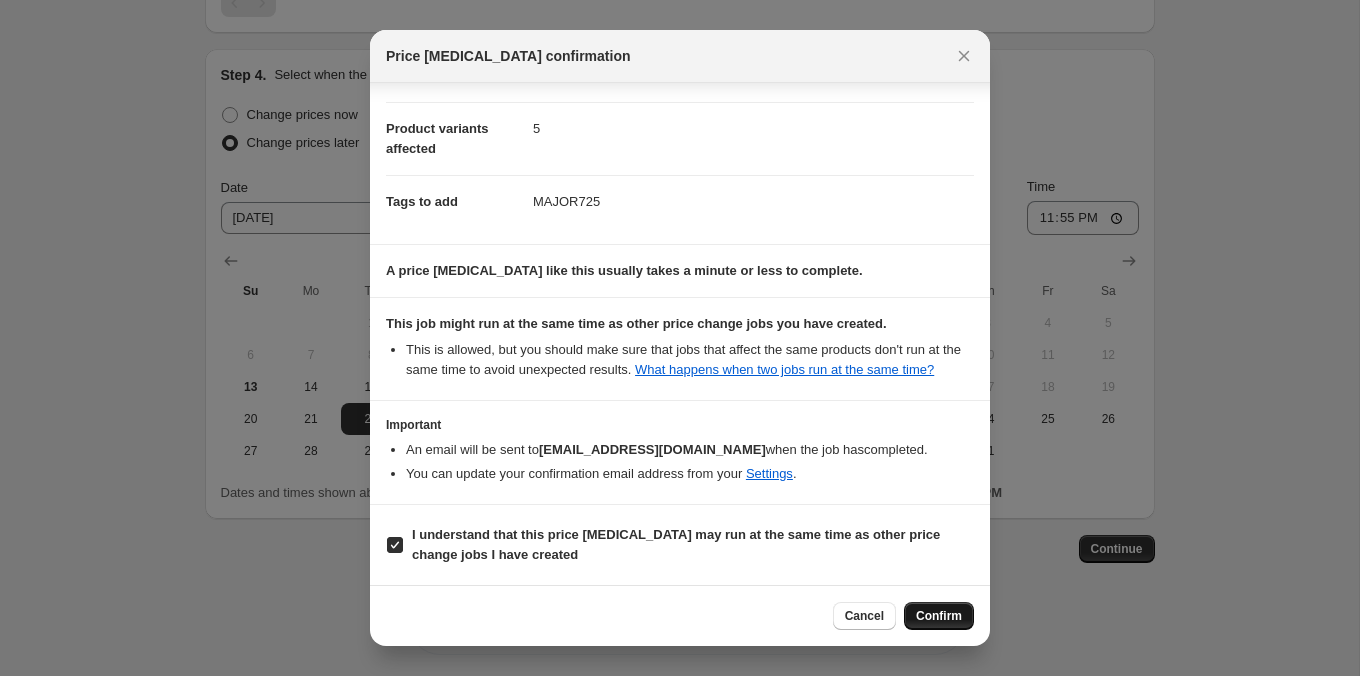 click on "Confirm" at bounding box center [939, 616] 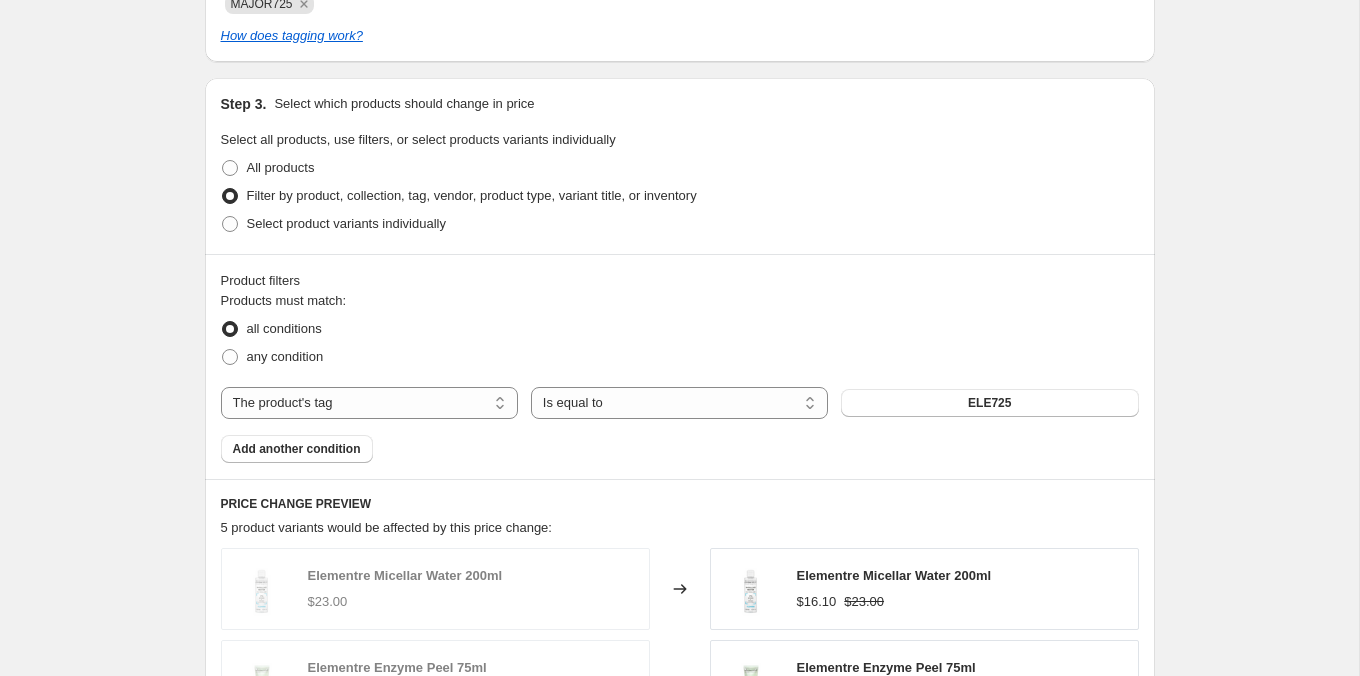 scroll, scrollTop: 0, scrollLeft: 0, axis: both 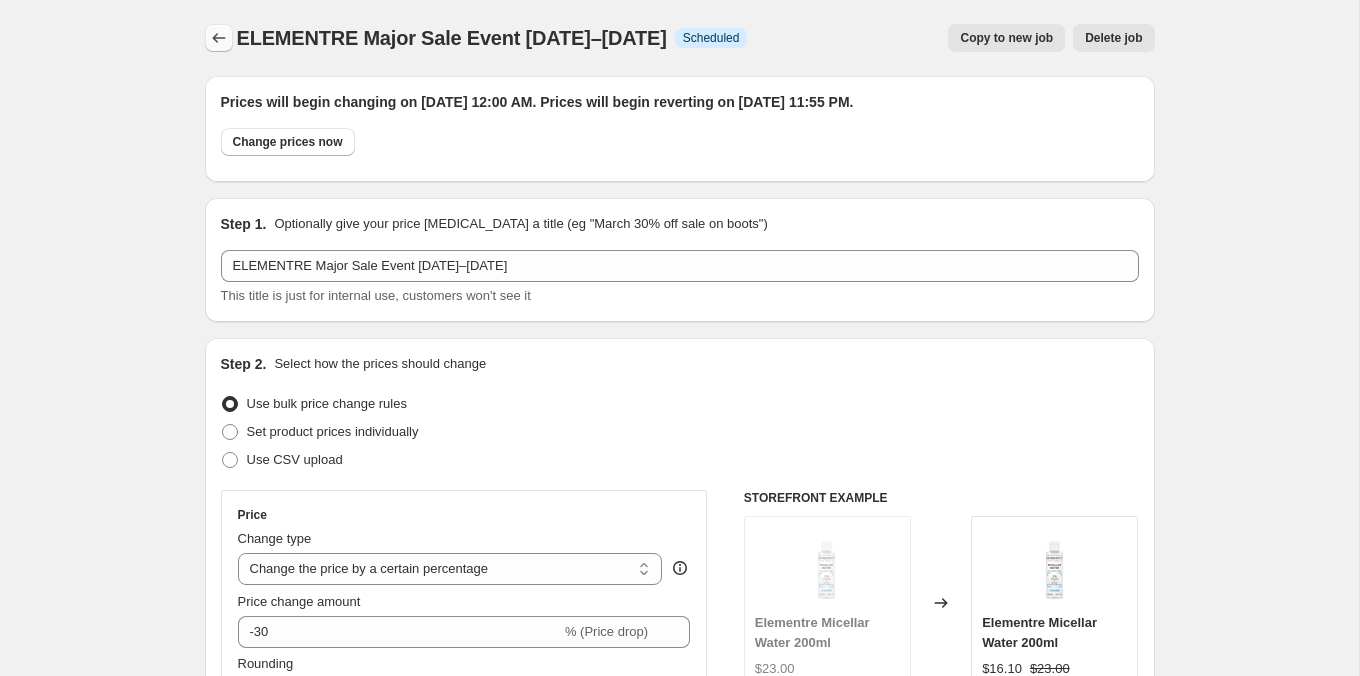 click 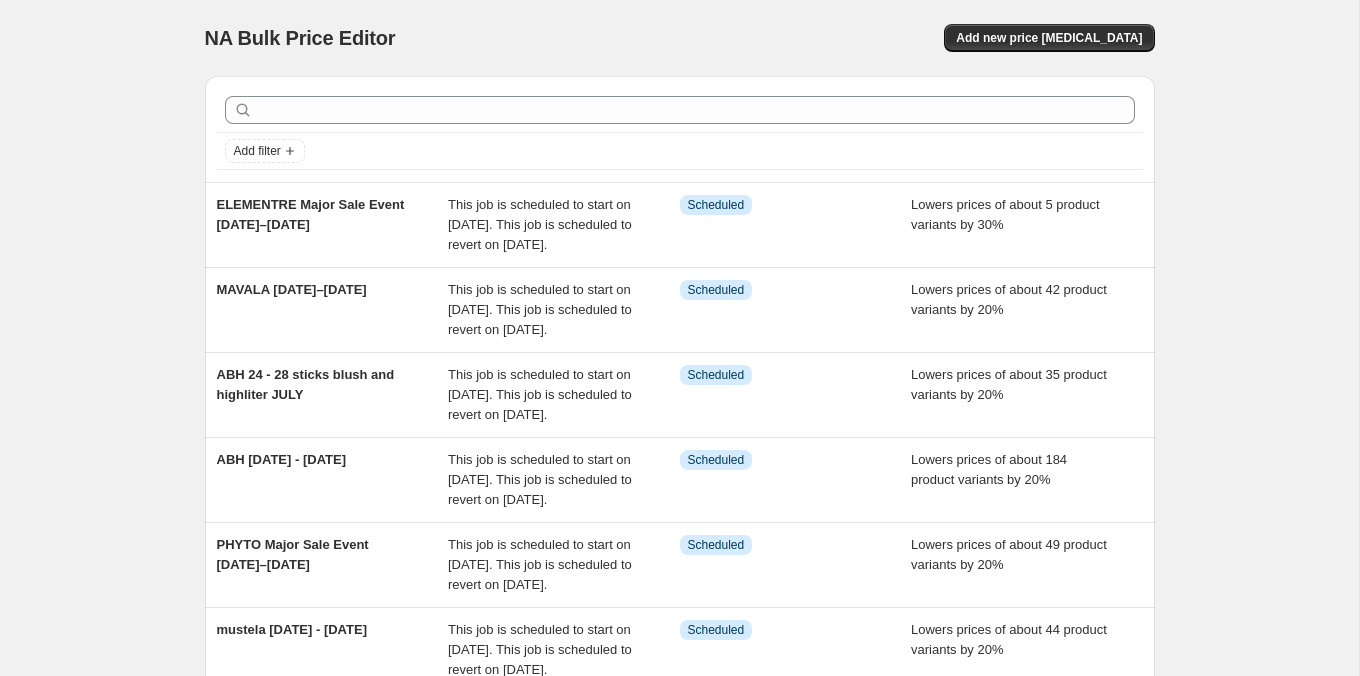 click at bounding box center [680, 110] 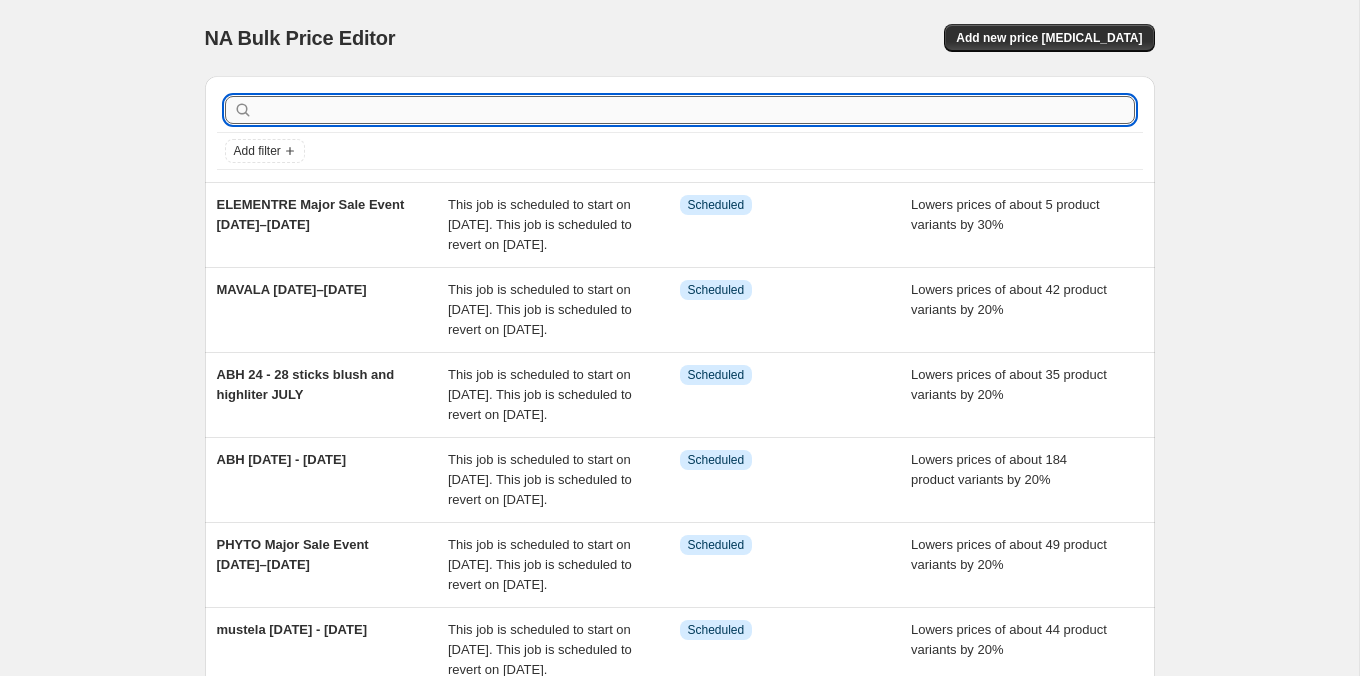 click at bounding box center [696, 110] 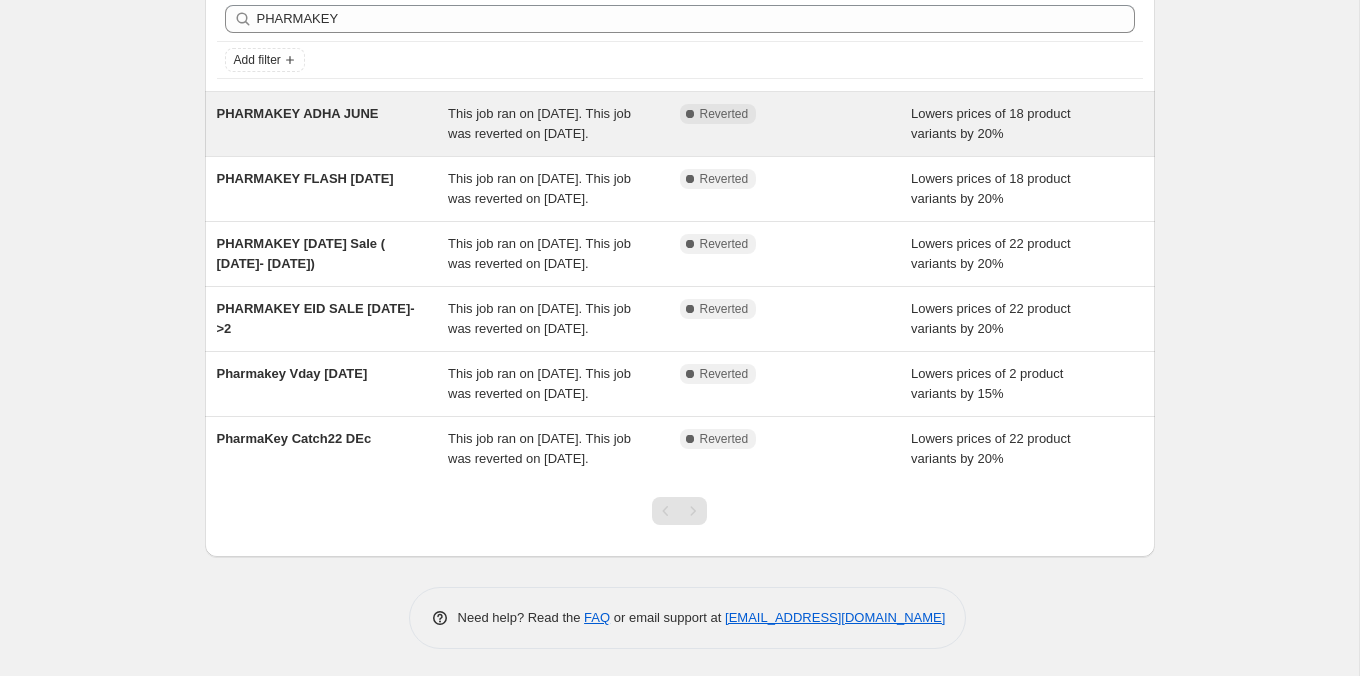 scroll, scrollTop: 85, scrollLeft: 0, axis: vertical 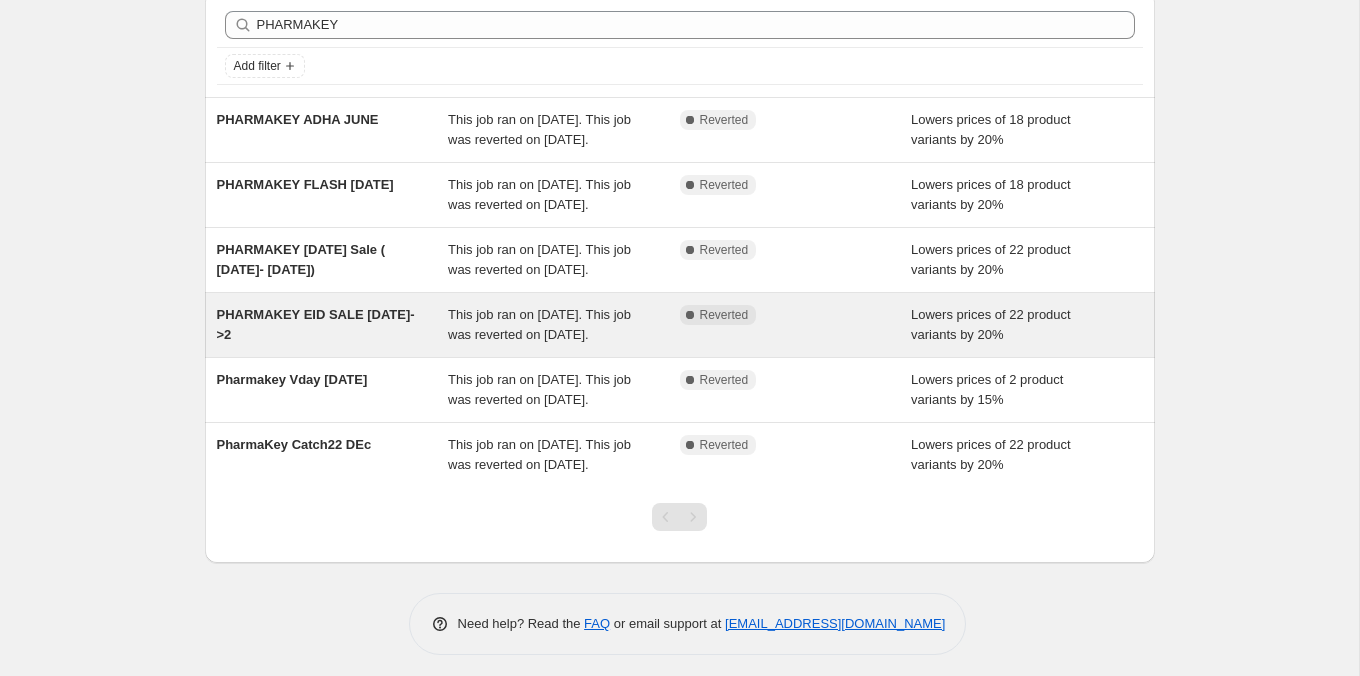 click on "PHARMAKEY EID SALE [DATE]->2 This job ran on [DATE]. This job was reverted on [DATE]. Complete Reverted Lowers prices of 22 product variants by 20%" at bounding box center [680, 325] 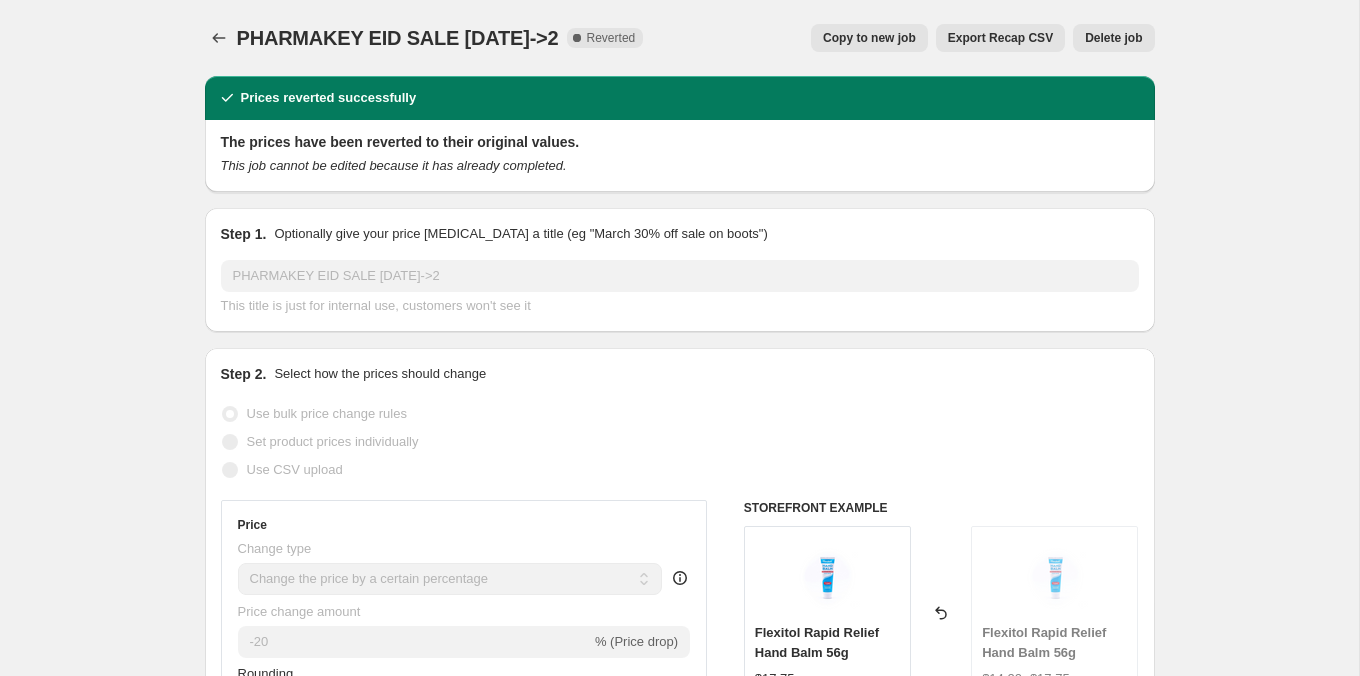 click on "Copy to new job" at bounding box center [869, 38] 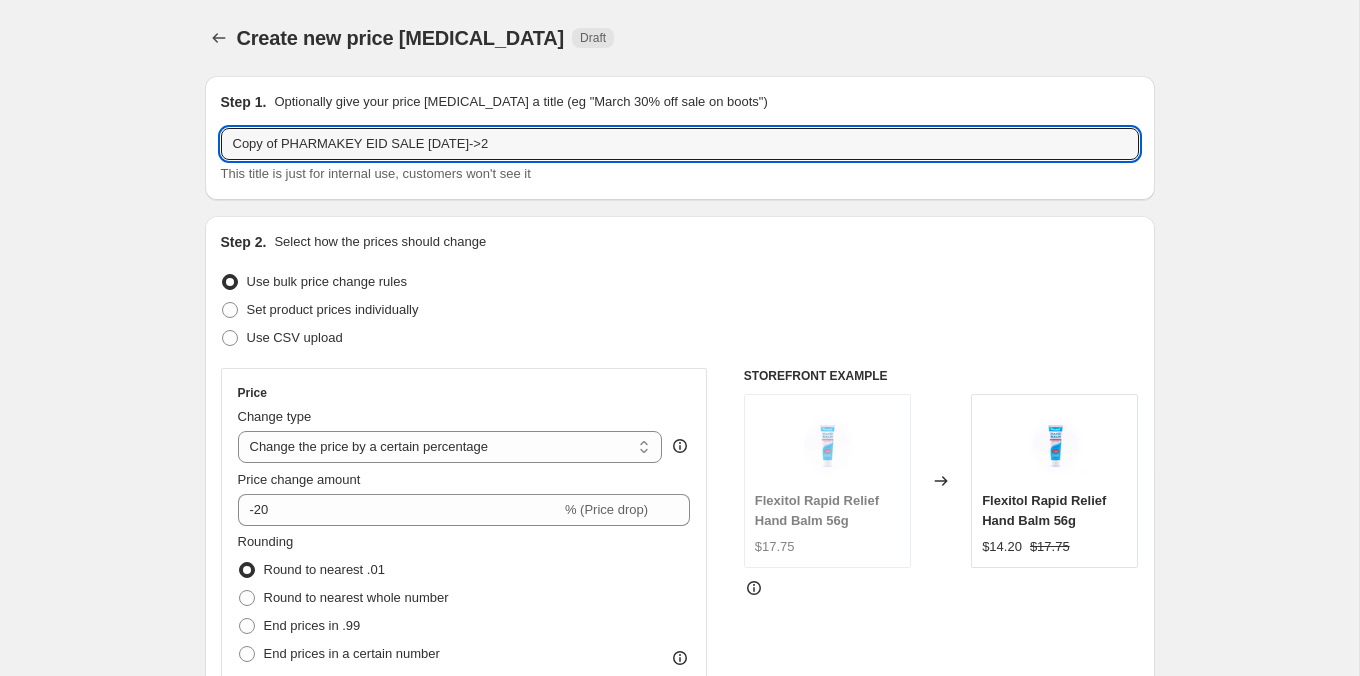drag, startPoint x: 283, startPoint y: 144, endPoint x: 136, endPoint y: 127, distance: 147.97972 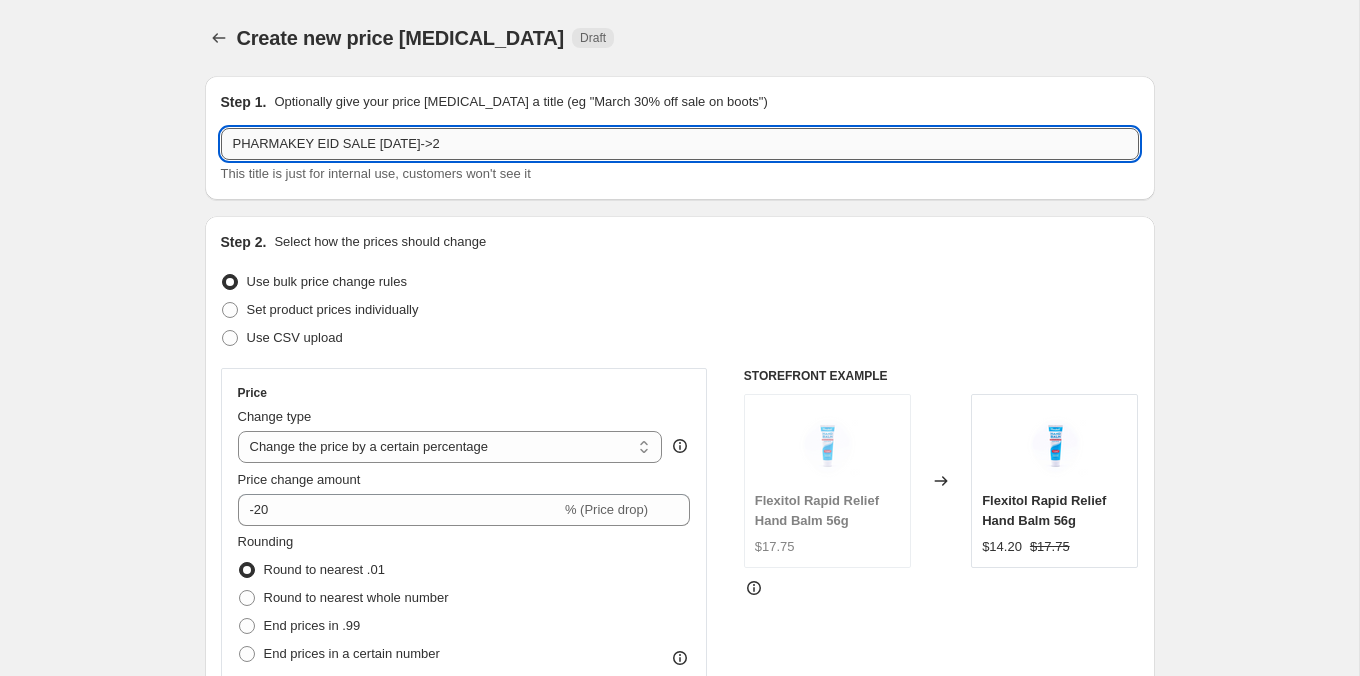 drag, startPoint x: 315, startPoint y: 145, endPoint x: 558, endPoint y: 143, distance: 243.00822 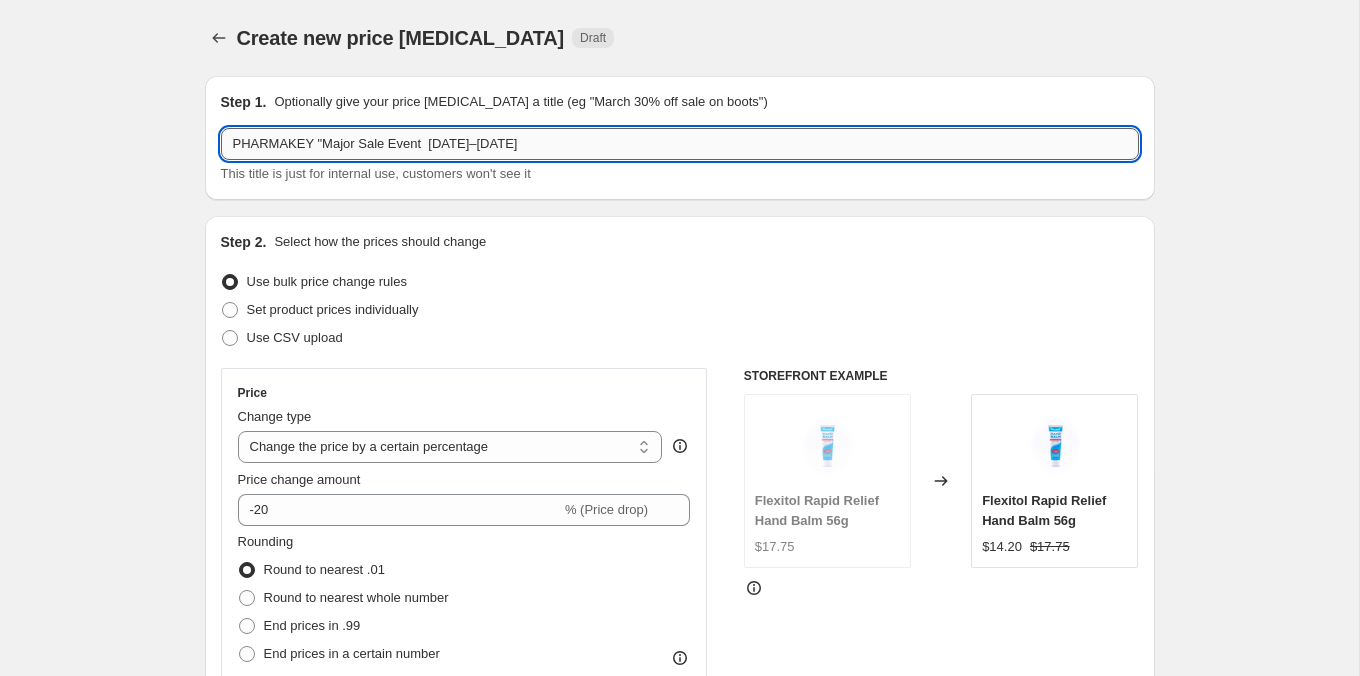 click on "PHARMAKEY "Major Sale Event  [DATE]–[DATE]" at bounding box center [680, 144] 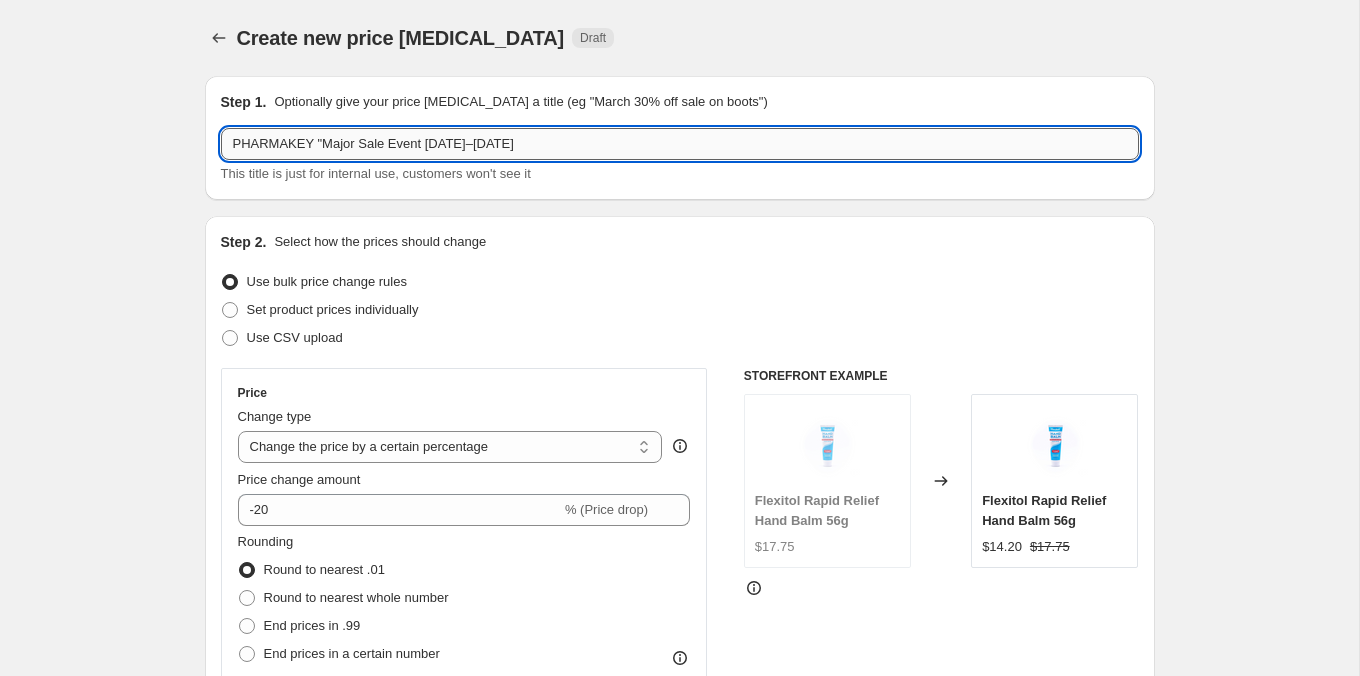 click on "PHARMAKEY "Major Sale Event [DATE]–[DATE]" at bounding box center [680, 144] 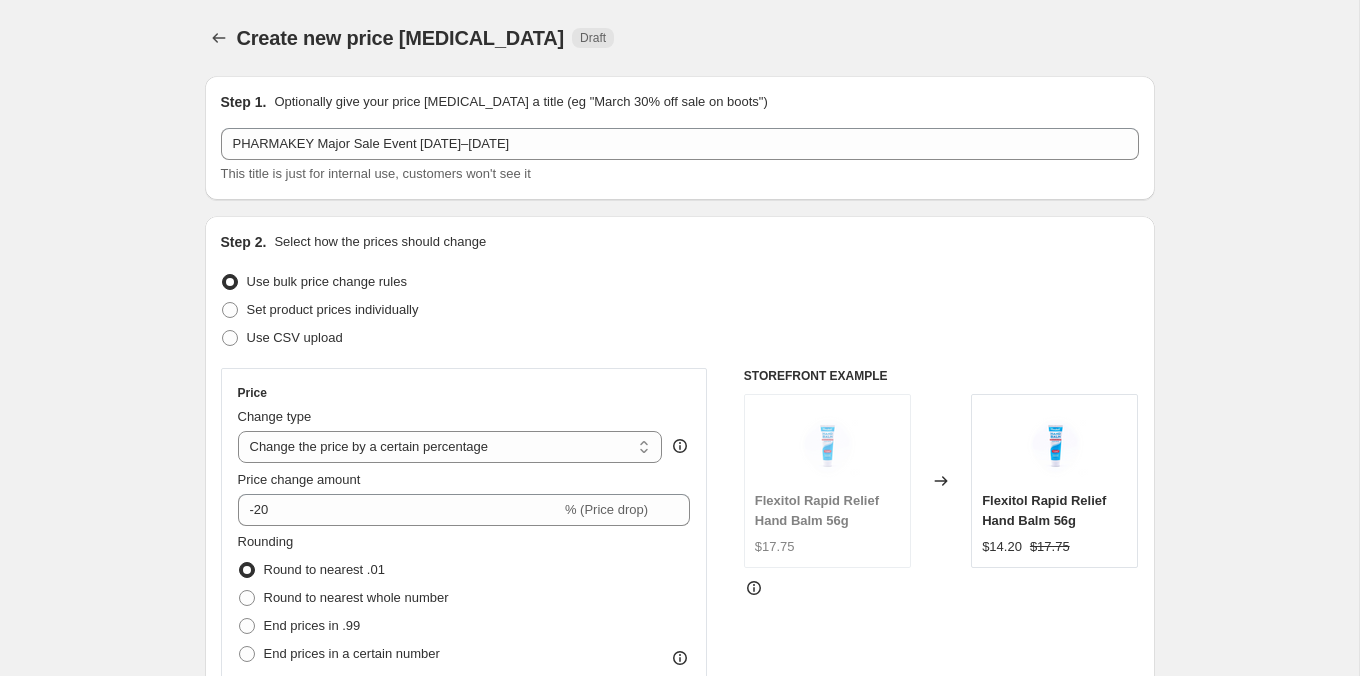 click on "Step 2. Select how the prices should change Use bulk price change rules Set product prices individually Use CSV upload Price Change type Change the price to a certain amount Change the price by a certain amount Change the price by a certain percentage Change the price to the current compare at price (price before sale) Change the price by a certain amount relative to the compare at price Change the price by a certain percentage relative to the compare at price Don't change the price Change the price by a certain percentage relative to the cost per item Change price to certain cost margin Change the price by a certain percentage Price change amount -20 % (Price drop) Rounding Round to nearest .01 Round to nearest whole number End prices in .99 End prices in a certain number Show rounding direction options? Compare at price What's the compare at price? Change type Change the compare at price to the current price (sale) Change the compare at price to a certain amount Don't change the compare at price $17.75" at bounding box center [680, 623] 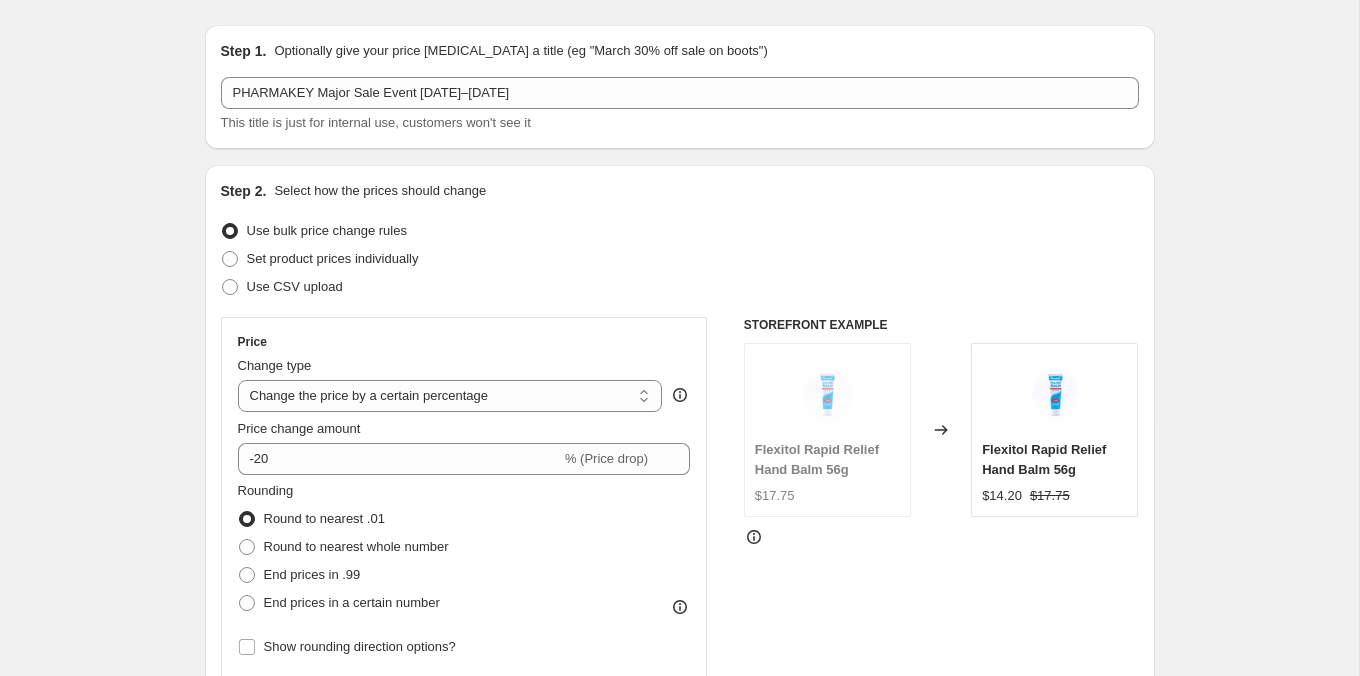scroll, scrollTop: 53, scrollLeft: 0, axis: vertical 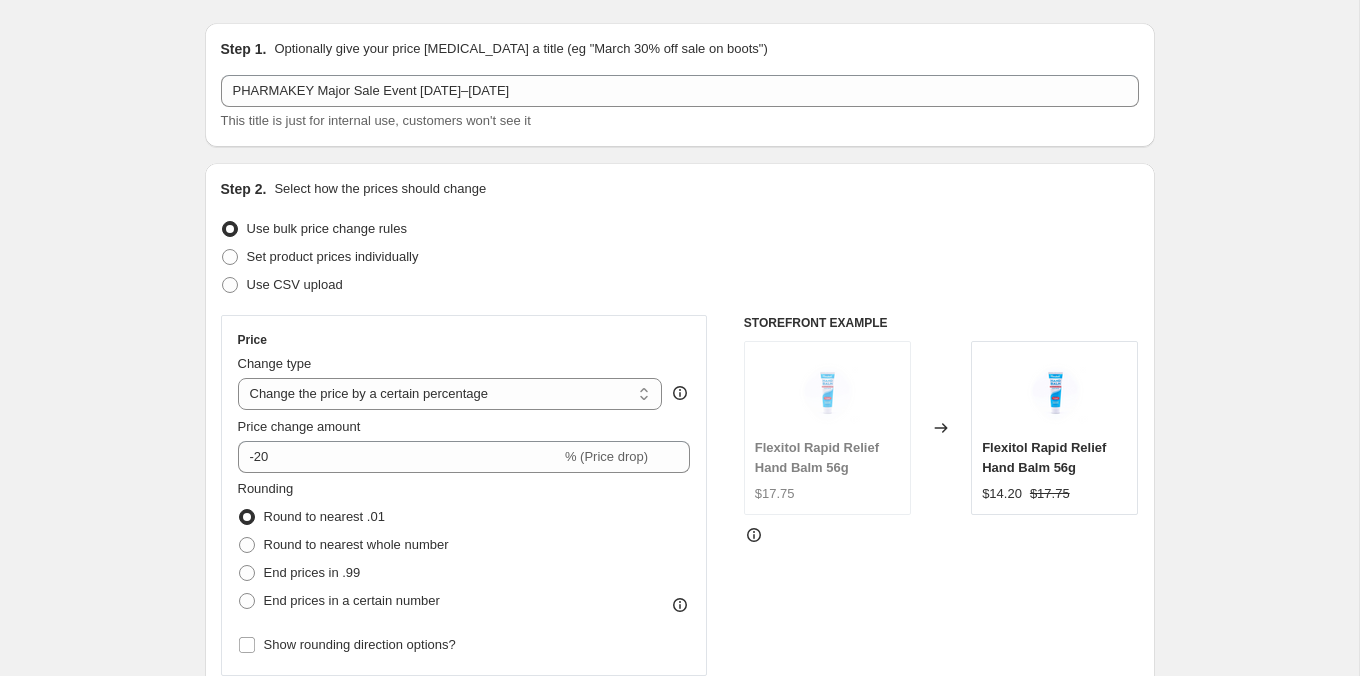 click on "Create new price [MEDICAL_DATA]. This page is ready Create new price [MEDICAL_DATA] Draft Step 1. Optionally give your price [MEDICAL_DATA] a title (eg "March 30% off sale on boots") PHARMAKEY Major Sale Event [DATE]–[DATE] This title is just for internal use, customers won't see it Step 2. Select how the prices should change Use bulk price change rules Set product prices individually Use CSV upload Price Change type Change the price to a certain amount Change the price by a certain amount Change the price by a certain percentage Change the price to the current compare at price (price before sale) Change the price by a certain amount relative to the compare at price Change the price by a certain percentage relative to the compare at price Don't change the price Change the price by a certain percentage relative to the cost per item Change price to certain cost margin Change the price by a certain percentage Price change amount -20 % (Price drop) Rounding Round to nearest .01 Round to nearest whole number End prices in .99" at bounding box center [679, 1115] 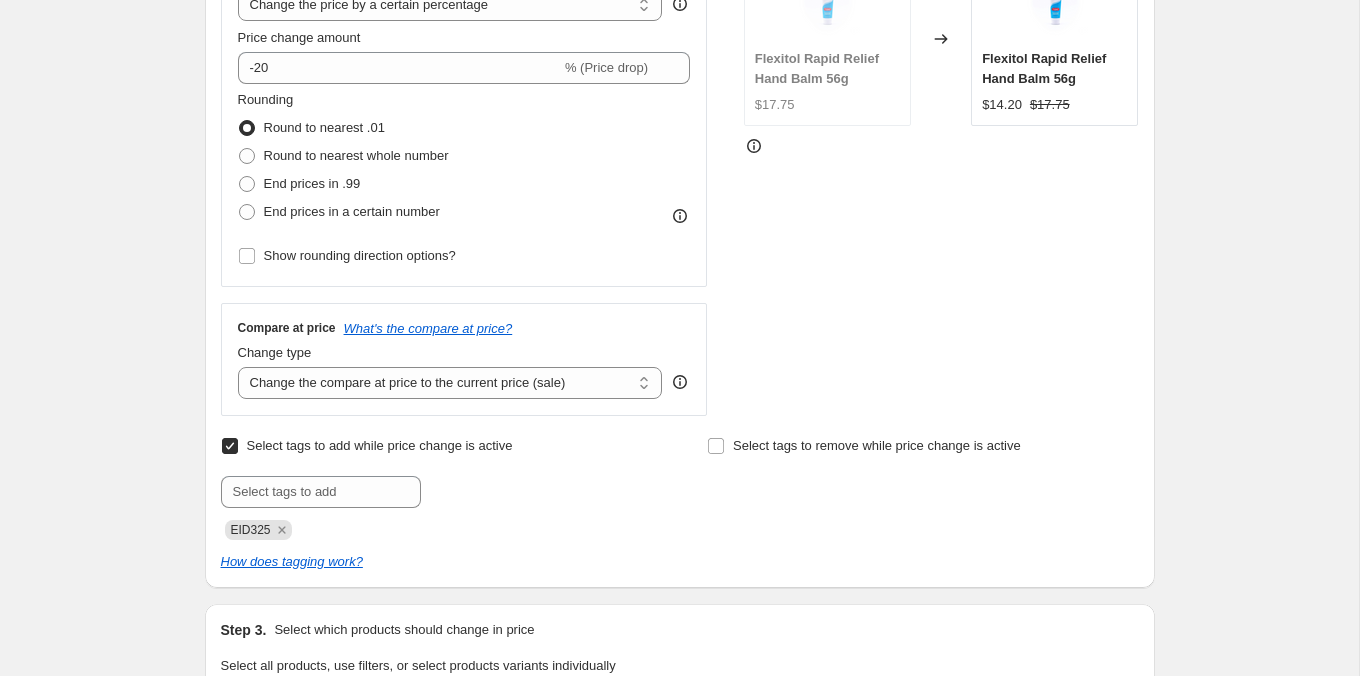 scroll, scrollTop: 487, scrollLeft: 0, axis: vertical 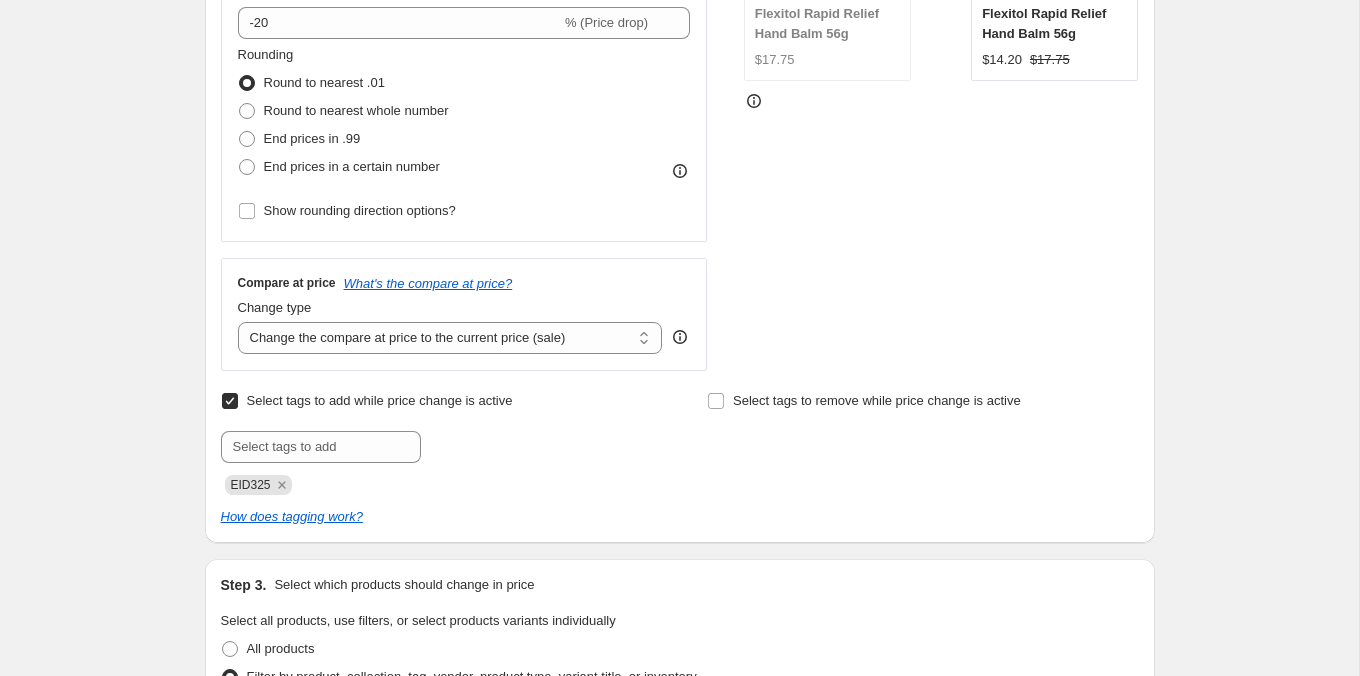 click on "EID325" at bounding box center [436, 483] 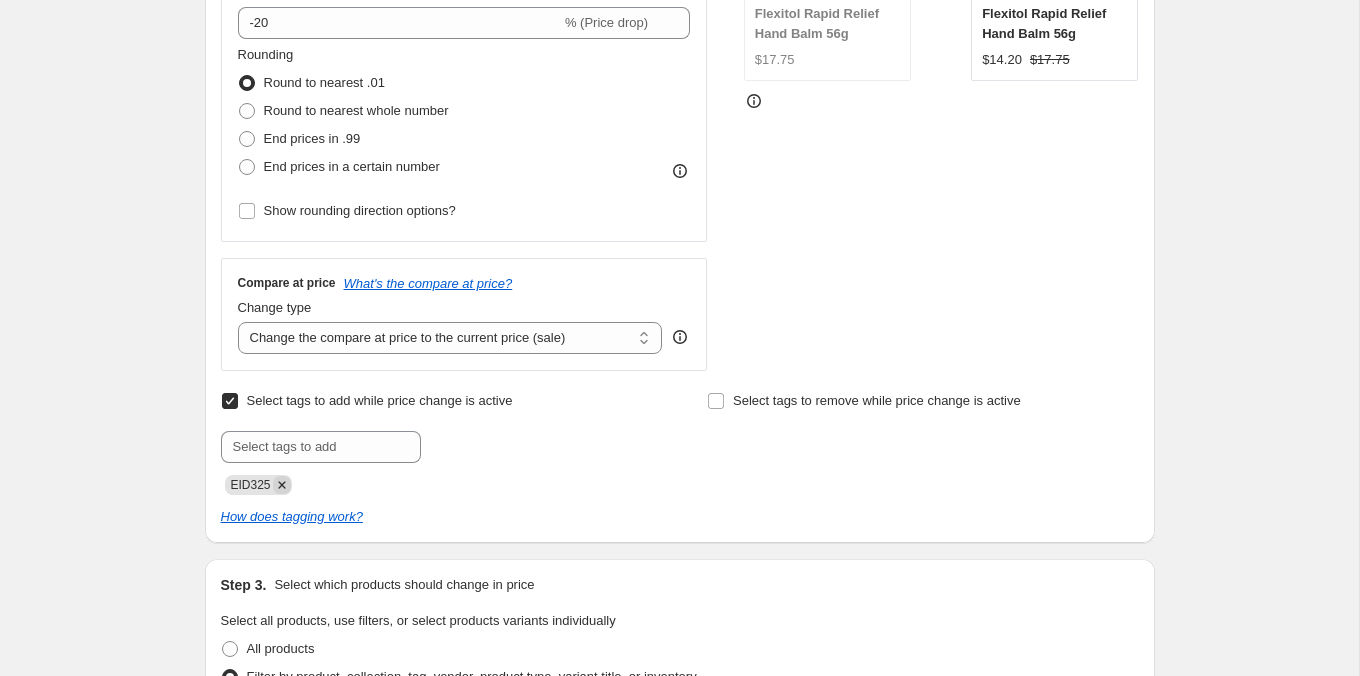 click 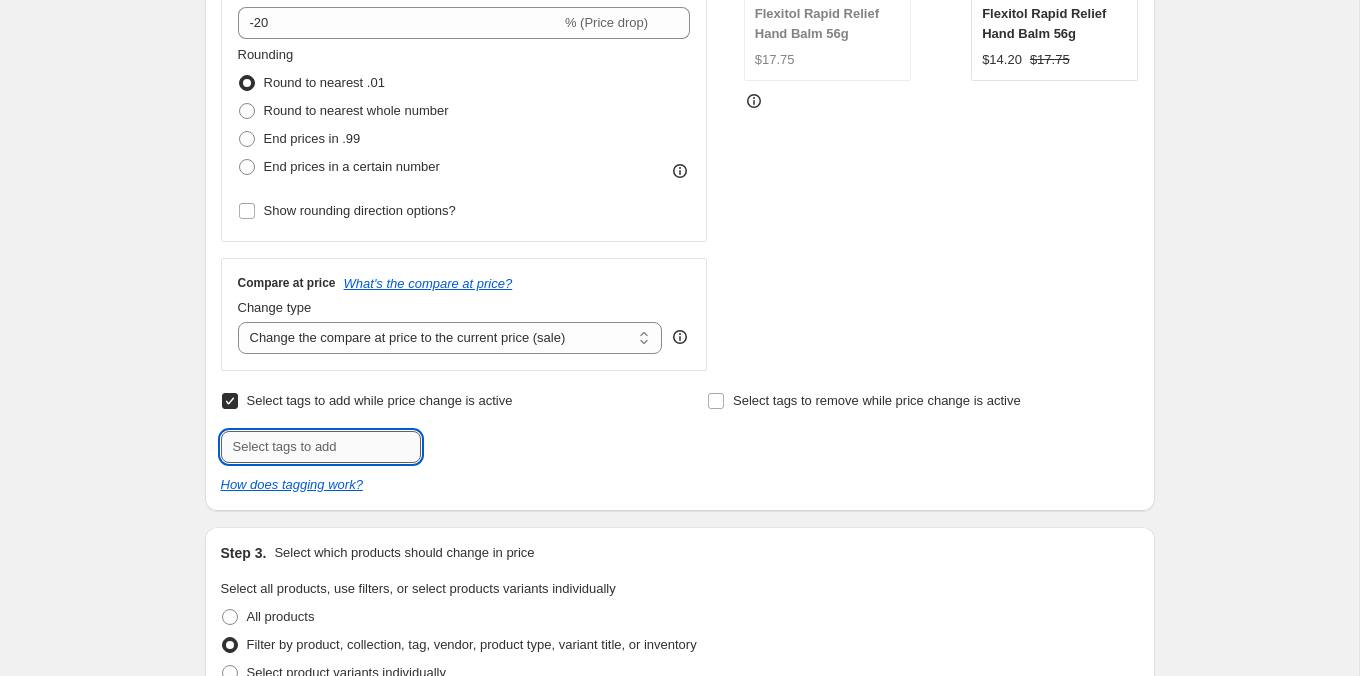 click at bounding box center (321, 447) 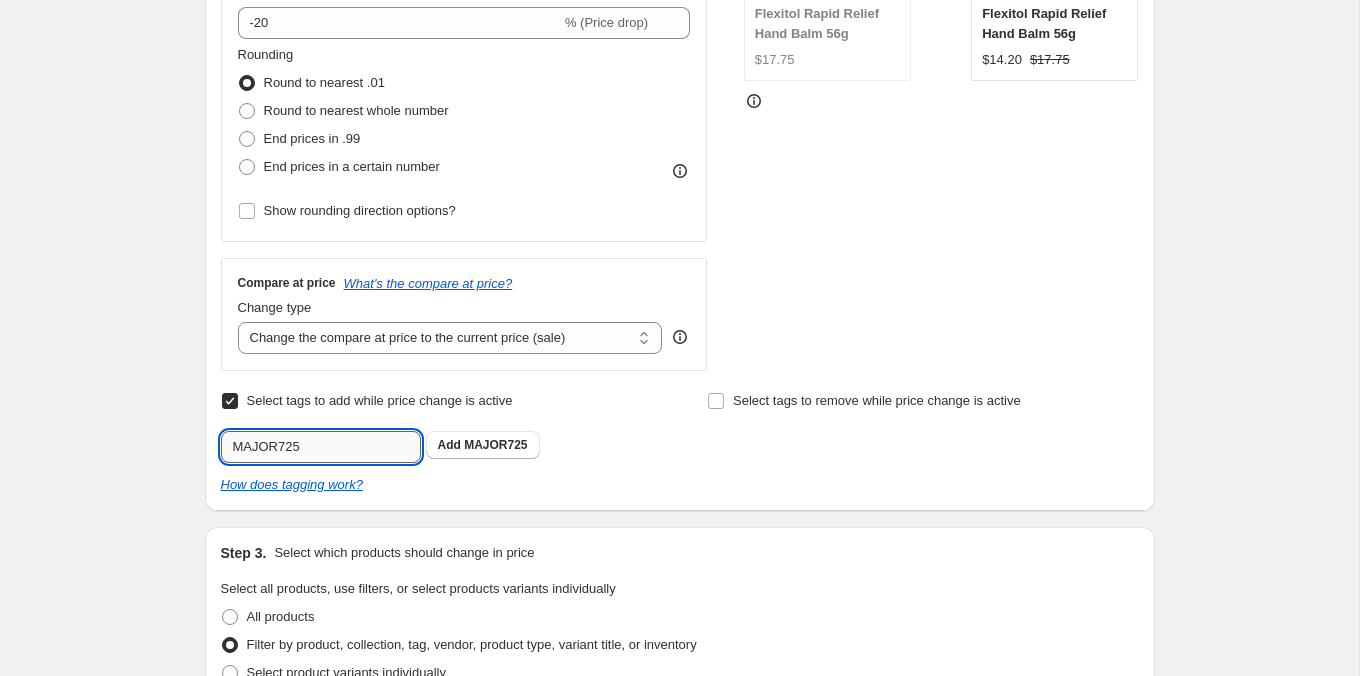 click on "Submit" at bounding box center [249, -261] 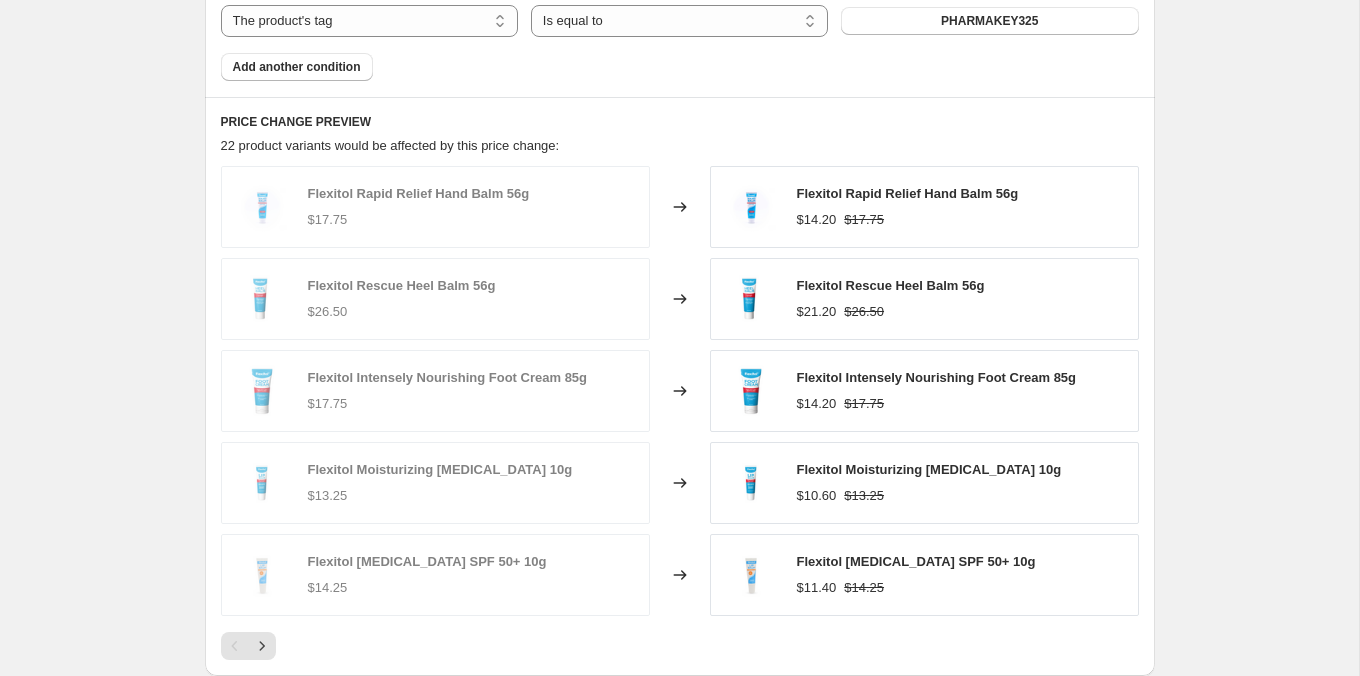 scroll, scrollTop: 1413, scrollLeft: 0, axis: vertical 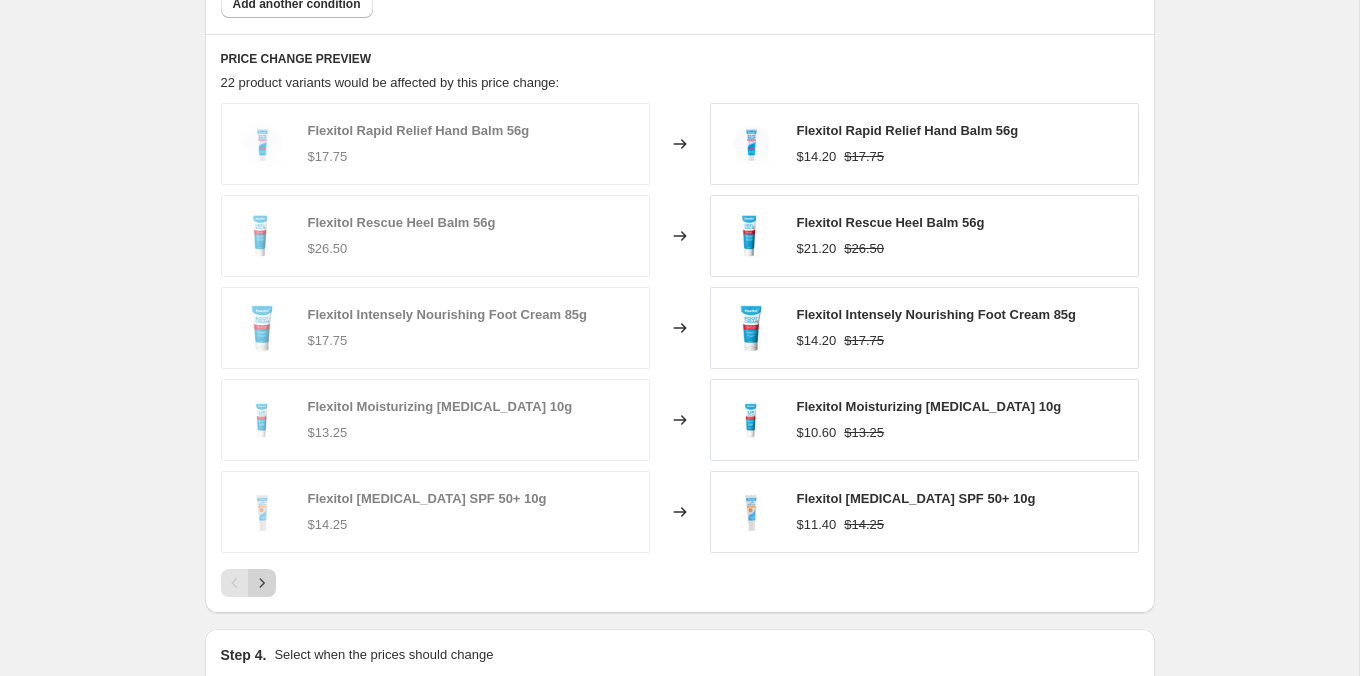 click at bounding box center [262, 583] 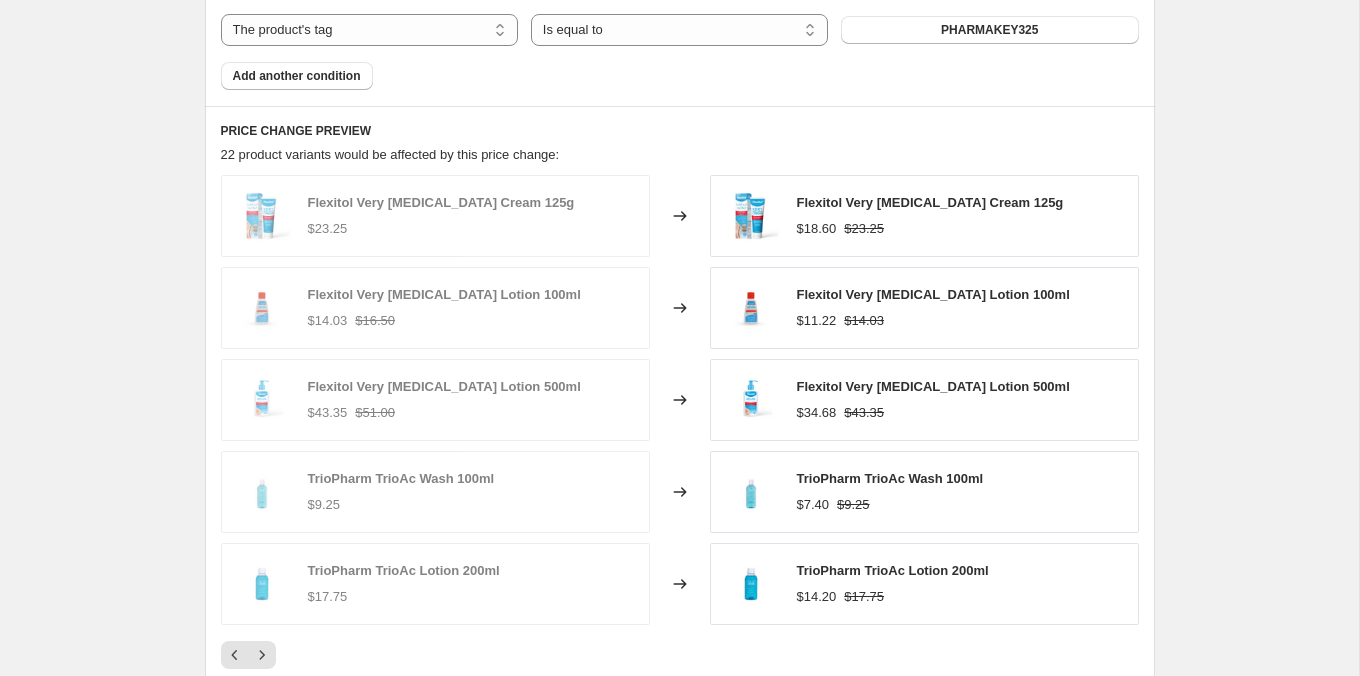 scroll, scrollTop: 1355, scrollLeft: 0, axis: vertical 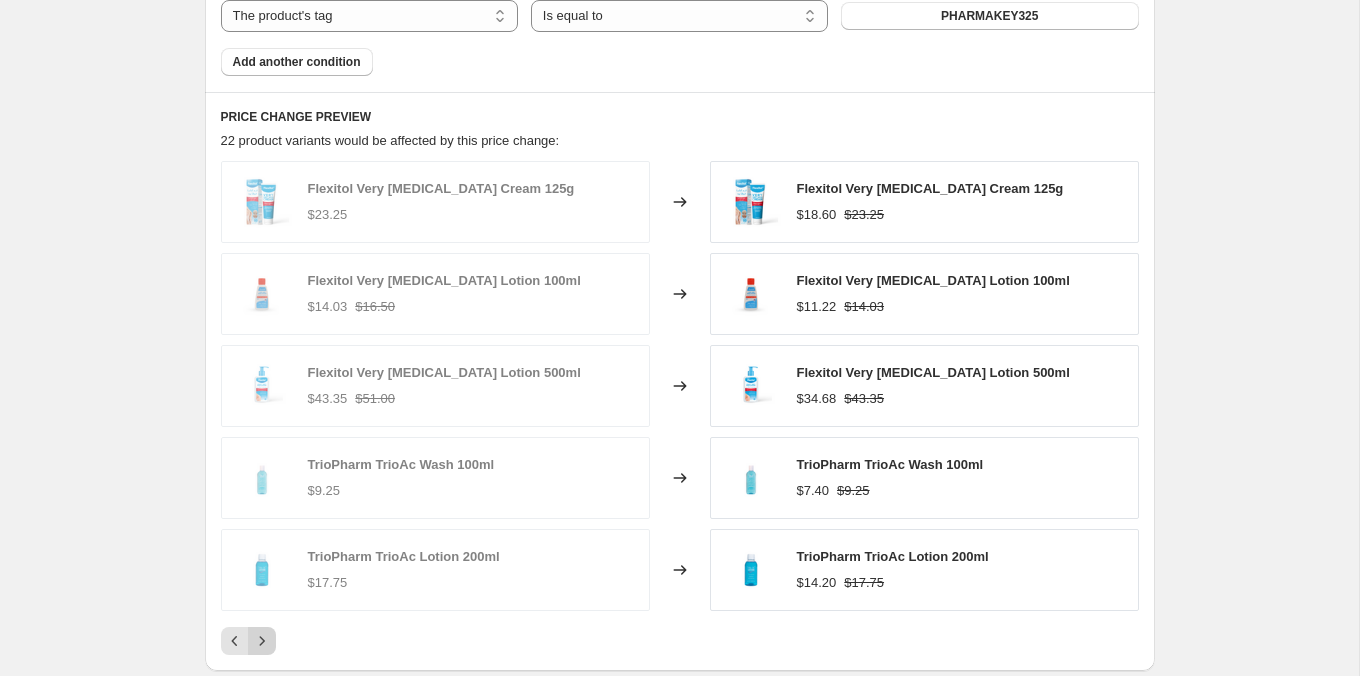 click at bounding box center (262, 641) 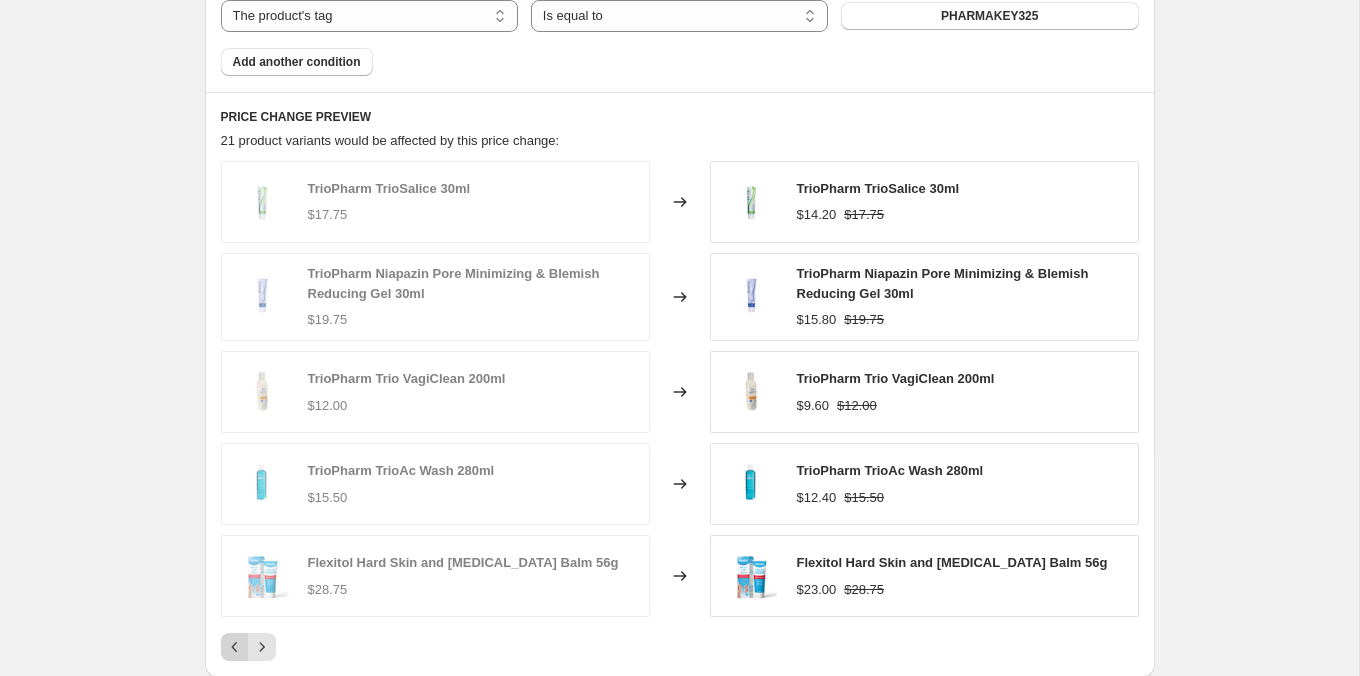 click 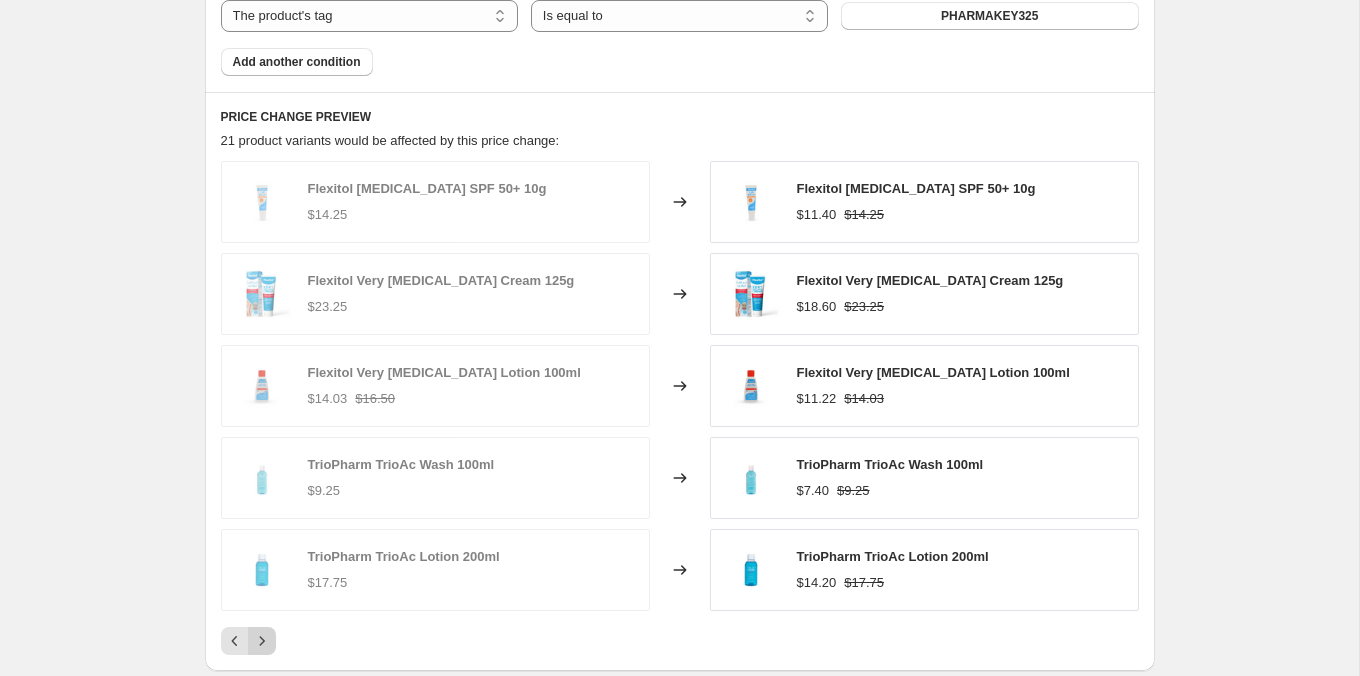 click 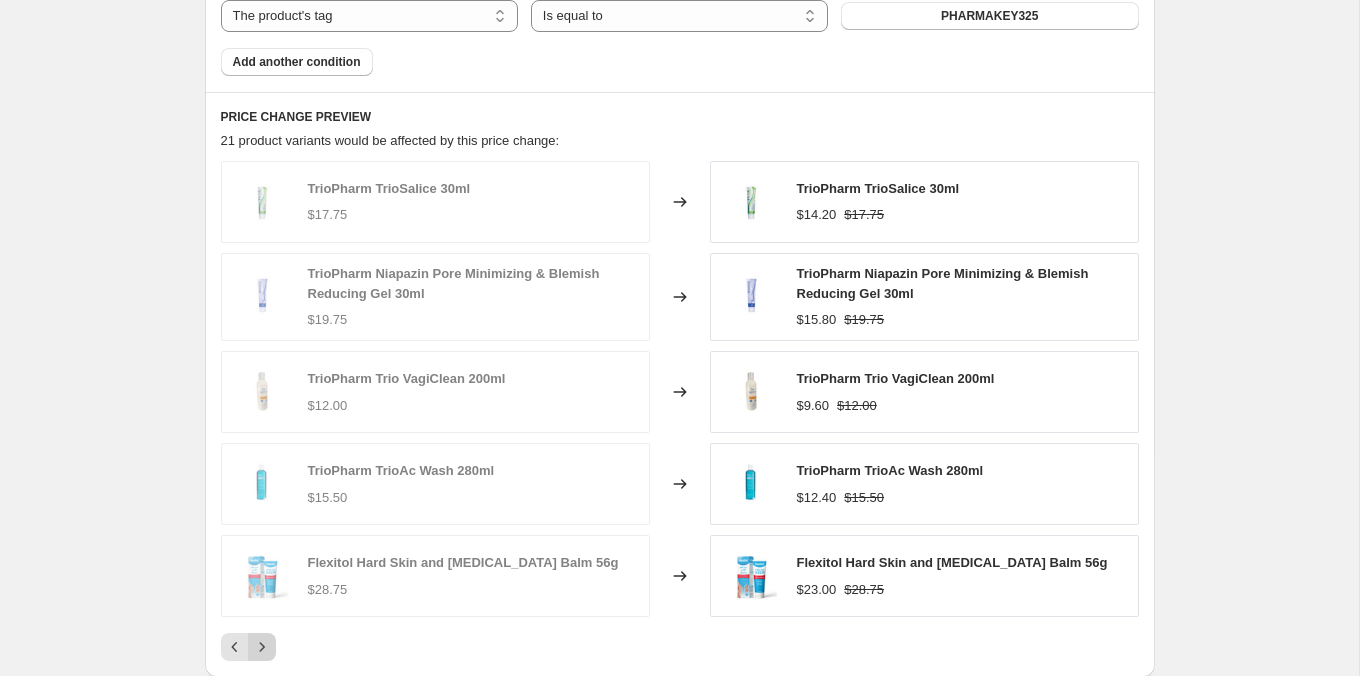click 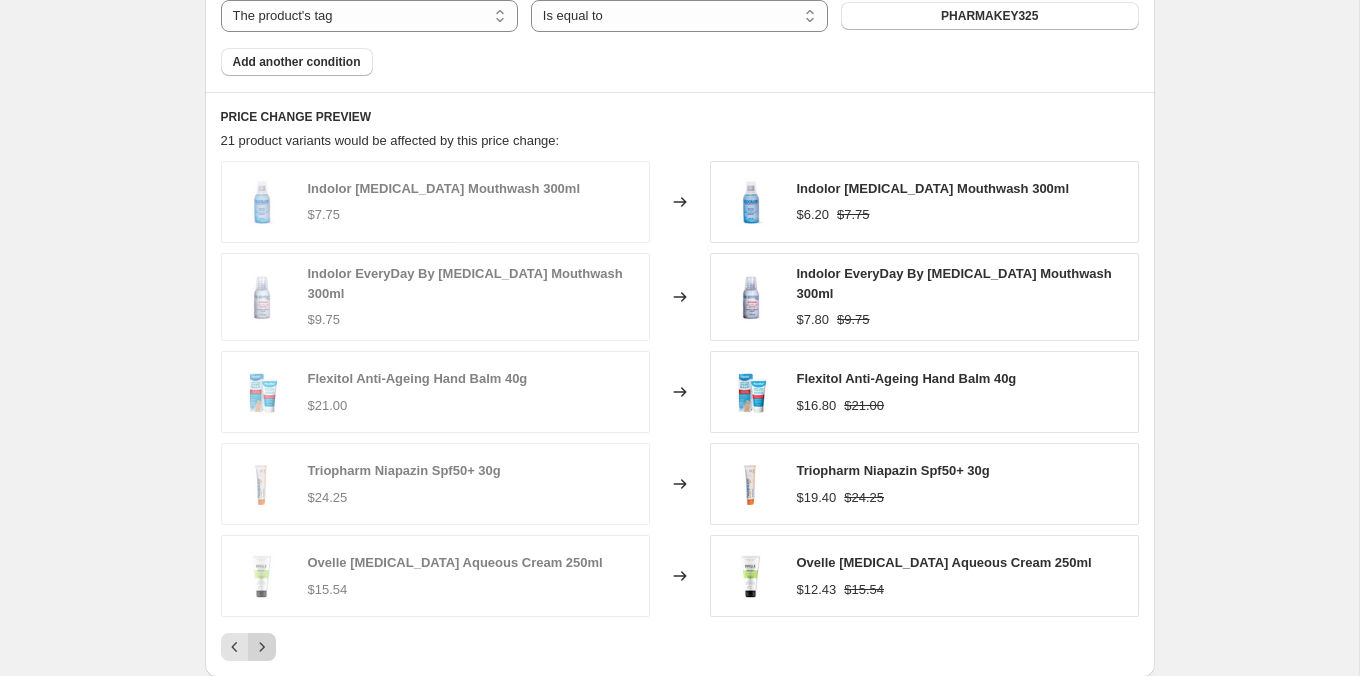 click 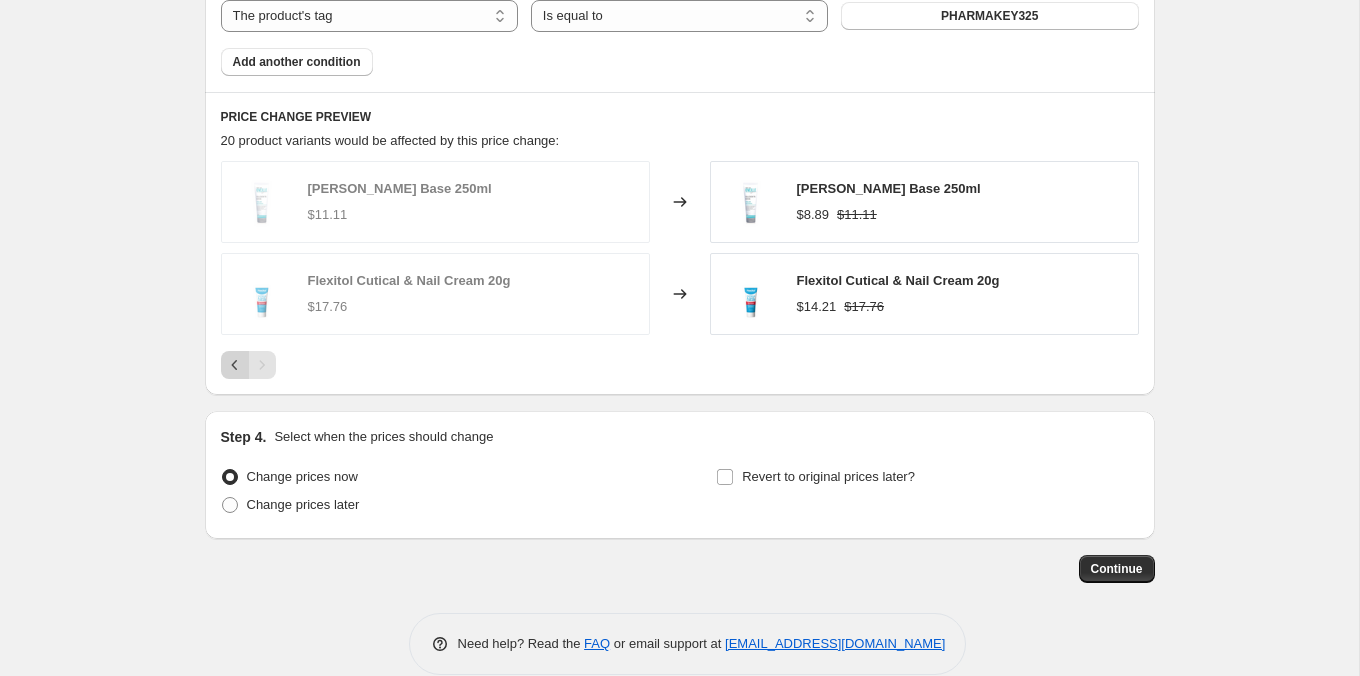 click 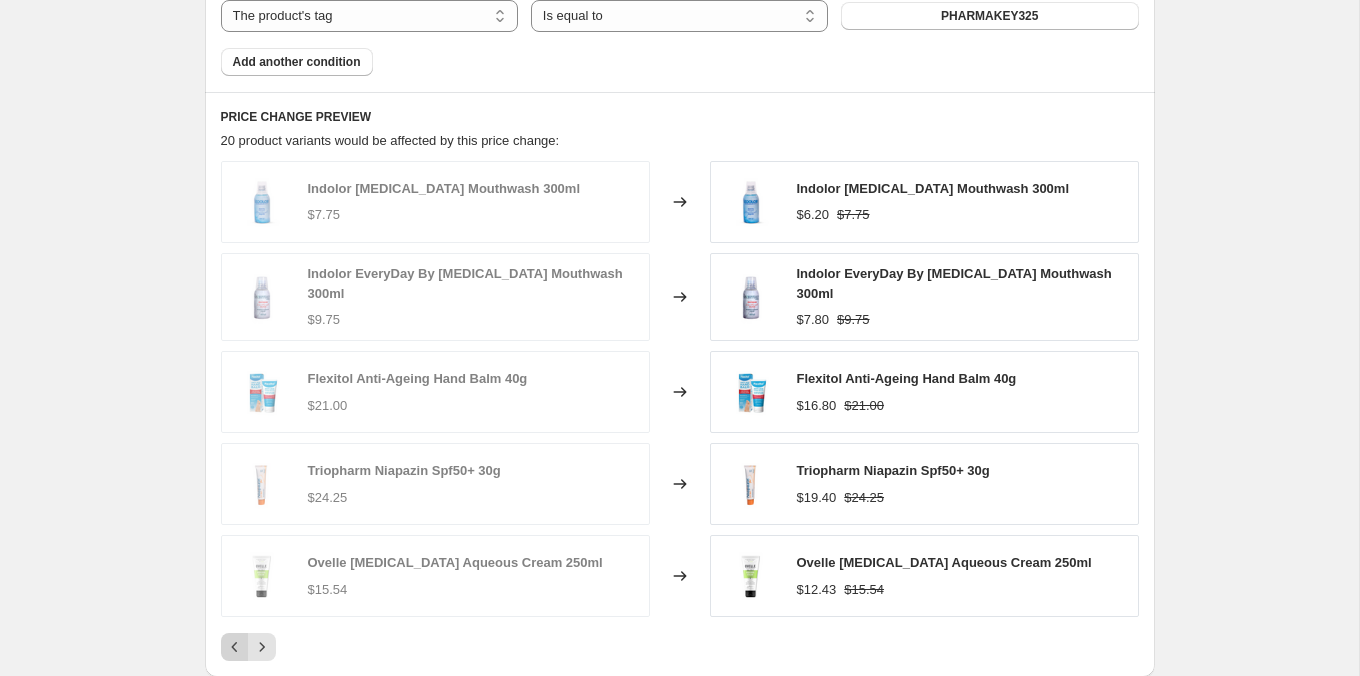 click 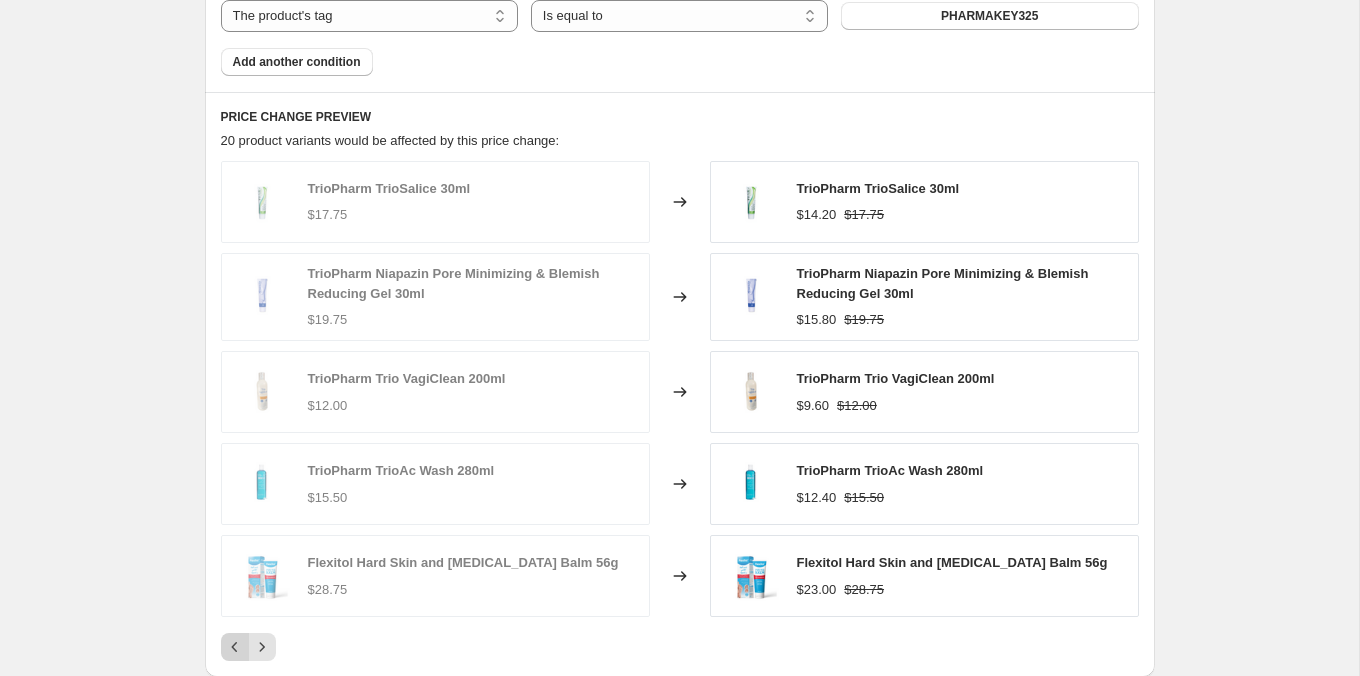 click at bounding box center (235, 647) 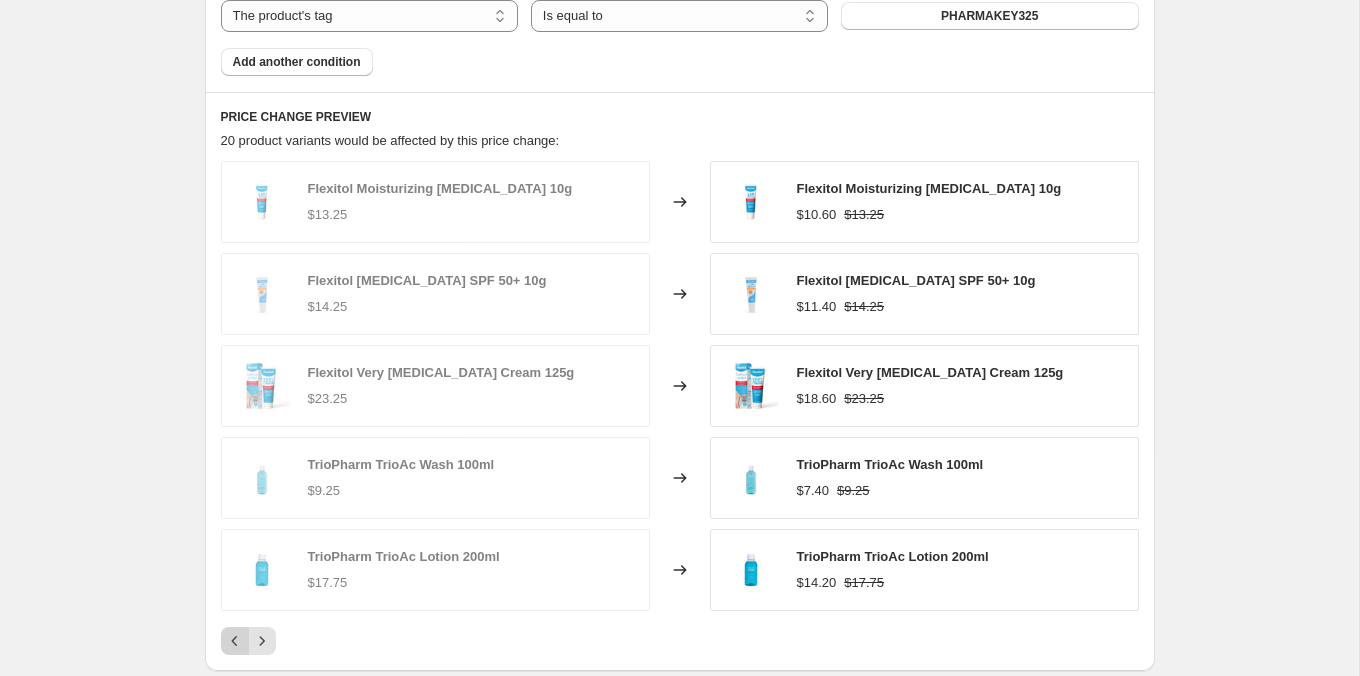 click 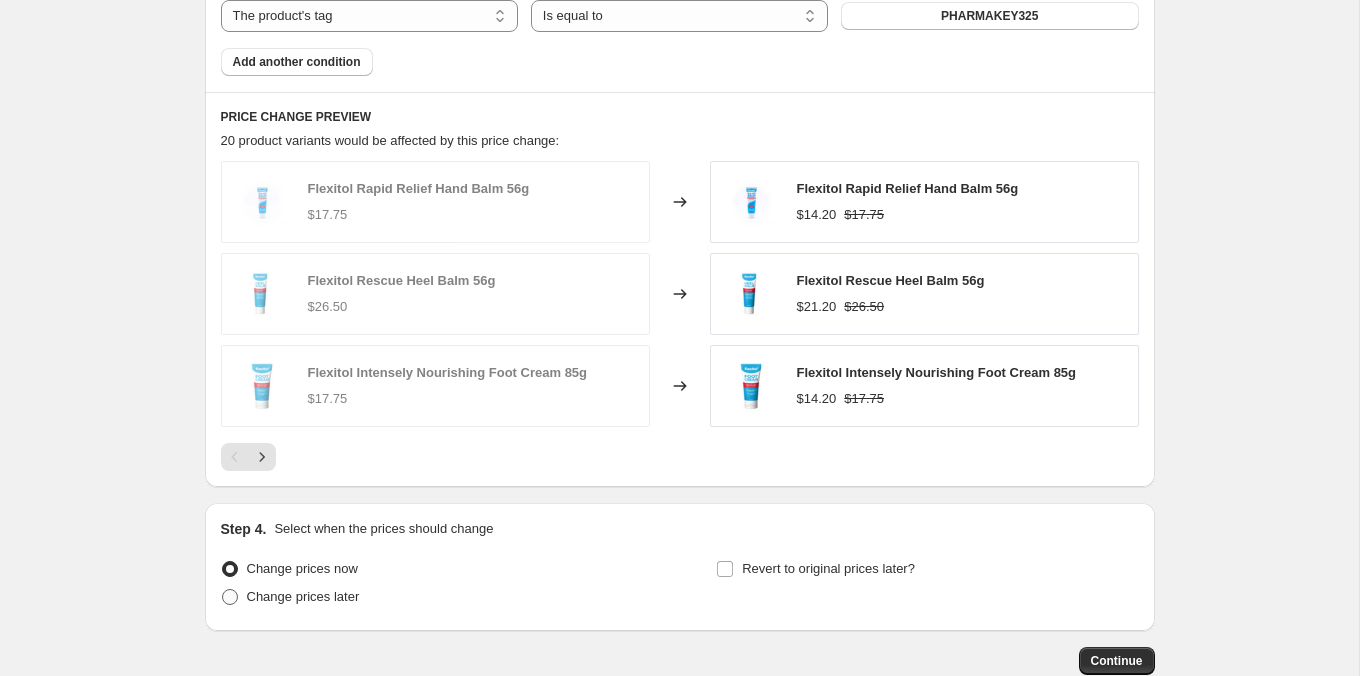click on "Change prices later" at bounding box center [303, 596] 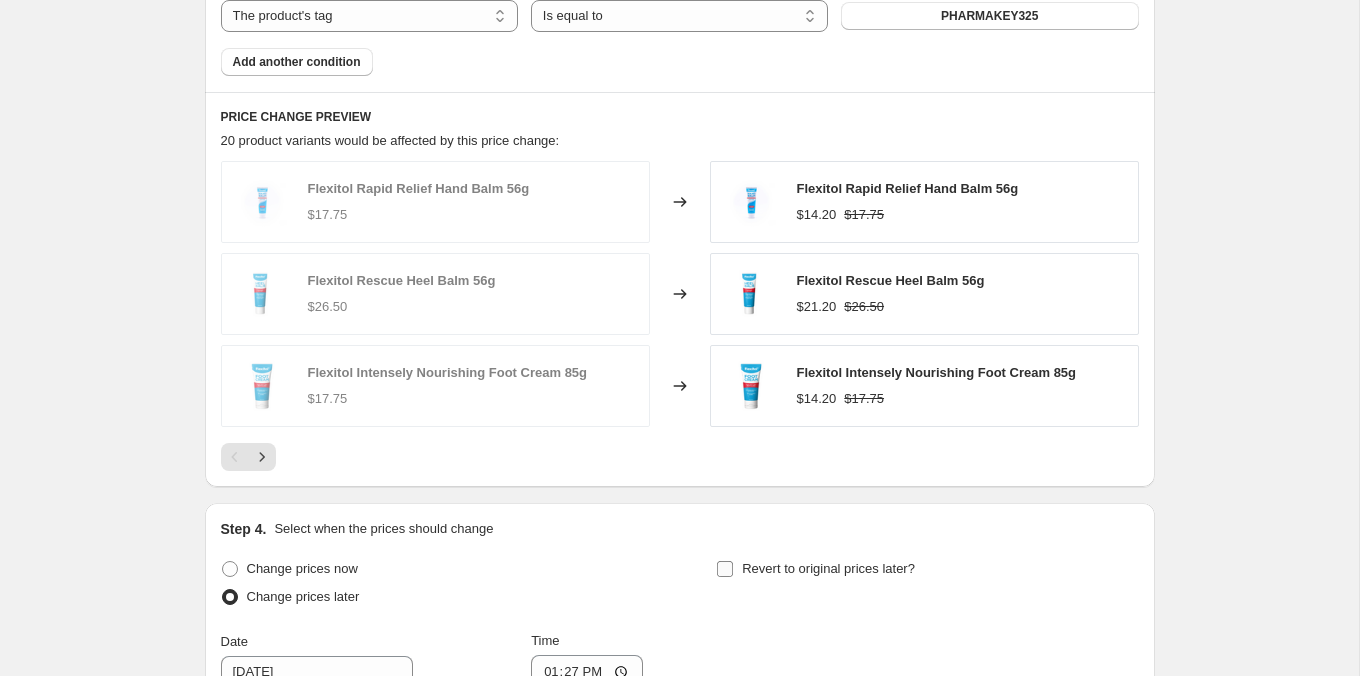 click on "Revert to original prices later?" at bounding box center (828, 569) 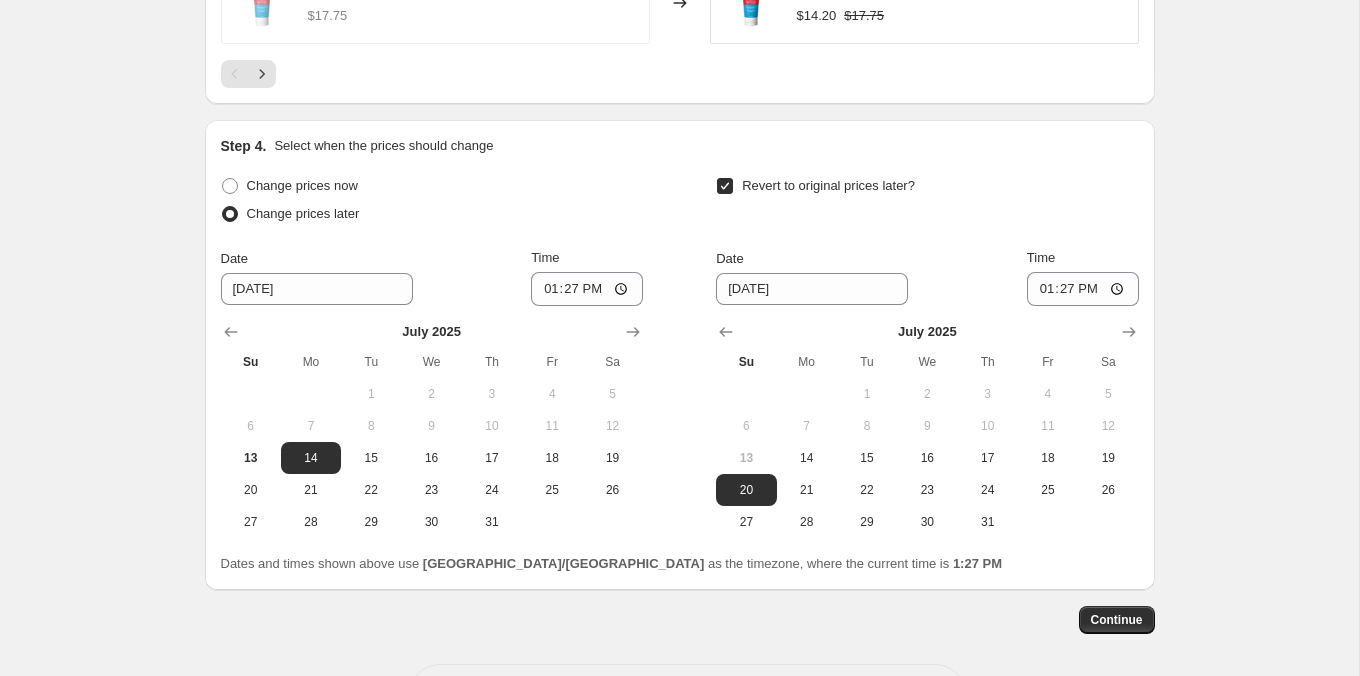 scroll, scrollTop: 1810, scrollLeft: 0, axis: vertical 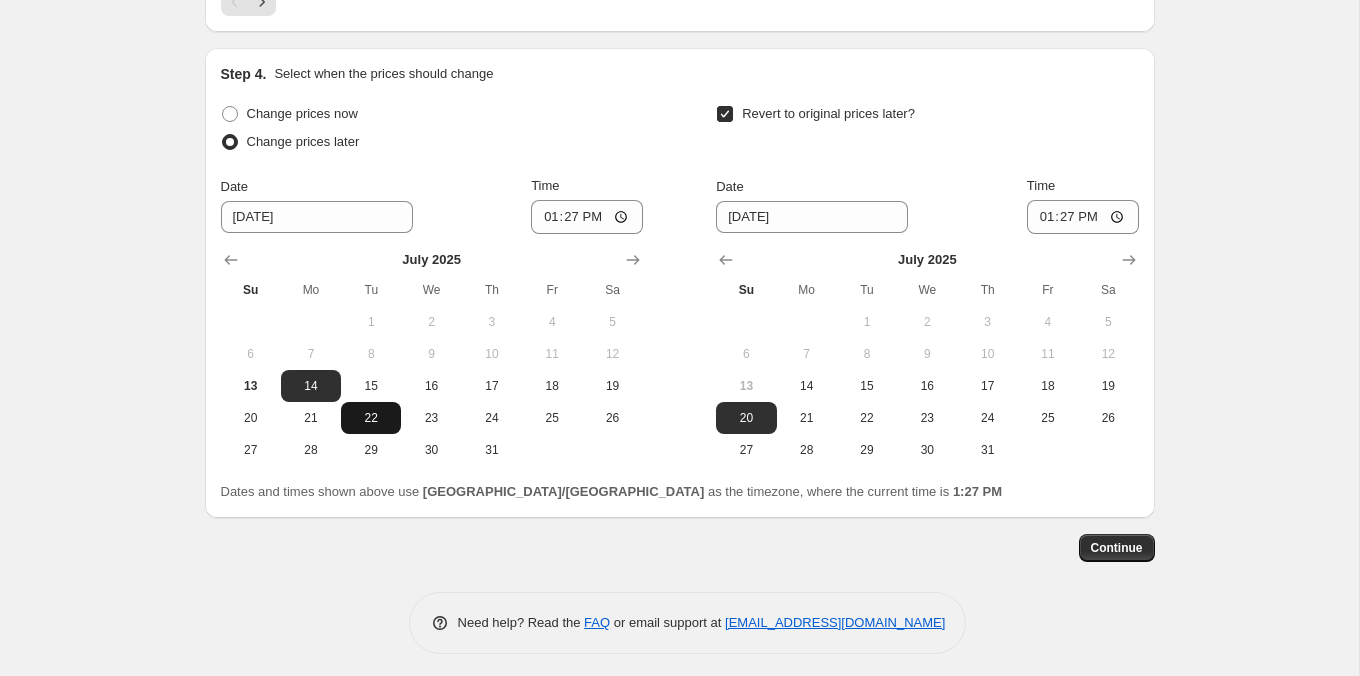click on "22" at bounding box center (371, 418) 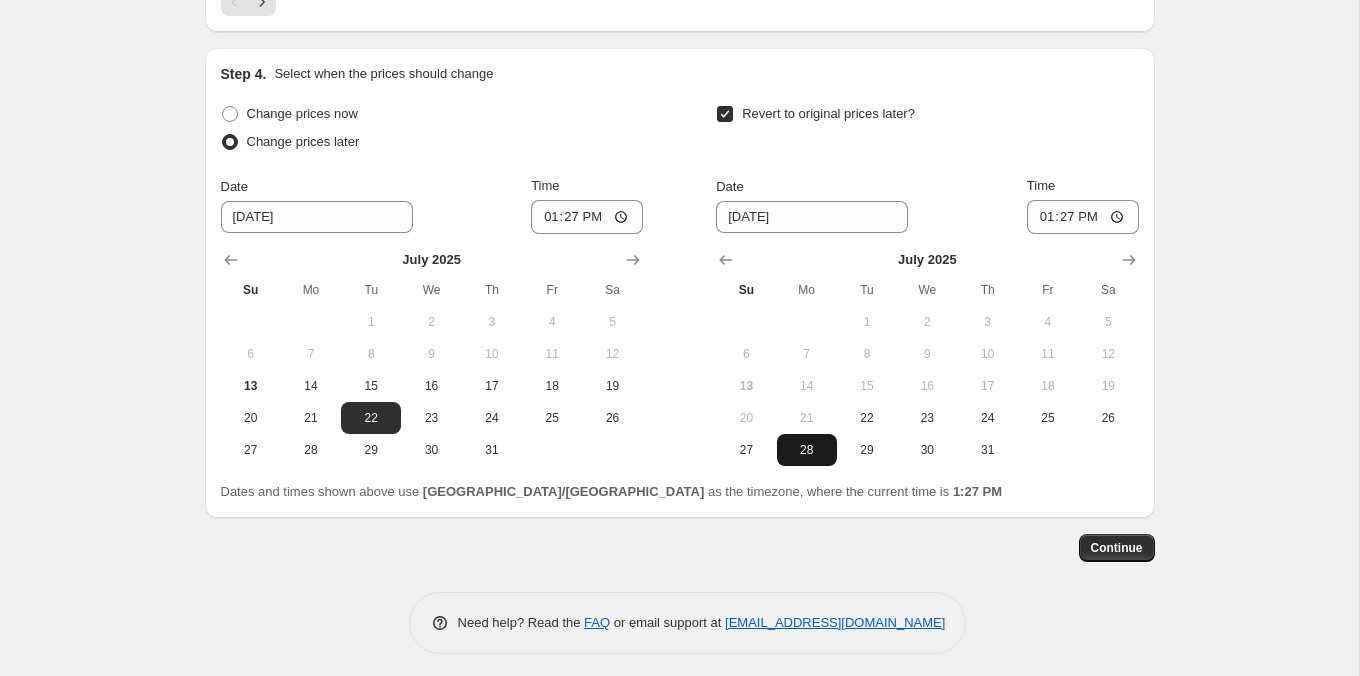 click on "28" at bounding box center [807, 450] 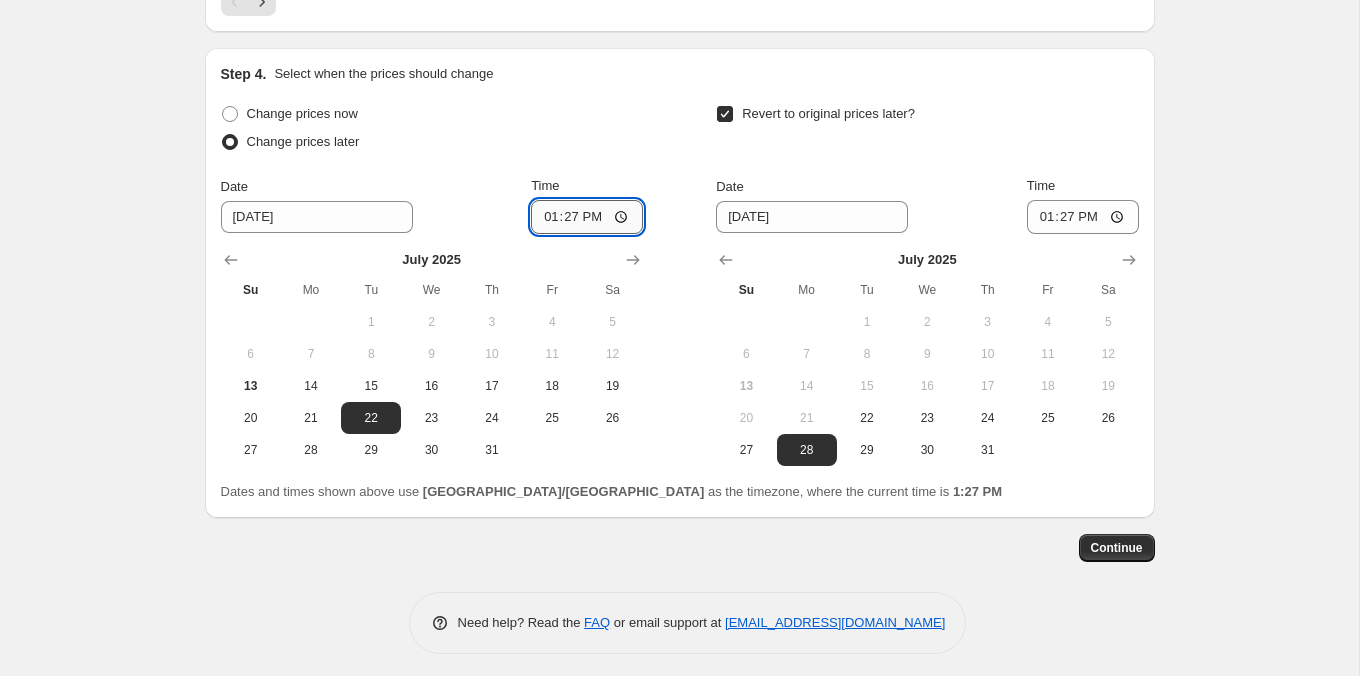 click on "13:27" at bounding box center [587, 217] 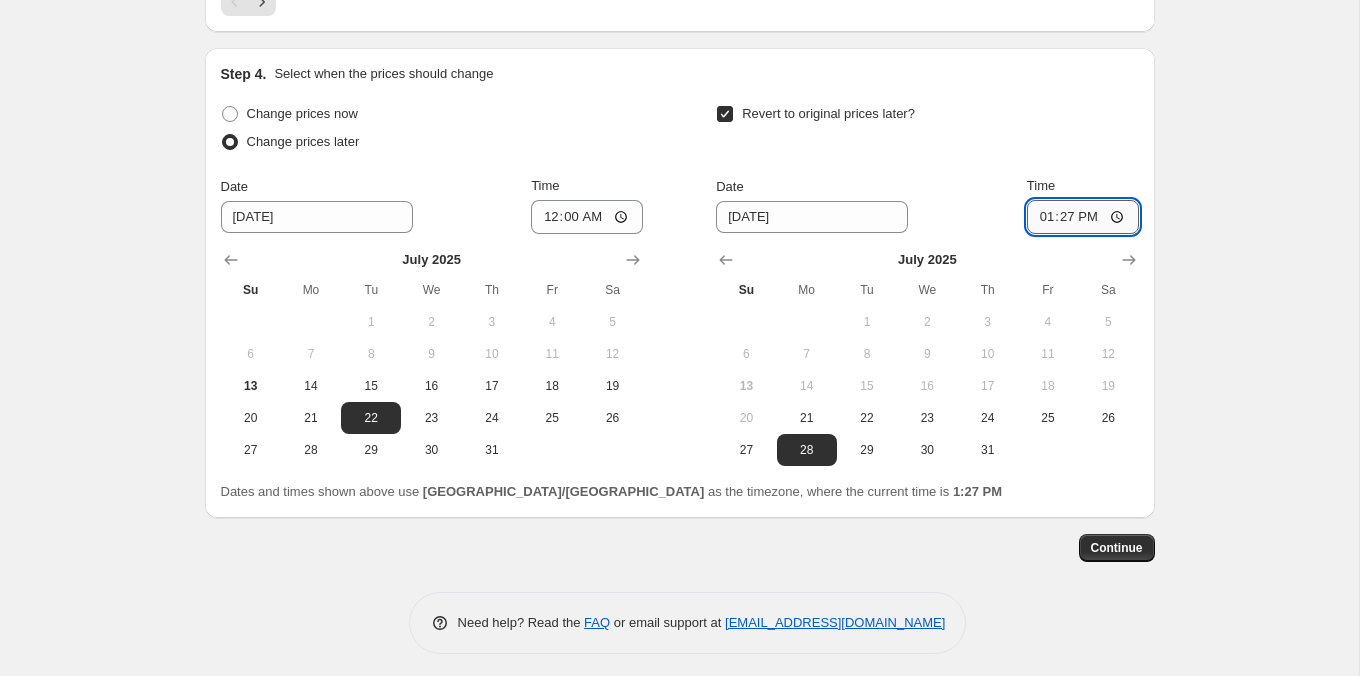 click on "13:27" at bounding box center (1083, 217) 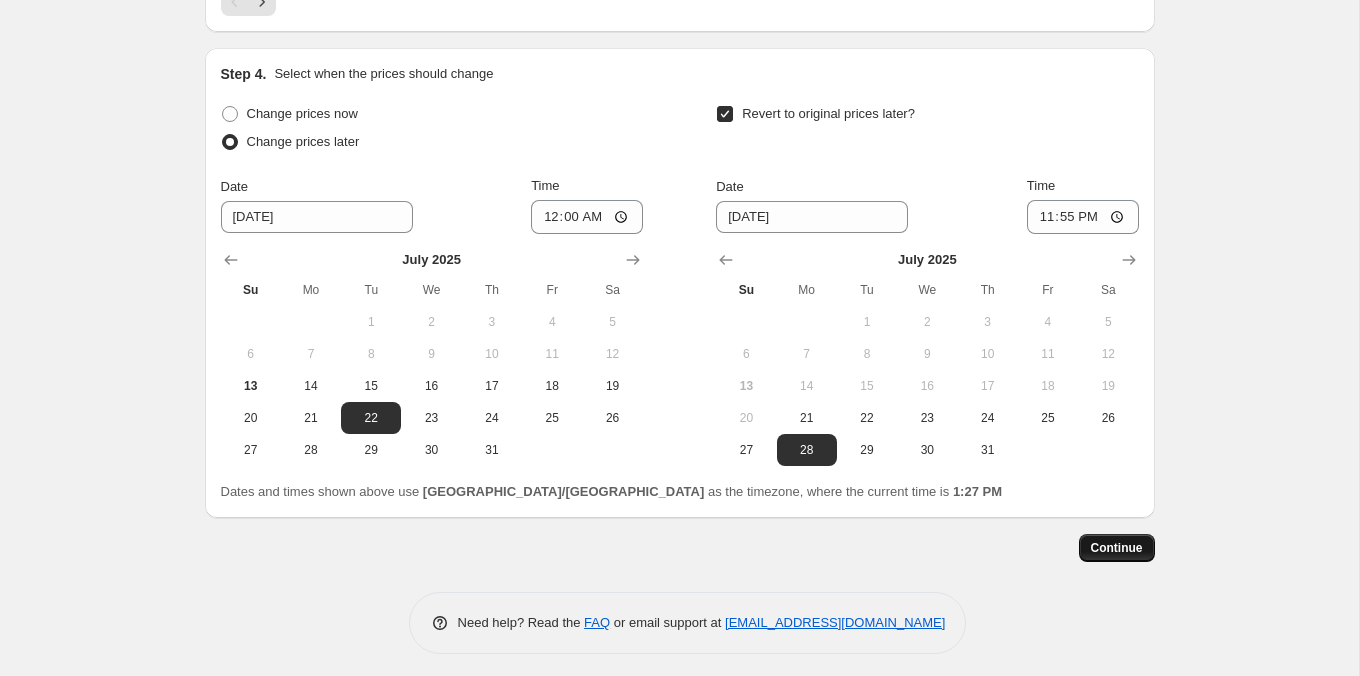 click on "Continue" at bounding box center (1117, 548) 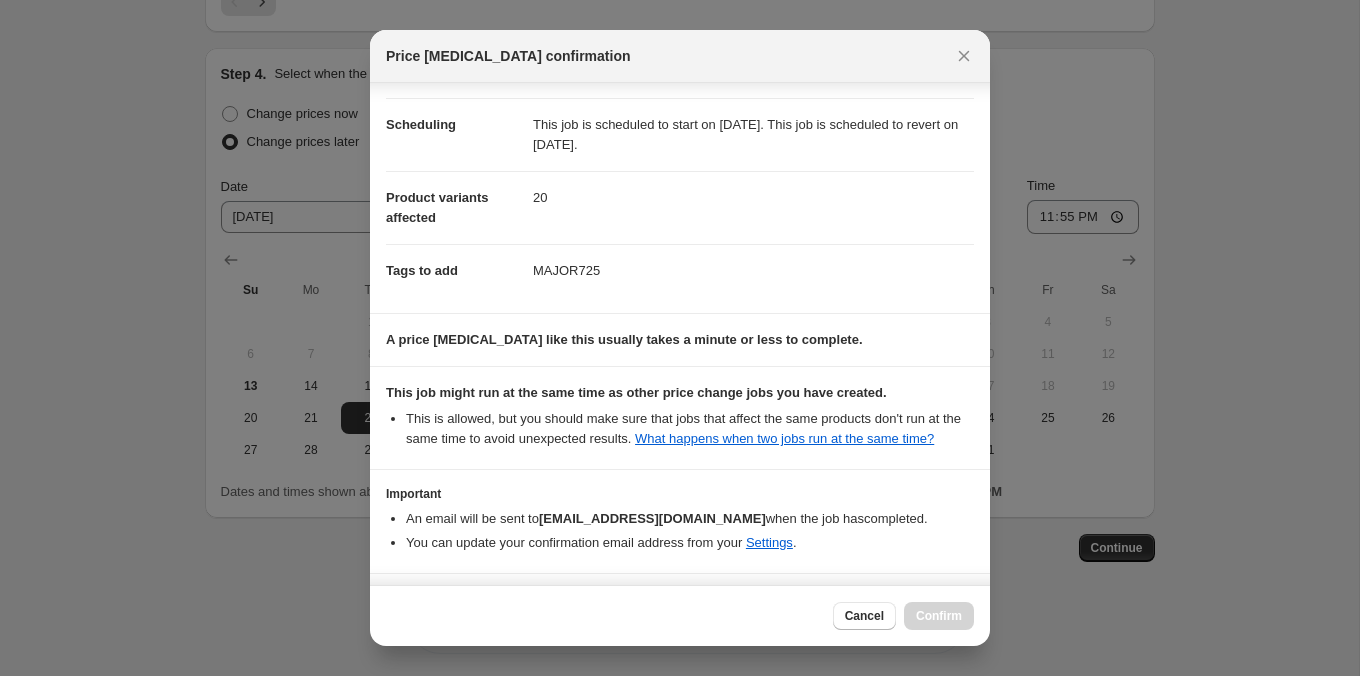 scroll, scrollTop: 229, scrollLeft: 0, axis: vertical 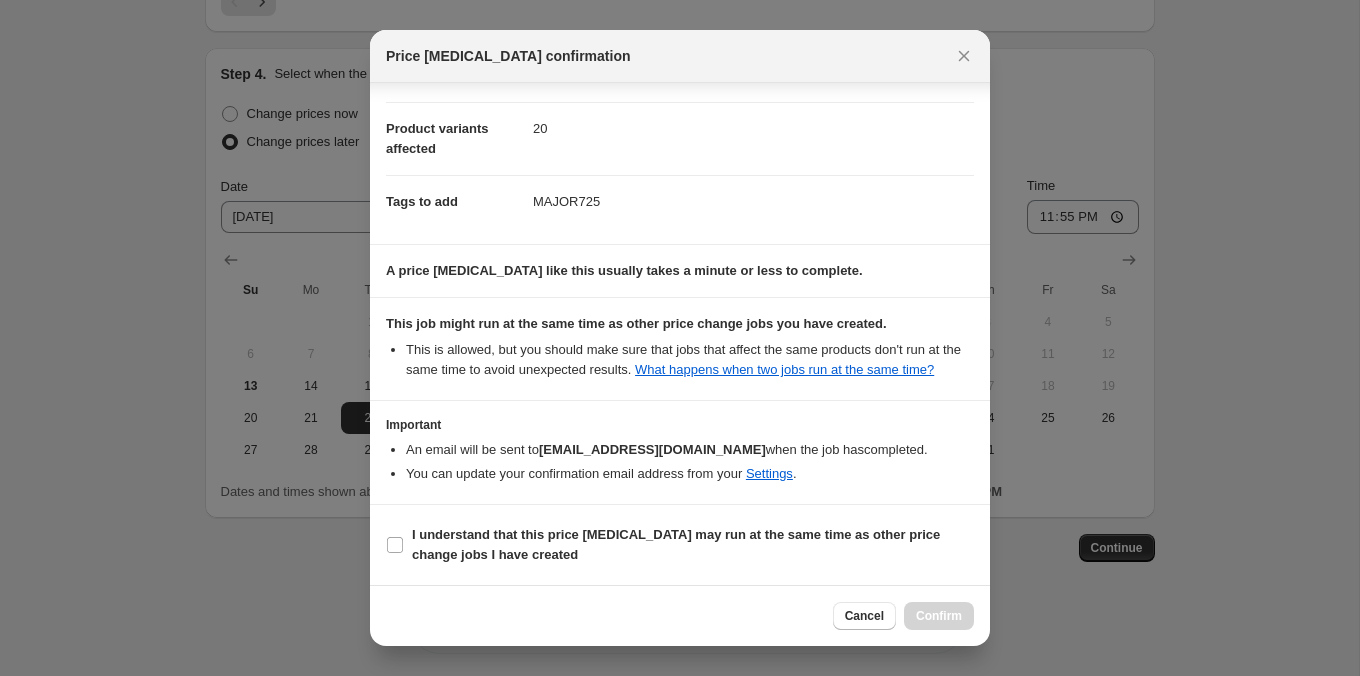 click on "I understand that this price [MEDICAL_DATA] may run at the same time as other price change jobs I have created" at bounding box center [680, 545] 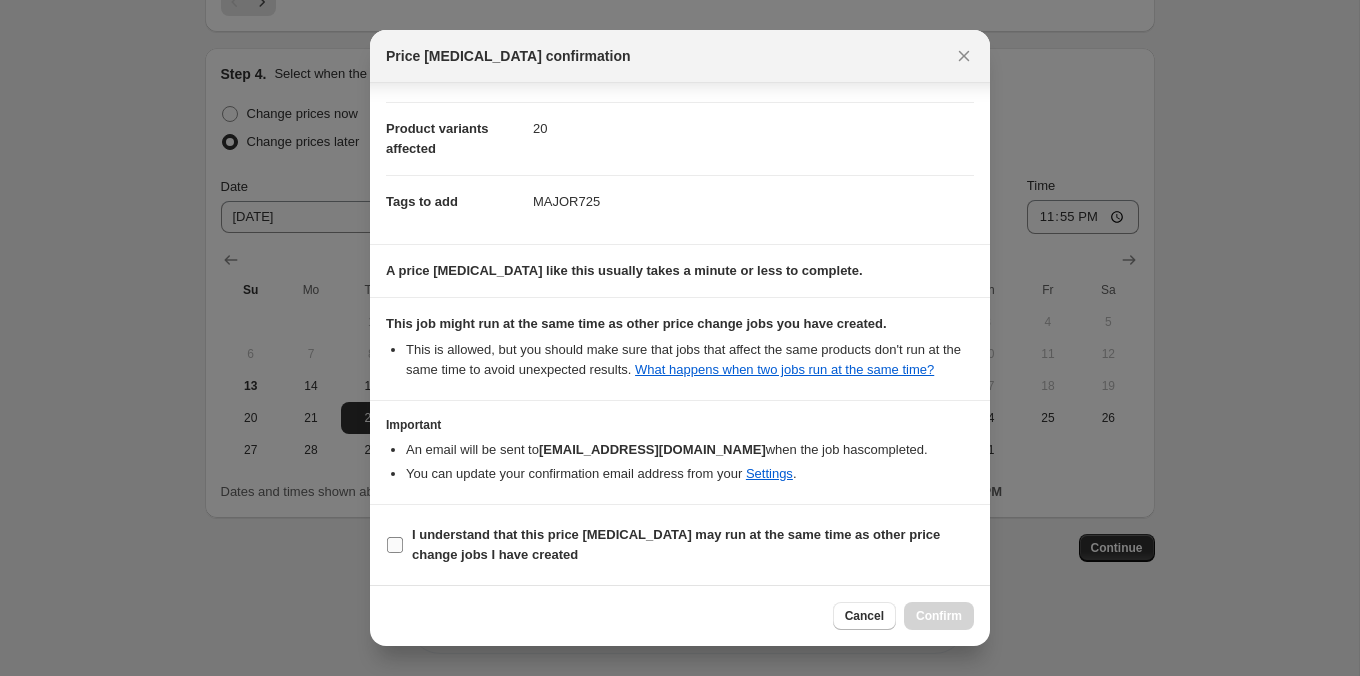 click on "I understand that this price [MEDICAL_DATA] may run at the same time as other price change jobs I have created" at bounding box center (676, 544) 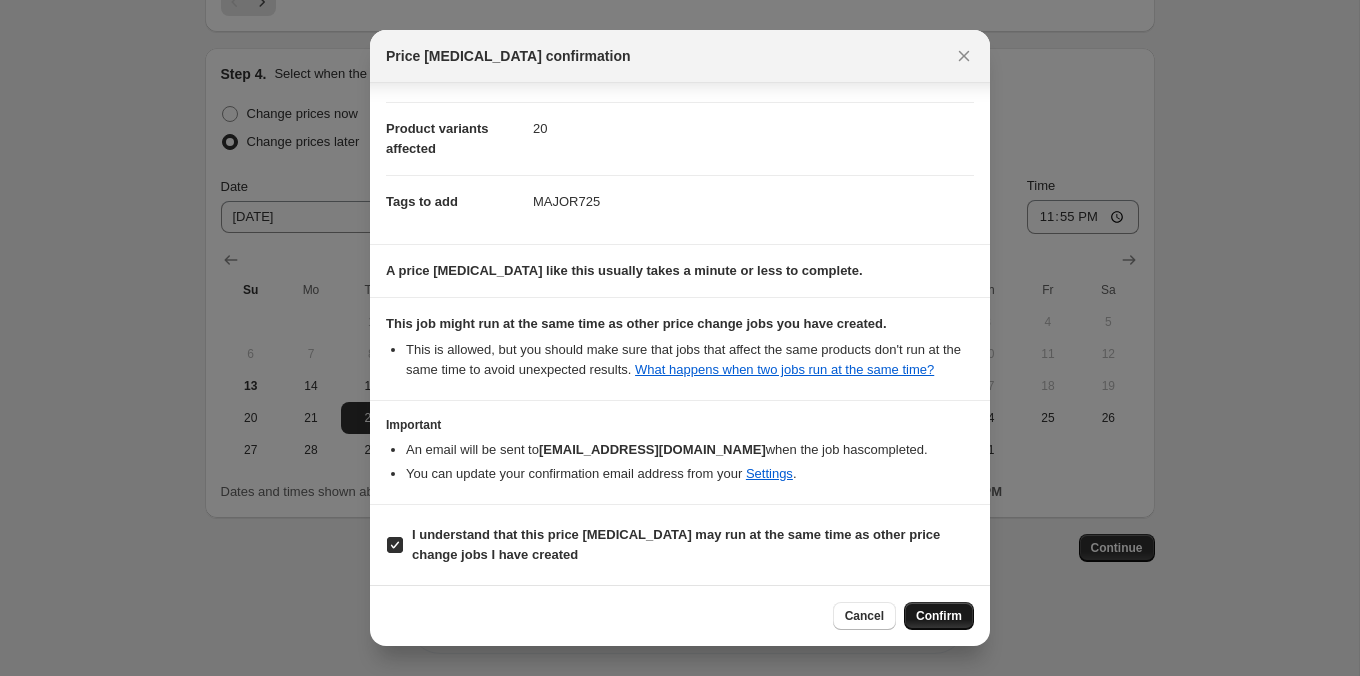 click on "Confirm" at bounding box center [939, 616] 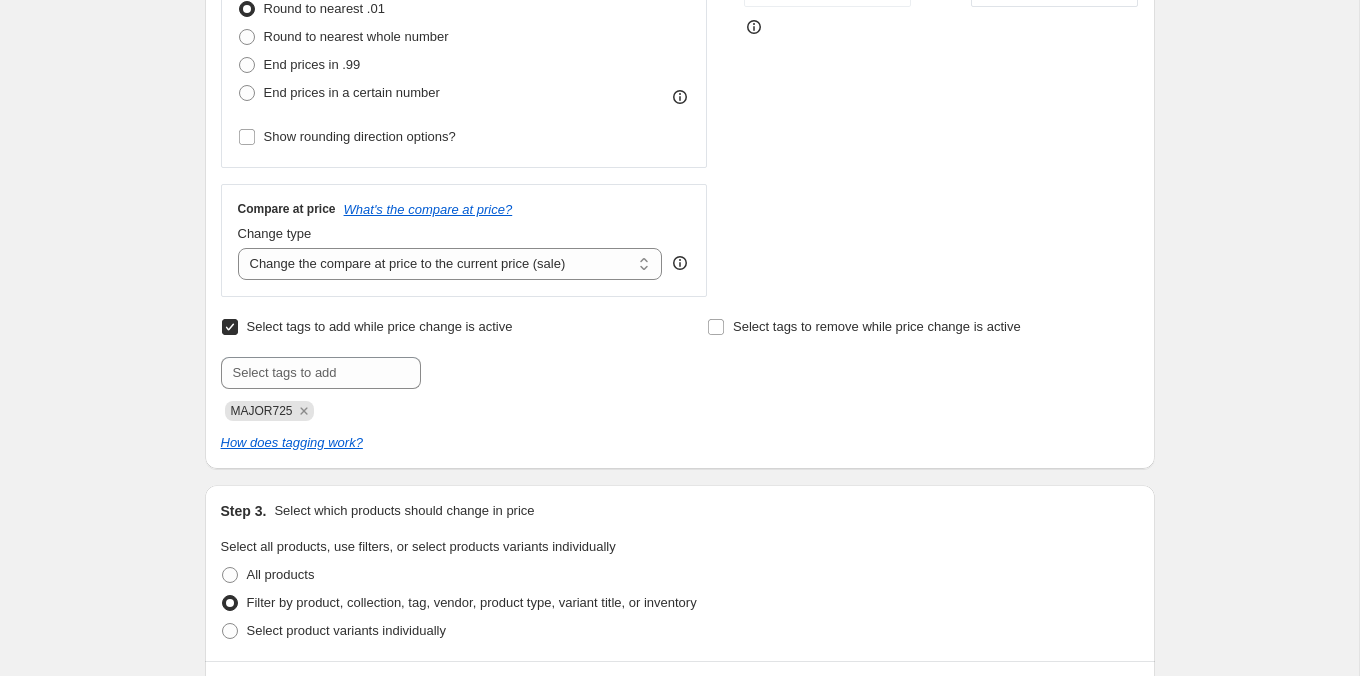 scroll, scrollTop: 0, scrollLeft: 0, axis: both 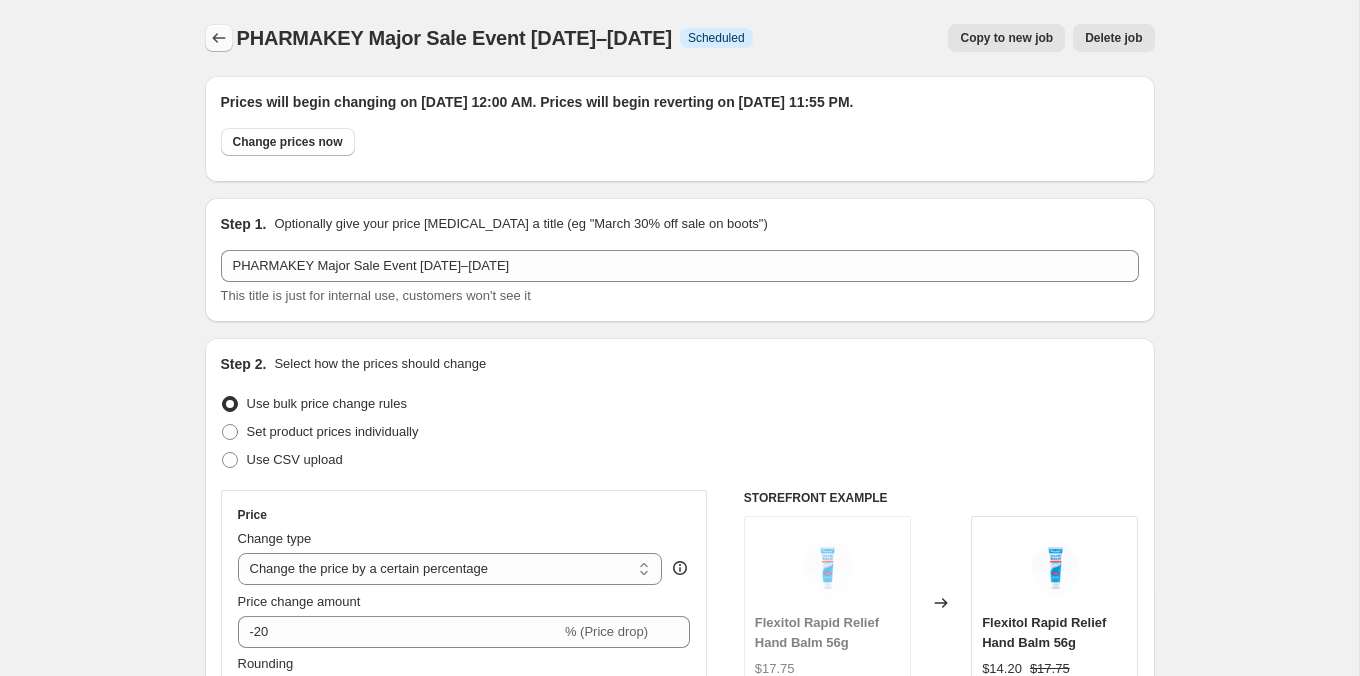 click at bounding box center (219, 38) 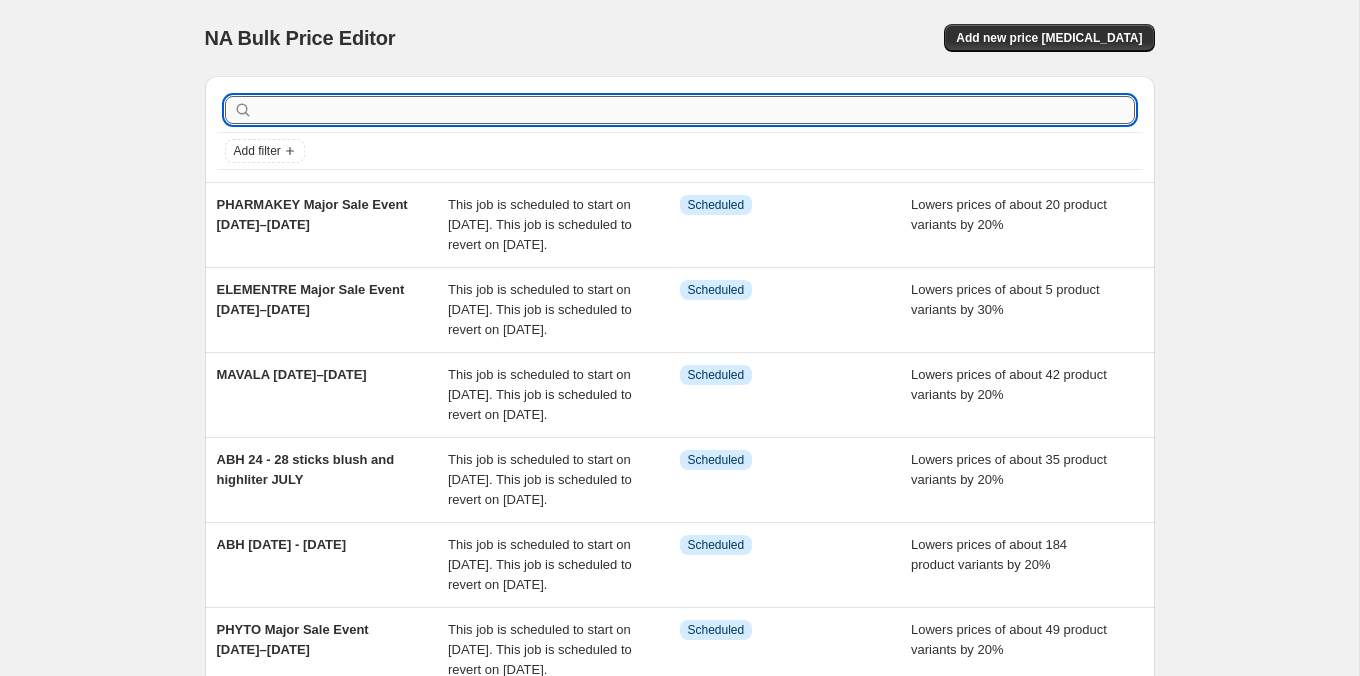 click at bounding box center (696, 110) 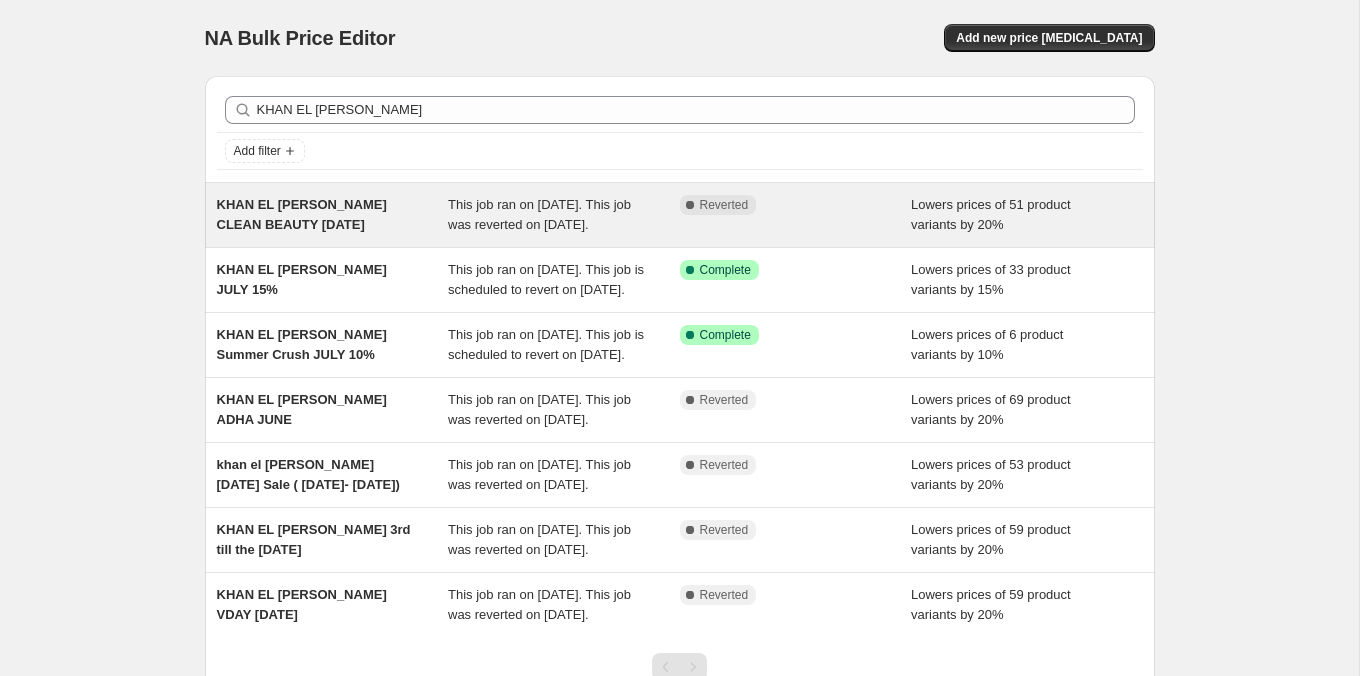click on "KHAN EL [PERSON_NAME] CLEAN BEAUTY [DATE]" at bounding box center (333, 215) 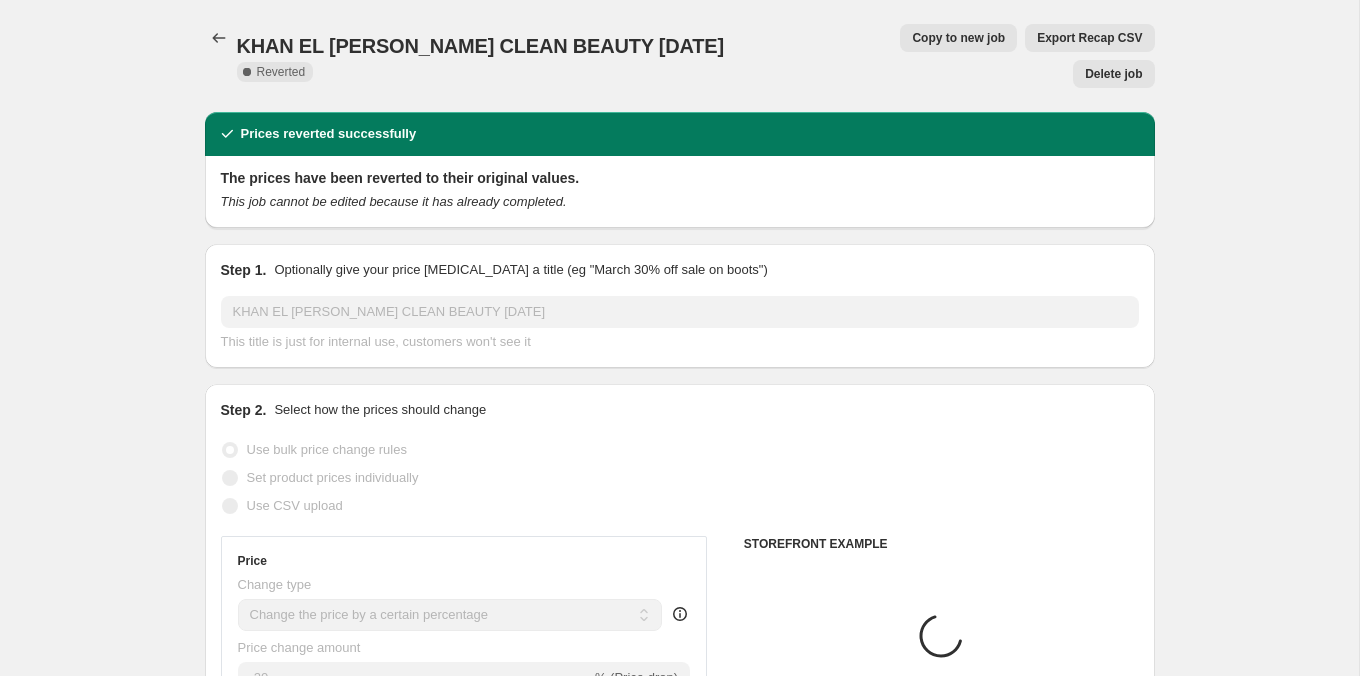 click on "Copy to new job" at bounding box center (958, 38) 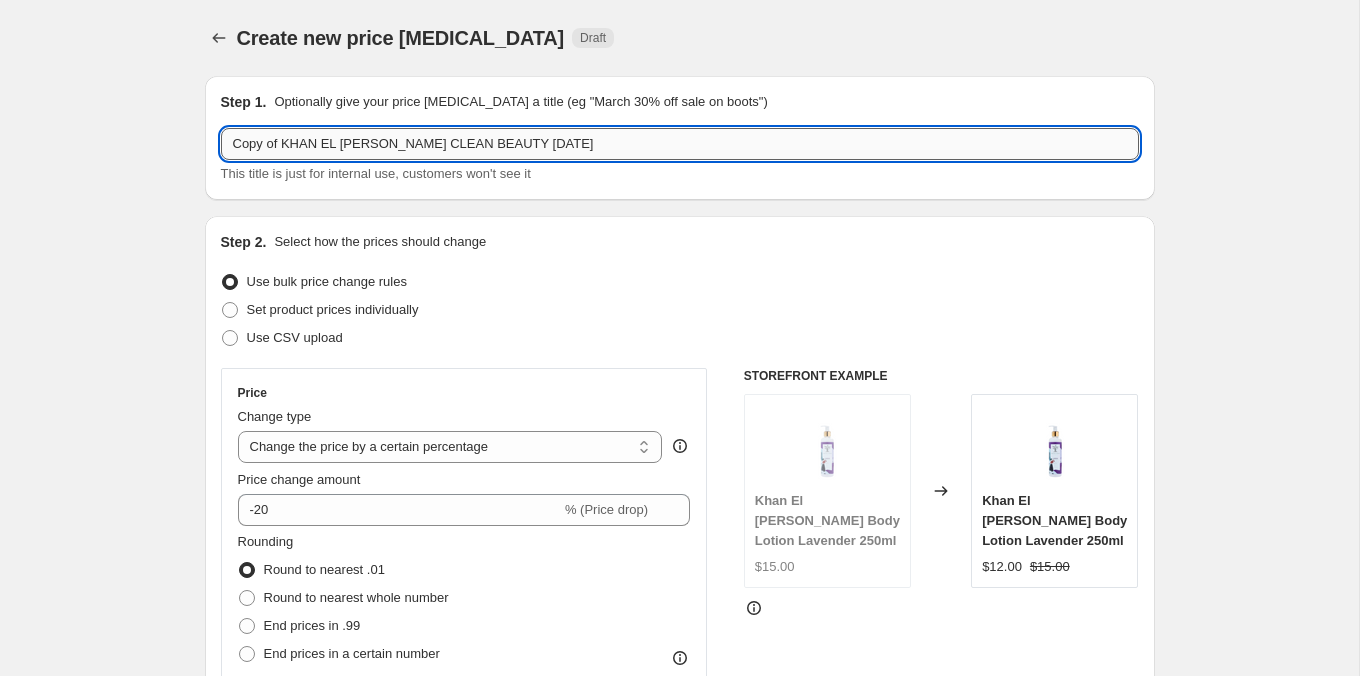 drag, startPoint x: 285, startPoint y: 145, endPoint x: 233, endPoint y: 142, distance: 52.086468 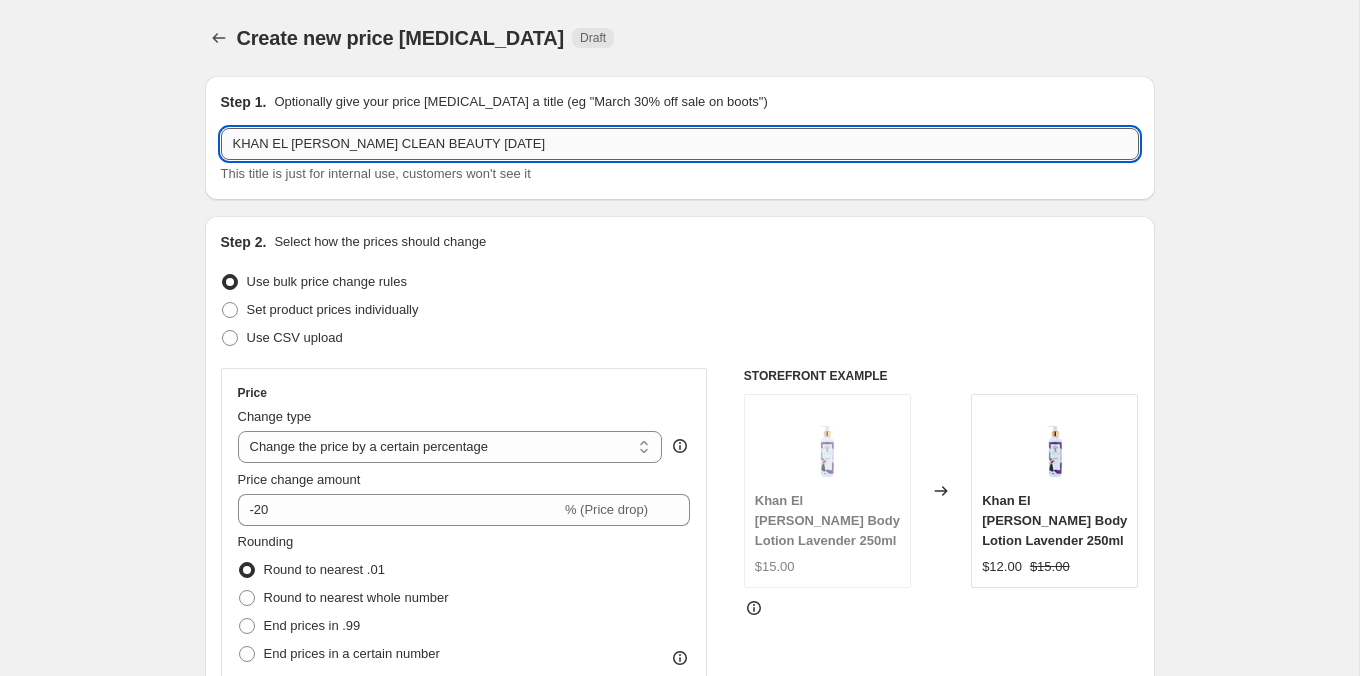 drag, startPoint x: 340, startPoint y: 136, endPoint x: 561, endPoint y: 136, distance: 221 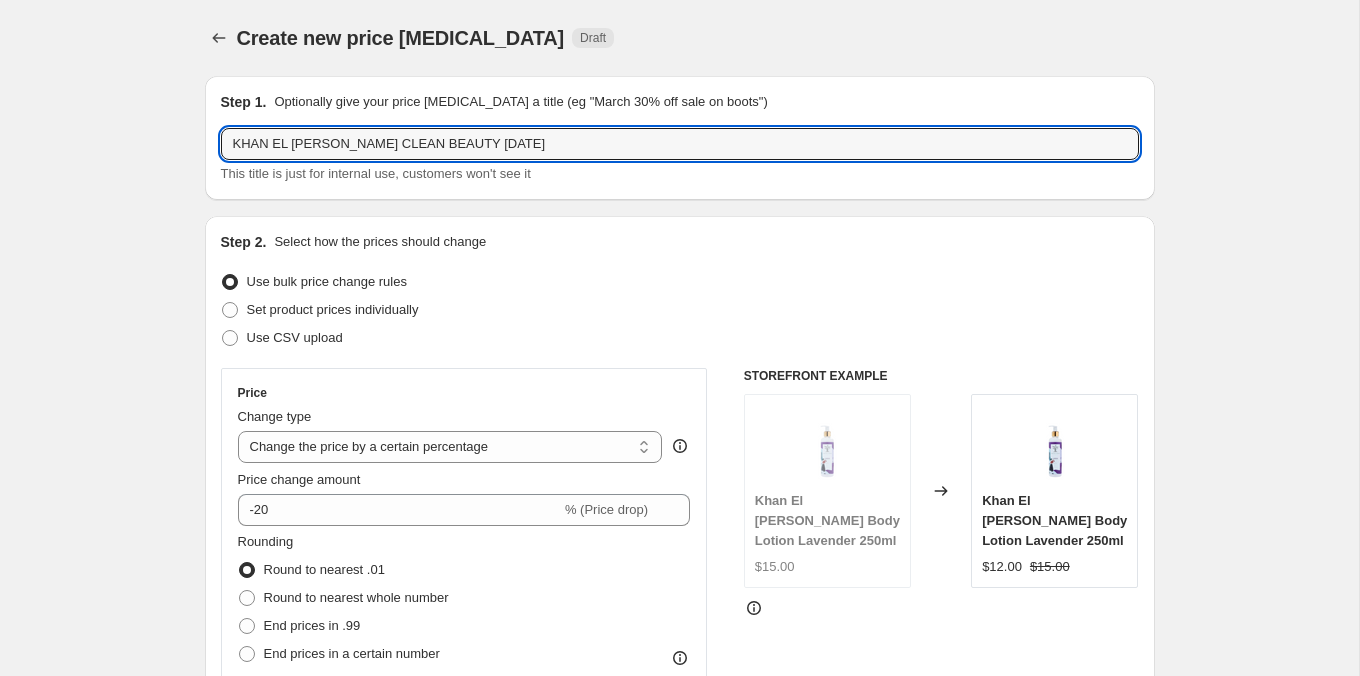 paste on ""Major Sale Event  [DATE]–[DATE]"" 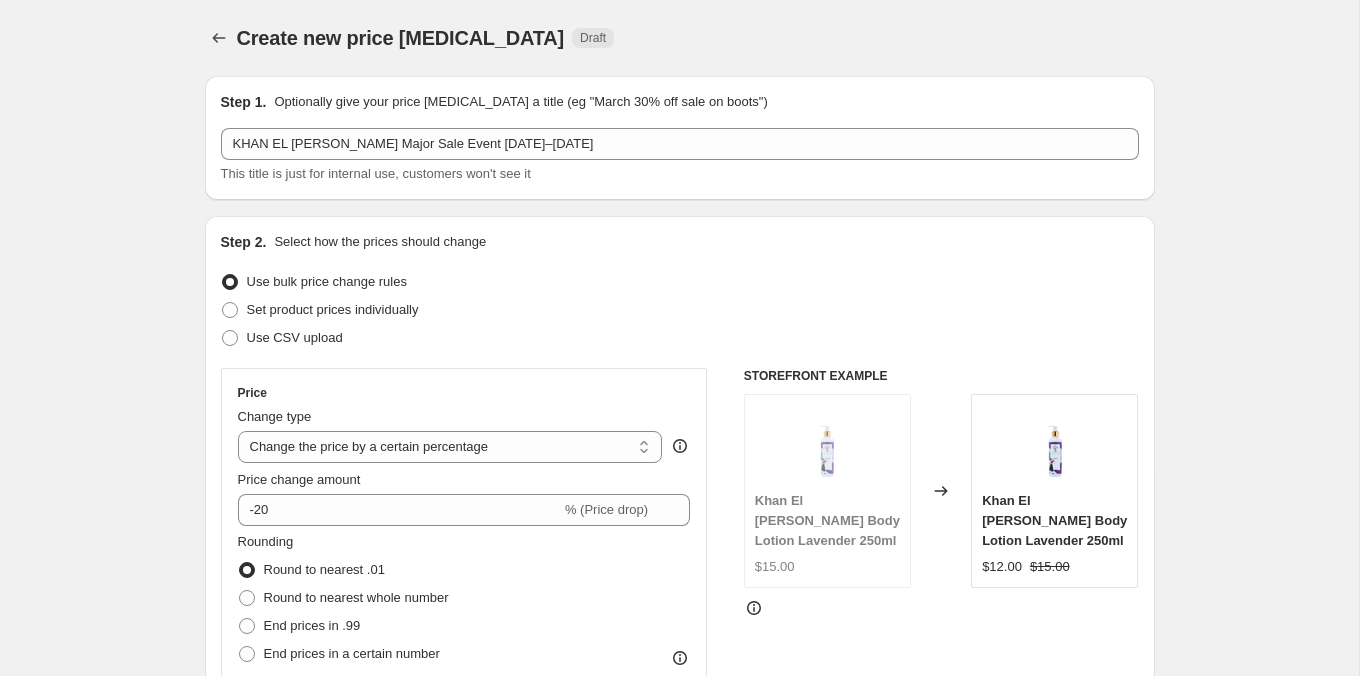 click on "Create new price [MEDICAL_DATA]. This page is ready Create new price [MEDICAL_DATA] Draft Step 1. Optionally give your price [MEDICAL_DATA] a title (eg "March 30% off sale on boots") KHAN EL [PERSON_NAME] Major Sale Event [DATE]–[DATE] This title is just for internal use, customers won't see it Step 2. Select how the prices should change Use bulk price change rules Set product prices individually Use CSV upload Price Change type Change the price to a certain amount Change the price by a certain amount Change the price by a certain percentage Change the price to the current compare at price (price before sale) Change the price by a certain amount relative to the compare at price Change the price by a certain percentage relative to the compare at price Don't change the price Change the price by a certain percentage relative to the cost per item Change price to certain cost margin Change the price by a certain percentage Price change amount -20 % (Price drop) Rounding Round to nearest .01 Round to nearest whole number Change type" at bounding box center [679, 1181] 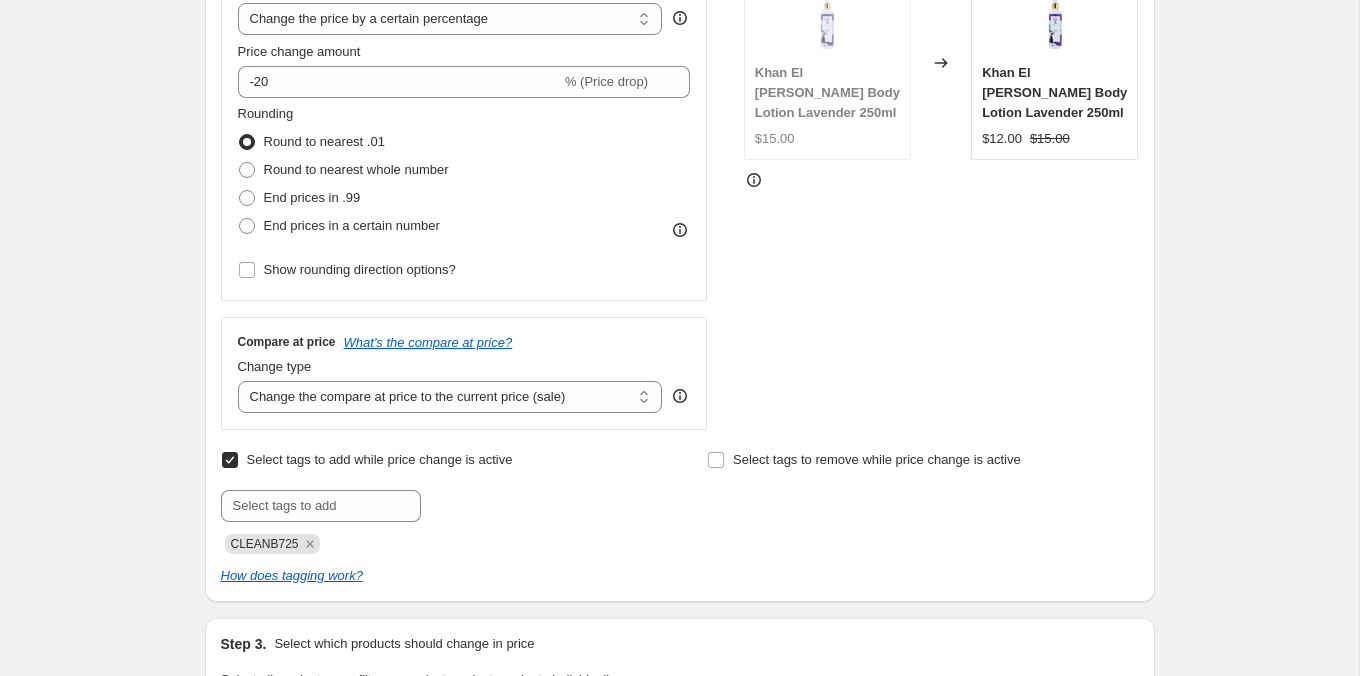 scroll, scrollTop: 502, scrollLeft: 0, axis: vertical 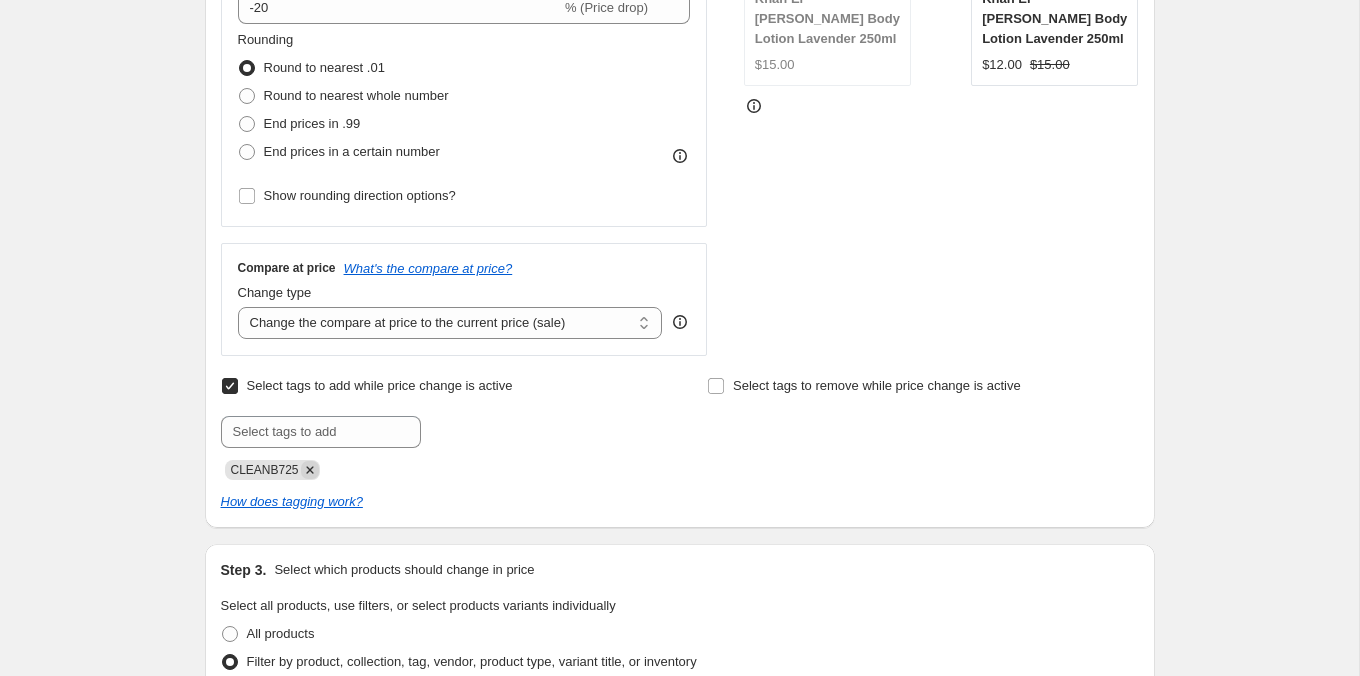 click 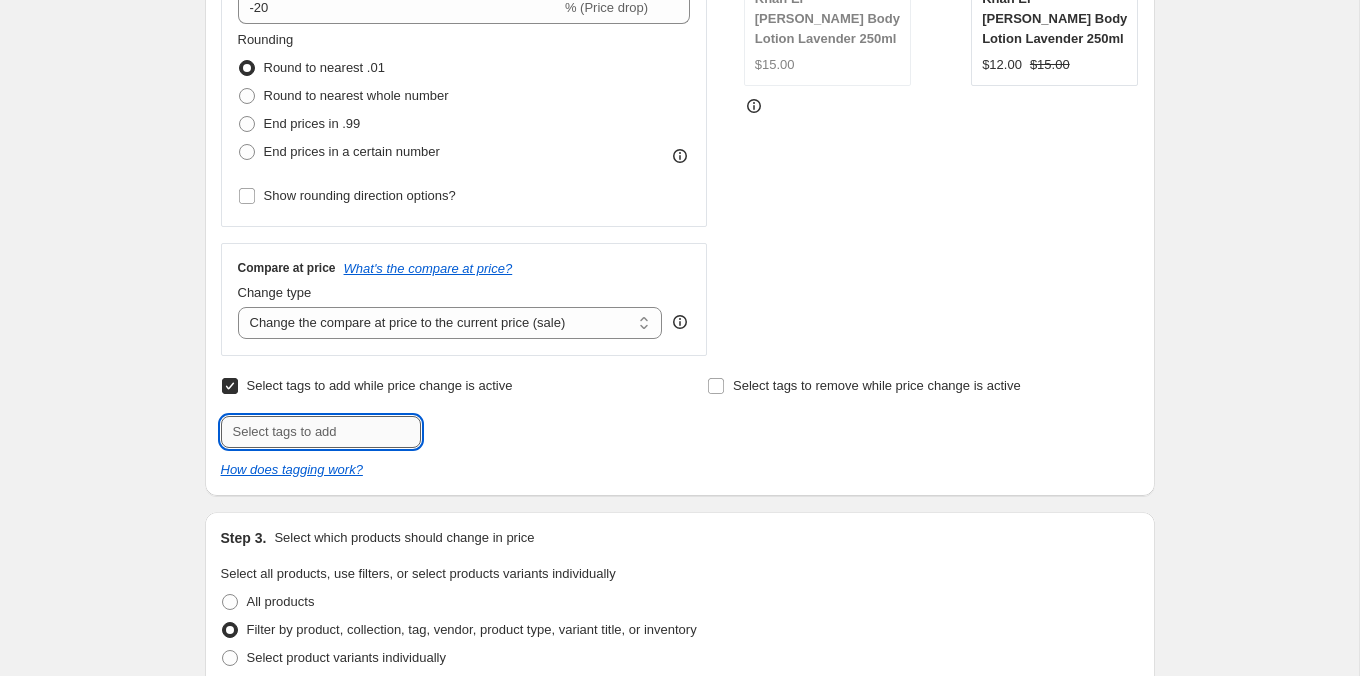 click at bounding box center (321, 432) 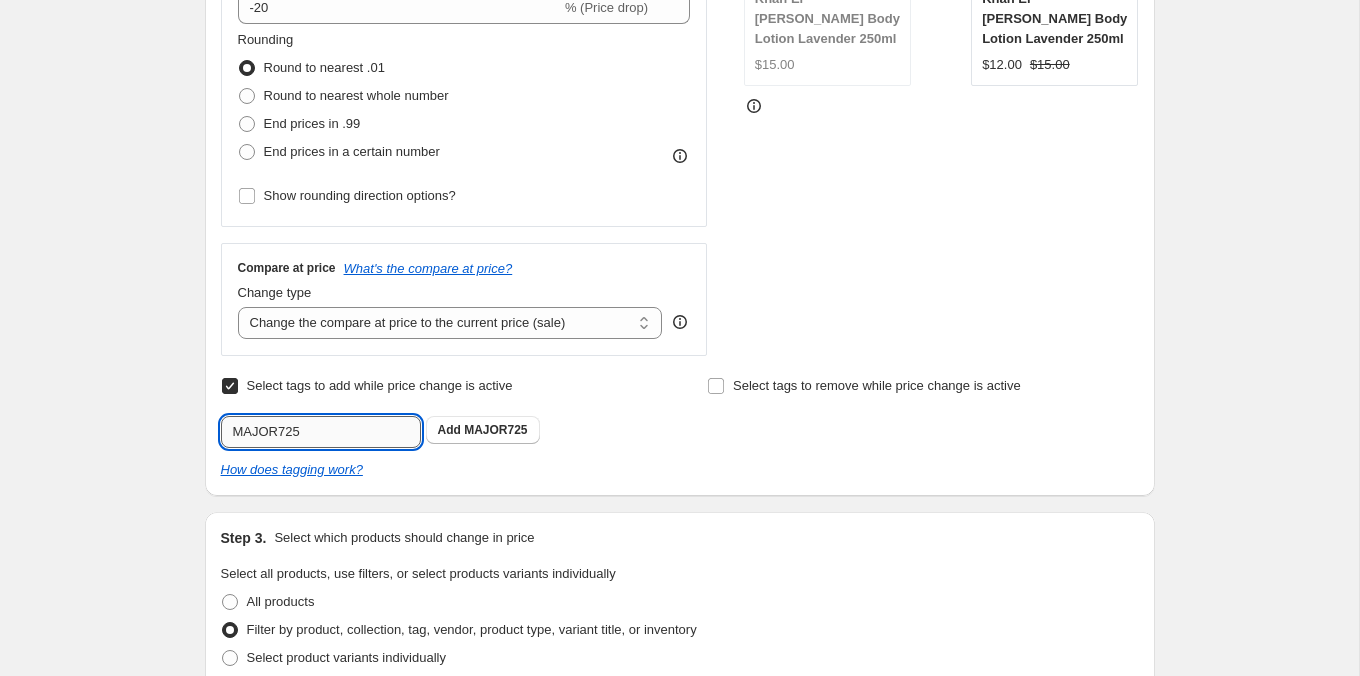 click on "Submit" at bounding box center [249, -276] 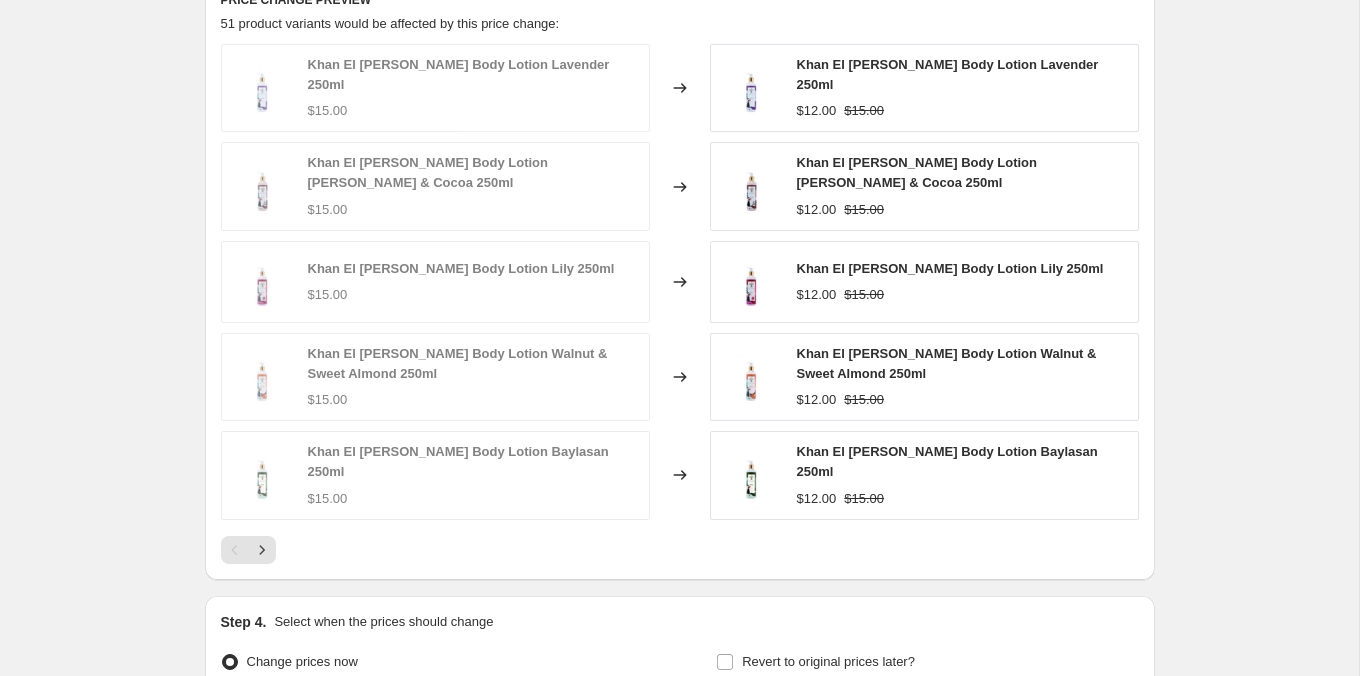 scroll, scrollTop: 1490, scrollLeft: 0, axis: vertical 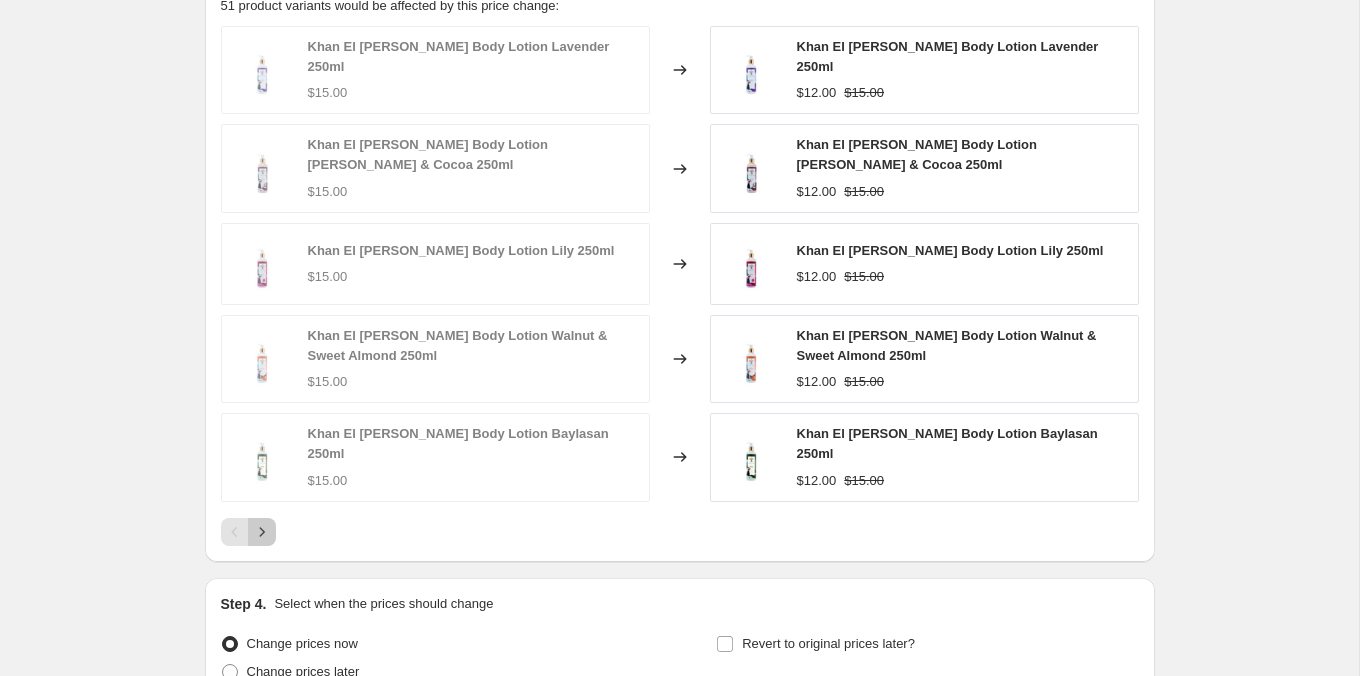 click at bounding box center [262, 532] 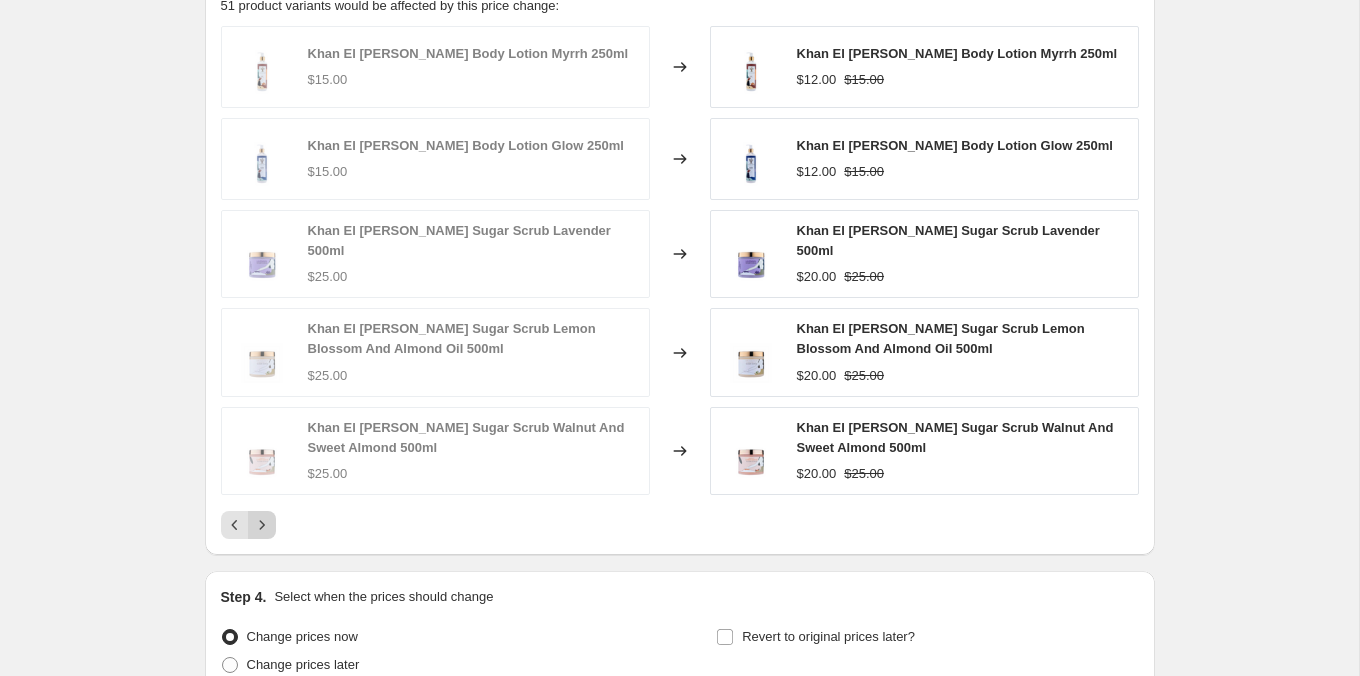 click 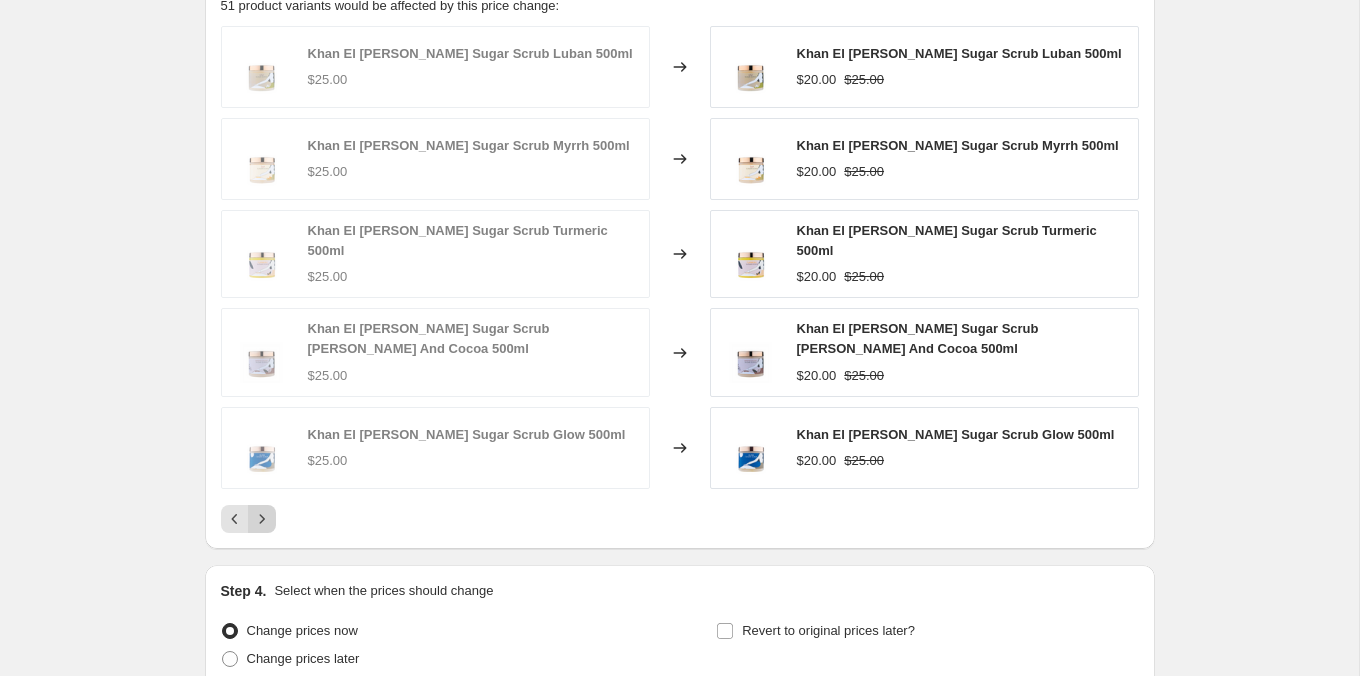 click 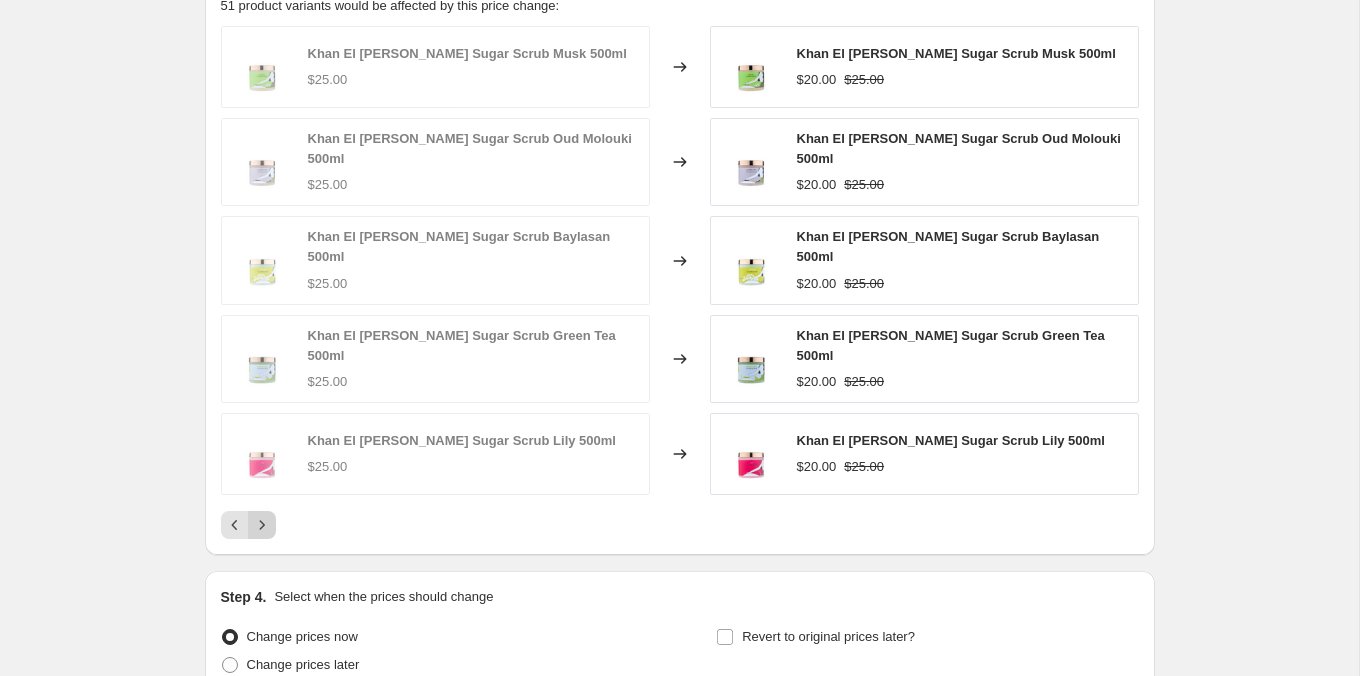 click 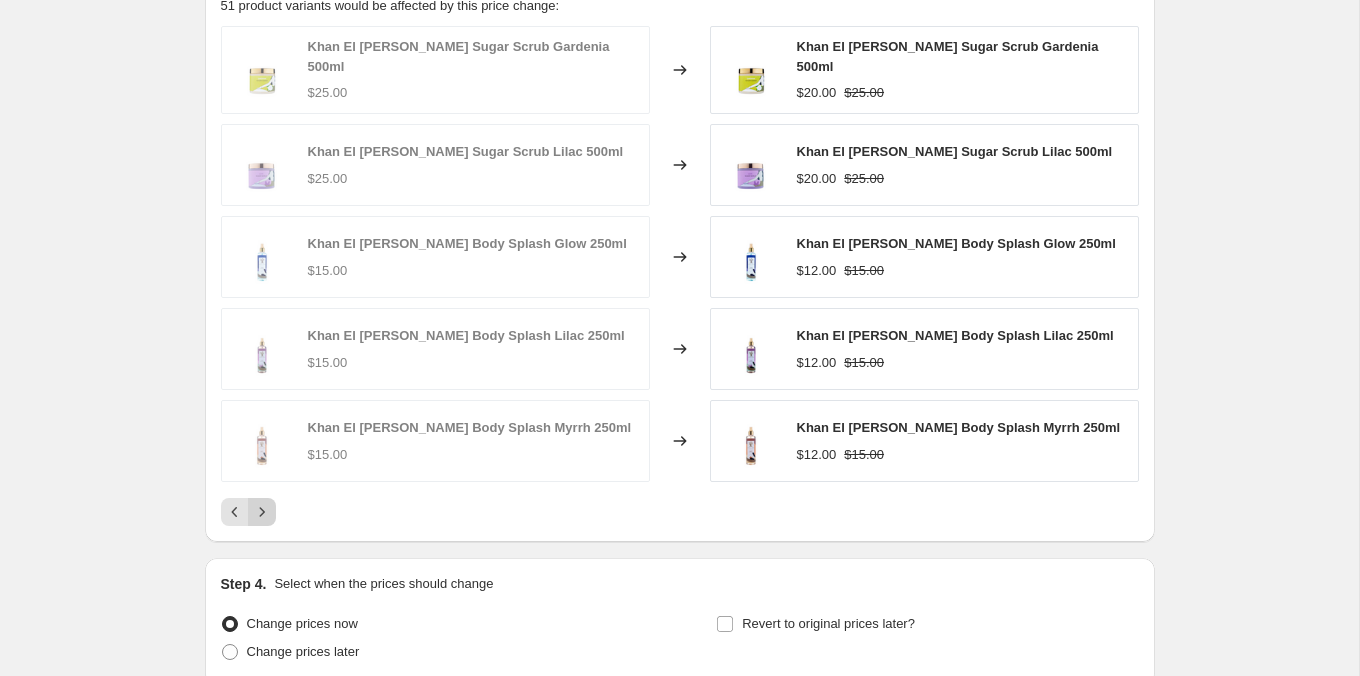 click 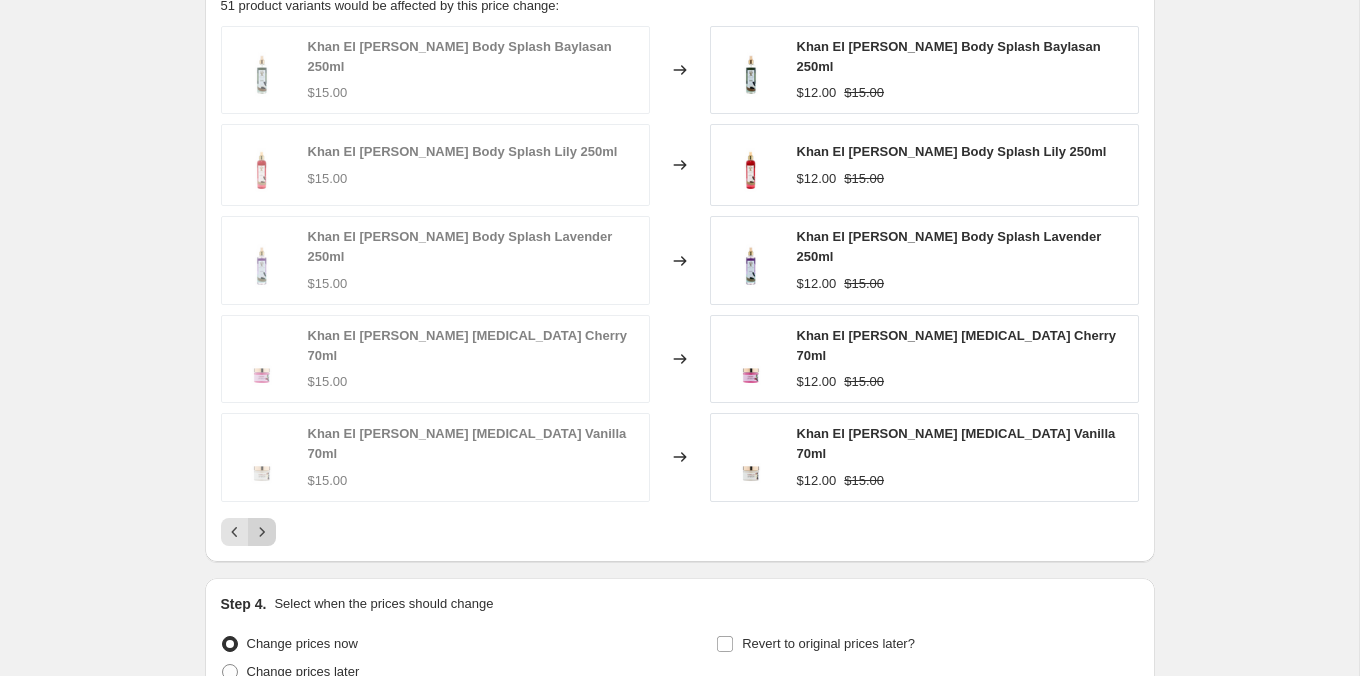 click 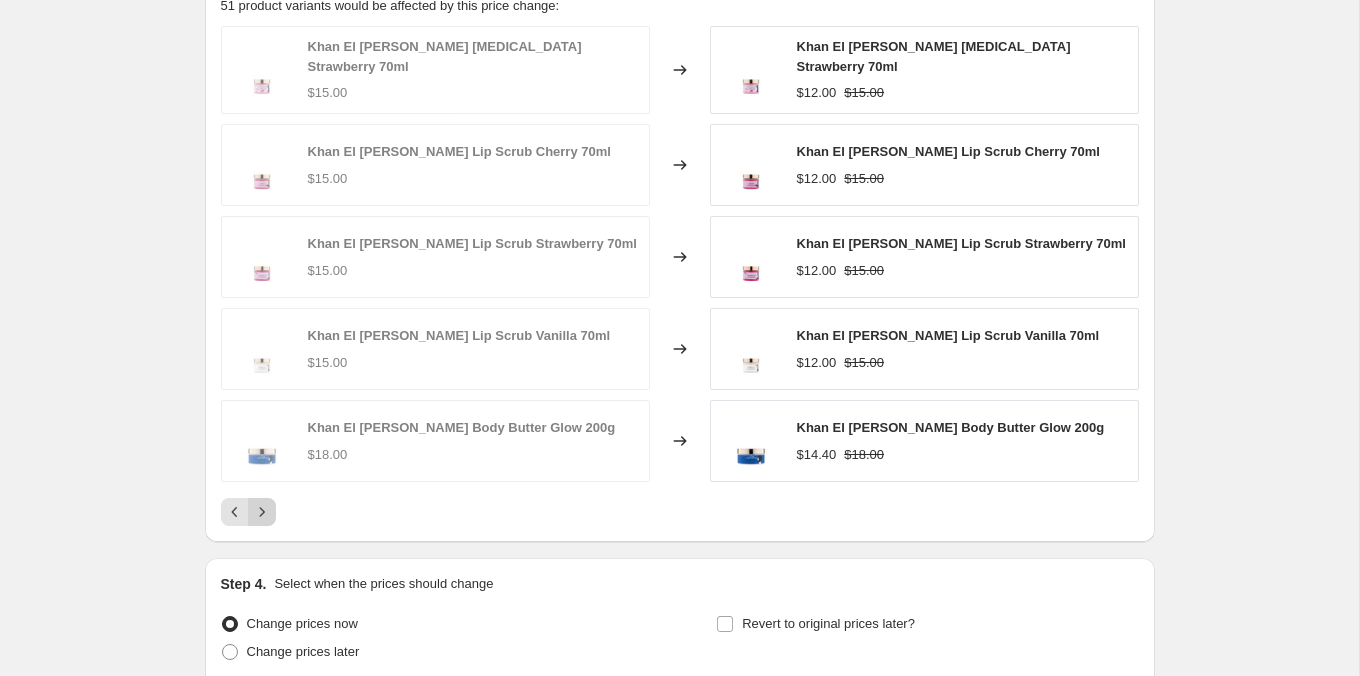 click 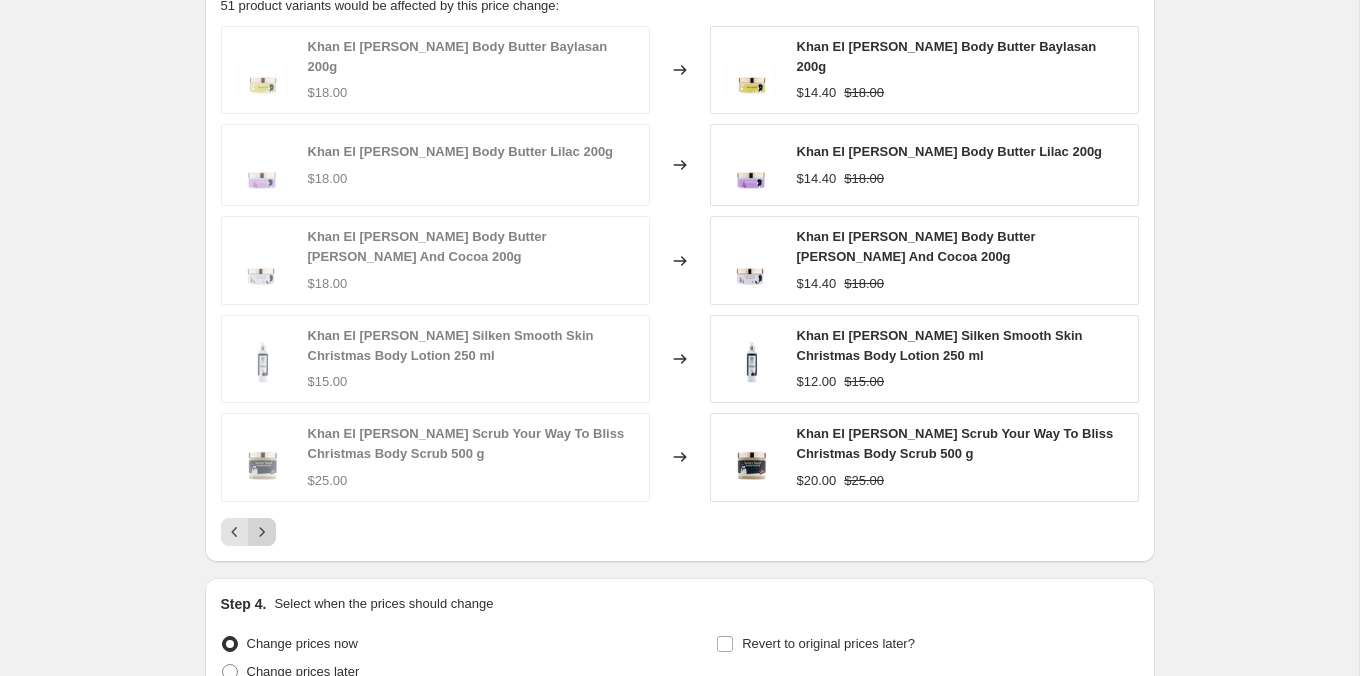 click 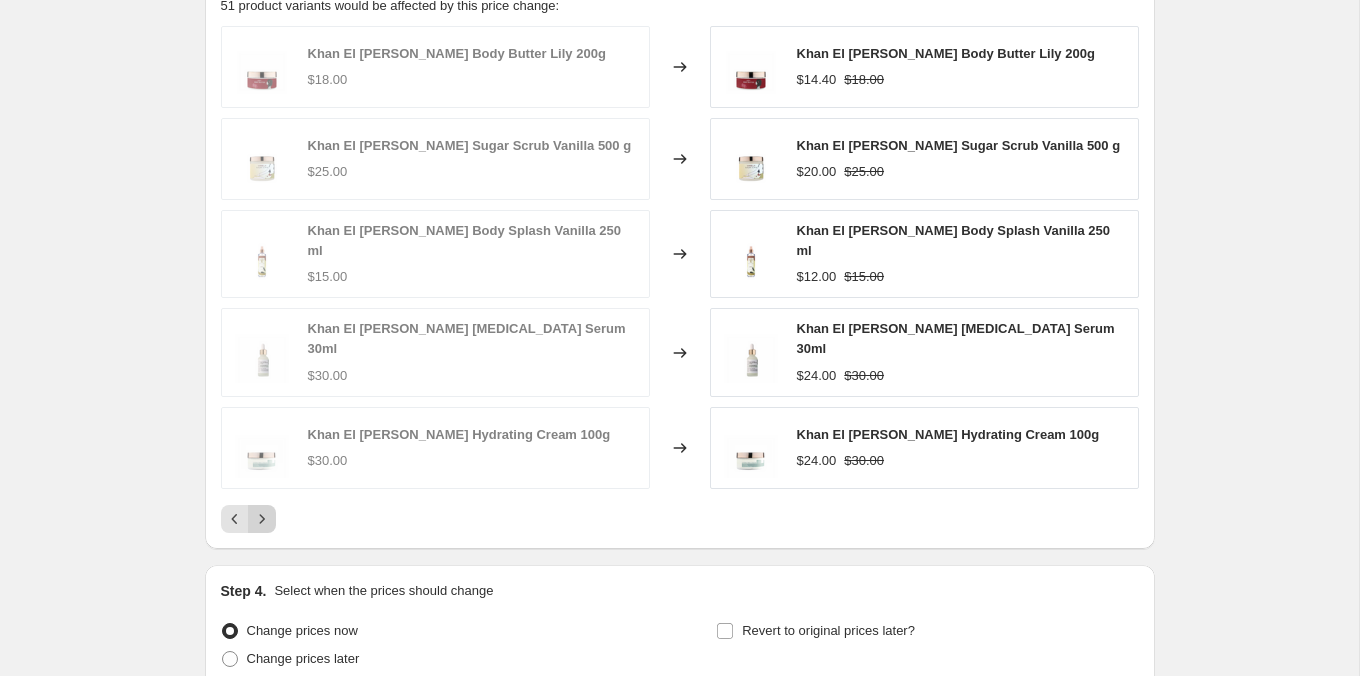 click 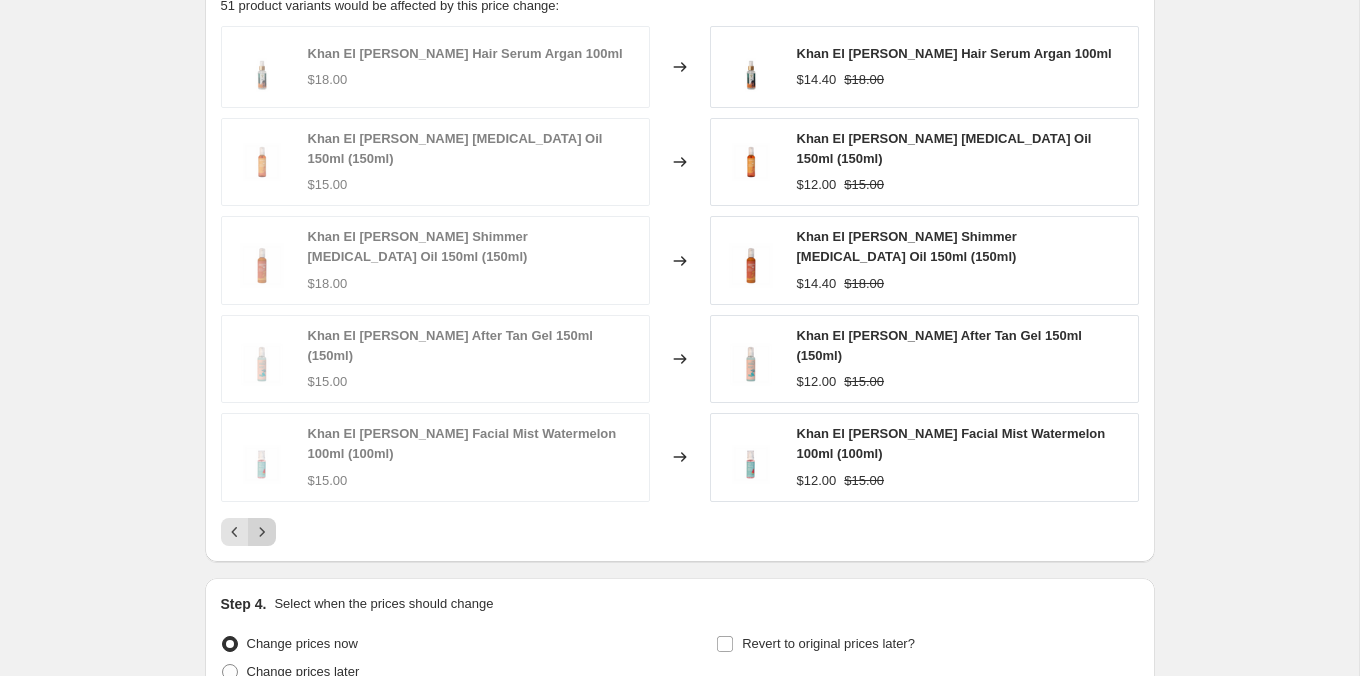 click 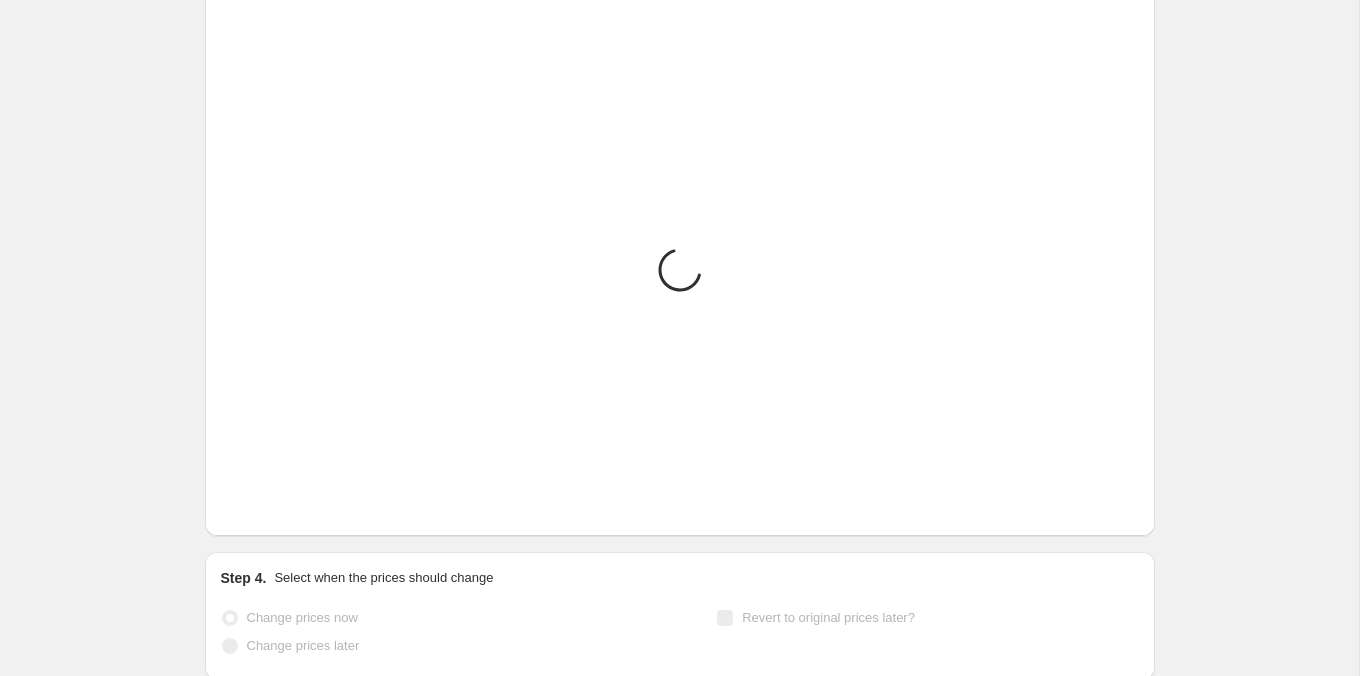scroll, scrollTop: 1286, scrollLeft: 0, axis: vertical 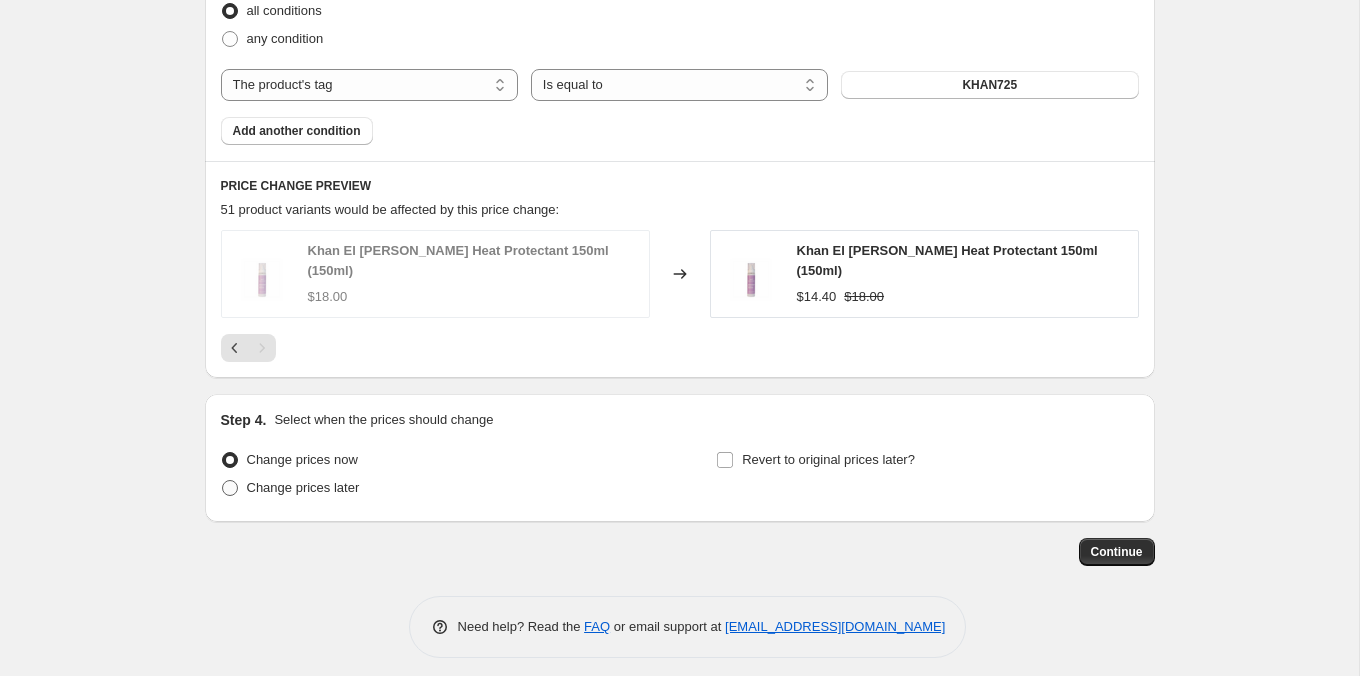 drag, startPoint x: 299, startPoint y: 488, endPoint x: 351, endPoint y: 483, distance: 52.23983 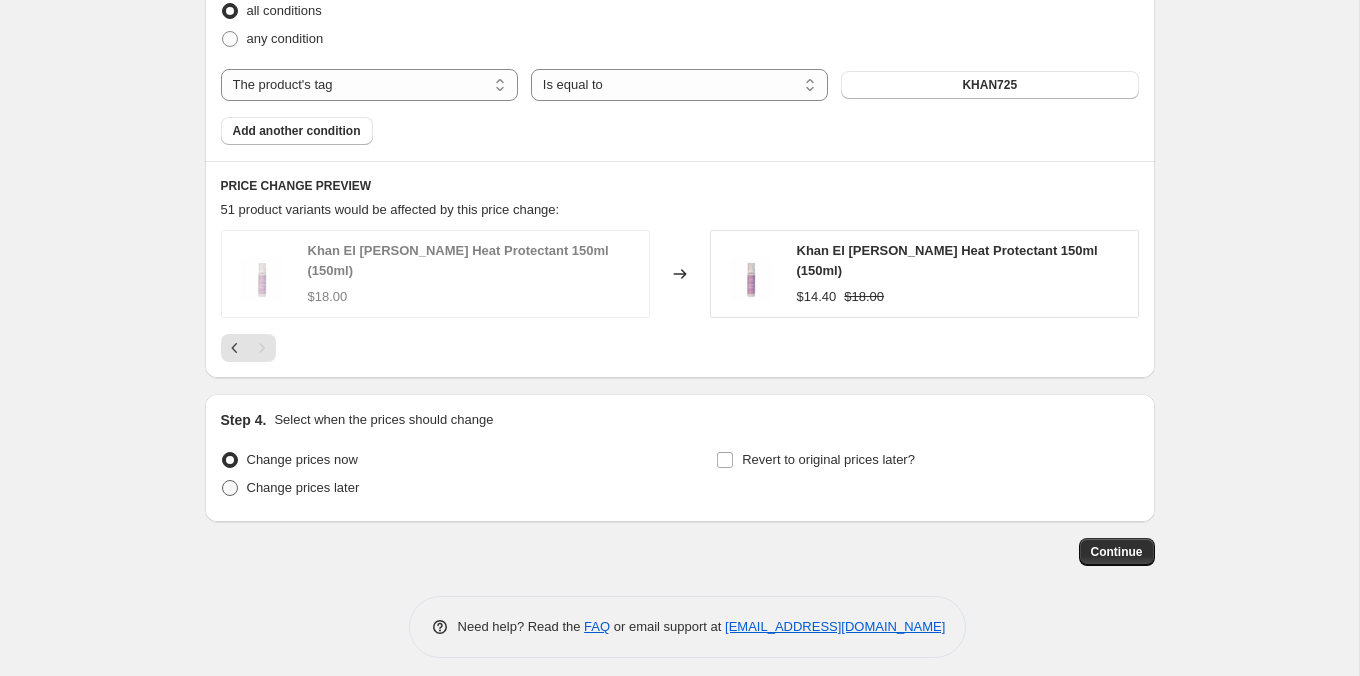 click on "Change prices later" at bounding box center (303, 487) 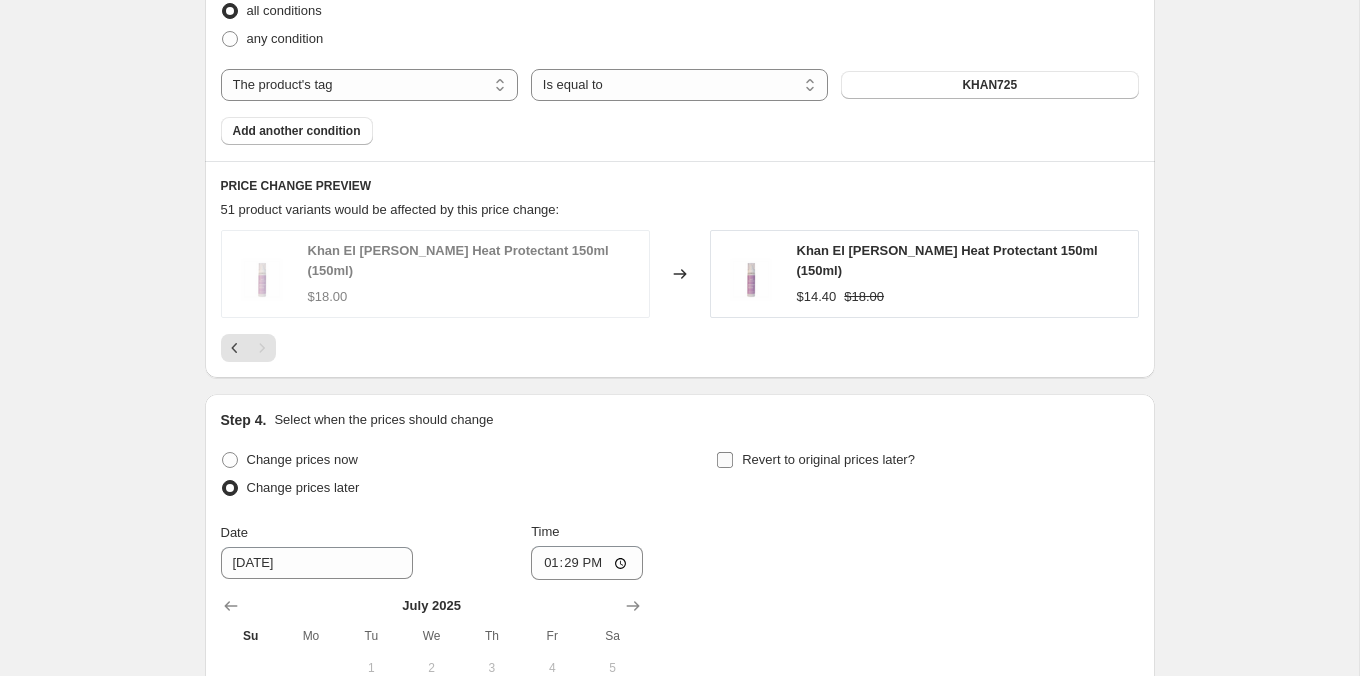 click on "Revert to original prices later?" at bounding box center [828, 459] 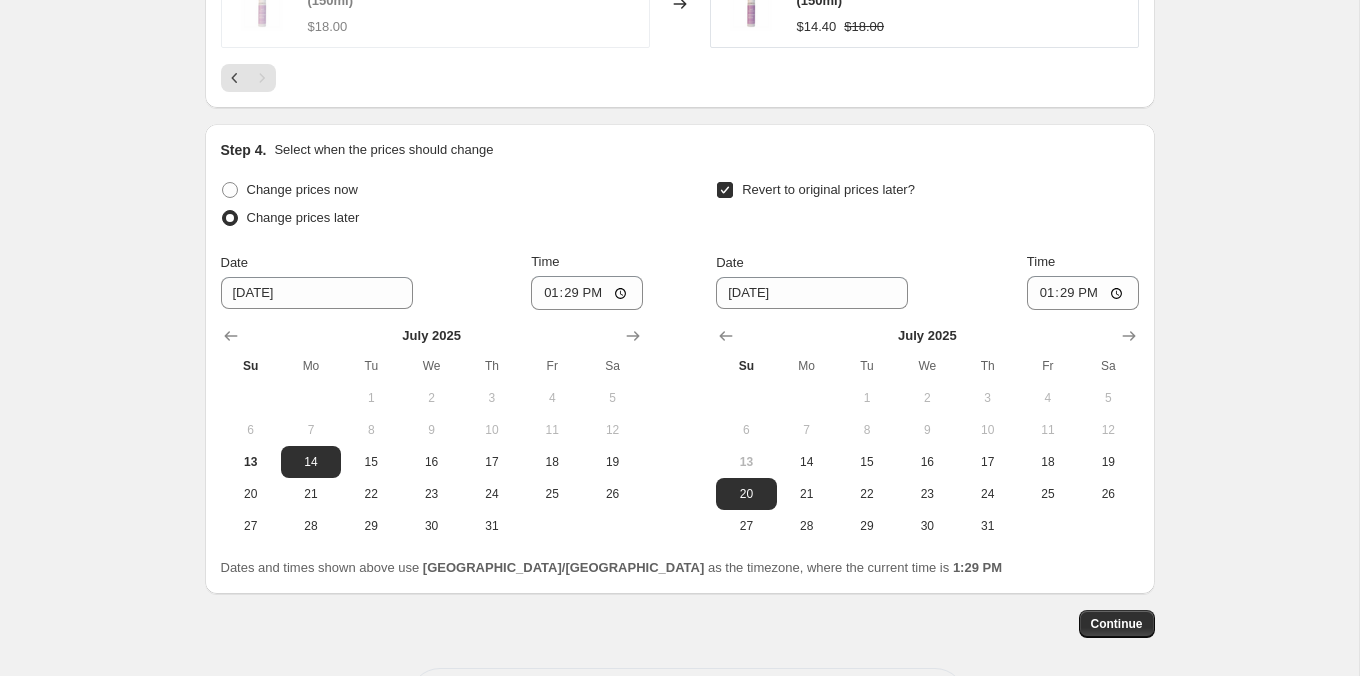 scroll, scrollTop: 1628, scrollLeft: 0, axis: vertical 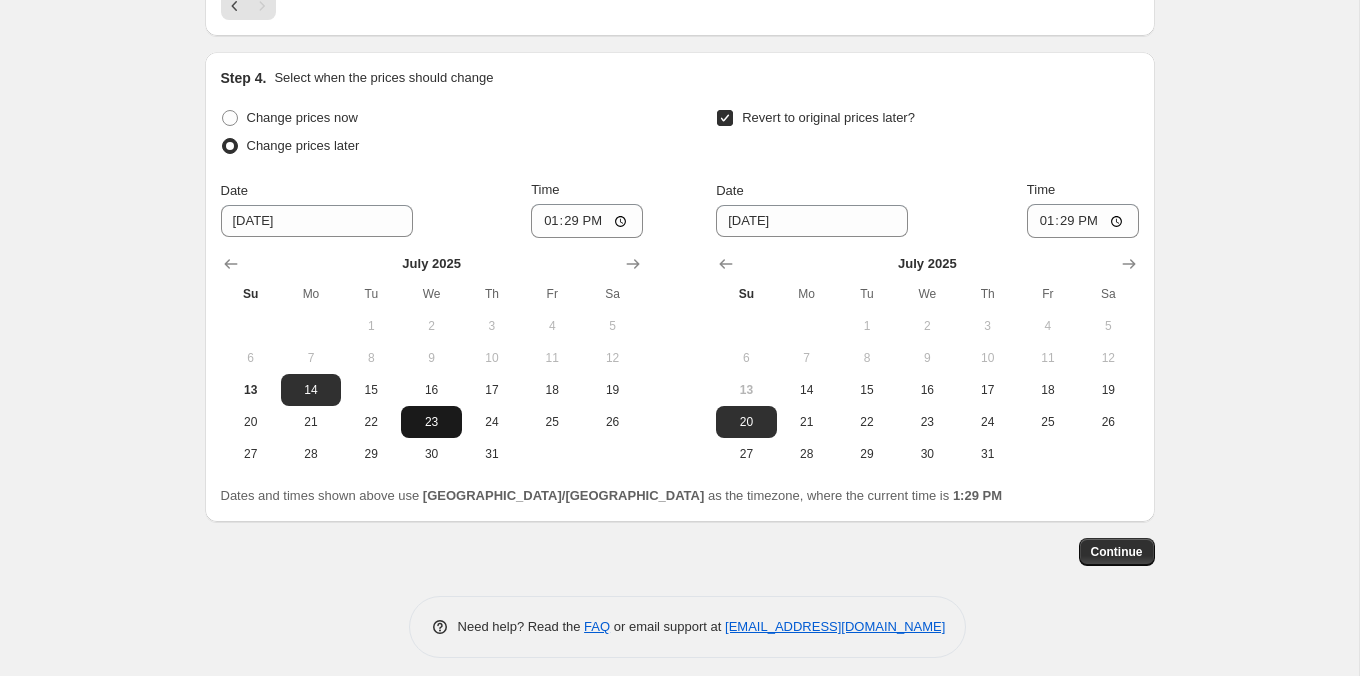 click on "23" at bounding box center (431, 422) 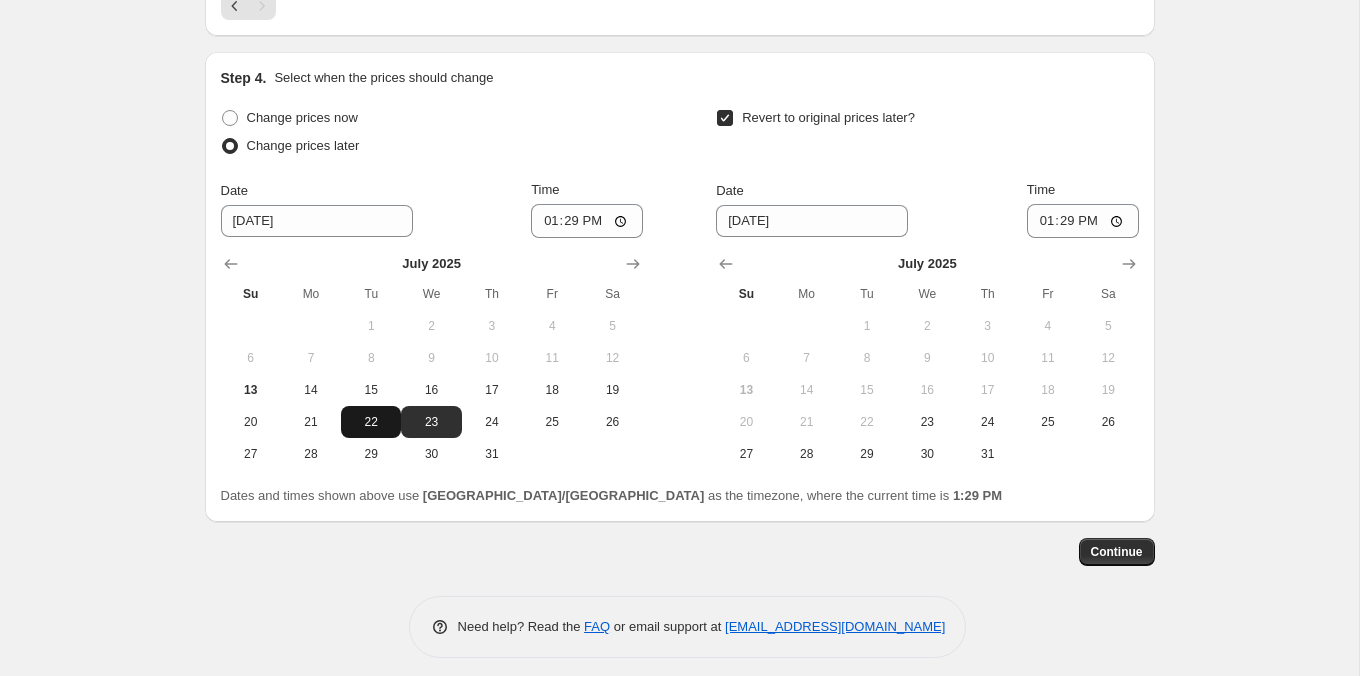 click on "22" at bounding box center [371, 422] 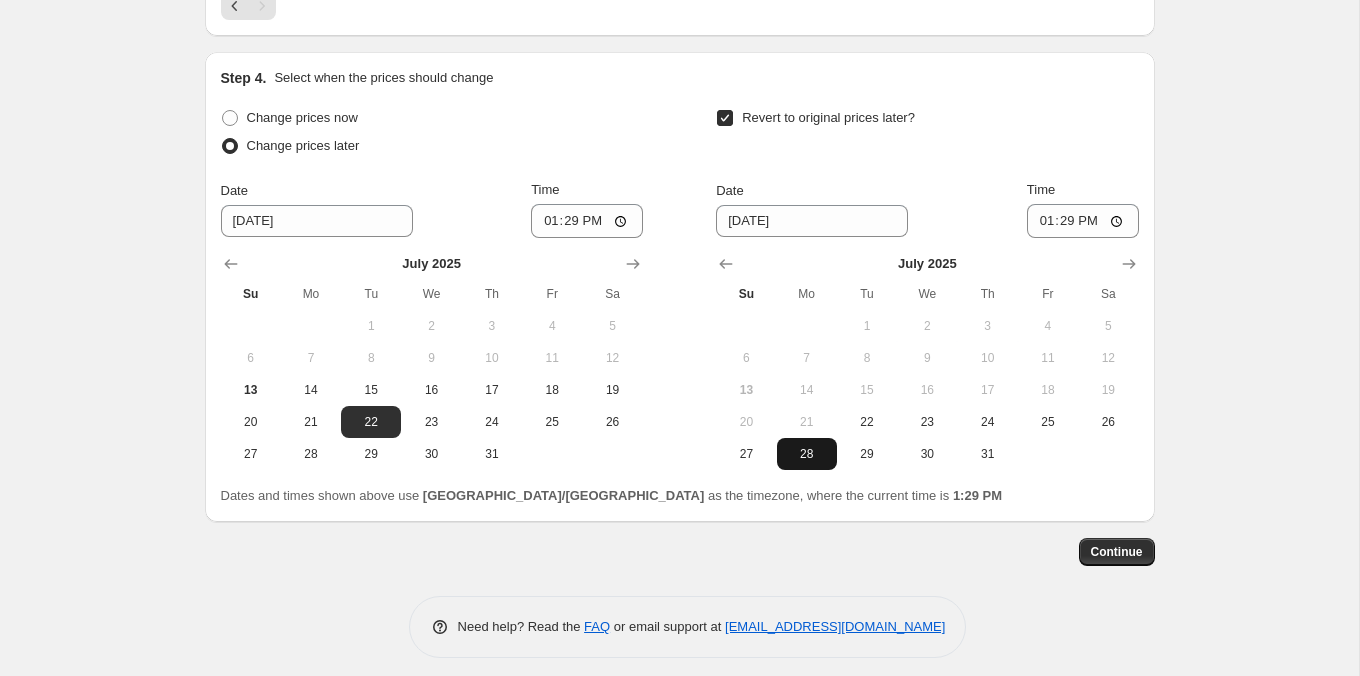 click on "28" at bounding box center (807, 454) 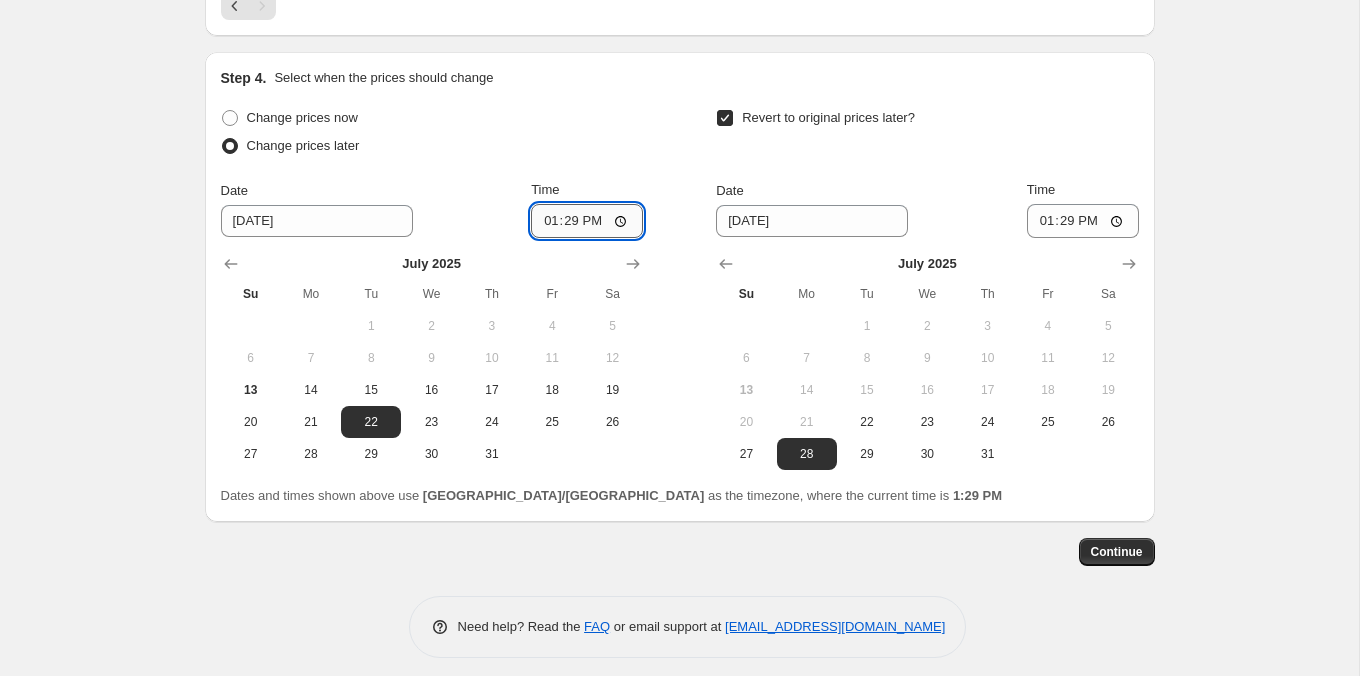 click on "13:29" at bounding box center [587, 221] 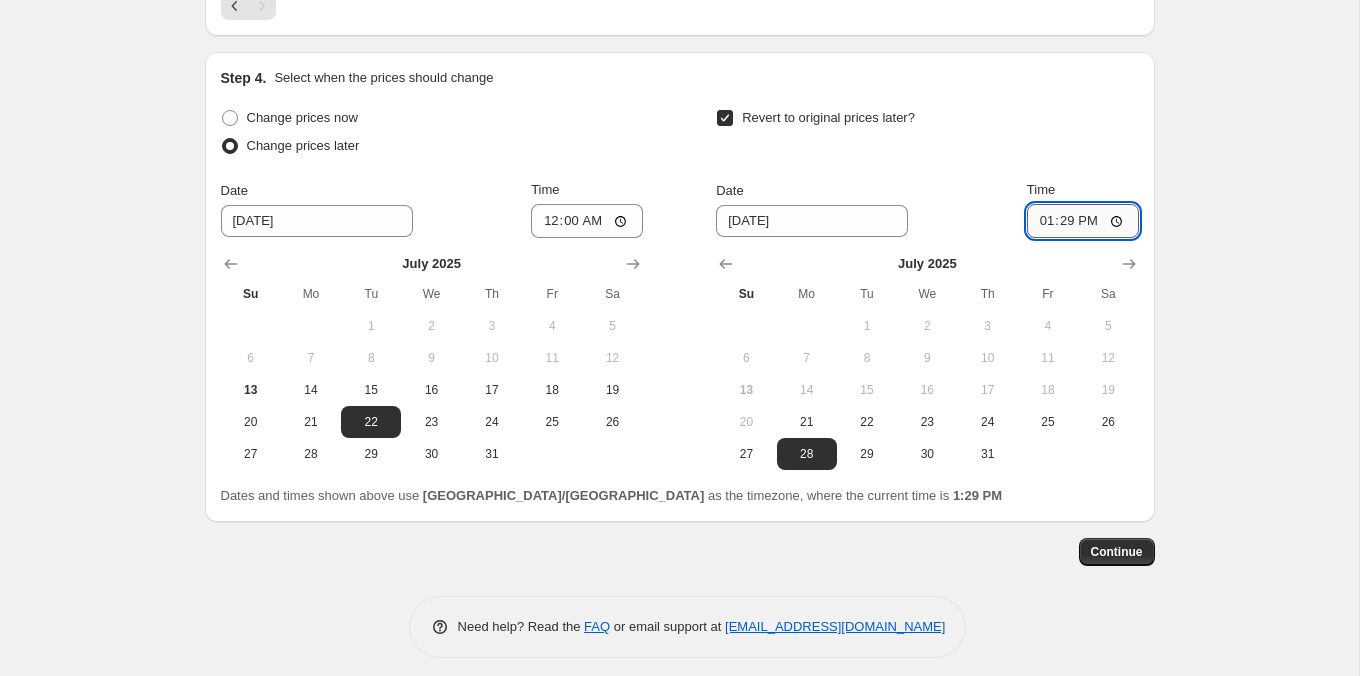 click on "13:29" at bounding box center (1083, 221) 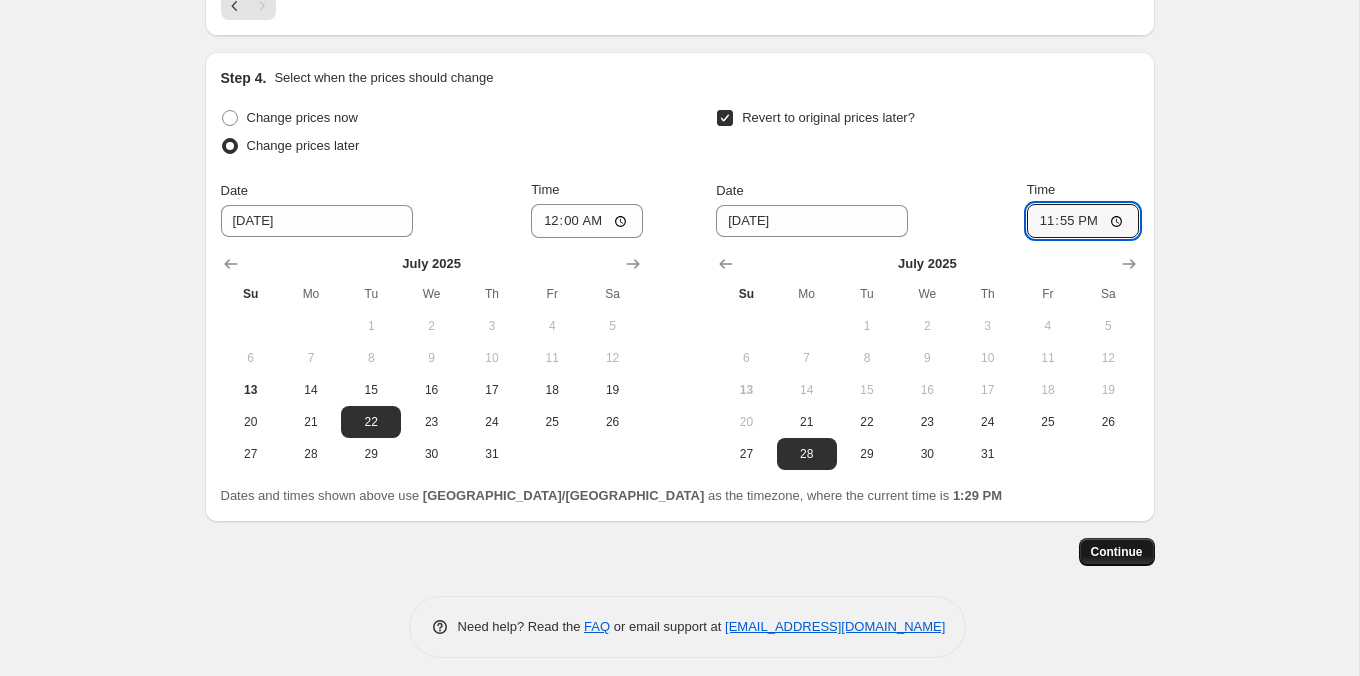 click on "Continue" at bounding box center [1117, 552] 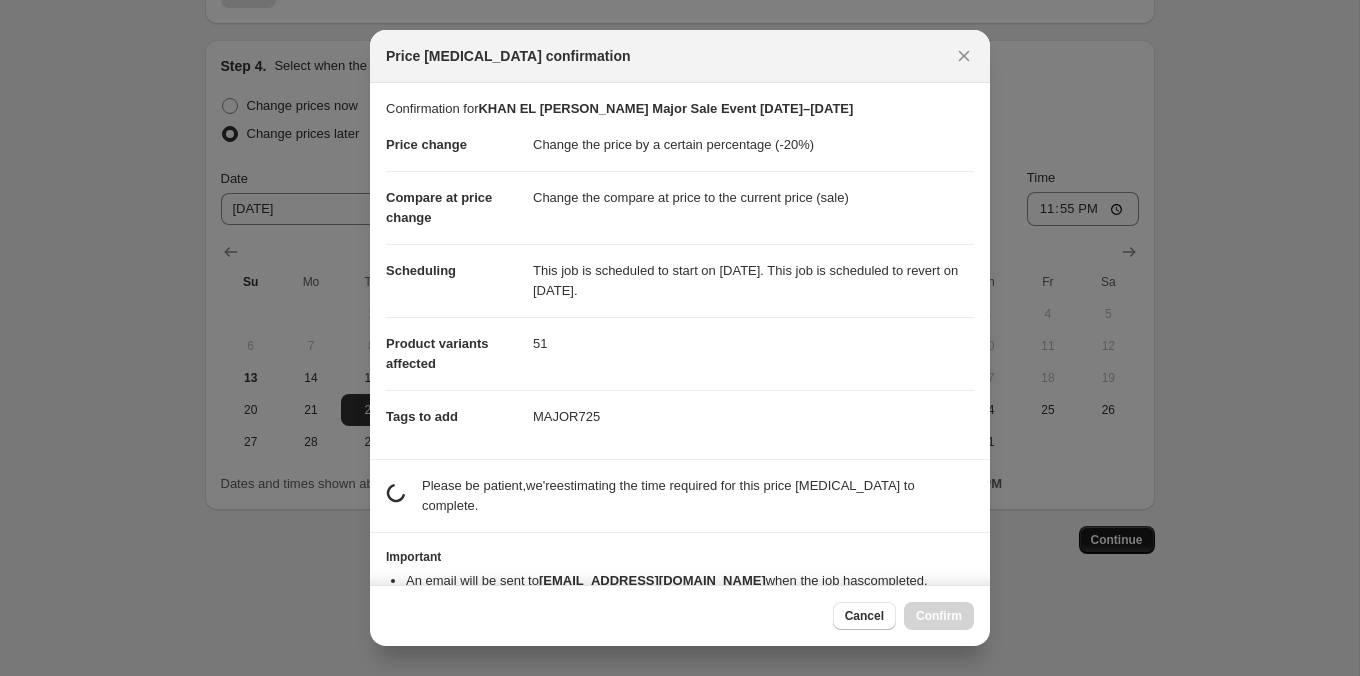 scroll, scrollTop: 0, scrollLeft: 0, axis: both 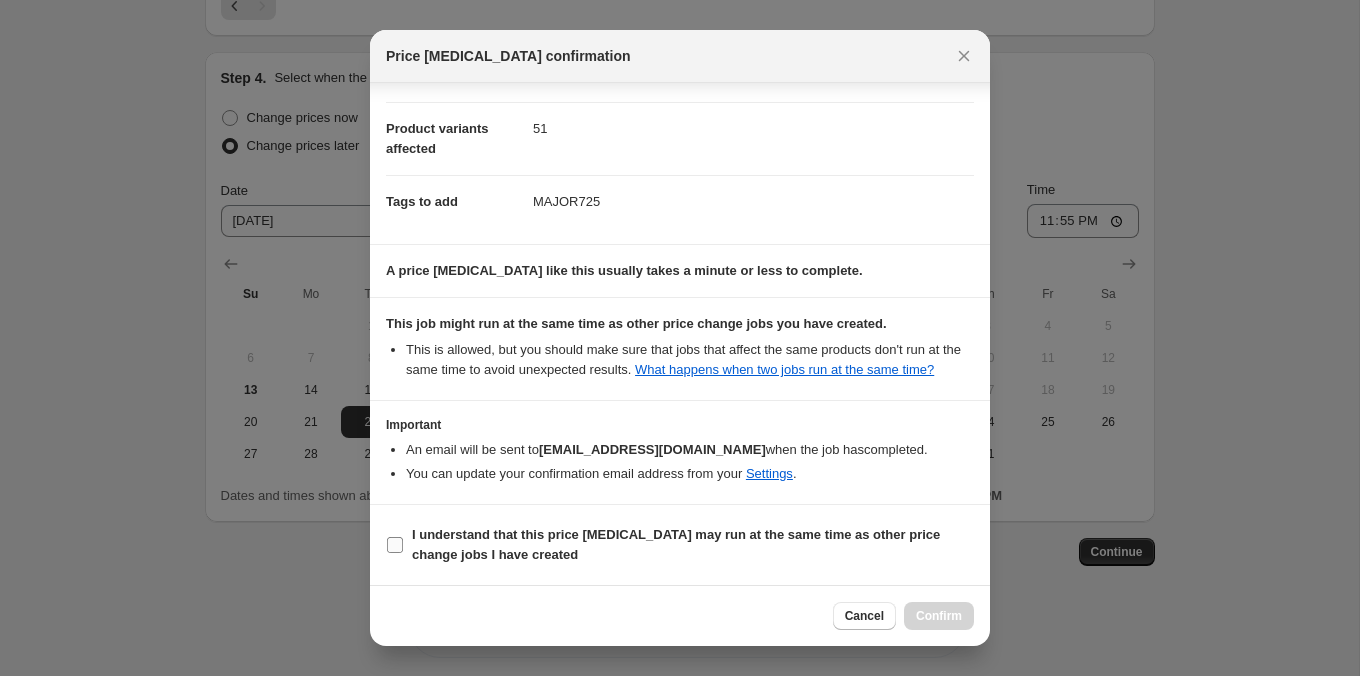 click on "I understand that this price [MEDICAL_DATA] may run at the same time as other price change jobs I have created" at bounding box center [676, 544] 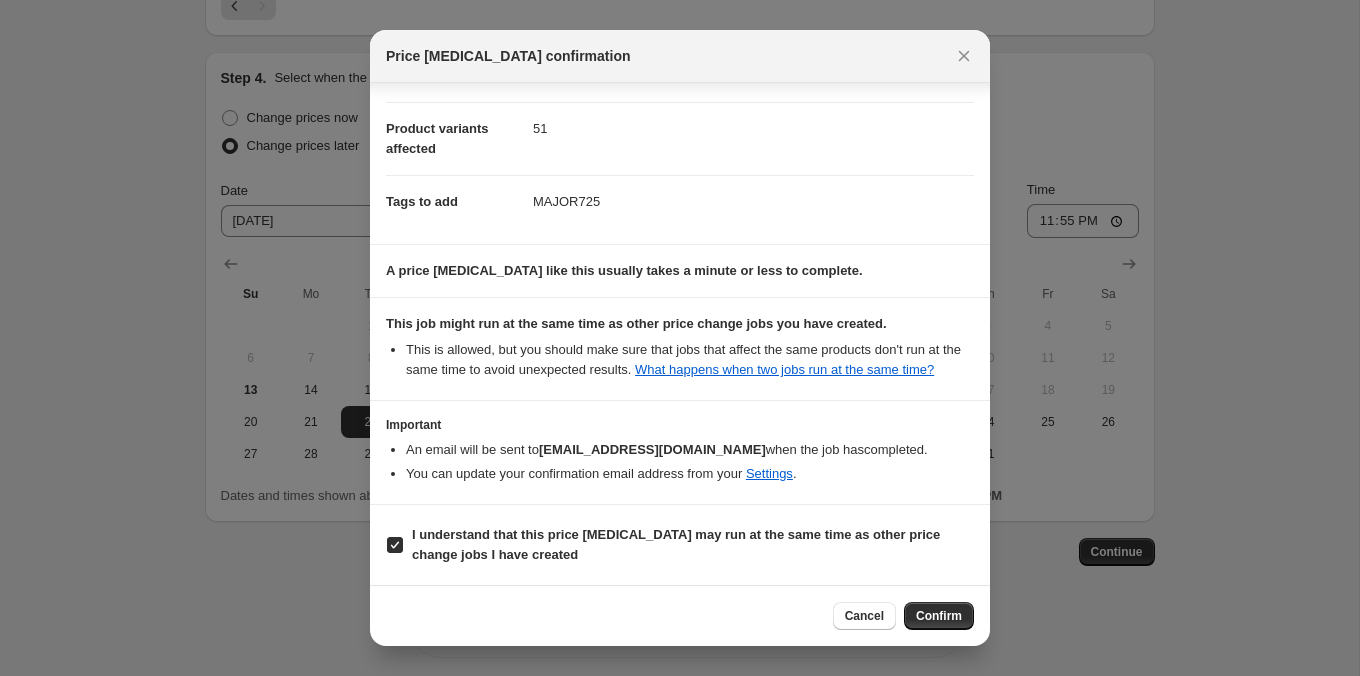 click on "Confirm" at bounding box center [939, 616] 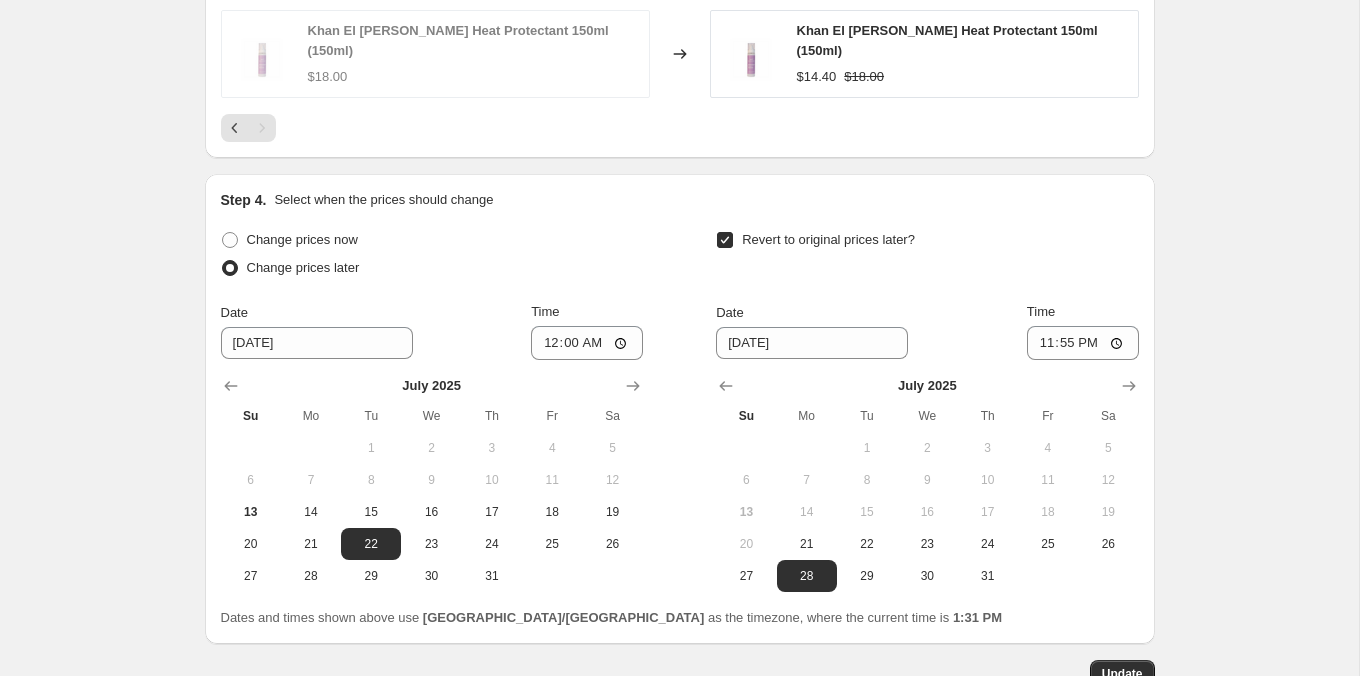 scroll, scrollTop: 0, scrollLeft: 0, axis: both 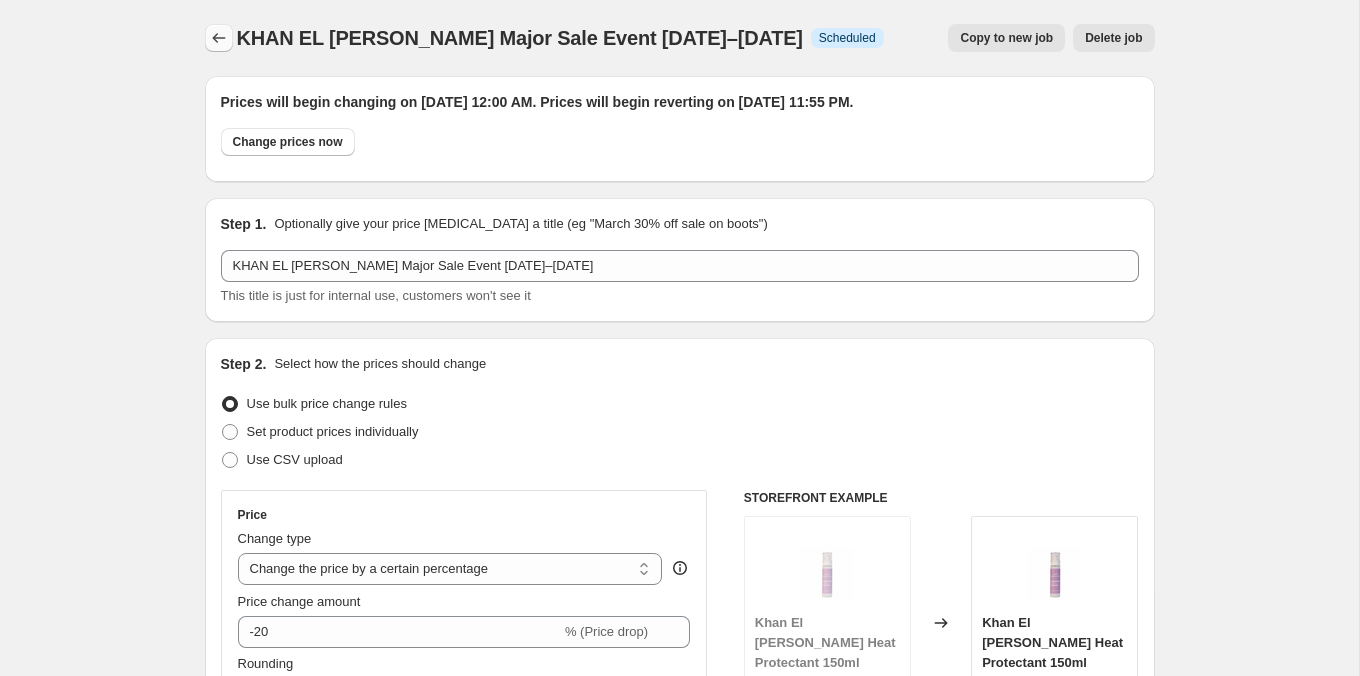 click 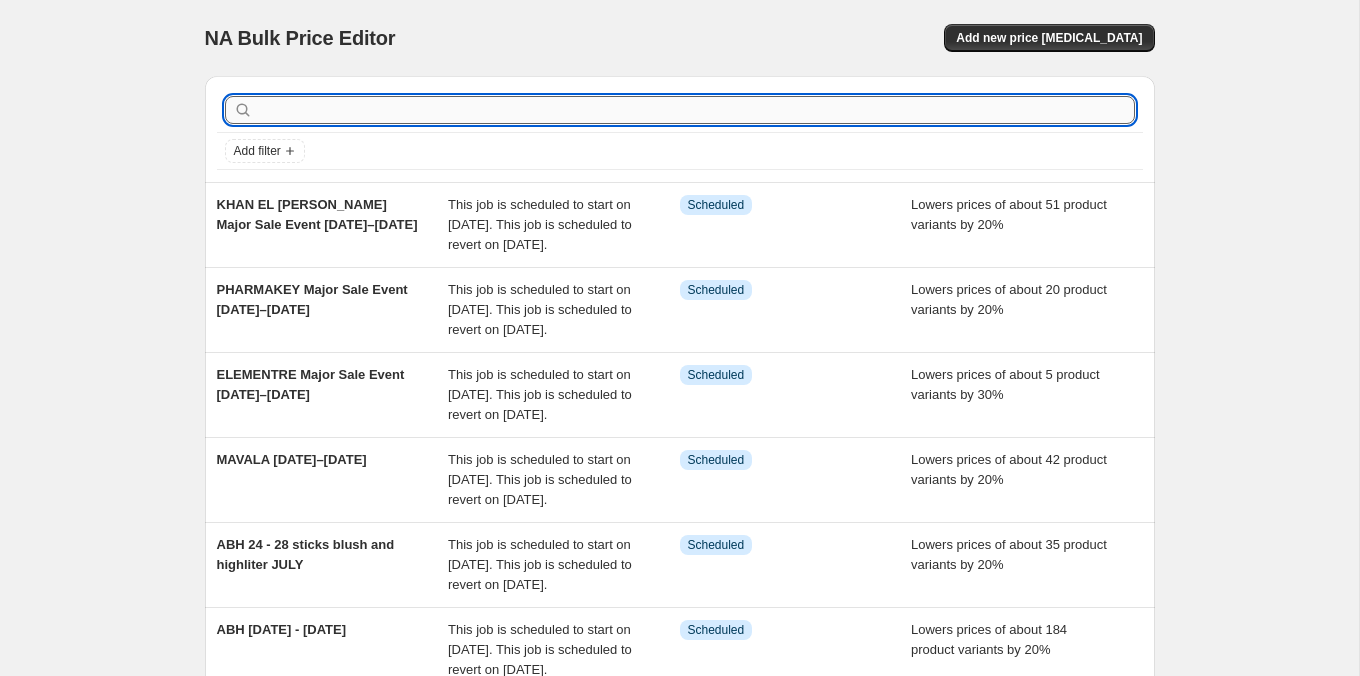 click at bounding box center (696, 110) 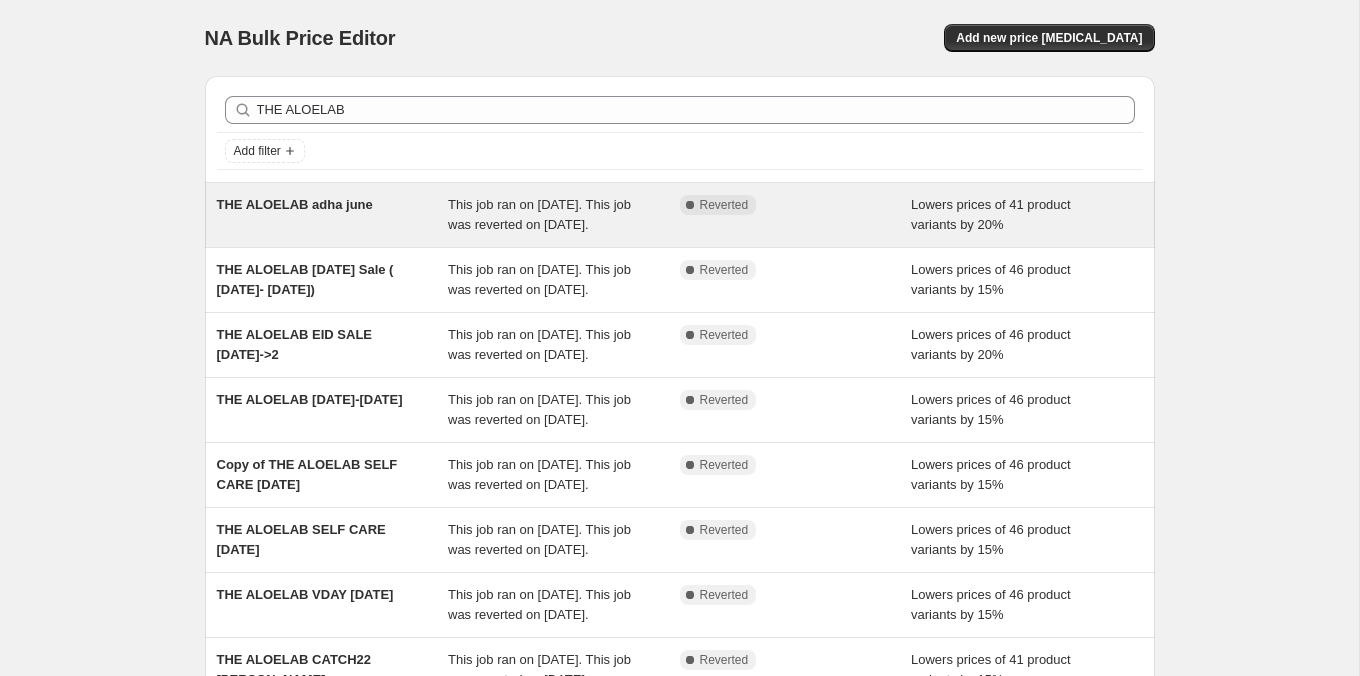 click on "THE ALOELAB adha june" at bounding box center (333, 215) 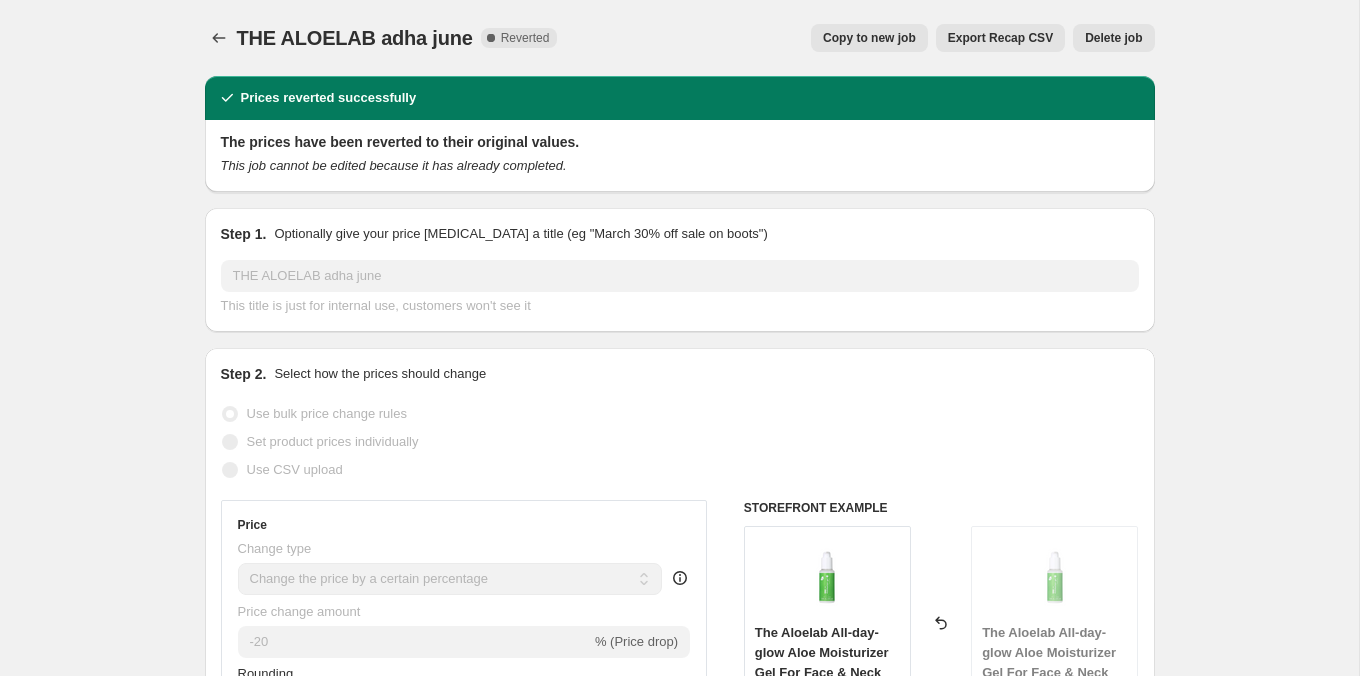 click on "Copy to new job" at bounding box center (869, 38) 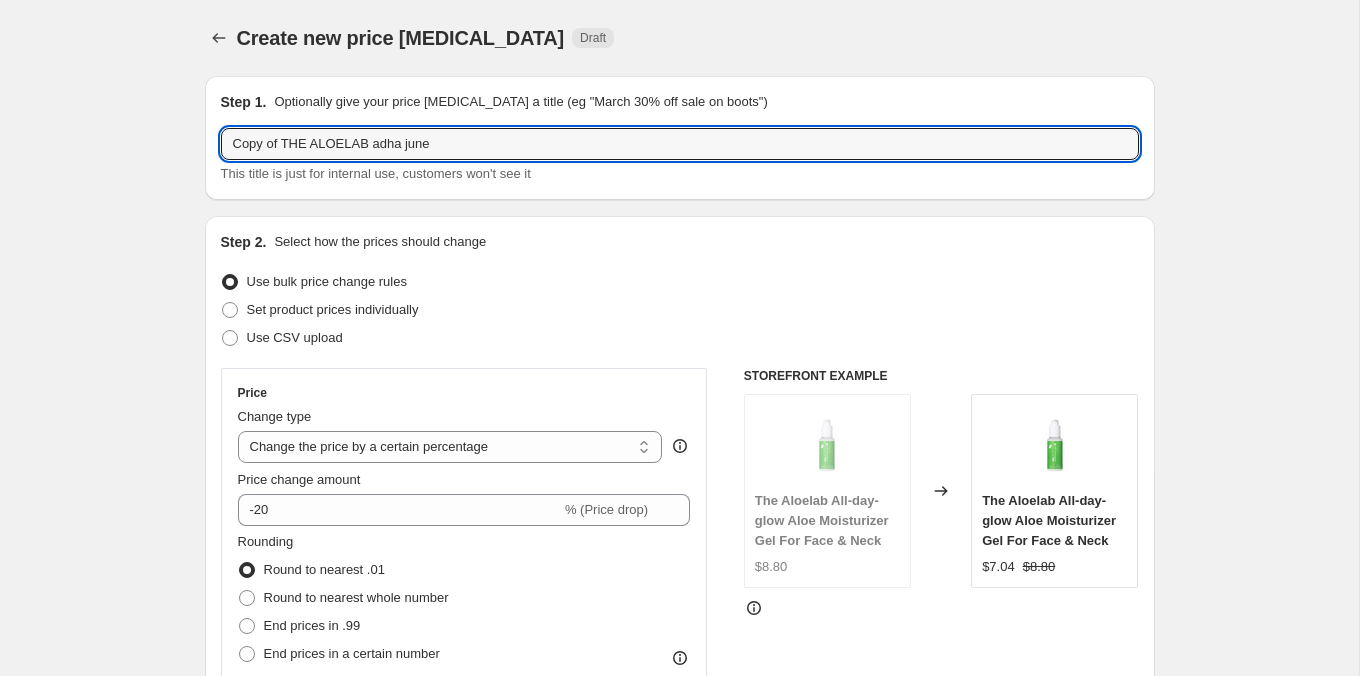 drag, startPoint x: 286, startPoint y: 142, endPoint x: 210, endPoint y: 139, distance: 76.05919 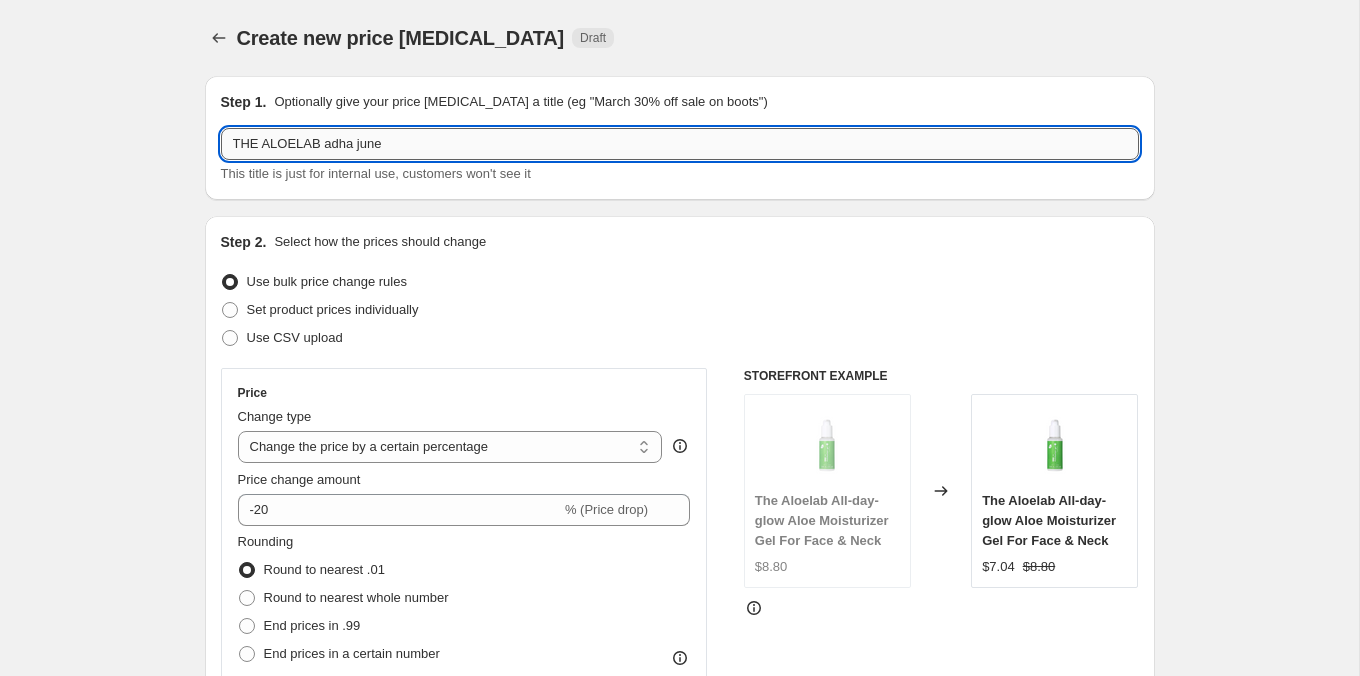 drag, startPoint x: 326, startPoint y: 145, endPoint x: 431, endPoint y: 146, distance: 105.00476 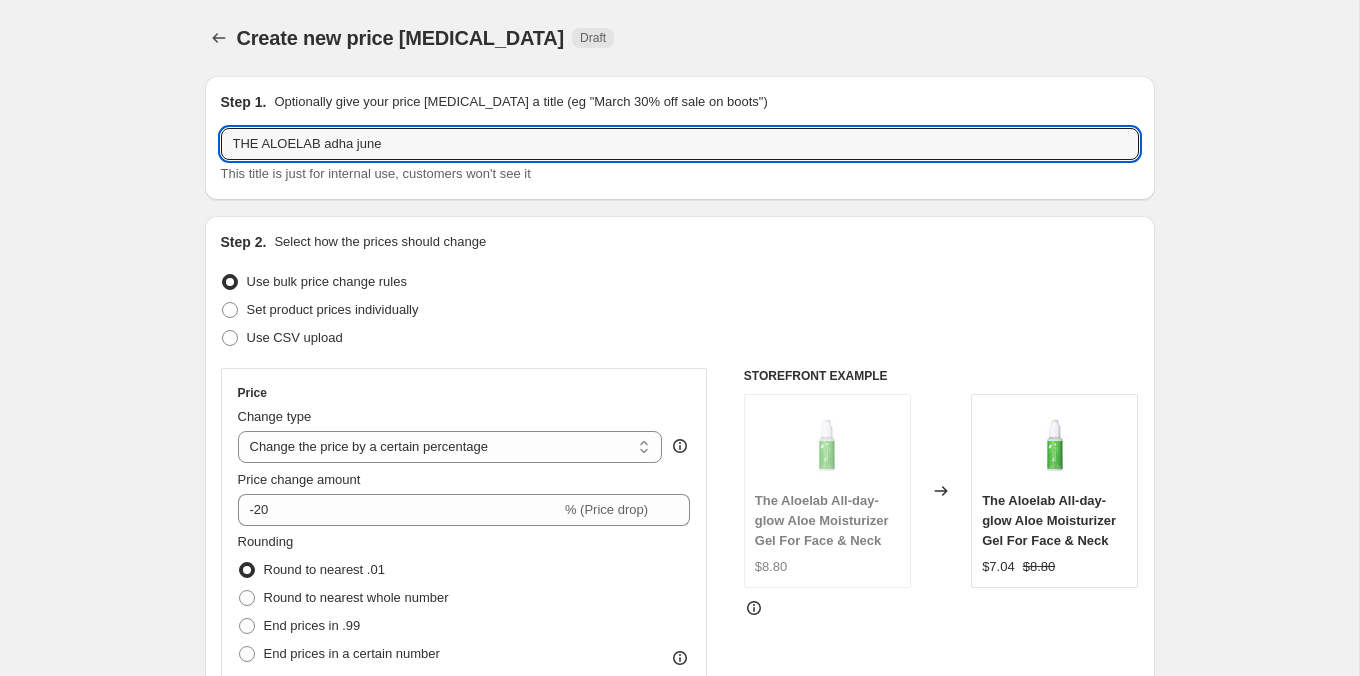 paste on ""Major Sale Event  [DATE]–[DATE]"" 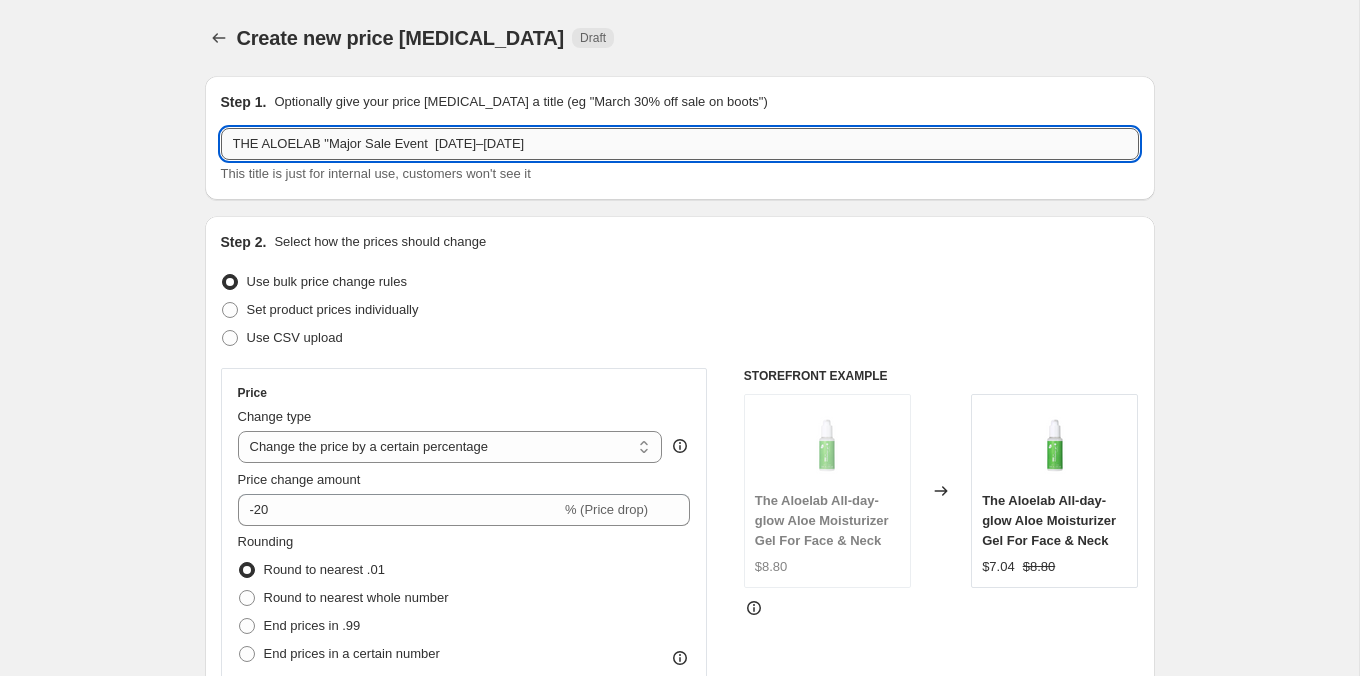 click on "THE ALOELAB "Major Sale Event  [DATE]–[DATE]" at bounding box center [680, 144] 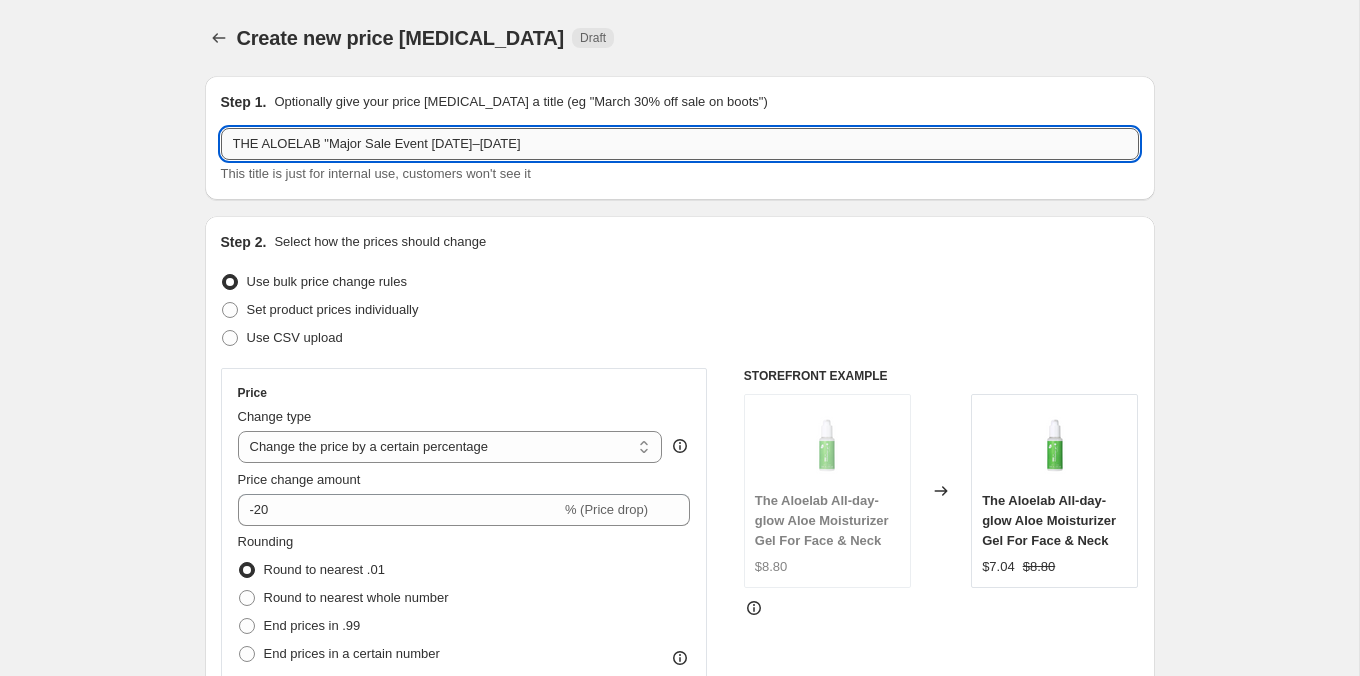 click on "THE ALOELAB "Major Sale Event [DATE]–[DATE]" at bounding box center (680, 144) 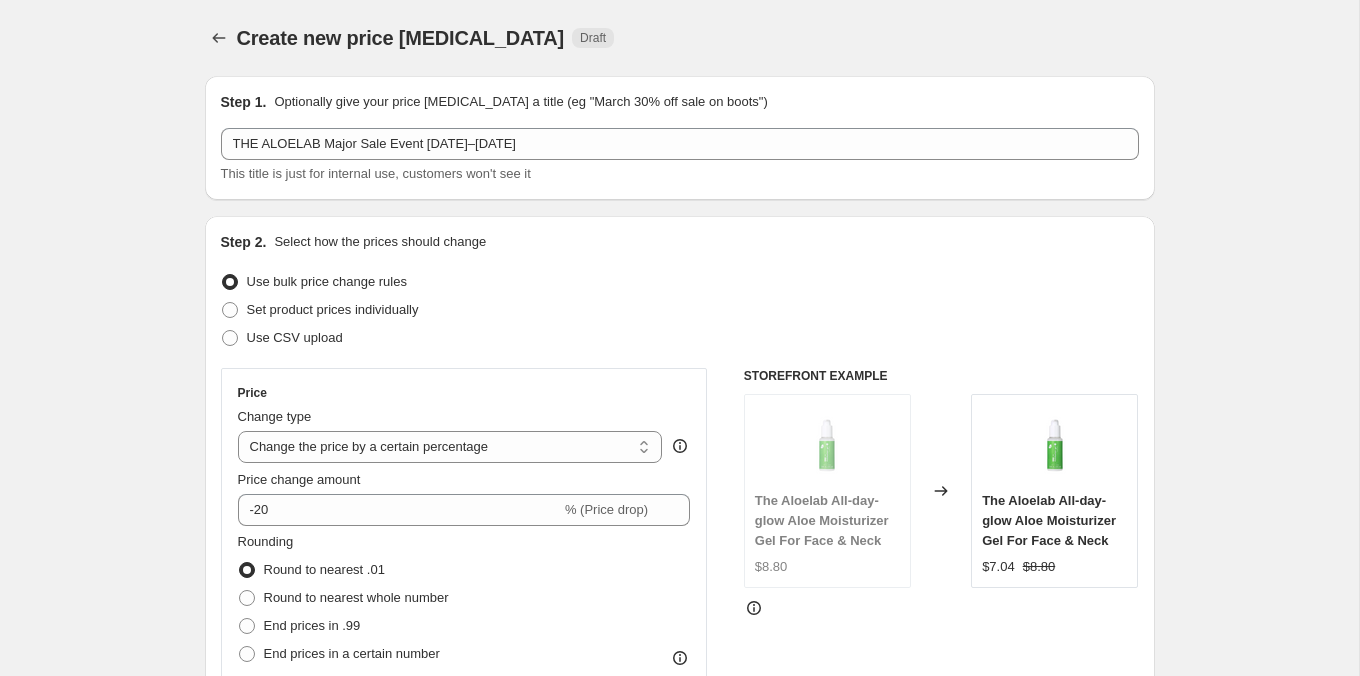 click on "Step 2. Select how the prices should change Use bulk price change rules Set product prices individually Use CSV upload Price Change type Change the price to a certain amount Change the price by a certain amount Change the price by a certain percentage Change the price to the current compare at price (price before sale) Change the price by a certain amount relative to the compare at price Change the price by a certain percentage relative to the compare at price Don't change the price Change the price by a certain percentage relative to the cost per item Change price to certain cost margin Change the price by a certain percentage Price change amount -20 % (Price drop) Rounding Round to nearest .01 Round to nearest whole number End prices in .99 End prices in a certain number Show rounding direction options? Compare at price What's the compare at price? Change type Change the compare at price to the current price (sale) Change the compare at price to a certain amount Don't change the compare at price $8.80 $7.04" at bounding box center (680, 623) 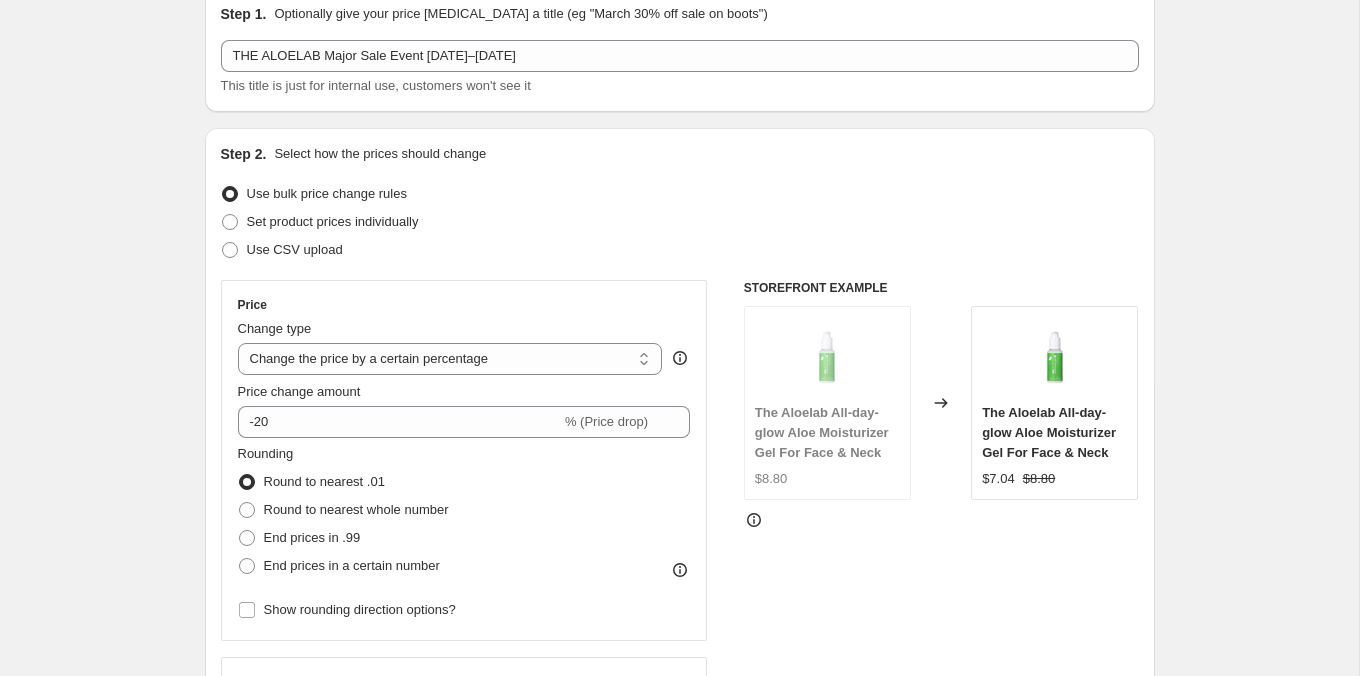 scroll, scrollTop: 90, scrollLeft: 0, axis: vertical 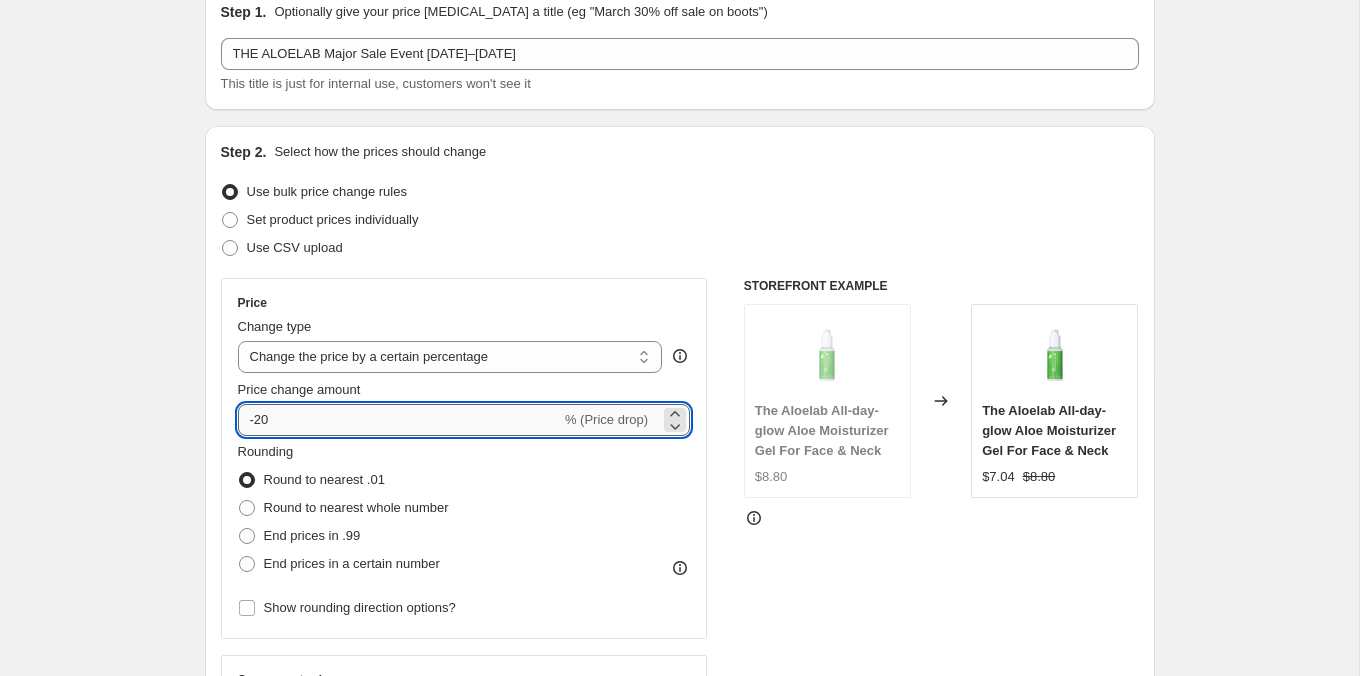 click on "-20" at bounding box center (399, 420) 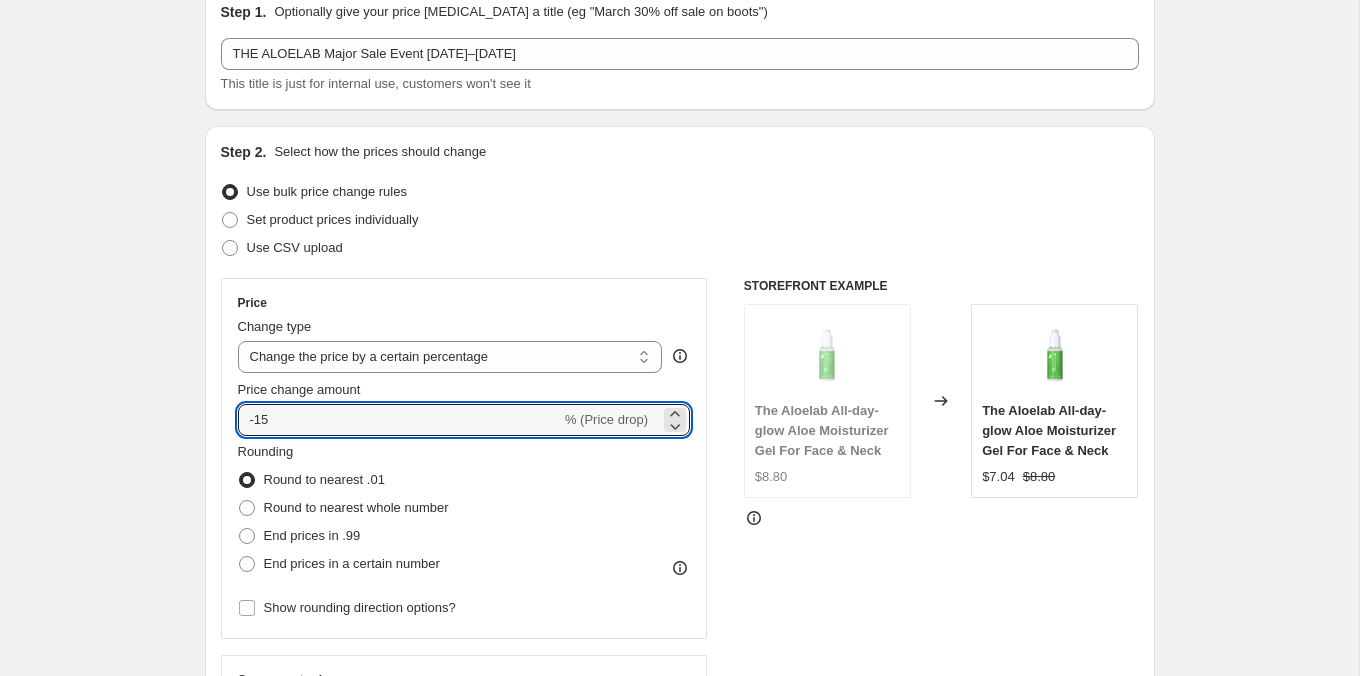 click on "Create new price [MEDICAL_DATA]. This page is ready Create new price [MEDICAL_DATA] Draft Step 1. Optionally give your price [MEDICAL_DATA] a title (eg "March 30% off sale on boots") THE ALOELAB Major Sale Event [DATE]–[DATE] This title is just for internal use, customers won't see it Step 2. Select how the prices should change Use bulk price change rules Set product prices individually Use CSV upload Price Change type Change the price to a certain amount Change the price by a certain amount Change the price by a certain percentage Change the price to the current compare at price (price before sale) Change the price by a certain amount relative to the compare at price Change the price by a certain percentage relative to the compare at price Don't change the price Change the price by a certain percentage relative to the cost per item Change price to certain cost margin Change the price by a certain percentage Price change amount -15 % (Price drop) Rounding Round to nearest .01 Round to nearest whole number Compare at price" at bounding box center (679, 1087) 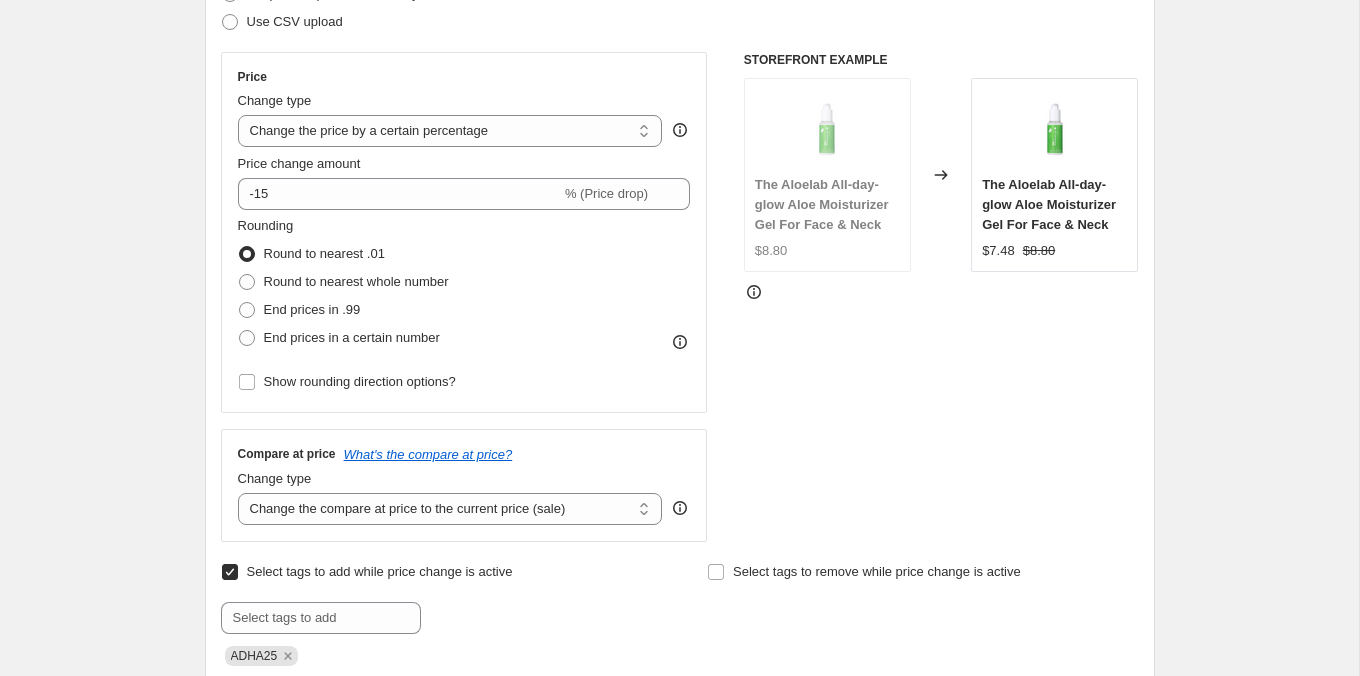 scroll, scrollTop: 390, scrollLeft: 0, axis: vertical 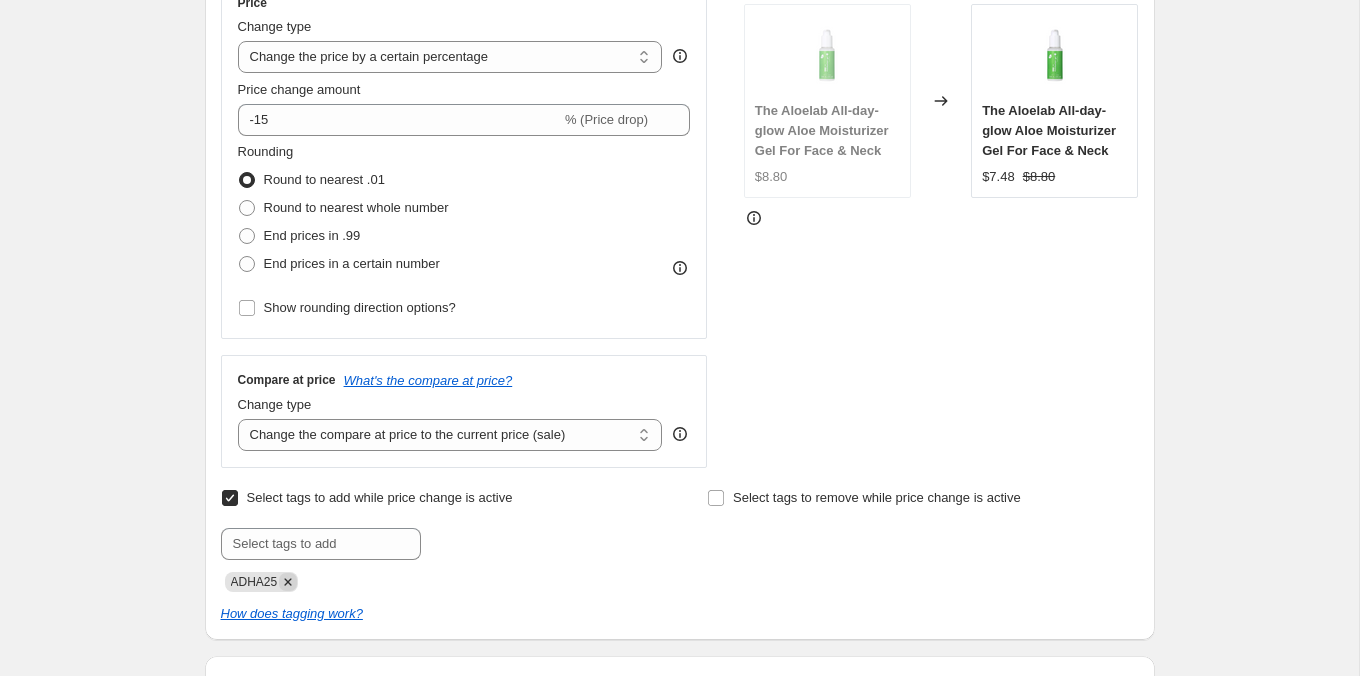 click 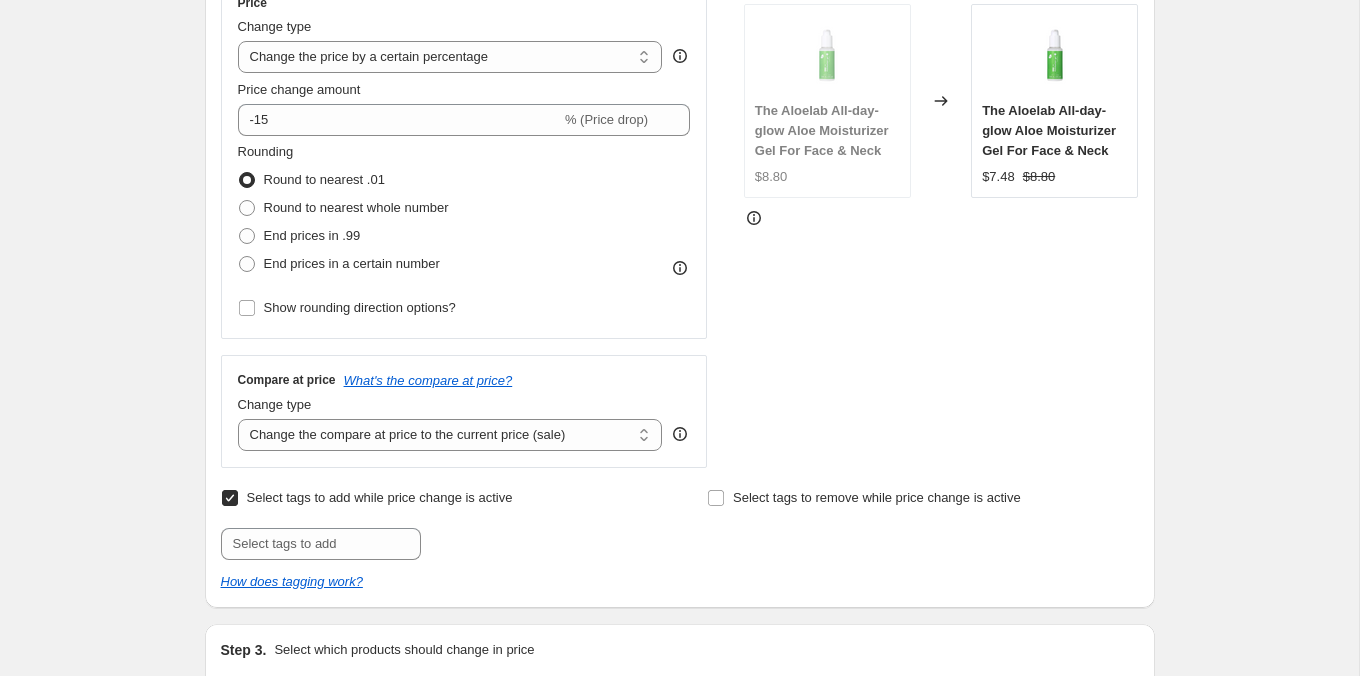 click on "Select tags to add while price change is active Submit Select tags to remove while price change is active How does tagging work?" at bounding box center [680, 538] 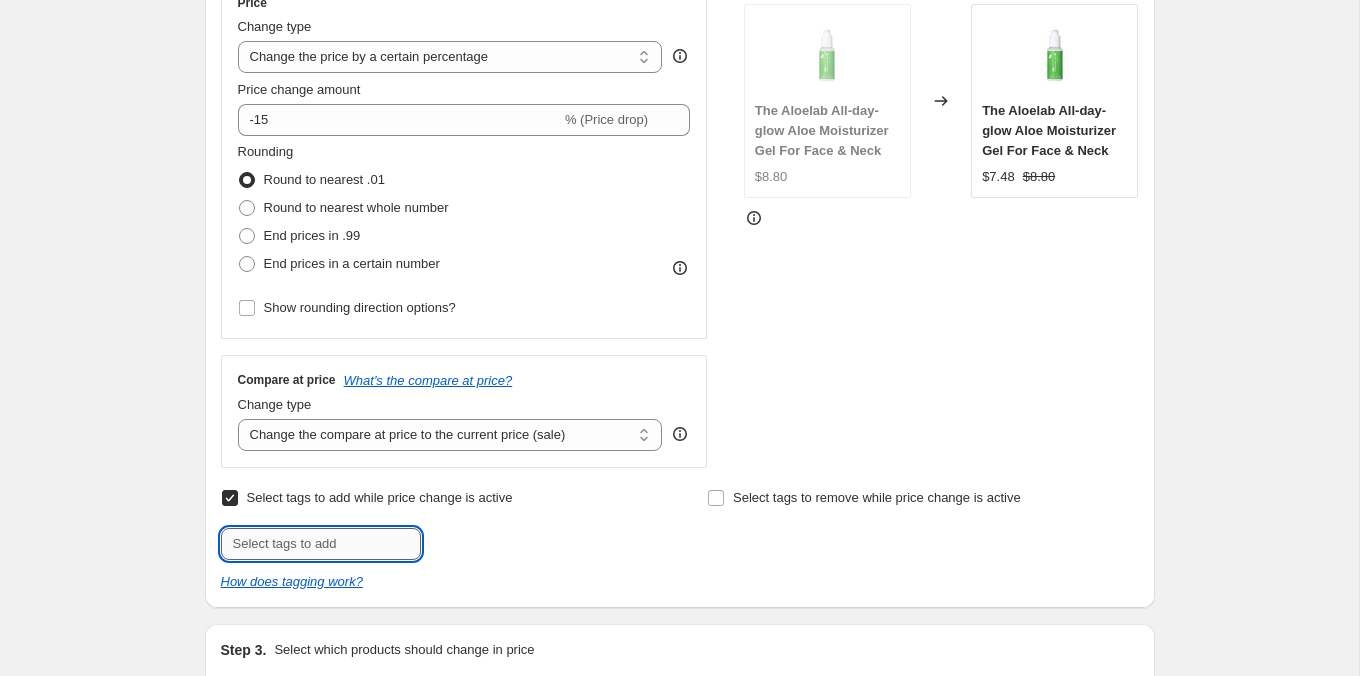 click at bounding box center [321, 544] 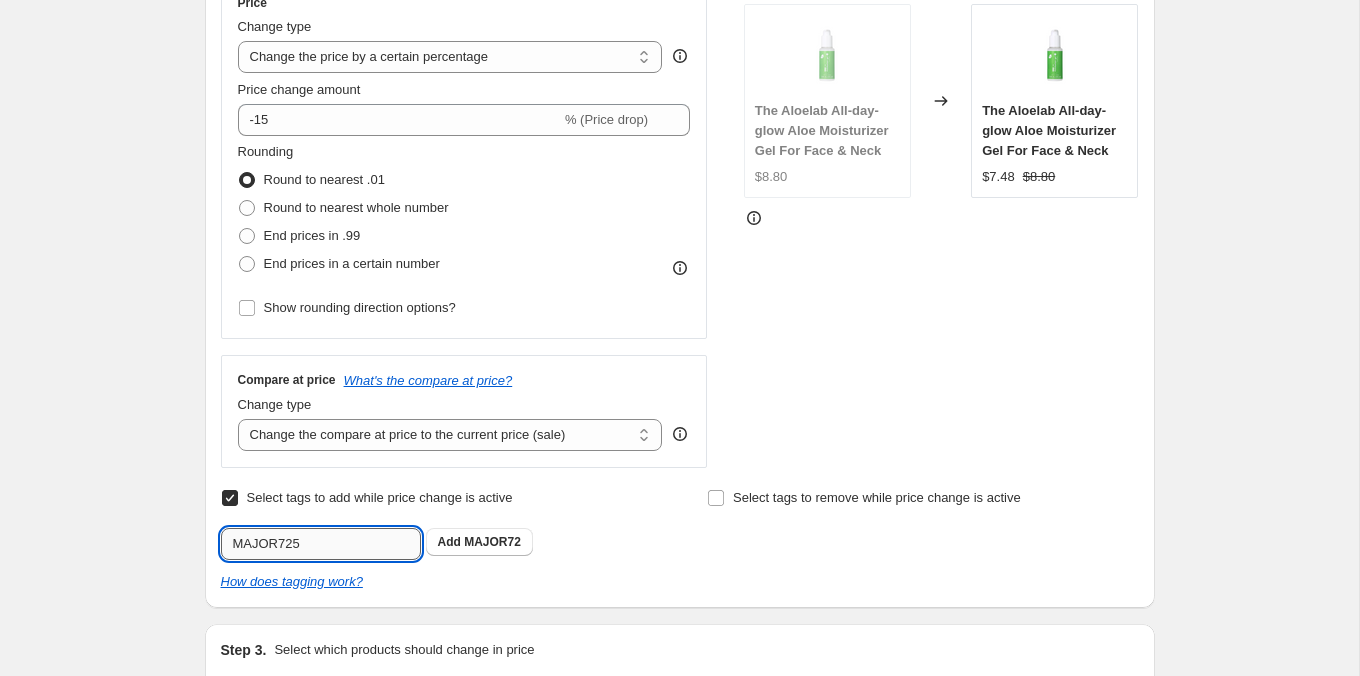 click on "Submit" at bounding box center (249, -164) 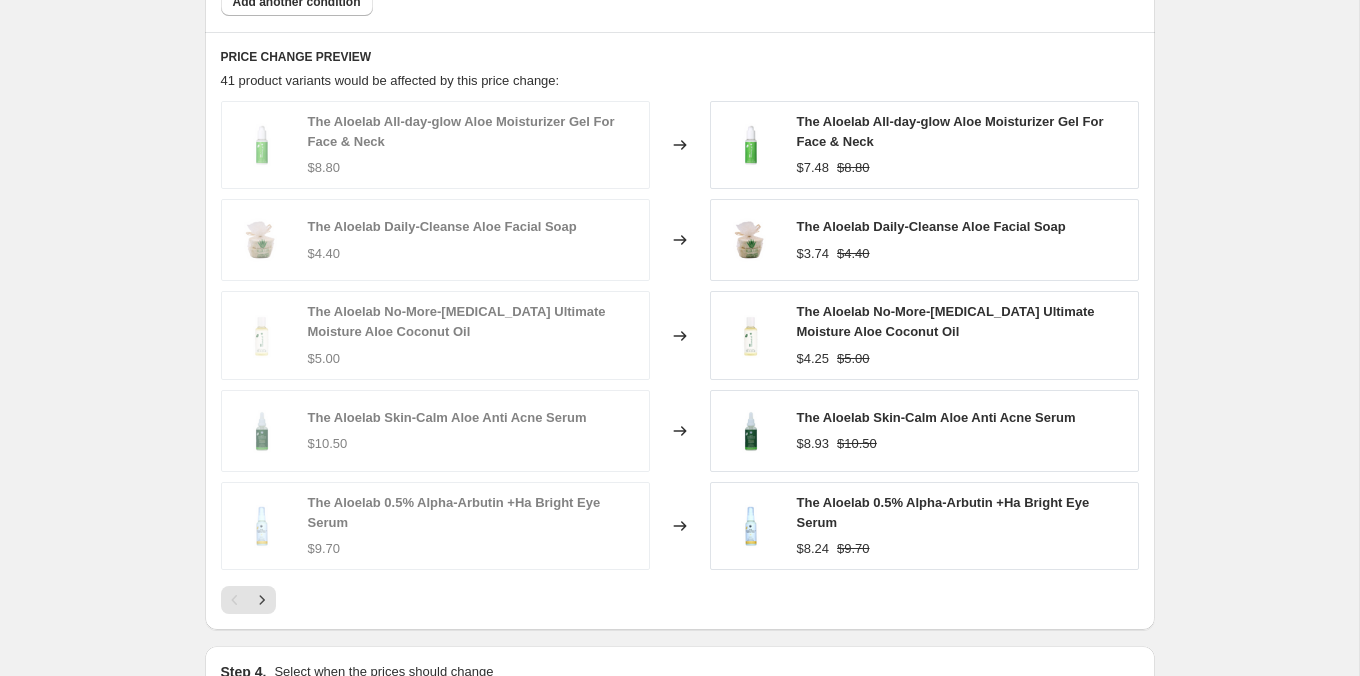 scroll, scrollTop: 1427, scrollLeft: 0, axis: vertical 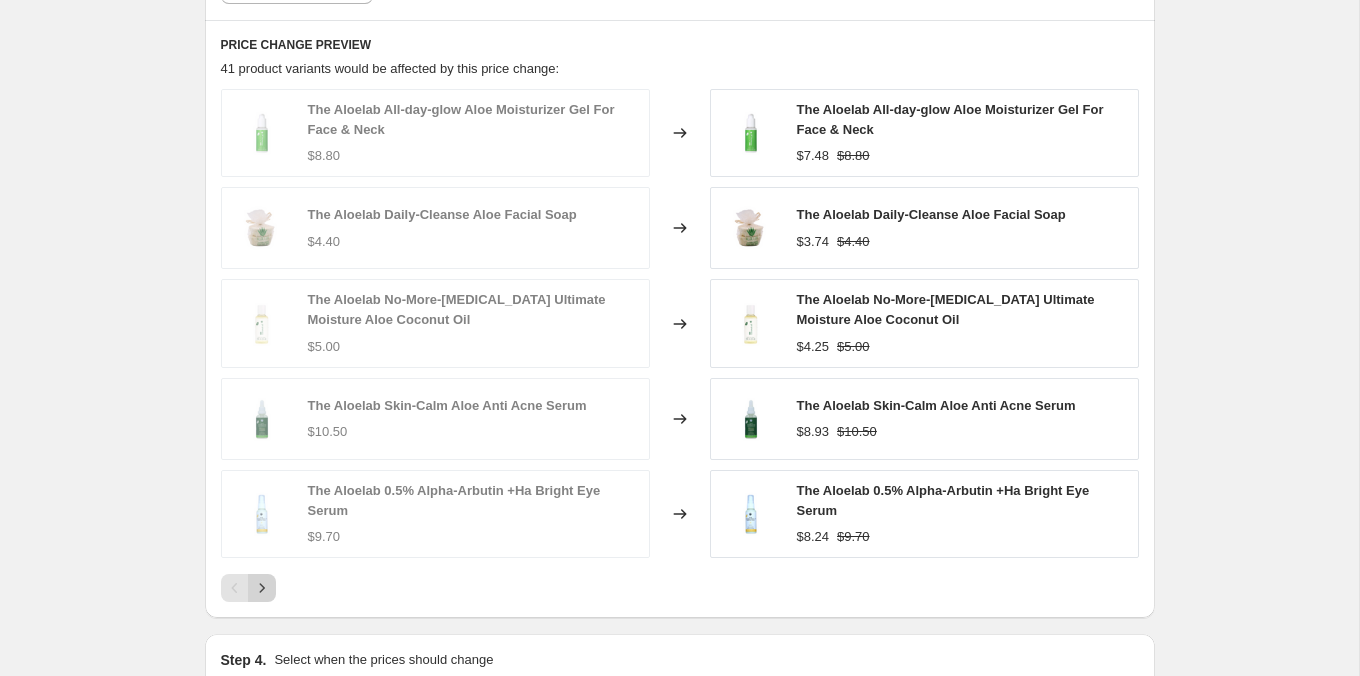 click 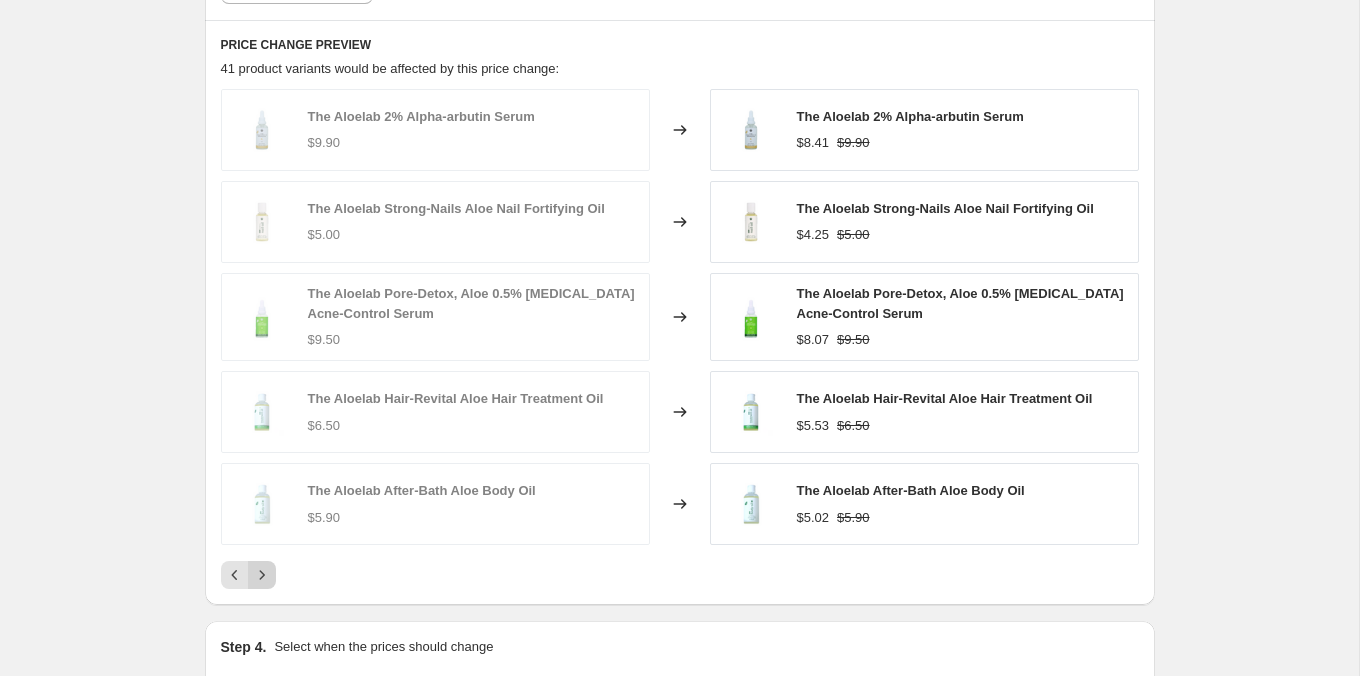 click at bounding box center (262, 575) 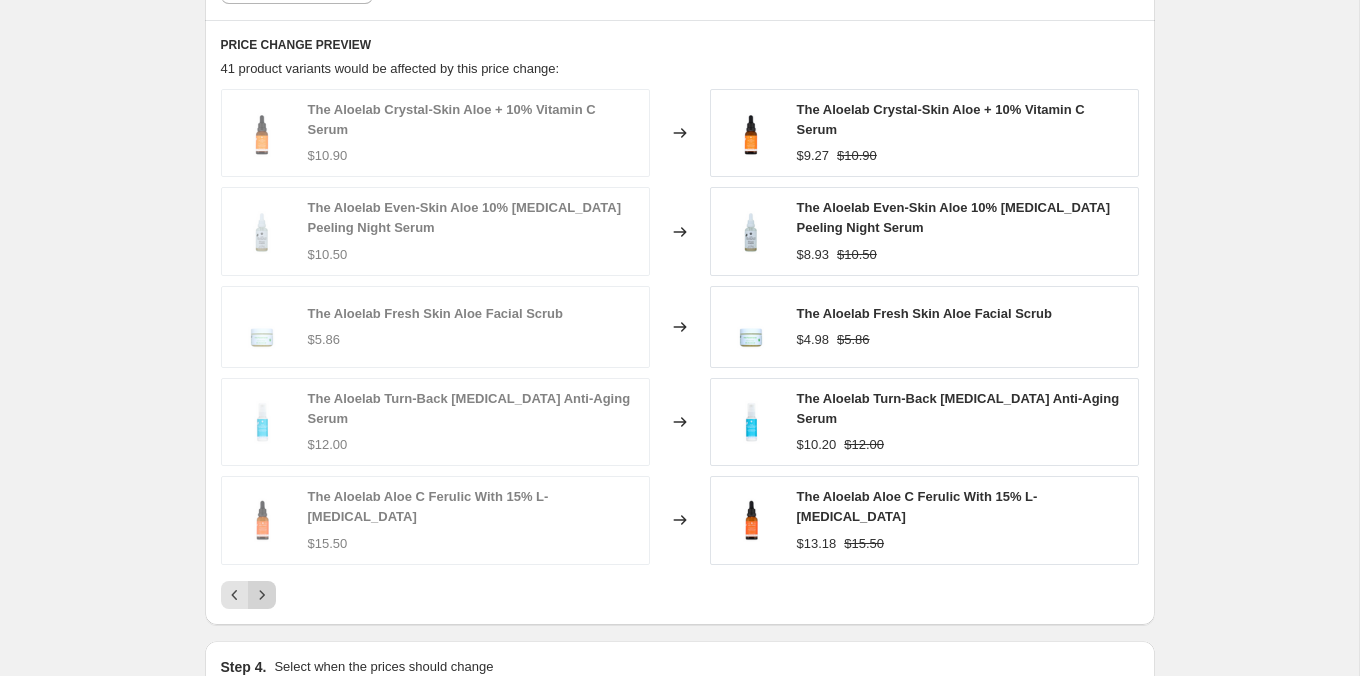 click 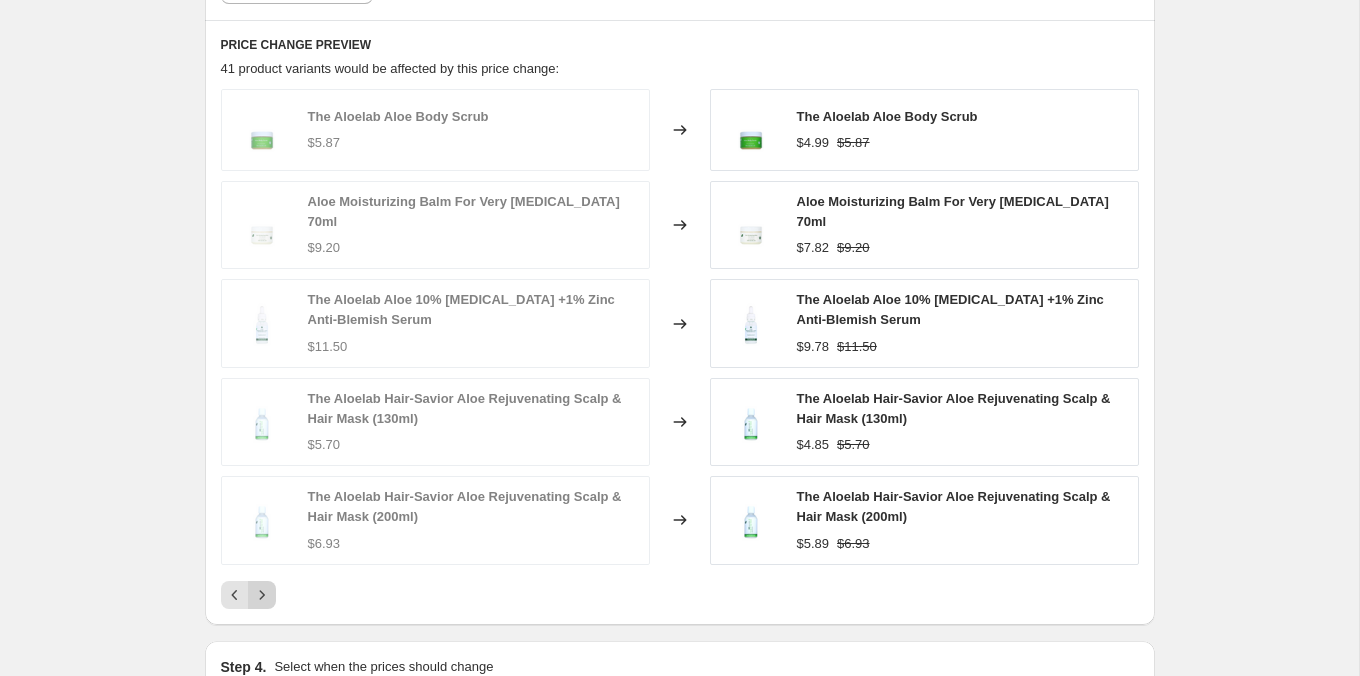 click 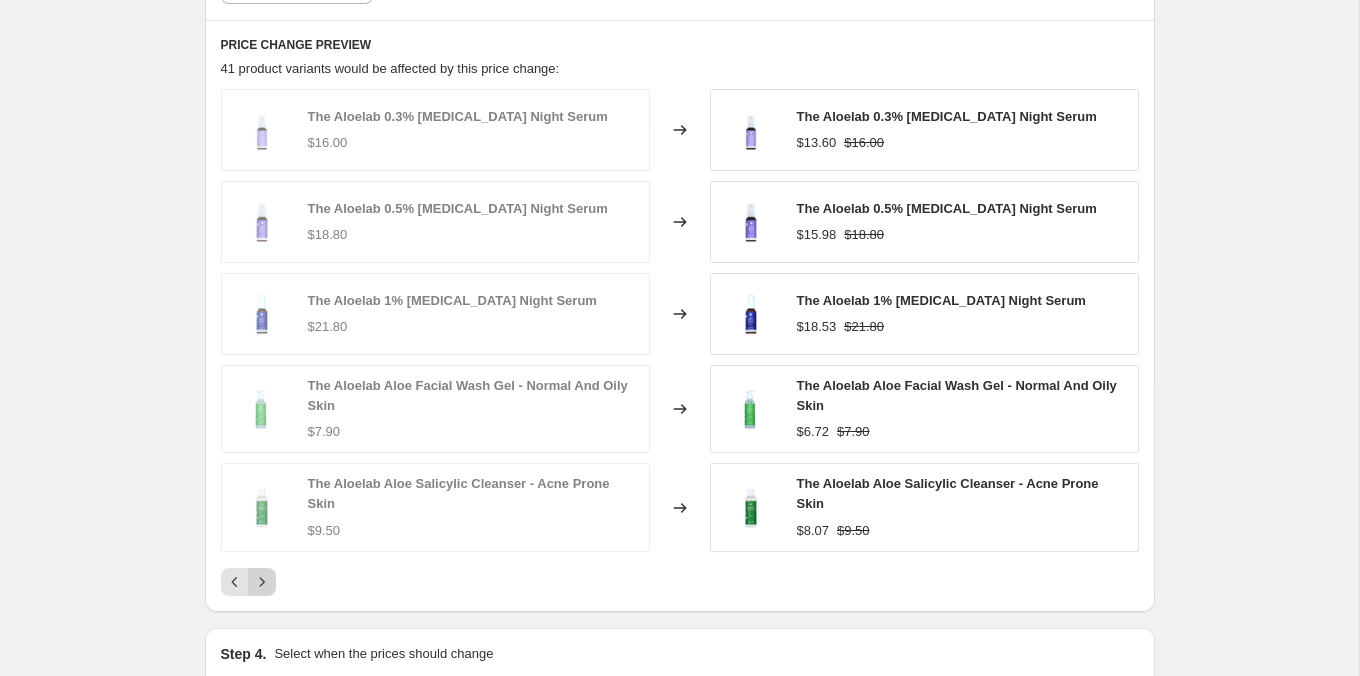 click 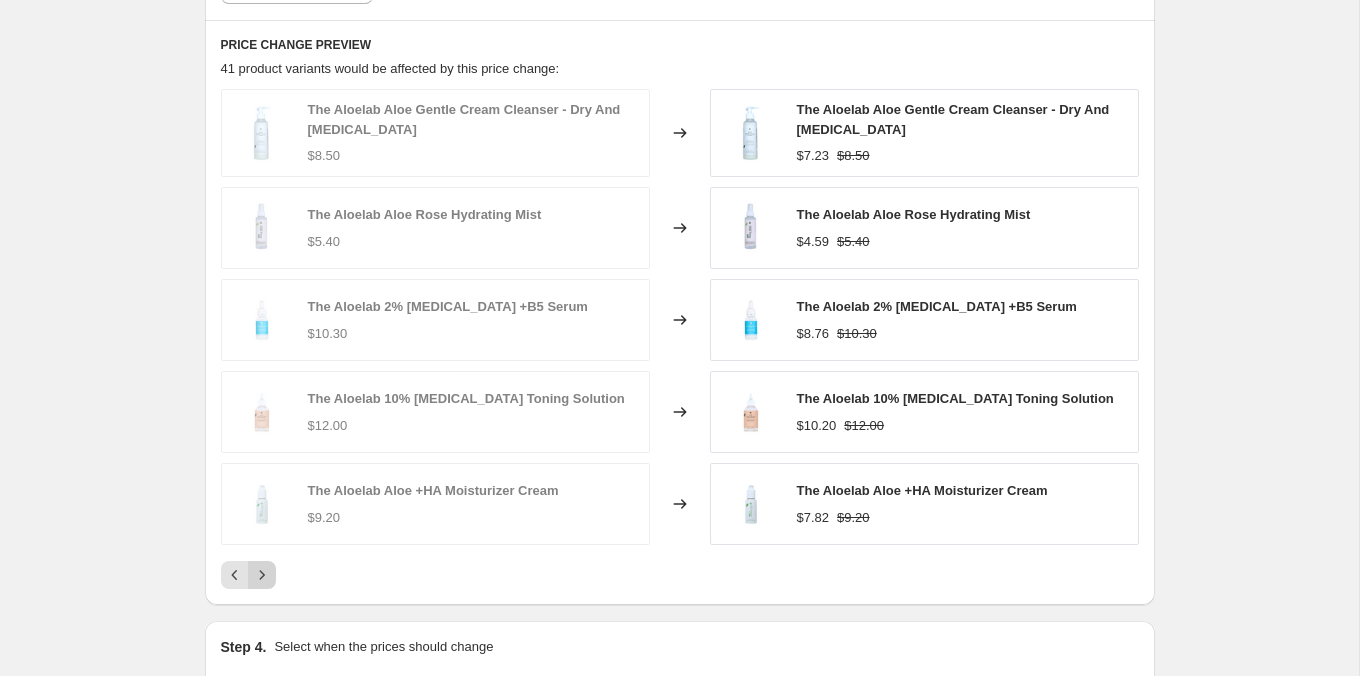click at bounding box center (262, 575) 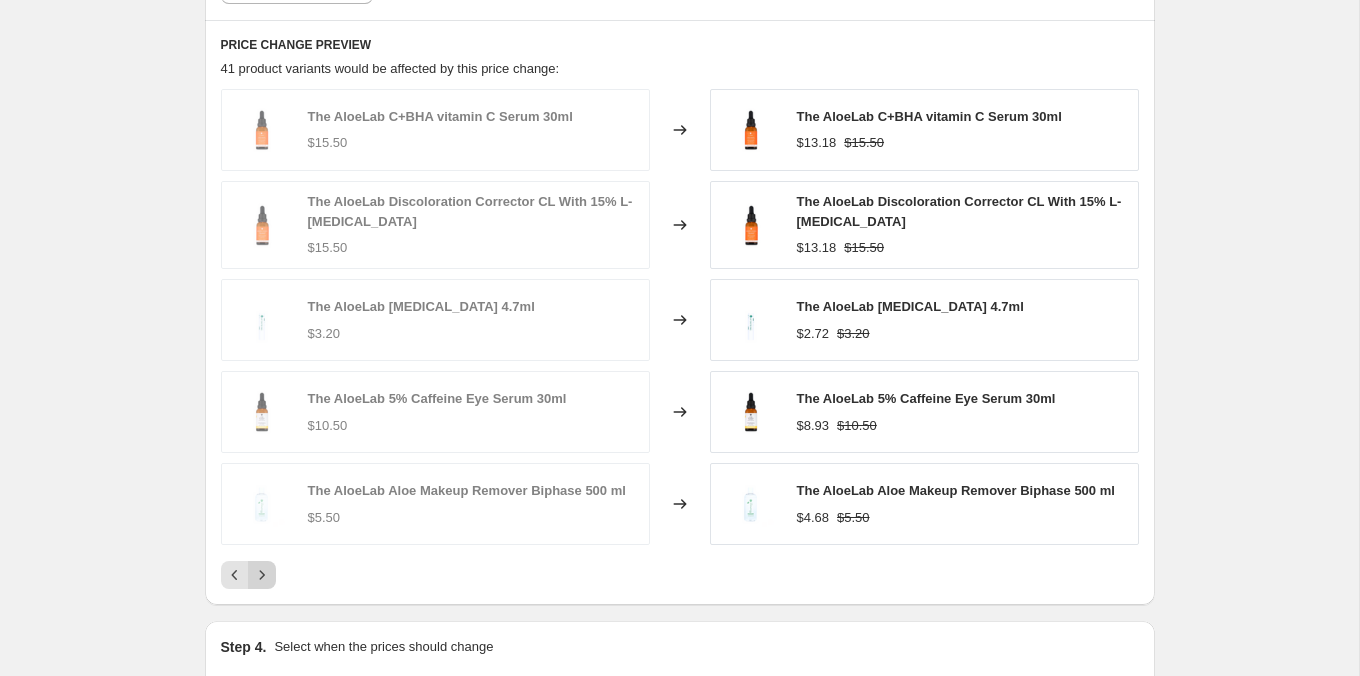 click at bounding box center [262, 575] 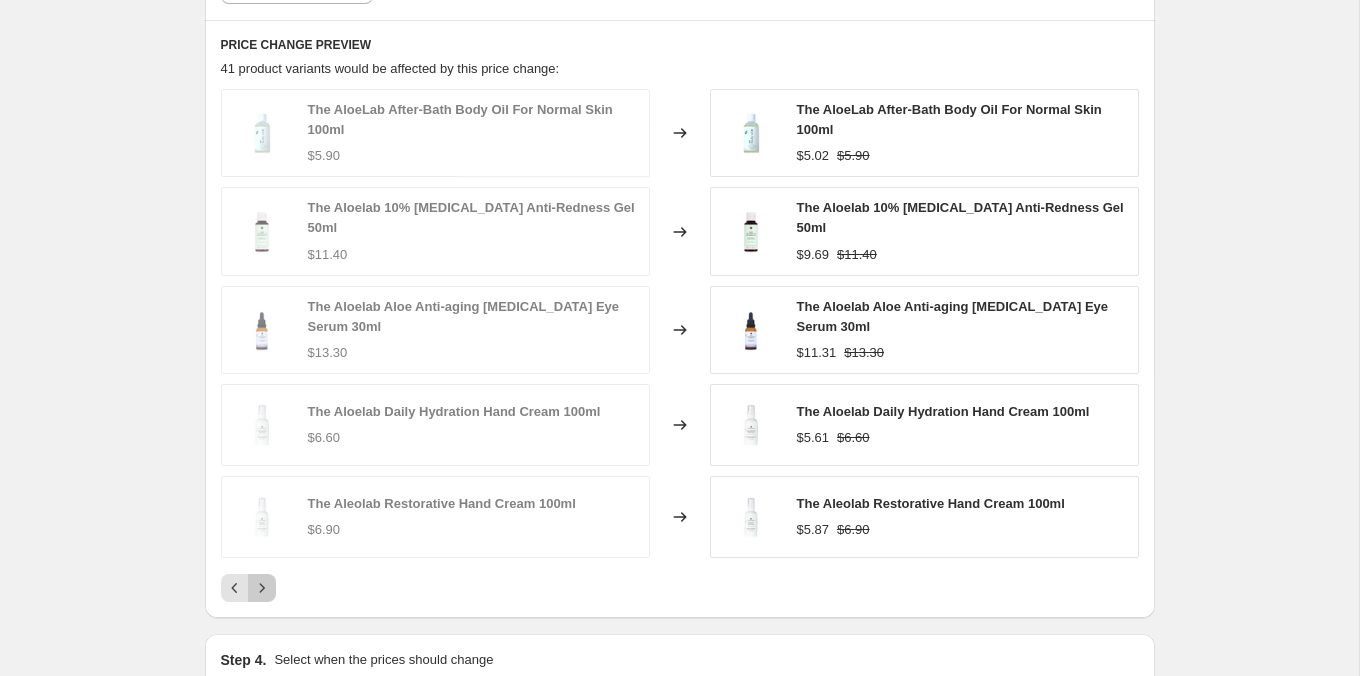 click 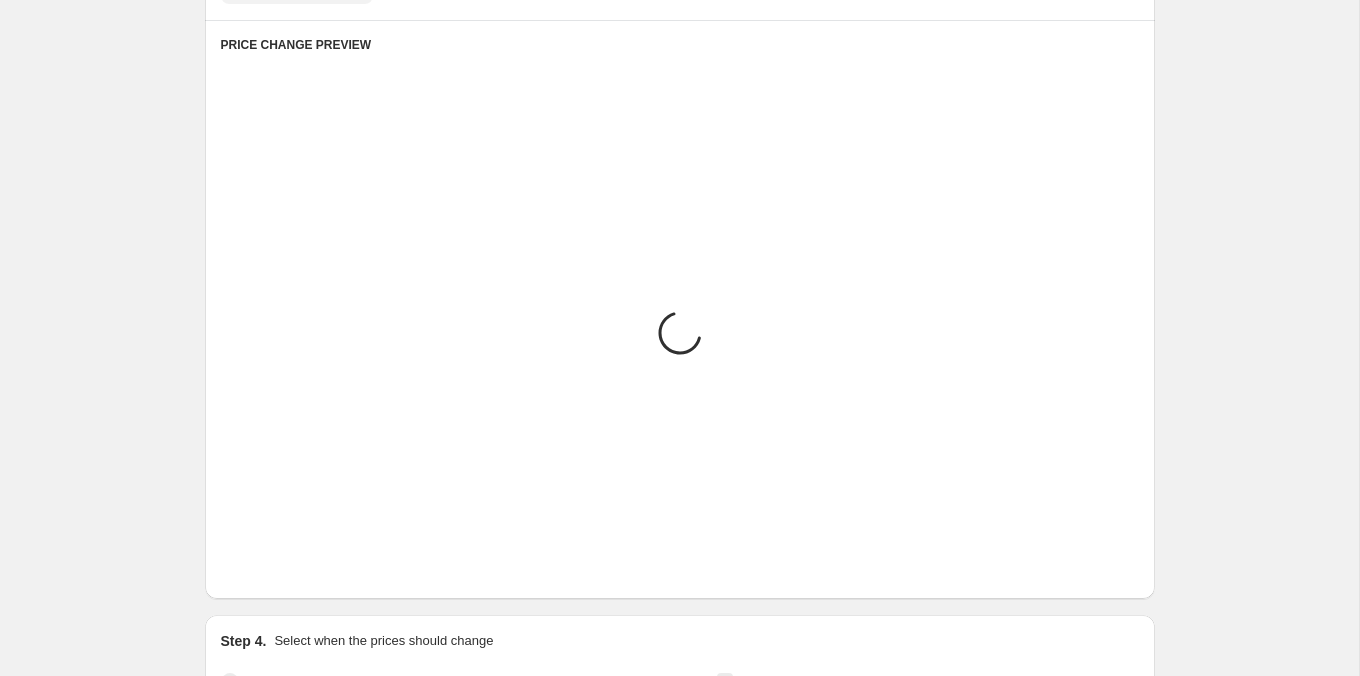 scroll, scrollTop: 1286, scrollLeft: 0, axis: vertical 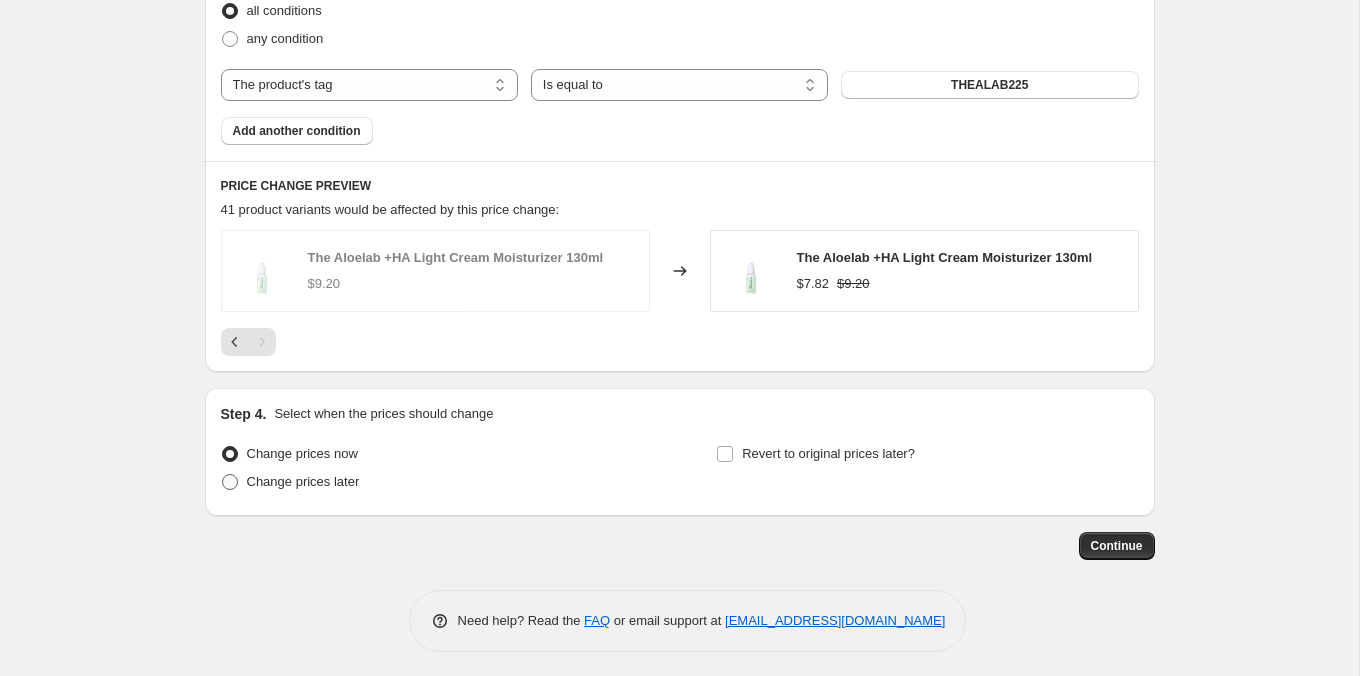 click on "Change prices later" at bounding box center (303, 481) 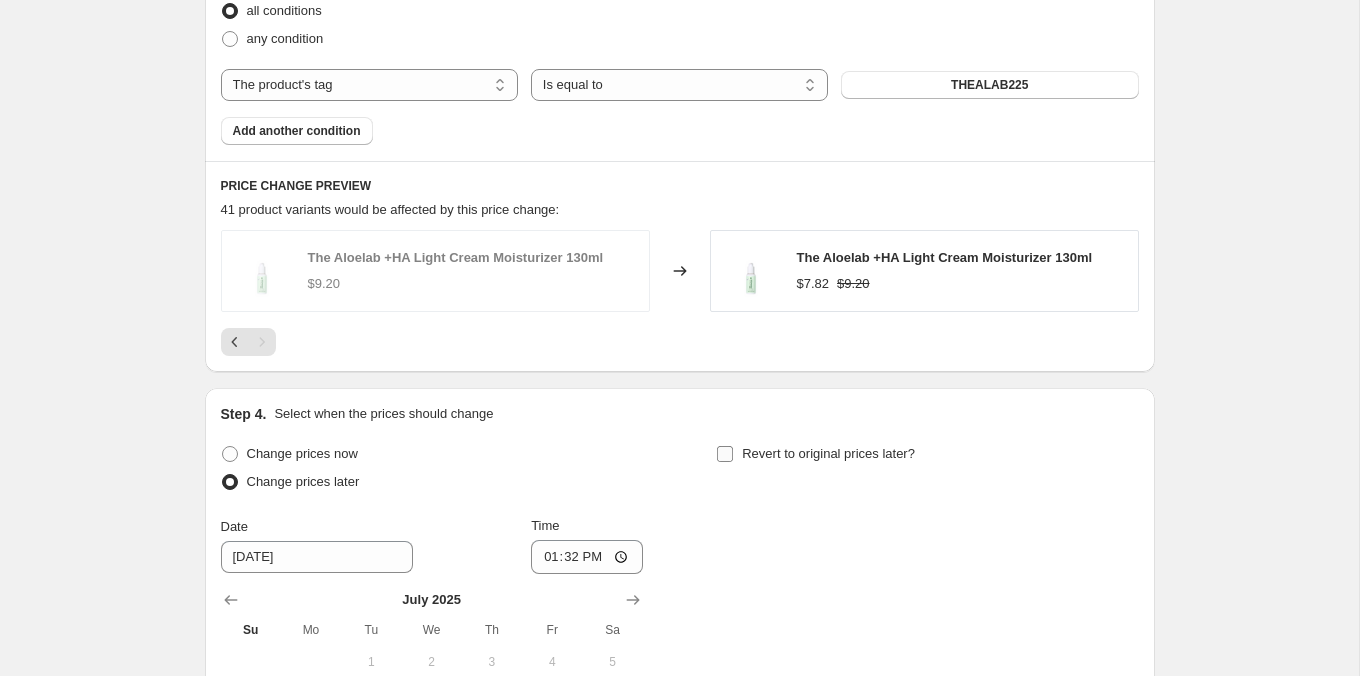 click on "Revert to original prices later?" at bounding box center (828, 453) 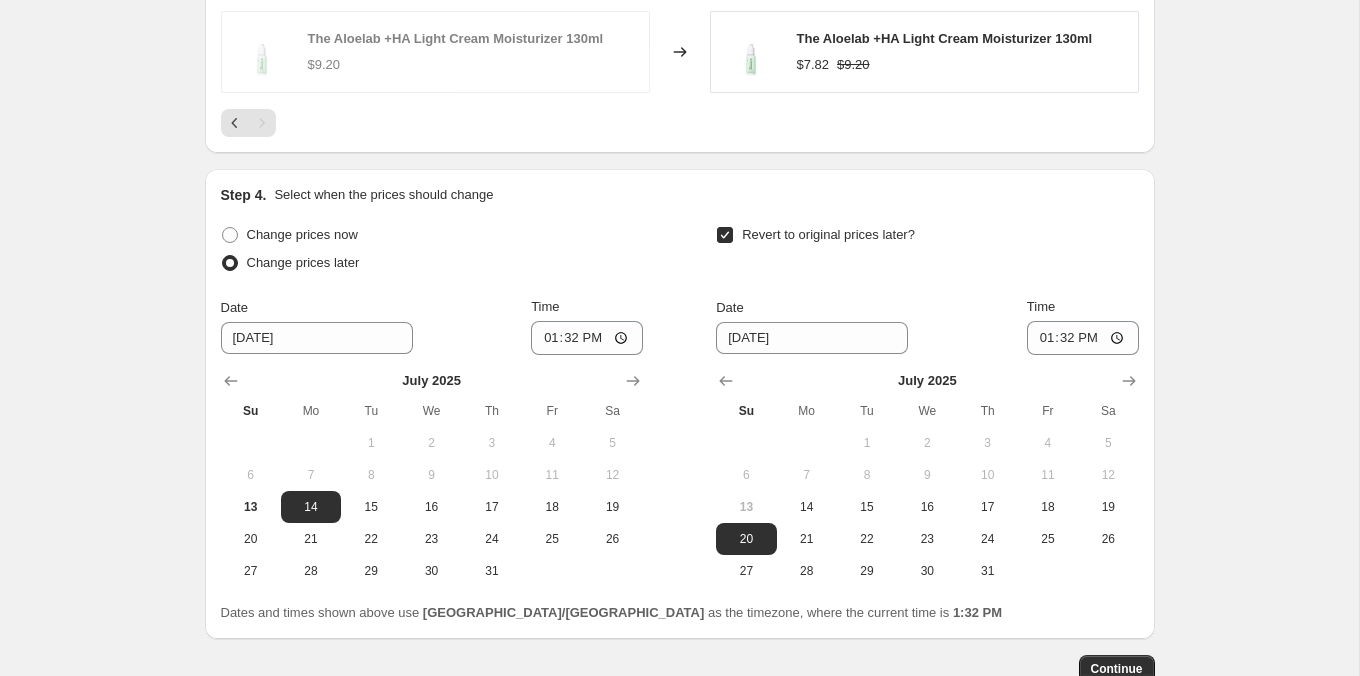 scroll, scrollTop: 1527, scrollLeft: 0, axis: vertical 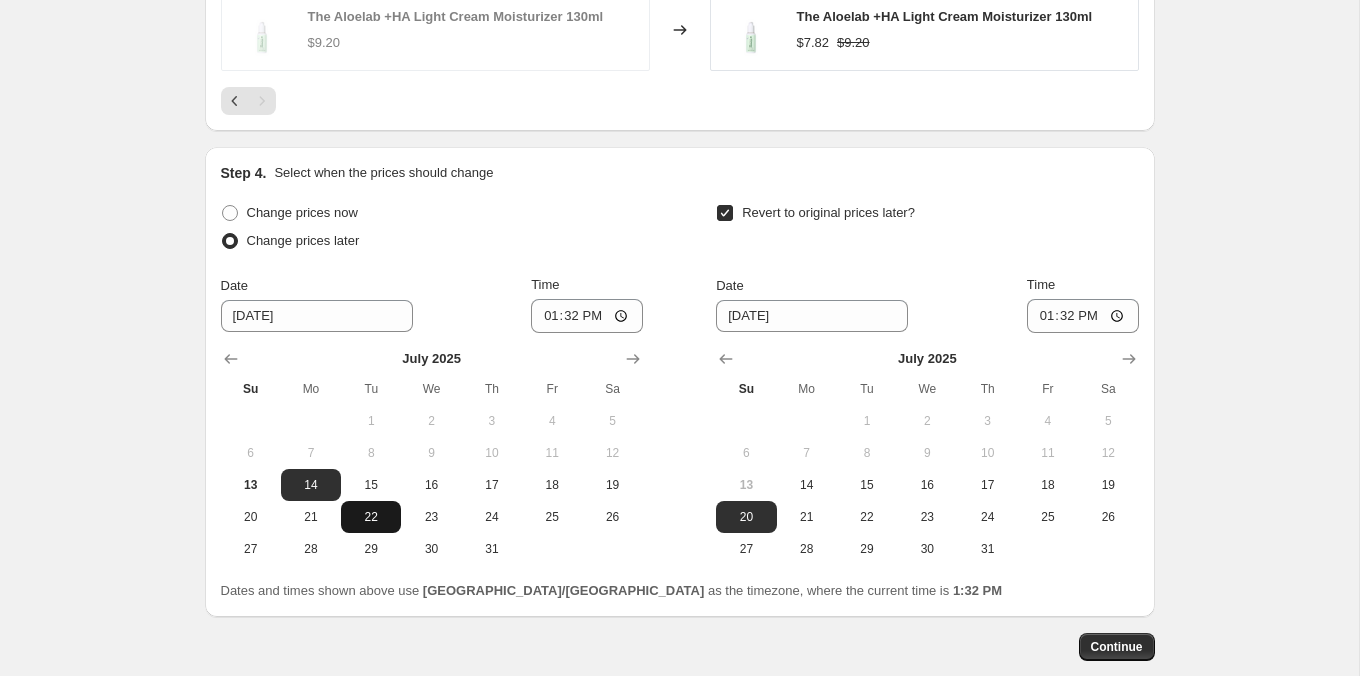 click on "22" at bounding box center (371, 517) 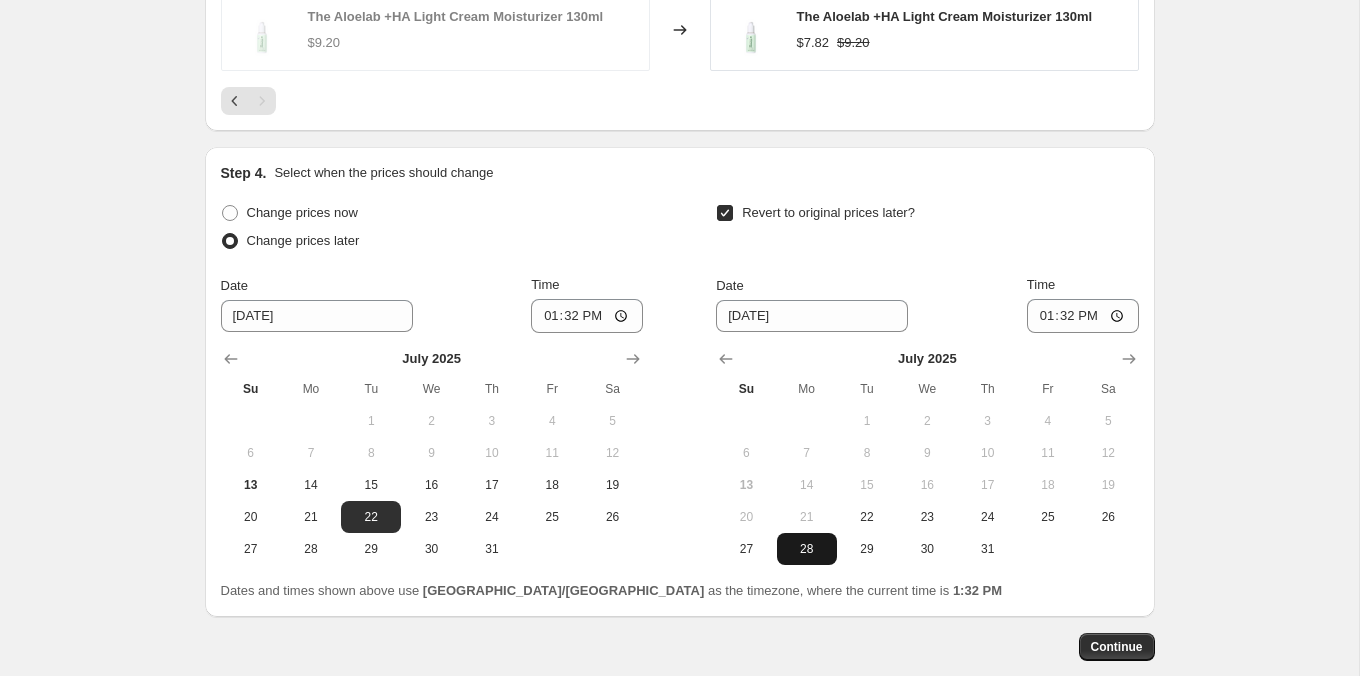 click on "28" at bounding box center (807, 549) 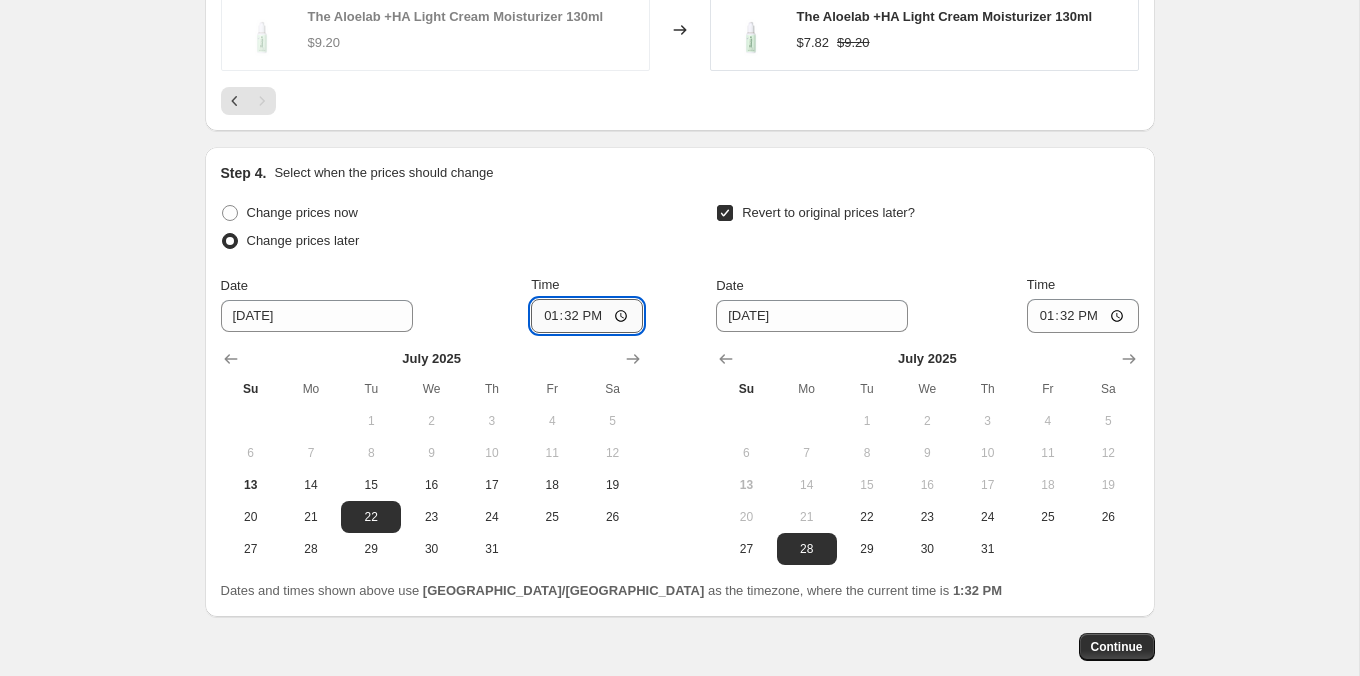 click on "13:32" at bounding box center (587, 316) 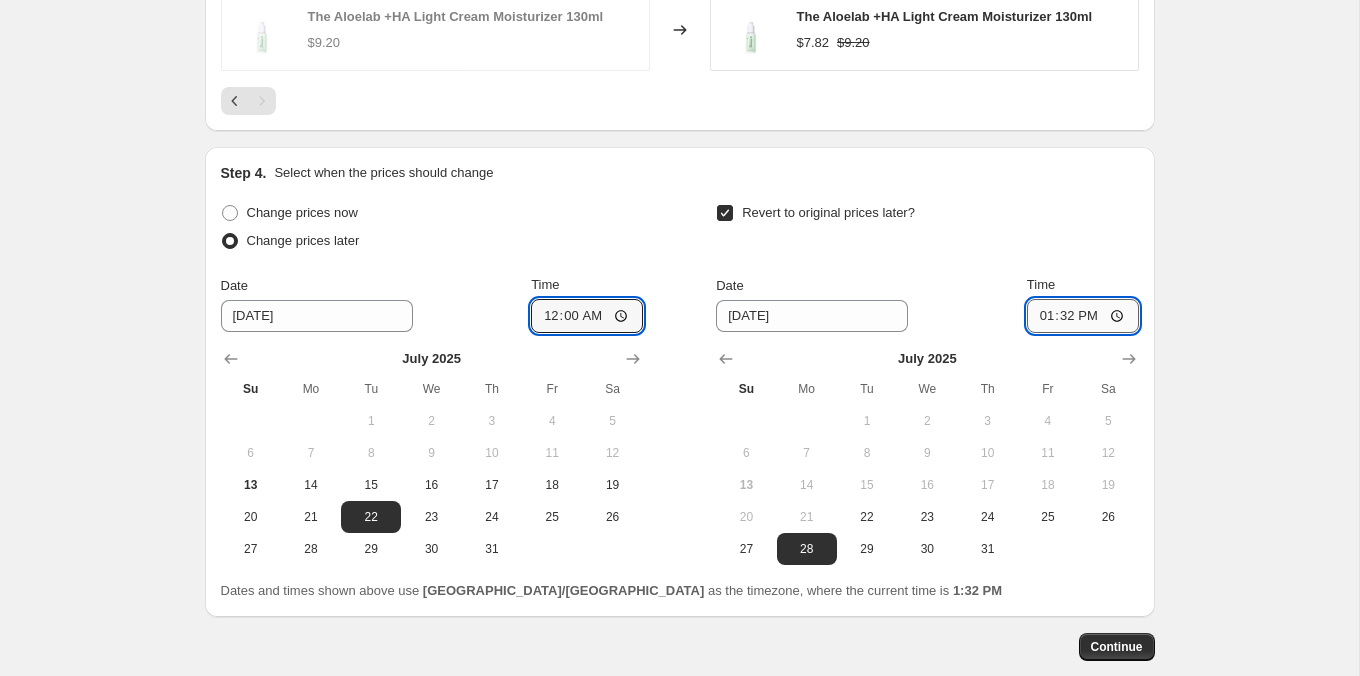 click on "13:32" at bounding box center [1083, 316] 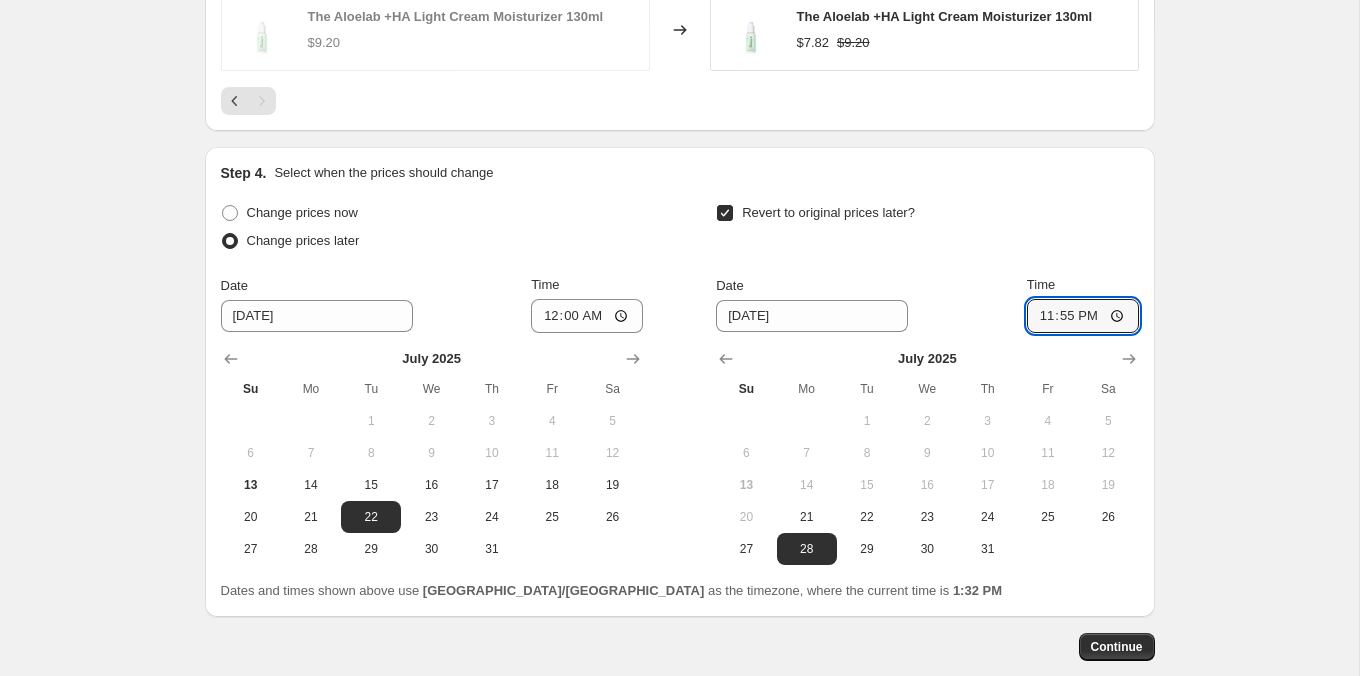 scroll, scrollTop: 1628, scrollLeft: 0, axis: vertical 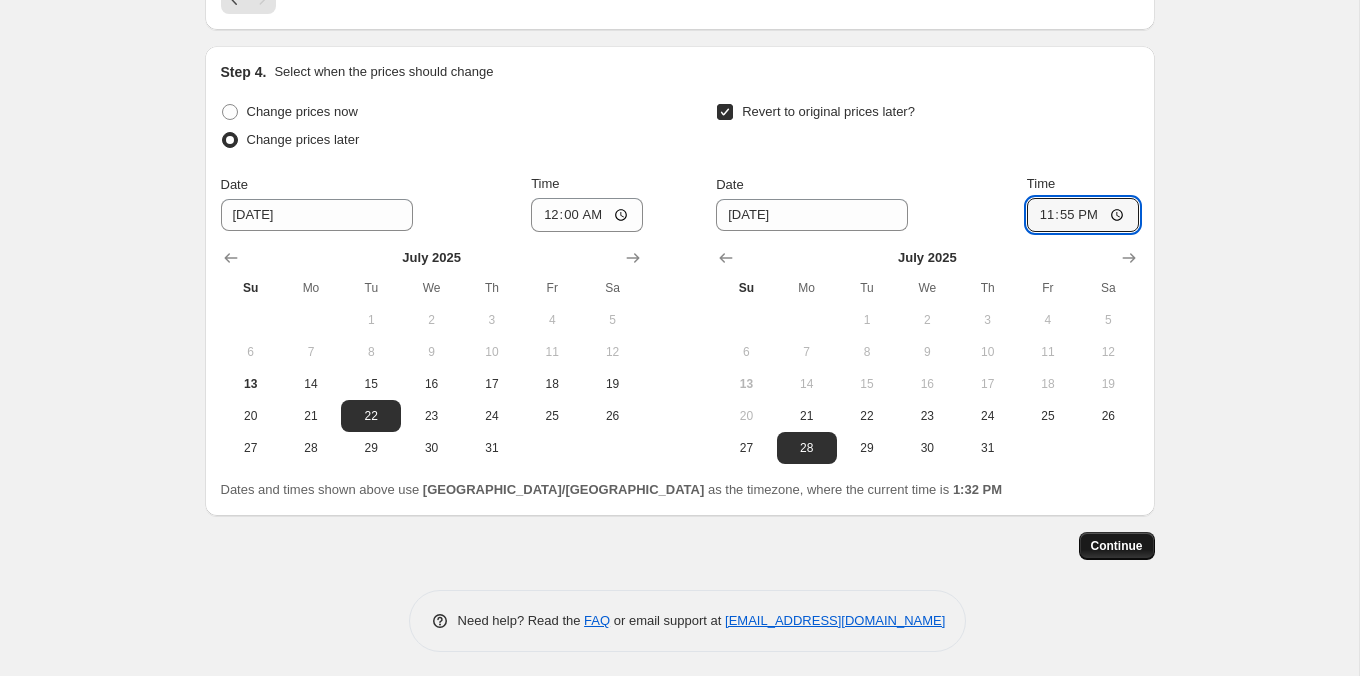click on "Continue" at bounding box center (1117, 546) 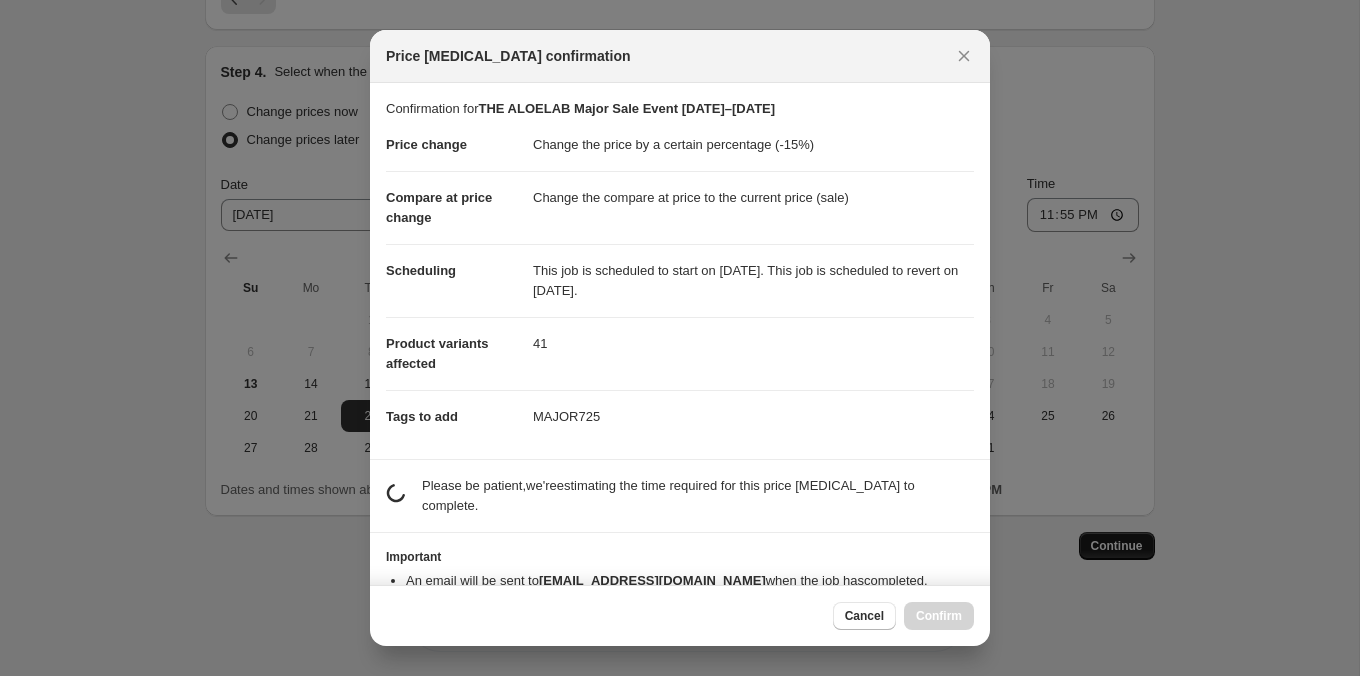 scroll, scrollTop: 0, scrollLeft: 0, axis: both 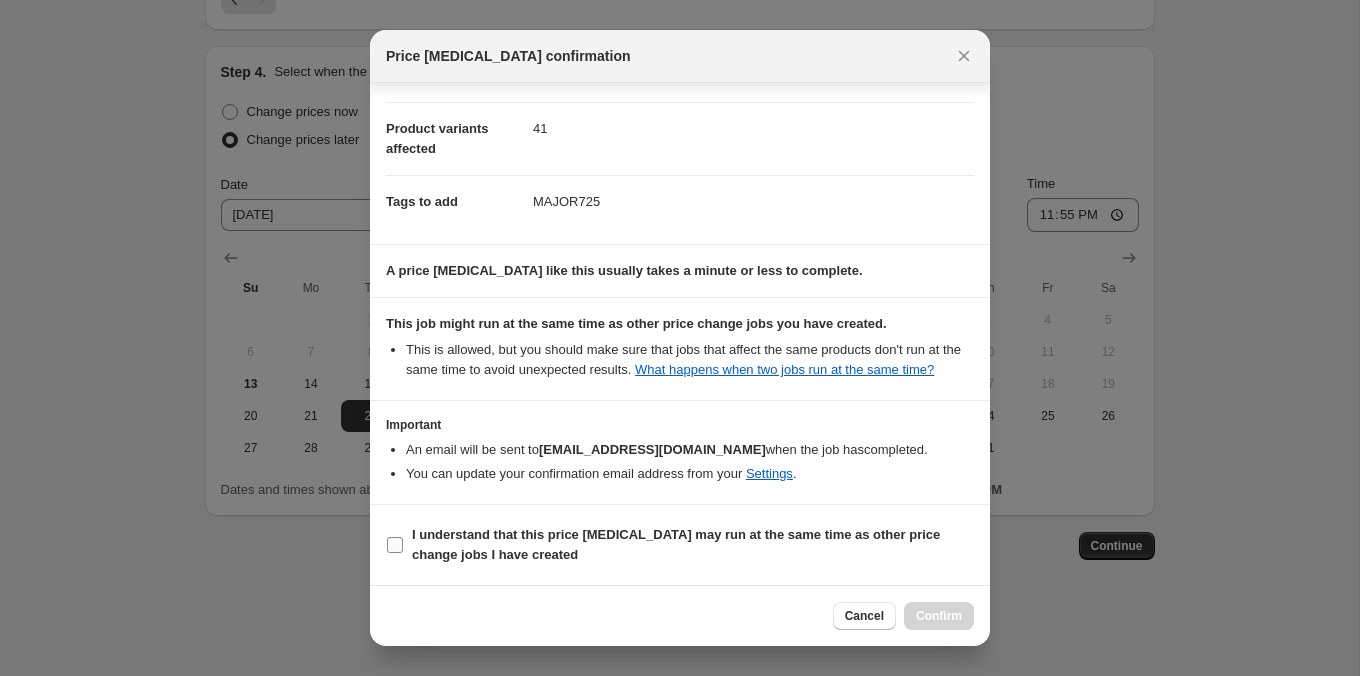 click on "I understand that this price [MEDICAL_DATA] may run at the same time as other price change jobs I have created" at bounding box center (676, 544) 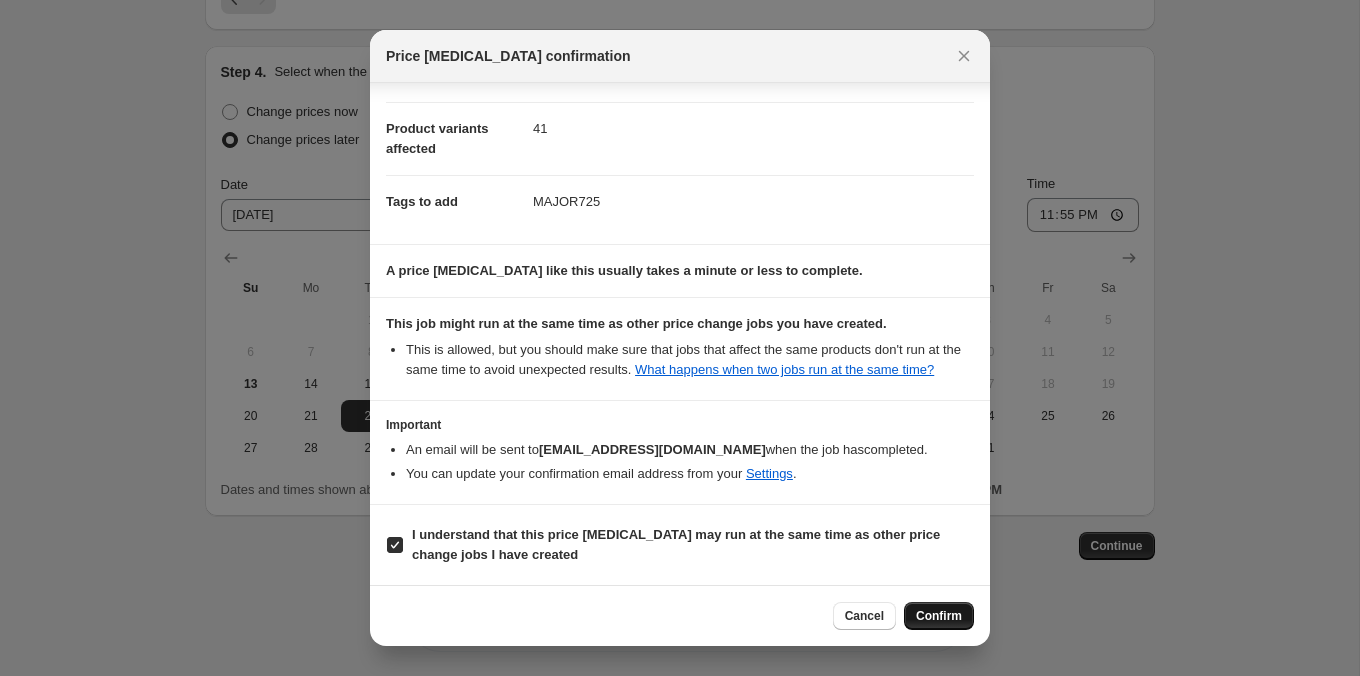 click on "Confirm" at bounding box center (939, 616) 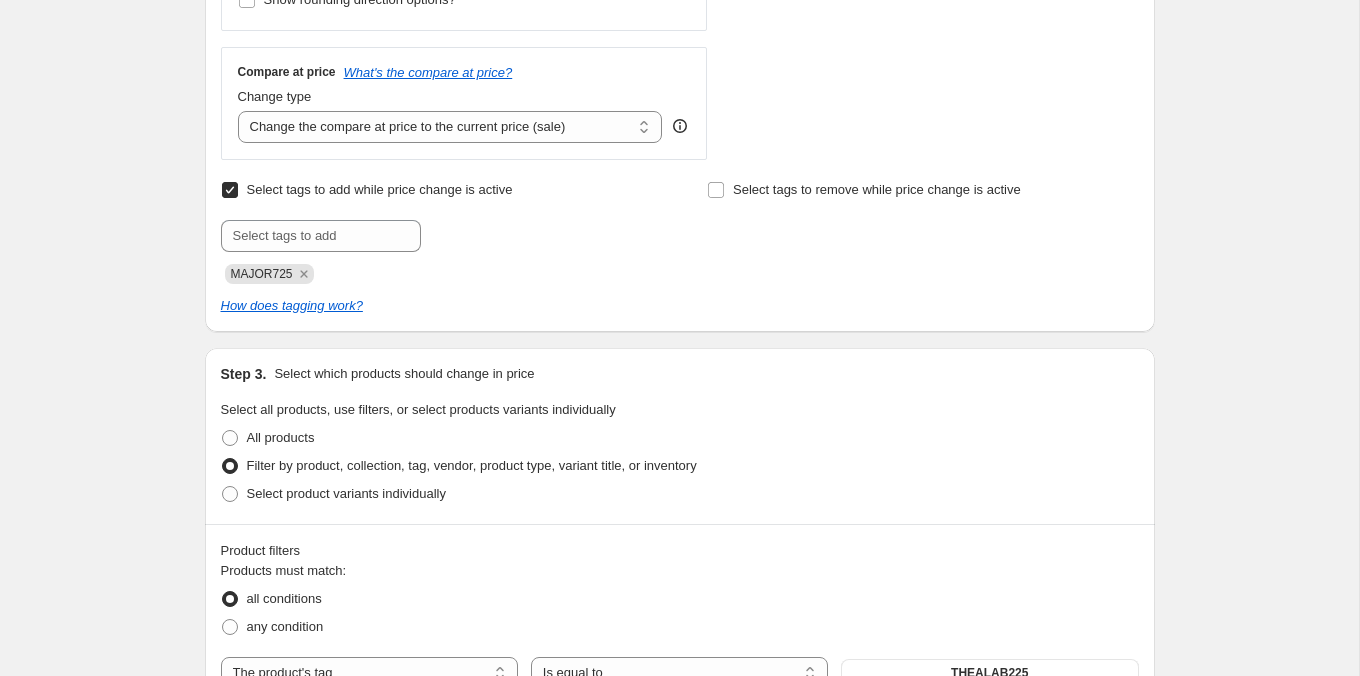scroll, scrollTop: 0, scrollLeft: 0, axis: both 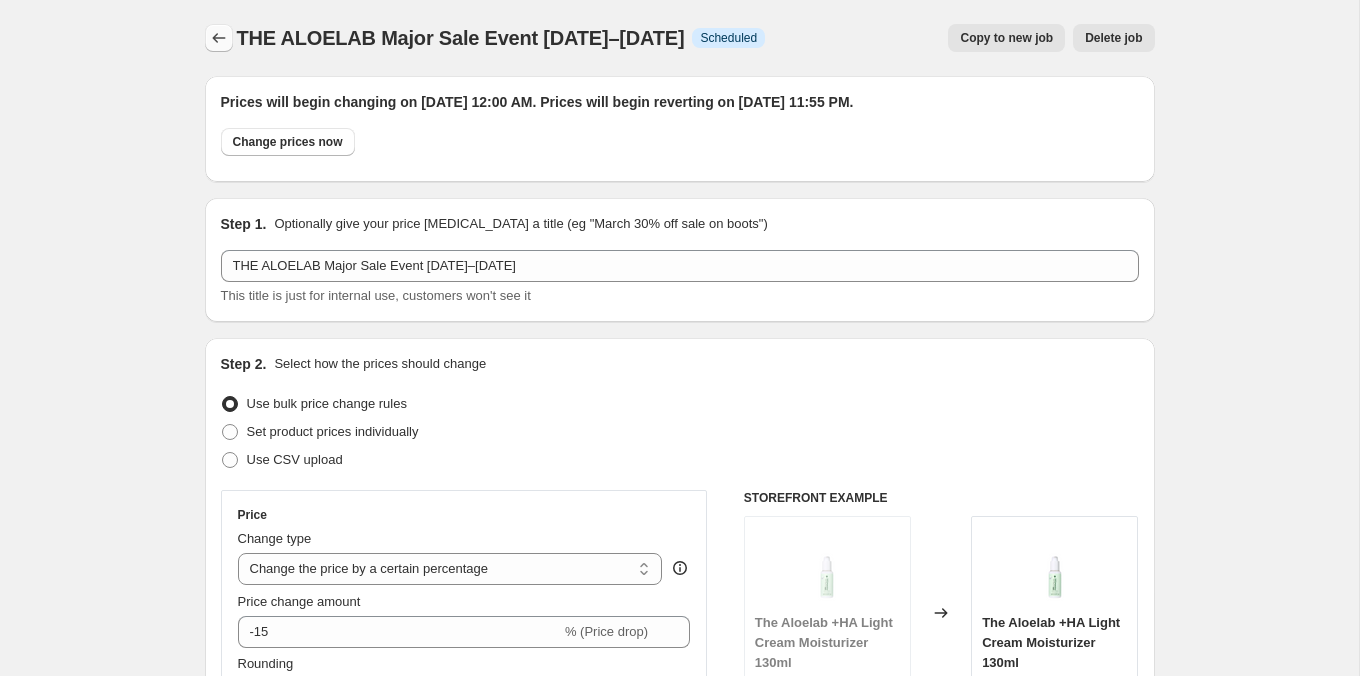 click 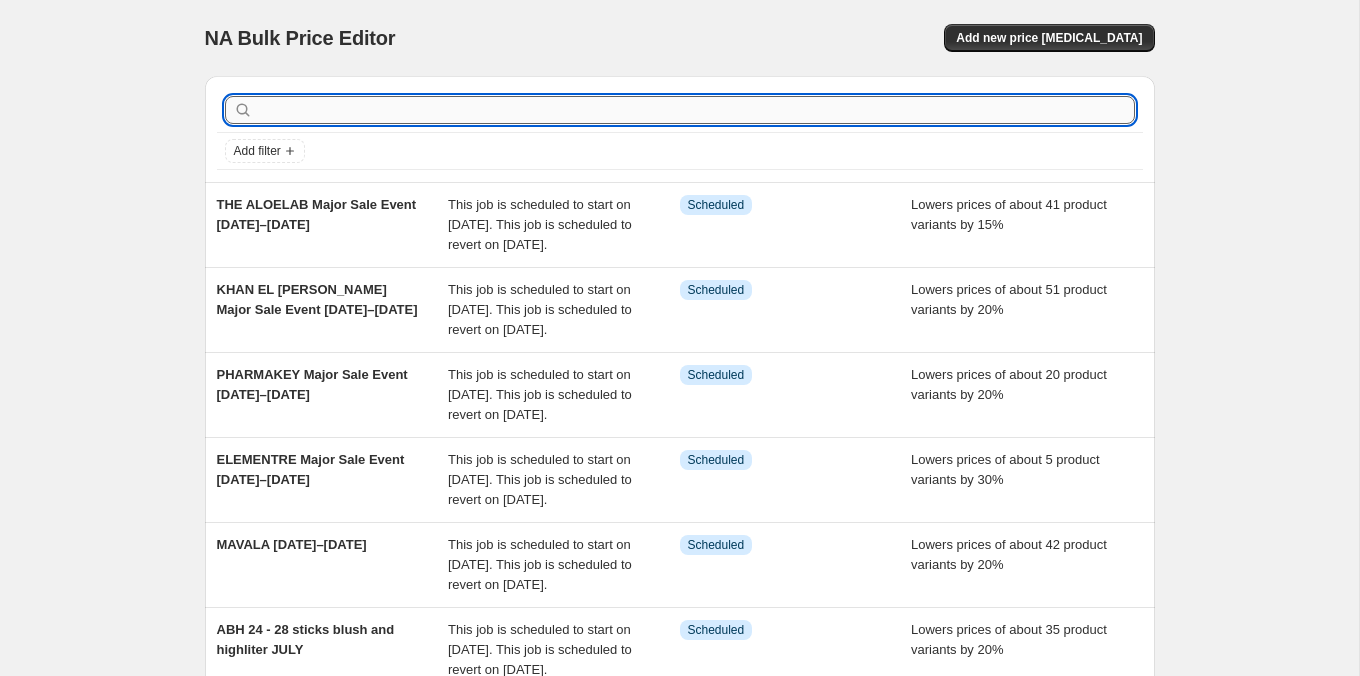 click at bounding box center (696, 110) 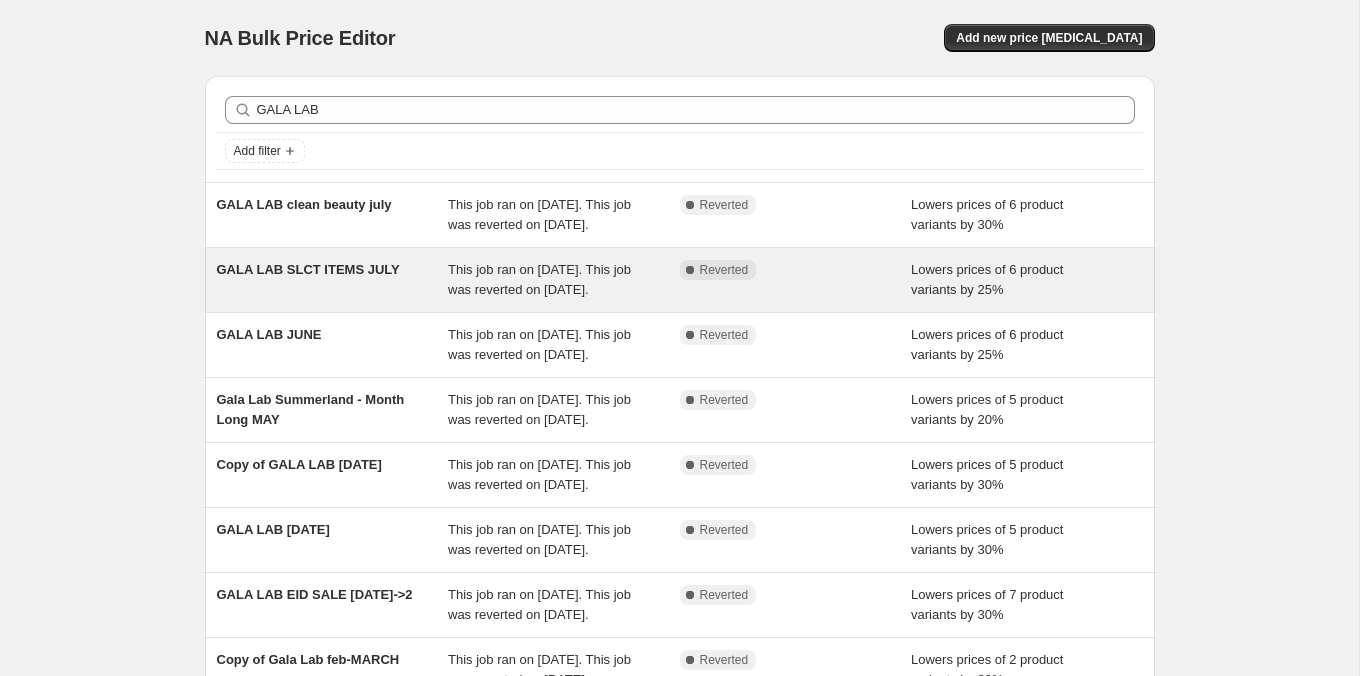 click on "GALA LAB SLCT ITEMS JULY" at bounding box center [333, 280] 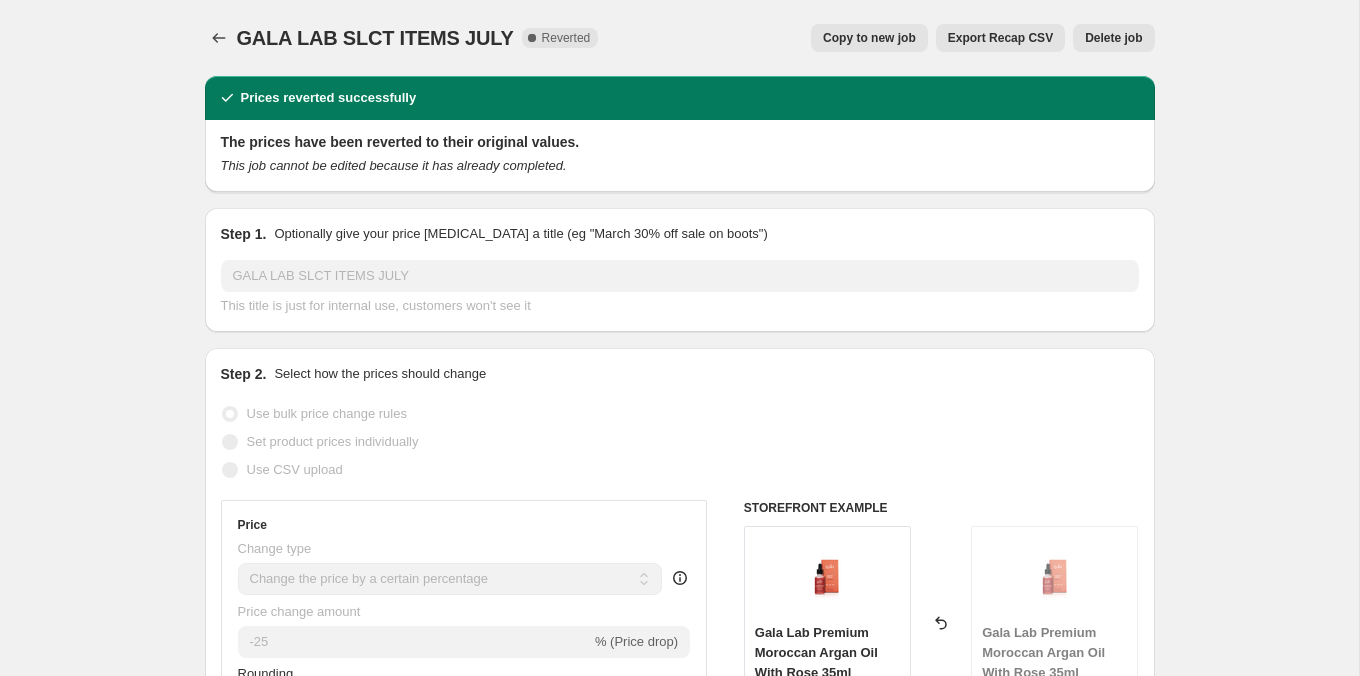click on "Copy to new job" at bounding box center (869, 38) 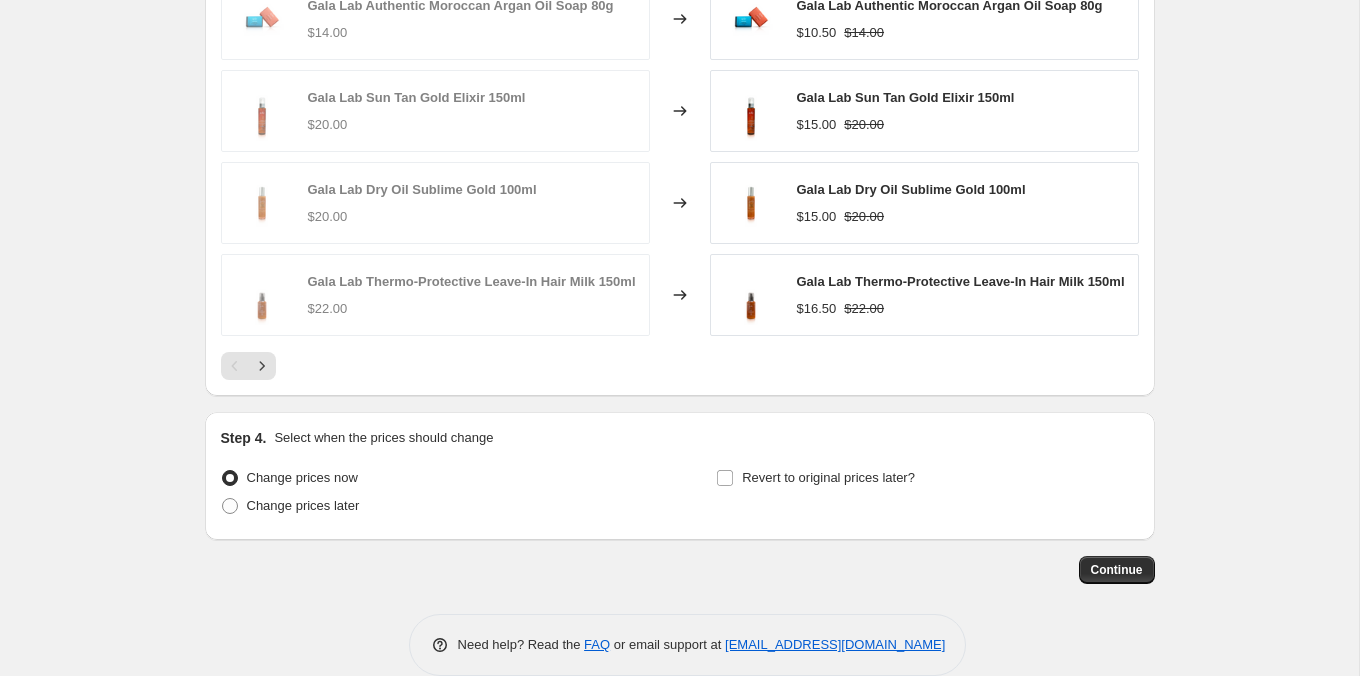 scroll, scrollTop: 1474, scrollLeft: 0, axis: vertical 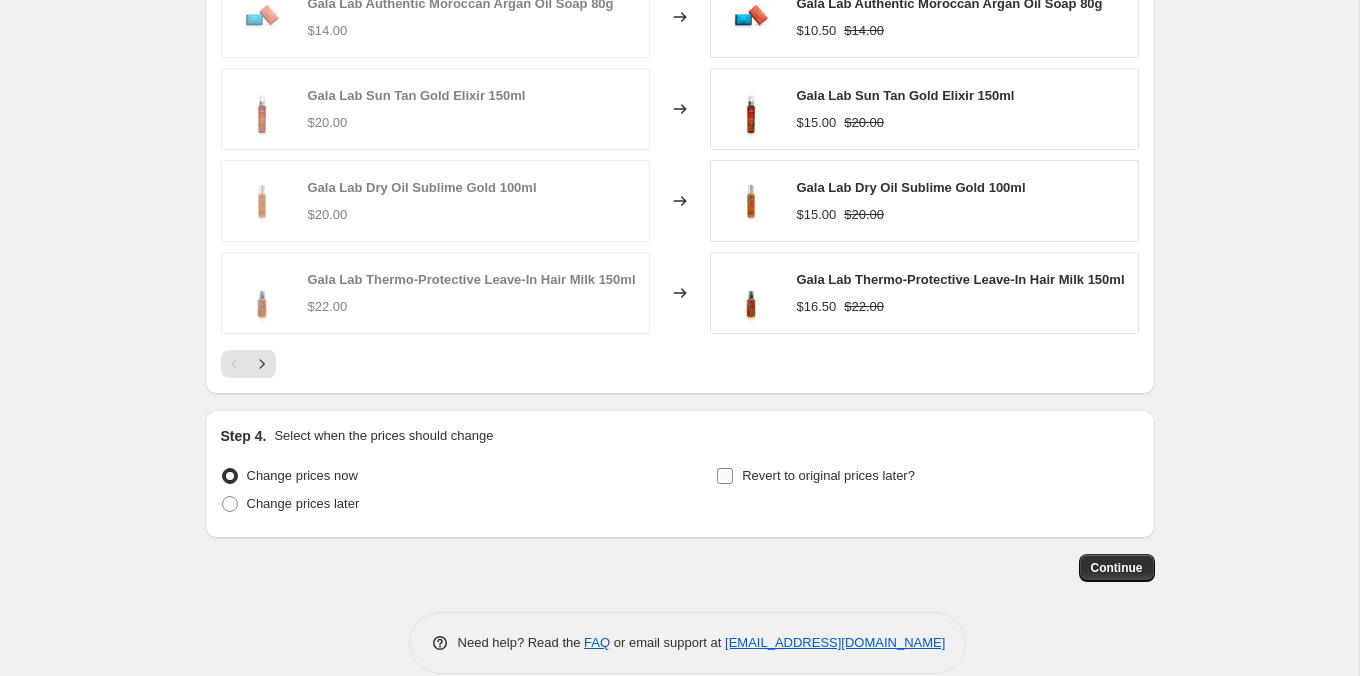 click on "Revert to original prices later?" at bounding box center [828, 475] 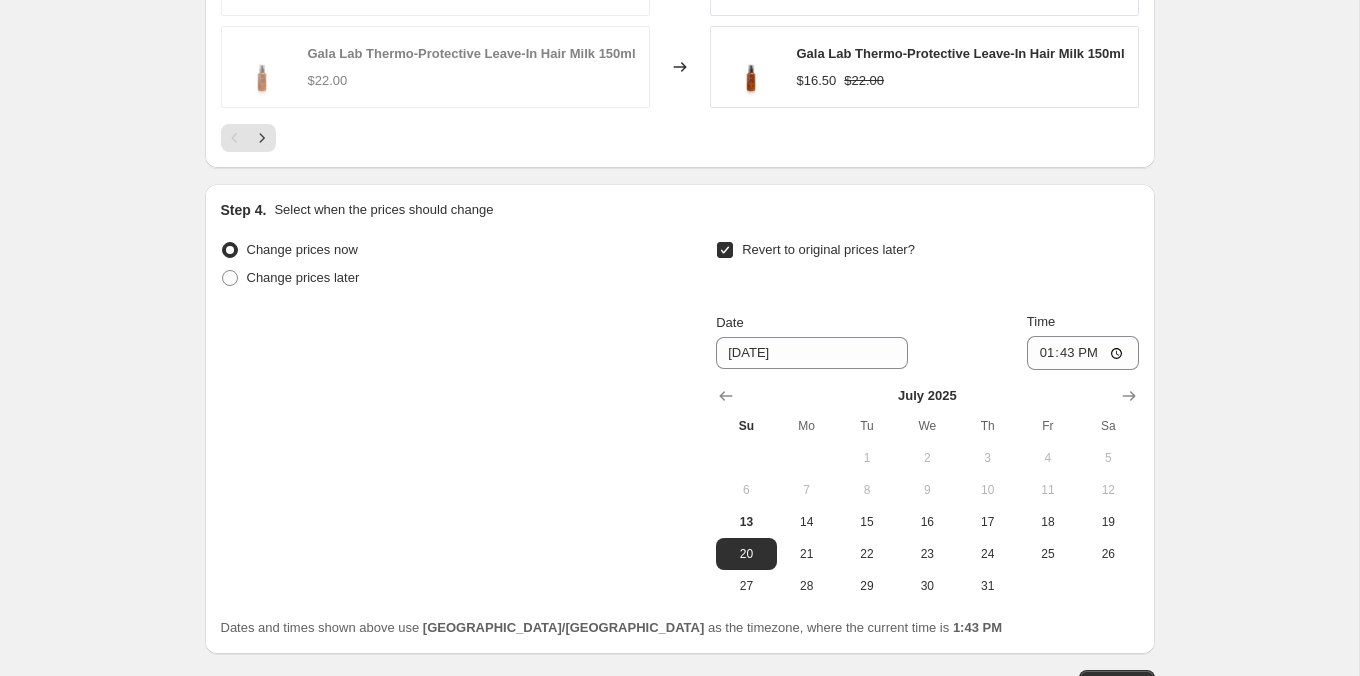 scroll, scrollTop: 1736, scrollLeft: 0, axis: vertical 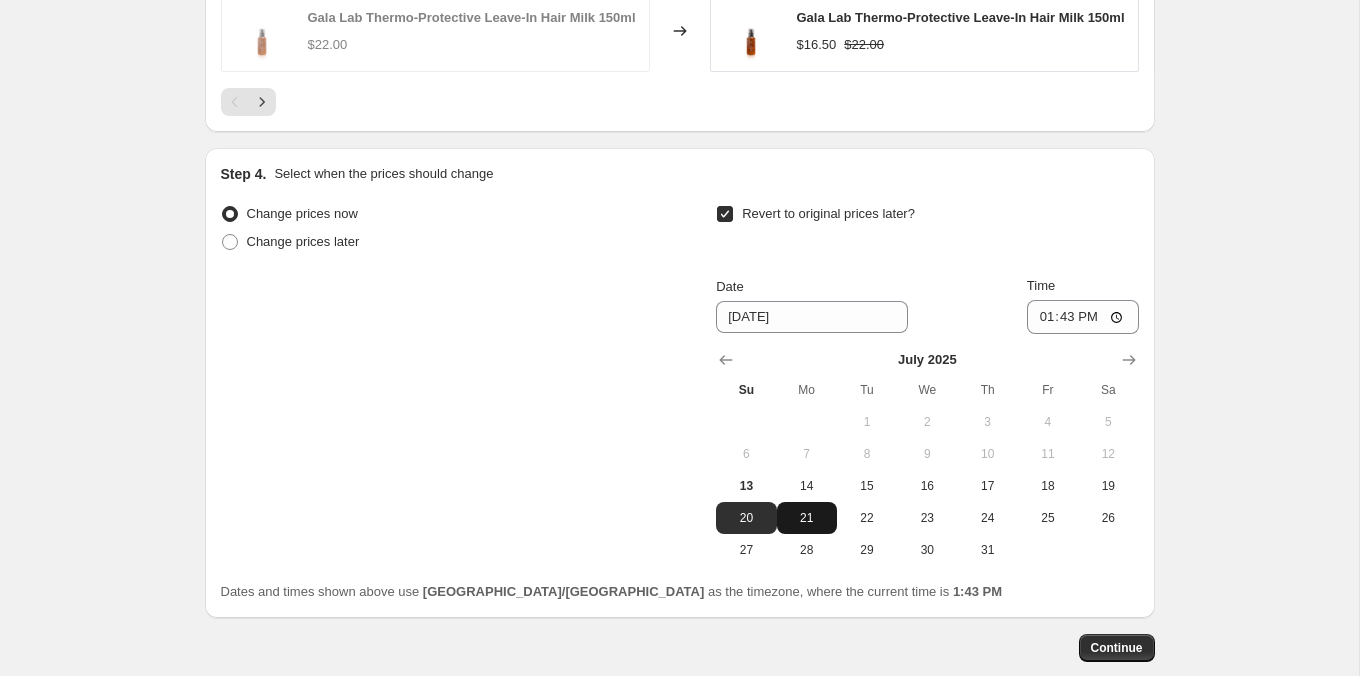 click on "21" at bounding box center (807, 518) 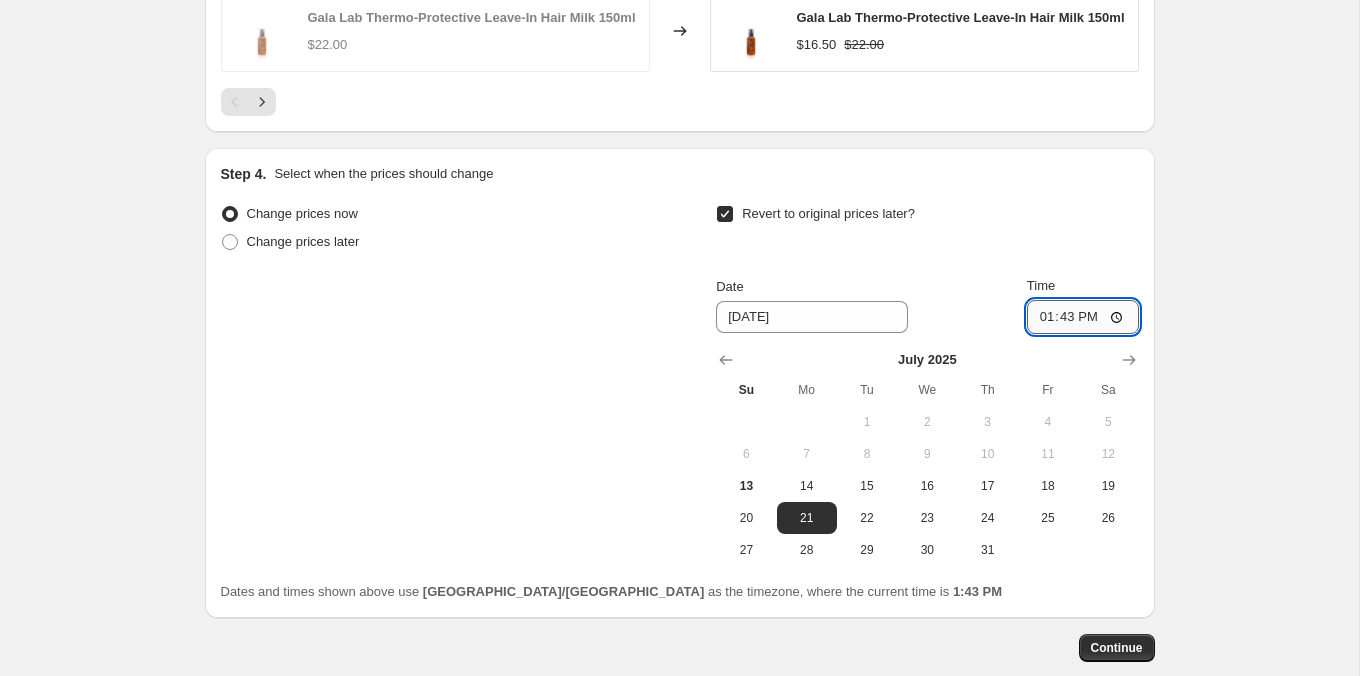 click on "13:43" at bounding box center [1083, 317] 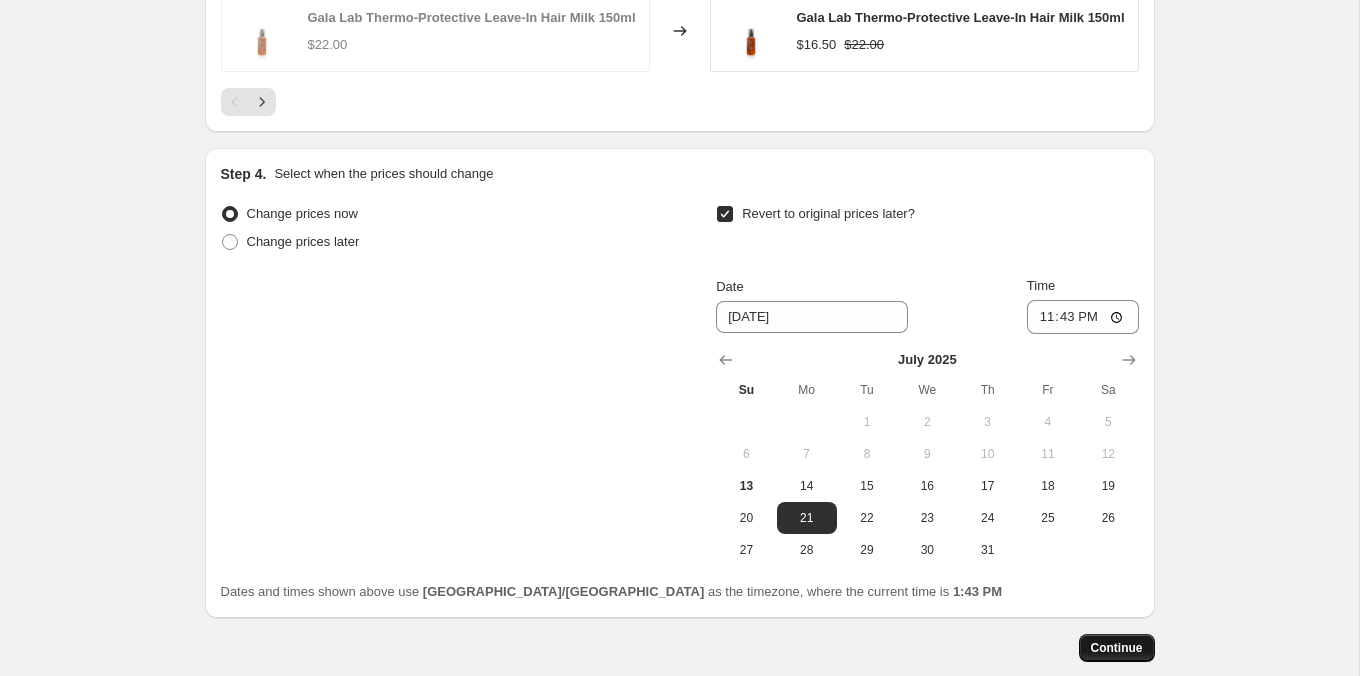 click on "Continue" at bounding box center (1117, 648) 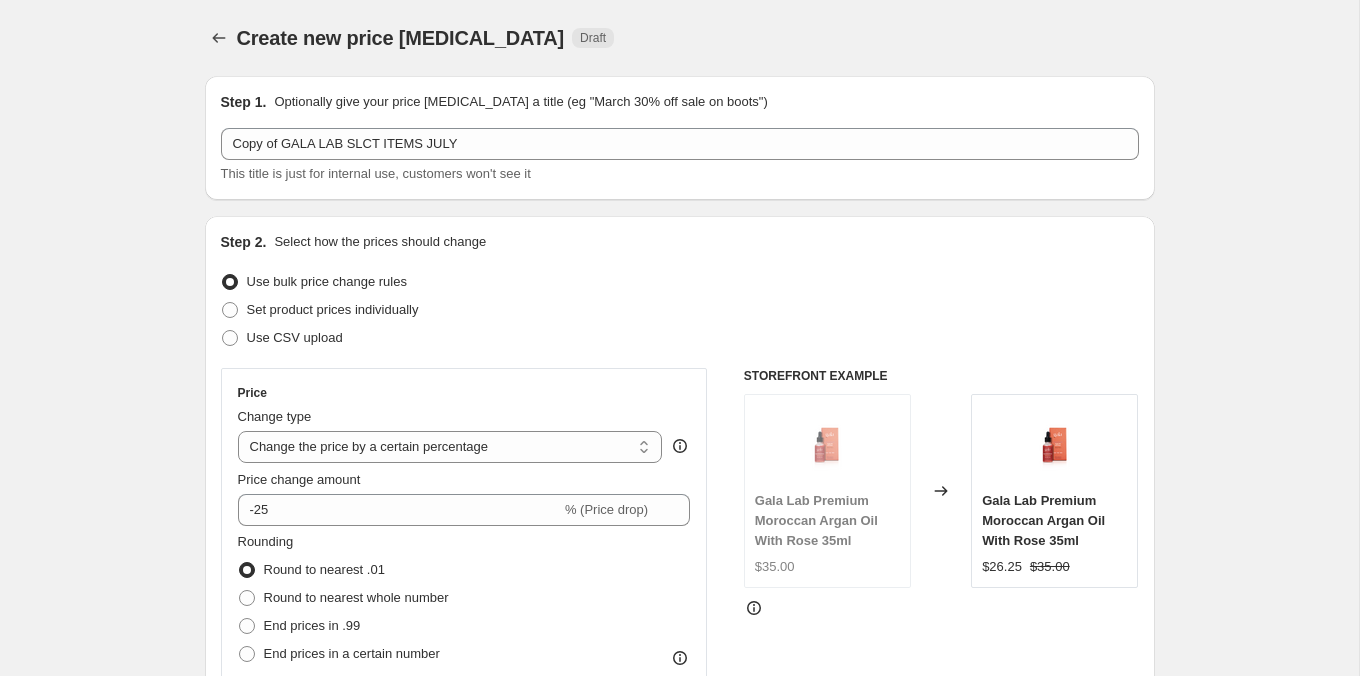 scroll, scrollTop: 1736, scrollLeft: 0, axis: vertical 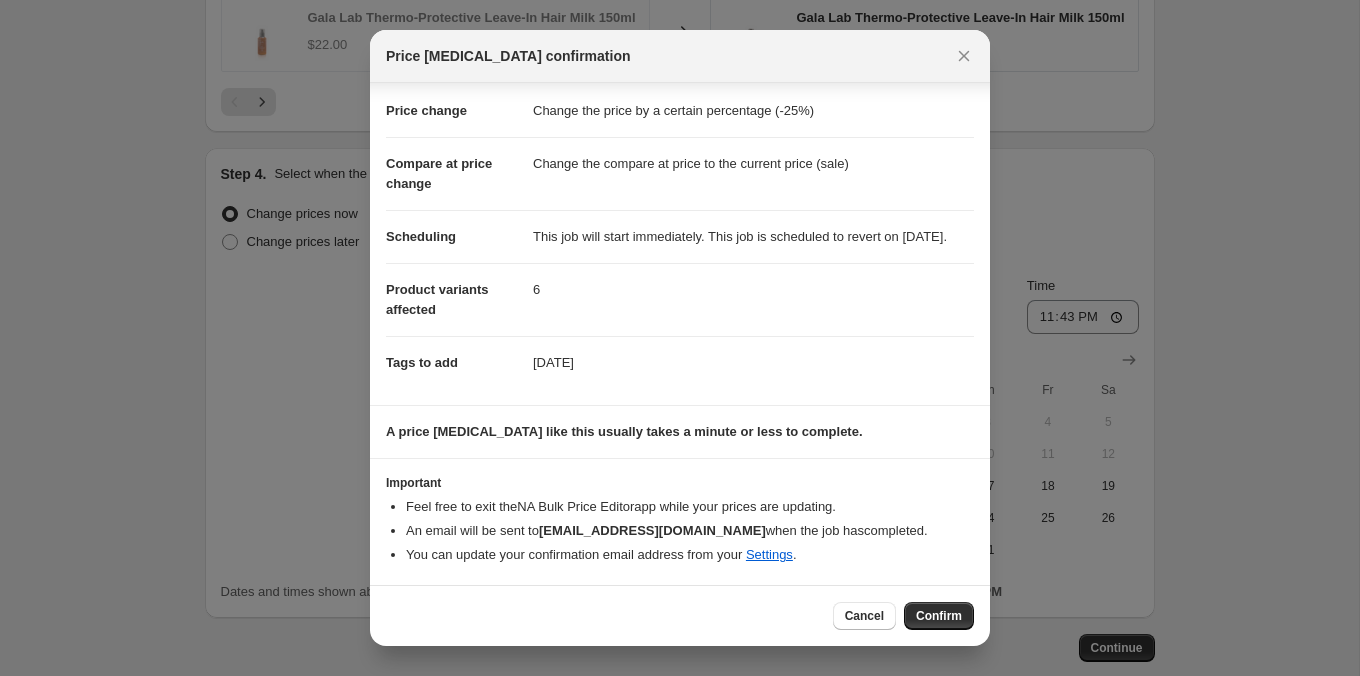 click on "Cancel Confirm" at bounding box center (680, 615) 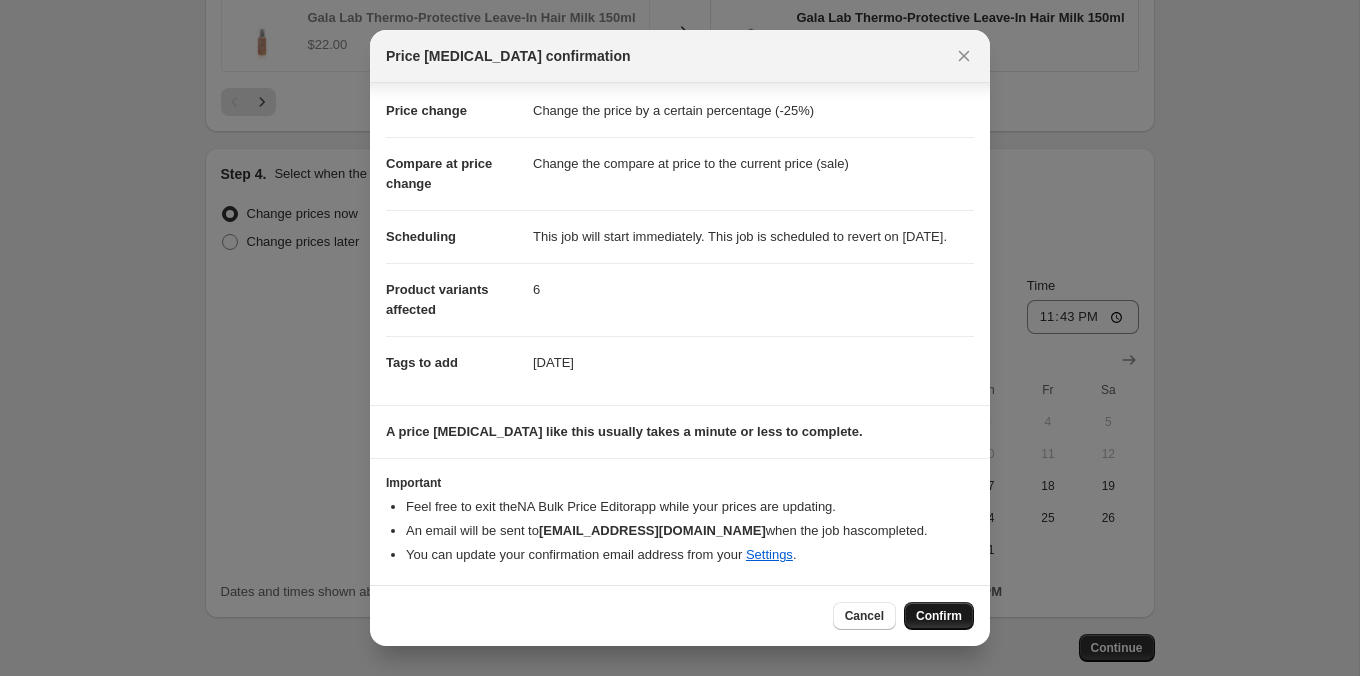 click on "Confirm" at bounding box center [939, 616] 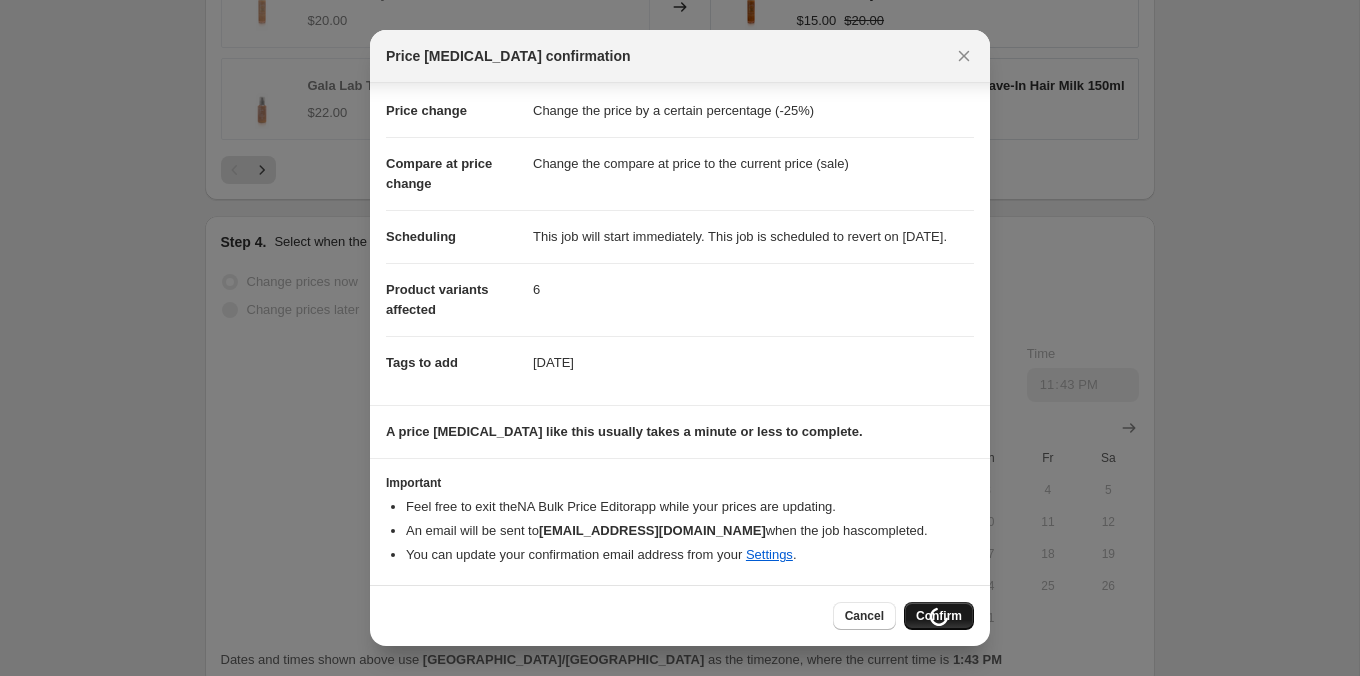 scroll, scrollTop: 1805, scrollLeft: 0, axis: vertical 